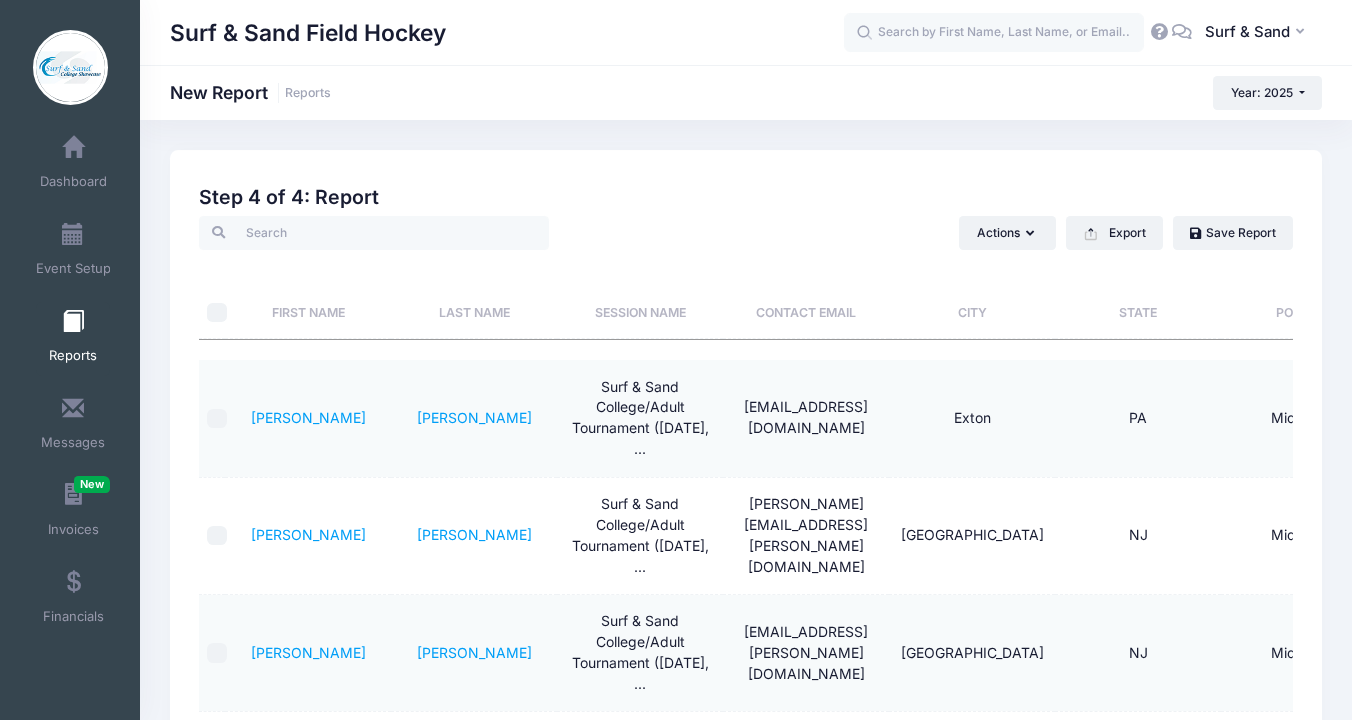 scroll, scrollTop: 0, scrollLeft: 0, axis: both 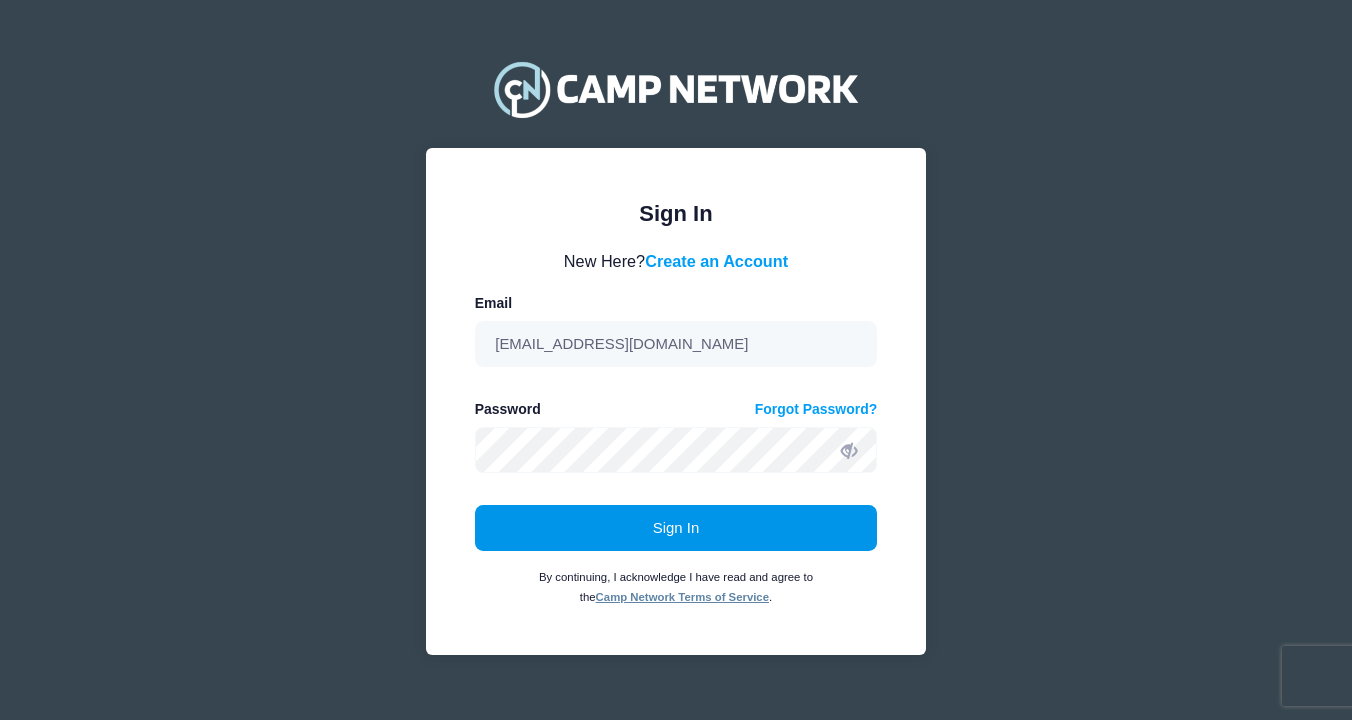 click on "Sign In" at bounding box center [676, 528] 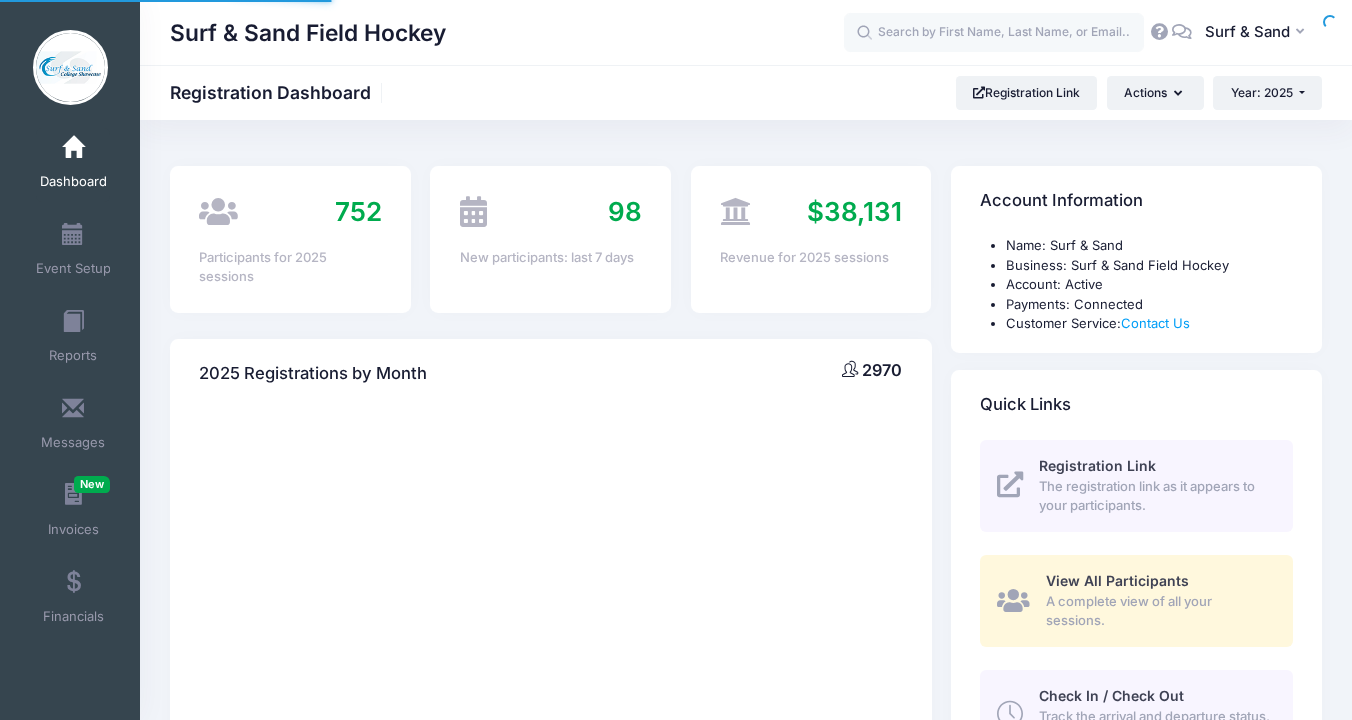 scroll, scrollTop: 0, scrollLeft: 0, axis: both 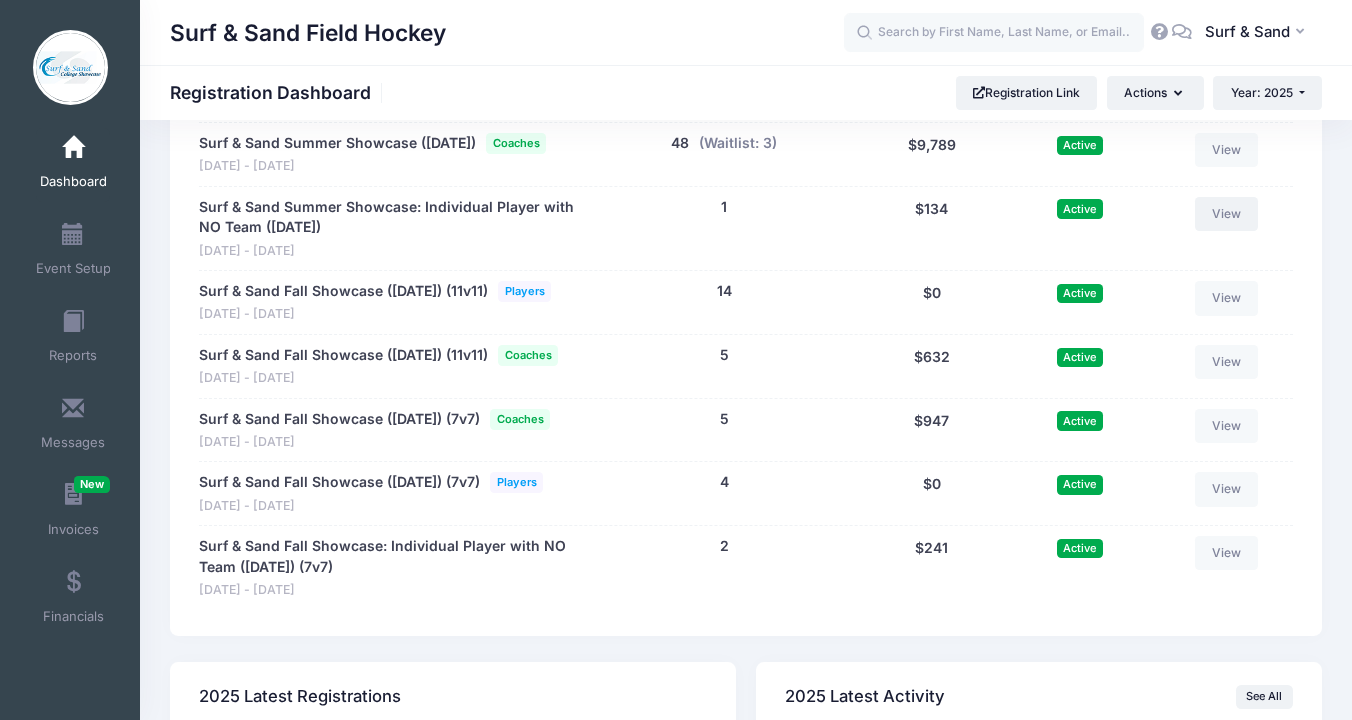click on "View" at bounding box center (1227, 214) 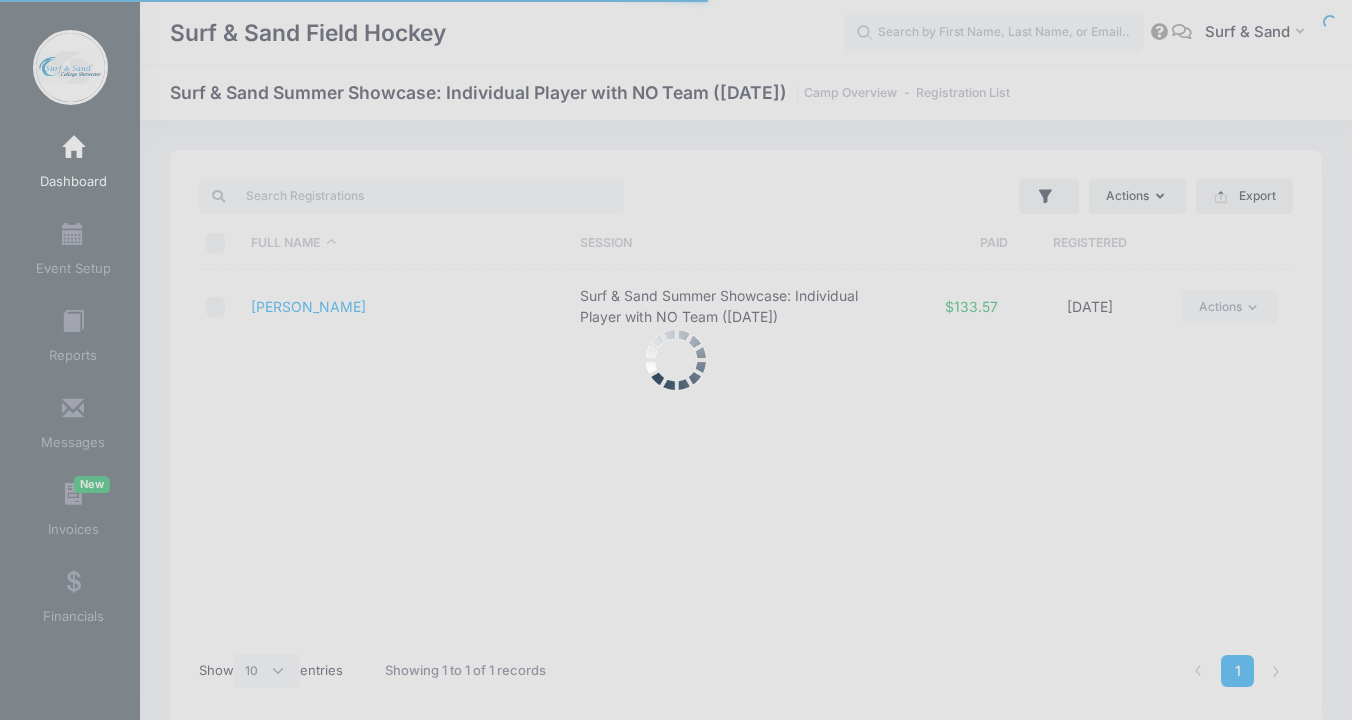 select on "10" 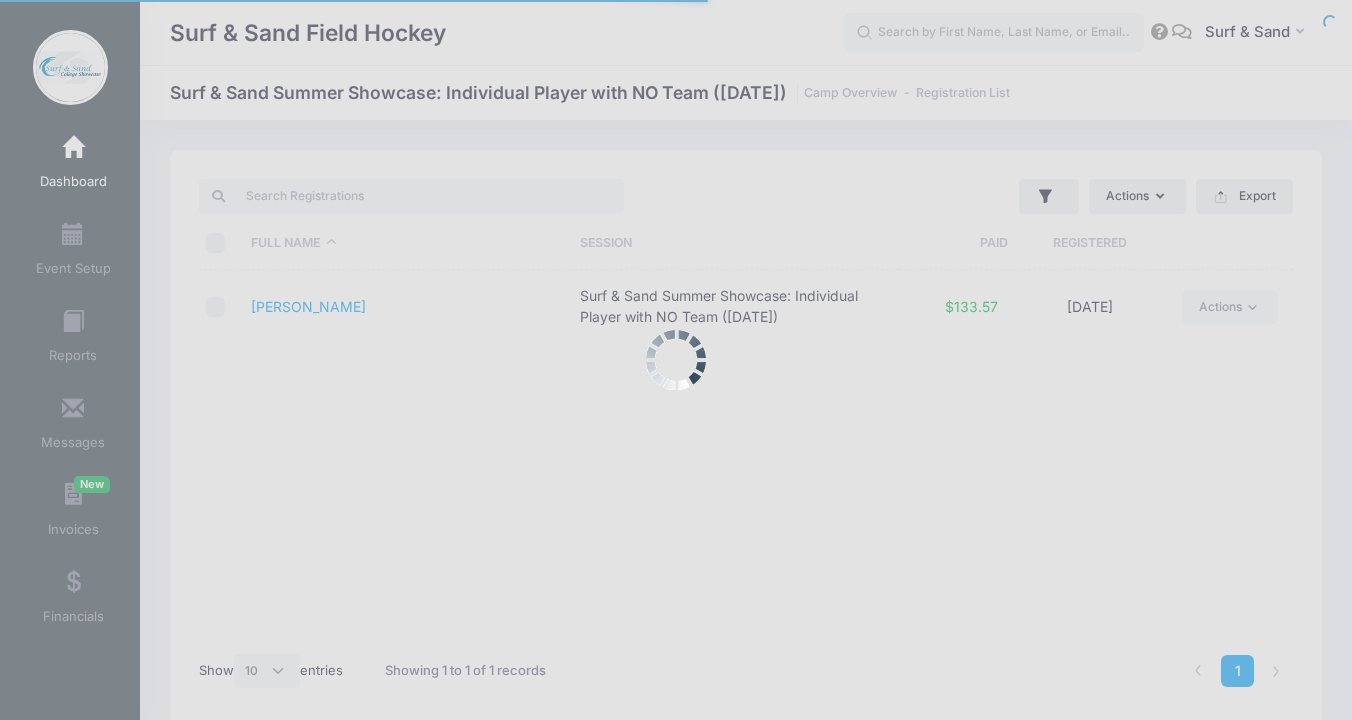 scroll, scrollTop: 0, scrollLeft: 0, axis: both 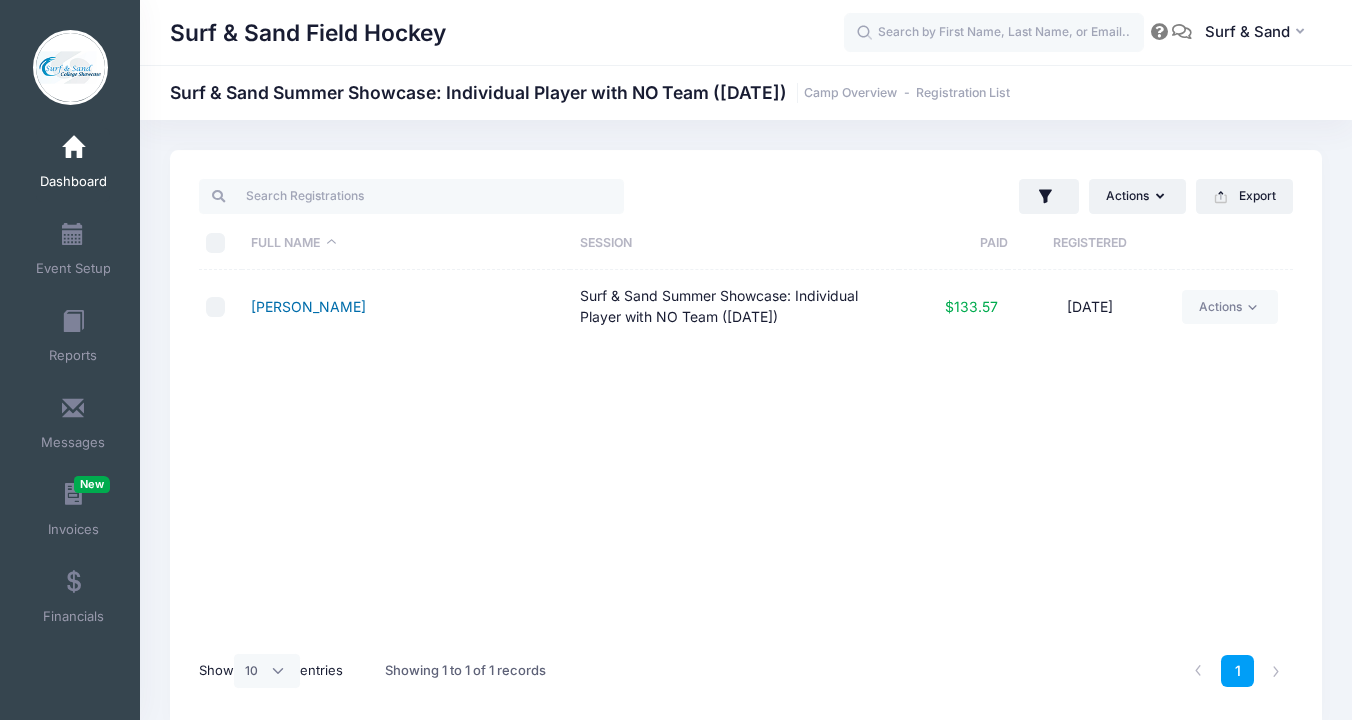 click on "Browning, Claire" at bounding box center (308, 306) 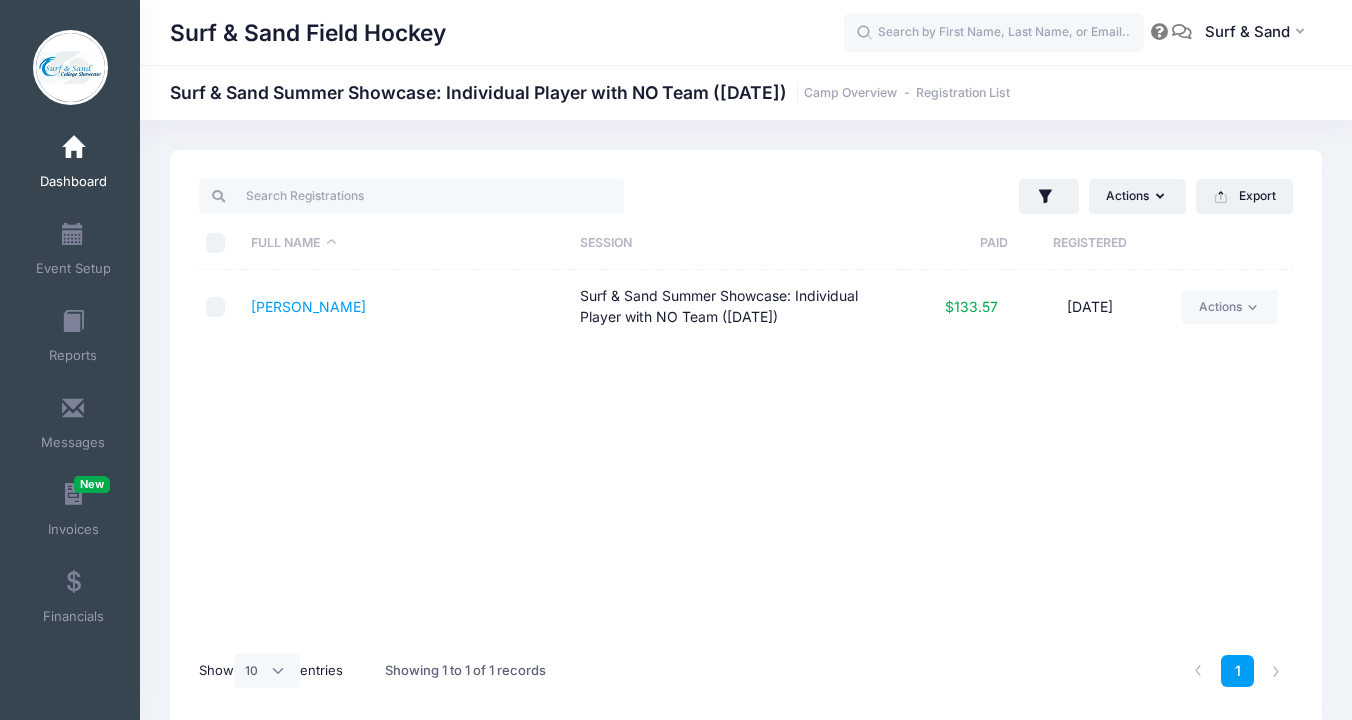 click on "Dashboard" at bounding box center (73, 165) 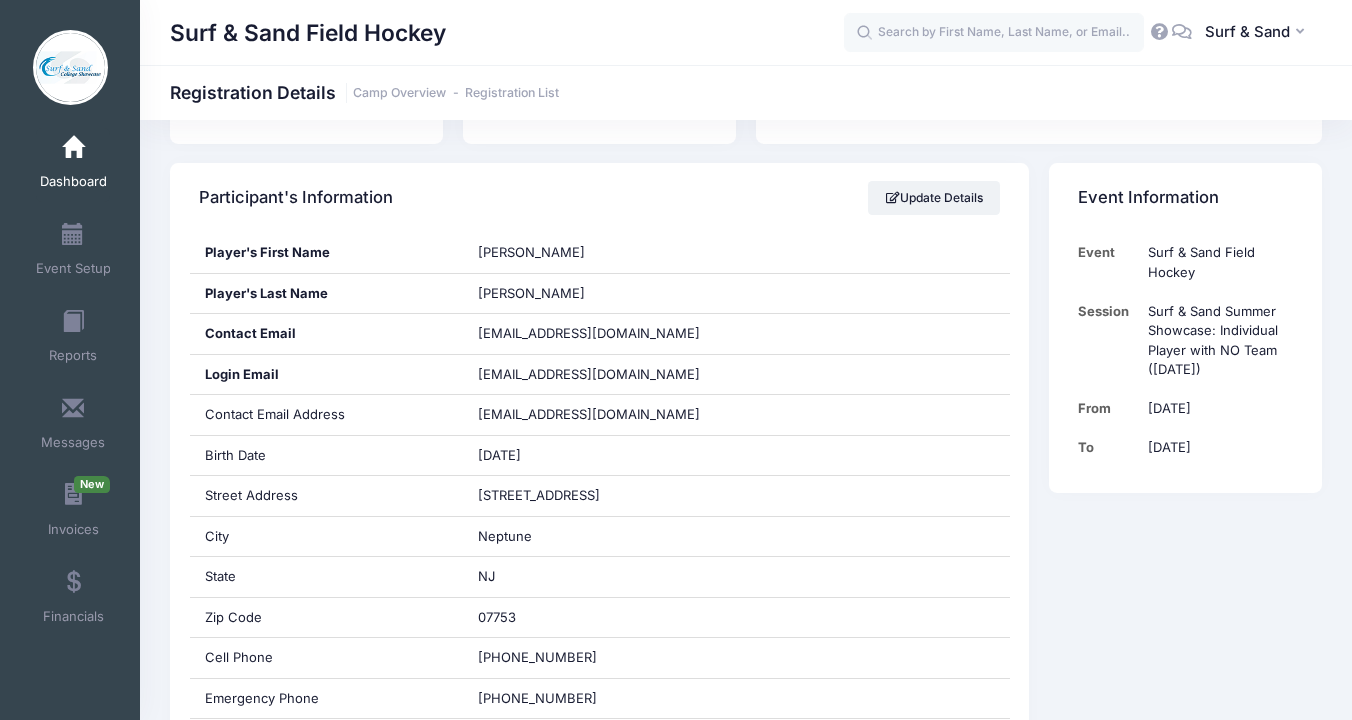 scroll, scrollTop: 83, scrollLeft: 0, axis: vertical 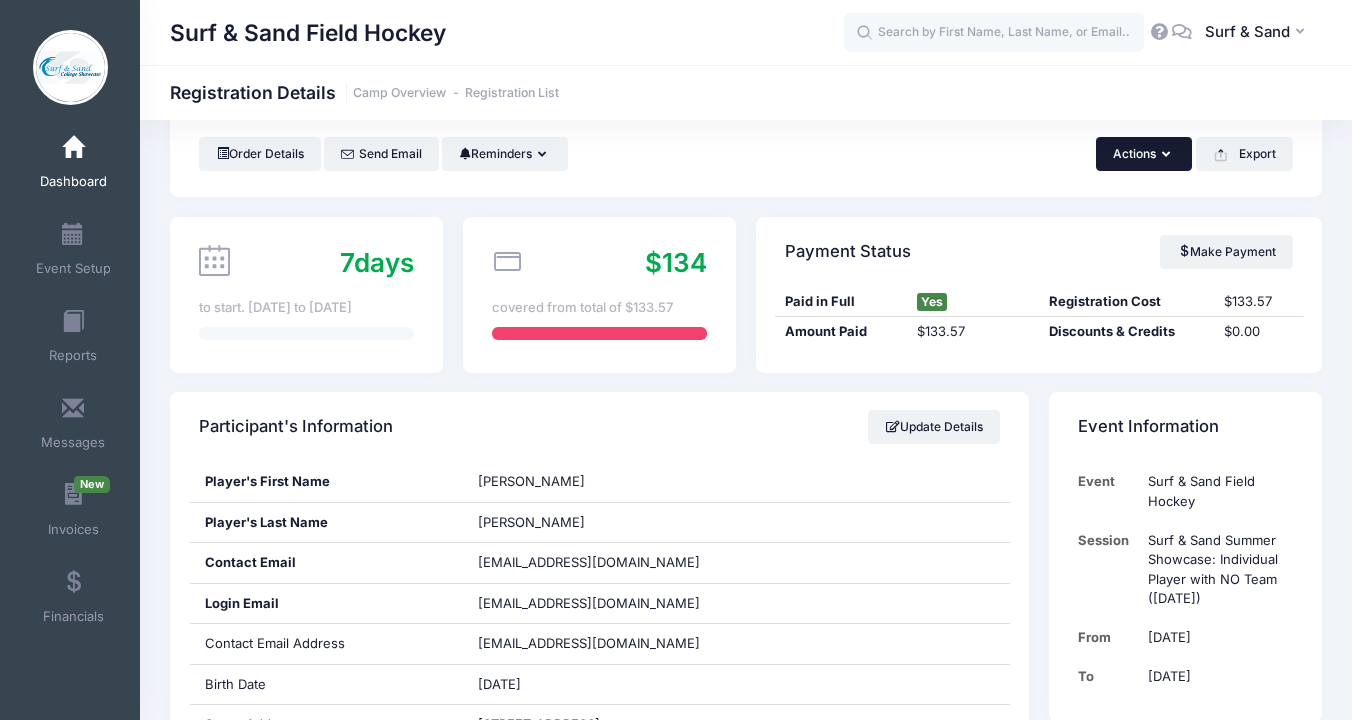 click on "Actions" at bounding box center [1144, 154] 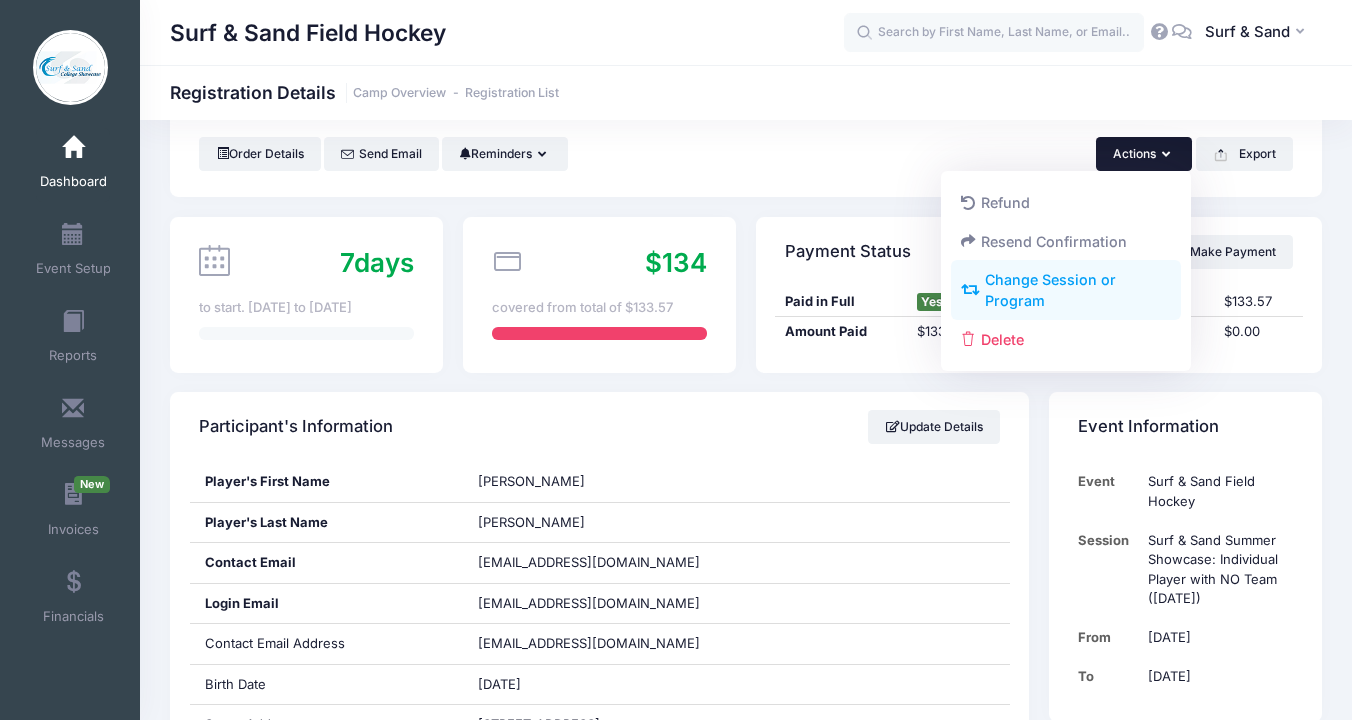click on "Change Session or Program" at bounding box center [1066, 291] 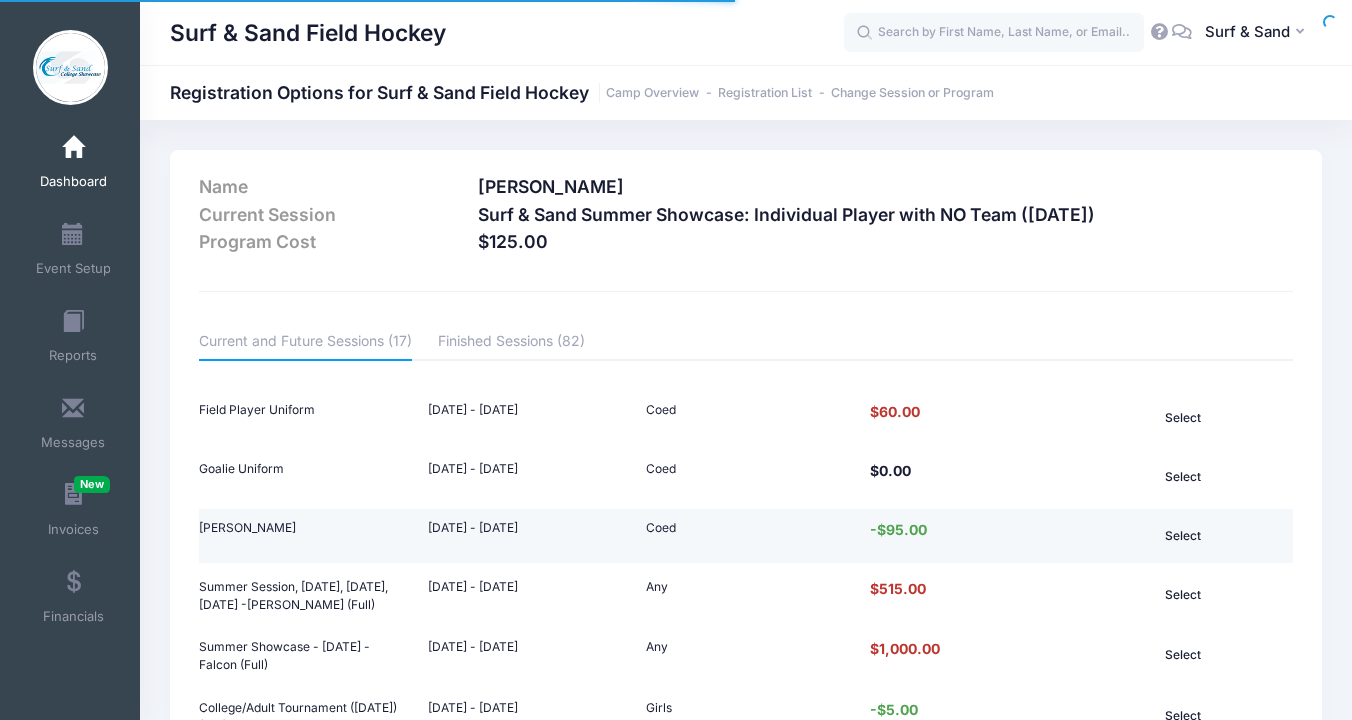 scroll, scrollTop: 354, scrollLeft: 0, axis: vertical 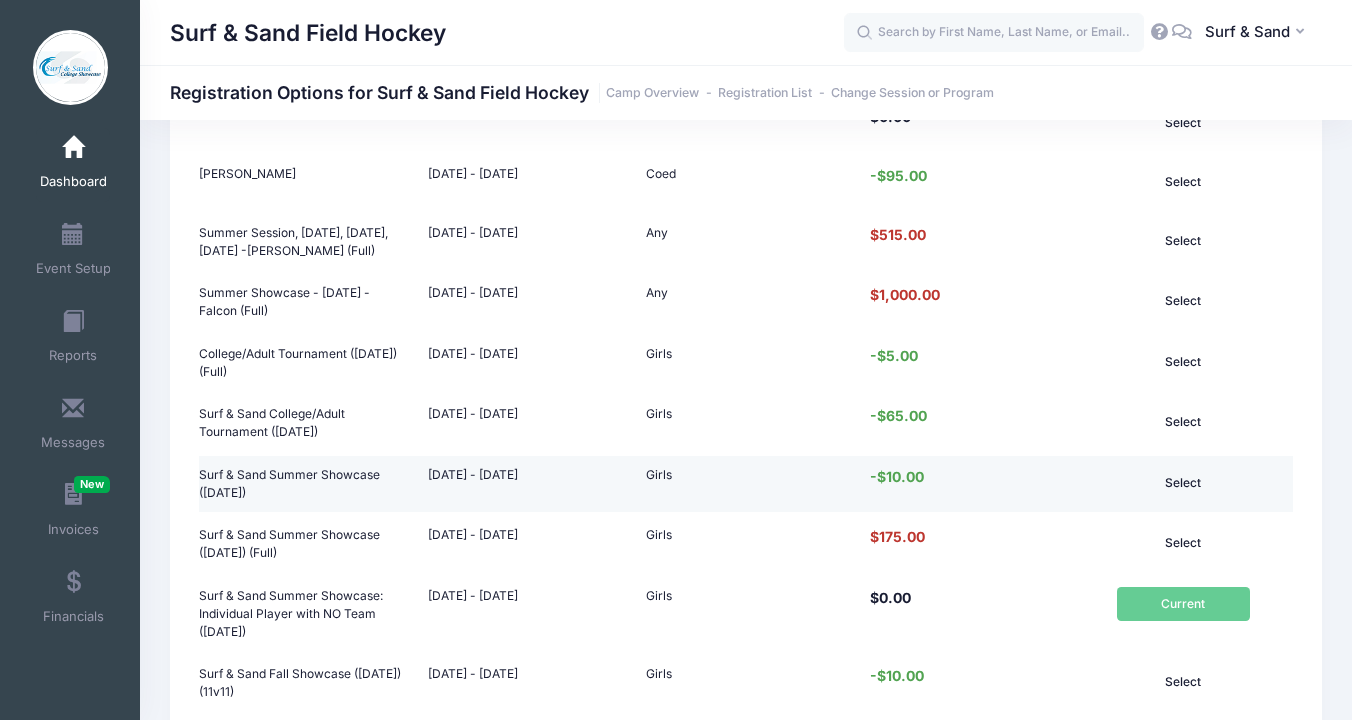 click on "Select" at bounding box center (1183, 483) 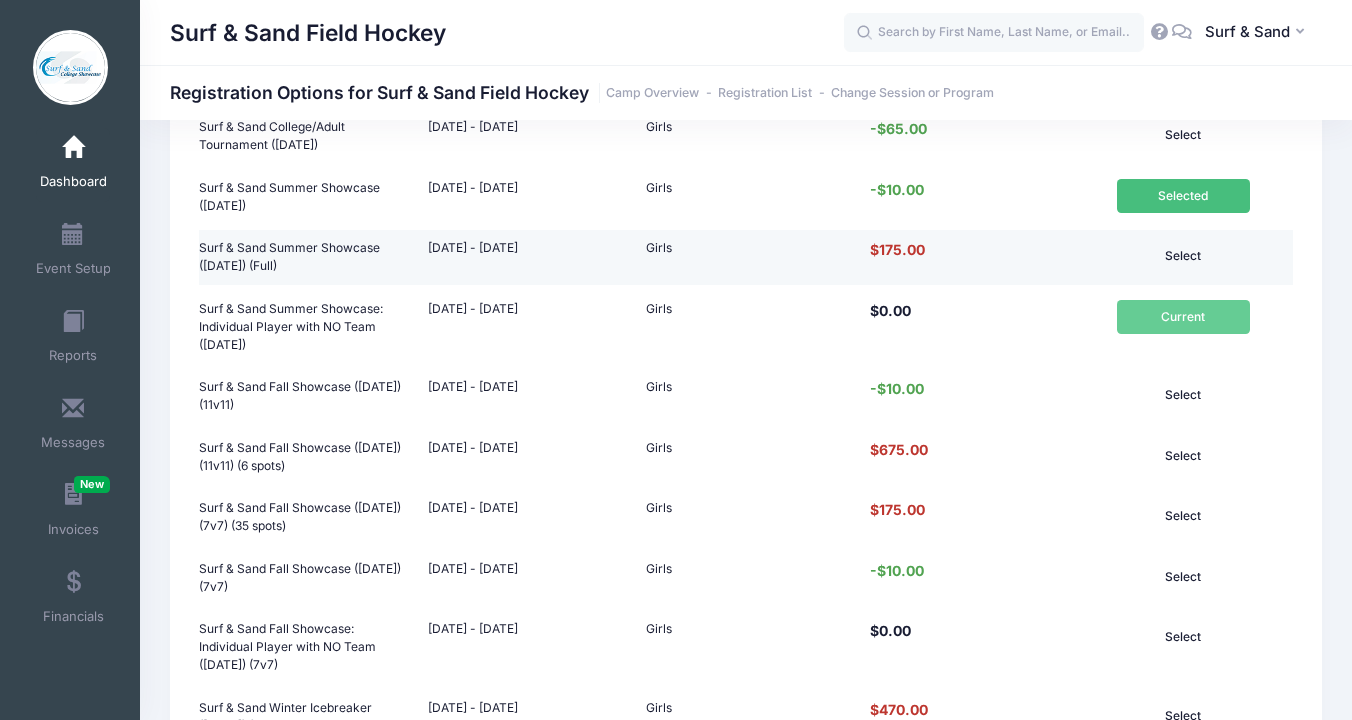 scroll, scrollTop: 921, scrollLeft: 0, axis: vertical 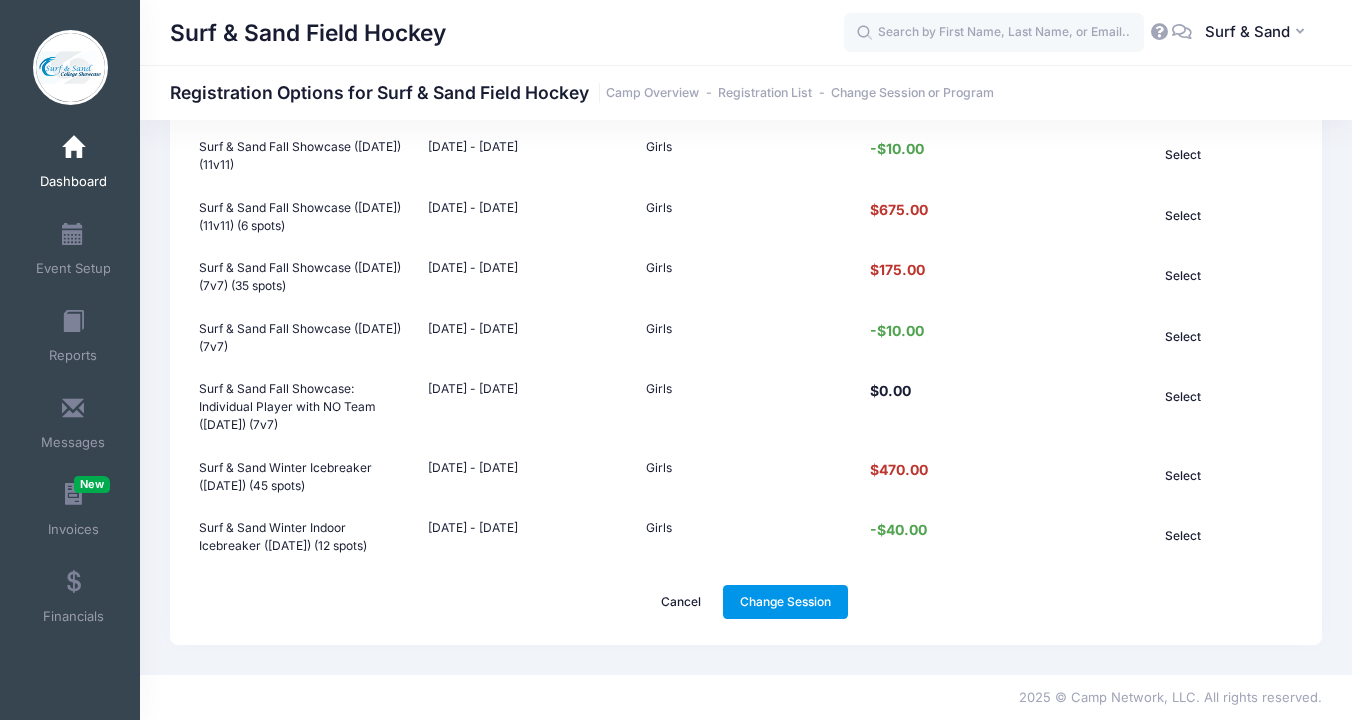click on "Change Session" at bounding box center (786, 602) 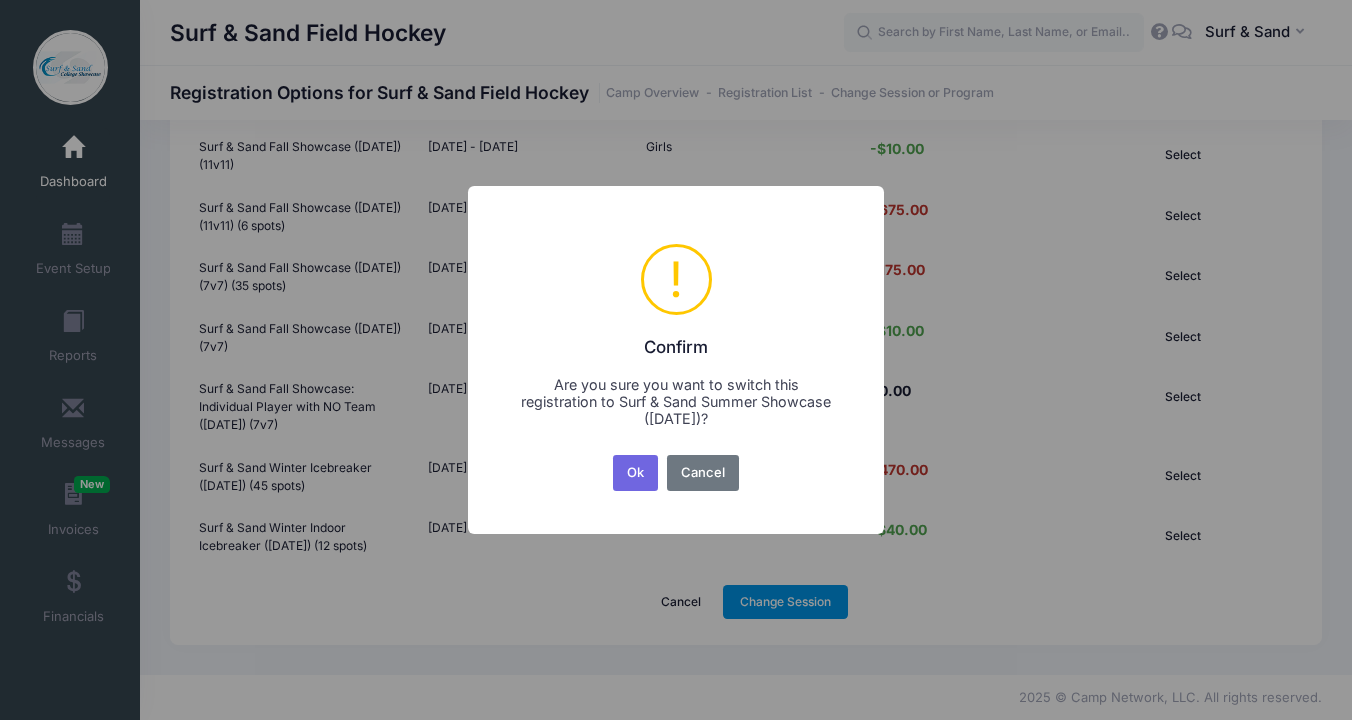scroll, scrollTop: 0, scrollLeft: 0, axis: both 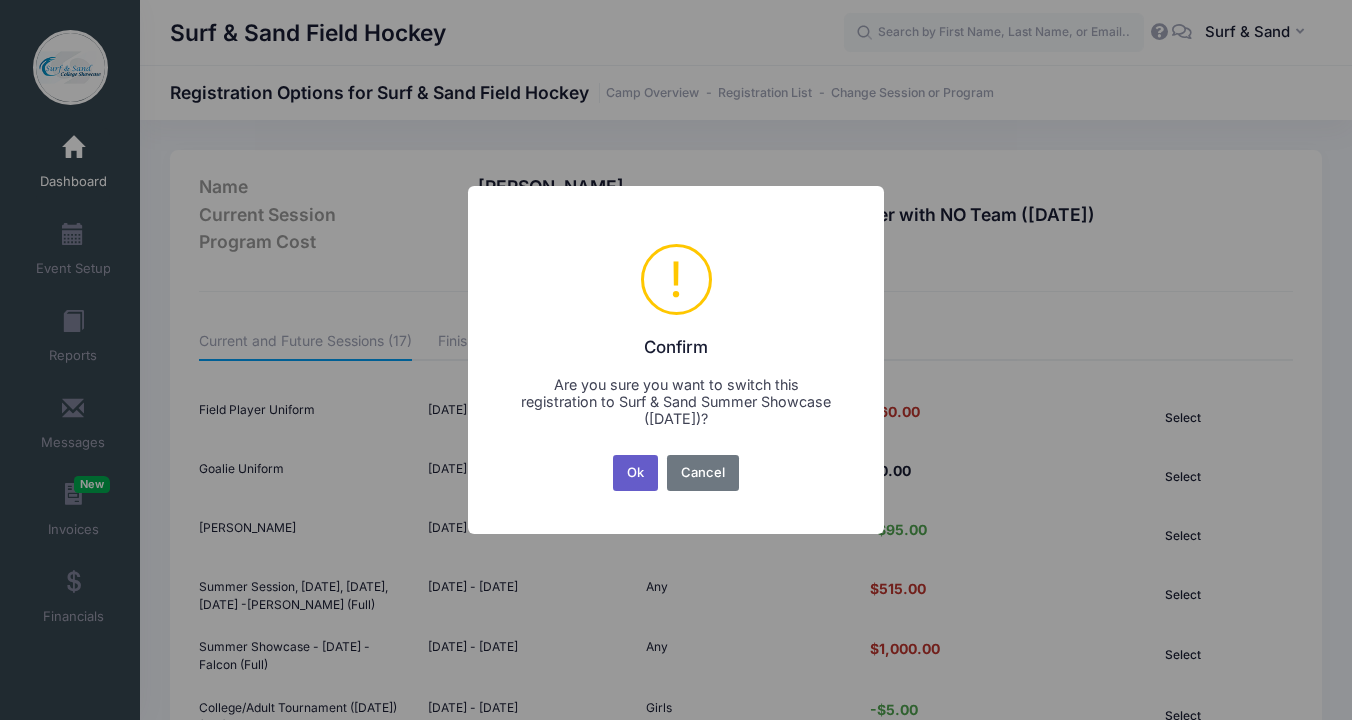 click on "Ok" at bounding box center [636, 473] 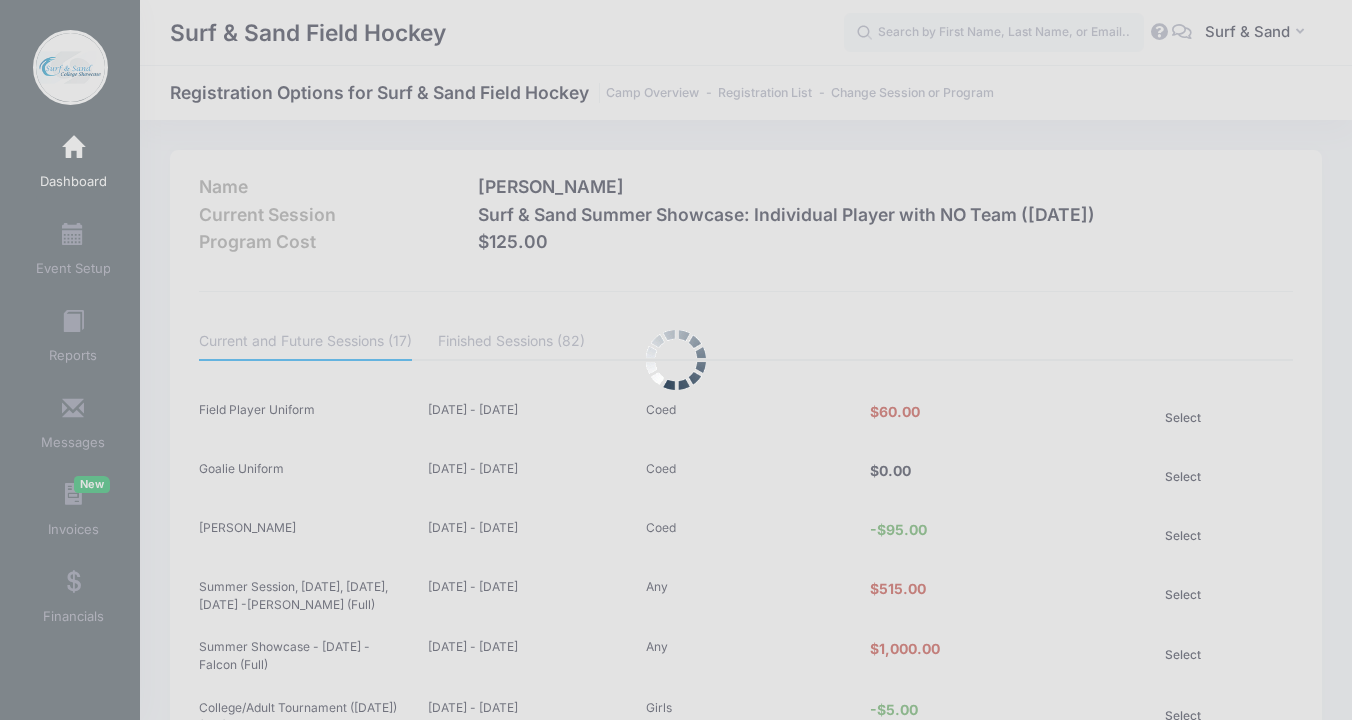 scroll, scrollTop: 921, scrollLeft: 0, axis: vertical 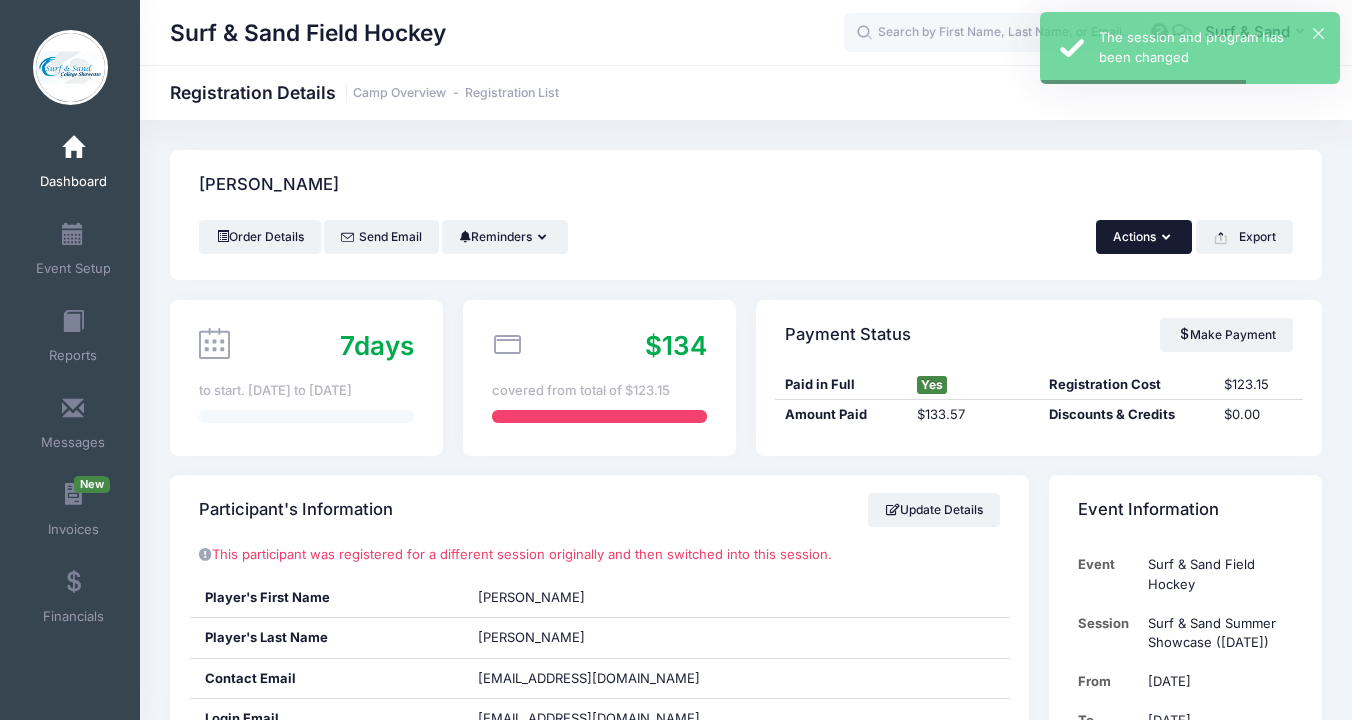 click on "Actions" at bounding box center (1144, 237) 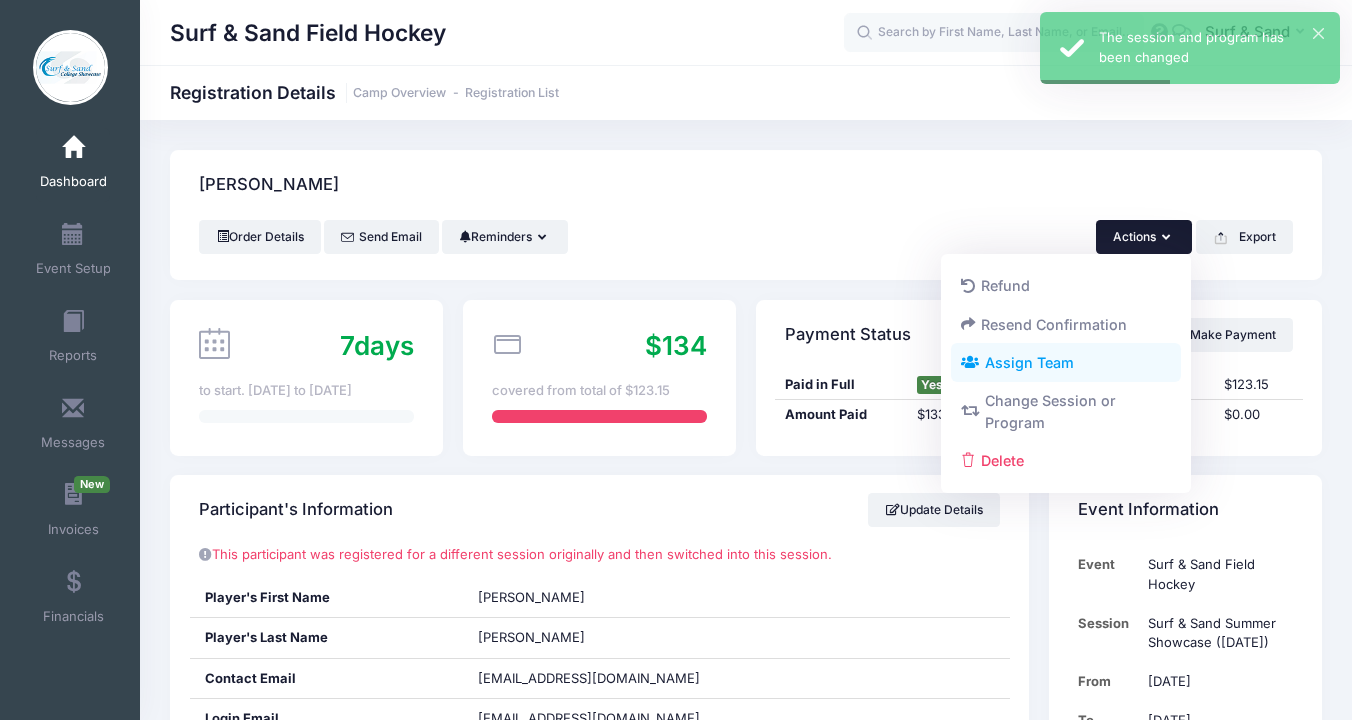 click on "Assign Team" at bounding box center (1066, 363) 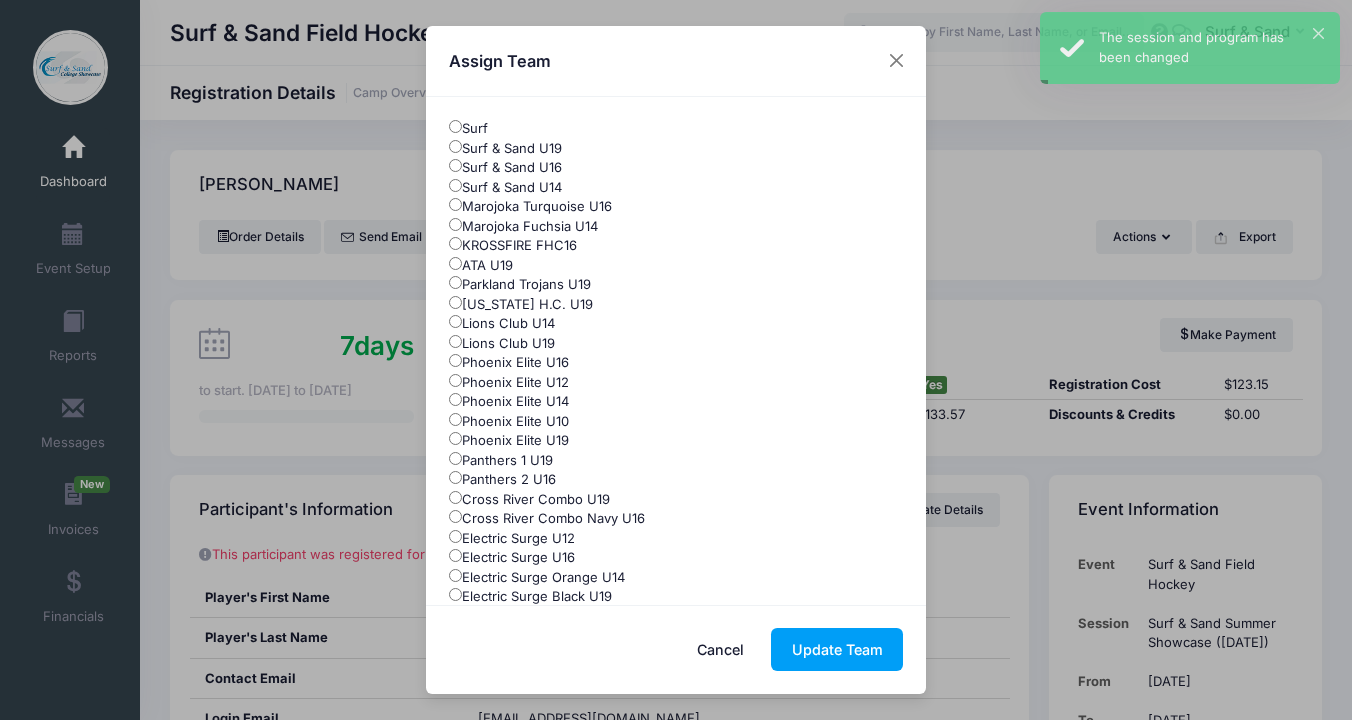 click on "Surf & Sand U16" at bounding box center (505, 168) 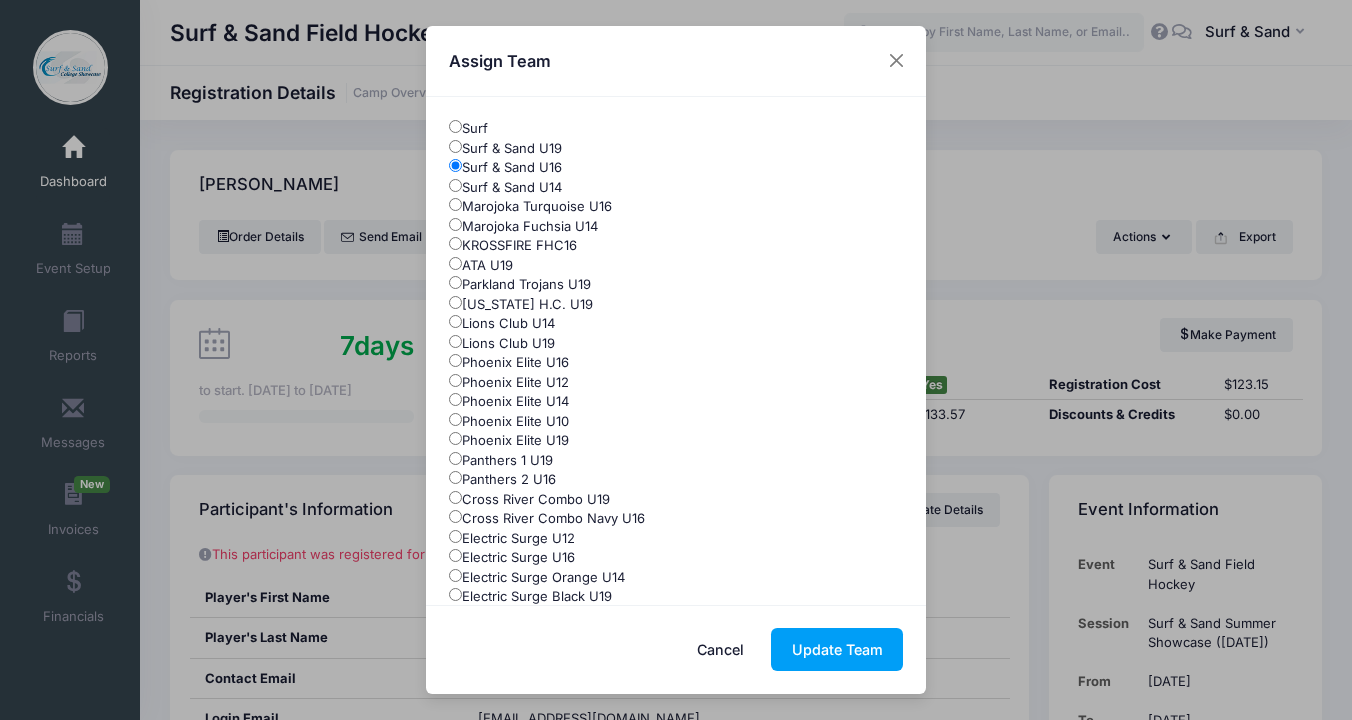 click on "Cancel" at bounding box center [721, 649] 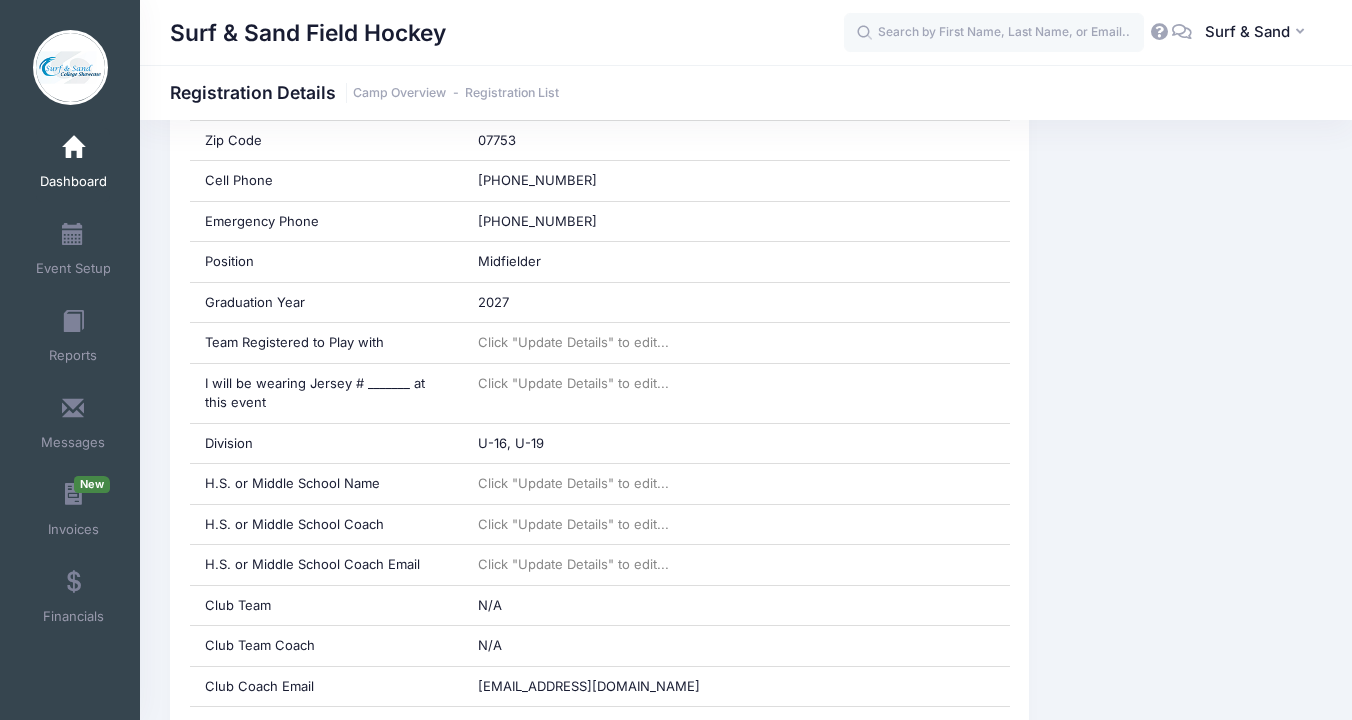 scroll, scrollTop: 0, scrollLeft: 0, axis: both 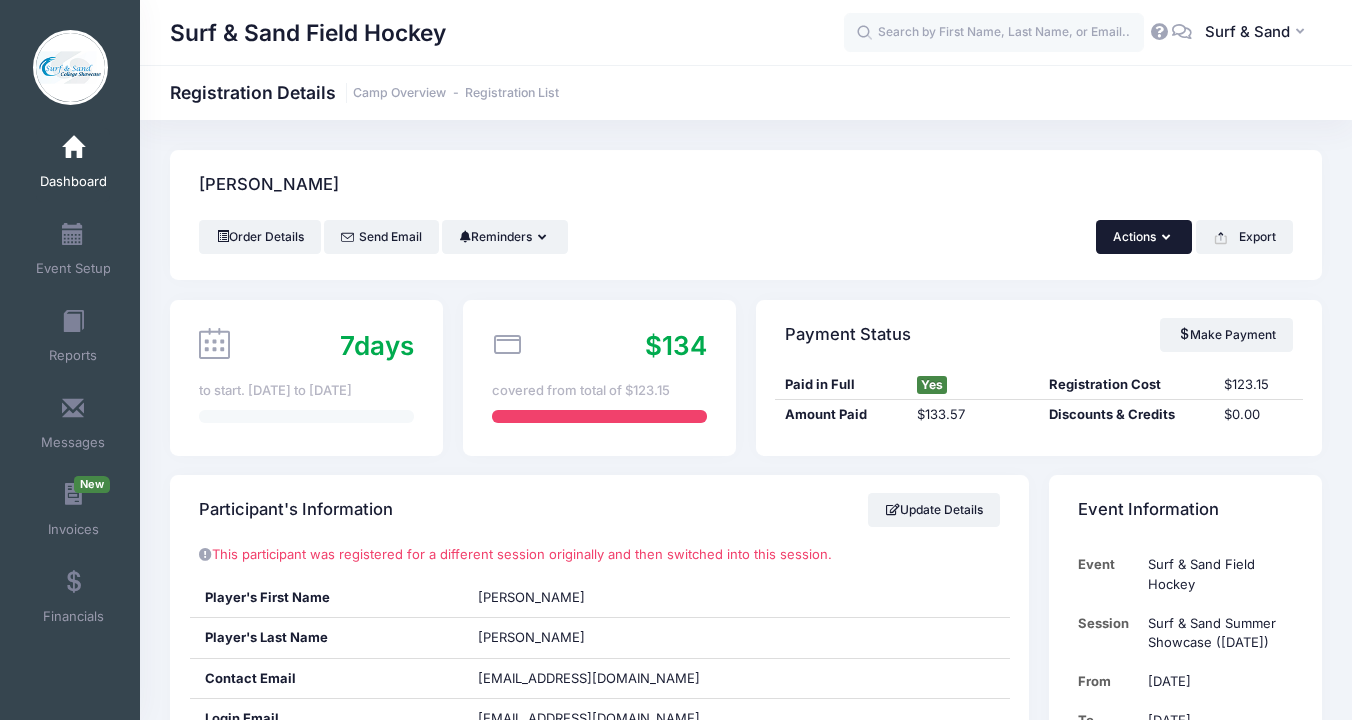 click on "Actions" at bounding box center (1144, 237) 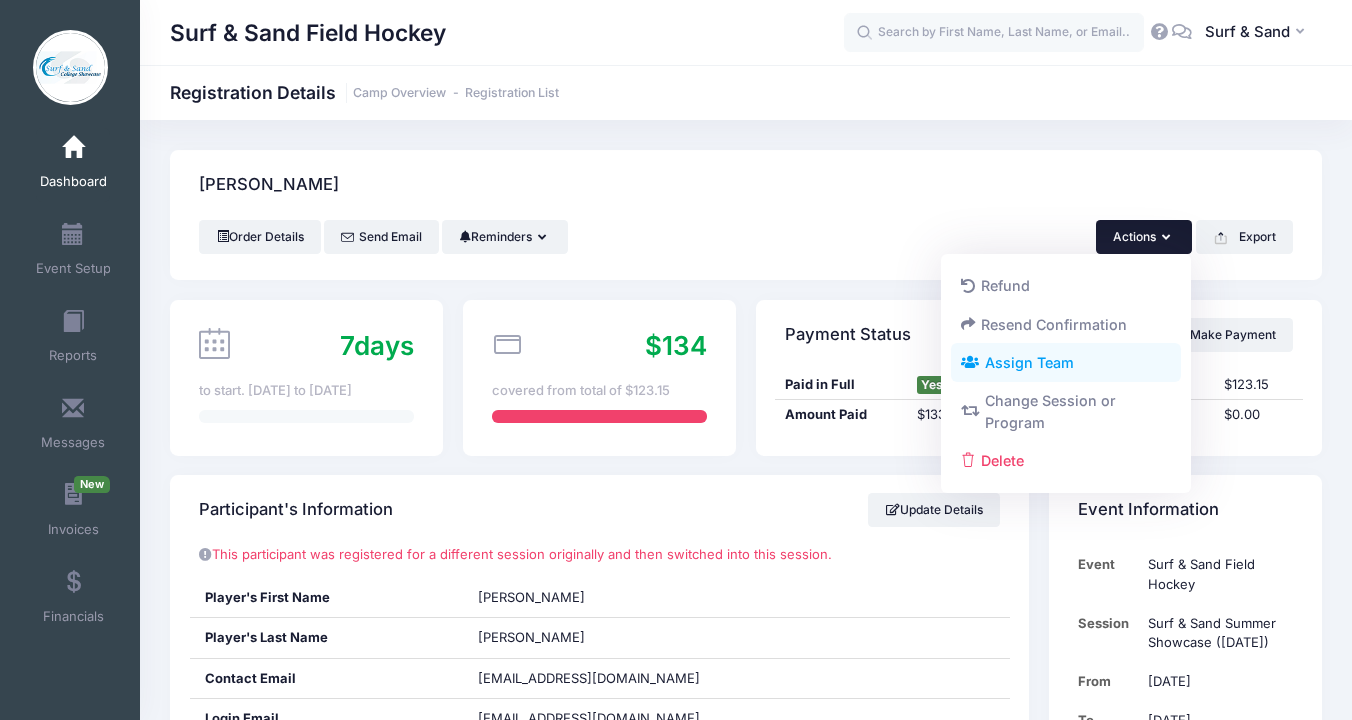 click on "Assign Team" at bounding box center (1066, 363) 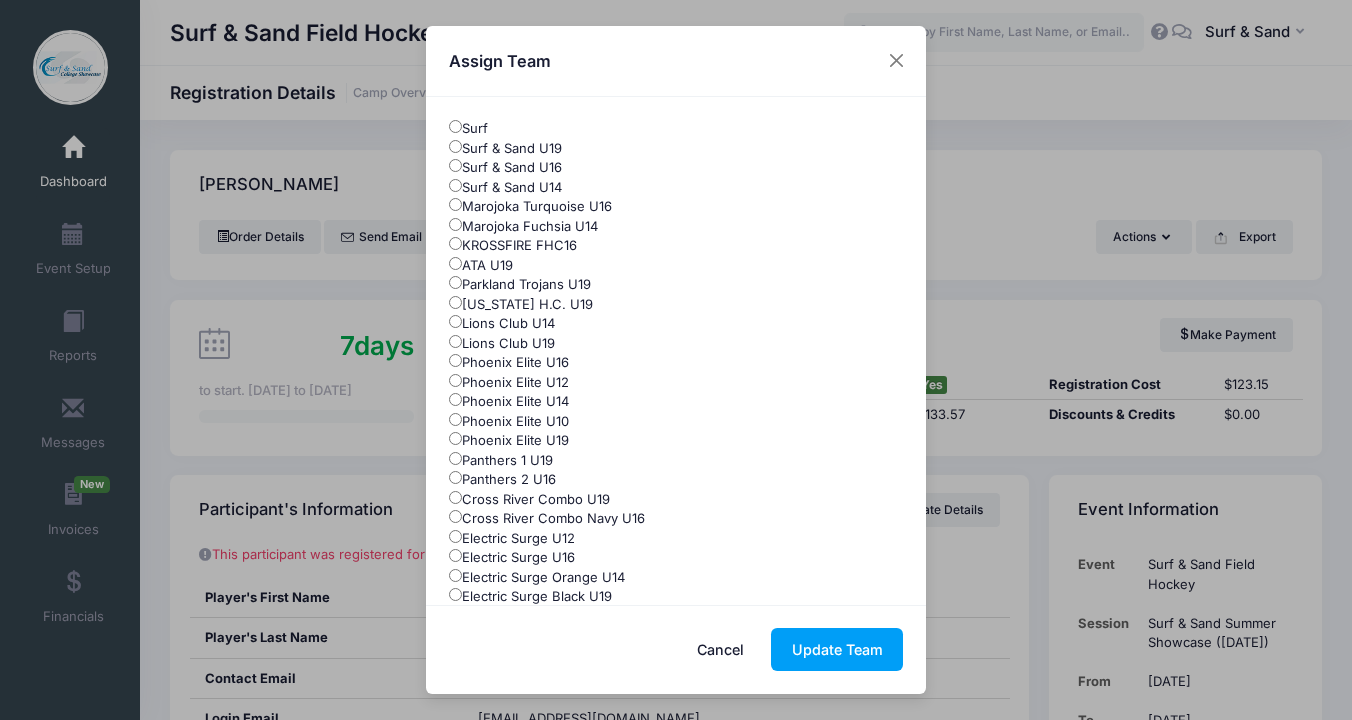 click on "Surf & Sand U16" at bounding box center [505, 168] 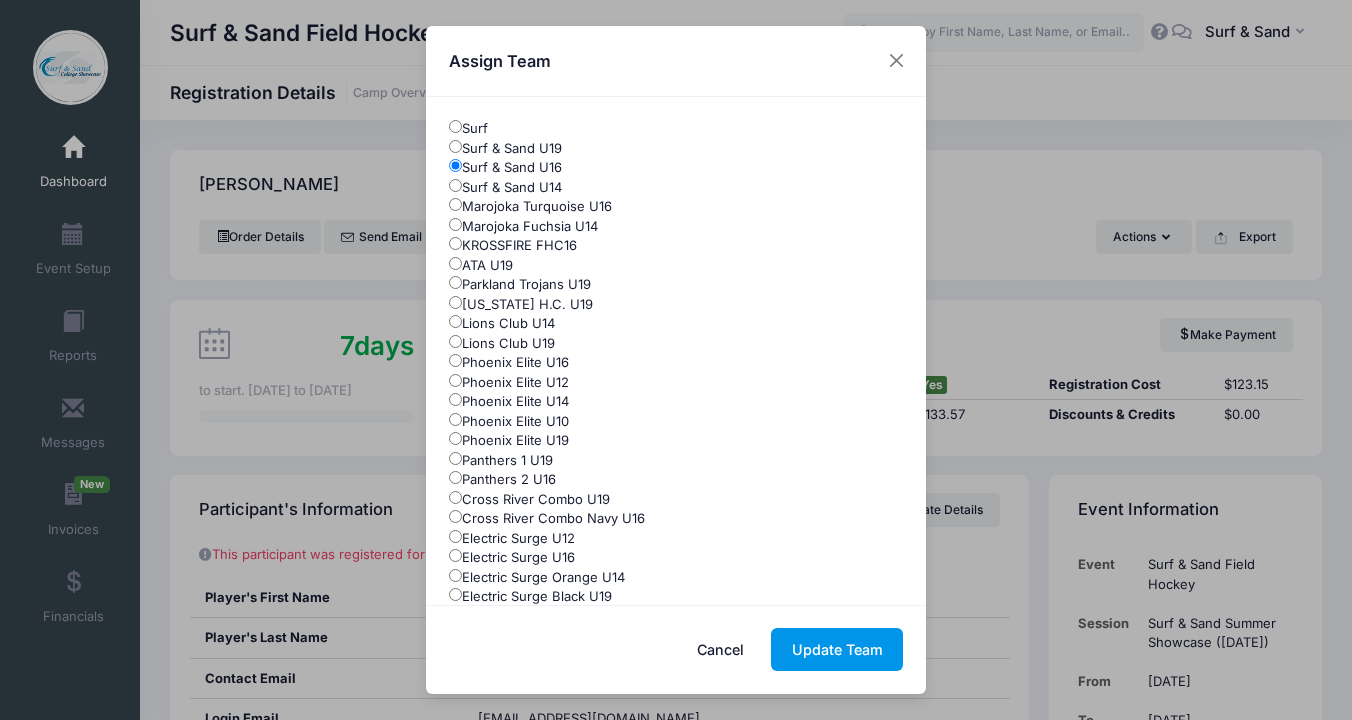 click on "Update Team" at bounding box center (837, 649) 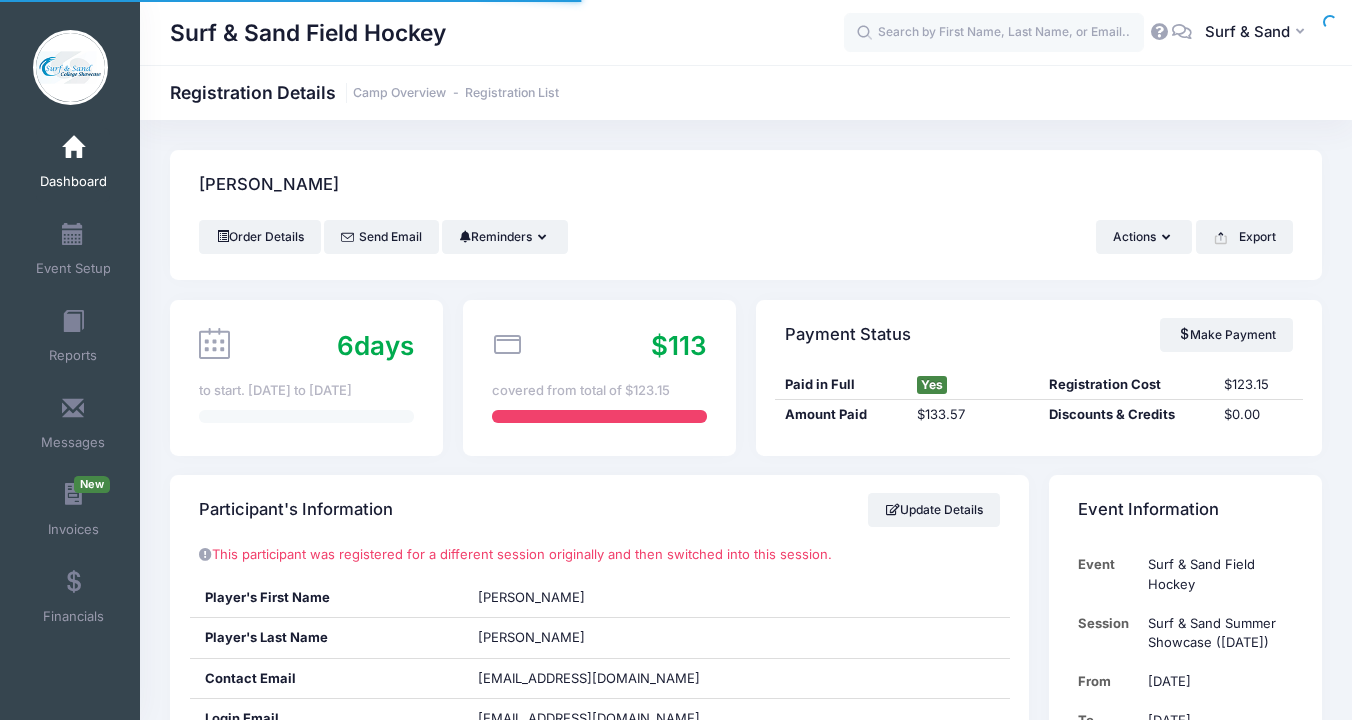 scroll, scrollTop: 0, scrollLeft: 0, axis: both 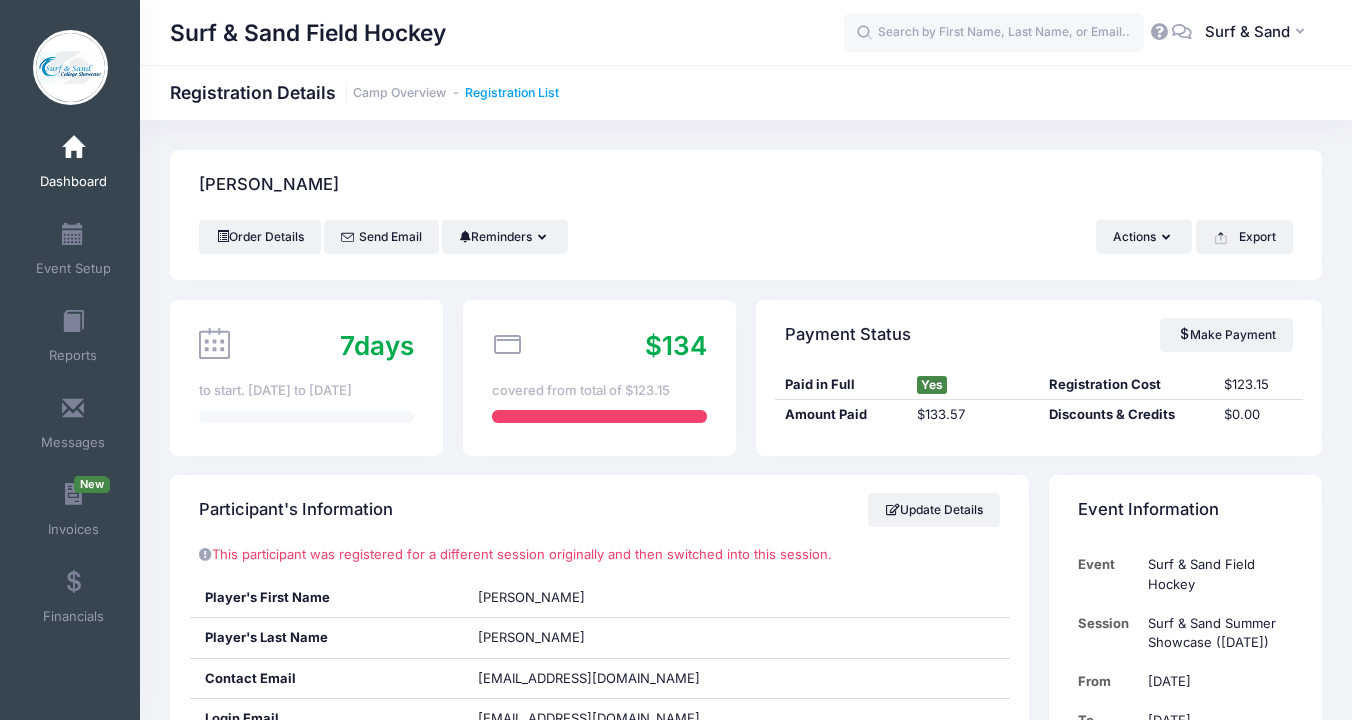 click on "Registration List" at bounding box center [512, 93] 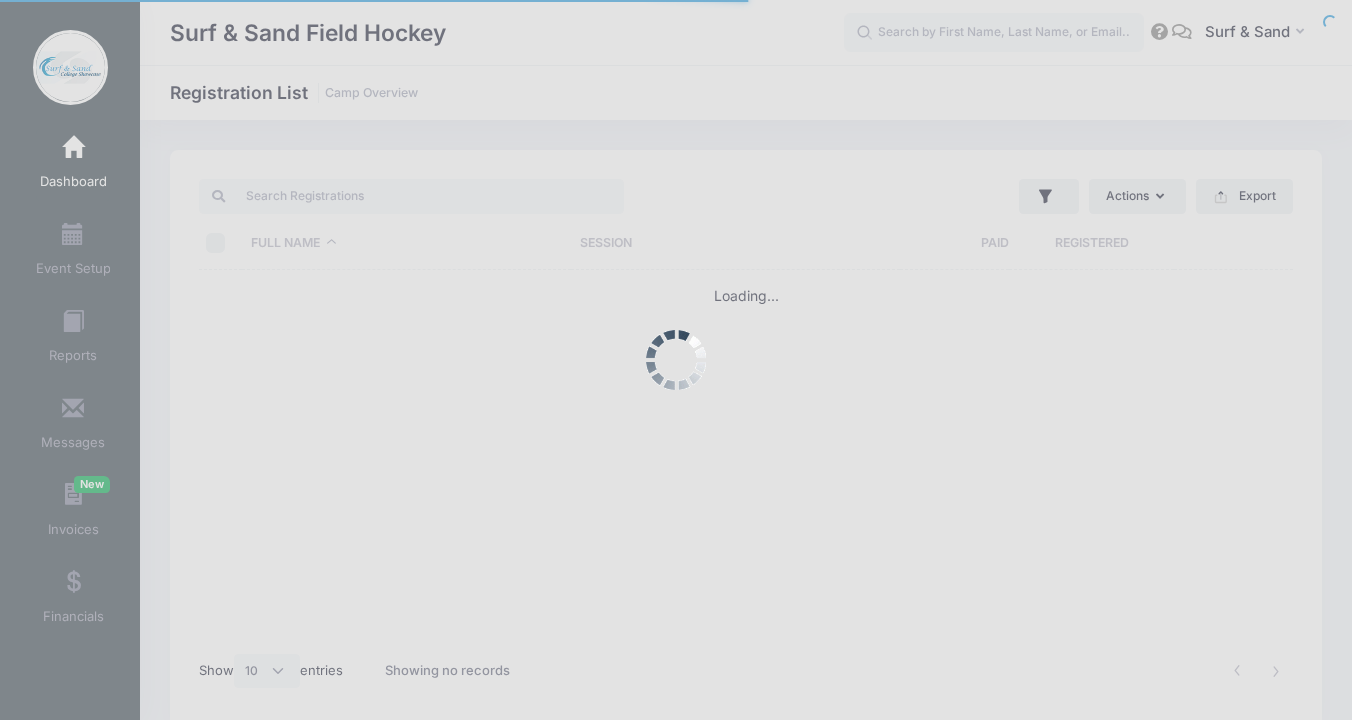 select on "10" 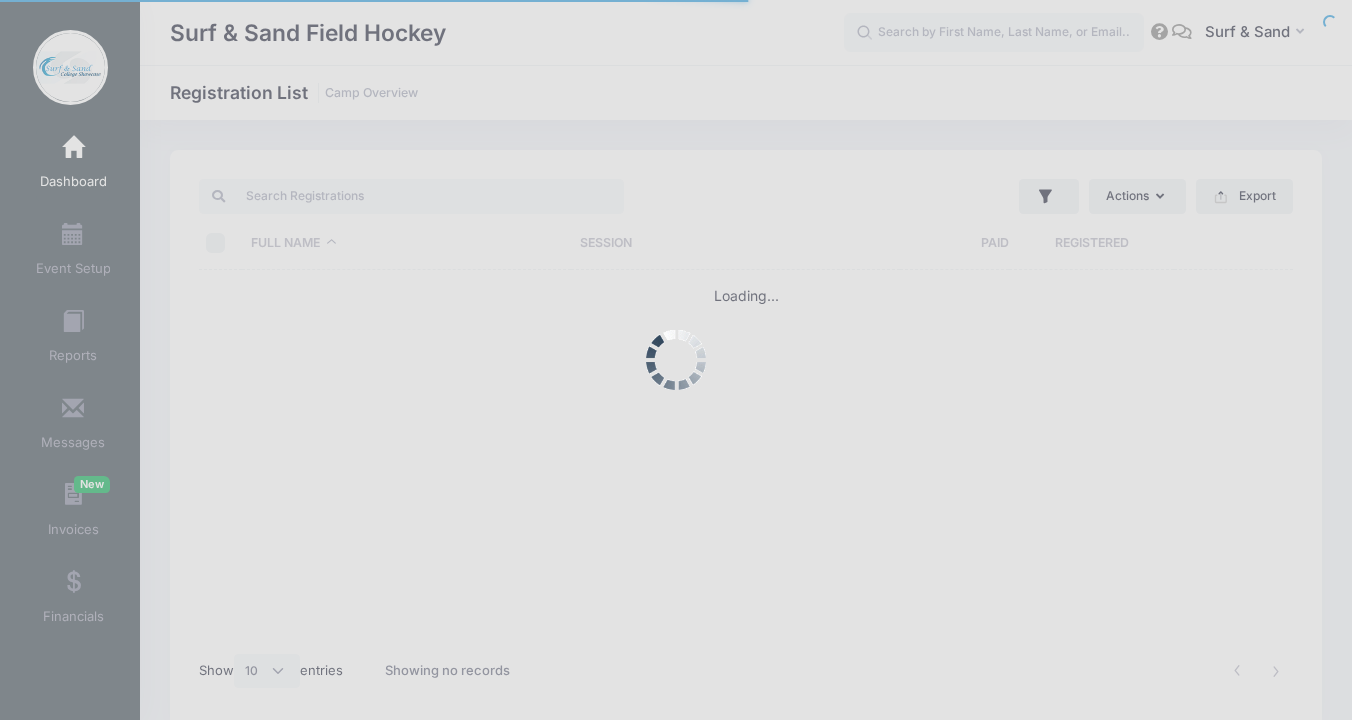 scroll, scrollTop: 0, scrollLeft: 0, axis: both 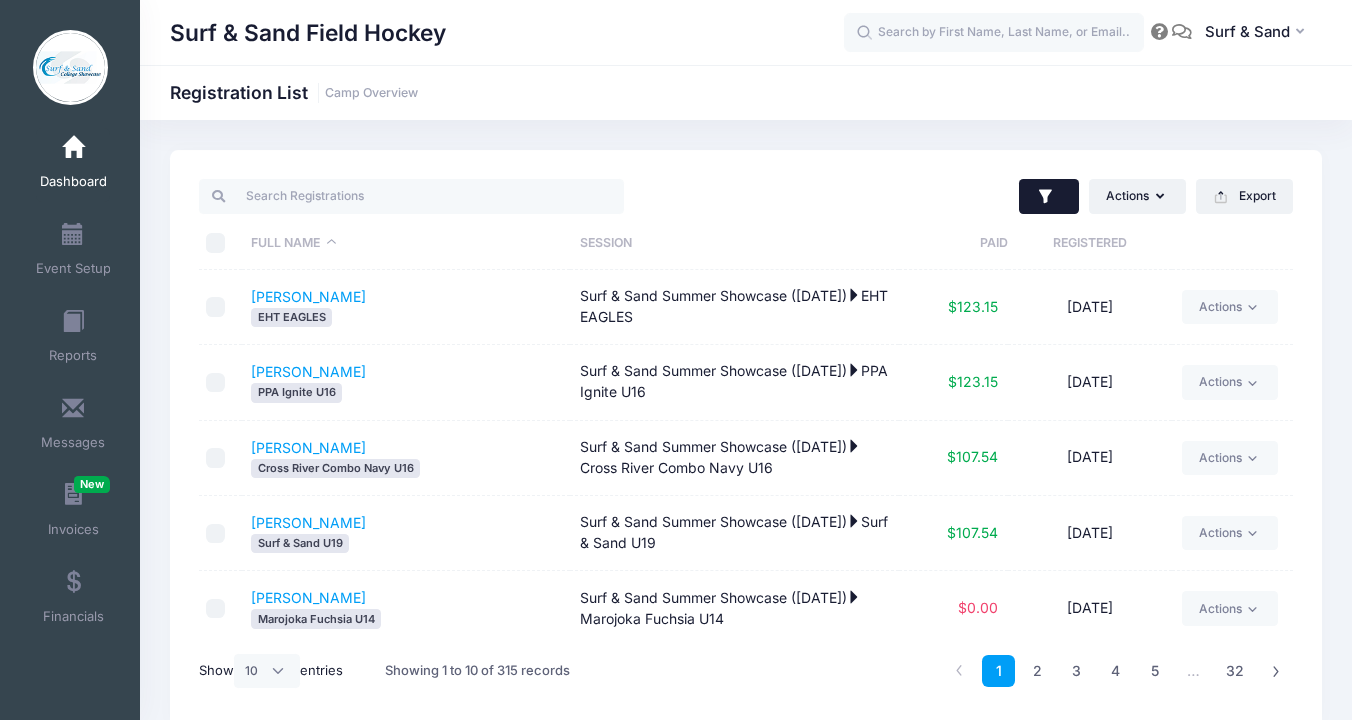 click at bounding box center (1049, 197) 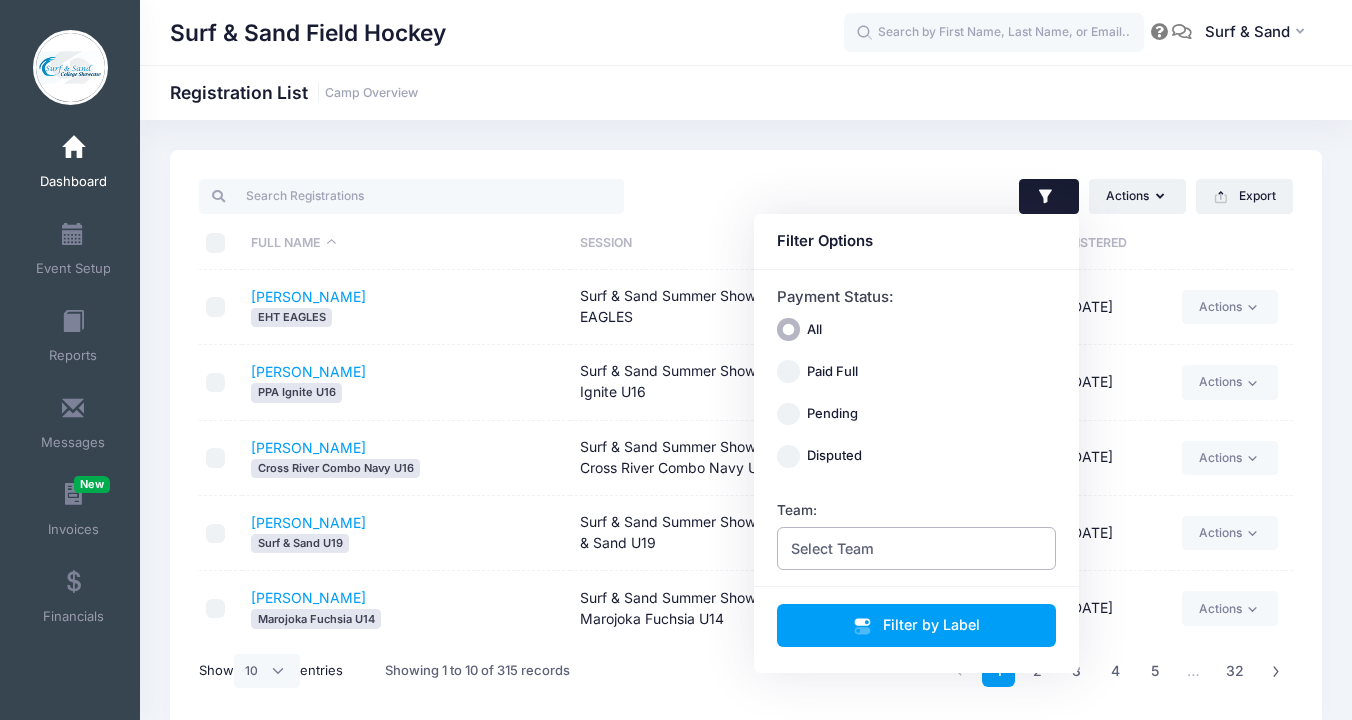 click on "Select Team" at bounding box center [917, 548] 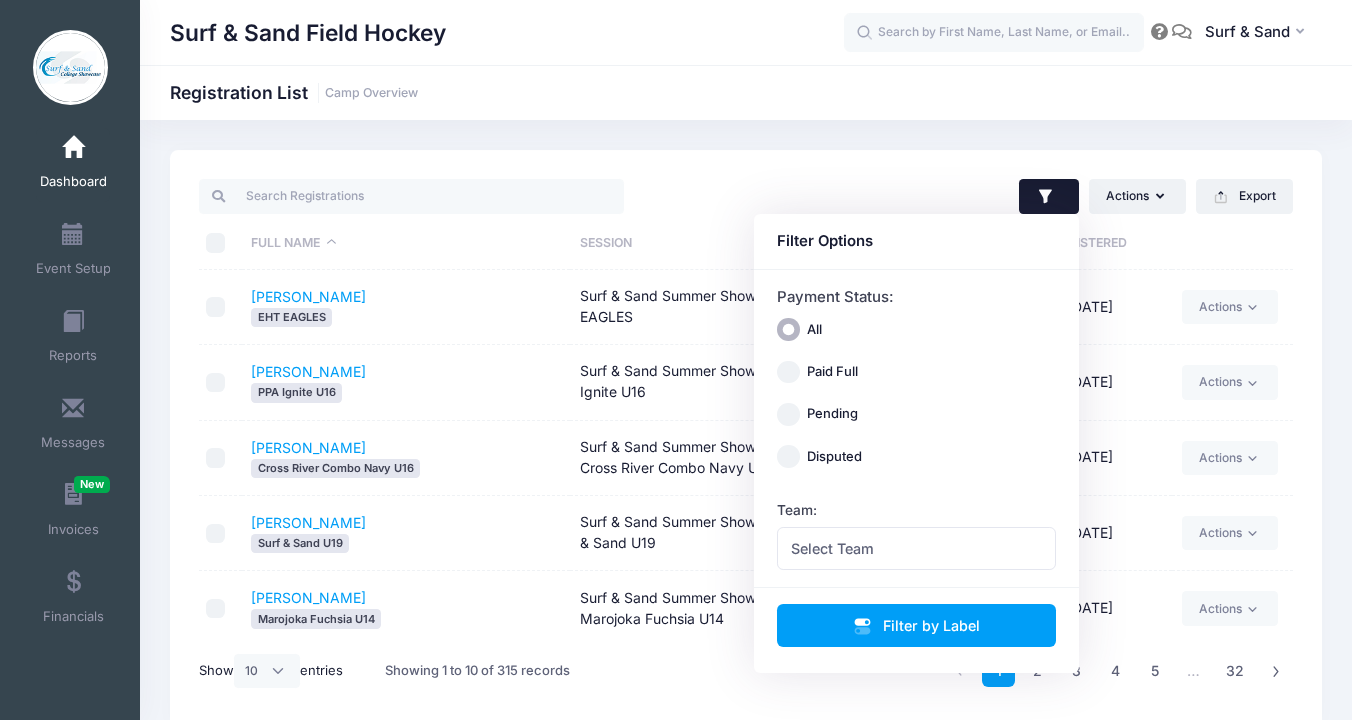 click on "Actions      Assign Labels
Send Email
Send Payment Reminder
Send Document Upload Reminder
Request Additional Information
Deleted Registrations
Filter Options
Payment Status:
All
Paid Full
Pending Disputed" at bounding box center [746, 439] 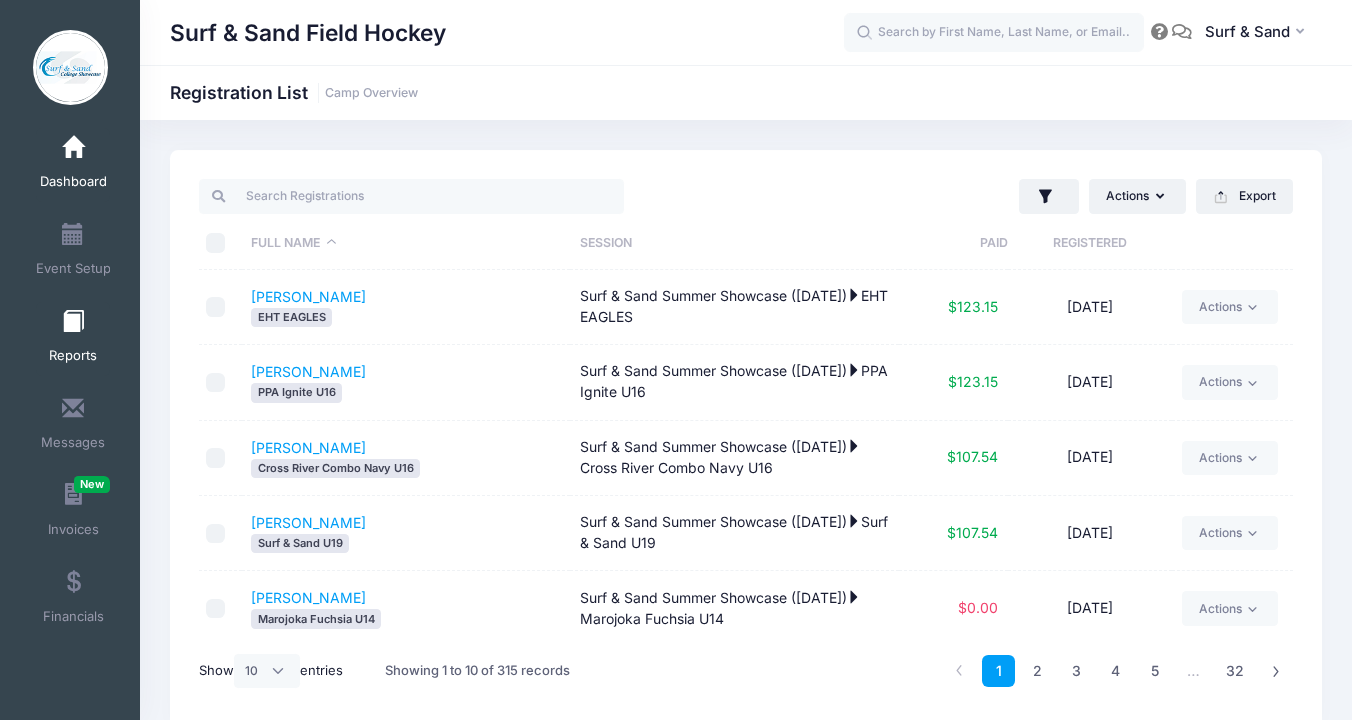 click at bounding box center [73, 322] 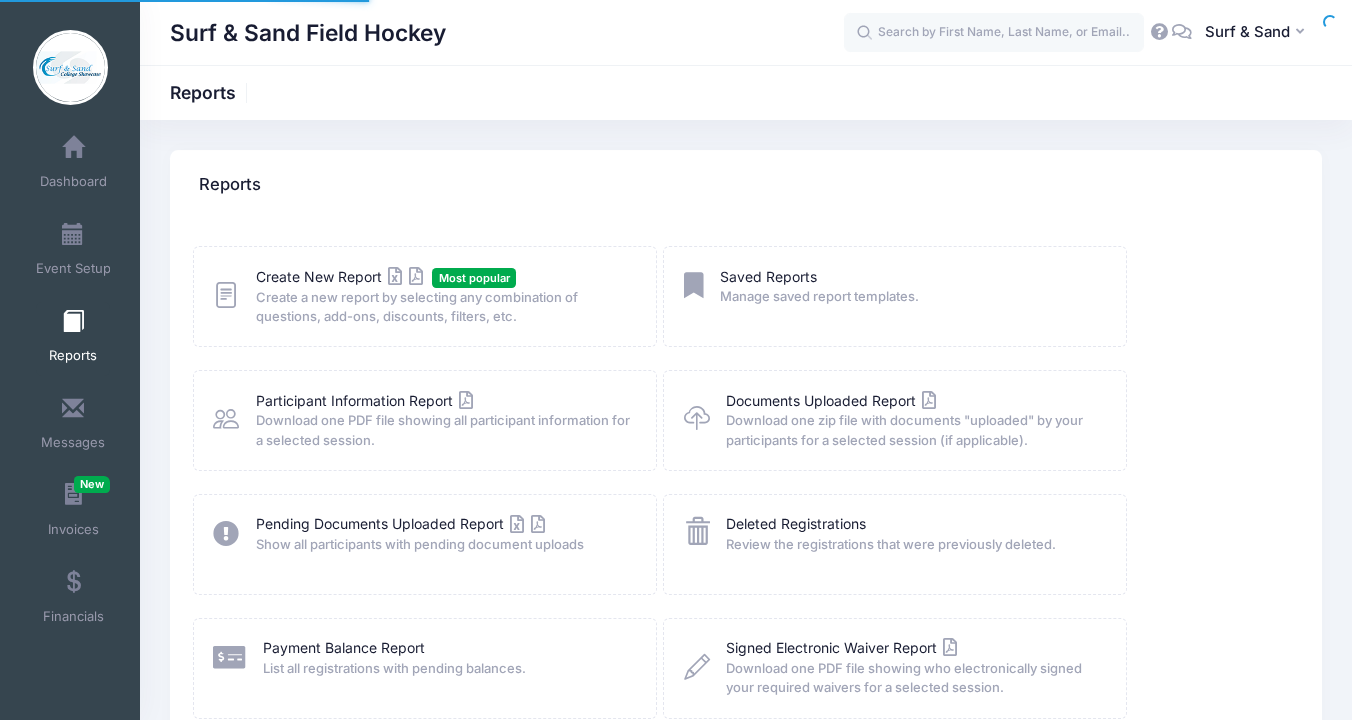 scroll, scrollTop: 0, scrollLeft: 0, axis: both 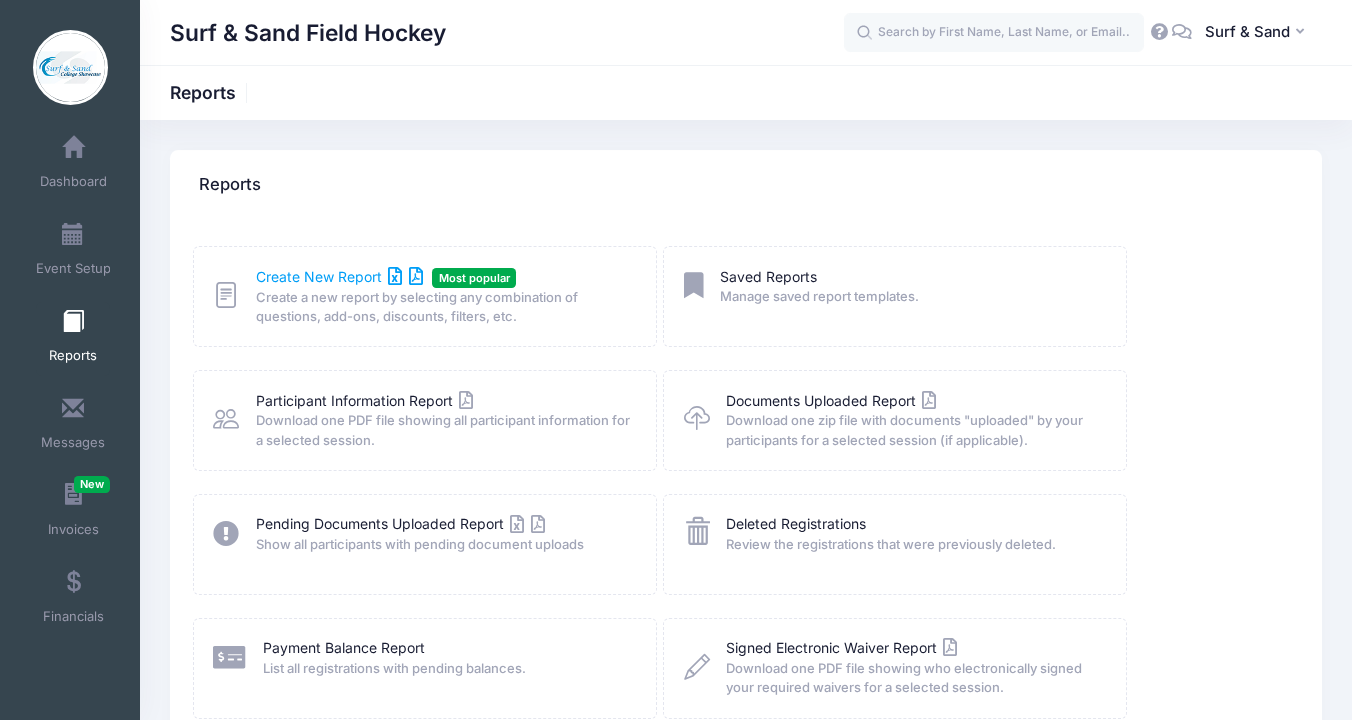 click on "Create New Report" at bounding box center [339, 276] 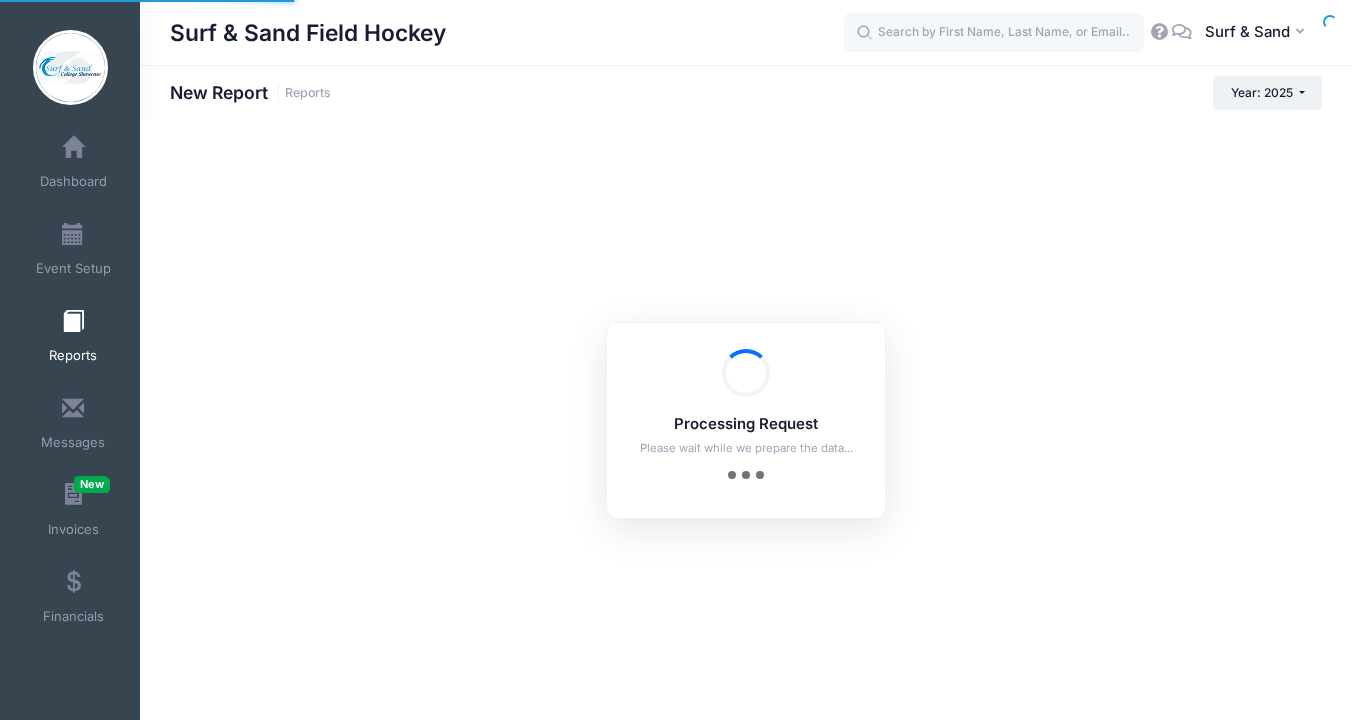 scroll, scrollTop: 0, scrollLeft: 0, axis: both 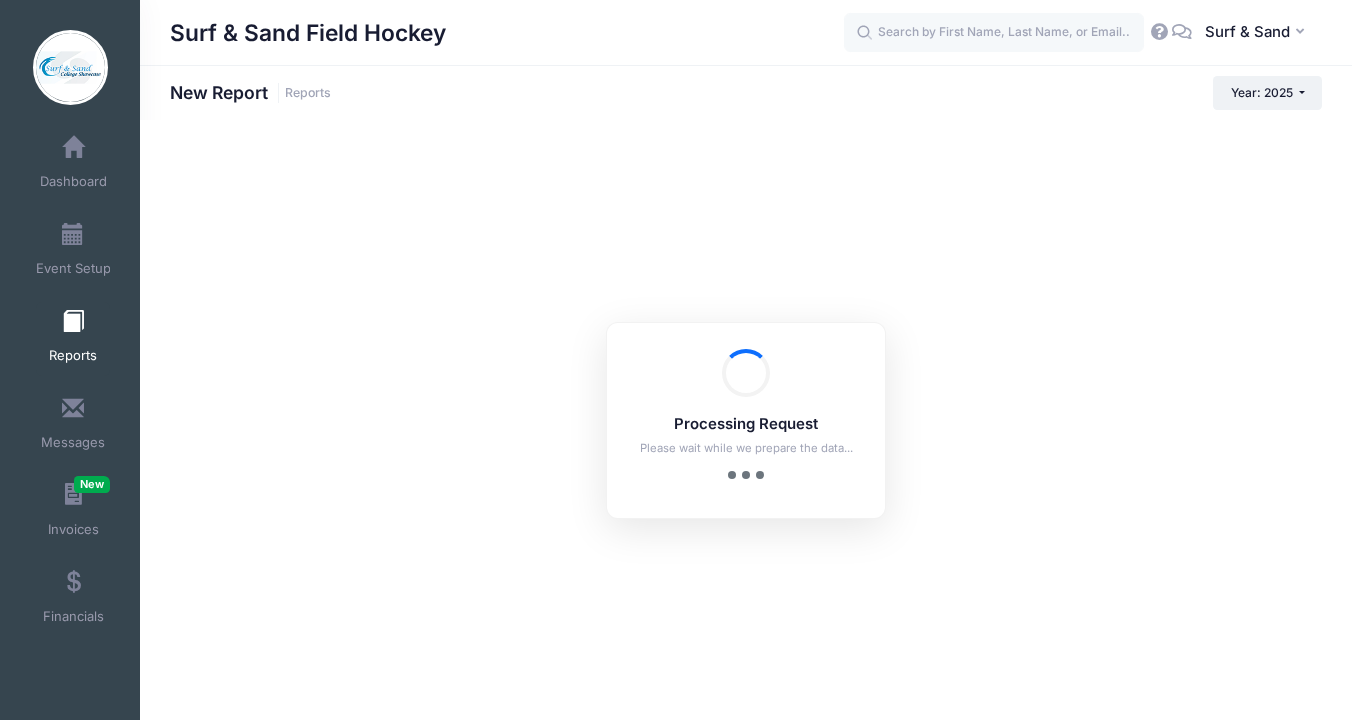 checkbox on "true" 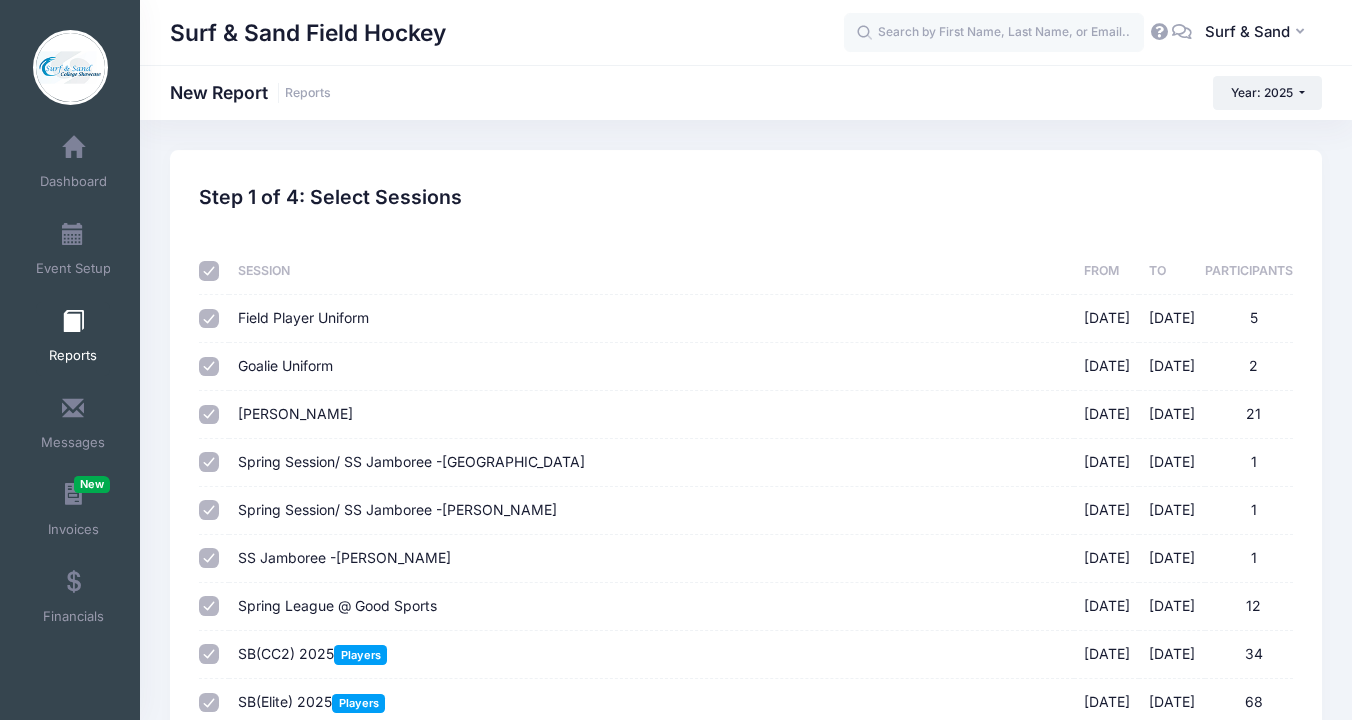 click at bounding box center (209, 271) 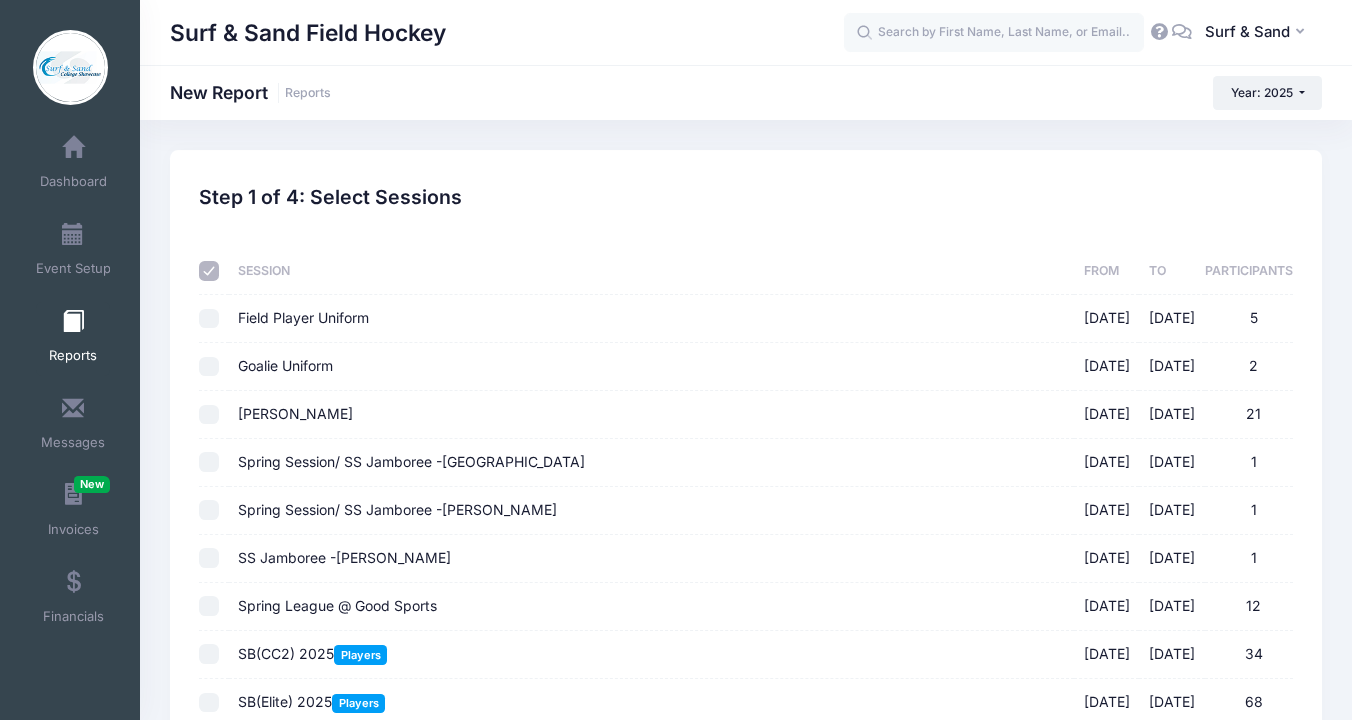 checkbox on "false" 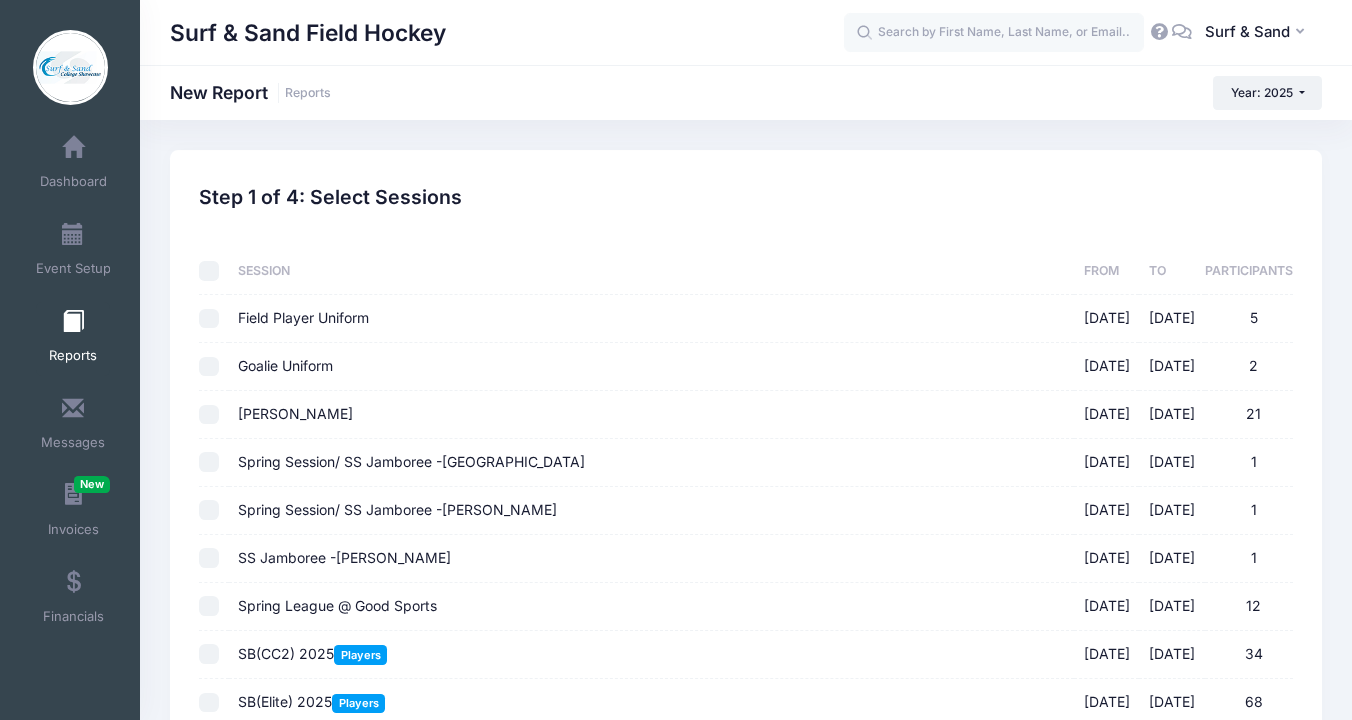 checkbox on "false" 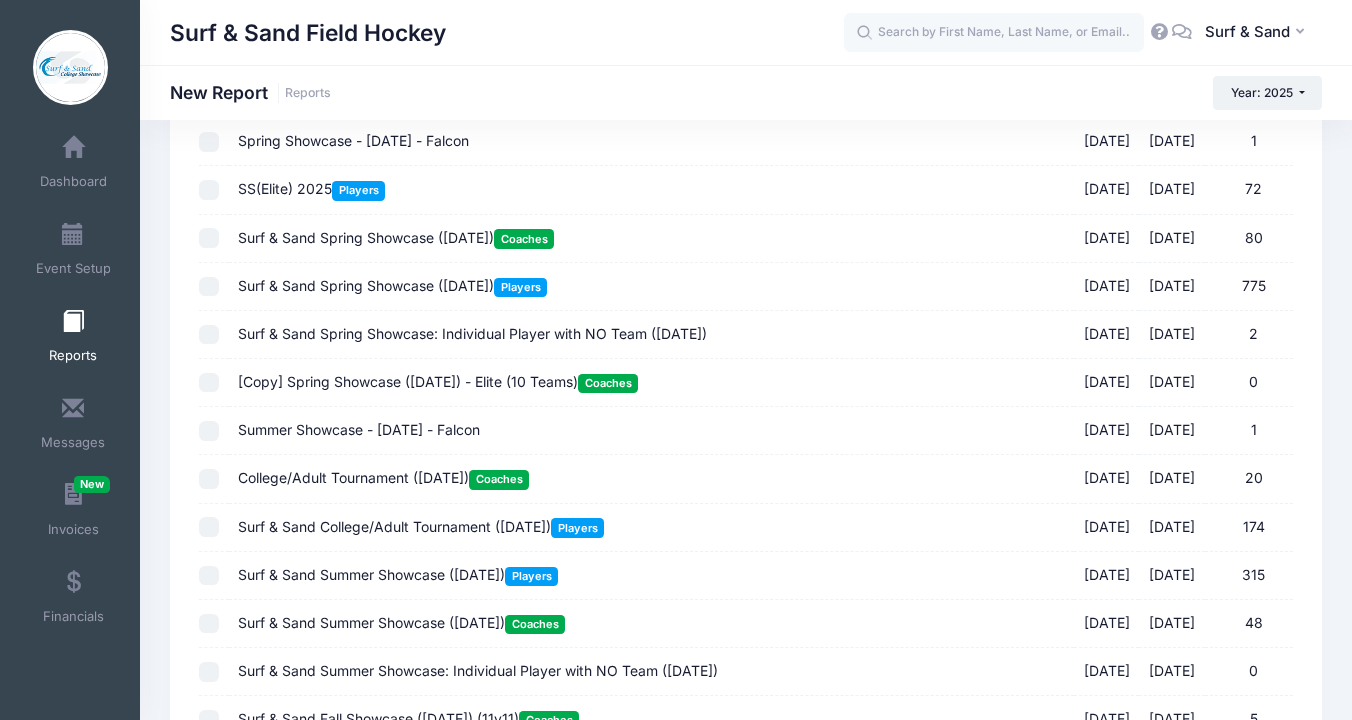 scroll, scrollTop: 1743, scrollLeft: 0, axis: vertical 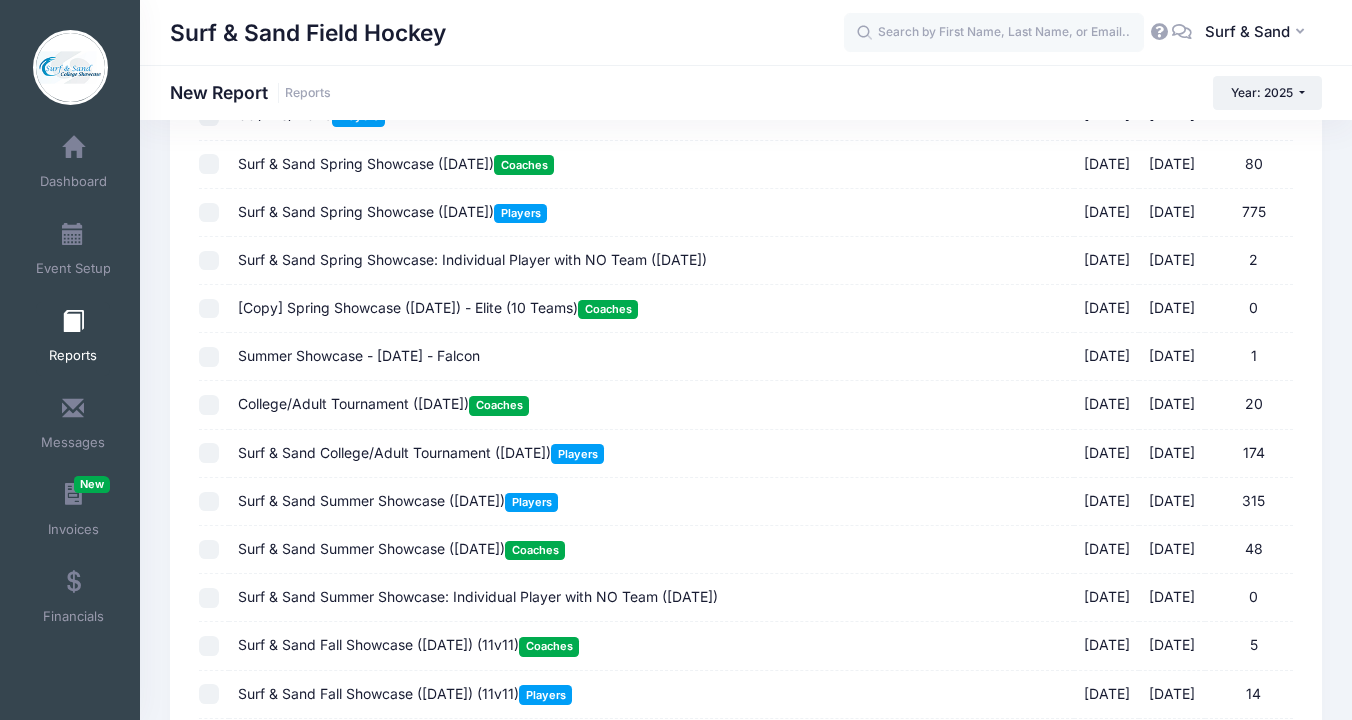 click on "Surf & Sand College/Adult Tournament (July 19, 2025)  Players" at bounding box center [421, 452] 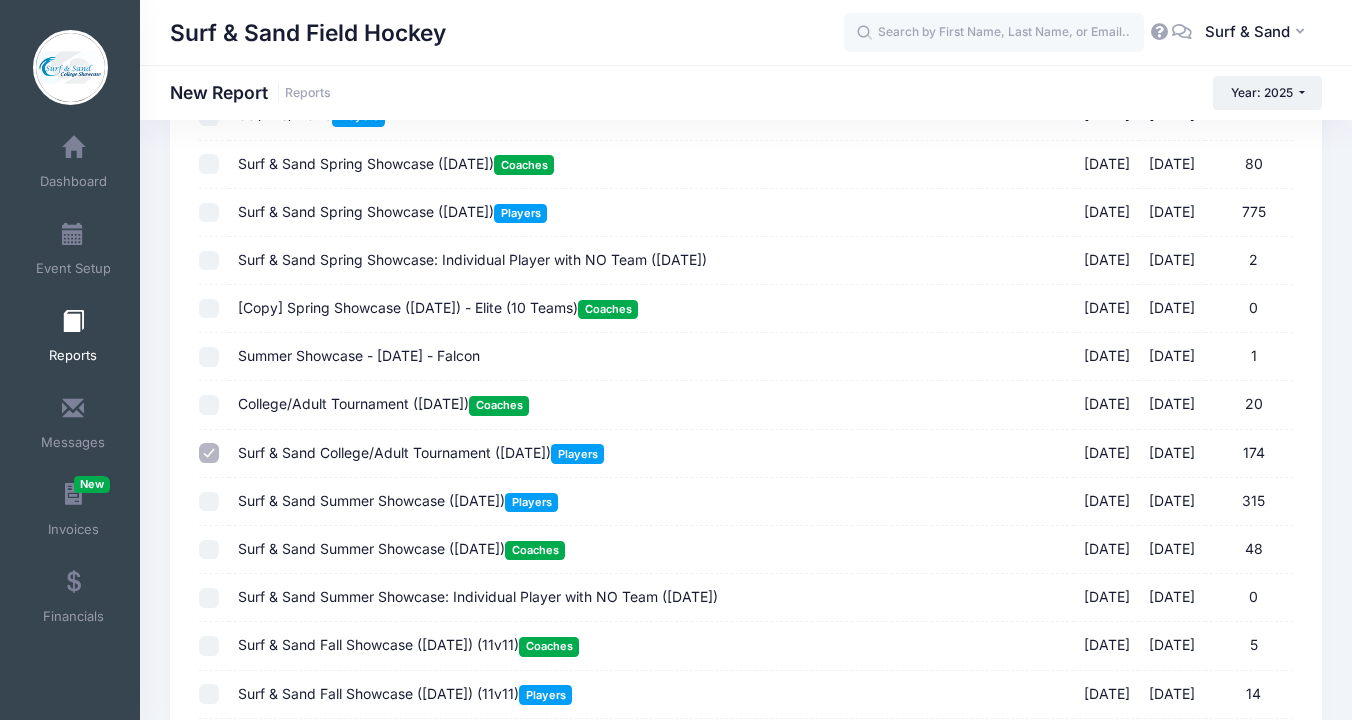 click on "Surf & Sand Summer Showcase (July 19, 2025)  Players" at bounding box center [398, 500] 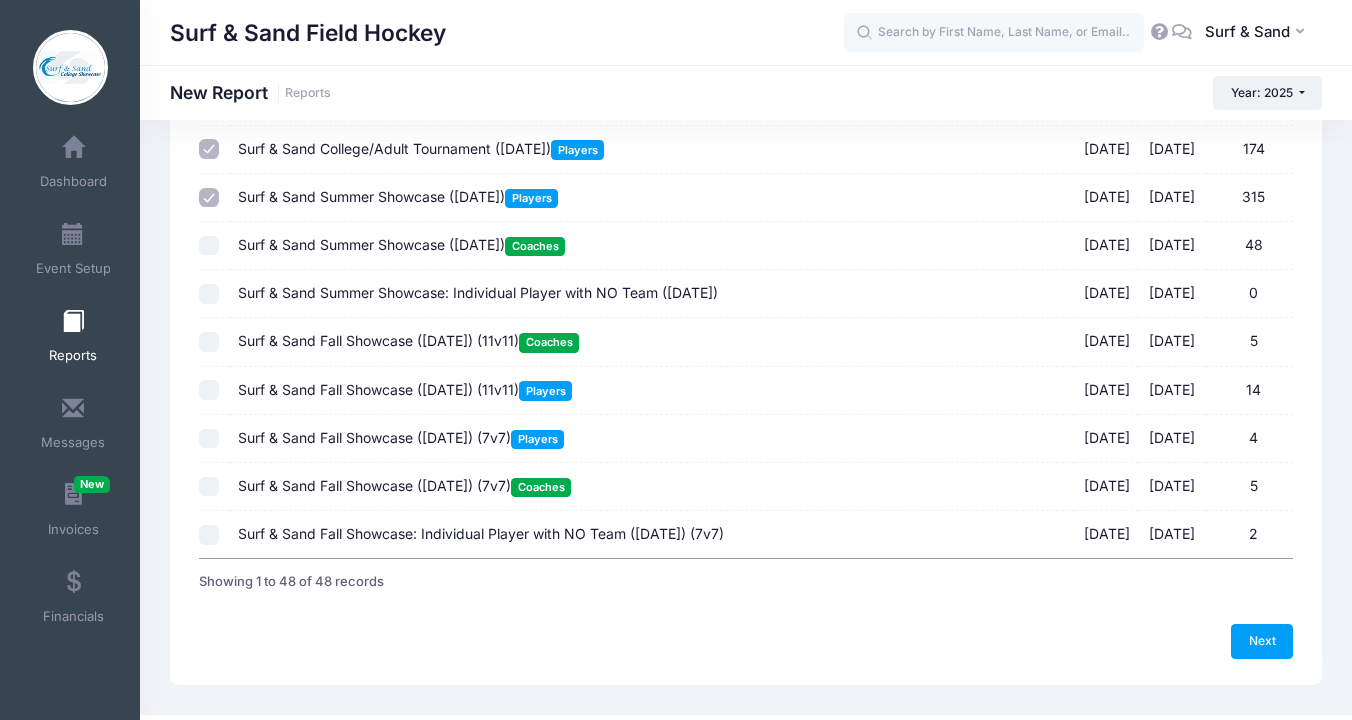 scroll, scrollTop: 2094, scrollLeft: 0, axis: vertical 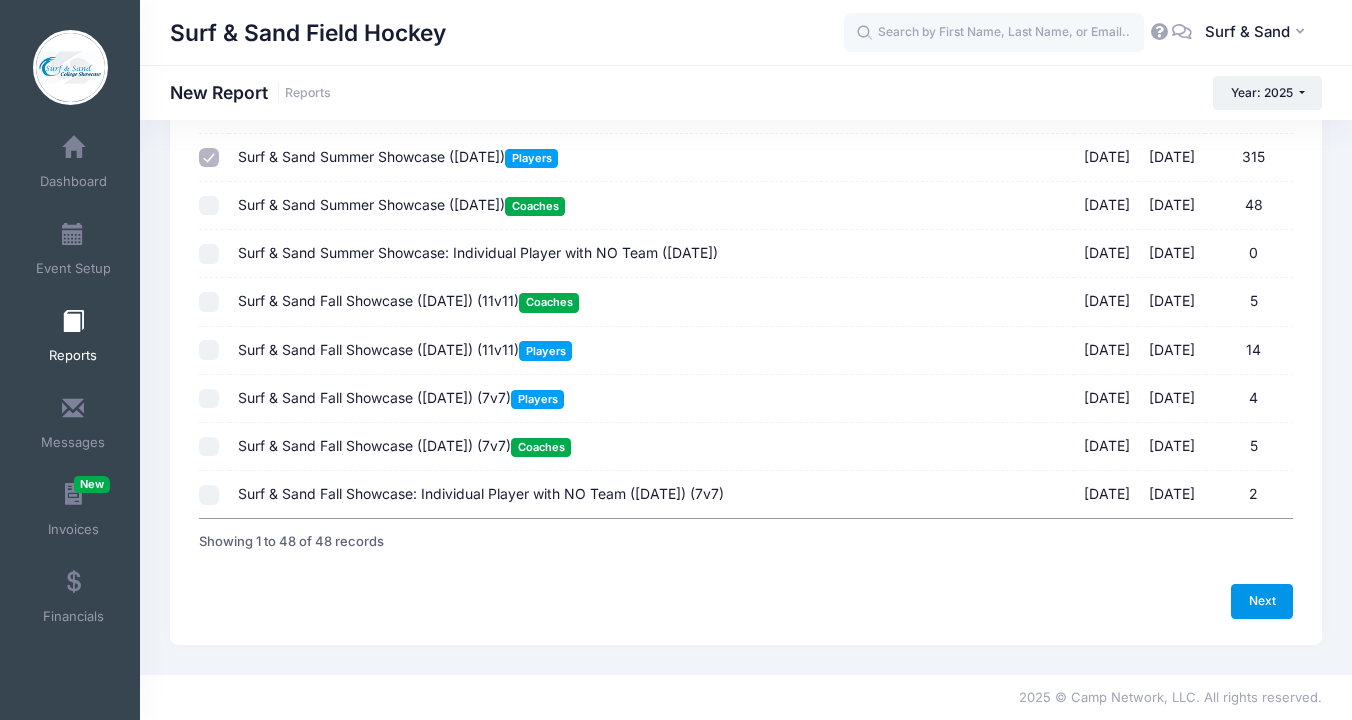 click on "Next" at bounding box center [1262, 601] 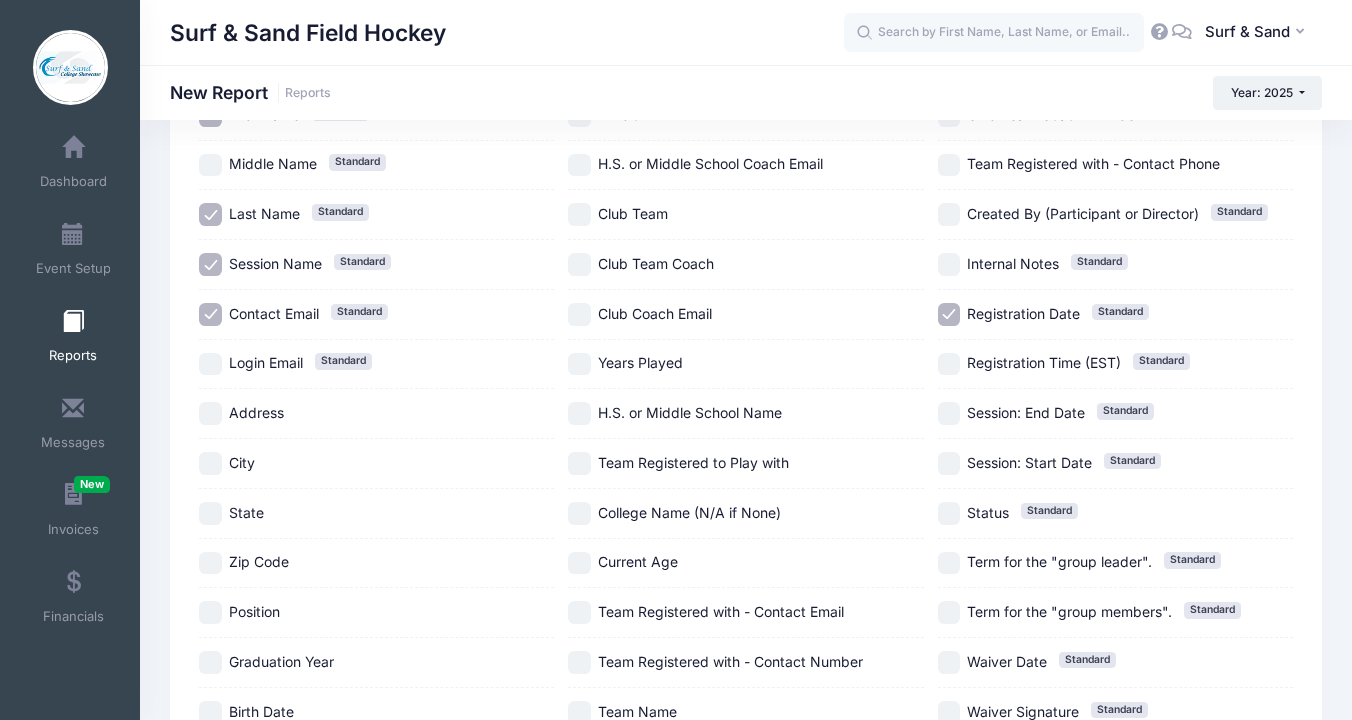 scroll, scrollTop: 329, scrollLeft: 0, axis: vertical 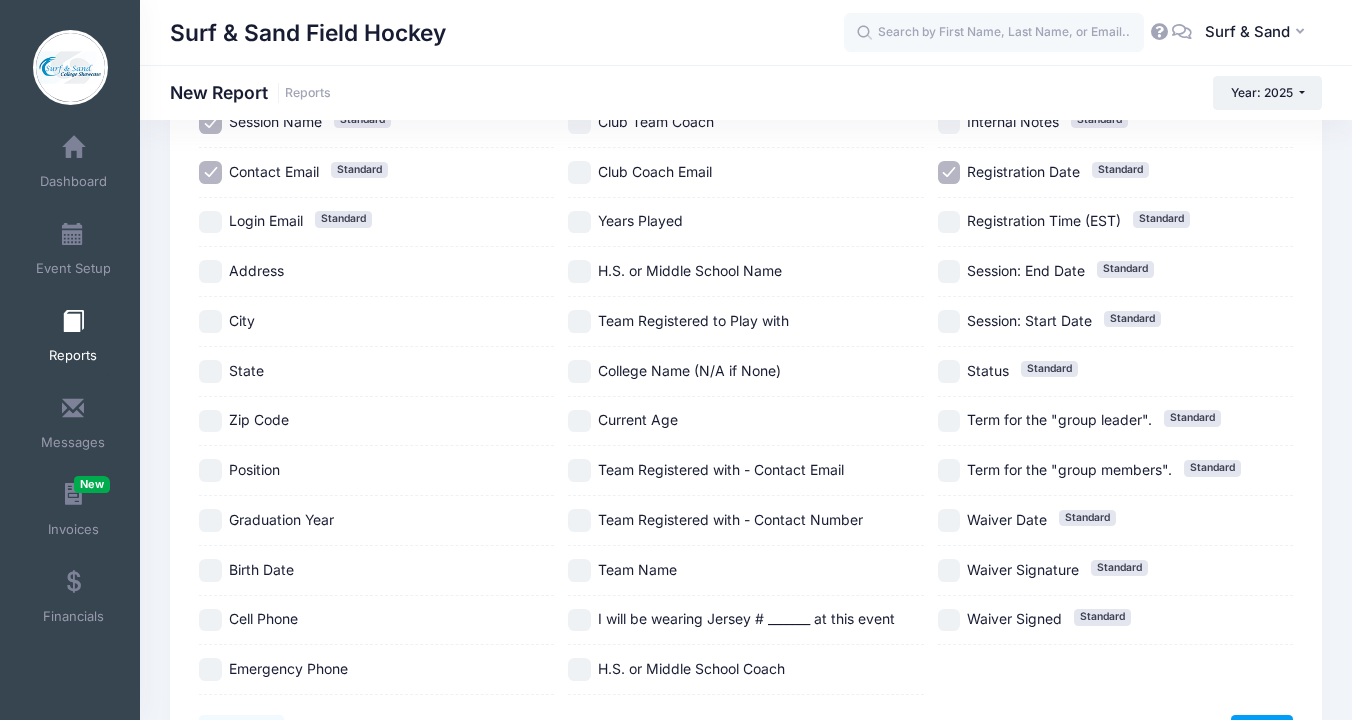 click on "City" at bounding box center (242, 320) 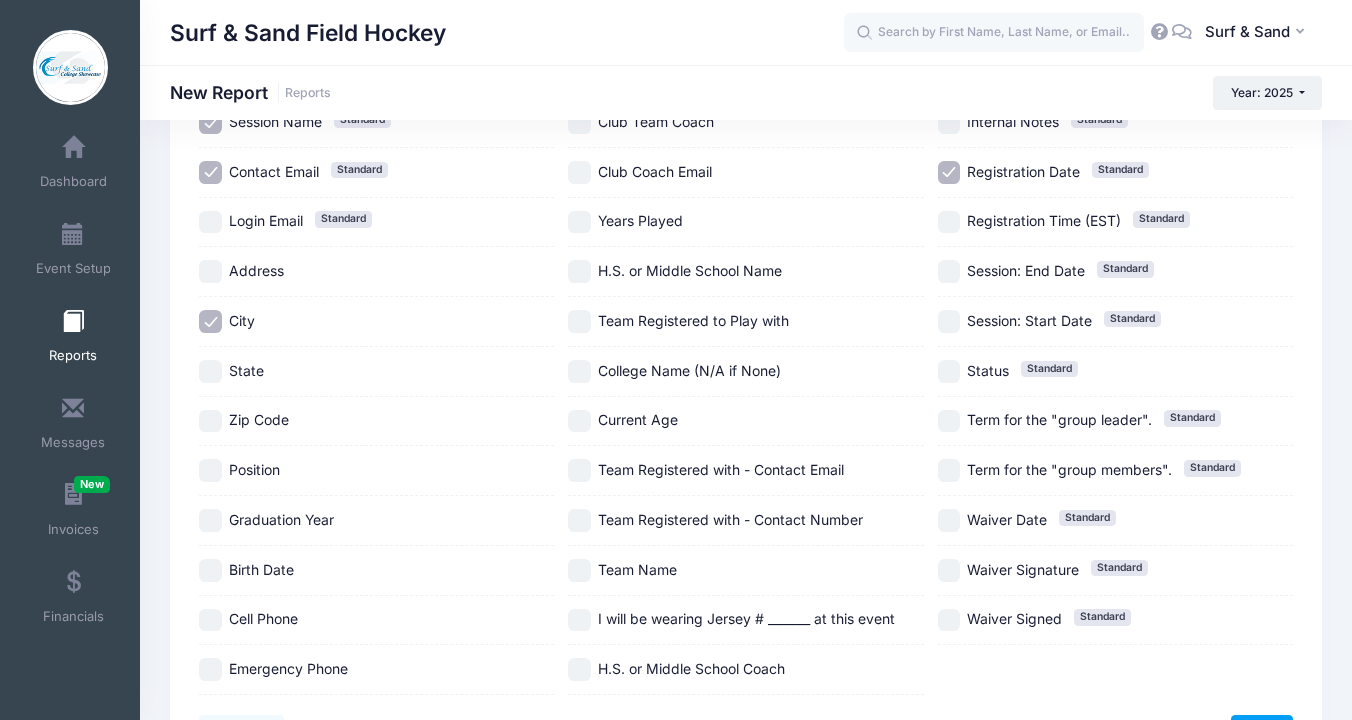 click on "State" at bounding box center (246, 370) 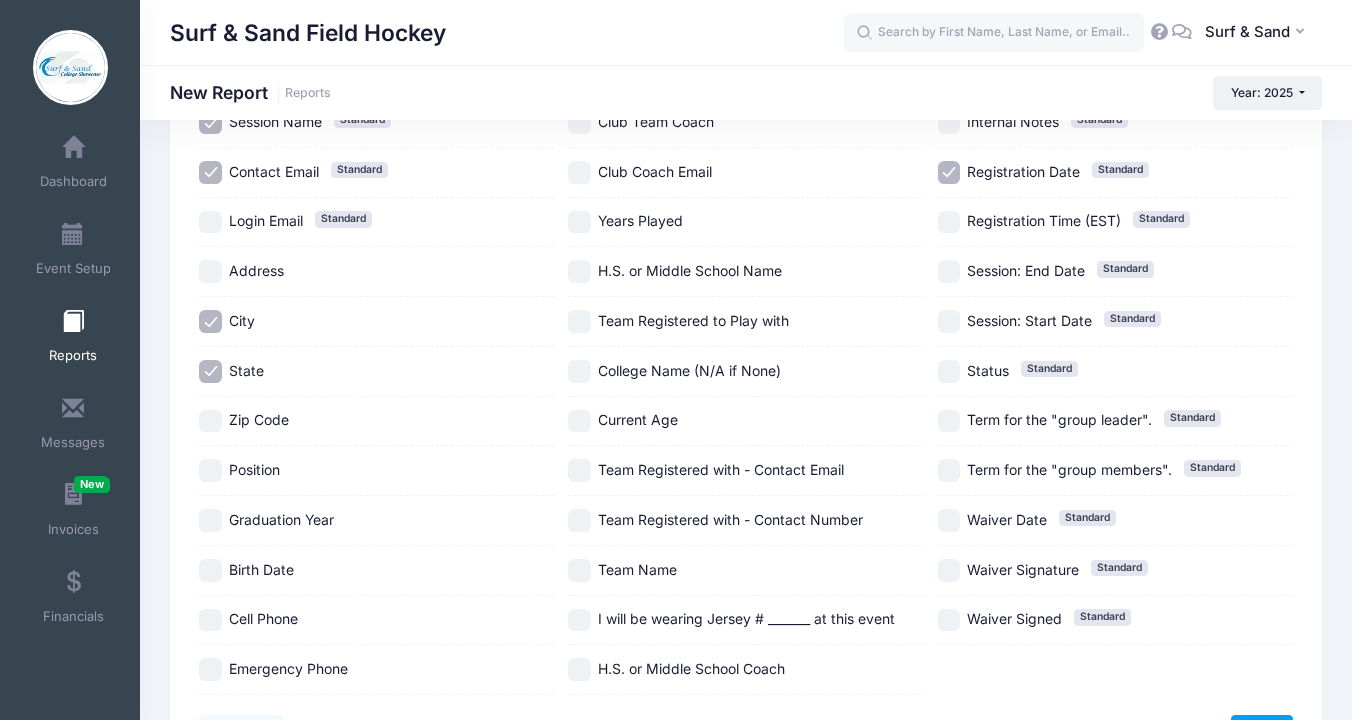 click on "Position" at bounding box center (254, 469) 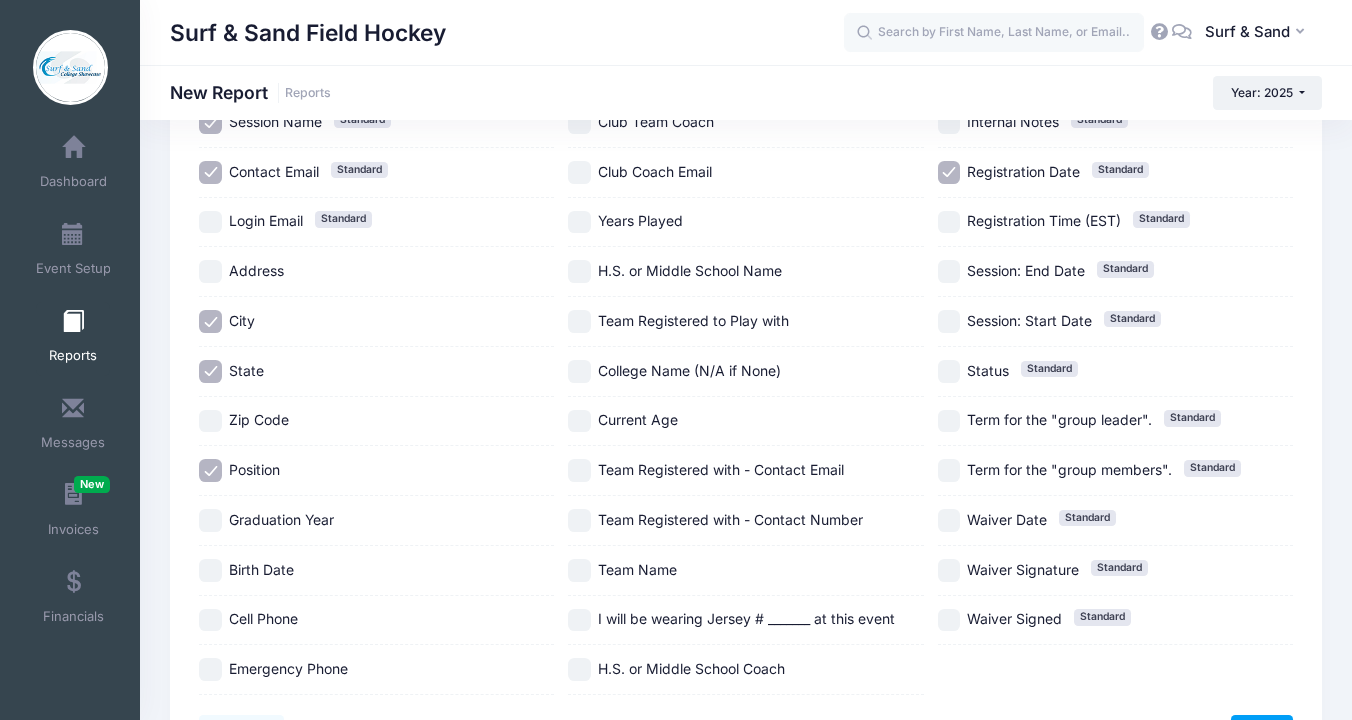 click on "Graduation Year" at bounding box center (281, 520) 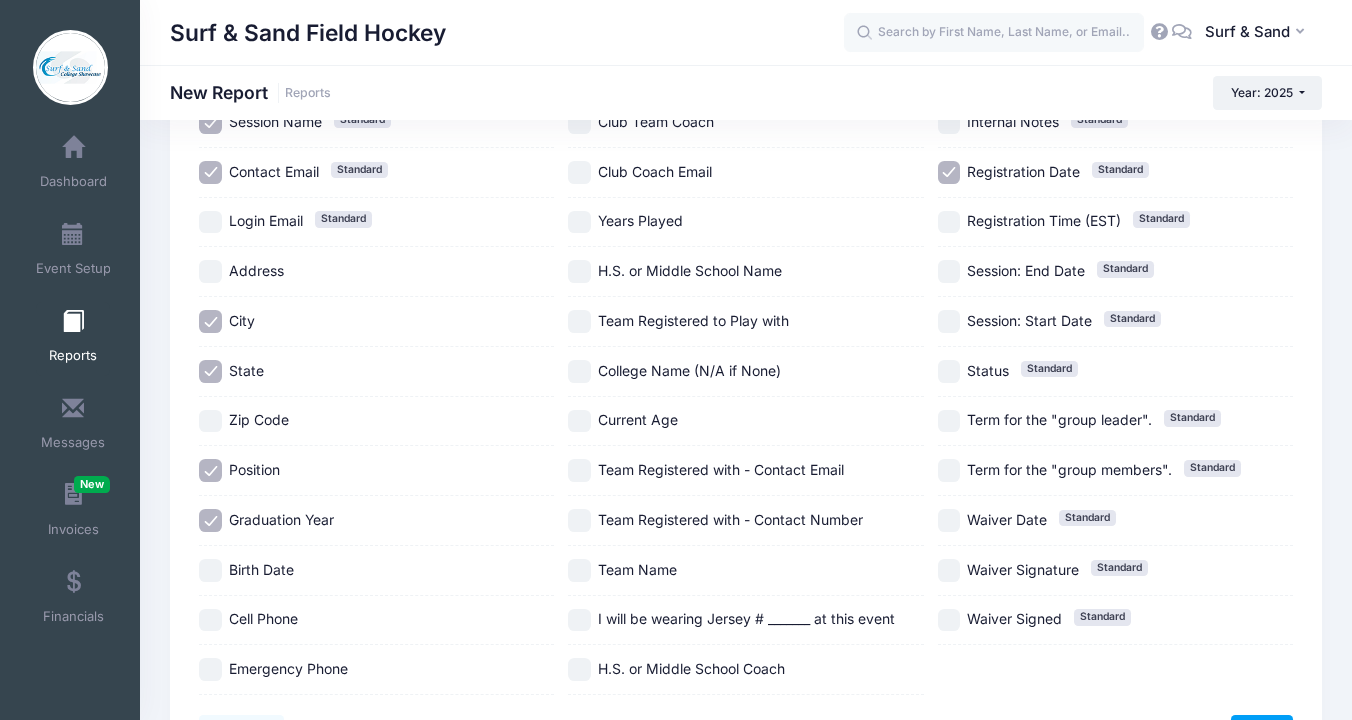 click on "Birth Date" at bounding box center (261, 569) 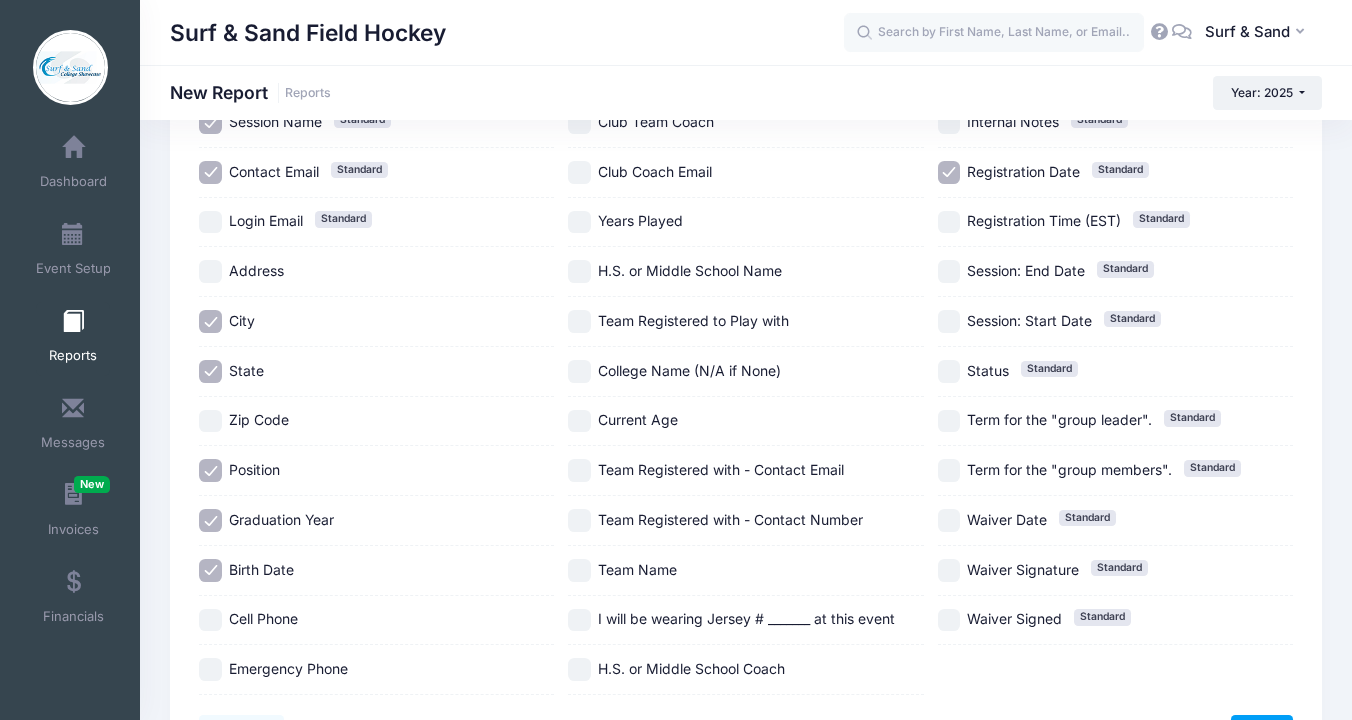 click on "Cell Phone" at bounding box center [376, 621] 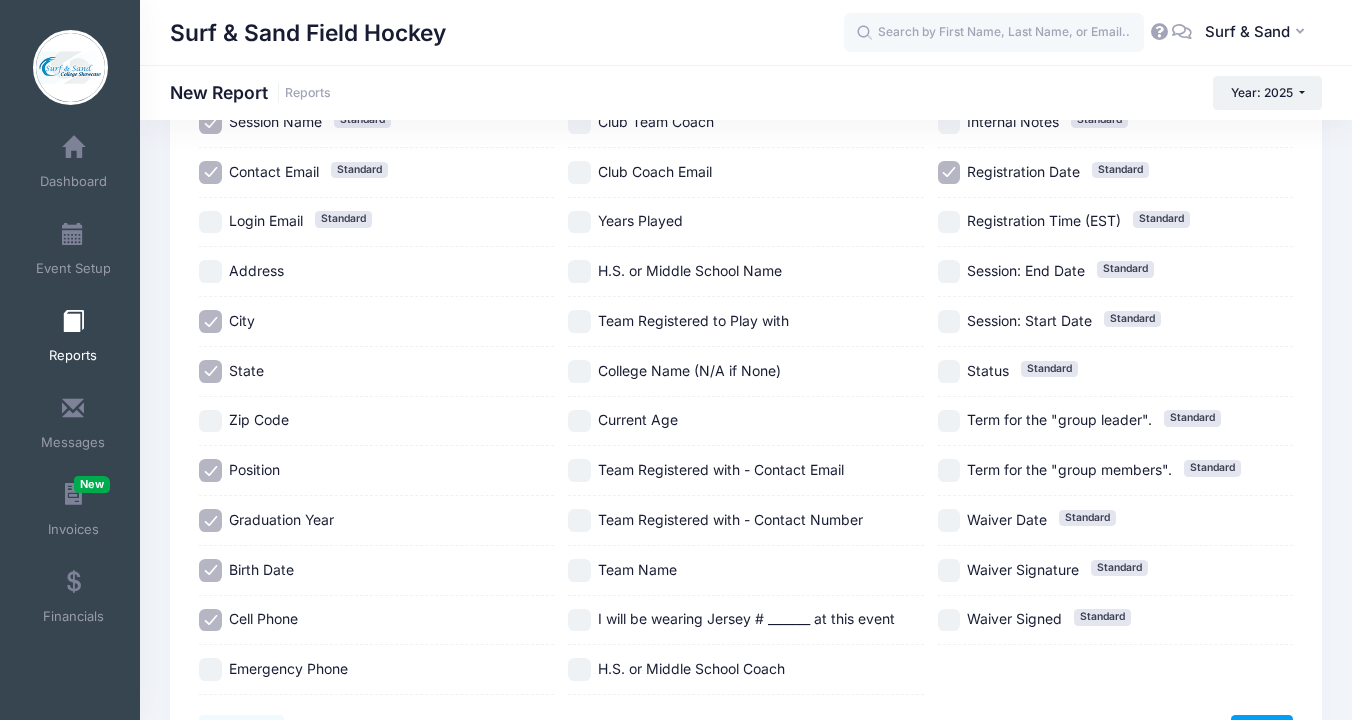 click on "Emergency Phone" at bounding box center [288, 668] 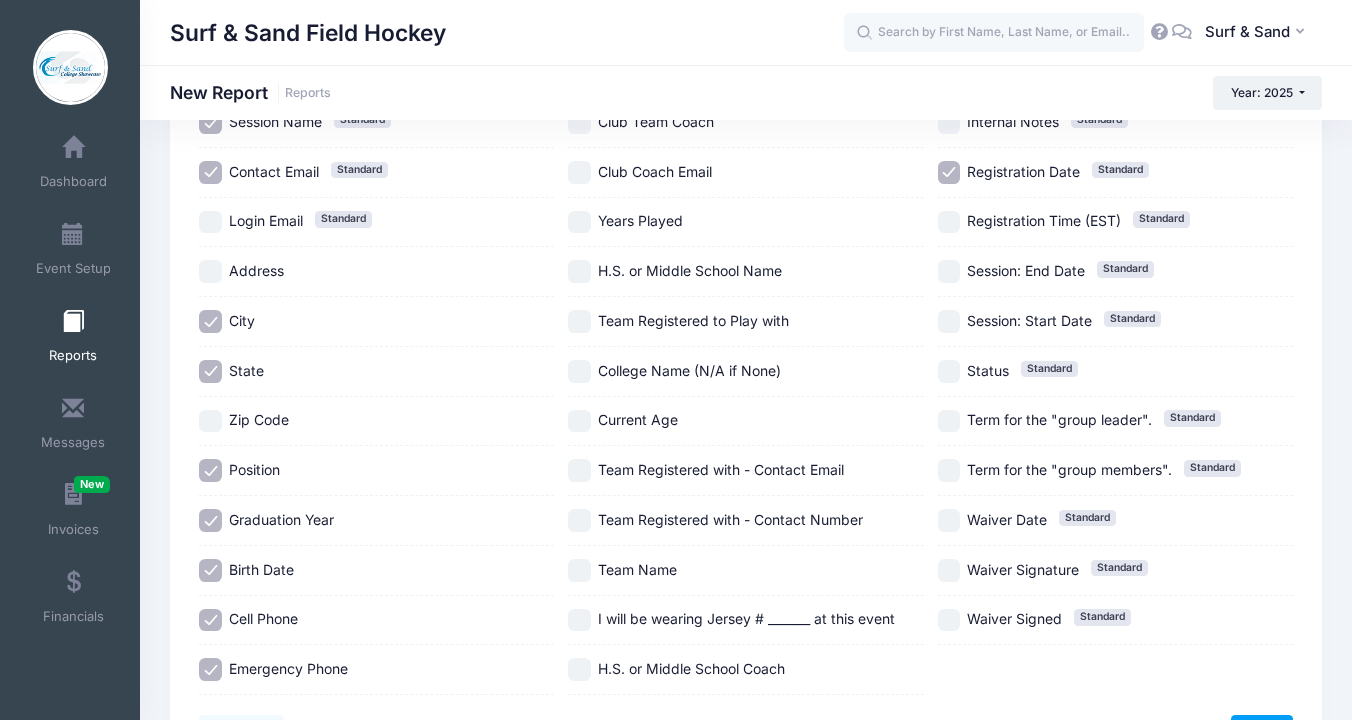 click on "Team Name" at bounding box center [637, 569] 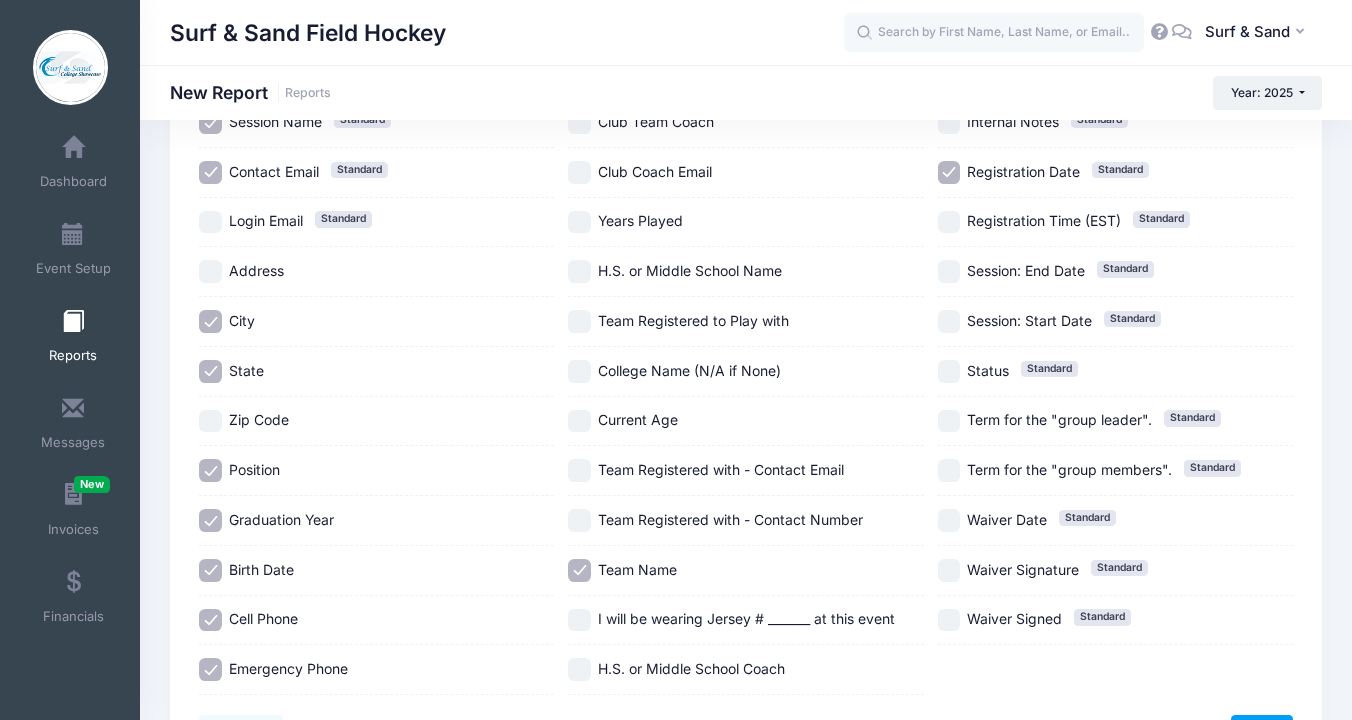 click on "I will be wearing Jersey # _______ at this event" at bounding box center [746, 618] 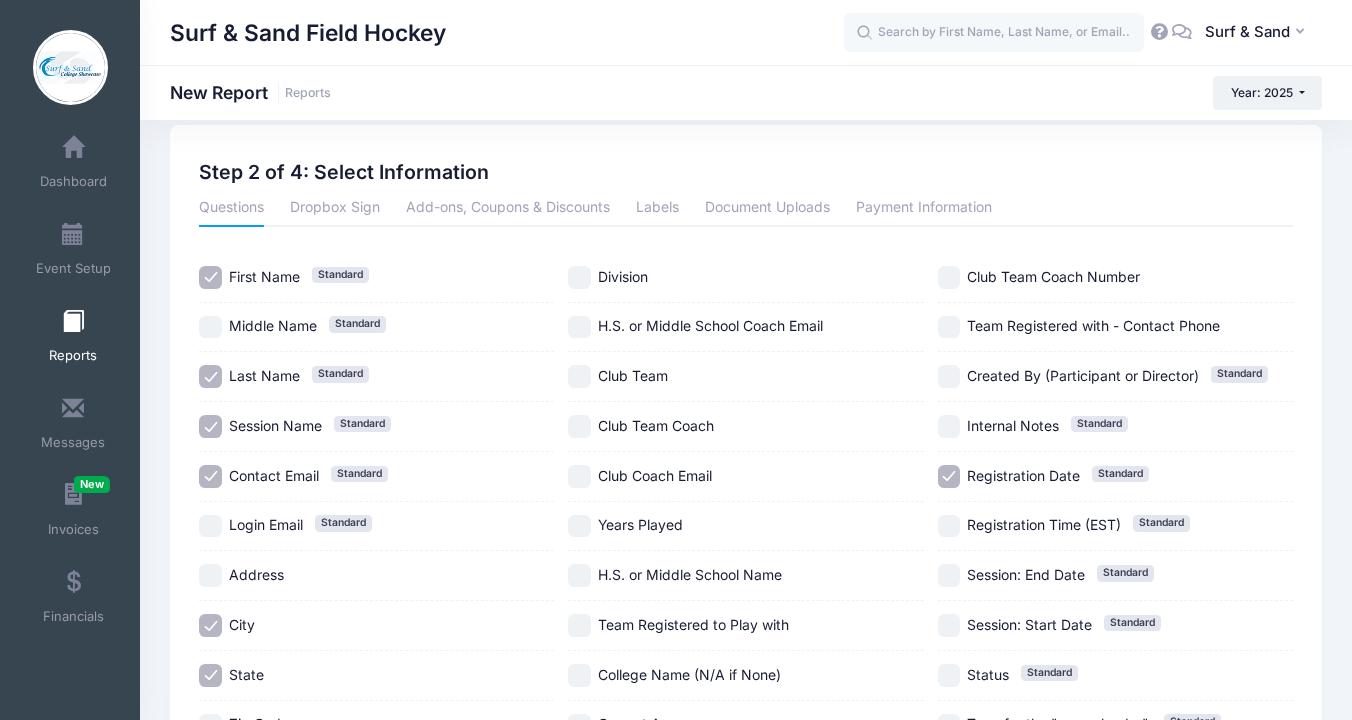 scroll, scrollTop: 0, scrollLeft: 0, axis: both 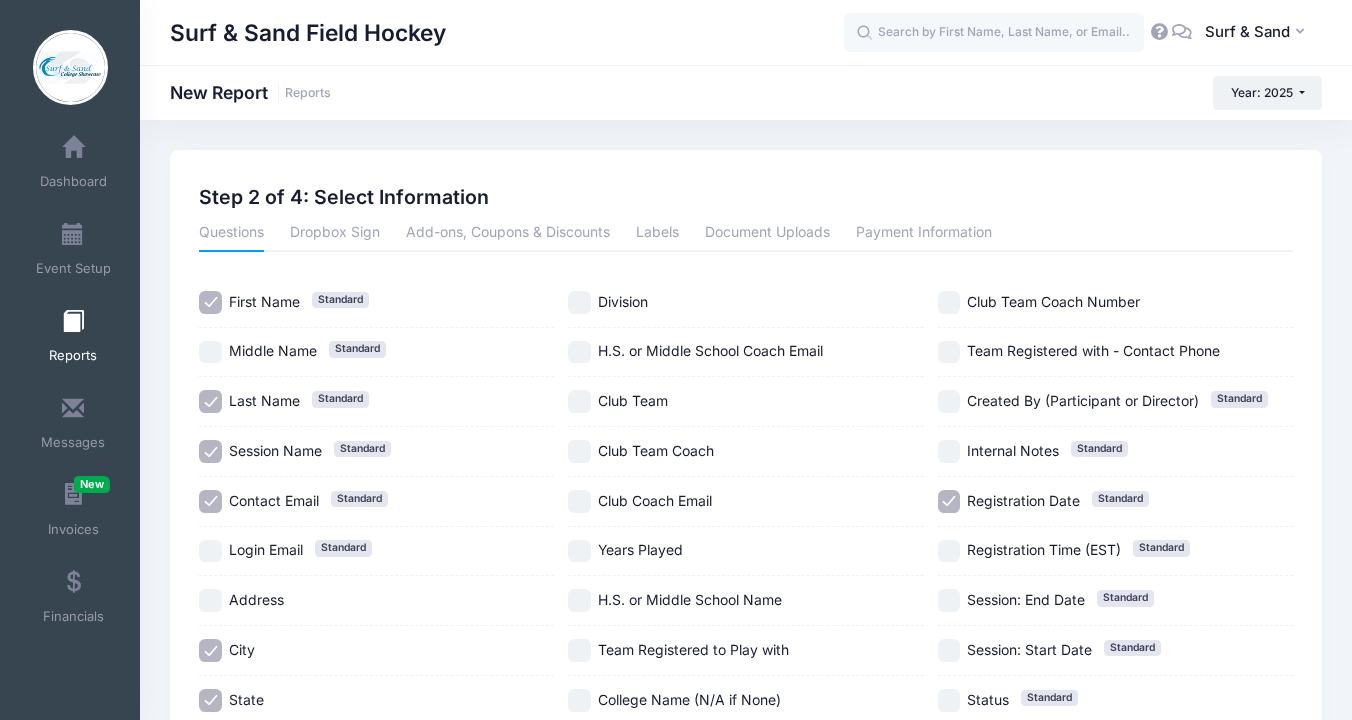 click on "Division" at bounding box center (623, 301) 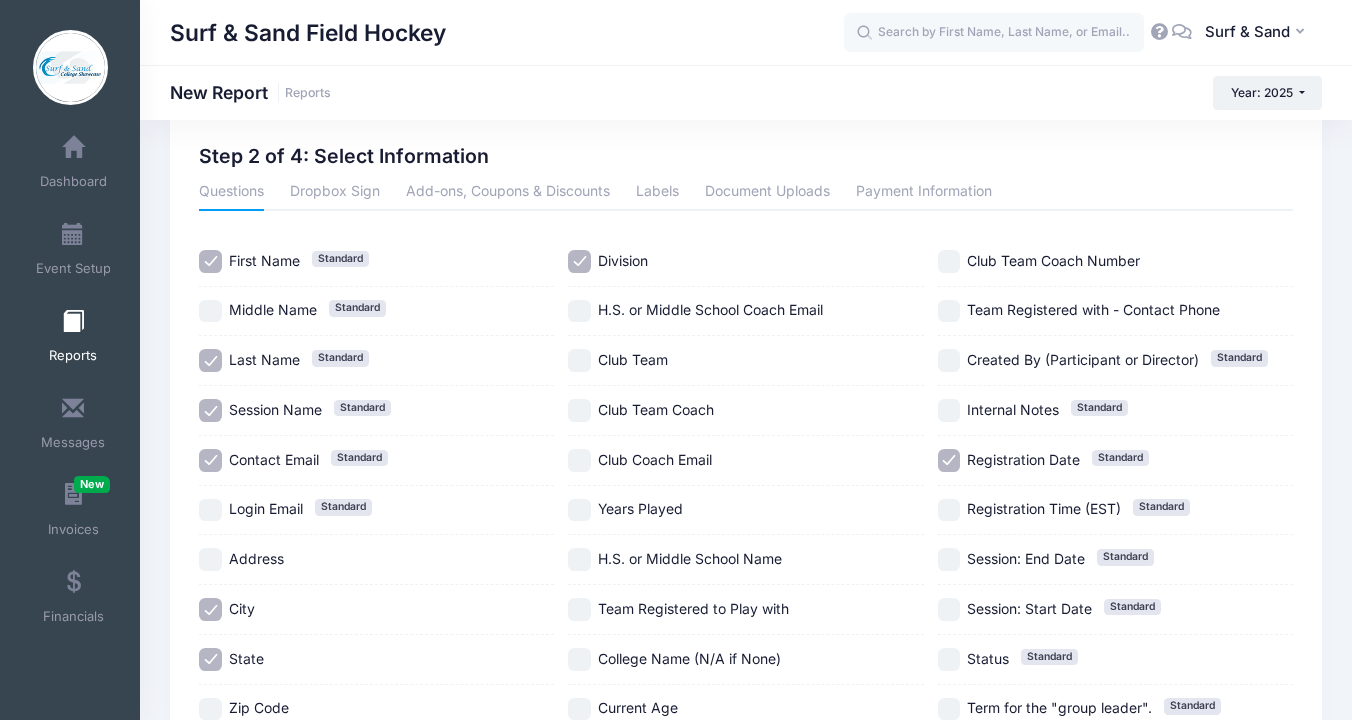 scroll, scrollTop: 42, scrollLeft: 0, axis: vertical 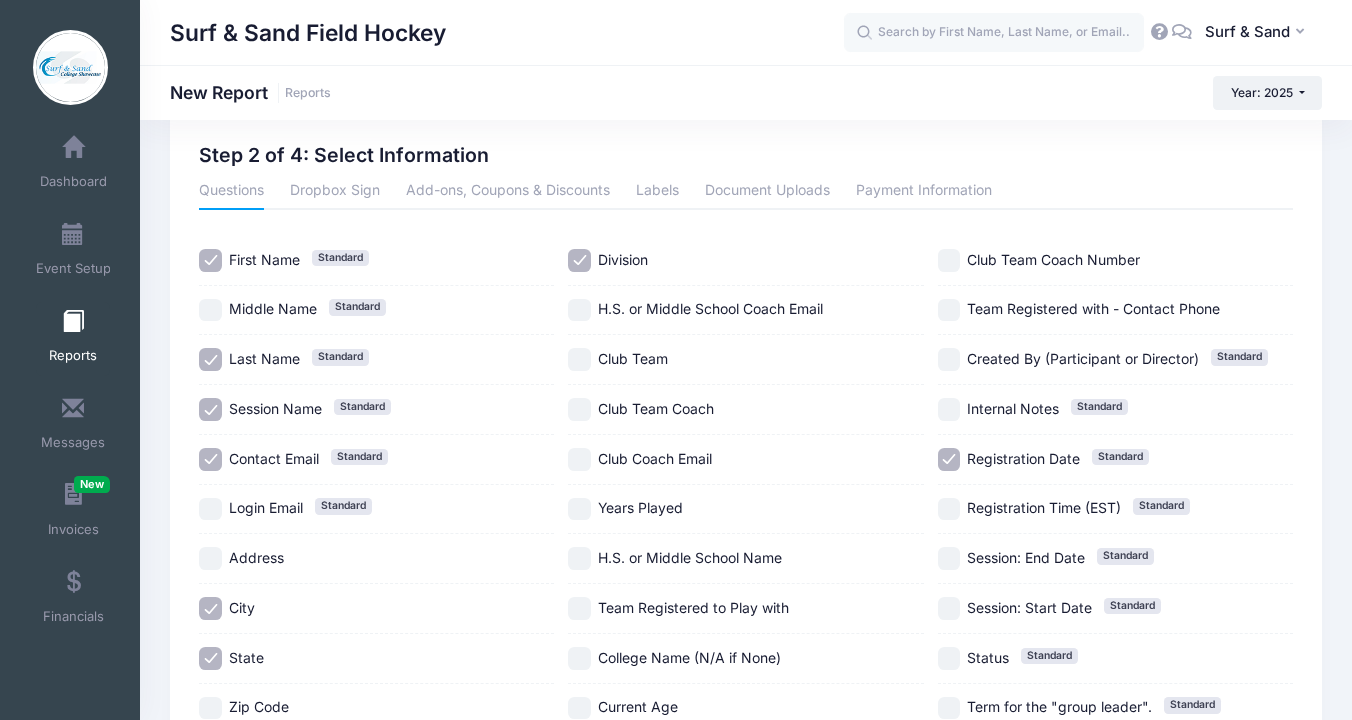 click on "Registration Time (EST)" at bounding box center (1044, 507) 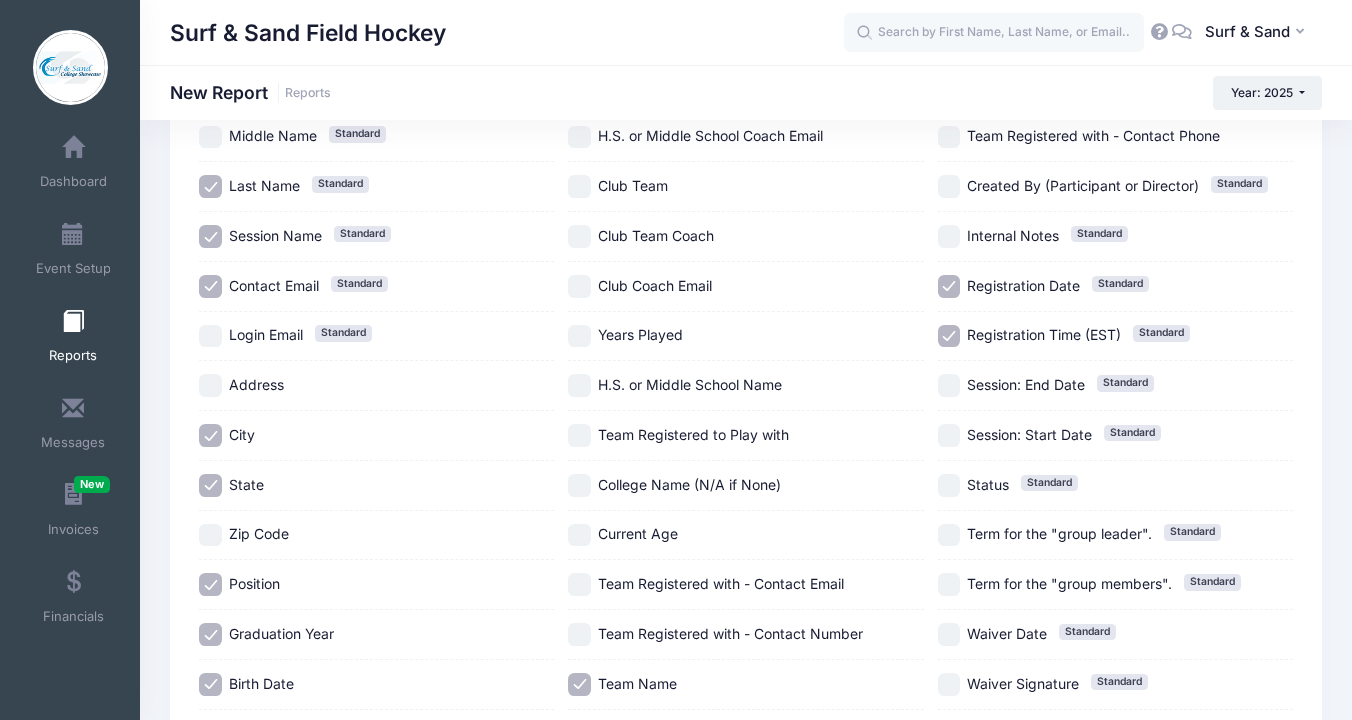 scroll, scrollTop: 460, scrollLeft: 0, axis: vertical 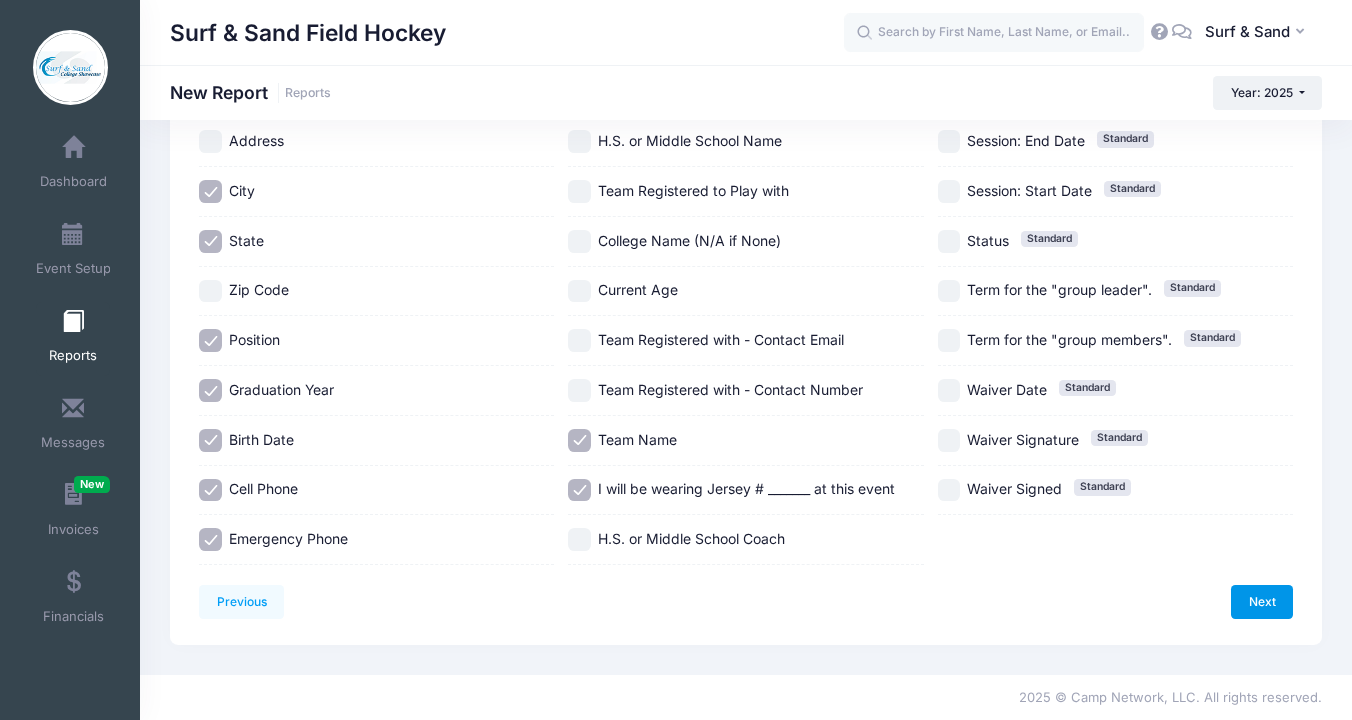 click on "Next" at bounding box center (1262, 602) 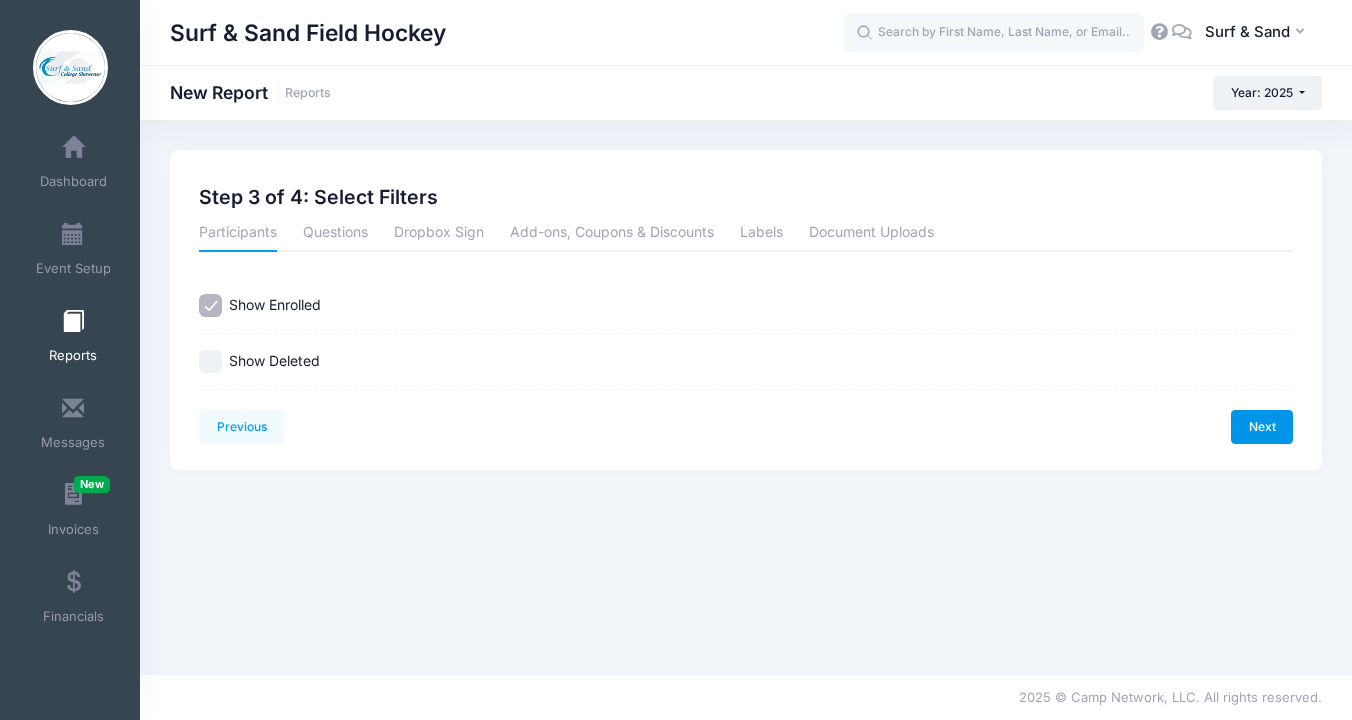 scroll, scrollTop: 0, scrollLeft: 0, axis: both 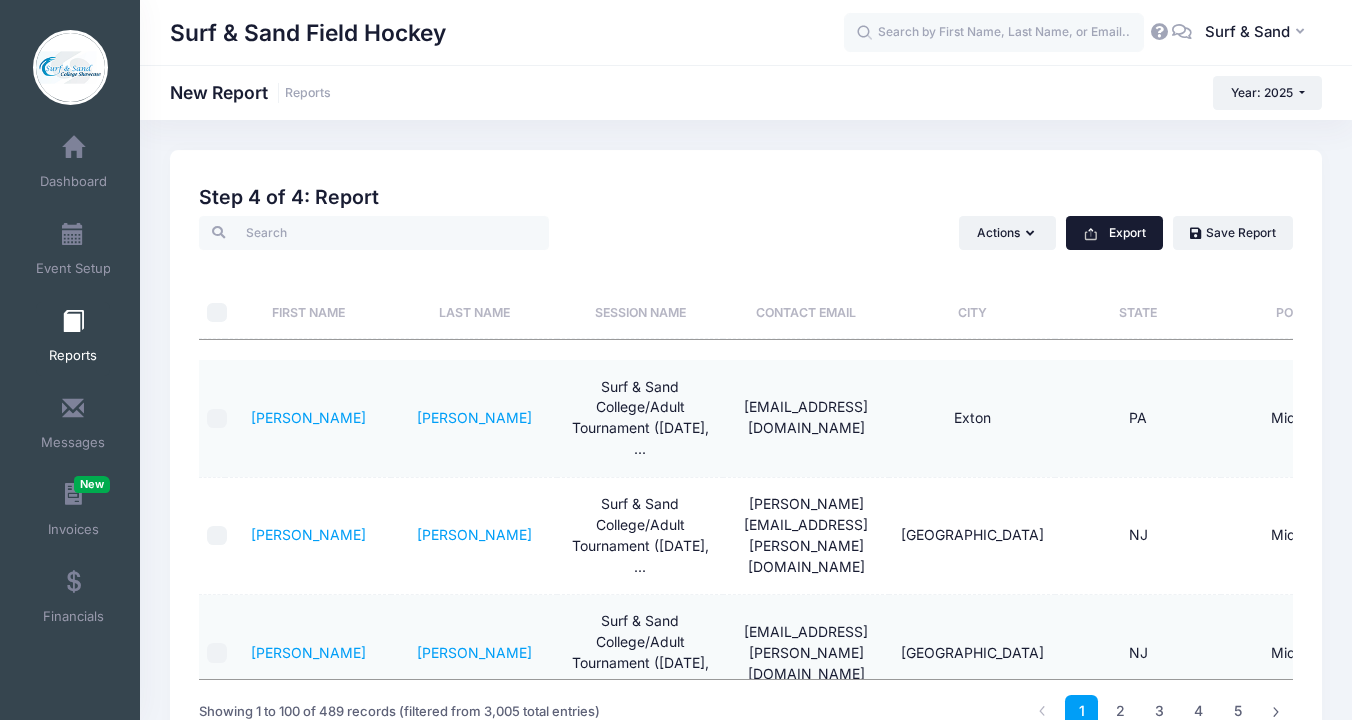 click on "Export" at bounding box center [1114, 233] 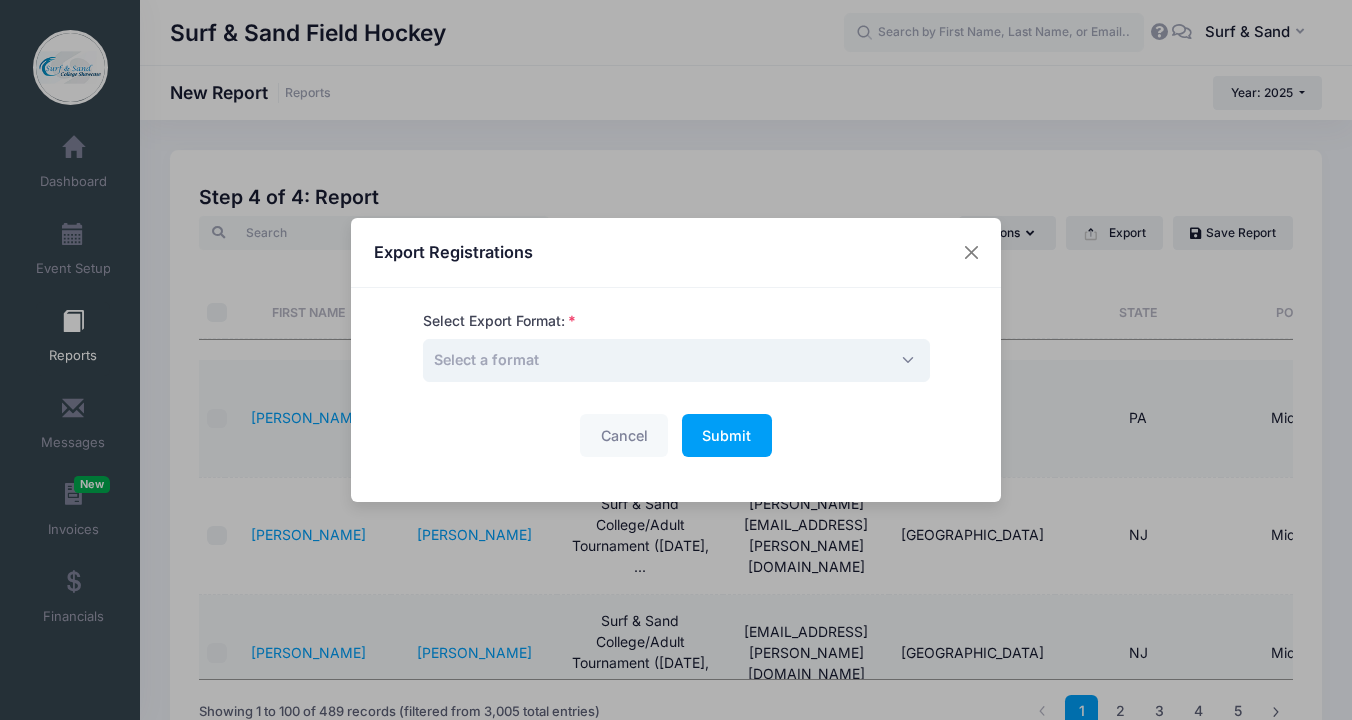 click on "Select a format" at bounding box center (676, 360) 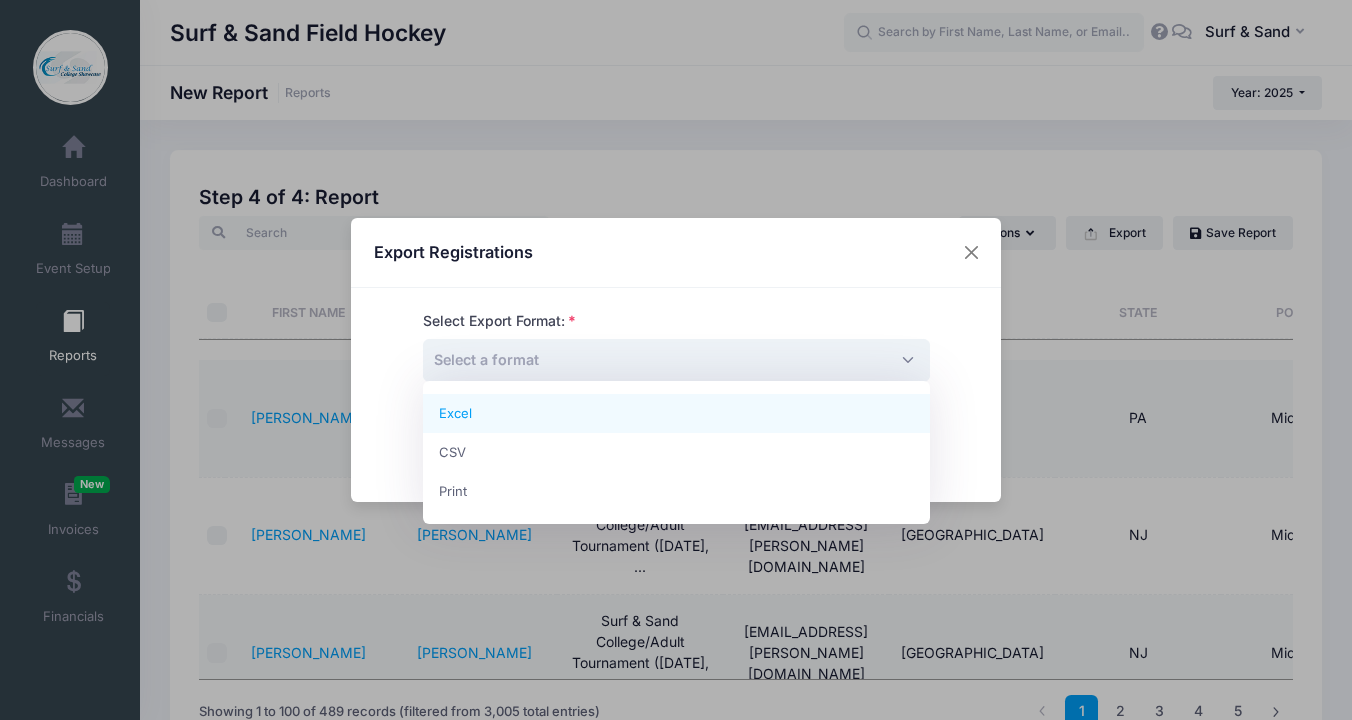 select on "excel" 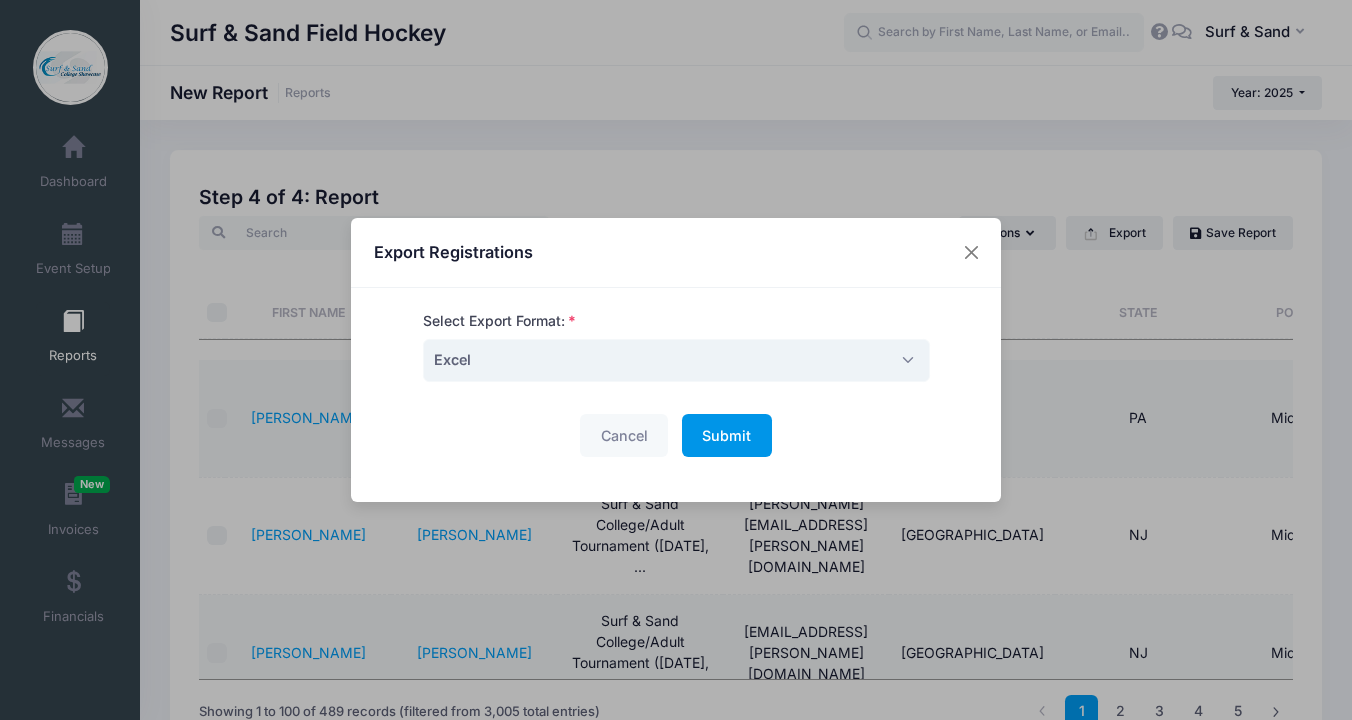 click on "Submit" at bounding box center (726, 435) 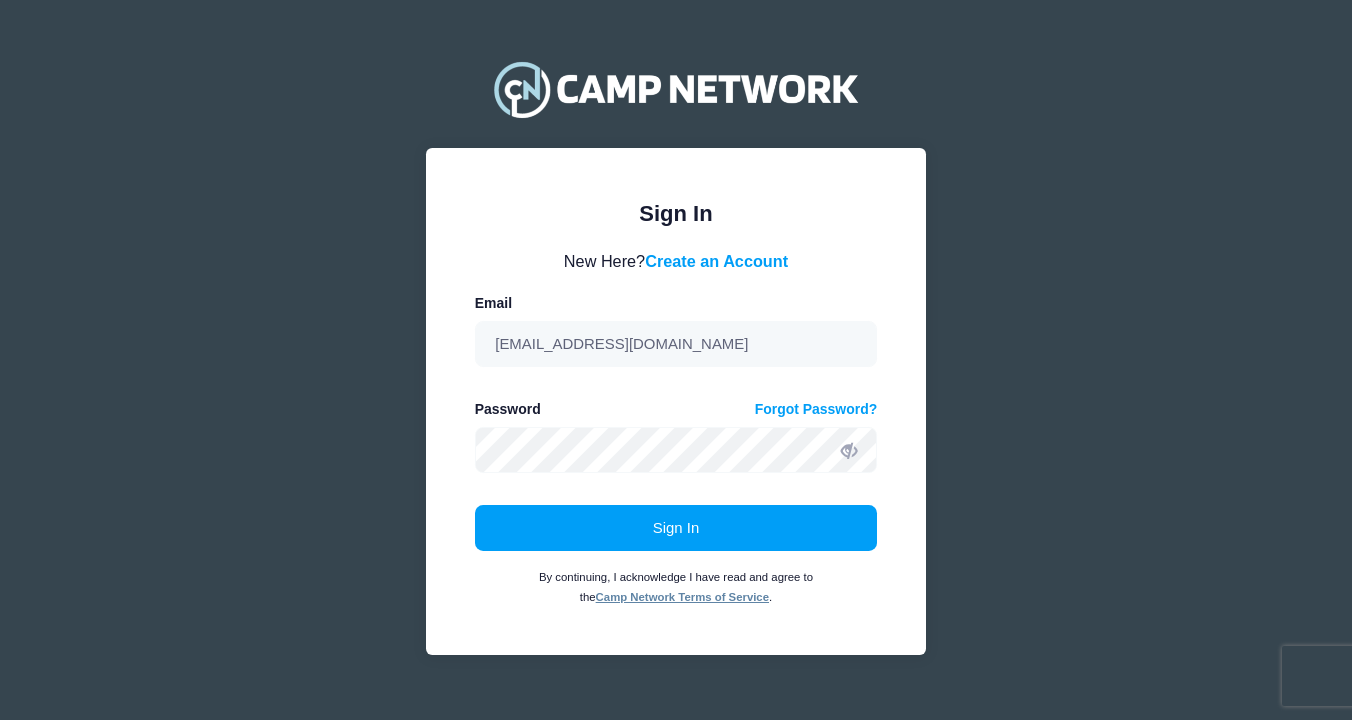 scroll, scrollTop: 0, scrollLeft: 0, axis: both 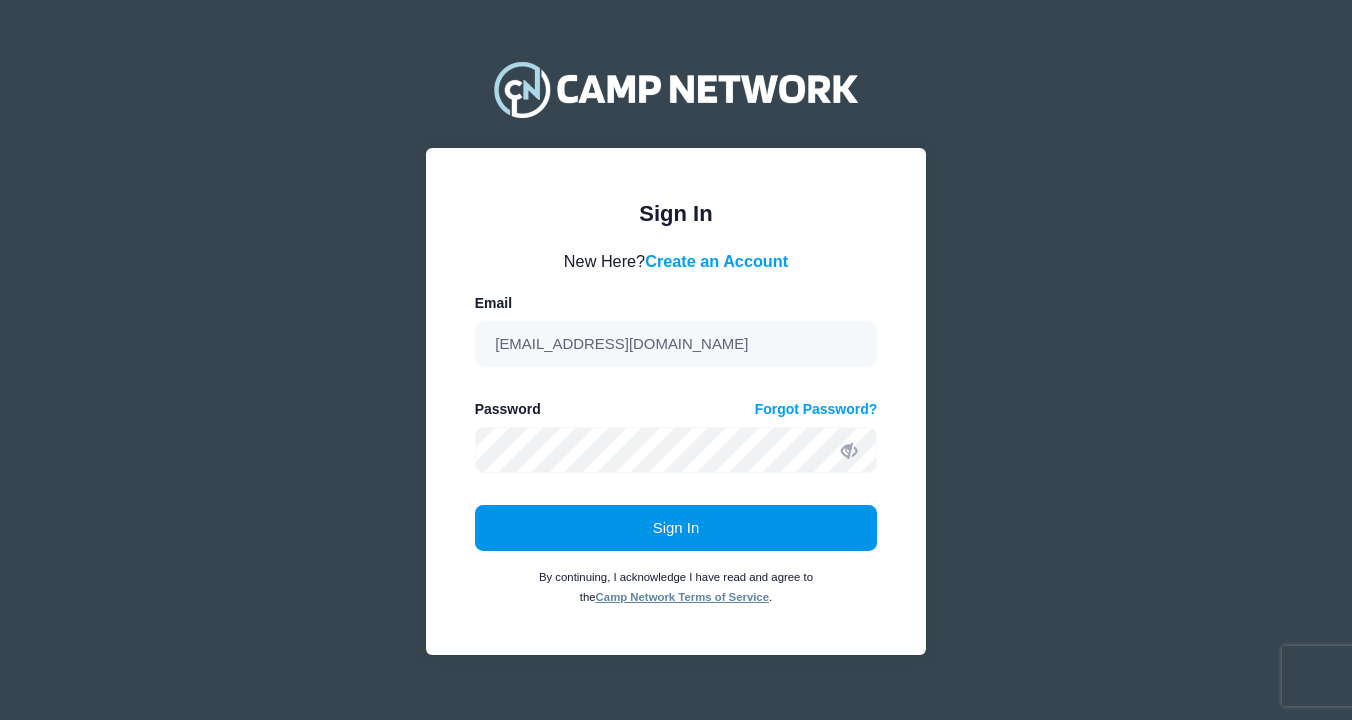 click on "Sign In" at bounding box center [676, 528] 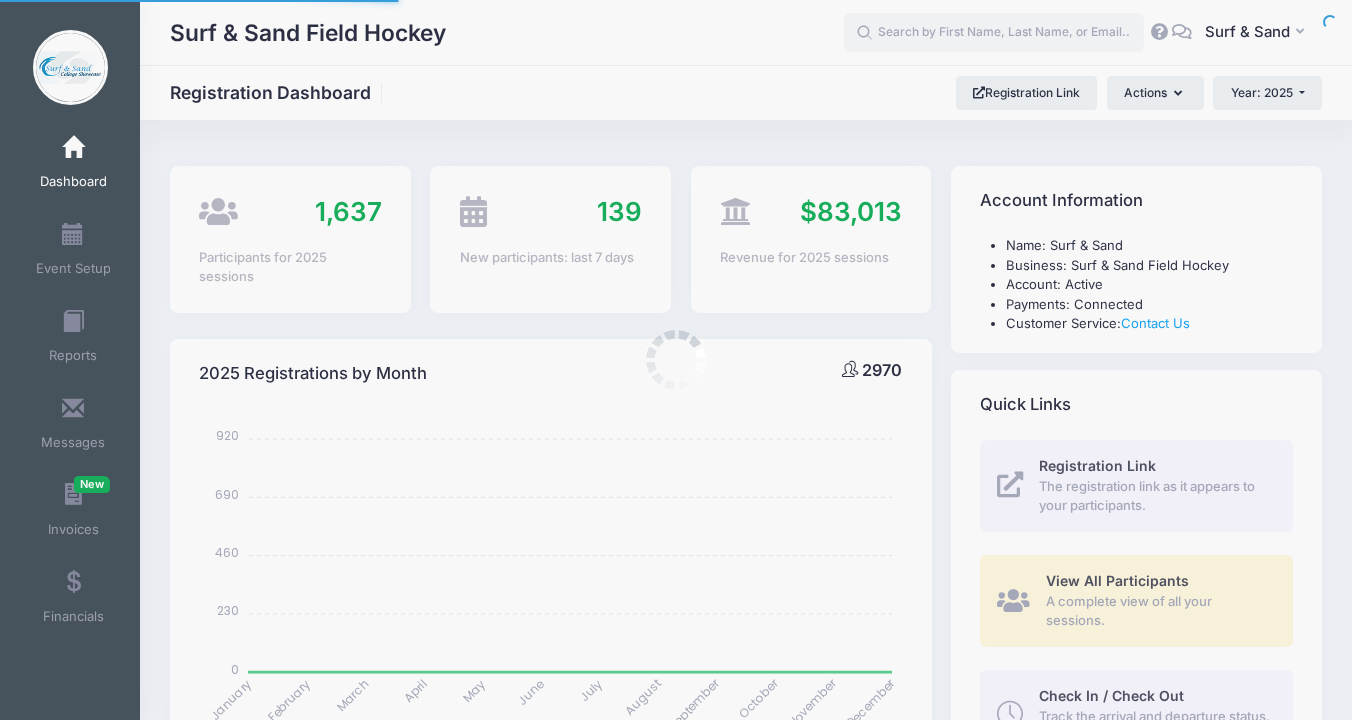 select 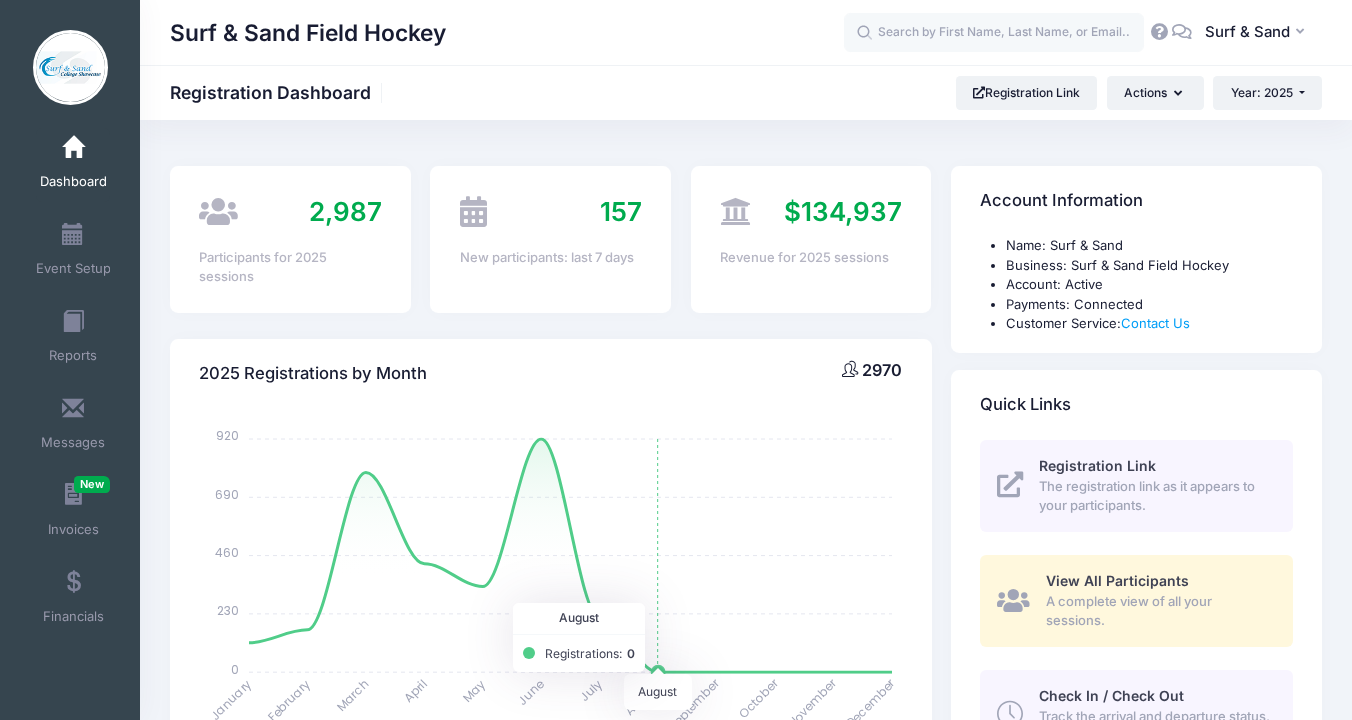 scroll, scrollTop: 505, scrollLeft: 0, axis: vertical 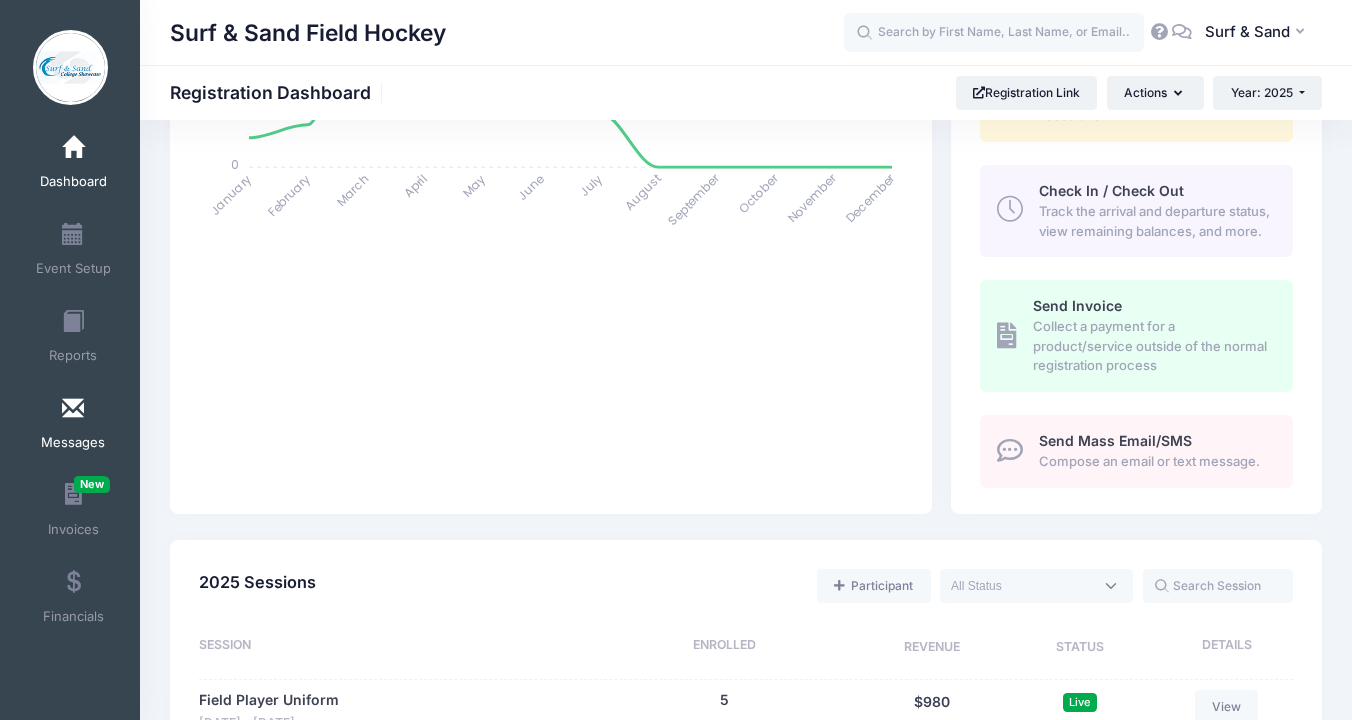 click at bounding box center (73, 409) 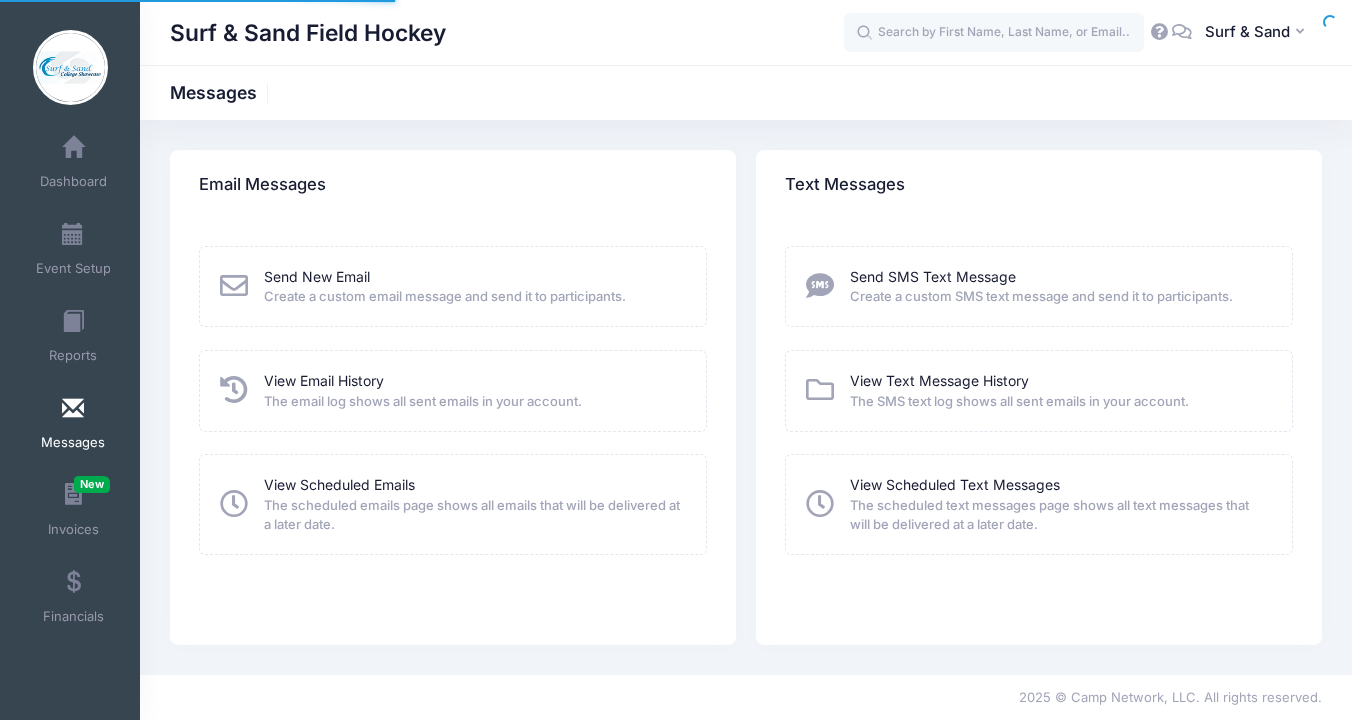 scroll, scrollTop: 0, scrollLeft: 0, axis: both 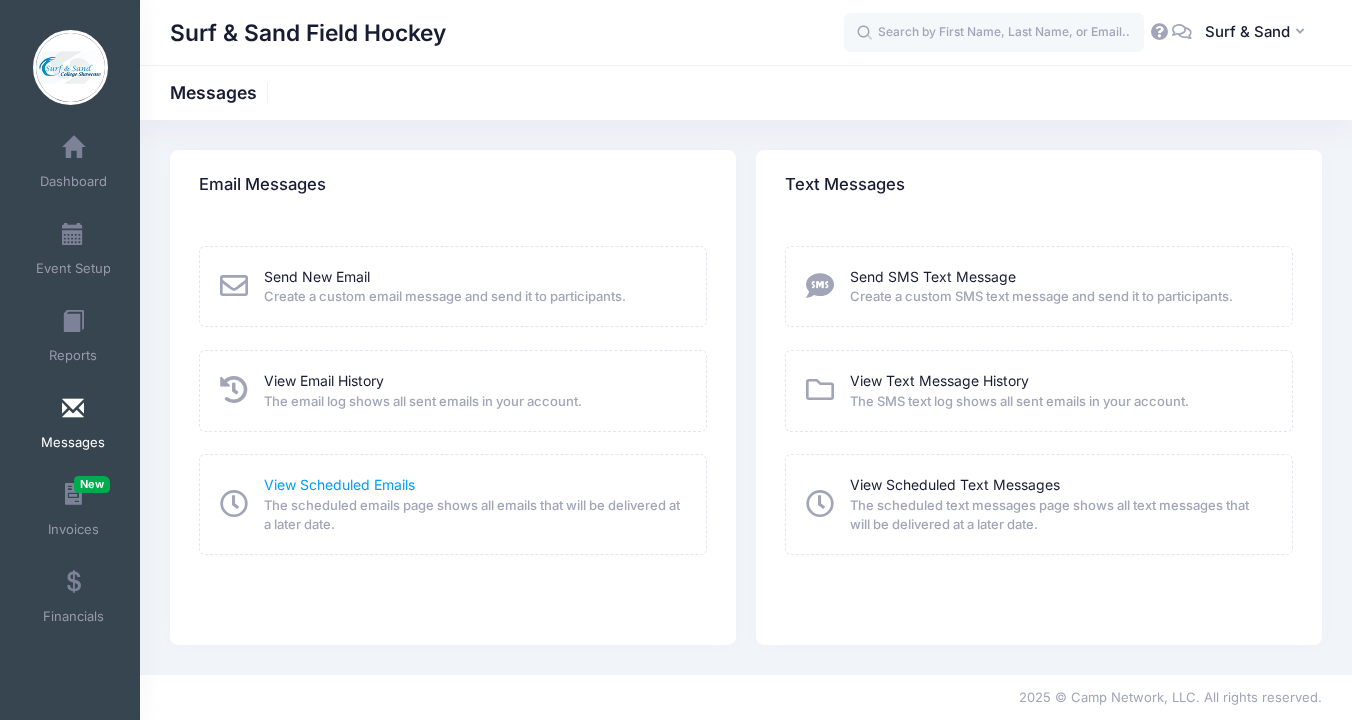 click on "View Scheduled Emails" at bounding box center (339, 484) 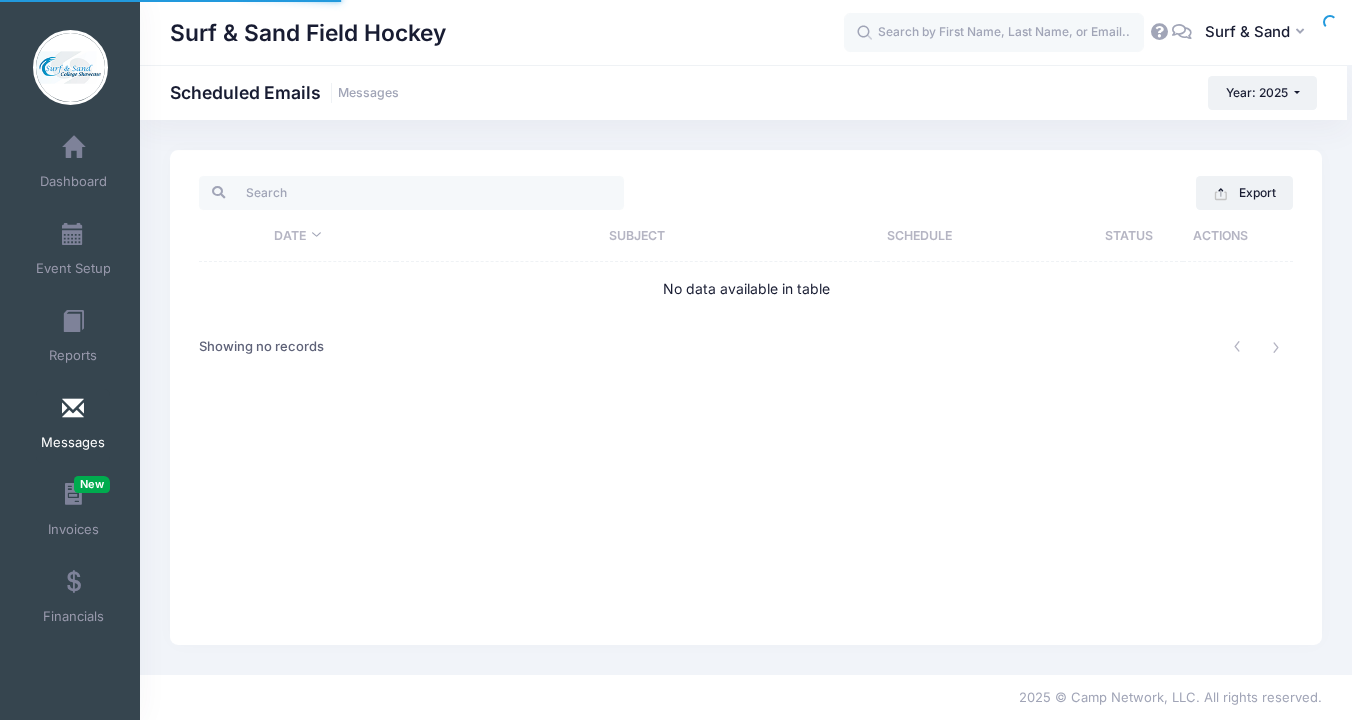 scroll, scrollTop: 0, scrollLeft: 0, axis: both 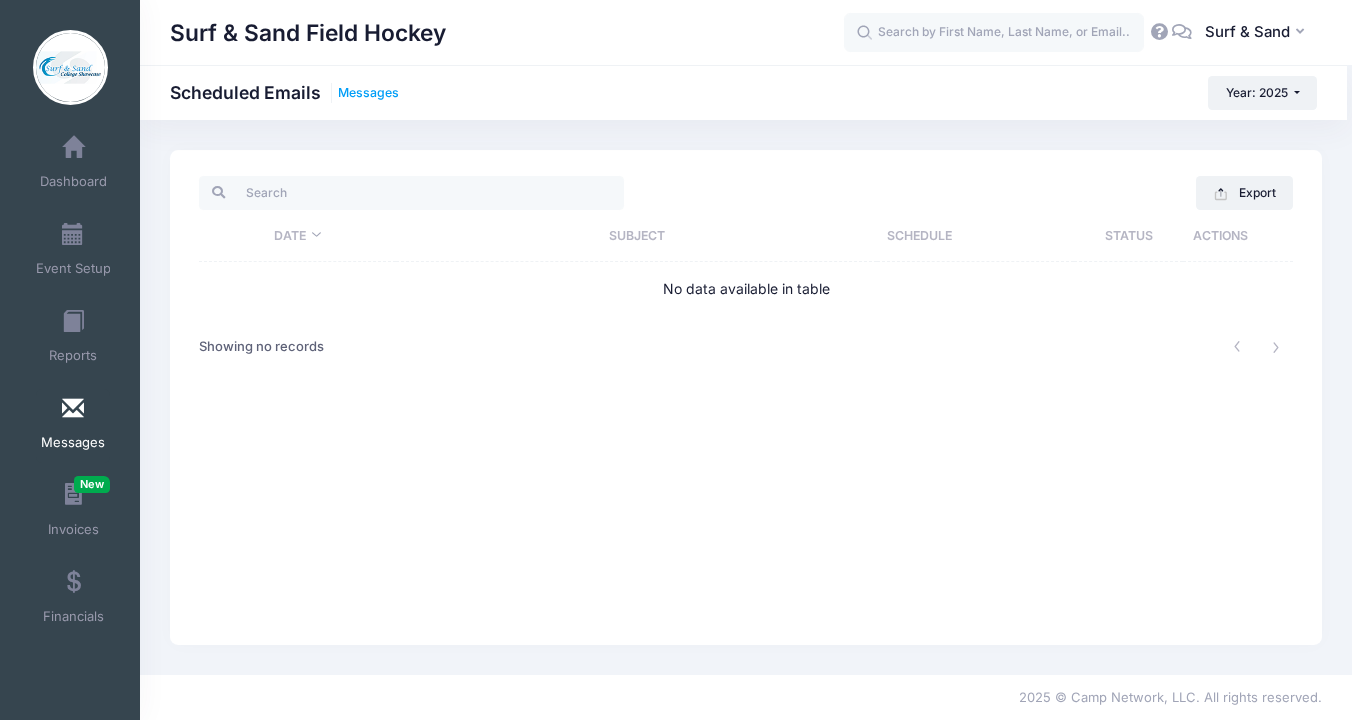 click on "Messages" at bounding box center [368, 93] 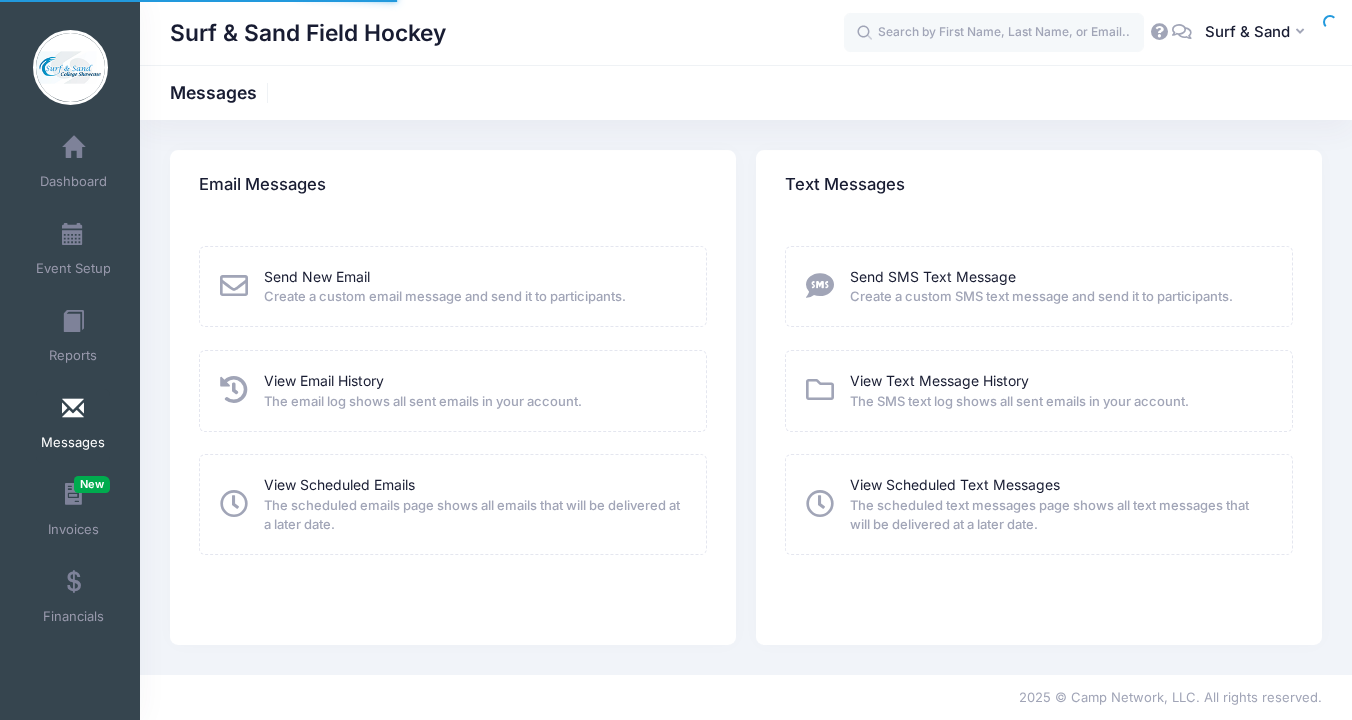scroll, scrollTop: 0, scrollLeft: 0, axis: both 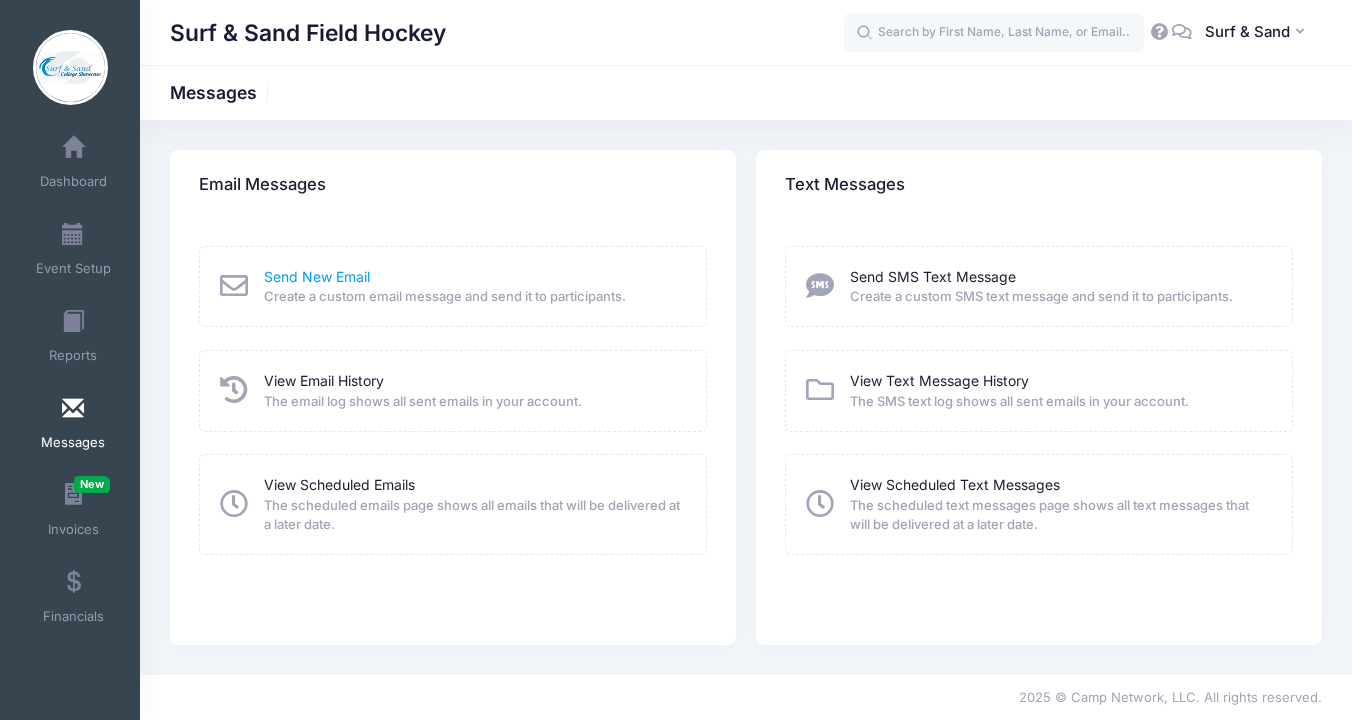 click on "Send New Email" at bounding box center [317, 276] 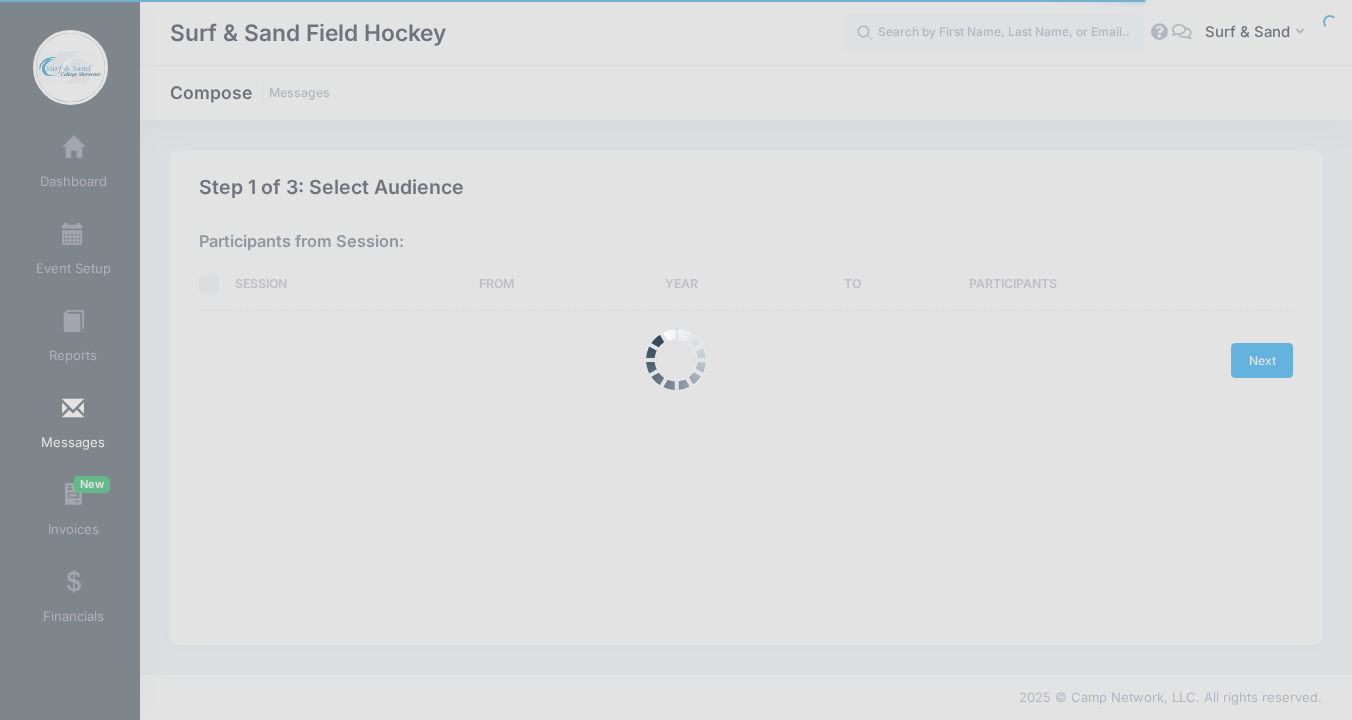 scroll, scrollTop: 0, scrollLeft: 0, axis: both 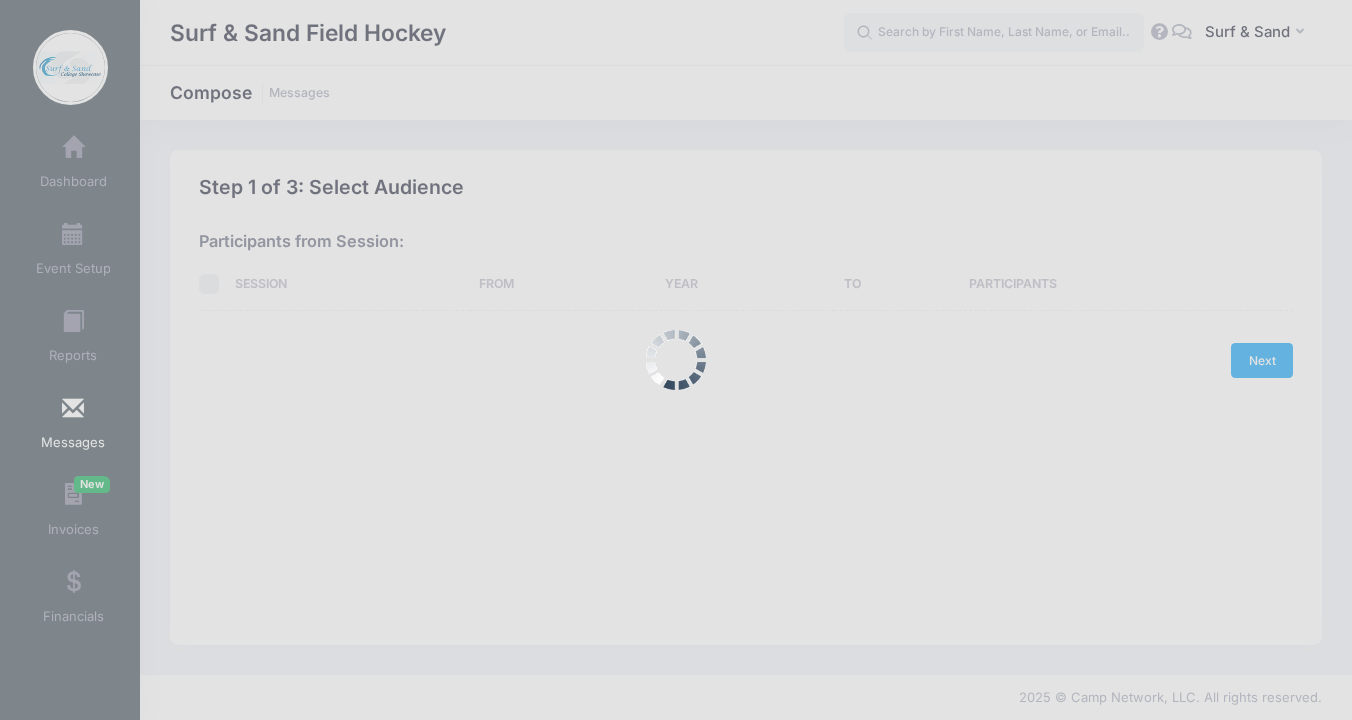 select on "2025" 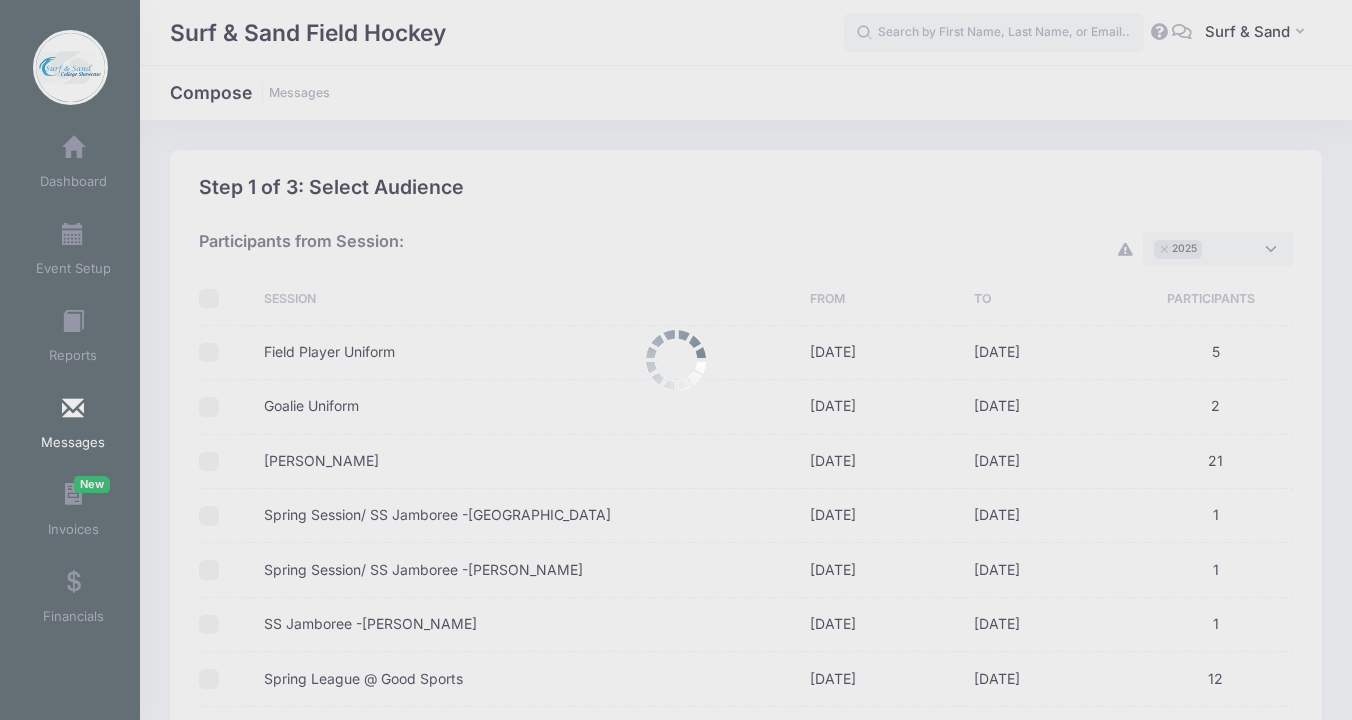 scroll, scrollTop: 19, scrollLeft: 0, axis: vertical 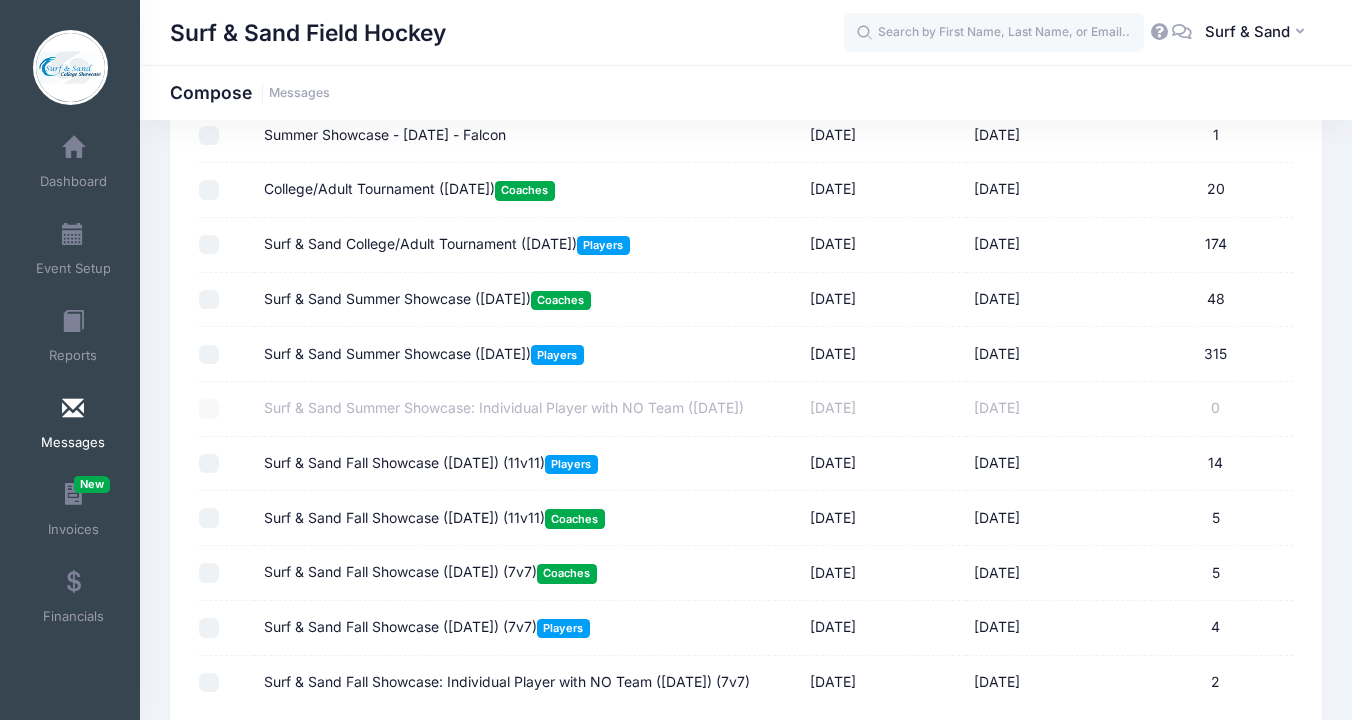 click on "Surf & Sand Summer Showcase ([DATE])  Players" at bounding box center [424, 354] 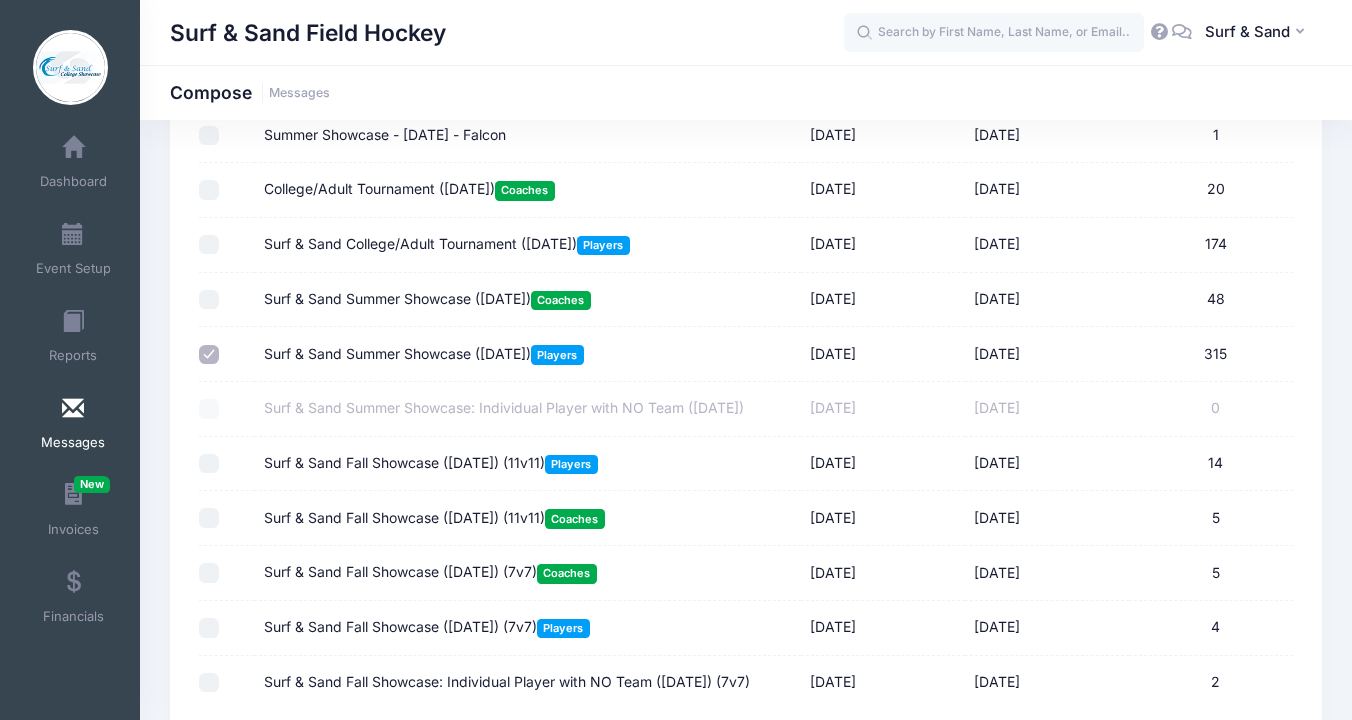 click on "Surf & Sand Summer Showcase (July 19, 2025)  Coaches" at bounding box center (427, 299) 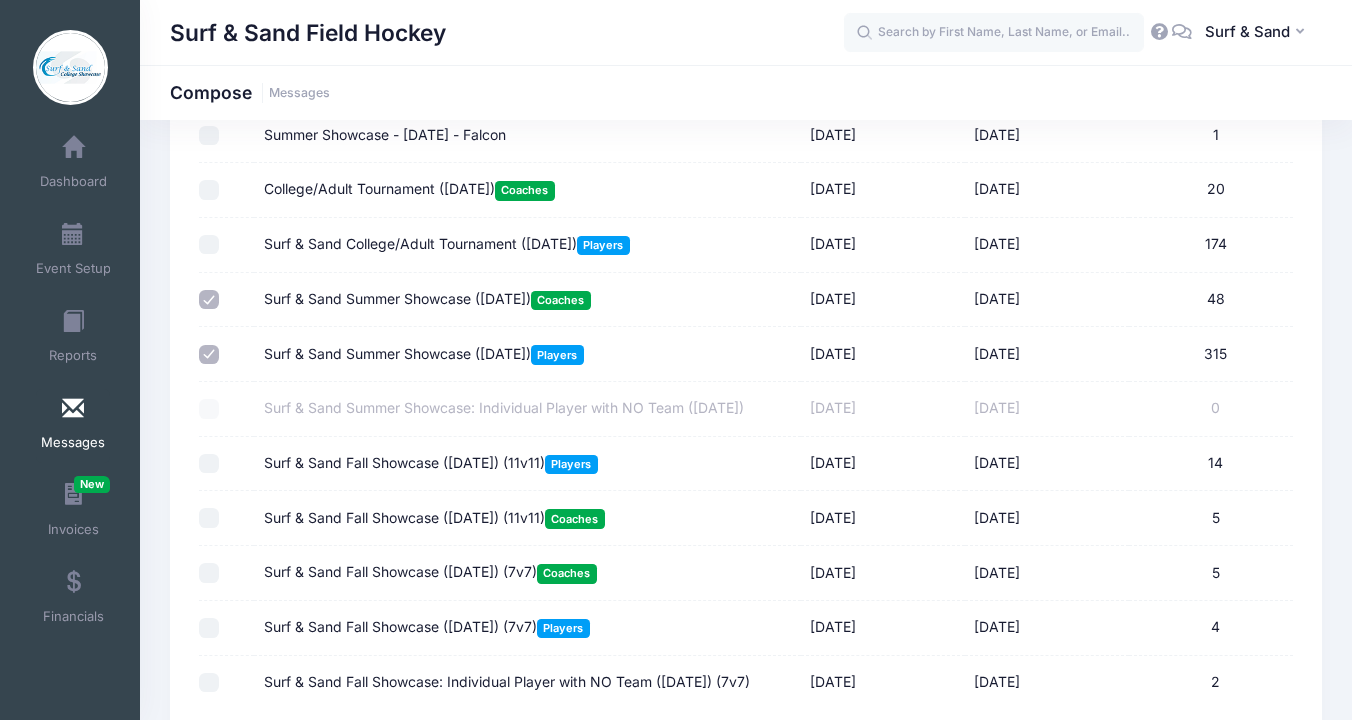 click on "Surf & Sand College/Adult Tournament (July 19, 2025)  Players" at bounding box center (447, 244) 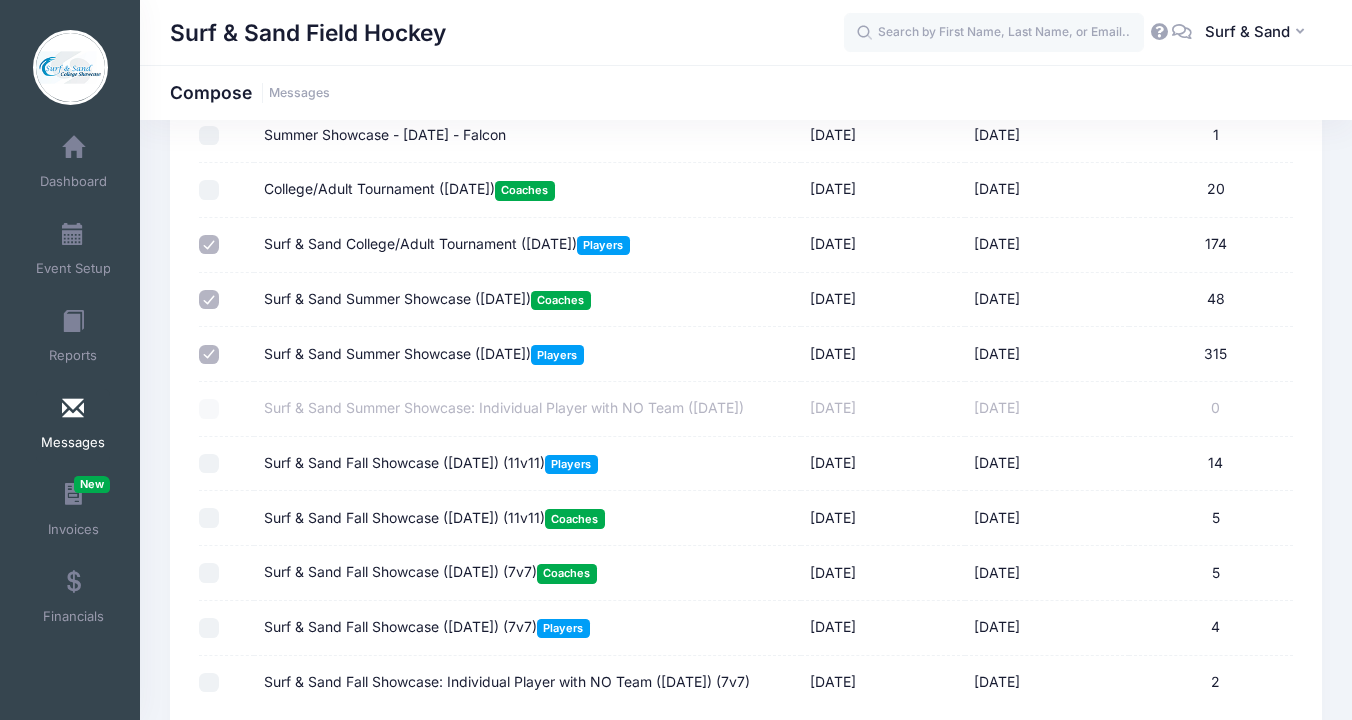click on "College/Adult Tournament  (July 19, 2025)  Coaches" at bounding box center [527, 190] 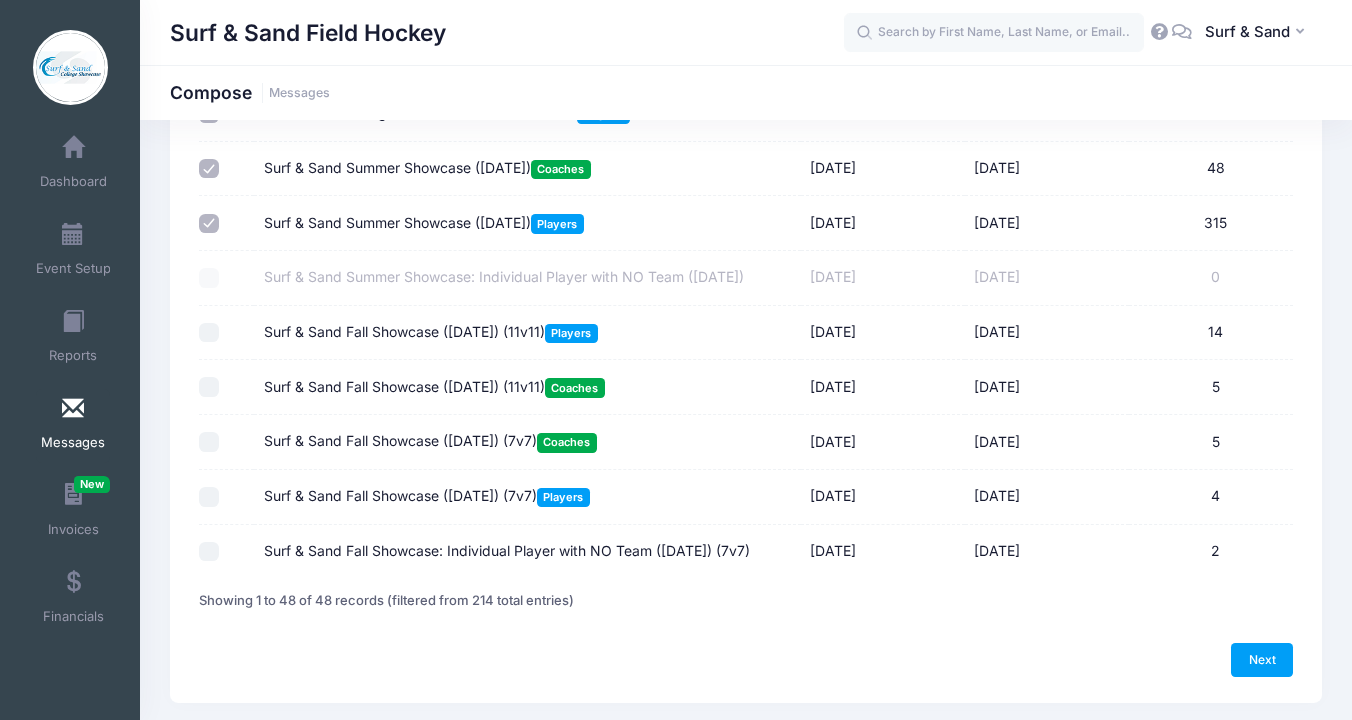 scroll, scrollTop: 2478, scrollLeft: 0, axis: vertical 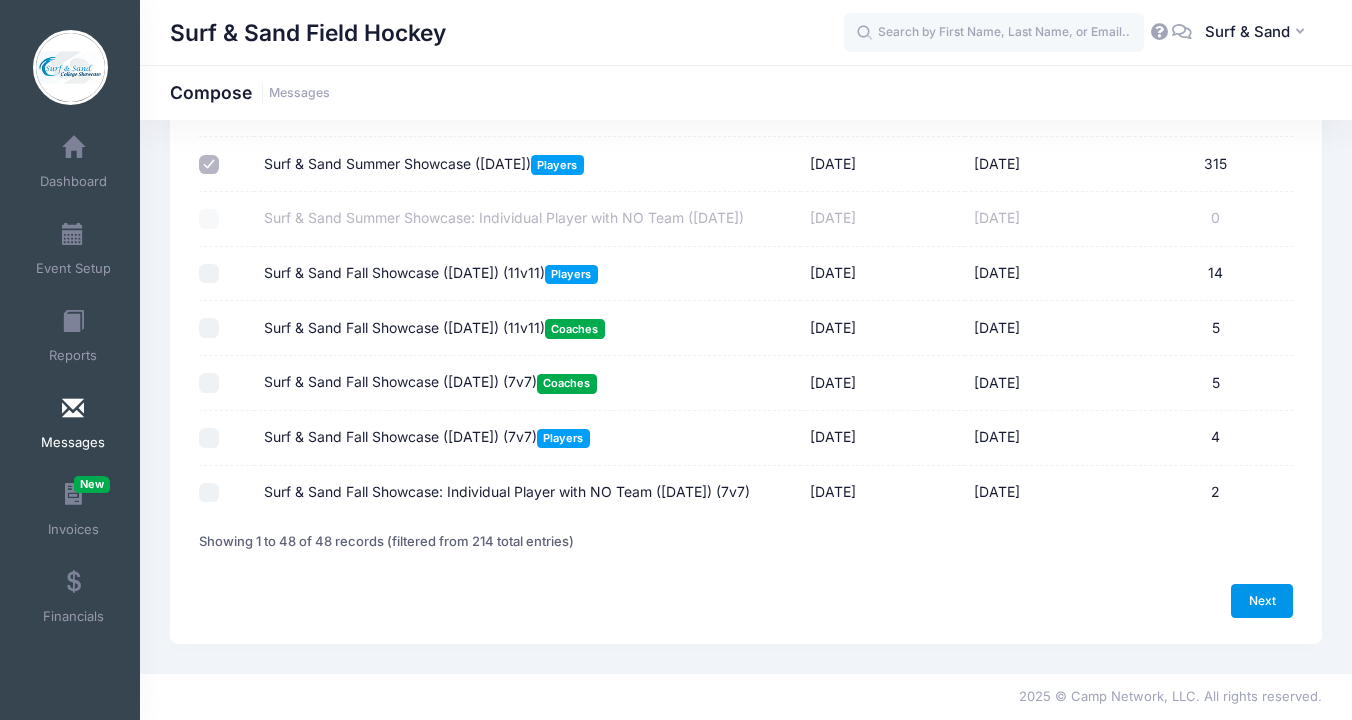 click on "Next" at bounding box center (1262, 601) 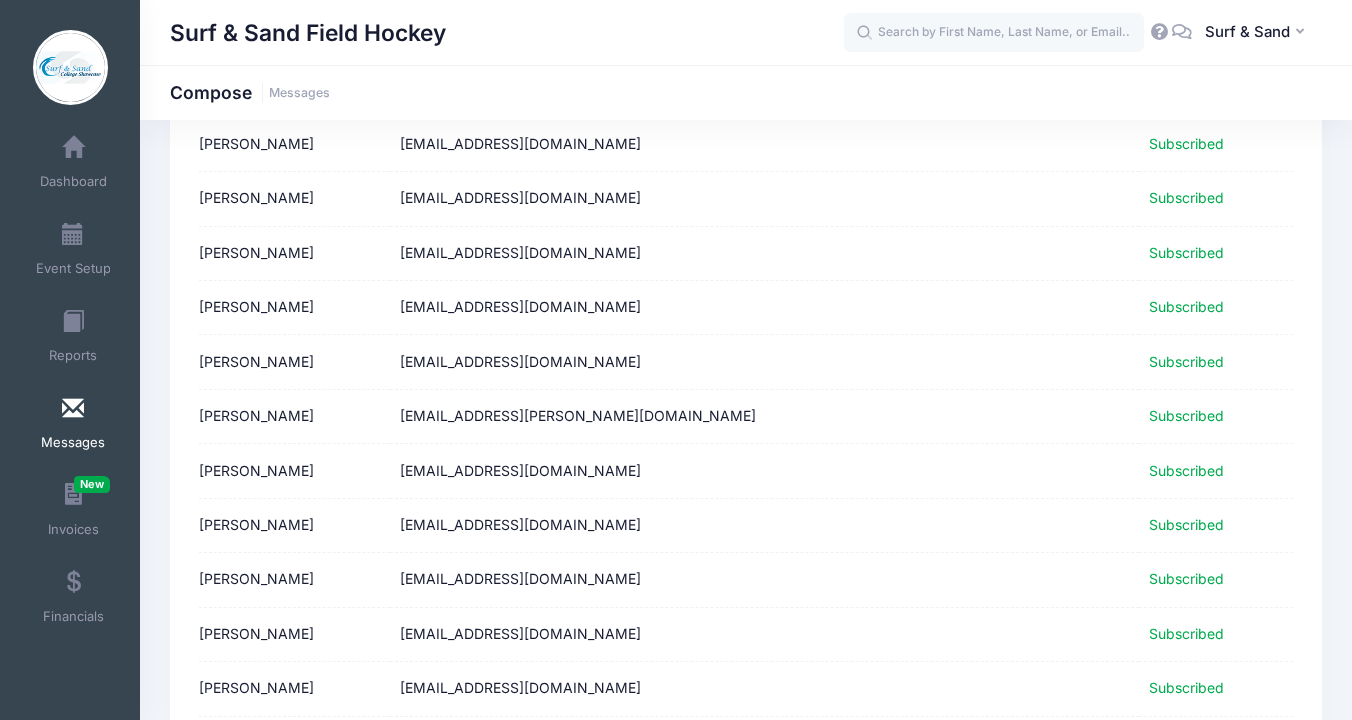 scroll, scrollTop: 2519, scrollLeft: 0, axis: vertical 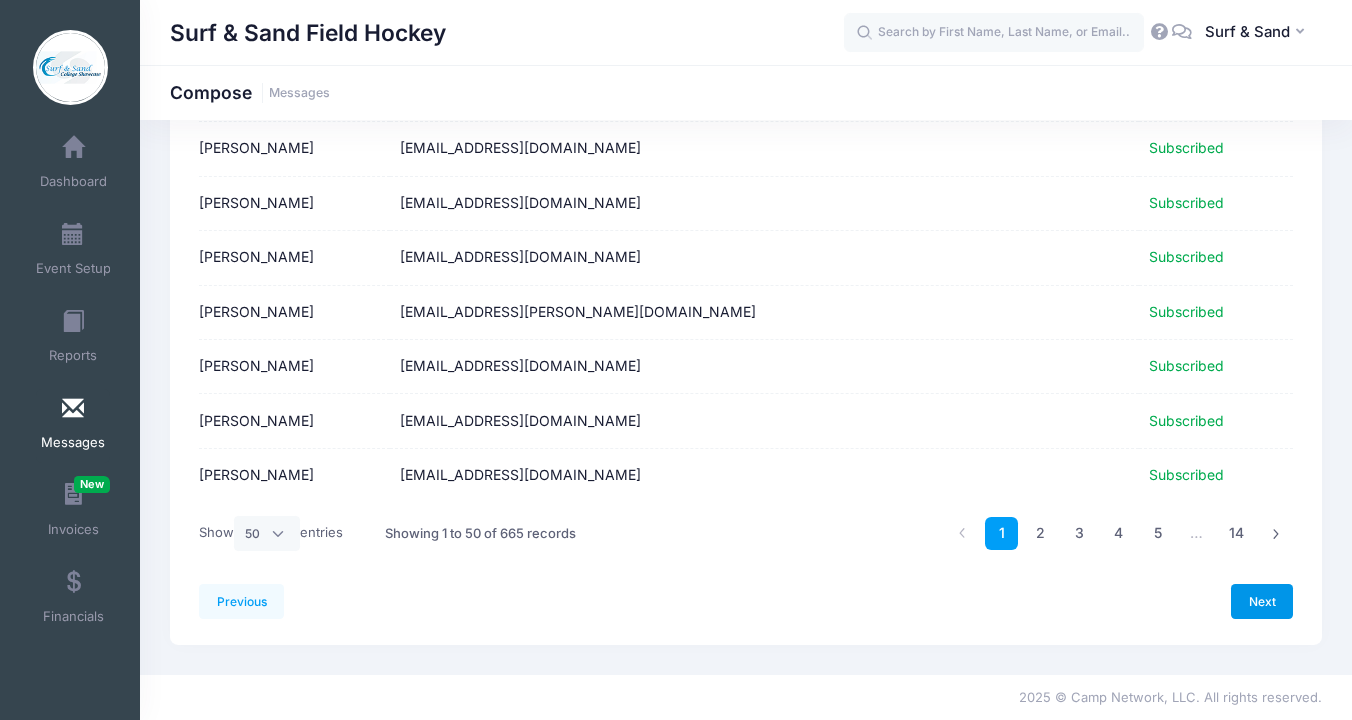 click on "Next" at bounding box center [1262, 601] 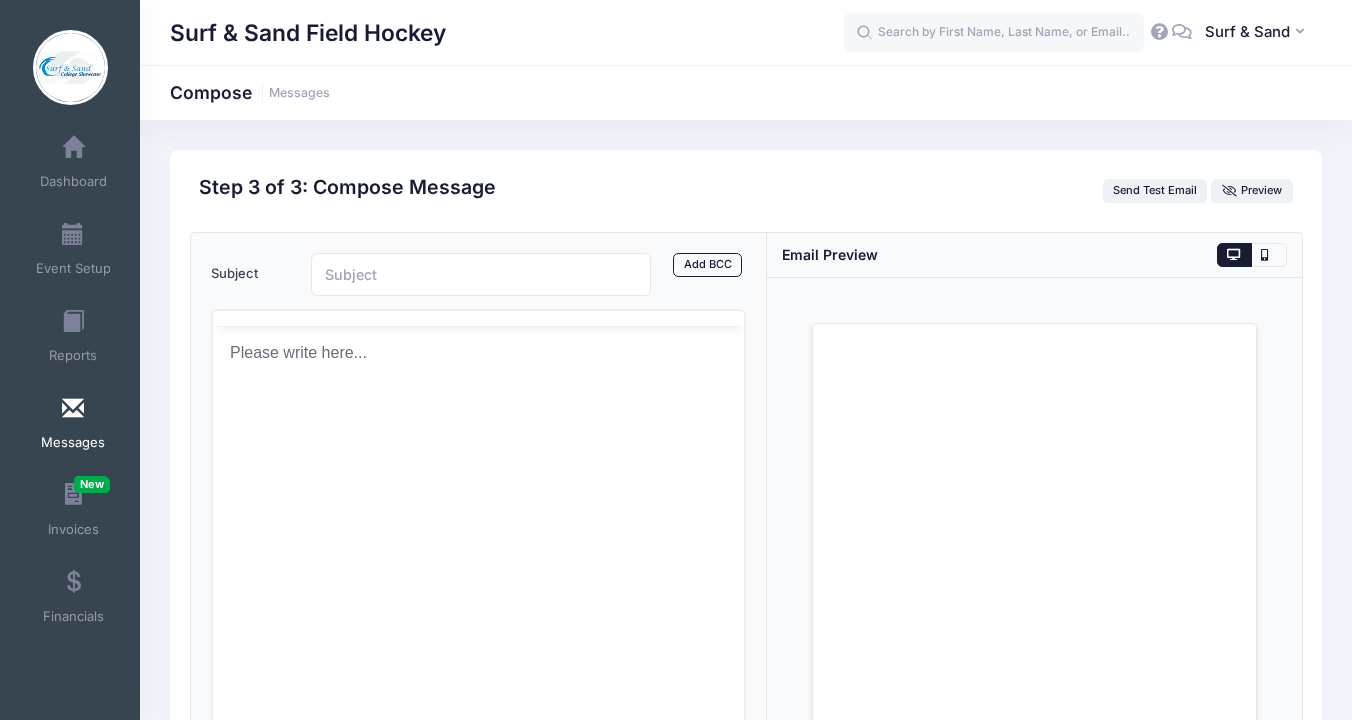 scroll, scrollTop: 0, scrollLeft: 0, axis: both 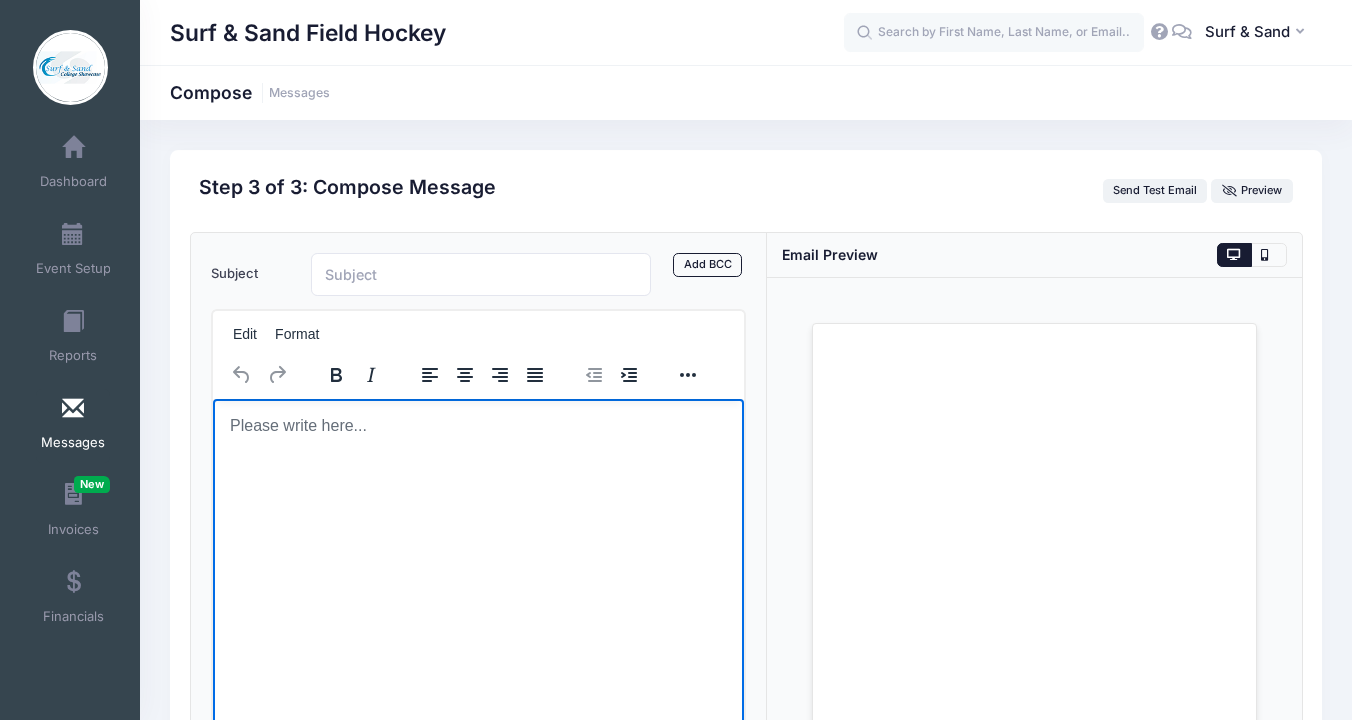 click at bounding box center [477, 425] 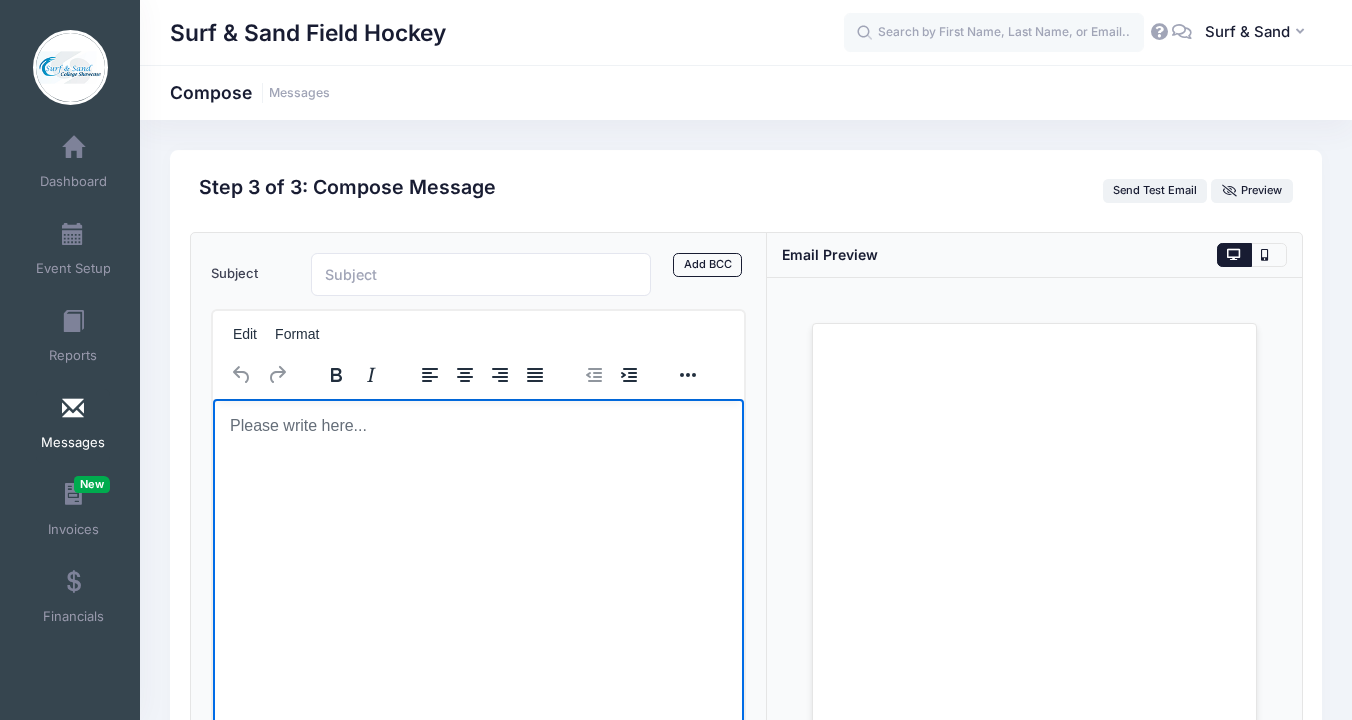 paste 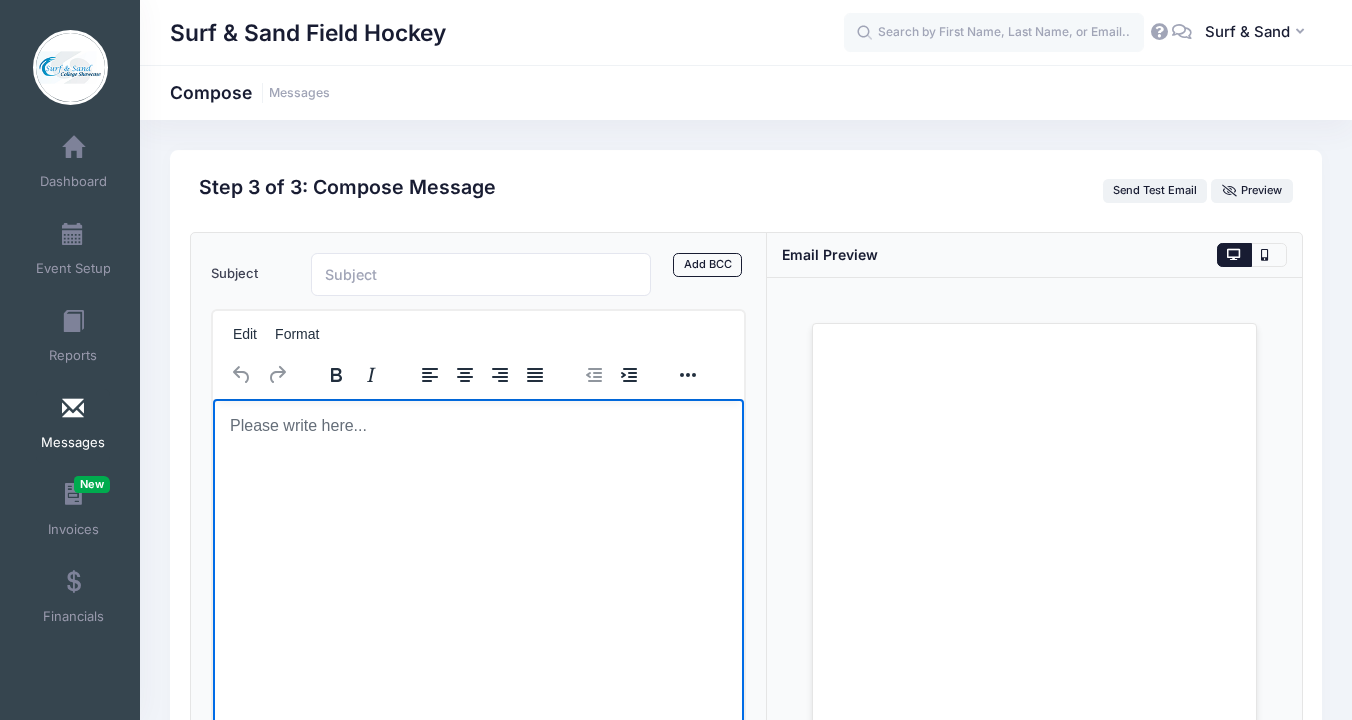 type 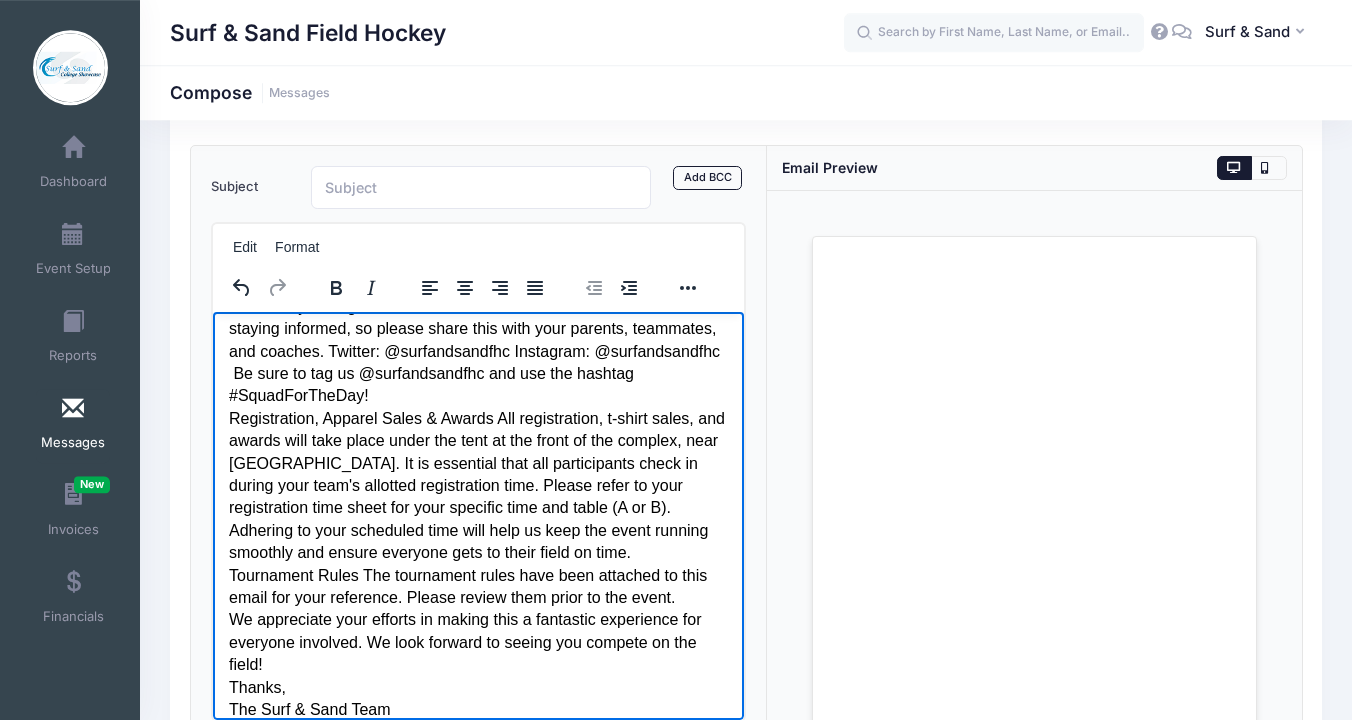 scroll, scrollTop: 0, scrollLeft: 0, axis: both 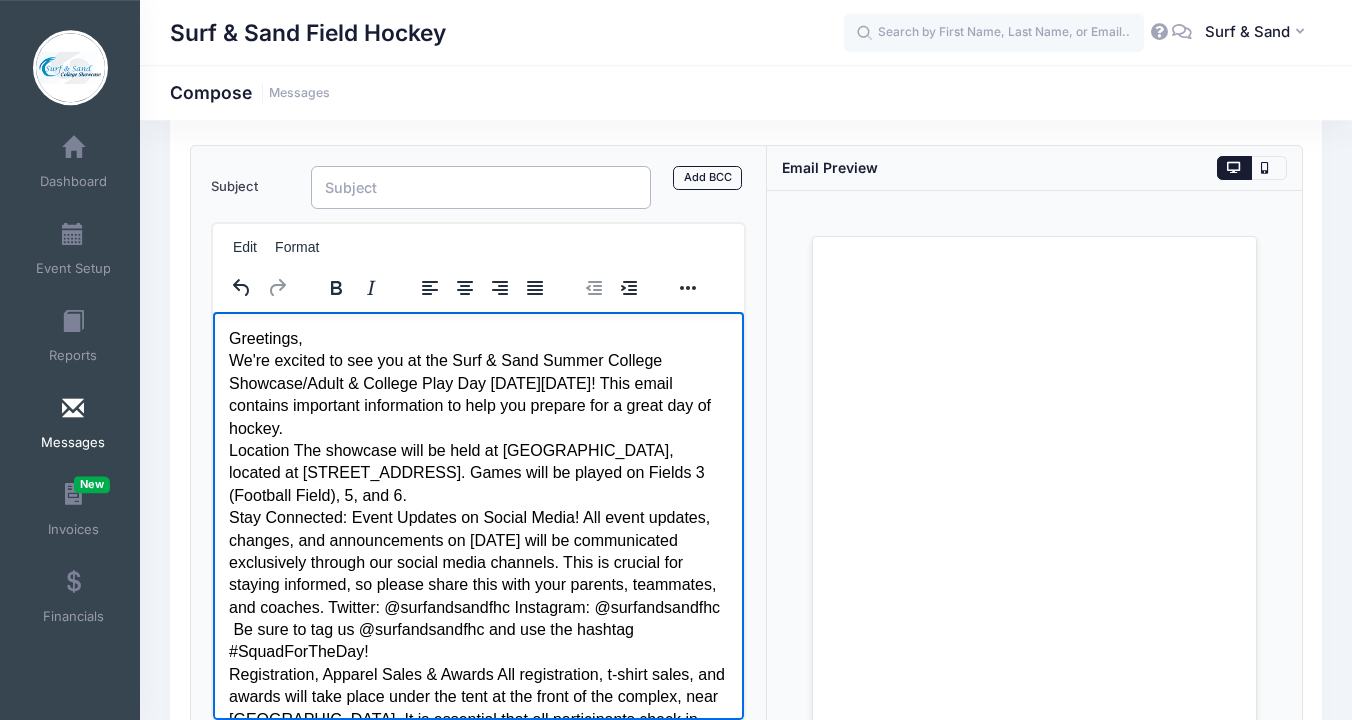 click on "Subject" at bounding box center [481, 187] 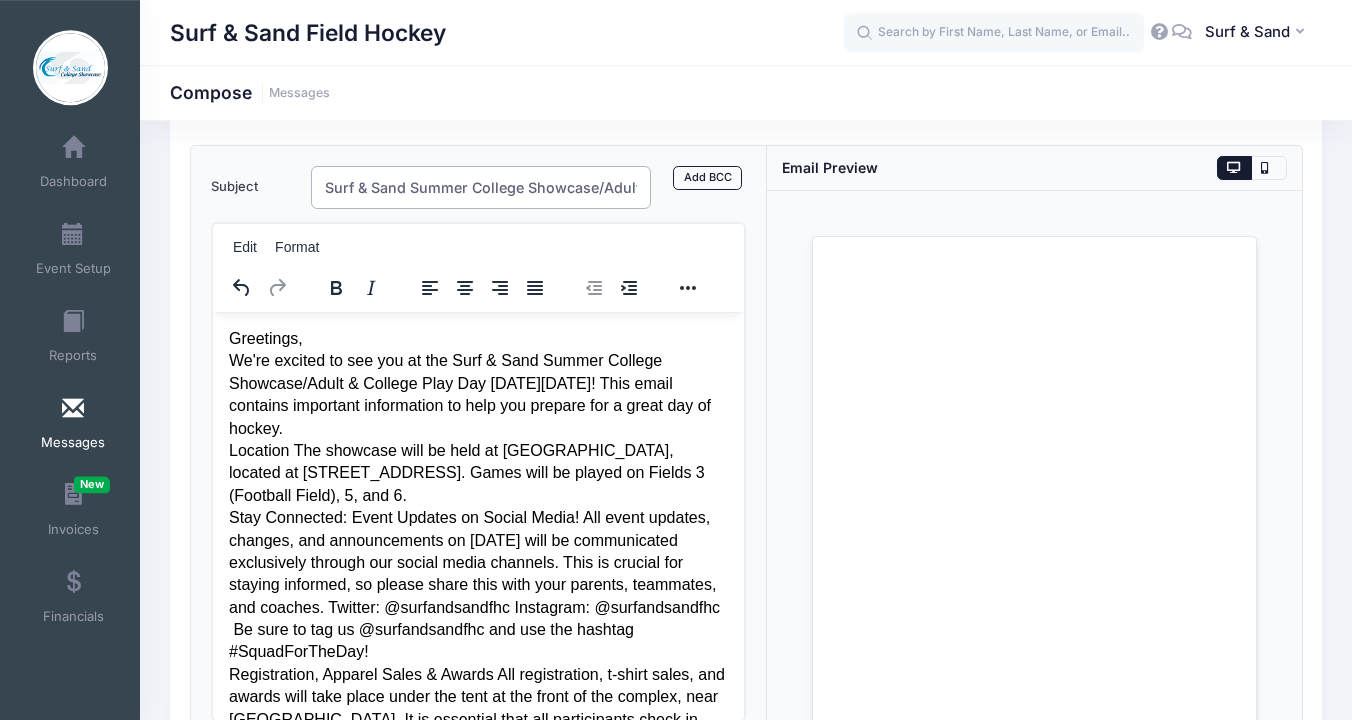 scroll, scrollTop: 0, scrollLeft: 258, axis: horizontal 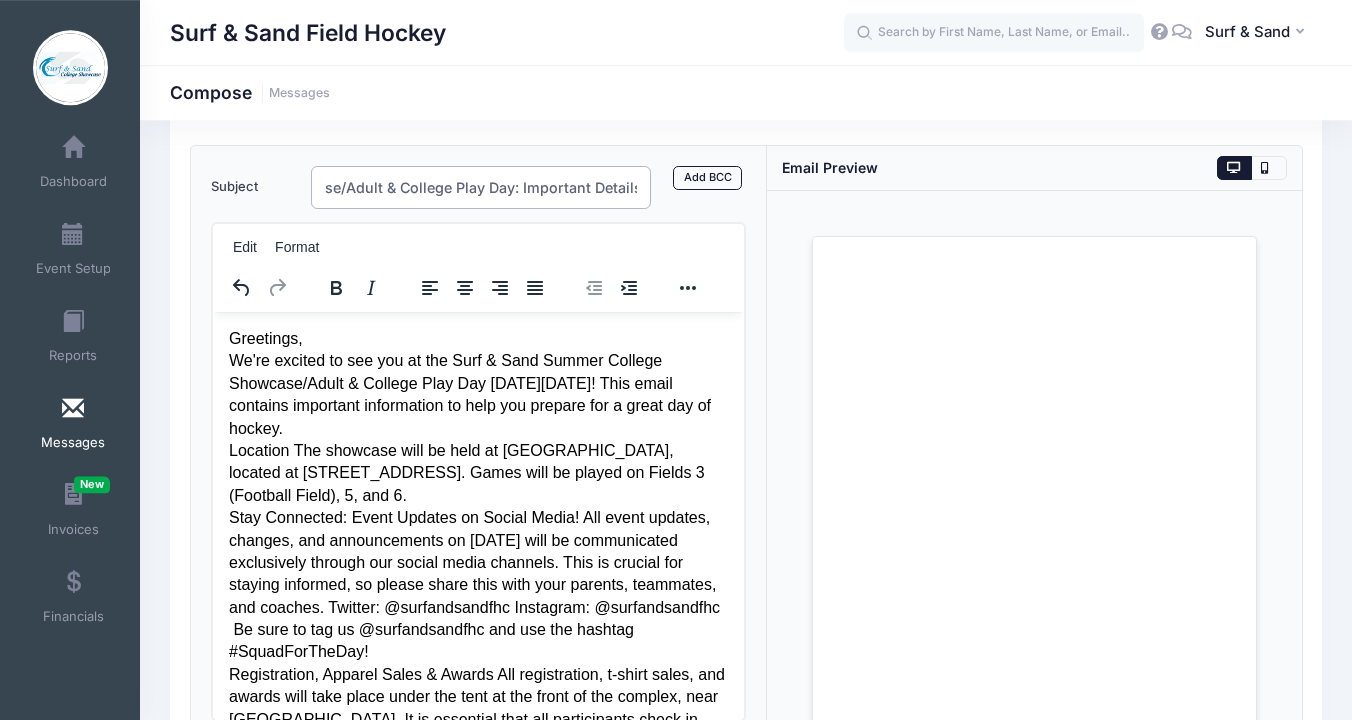 type on "Surf & Sand Summer College Showcase/Adult & College Play Day: Important Details" 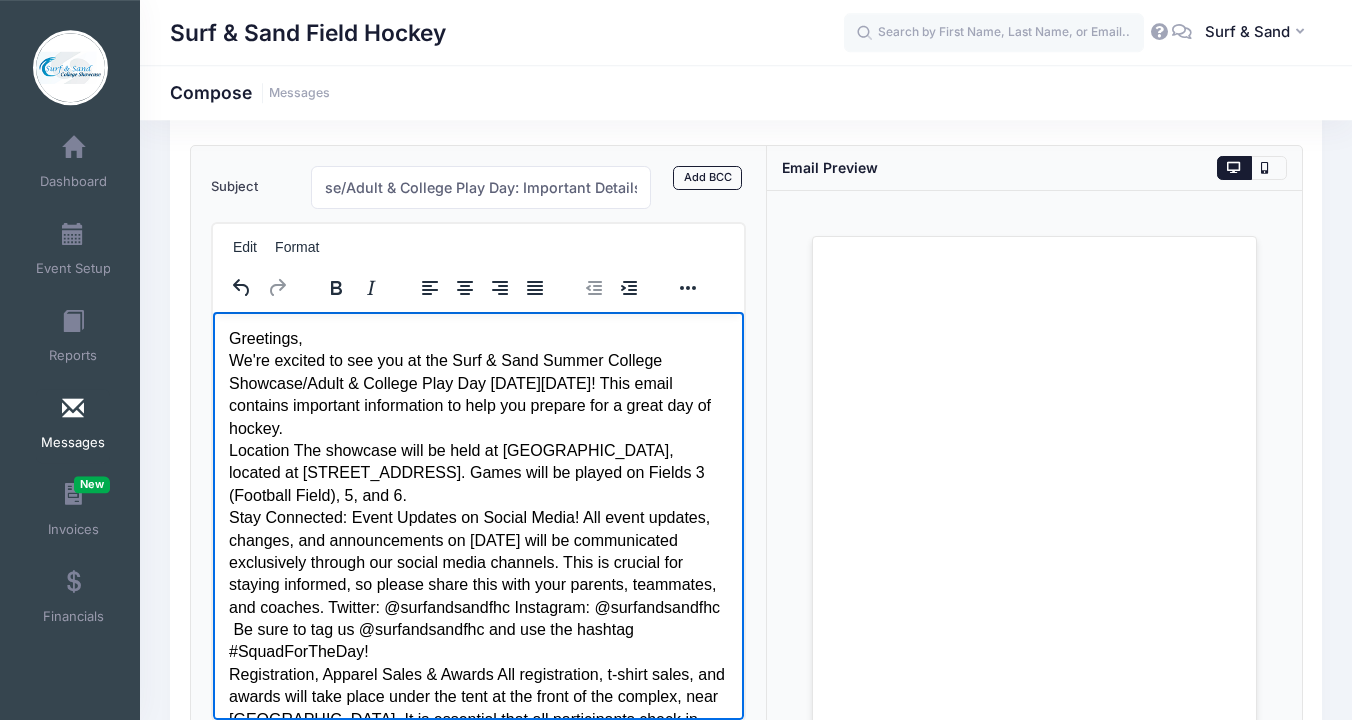 click on "Greetings,  We're excited to see you at the Surf & Sand Summer College Showcase/Adult & College Play Day on Saturday, July 19, 2025! This email contains important information to help you prepare for a great day of hockey. Location The showcase will be held at Monmouth Regional High School, located at 535 Tinton Avenue, Tinton Falls, NJ 07757. Games will be played on Fields 3 (Football Field), 5, and 6. Stay Connected: Event Updates on Social Media! All event updates, changes, and announcements on July 19th will be communicated exclusively through our social media channels. This is crucial for staying informed, so please share this with your parents, teammates, and coaches. Twitter: @surfandsandfhc Instagram: @surfandsandfhc  Be sure to tag us @surfandsandfhc and use the hashtag #SquadForTheDay! Tournament Rules The tournament rules have been attached to this email for your reference. Please review them prior to the event.  Thanks,  The Surf & Sand Team" at bounding box center [477, 652] 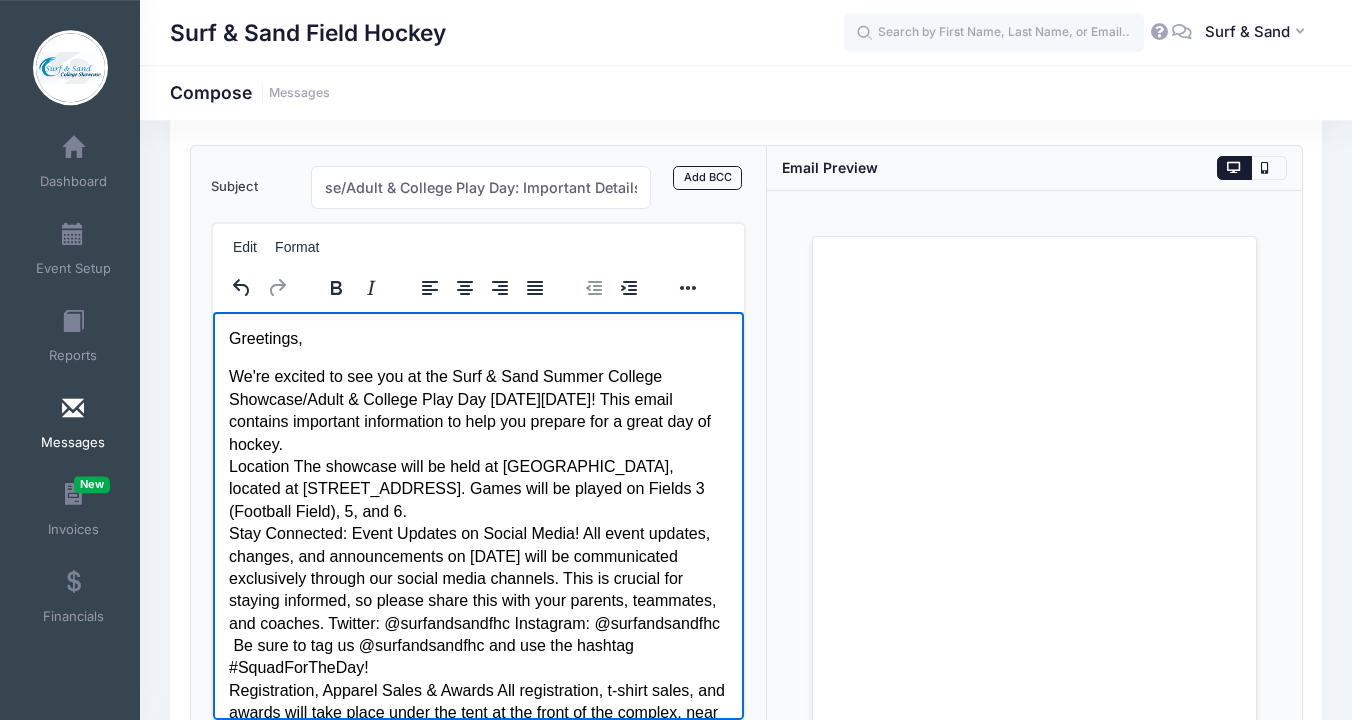 click on "We're excited to see you at the Surf & Sand Summer College Showcase/Adult & College Play Day on Saturday, July 19, 2025! This email contains important information to help you prepare for a great day of hockey. Location The showcase will be held at Monmouth Regional High School, located at 535 Tinton Avenue, Tinton Falls, NJ 07757. Games will be played on Fields 3 (Football Field), 5, and 6. Stay Connected: Event Updates on Social Media! All event updates, changes, and announcements on July 19th will be communicated exclusively through our social media channels. This is crucial for staying informed, so please share this with your parents, teammates, and coaches. Twitter: @surfandsandfhc Instagram: @surfandsandfhc  Be sure to tag us @surfandsandfhc and use the hashtag #SquadForTheDay! Tournament Rules The tournament rules have been attached to this email for your reference. Please review them prior to the event.  Thanks,  The Surf & Sand Team" at bounding box center [477, 679] 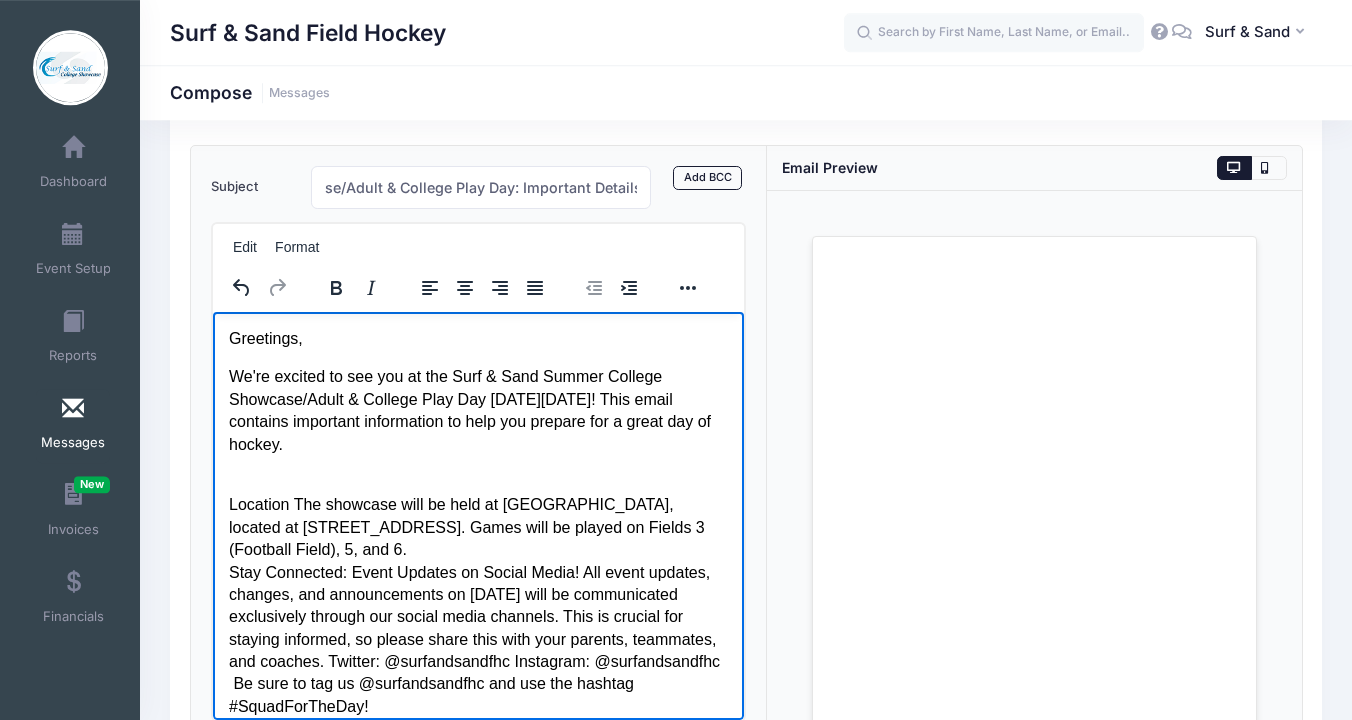 click on "Location The showcase will be held at Monmouth Regional High School, located at 535 Tinton Avenue, Tinton Falls, NJ 07757. Games will be played on Fields 3 (Football Field), 5, and 6. Stay Connected: Event Updates on Social Media! All event updates, changes, and announcements on July 19th will be communicated exclusively through our social media channels. This is crucial for staying informed, so please share this with your parents, teammates, and coaches. Twitter: @surfandsandfhc Instagram: @surfandsandfhc  Be sure to tag us @surfandsandfhc and use the hashtag #SquadForTheDay! Tournament Rules The tournament rules have been attached to this email for your reference. Please review them prior to the event. We appreciate your efforts in making this a fantastic experience for everyone involved. We look forward to seeing you compete on the field!  Thanks,  The Surf & Sand Team" at bounding box center [477, 752] 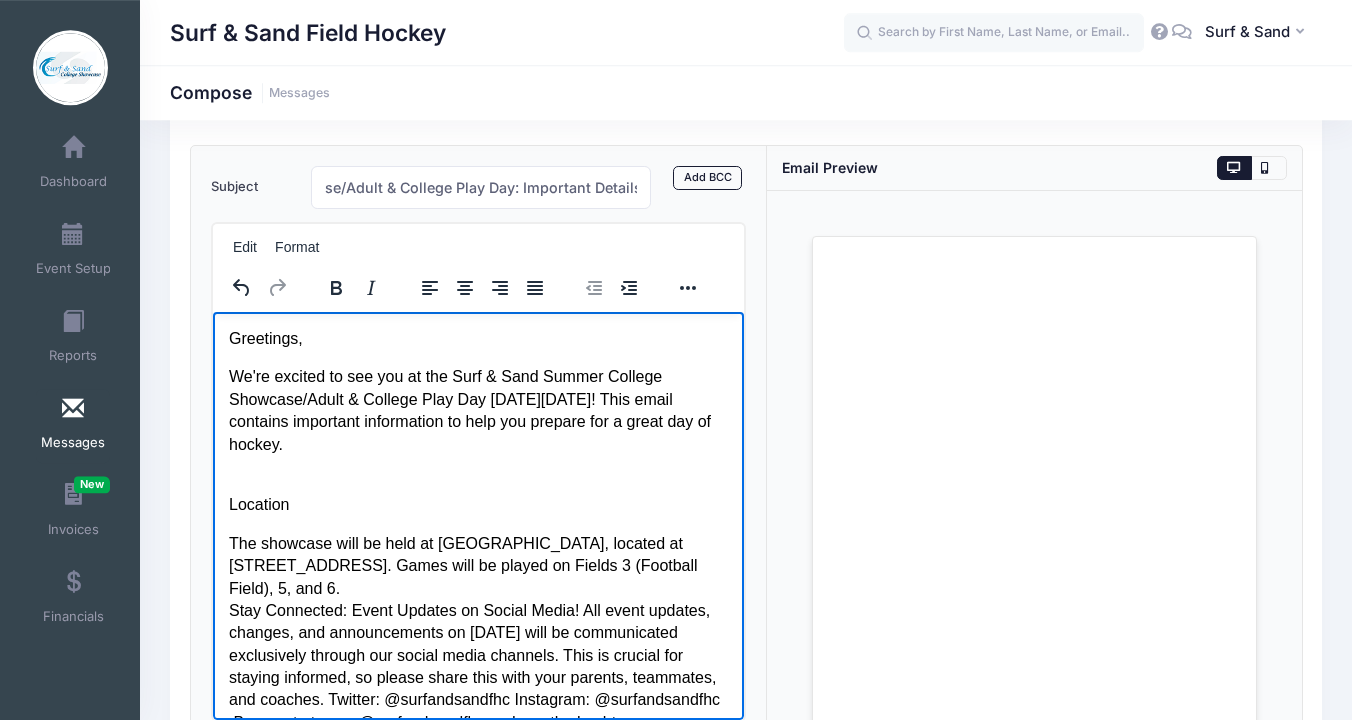 drag, startPoint x: 297, startPoint y: 505, endPoint x: 200, endPoint y: 505, distance: 97 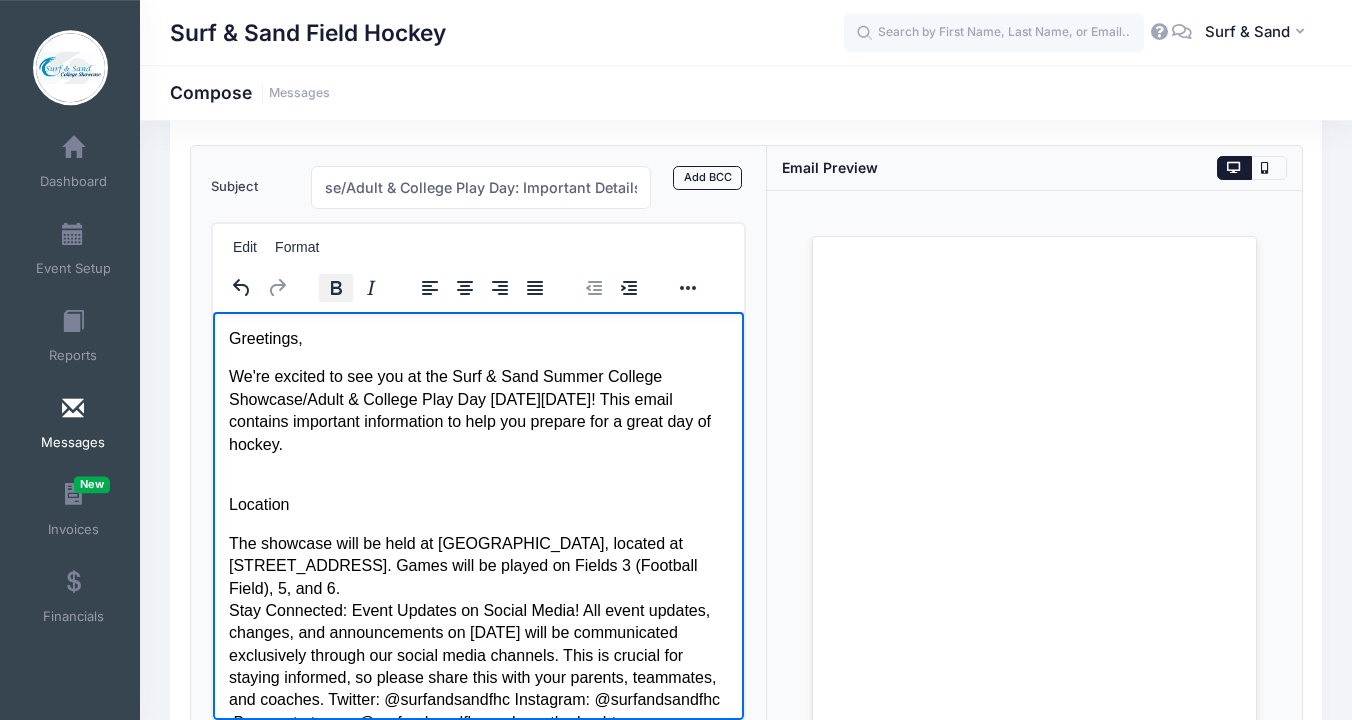 click 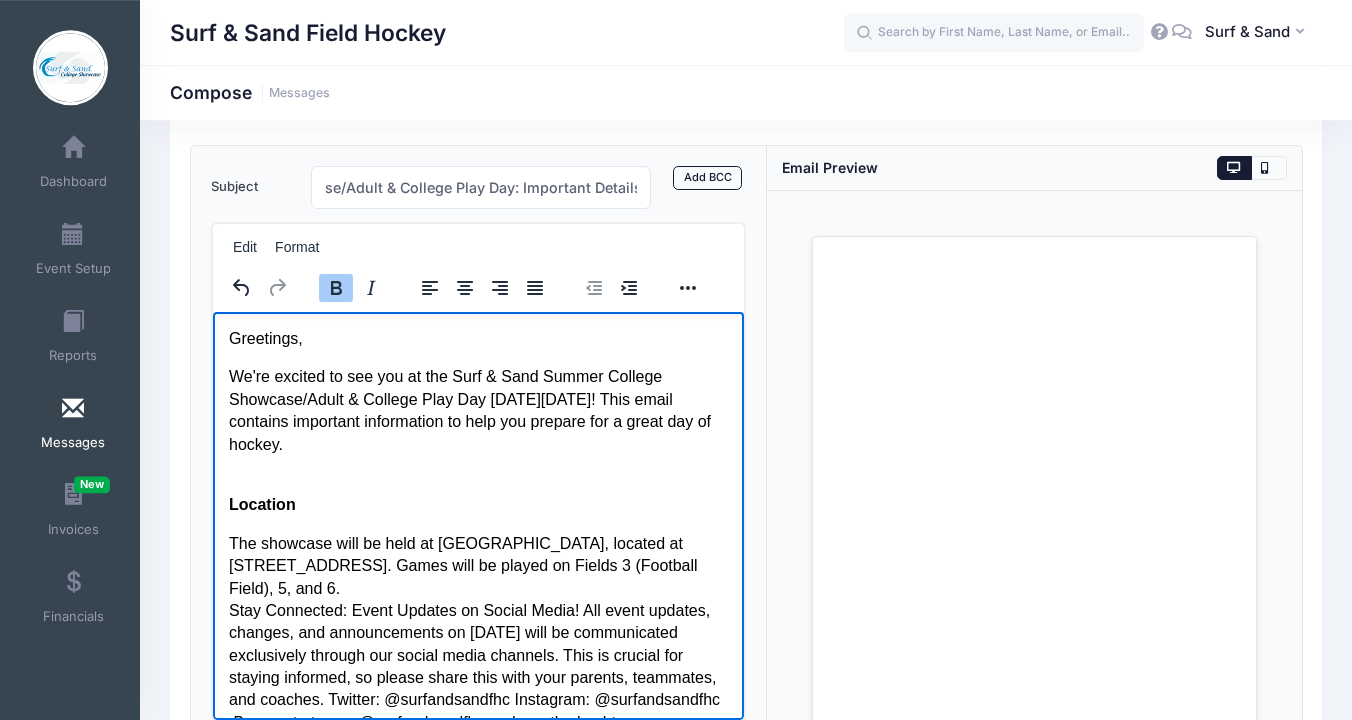 click on "Greetings,  We're excited to see you at the Surf & Sand Summer College Showcase/Adult & College Play Day on Saturday, July 19, 2025! This email contains important information to help you prepare for a great day of hockey. Location  The showcase will be held at Monmouth Regional High School, located at 535 Tinton Avenue, Tinton Falls, NJ 07757. Games will be played on Fields 3 (Football Field), 5, and 6. Stay Connected: Event Updates on Social Media! All event updates, changes, and announcements on July 19th will be communicated exclusively through our social media channels. This is crucial for staying informed, so please share this with your parents, teammates, and coaches. Twitter: @surfandsandfhc Instagram: @surfandsandfhc  Be sure to tag us @surfandsandfhc and use the hashtag #SquadForTheDay! Tournament Rules The tournament rules have been attached to this email for your reference. Please review them prior to the event.  Thanks,  The Surf & Sand Team" at bounding box center (477, 699) 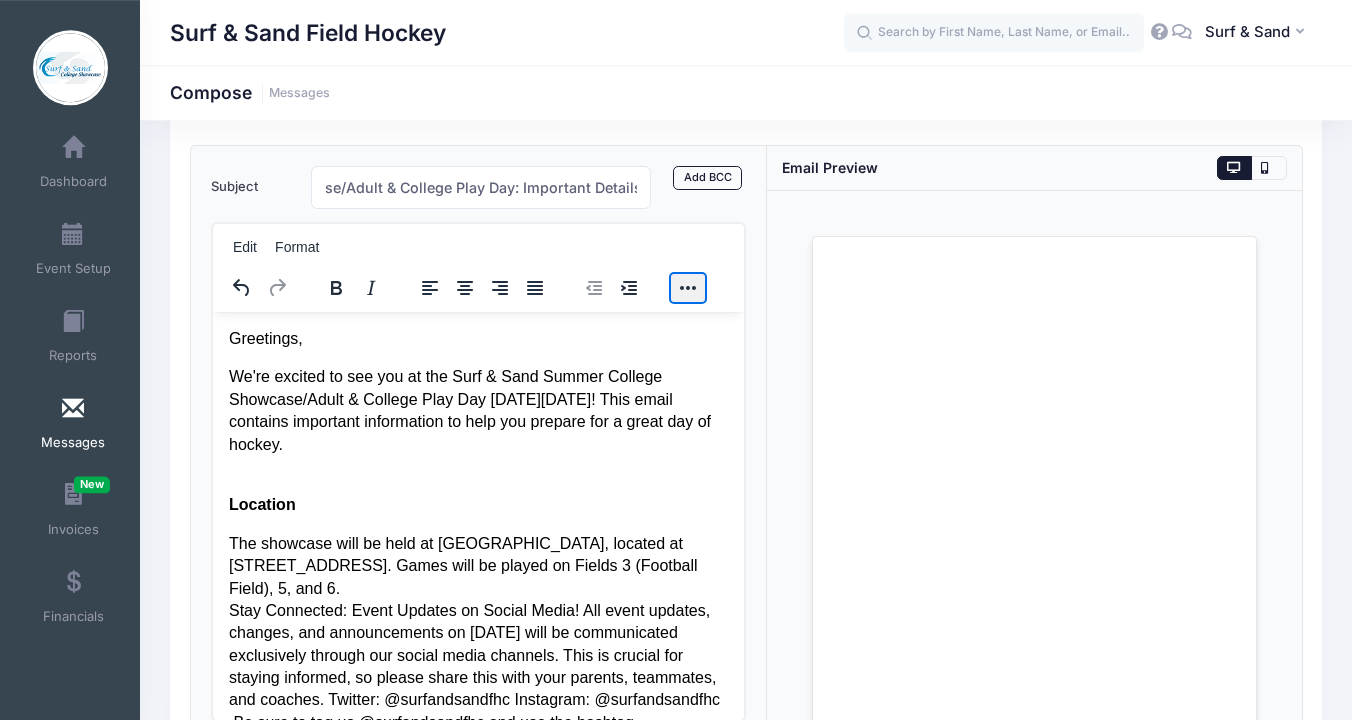 click at bounding box center (688, 288) 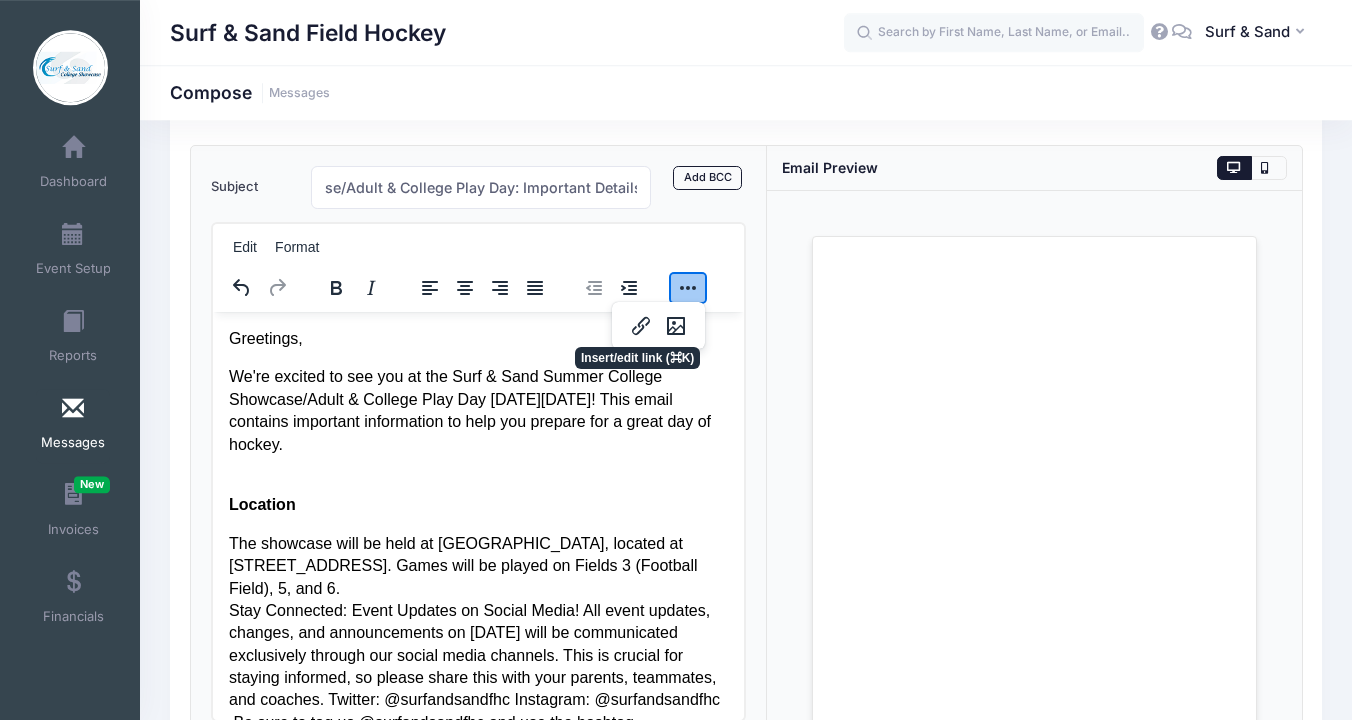 click at bounding box center [688, 288] 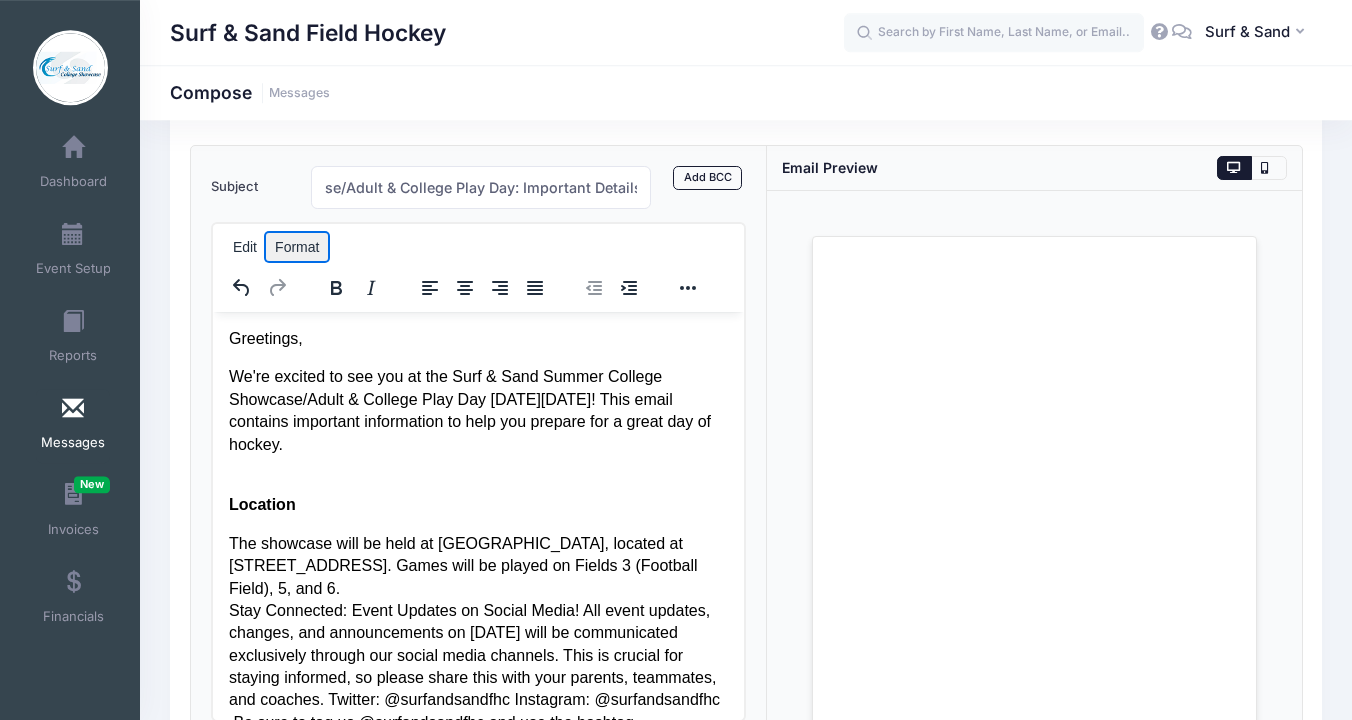 click on "Format" at bounding box center (297, 247) 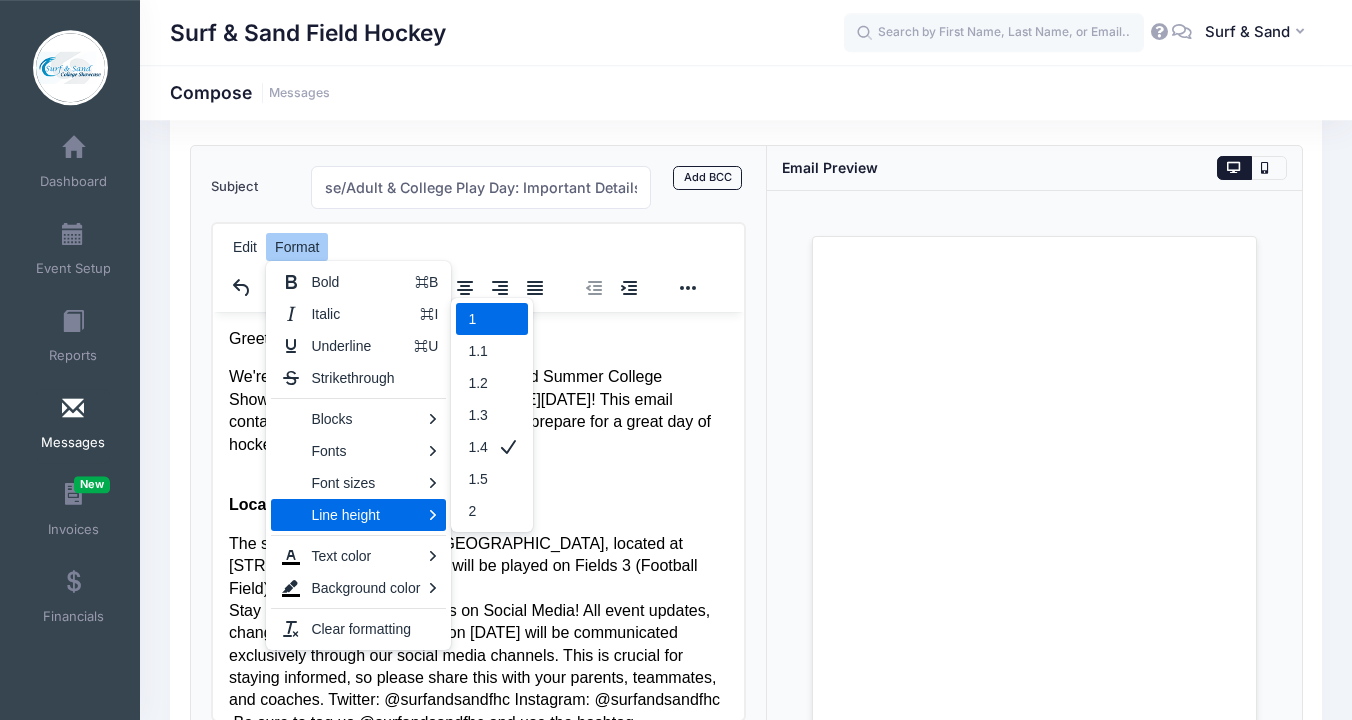 click at bounding box center [508, 319] 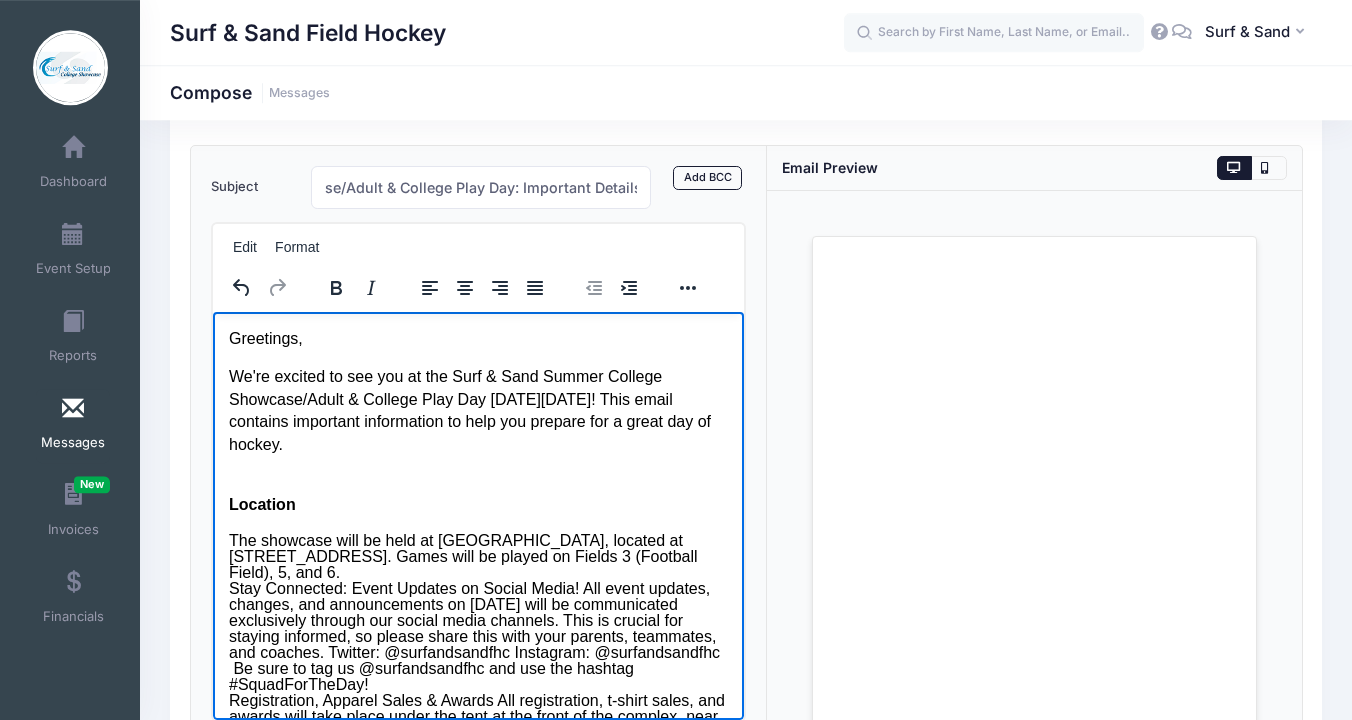 click on "Greetings,  We're excited to see you at the Surf & Sand Summer College Showcase/Adult & College Play Day on Saturday, July 19, 2025! This email contains important information to help you prepare for a great day of hockey. Location  The showcase will be held at Monmouth Regional High School, located at 535 Tinton Avenue, Tinton Falls, NJ 07757. Games will be played on Fields 3 (Football Field), 5, and 6. Stay Connected: Event Updates on Social Media! All event updates, changes, and announcements on July 19th will be communicated exclusively through our social media channels. This is crucial for staying informed, so please share this with your parents, teammates, and coaches. Twitter: @surfandsandfhc Instagram: @surfandsandfhc  Be sure to tag us @surfandsandfhc and use the hashtag #SquadForTheDay! Tournament Rules The tournament rules have been attached to this email for your reference. Please review them prior to the event.  Thanks,  The Surf & Sand Team" at bounding box center [477, 622] 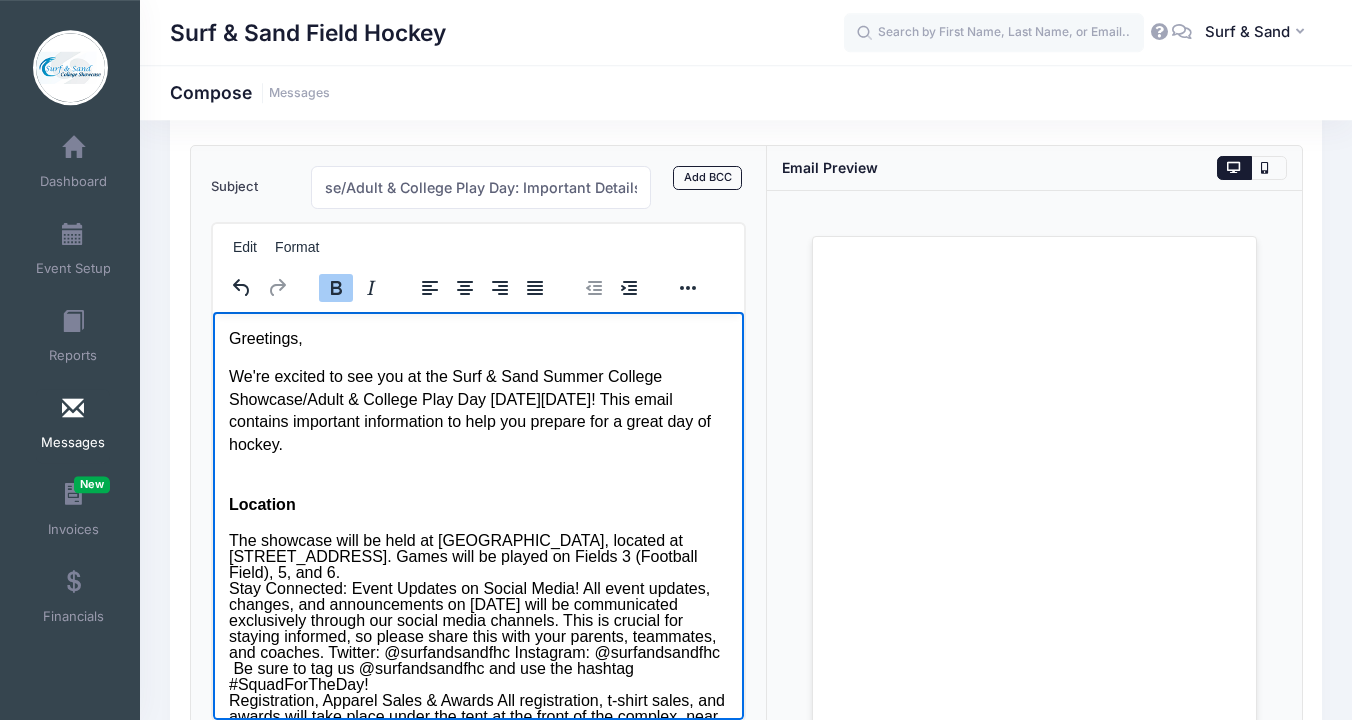 click on "Location" at bounding box center (261, 504) 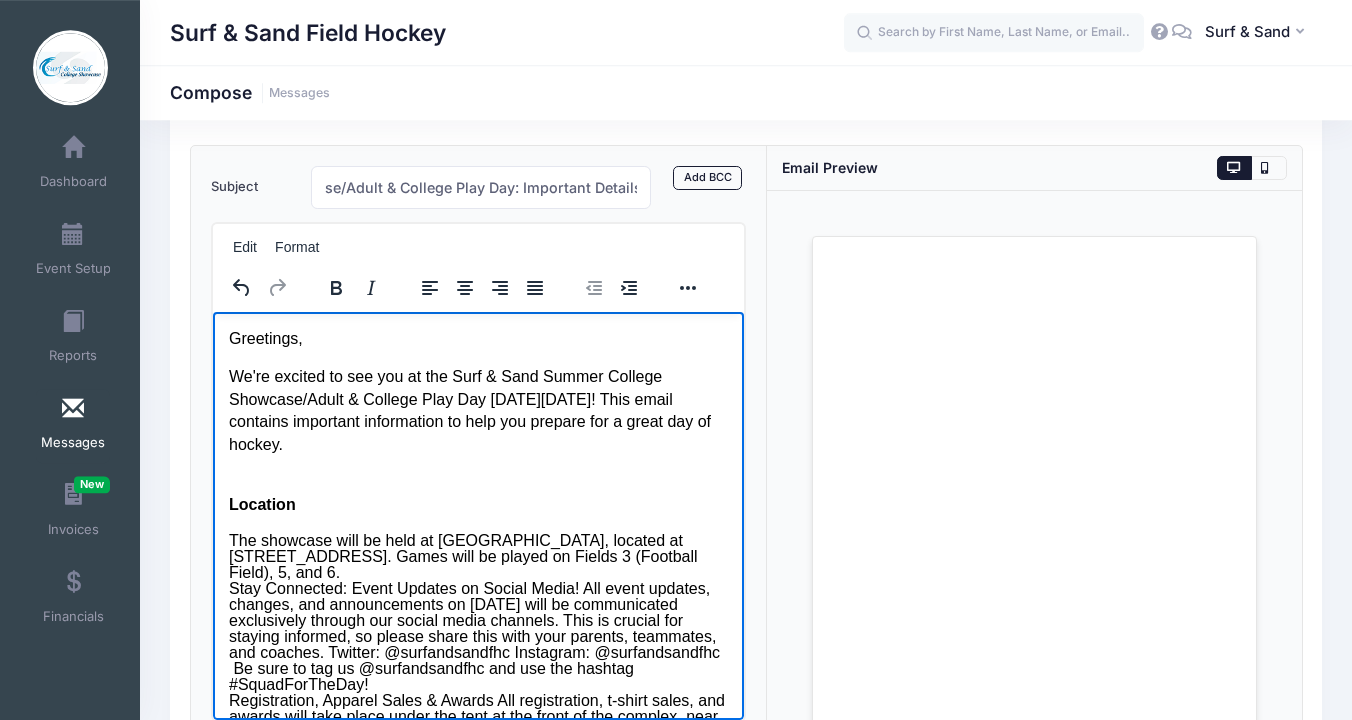 click on "Greetings,  We're excited to see you at the Surf & Sand Summer College Showcase/Adult & College Play Day on Saturday, July 19, 2025! This email contains important information to help you prepare for a great day of hockey. Location  The showcase will be held at Monmouth Regional High School, located at 535 Tinton Avenue, Tinton Falls, NJ 07757. Games will be played on Fields 3 (Football Field), 5, and 6. Stay Connected: Event Updates on Social Media! All event updates, changes, and announcements on July 19th will be communicated exclusively through our social media channels. This is crucial for staying informed, so please share this with your parents, teammates, and coaches. Twitter: @surfandsandfhc Instagram: @surfandsandfhc  Be sure to tag us @surfandsandfhc and use the hashtag #SquadForTheDay! Tournament Rules The tournament rules have been attached to this email for your reference. Please review them prior to the event.  Thanks,  The Surf & Sand Team" at bounding box center (477, 622) 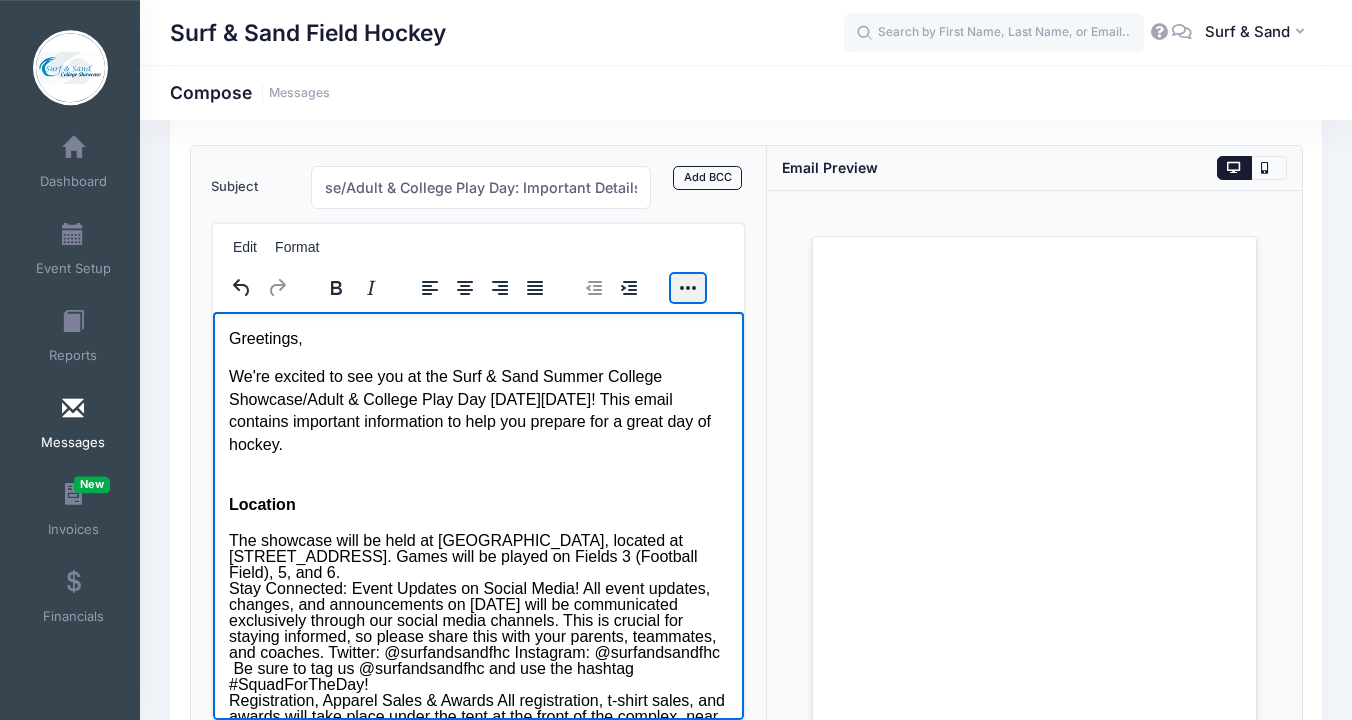 click at bounding box center (688, 288) 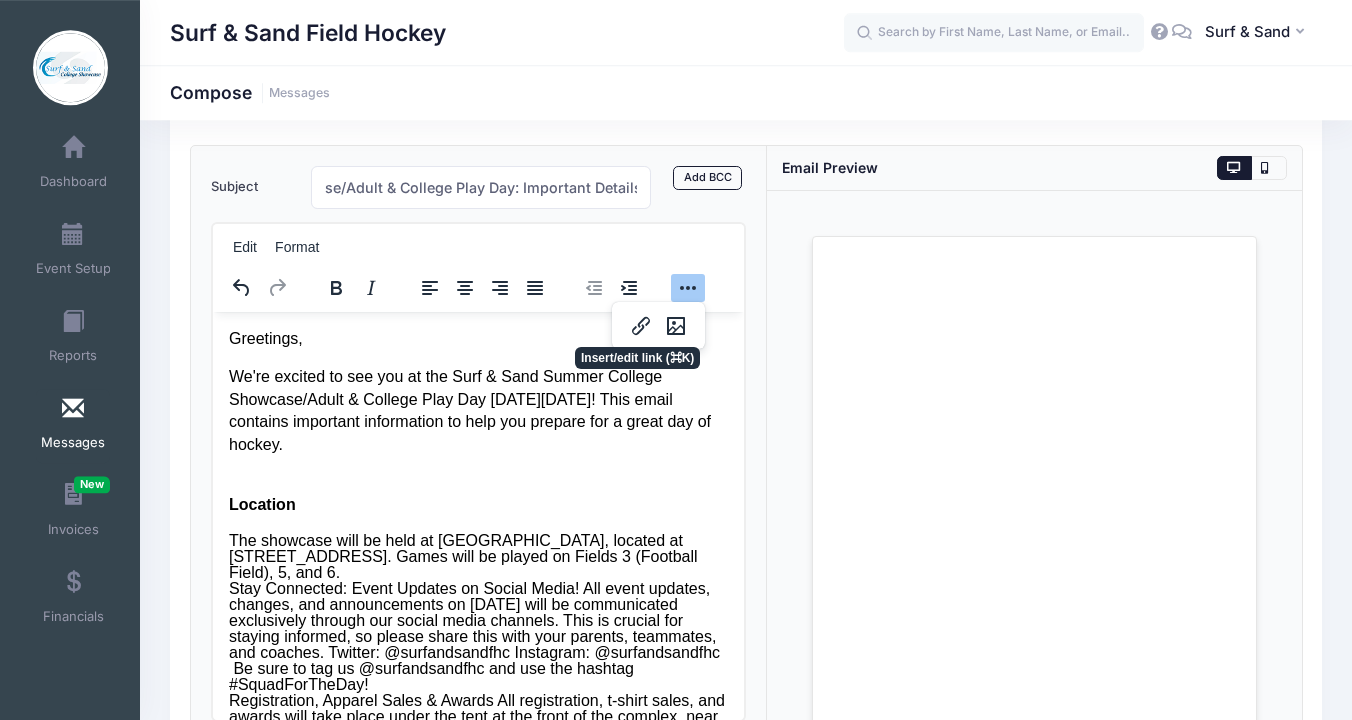 click on "We're excited to see you at the Surf & Sand Summer College Showcase/Adult & College Play Day [DATE][DATE]! This email contains important information to help you prepare for a great day of hockey." at bounding box center (477, 411) 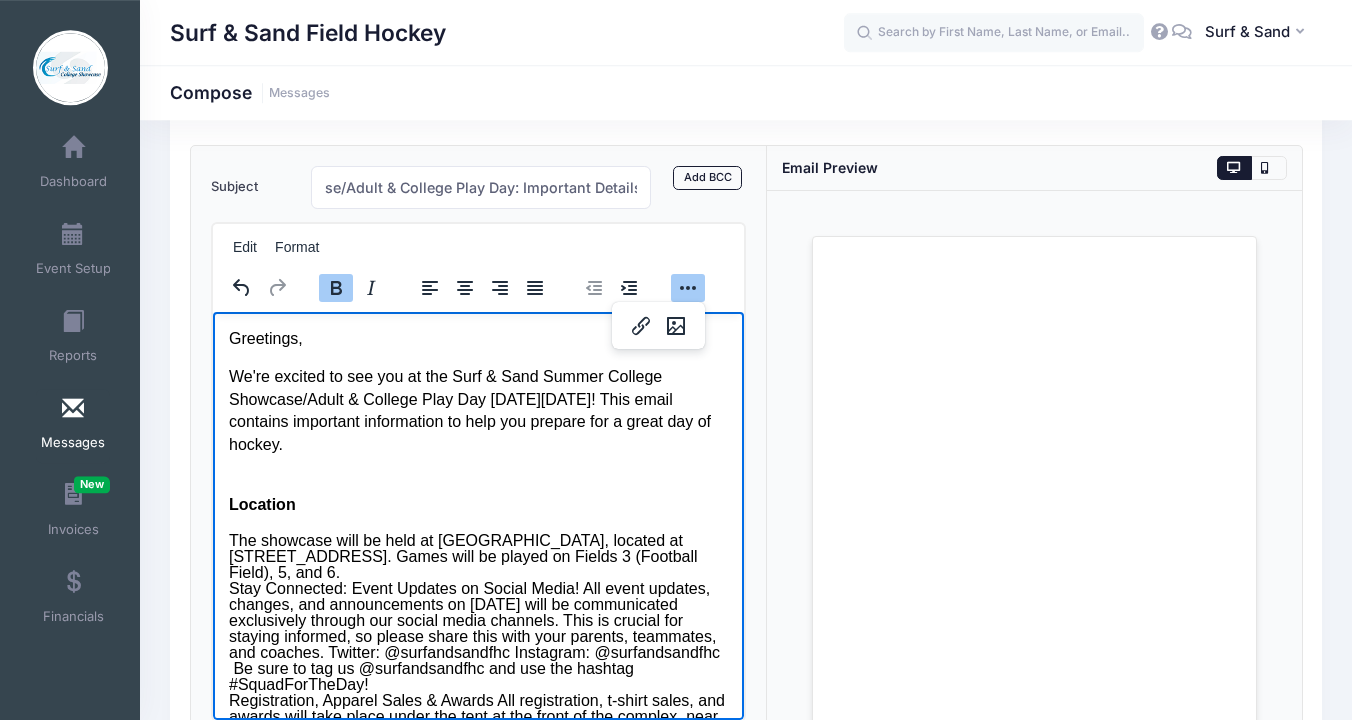 click on "Greetings,  We're excited to see you at the Surf & Sand Summer College Showcase/Adult & College Play Day on Saturday, July 19, 2025! This email contains important information to help you prepare for a great day of hockey. Location  The showcase will be held at Monmouth Regional High School, located at 535 Tinton Avenue, Tinton Falls, NJ 07757. Games will be played on Fields 3 (Football Field), 5, and 6. Stay Connected: Event Updates on Social Media! All event updates, changes, and announcements on July 19th will be communicated exclusively through our social media channels. This is crucial for staying informed, so please share this with your parents, teammates, and coaches. Twitter: @surfandsandfhc Instagram: @surfandsandfhc  Be sure to tag us @surfandsandfhc and use the hashtag #SquadForTheDay! Tournament Rules The tournament rules have been attached to this email for your reference. Please review them prior to the event.  Thanks,  The Surf & Sand Team" at bounding box center [477, 622] 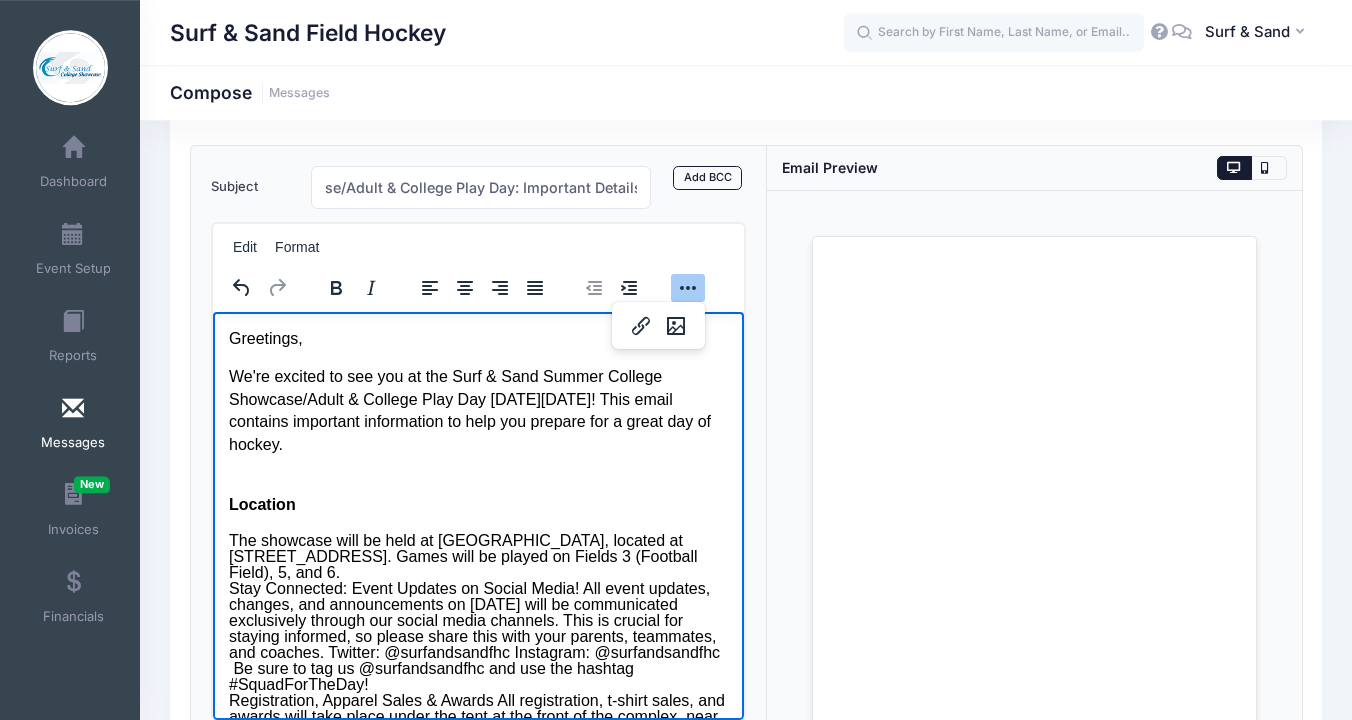 click on "Greetings,  We're excited to see you at the Surf & Sand Summer College Showcase/Adult & College Play Day on Saturday, July 19, 2025! This email contains important information to help you prepare for a great day of hockey. Location  The showcase will be held at Monmouth Regional High School, located at 535 Tinton Avenue, Tinton Falls, NJ 07757. Games will be played on Fields 3 (Football Field), 5, and 6. Stay Connected: Event Updates on Social Media! All event updates, changes, and announcements on July 19th will be communicated exclusively through our social media channels. This is crucial for staying informed, so please share this with your parents, teammates, and coaches. Twitter: @surfandsandfhc Instagram: @surfandsandfhc  Be sure to tag us @surfandsandfhc and use the hashtag #SquadForTheDay! Tournament Rules The tournament rules have been attached to this email for your reference. Please review them prior to the event.  Thanks,  The Surf & Sand Team" at bounding box center (477, 622) 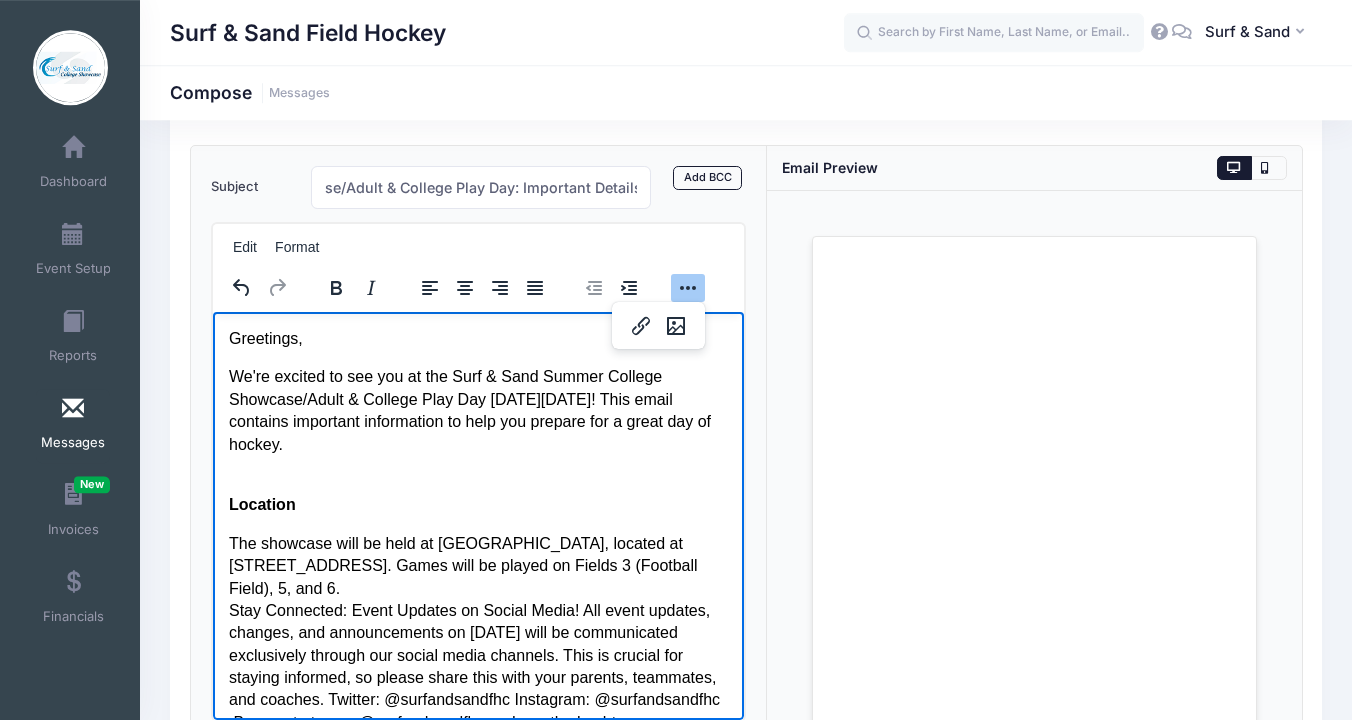 click on "Greetings,  We're excited to see you at the Surf & Sand Summer College Showcase/Adult & College Play Day on Saturday, July 19, 2025! This email contains important information to help you prepare for a great day of hockey. Location  The showcase will be held at Monmouth Regional High School, located at 535 Tinton Avenue, Tinton Falls, NJ 07757. Games will be played on Fields 3 (Football Field), 5, and 6. Stay Connected: Event Updates on Social Media! All event updates, changes, and announcements on July 19th will be communicated exclusively through our social media channels. This is crucial for staying informed, so please share this with your parents, teammates, and coaches. Twitter: @surfandsandfhc Instagram: @surfandsandfhc  Be sure to tag us @surfandsandfhc and use the hashtag #SquadForTheDay! Tournament Rules The tournament rules have been attached to this email for your reference. Please review them prior to the event.  Thanks,  The Surf & Sand Team" at bounding box center (477, 699) 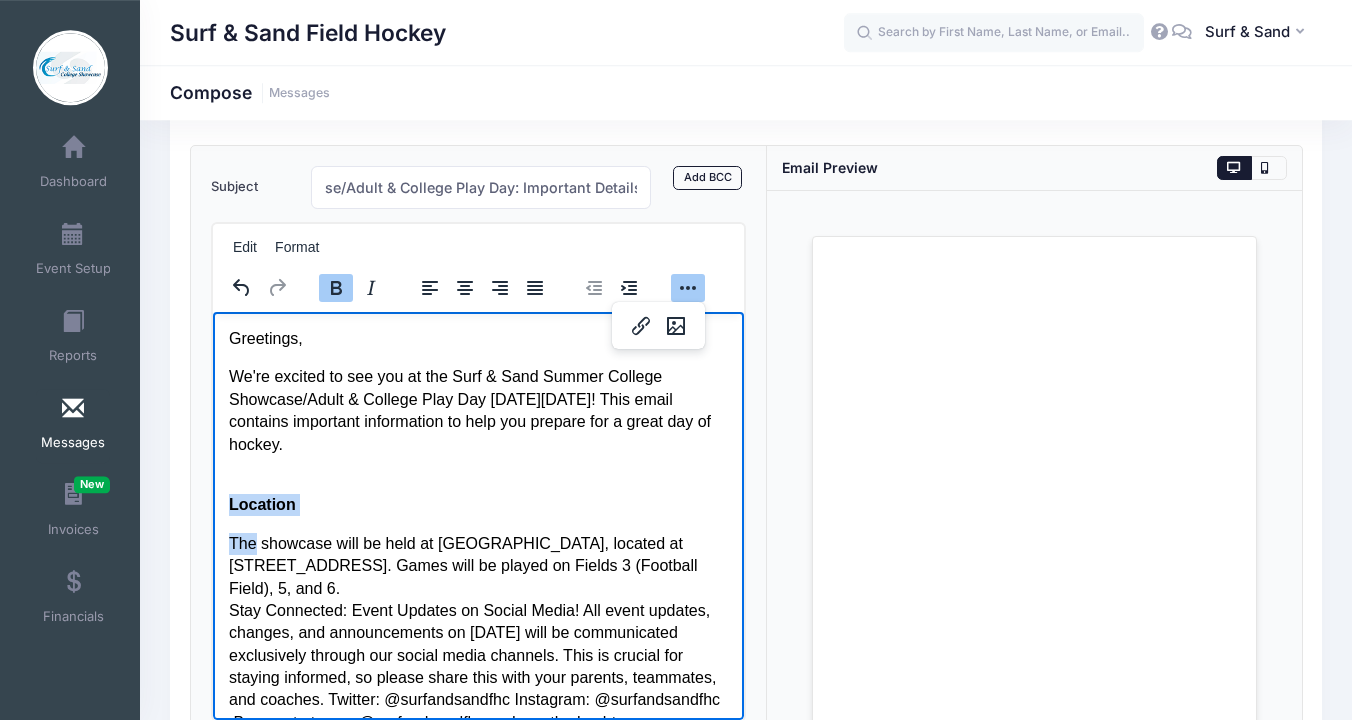 drag, startPoint x: 229, startPoint y: 508, endPoint x: 256, endPoint y: 549, distance: 49.09175 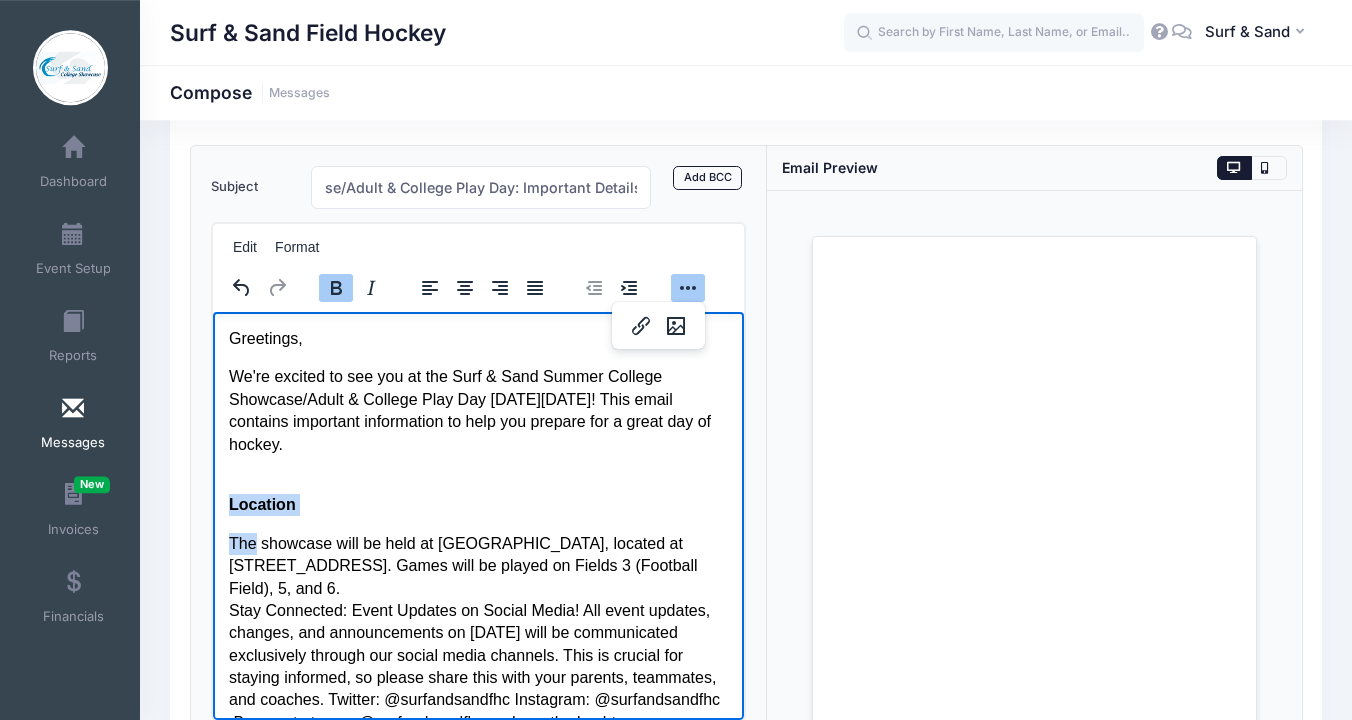 click on "Greetings,  We're excited to see you at the Surf & Sand Summer College Showcase/Adult & College Play Day on Saturday, July 19, 2025! This email contains important information to help you prepare for a great day of hockey. Location  The showcase will be held at Monmouth Regional High School, located at 535 Tinton Avenue, Tinton Falls, NJ 07757. Games will be played on Fields 3 (Football Field), 5, and 6. Stay Connected: Event Updates on Social Media! All event updates, changes, and announcements on July 19th will be communicated exclusively through our social media channels. This is crucial for staying informed, so please share this with your parents, teammates, and coaches. Twitter: @surfandsandfhc Instagram: @surfandsandfhc  Be sure to tag us @surfandsandfhc and use the hashtag #SquadForTheDay! Tournament Rules The tournament rules have been attached to this email for your reference. Please review them prior to the event.  Thanks,  The Surf & Sand Team" at bounding box center [477, 699] 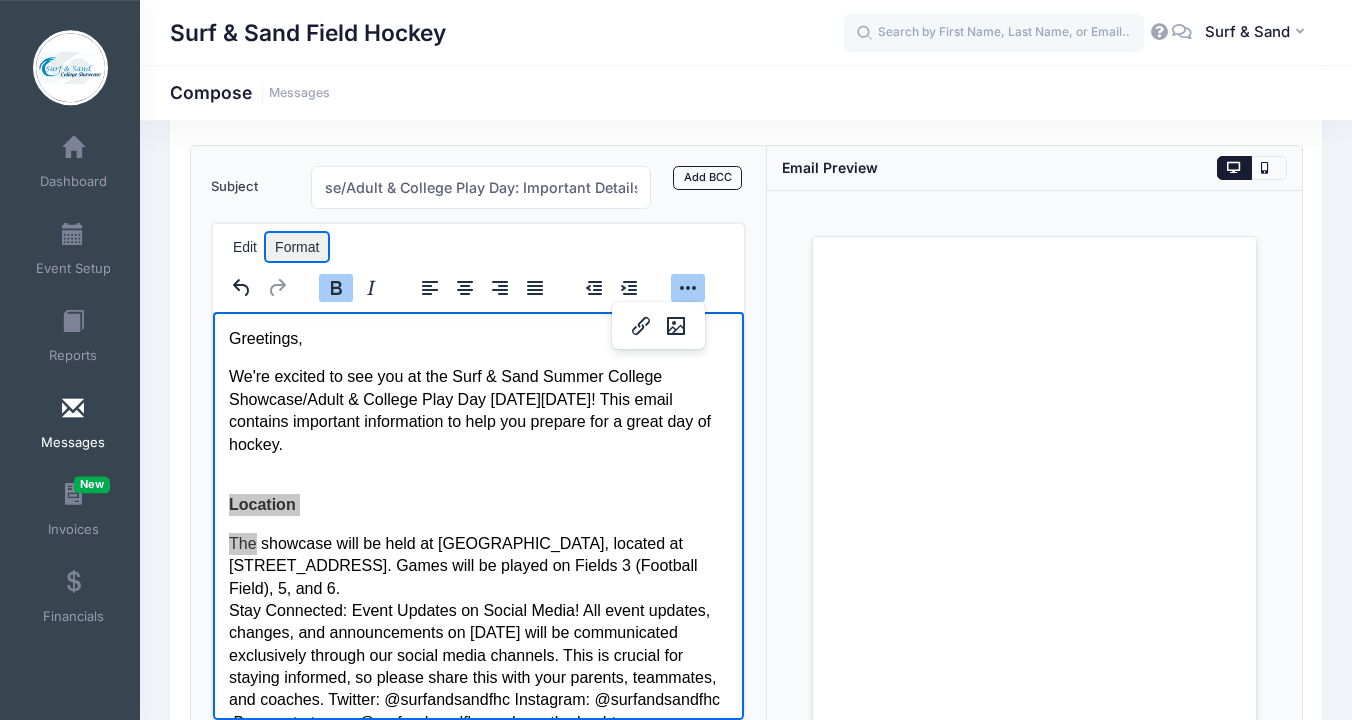 click on "Format" at bounding box center (297, 247) 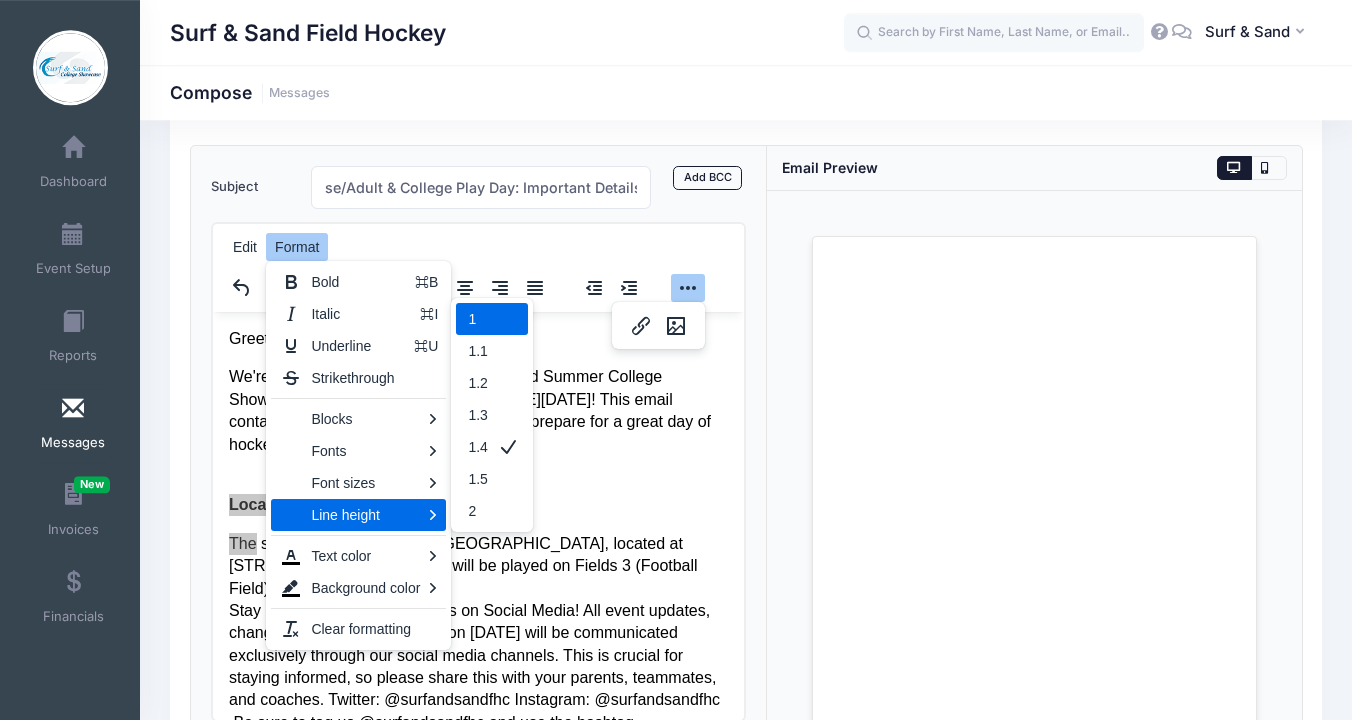 click on "1" at bounding box center (491, 319) 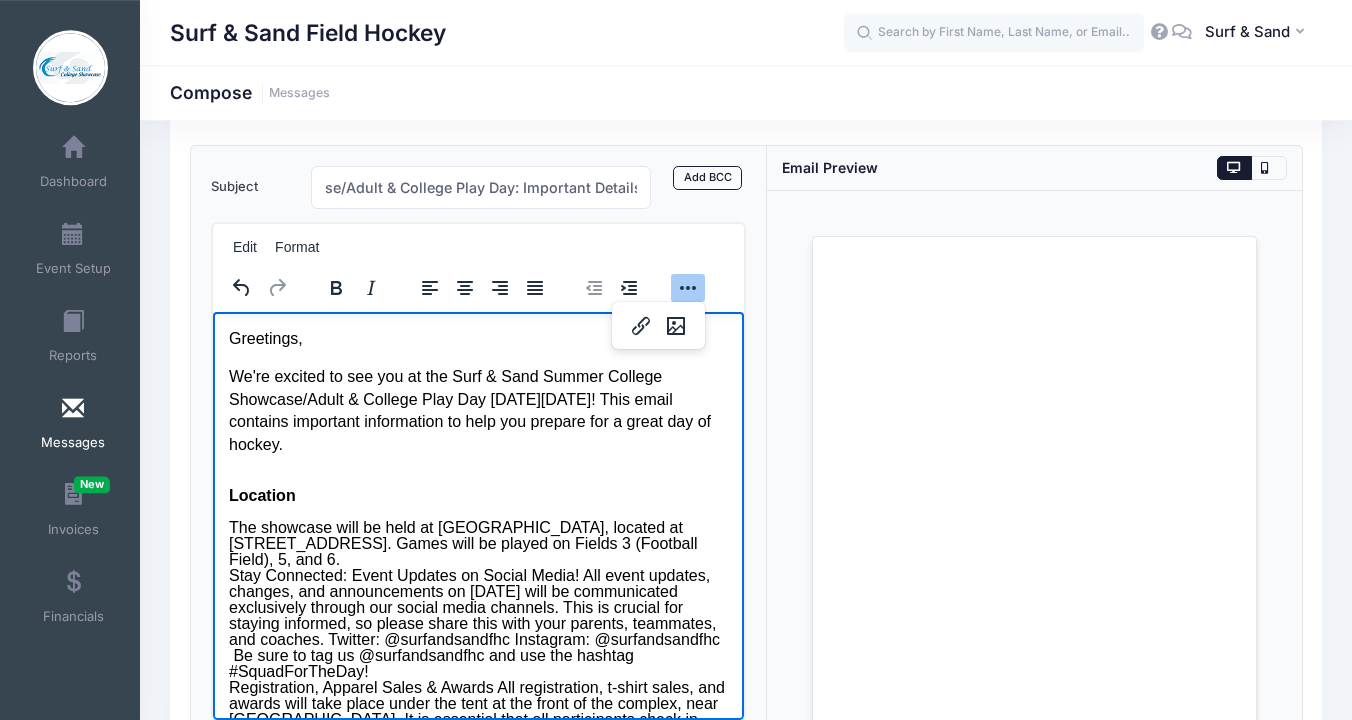click on "Greetings,  We're excited to see you at the Surf & Sand Summer College Showcase/Adult & College Play Day on Saturday, July 19, 2025! This email contains important information to help you prepare for a great day of hockey. Location  The showcase will be held at Monmouth Regional High School, located at 535 Tinton Avenue, Tinton Falls, NJ 07757. Games will be played on Fields 3 (Football Field), 5, and 6. Stay Connected: Event Updates on Social Media! All event updates, changes, and announcements on July 19th will be communicated exclusively through our social media channels. This is crucial for staying informed, so please share this with your parents, teammates, and coaches. Twitter: @surfandsandfhc Instagram: @surfandsandfhc  Be sure to tag us @surfandsandfhc and use the hashtag #SquadForTheDay! Tournament Rules The tournament rules have been attached to this email for your reference. Please review them prior to the event.  Thanks,  The Surf & Sand Team" at bounding box center [477, 616] 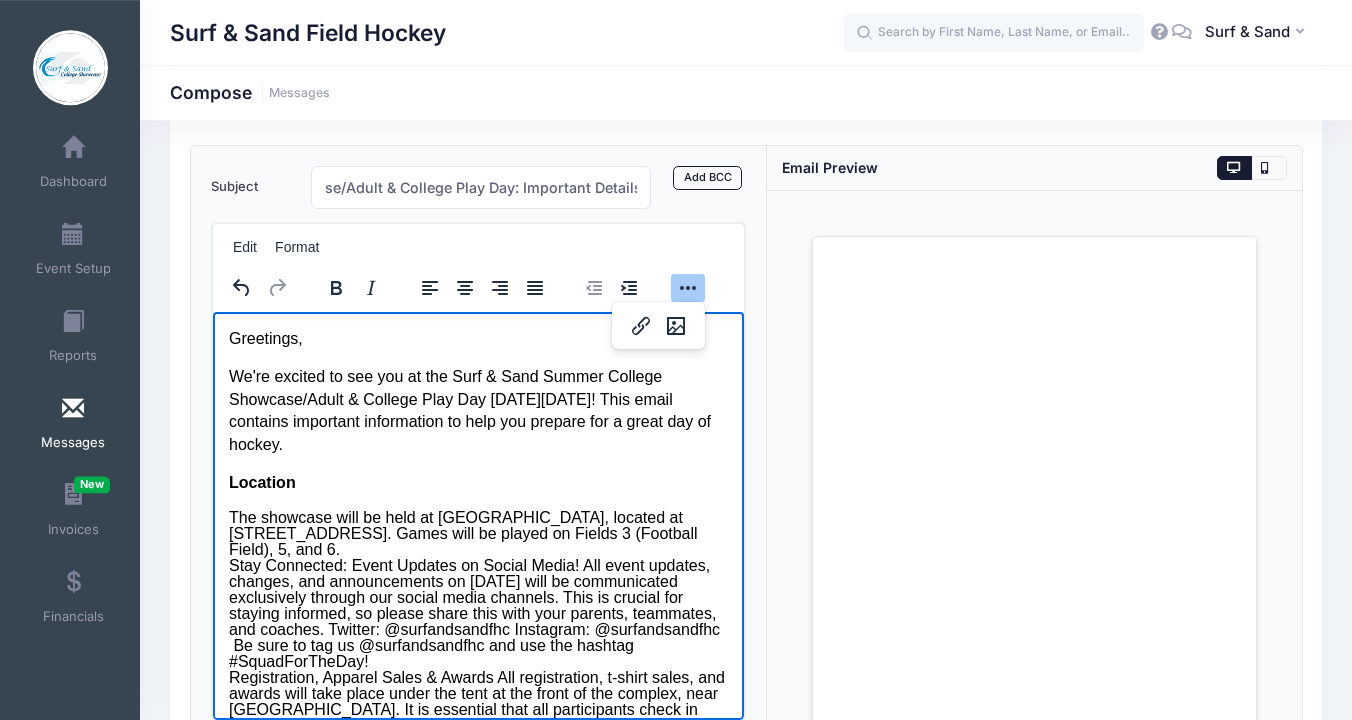 click on "Greetings,  We're excited to see you at the Surf & Sand Summer College Showcase/Adult & College Play Day on Saturday, July 19, 2025! This email contains important information to help you prepare for a great day of hockey. Location  The showcase will be held at Monmouth Regional High School, located at 535 Tinton Avenue, Tinton Falls, NJ 07757. Games will be played on Fields 3 (Football Field), 5, and 6. Stay Connected: Event Updates on Social Media! All event updates, changes, and announcements on July 19th will be communicated exclusively through our social media channels. This is crucial for staying informed, so please share this with your parents, teammates, and coaches. Twitter: @surfandsandfhc Instagram: @surfandsandfhc  Be sure to tag us @surfandsandfhc and use the hashtag #SquadForTheDay! Tournament Rules The tournament rules have been attached to this email for your reference. Please review them prior to the event.  Thanks,  The Surf & Sand Team" at bounding box center (477, 611) 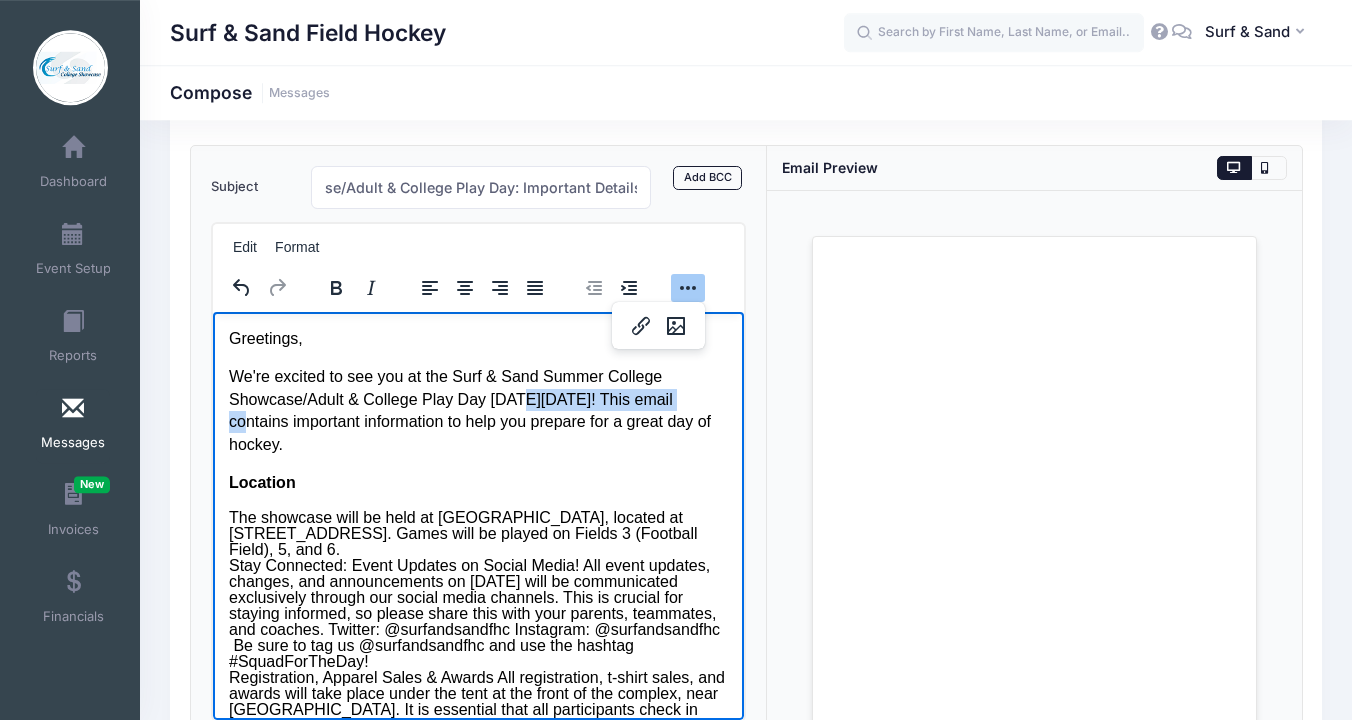 drag, startPoint x: 548, startPoint y: 402, endPoint x: 683, endPoint y: 397, distance: 135.09256 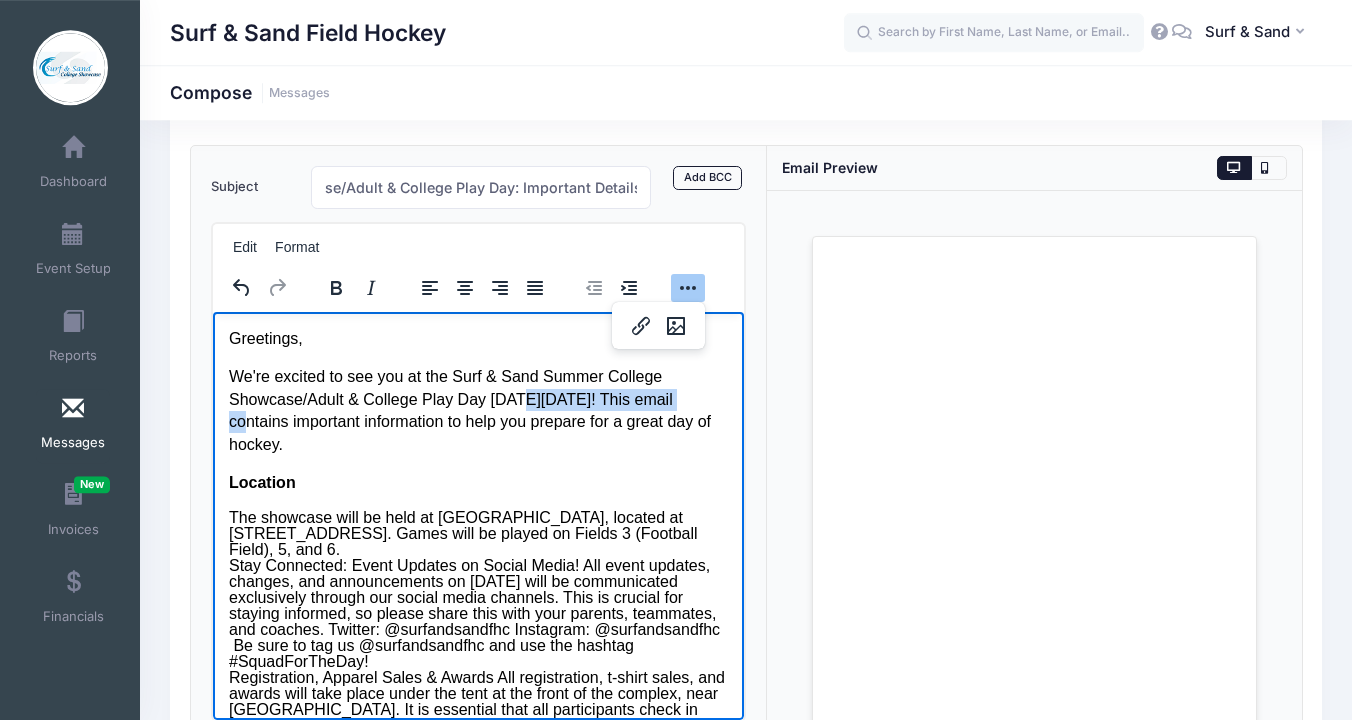 click on "We're excited to see you at the Surf & Sand Summer College Showcase/Adult & College Play Day [DATE][DATE]! This email contains important information to help you prepare for a great day of hockey." at bounding box center (477, 411) 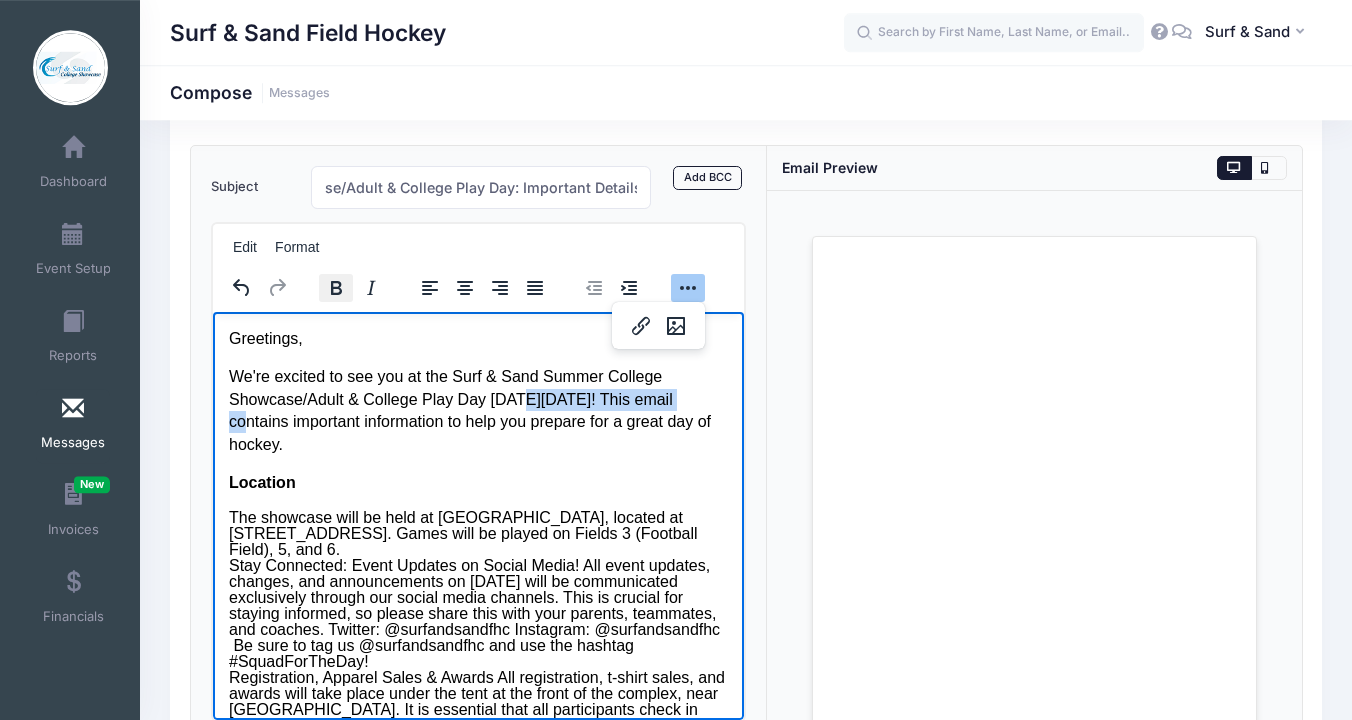 click 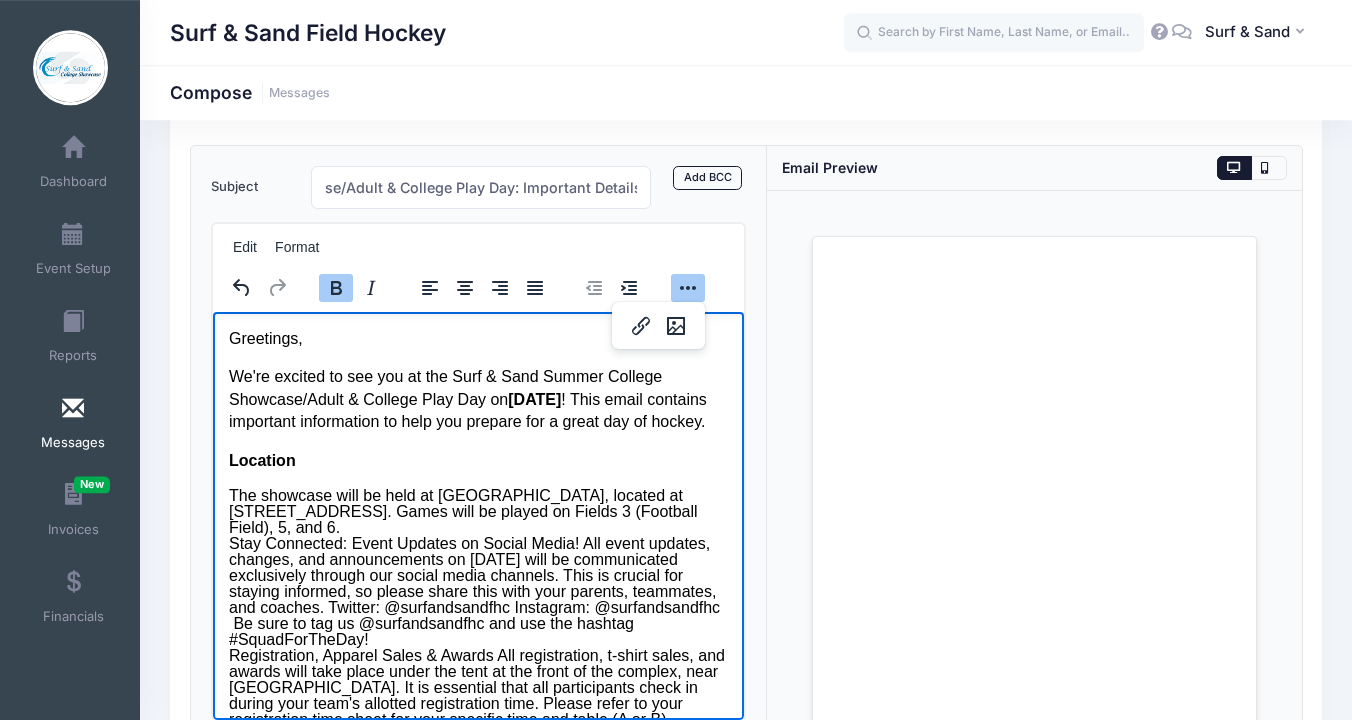 click on "Location" at bounding box center (477, 461) 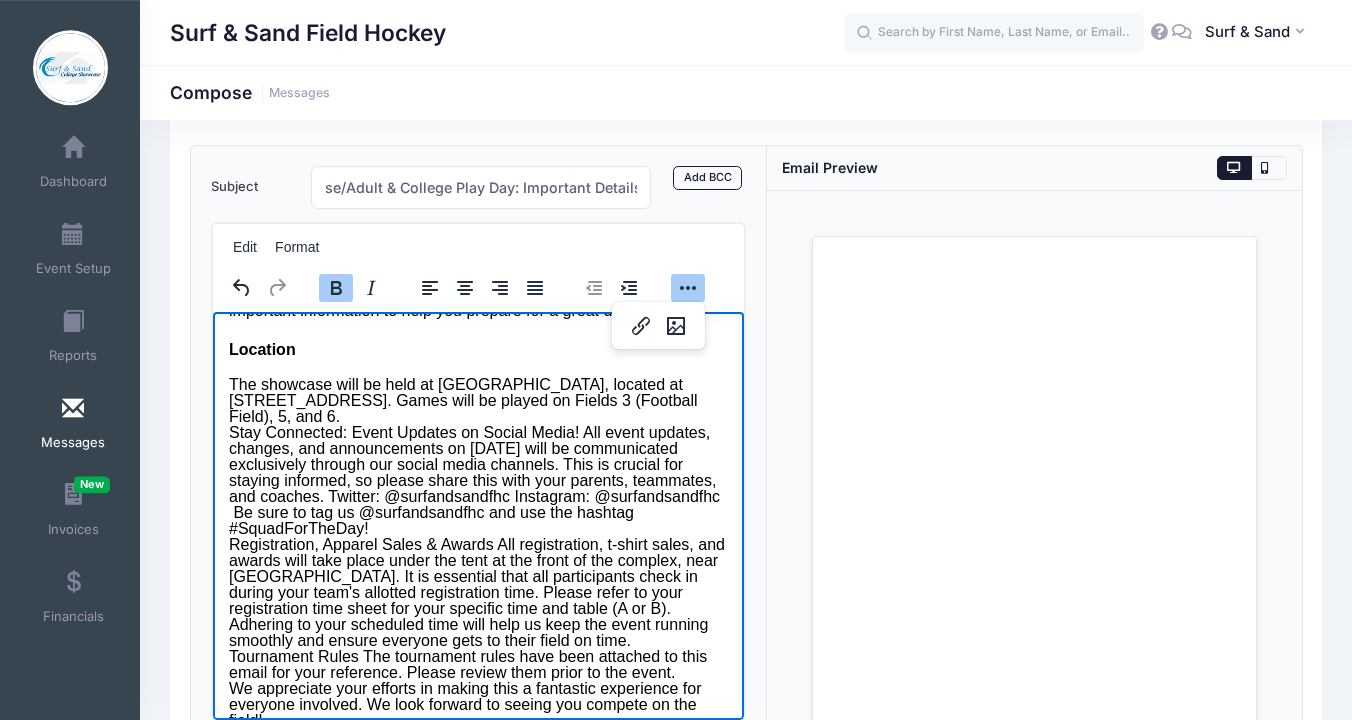 scroll, scrollTop: 122, scrollLeft: 0, axis: vertical 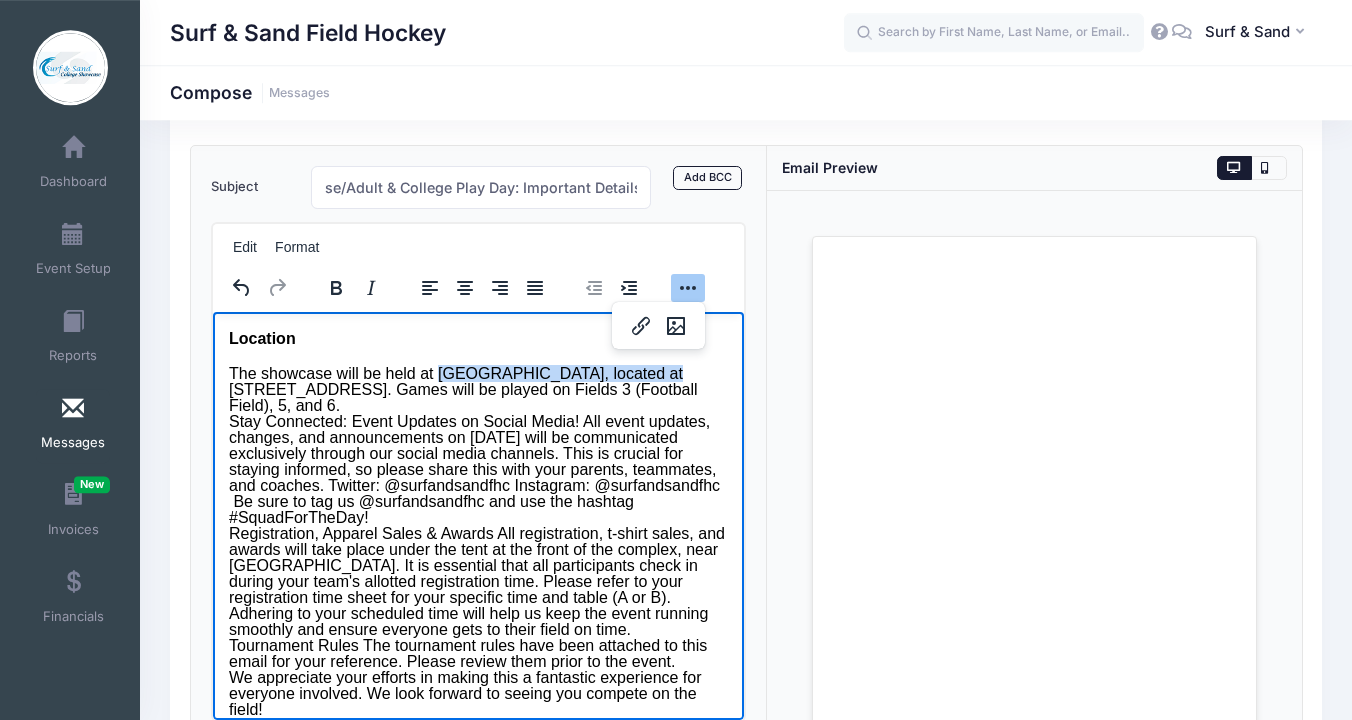 drag, startPoint x: 443, startPoint y: 394, endPoint x: 680, endPoint y: 398, distance: 237.03375 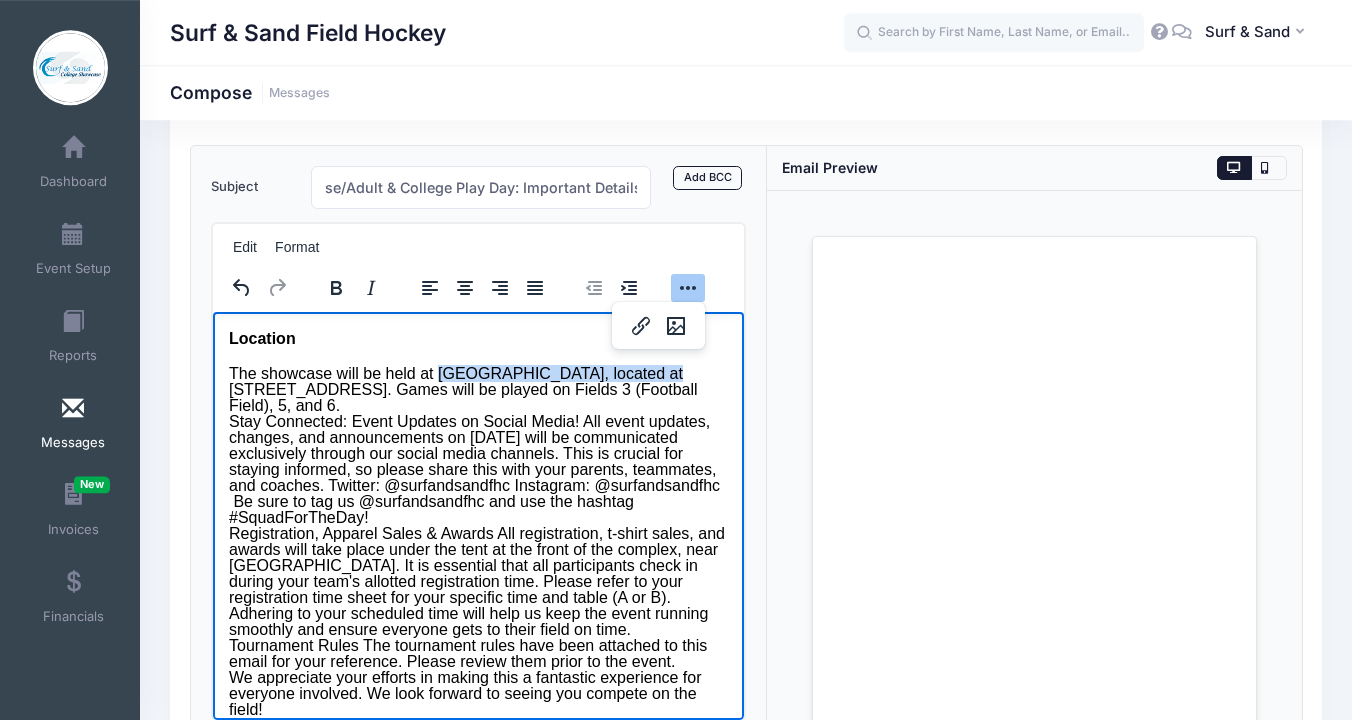 click on "The showcase will be held at Monmouth Regional High School, located at 535 Tinton Avenue, Tinton Falls, NJ 07757. Games will be played on Fields 3 (Football Field), 5, and 6. Stay Connected: Event Updates on Social Media! All event updates, changes, and announcements on July 19th will be communicated exclusively through our social media channels. This is crucial for staying informed, so please share this with your parents, teammates, and coaches. Twitter: @surfandsandfhc Instagram: @surfandsandfhc  Be sure to tag us @surfandsandfhc and use the hashtag #SquadForTheDay! Tournament Rules The tournament rules have been attached to this email for your reference. Please review them prior to the event. We appreciate your efforts in making this a fantastic experience for everyone involved. We look forward to seeing you compete on the field!  Thanks,  The Surf & Sand Team" at bounding box center (477, 558) 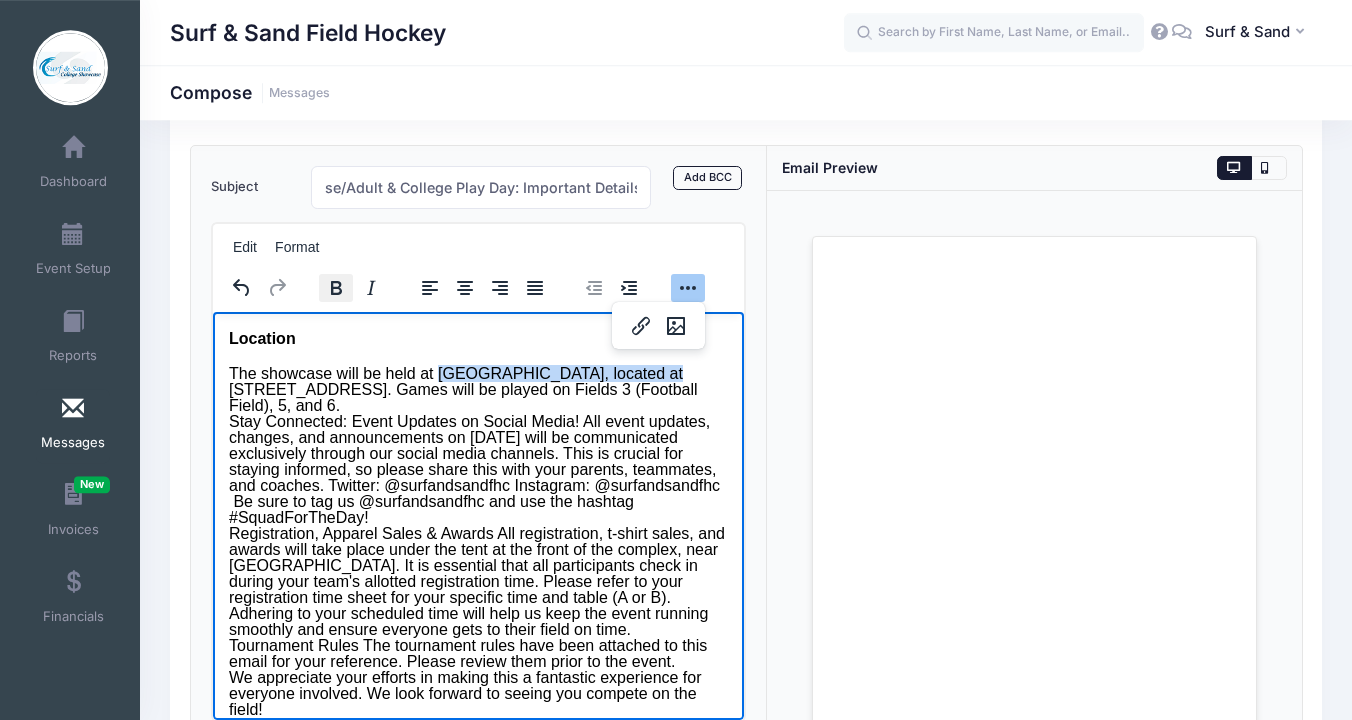 click 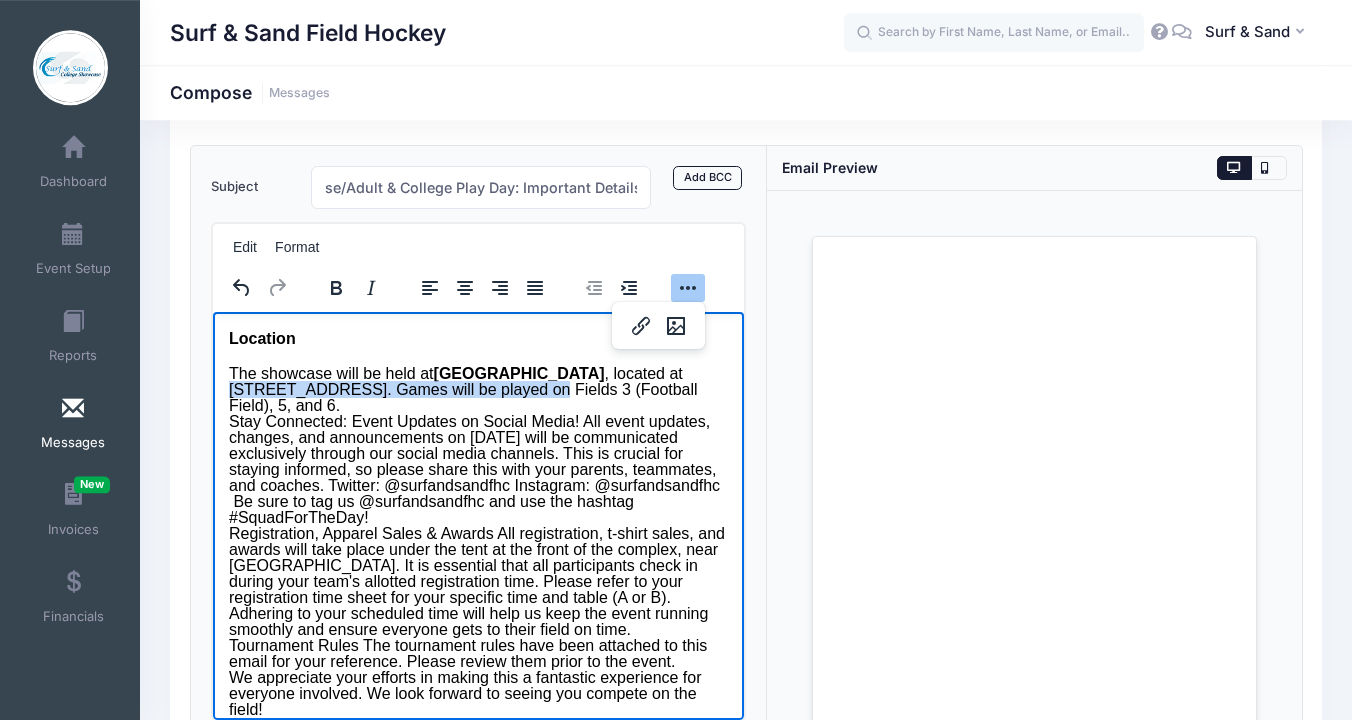 drag, startPoint x: 380, startPoint y: 411, endPoint x: 611, endPoint y: 409, distance: 231.00865 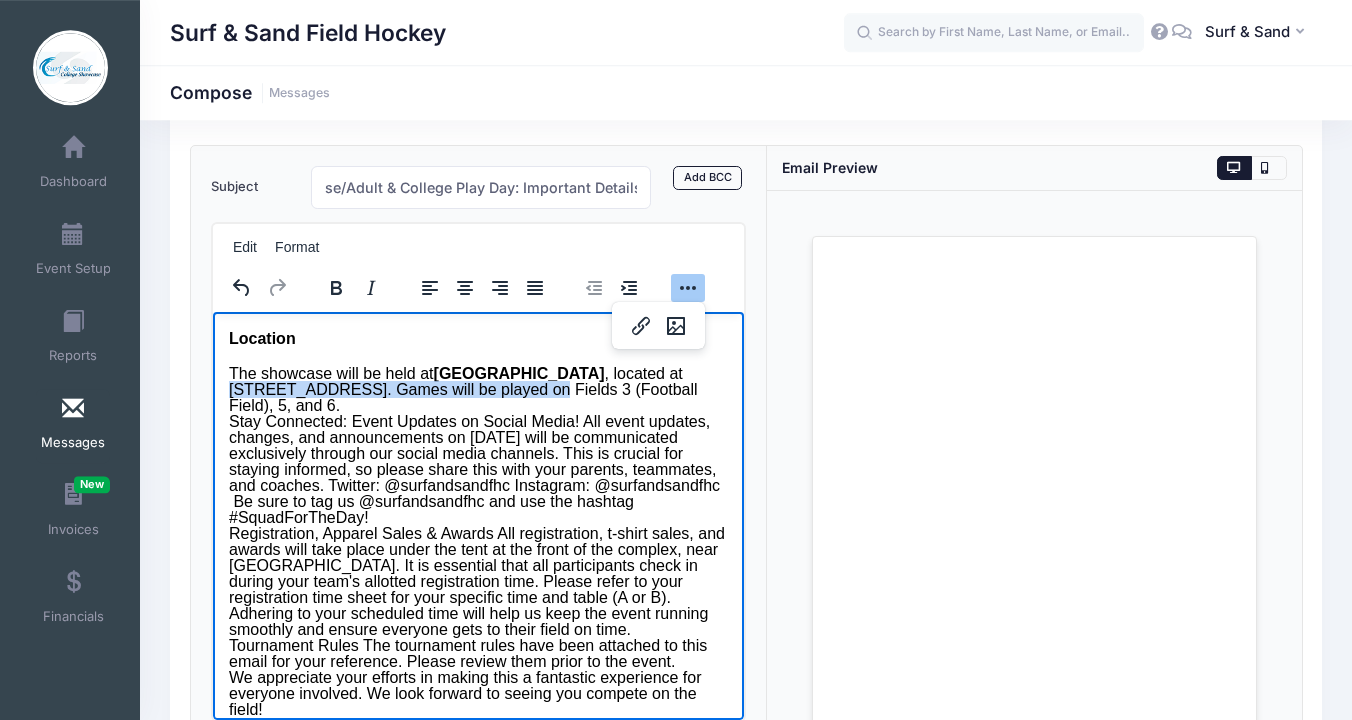 click on "The showcase will be held at  Monmouth Regional High School , located at 535 Tinton Avenue, Tinton Falls, NJ 07757. Games will be played on Fields 3 (Football Field), 5, and 6. Stay Connected: Event Updates on Social Media! All event updates, changes, and announcements on July 19th will be communicated exclusively through our social media channels. This is crucial for staying informed, so please share this with your parents, teammates, and coaches. Twitter: @surfandsandfhc Instagram: @surfandsandfhc  Be sure to tag us @surfandsandfhc and use the hashtag #SquadForTheDay! Tournament Rules The tournament rules have been attached to this email for your reference. Please review them prior to the event. We appreciate your efforts in making this a fantastic experience for everyone involved. We look forward to seeing you compete on the field!  Thanks,  The Surf & Sand Team" at bounding box center (477, 558) 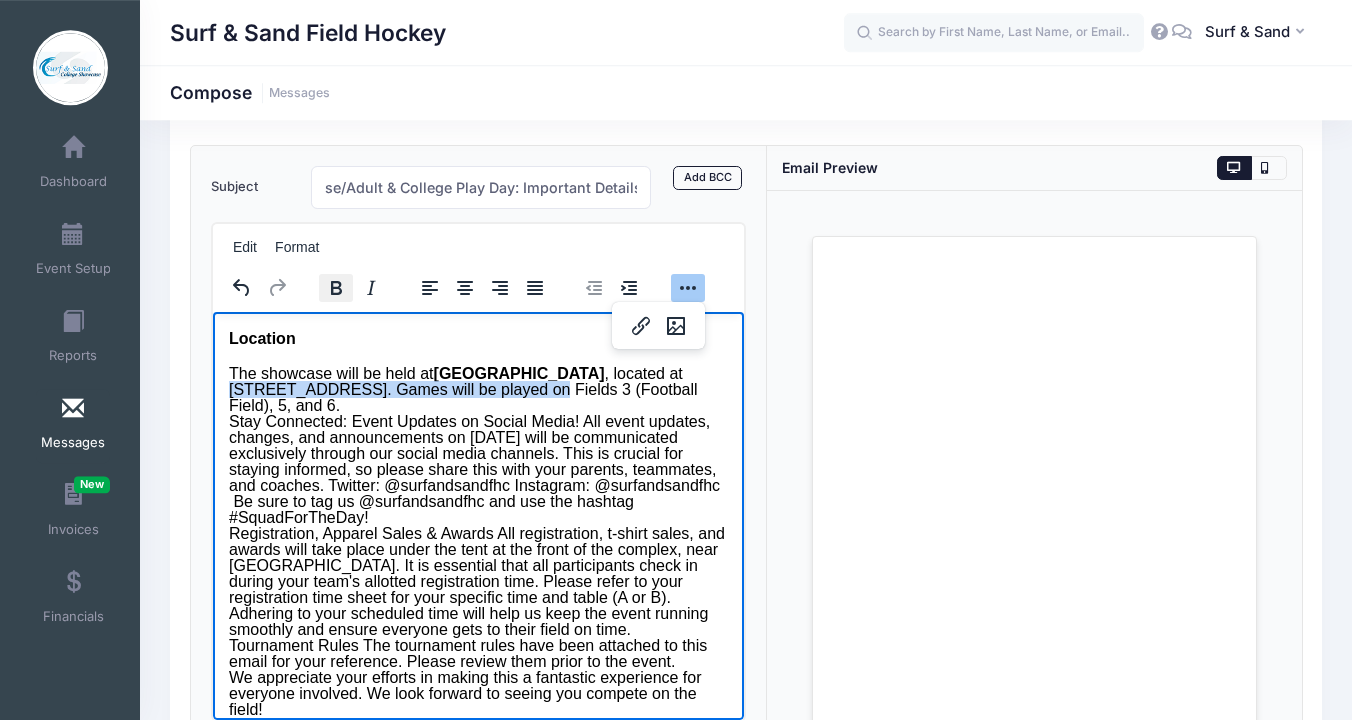 click 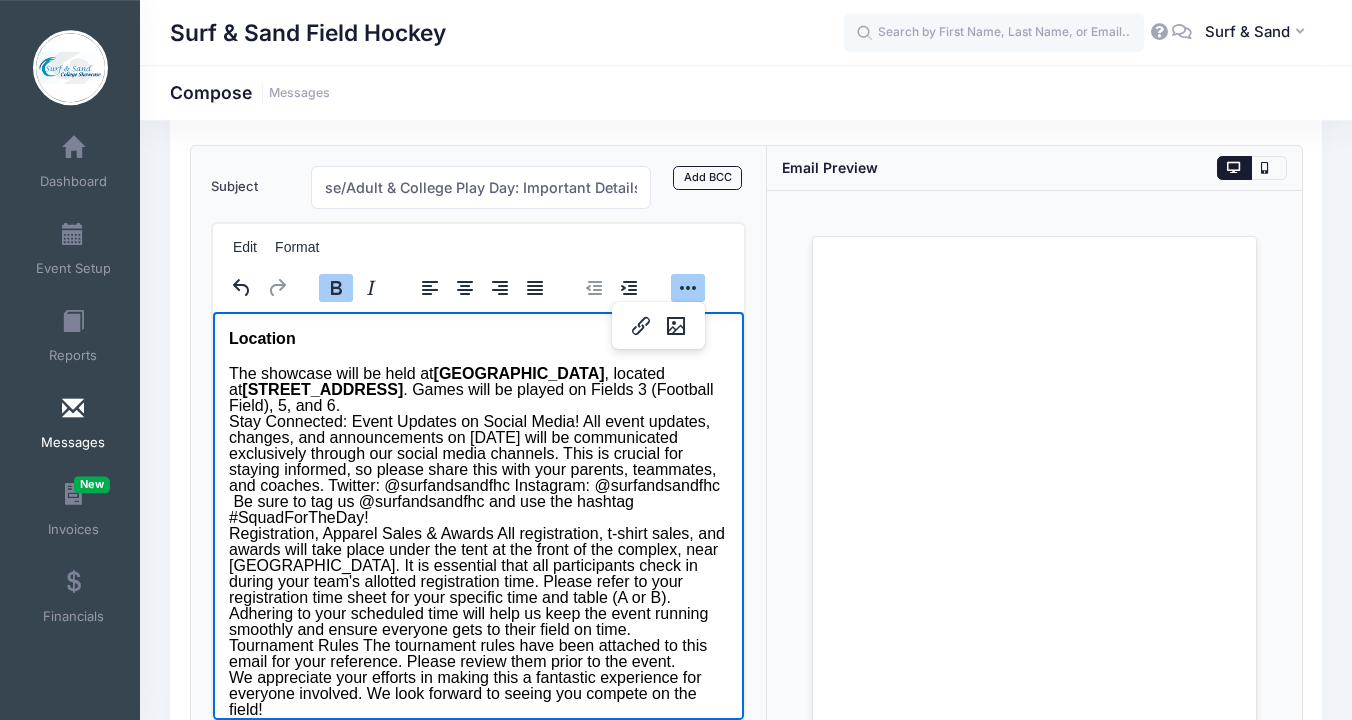 click on "The showcase will be held at  Monmouth Regional High School , located at  535 Tinton Avenue, Tinton Falls, NJ 07757 . Games will be played on Fields 3 (Football Field), 5, and 6. Stay Connected: Event Updates on Social Media! All event updates, changes, and announcements on July 19th will be communicated exclusively through our social media channels. This is crucial for staying informed, so please share this with your parents, teammates, and coaches. Twitter: @surfandsandfhc Instagram: @surfandsandfhc  Be sure to tag us @surfandsandfhc and use the hashtag #SquadForTheDay! Tournament Rules The tournament rules have been attached to this email for your reference. Please review them prior to the event. We appreciate your efforts in making this a fantastic experience for everyone involved. We look forward to seeing you compete on the field!  Thanks,  The Surf & Sand Team" at bounding box center [477, 558] 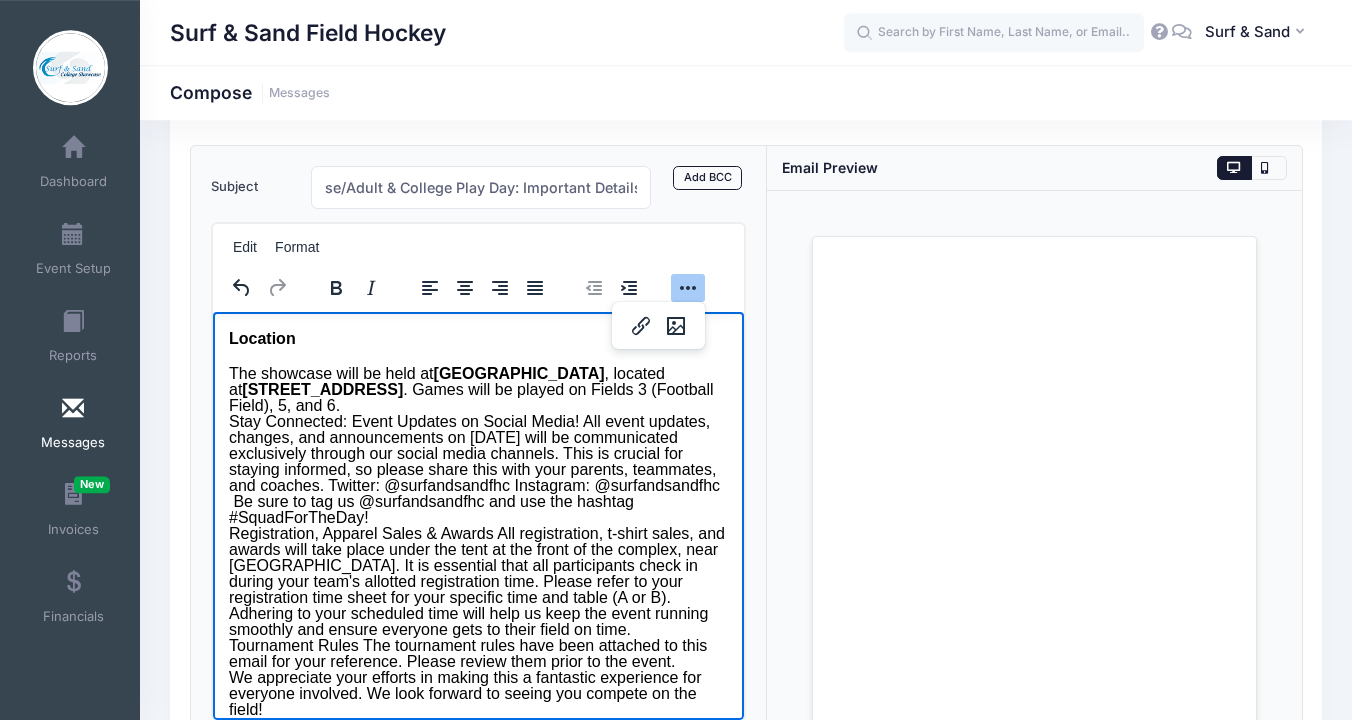 click on "The showcase will be held at  Monmouth Regional High School , located at  535 Tinton Avenue, Tinton Falls, NJ 07757 . Games will be played on Fields 3 (Football Field), 5, and 6. Stay Connected: Event Updates on Social Media! All event updates, changes, and announcements on July 19th will be communicated exclusively through our social media channels. This is crucial for staying informed, so please share this with your parents, teammates, and coaches. Twitter: @surfandsandfhc Instagram: @surfandsandfhc  Be sure to tag us @surfandsandfhc and use the hashtag #SquadForTheDay! Tournament Rules The tournament rules have been attached to this email for your reference. Please review them prior to the event. We appreciate your efforts in making this a fantastic experience for everyone involved. We look forward to seeing you compete on the field!  Thanks,  The Surf & Sand Team" at bounding box center [477, 558] 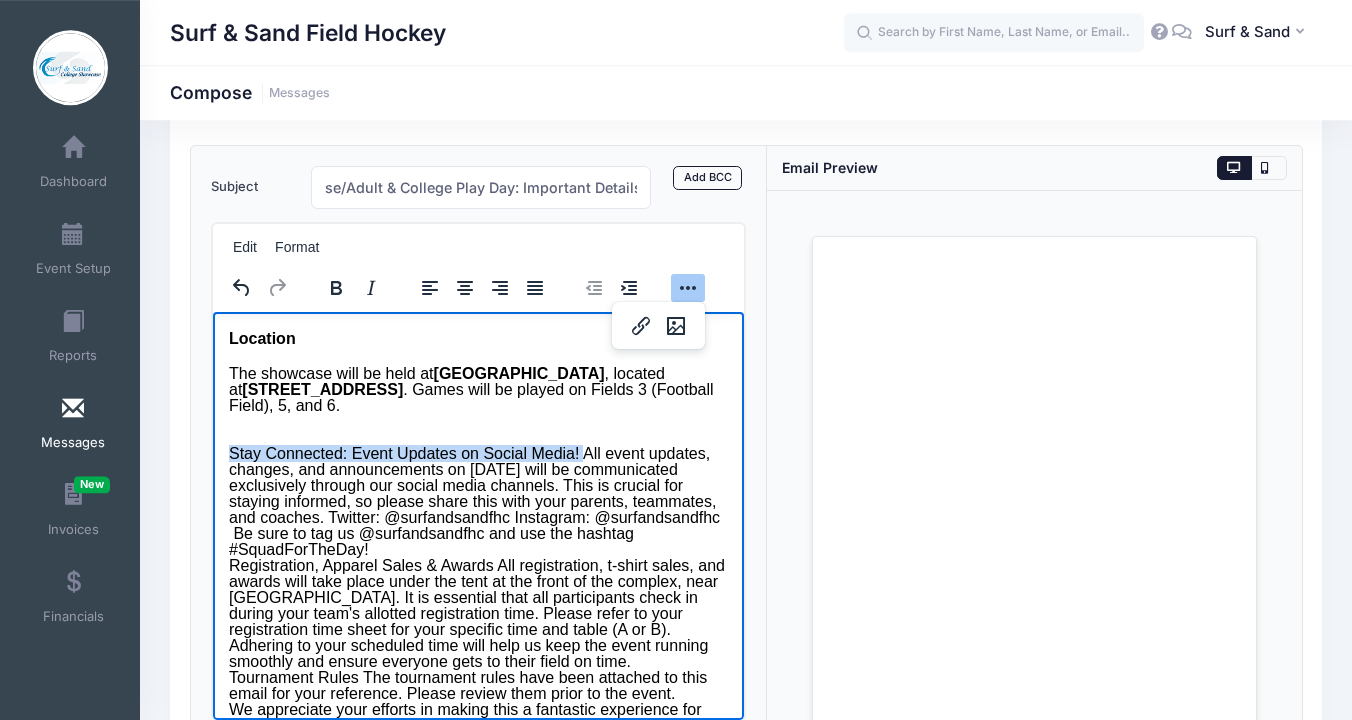 drag, startPoint x: 232, startPoint y: 481, endPoint x: 584, endPoint y: 471, distance: 352.14203 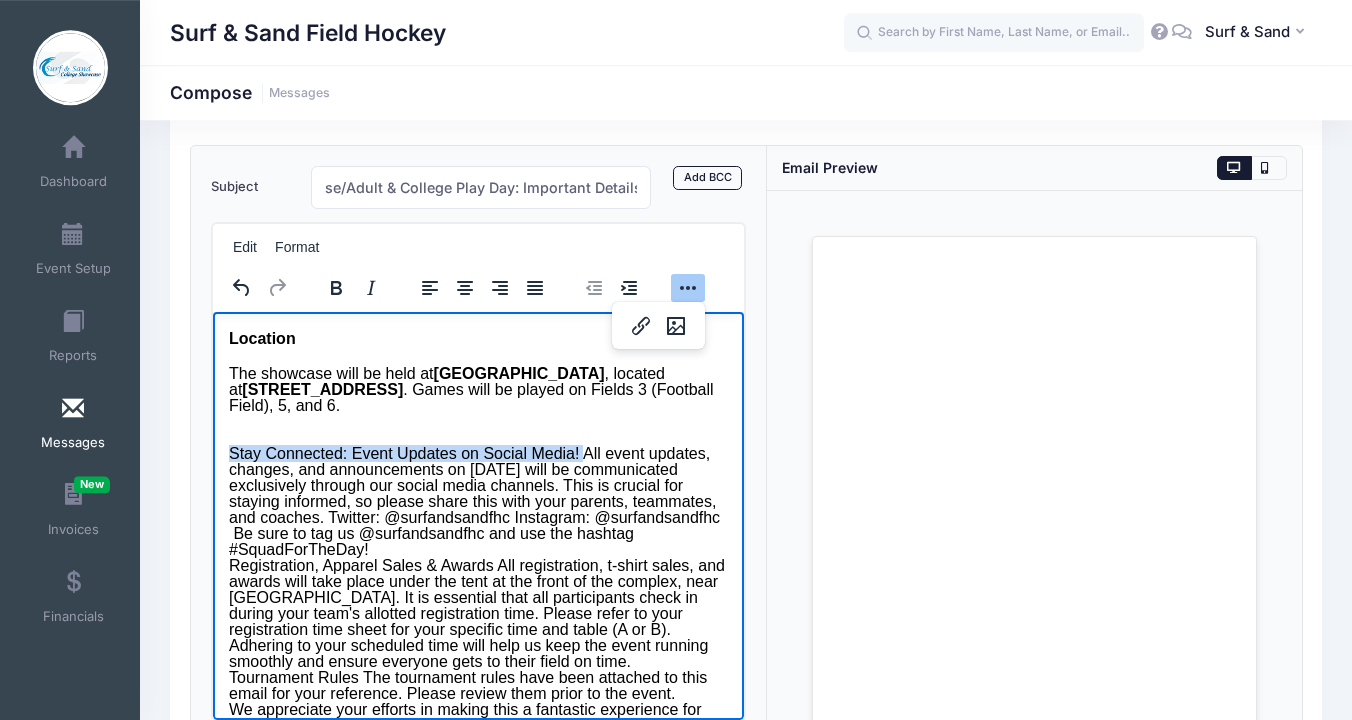 click on "Stay Connected: Event Updates on Social Media! All event updates, changes, and announcements on July 19th will be communicated exclusively through our social media channels. This is crucial for staying informed, so please share this with your parents, teammates, and coaches. Twitter: @surfandsandfhc Instagram: @surfandsandfhc  Be sure to tag us @surfandsandfhc and use the hashtag #SquadForTheDay! Registration, Apparel Sales & Awards All registration, t-shirt sales, and awards will take place under the tent at the front of the complex, near Field 5. It is essential that all participants check in during your team's allotted registration time. Please refer to your registration time sheet for your specific time and table (A or B). Adhering to your scheduled time will help us keep the event running smoothly and ensure everyone gets to their field on time. Tournament Rules The tournament rules have been attached to this email for your reference. Please review them prior to the event.  Thanks," at bounding box center [477, 606] 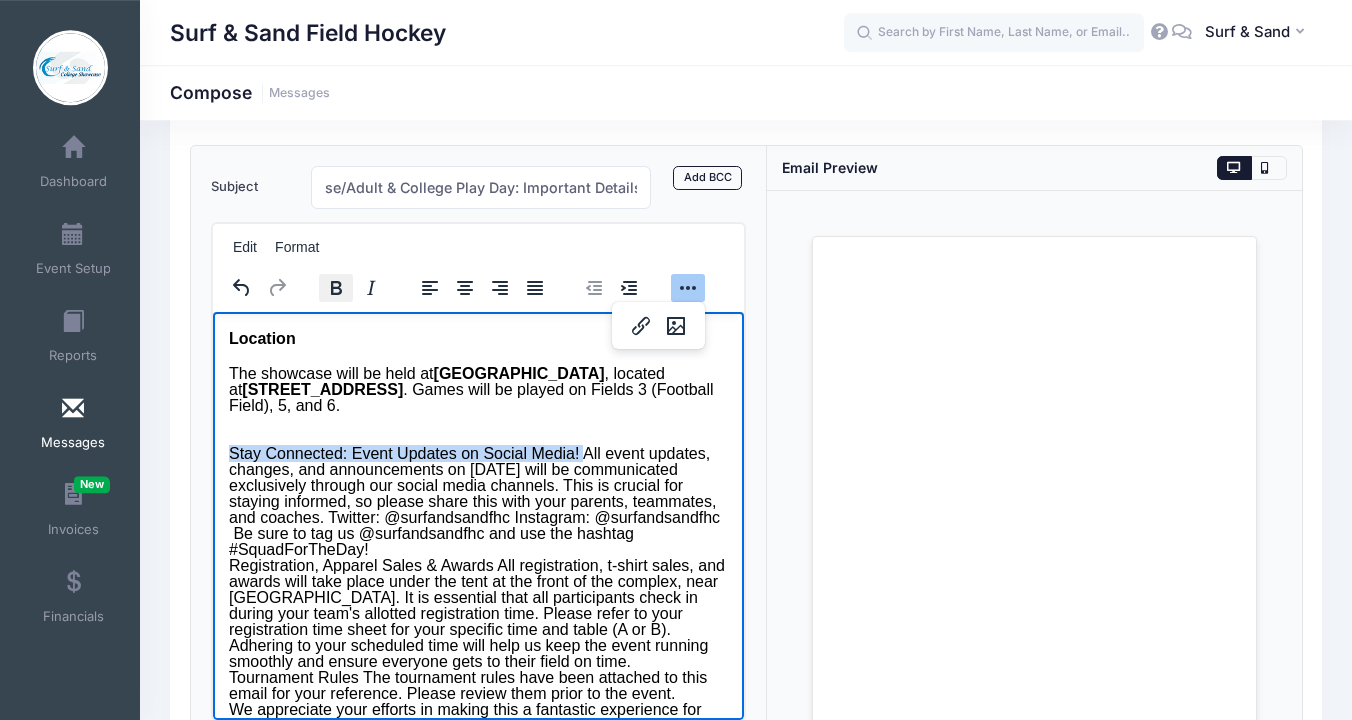click 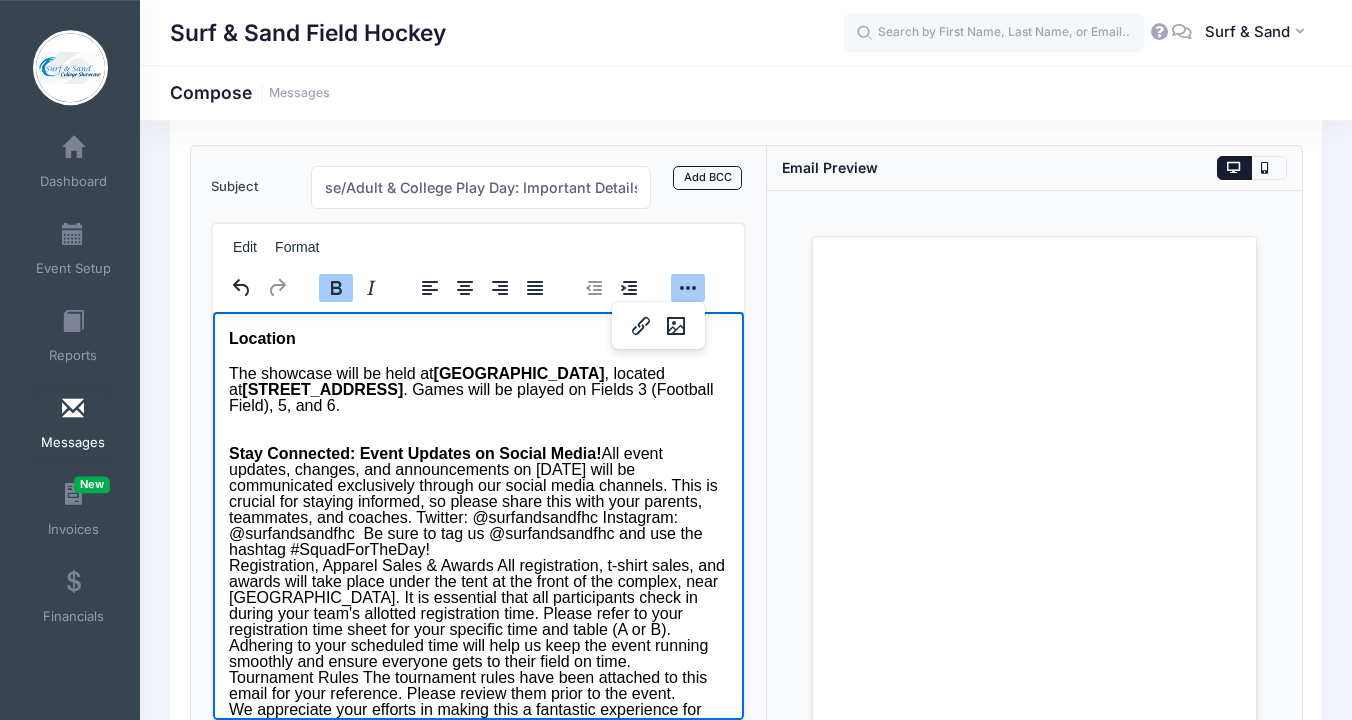 click on "Stay Connected: Event Updates on Social Media!  All event updates, changes, and announcements on July 19th will be communicated exclusively through our social media channels. This is crucial for staying informed, so please share this with your parents, teammates, and coaches. Twitter: @surfandsandfhc Instagram: @surfandsandfhc  Be sure to tag us @surfandsandfhc and use the hashtag #SquadForTheDay! Registration, Apparel Sales & Awards All registration, t-shirt sales, and awards will take place under the tent at the front of the complex, near Field 5. It is essential that all participants check in during your team's allotted registration time. Please refer to your registration time sheet for your specific time and table (A or B). Adhering to your scheduled time will help us keep the event running smoothly and ensure everyone gets to their field on time. Tournament Rules The tournament rules have been attached to this email for your reference. Please review them prior to the event.  Thanks," at bounding box center (477, 606) 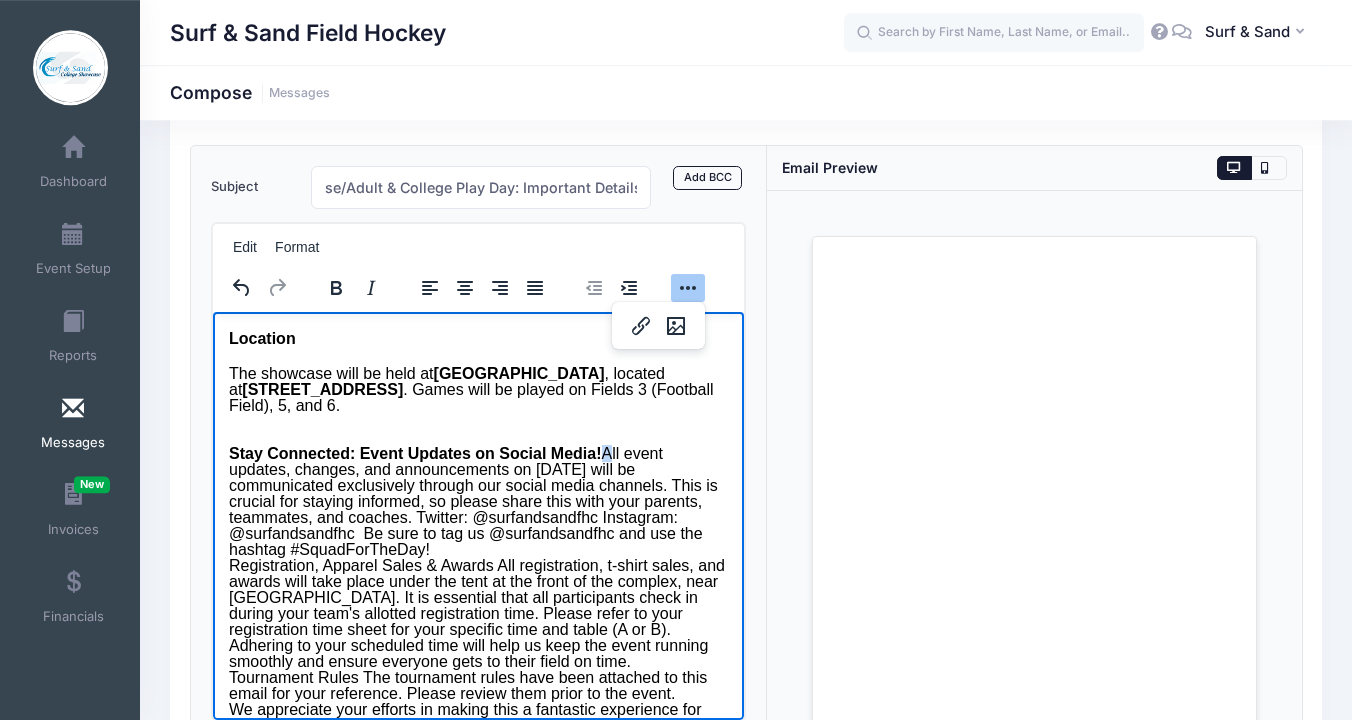 click on "Stay Connected: Event Updates on Social Media!  All event updates, changes, and announcements on July 19th will be communicated exclusively through our social media channels. This is crucial for staying informed, so please share this with your parents, teammates, and coaches. Twitter: @surfandsandfhc Instagram: @surfandsandfhc  Be sure to tag us @surfandsandfhc and use the hashtag #SquadForTheDay! Registration, Apparel Sales & Awards All registration, t-shirt sales, and awards will take place under the tent at the front of the complex, near Field 5. It is essential that all participants check in during your team's allotted registration time. Please refer to your registration time sheet for your specific time and table (A or B). Adhering to your scheduled time will help us keep the event running smoothly and ensure everyone gets to their field on time. Tournament Rules The tournament rules have been attached to this email for your reference. Please review them prior to the event.  Thanks," at bounding box center [477, 606] 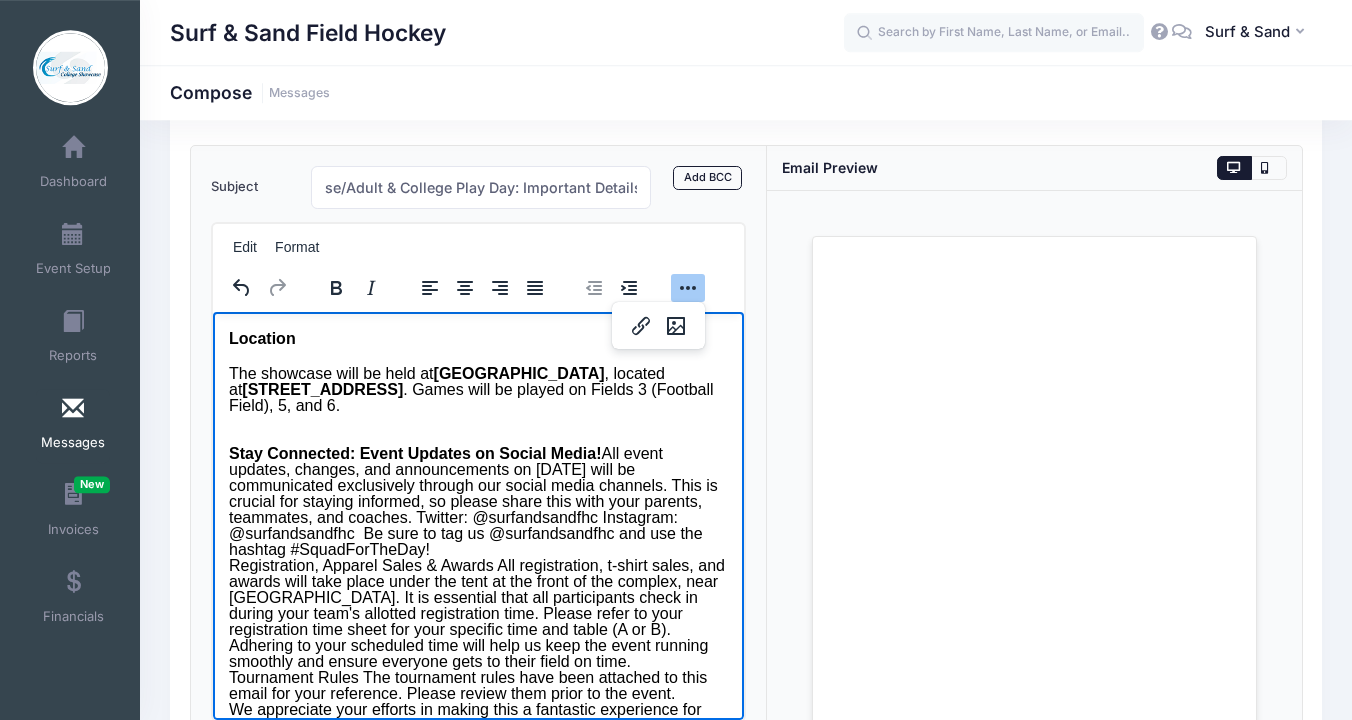 click on "Stay Connected: Event Updates on Social Media!" at bounding box center (414, 453) 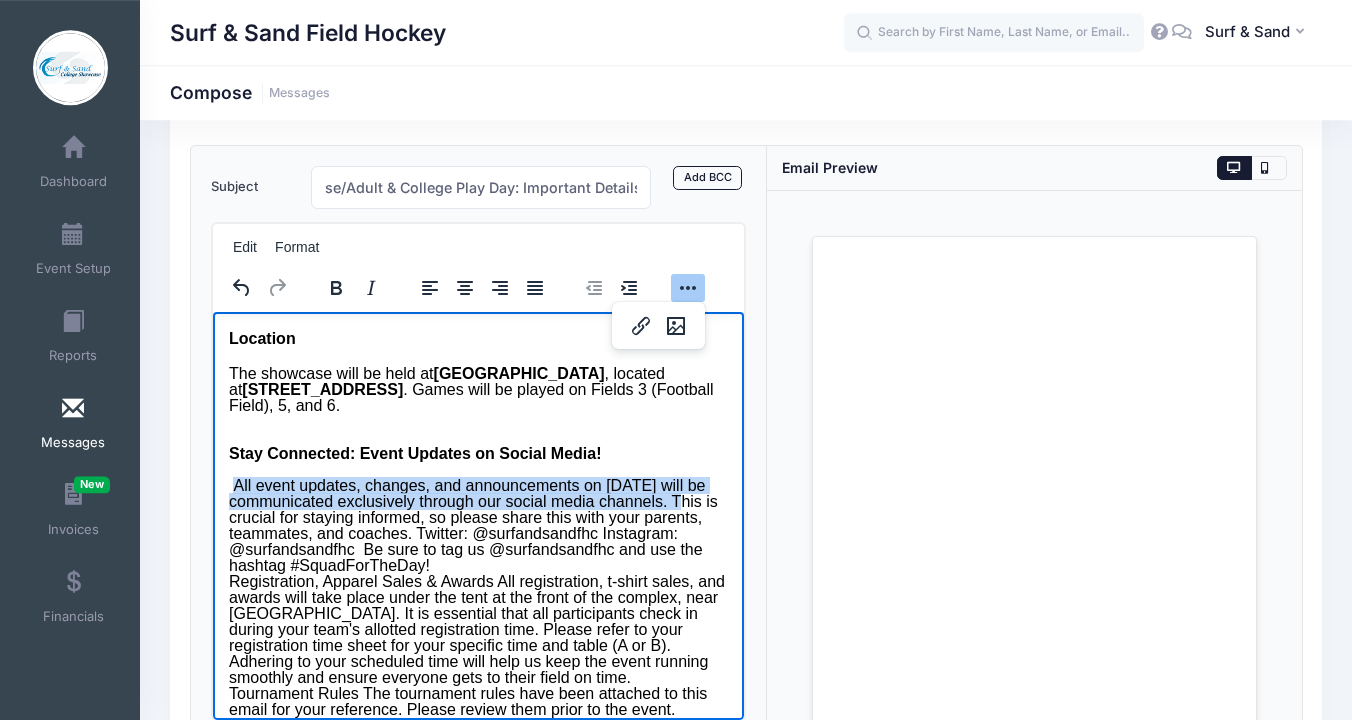 drag, startPoint x: 233, startPoint y: 513, endPoint x: 671, endPoint y: 524, distance: 438.1381 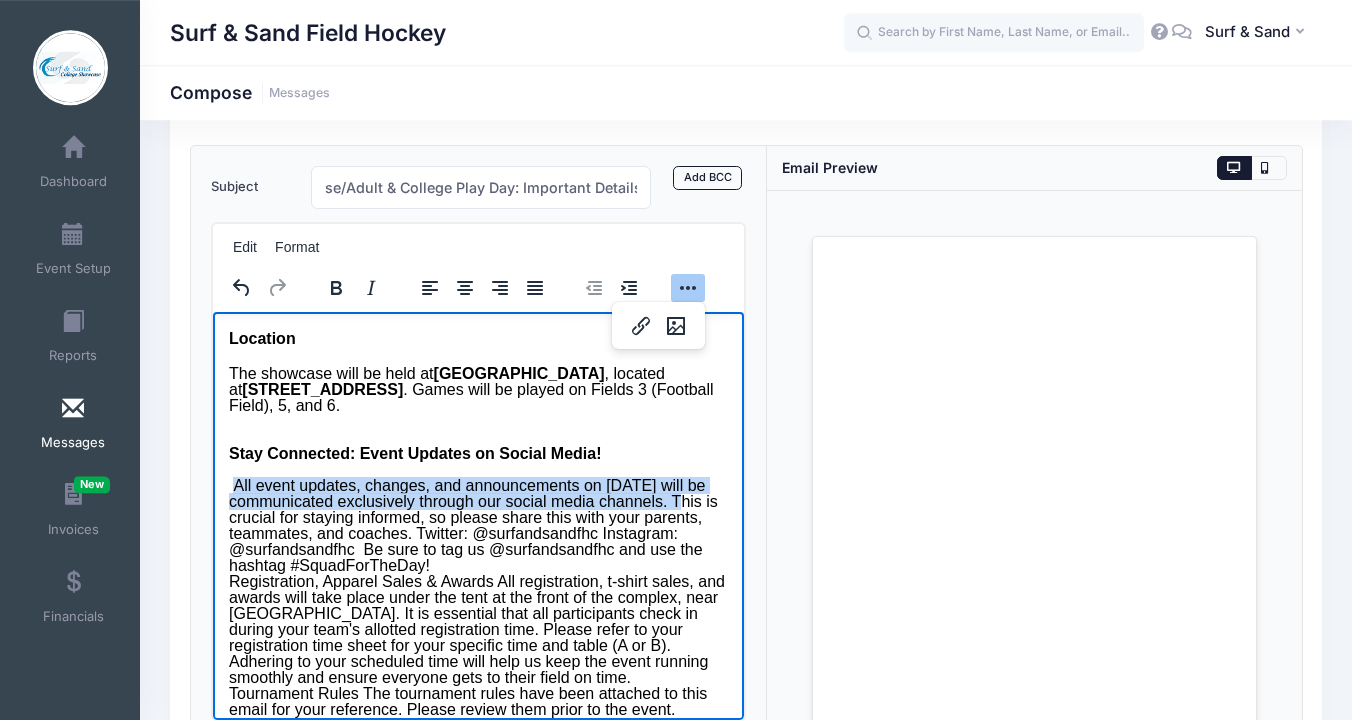 click on "All event updates, changes, and announcements on July 19th will be communicated exclusively through our social media channels. This is crucial for staying informed, so please share this with your parents, teammates, and coaches. Twitter: @surfandsandfhc Instagram: @surfandsandfhc  Be sure to tag us @surfandsandfhc and use the hashtag #SquadForTheDay! Registration, Apparel Sales & Awards All registration, t-shirt sales, and awards will take place under the tent at the front of the complex, near Field 5. It is essential that all participants check in during your team's allotted registration time. Please refer to your registration time sheet for your specific time and table (A or B). Adhering to your scheduled time will help us keep the event running smoothly and ensure everyone gets to their field on time. Tournament Rules The tournament rules have been attached to this email for your reference. Please review them prior to the event.  Thanks,  The Surf & Sand Team" at bounding box center (477, 638) 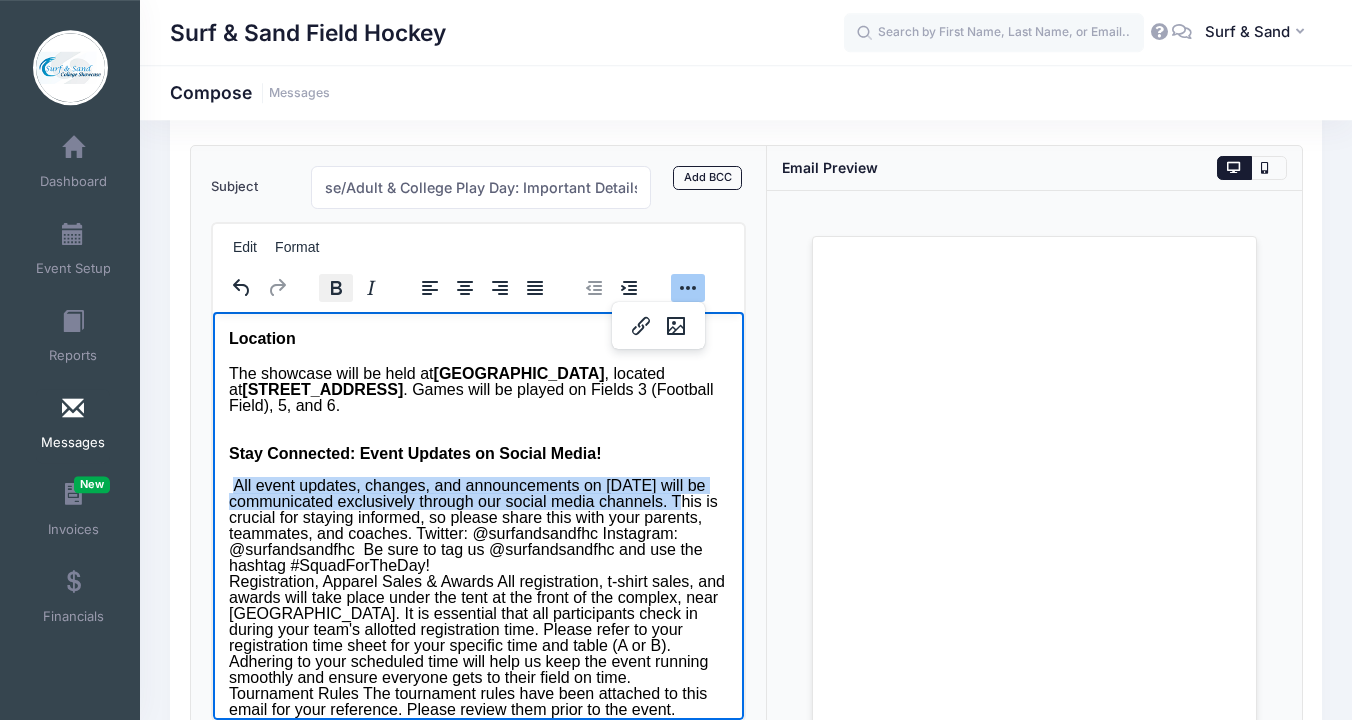 click 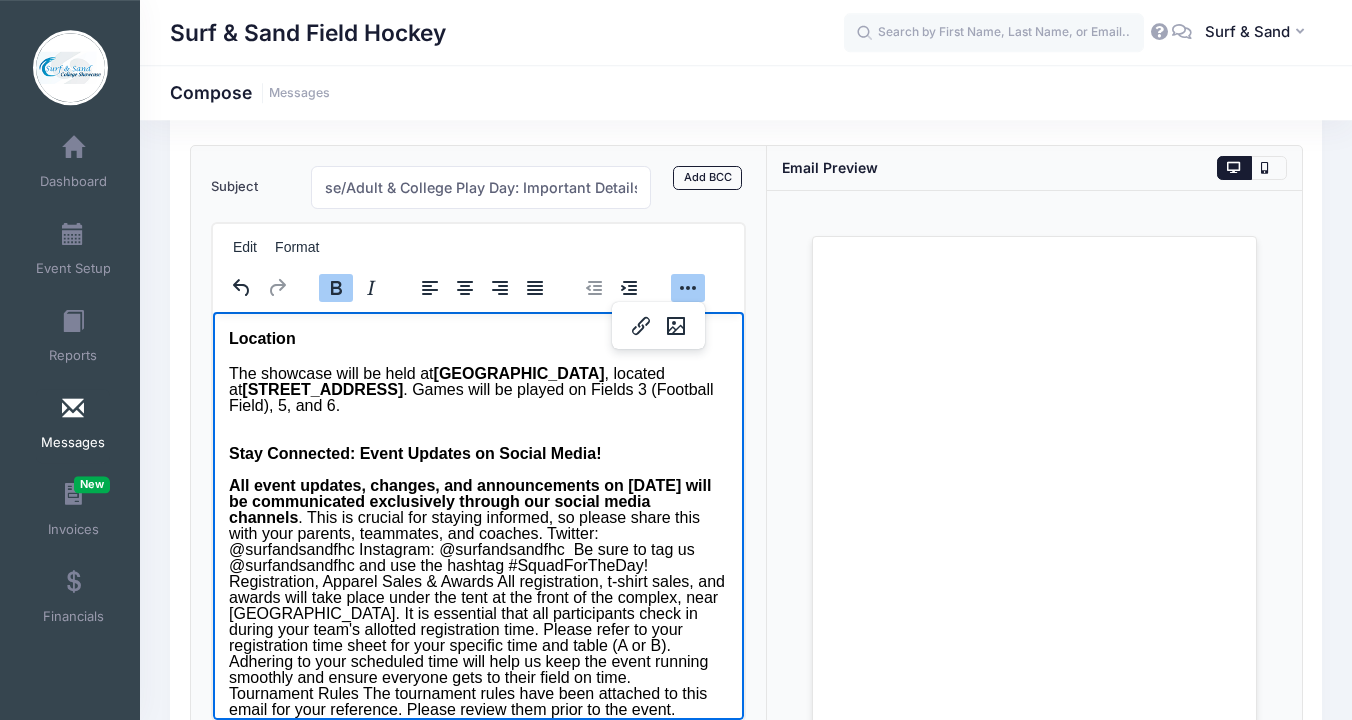 click on "All event updates, changes, and announcements on July 19th will be communicated exclusively through our social media channels . This is crucial for staying informed, so please share this with your parents, teammates, and coaches. Twitter: @surfandsandfhc Instagram: @surfandsandfhc  Be sure to tag us @surfandsandfhc and use the hashtag #SquadForTheDay! Registration, Apparel Sales & Awards All registration, t-shirt sales, and awards will take place under the tent at the front of the complex, near Field 5. It is essential that all participants check in during your team's allotted registration time. Please refer to your registration time sheet for your specific time and table (A or B). Adhering to your scheduled time will help us keep the event running smoothly and ensure everyone gets to their field on time. Tournament Rules The tournament rules have been attached to this email for your reference. Please review them prior to the event.  Thanks,  The Surf & Sand Team" at bounding box center [477, 638] 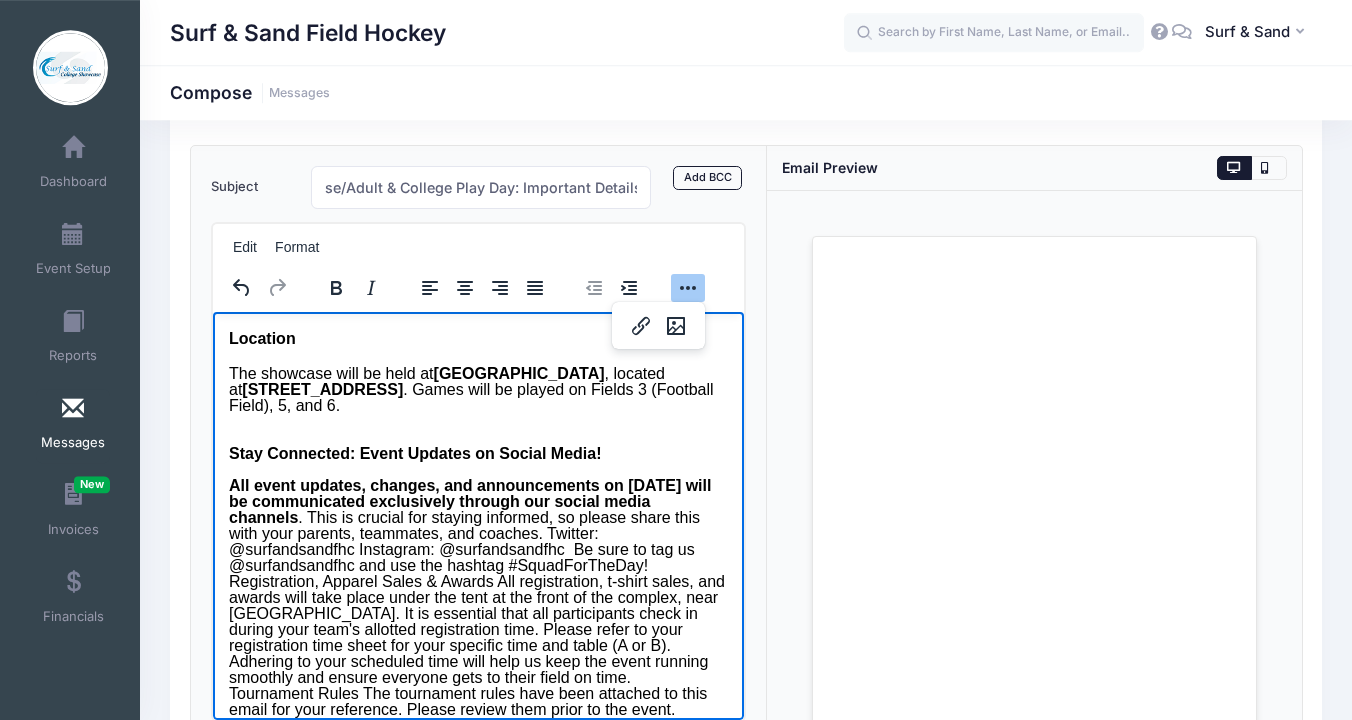 click on "All event updates, changes, and announcements on July 19th will be communicated exclusively through our social media channels . This is crucial for staying informed, so please share this with your parents, teammates, and coaches. Twitter: @surfandsandfhc Instagram: @surfandsandfhc  Be sure to tag us @surfandsandfhc and use the hashtag #SquadForTheDay! Registration, Apparel Sales & Awards All registration, t-shirt sales, and awards will take place under the tent at the front of the complex, near Field 5. It is essential that all participants check in during your team's allotted registration time. Please refer to your registration time sheet for your specific time and table (A or B). Adhering to your scheduled time will help us keep the event running smoothly and ensure everyone gets to their field on time. Tournament Rules The tournament rules have been attached to this email for your reference. Please review them prior to the event.  Thanks,  The Surf & Sand Team" at bounding box center (477, 638) 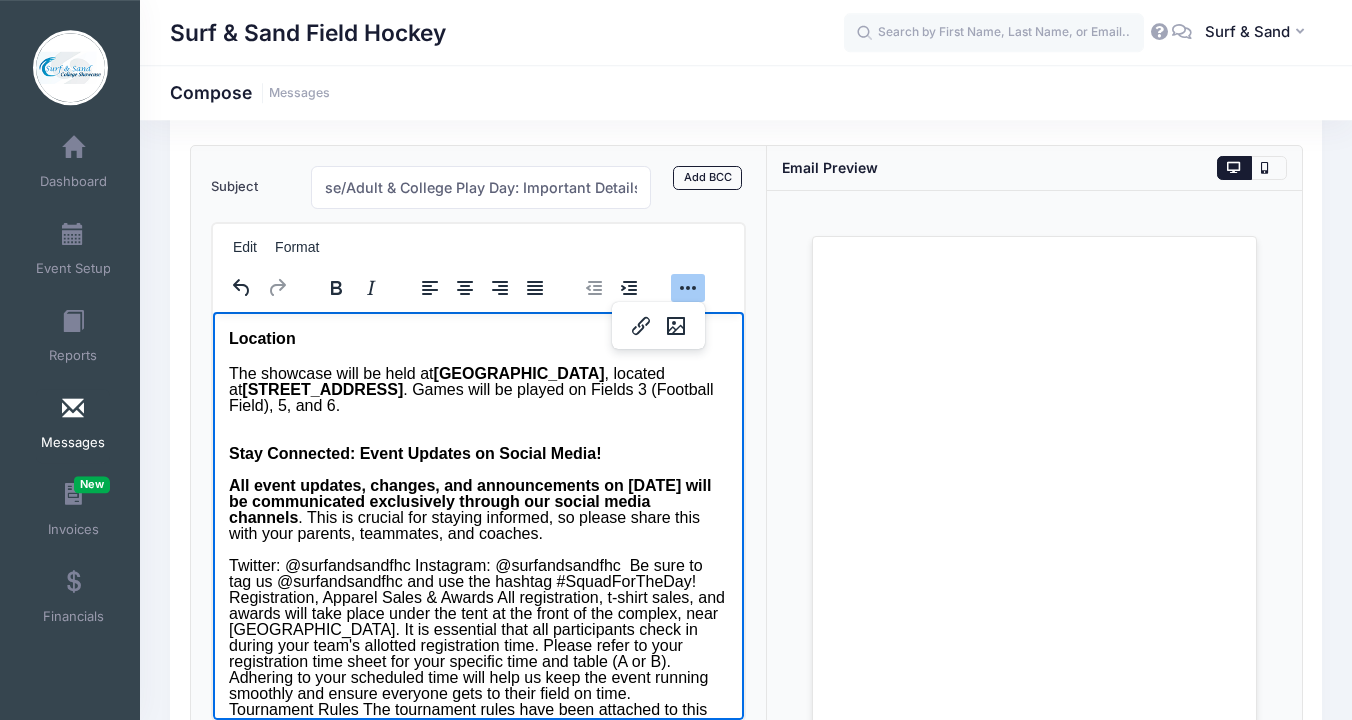 click on "Twitter: @surfandsandfhc Instagram: @surfandsandfhc  Be sure to tag us @surfandsandfhc and use the hashtag #SquadForTheDay! Registration, Apparel Sales & Awards All registration, t-shirt sales, and awards will take place under the tent at the front of the complex, near Field 5. It is essential that all participants check in during your team's allotted registration time. Please refer to your registration time sheet for your specific time and table (A or B). Adhering to your scheduled time will help us keep the event running smoothly and ensure everyone gets to their field on time. Tournament Rules The tournament rules have been attached to this email for your reference. Please review them prior to the event. We appreciate your efforts in making this a fantastic experience for everyone involved. We look forward to seeing you compete on the field!  Thanks,  The Surf & Sand Team" at bounding box center (477, 686) 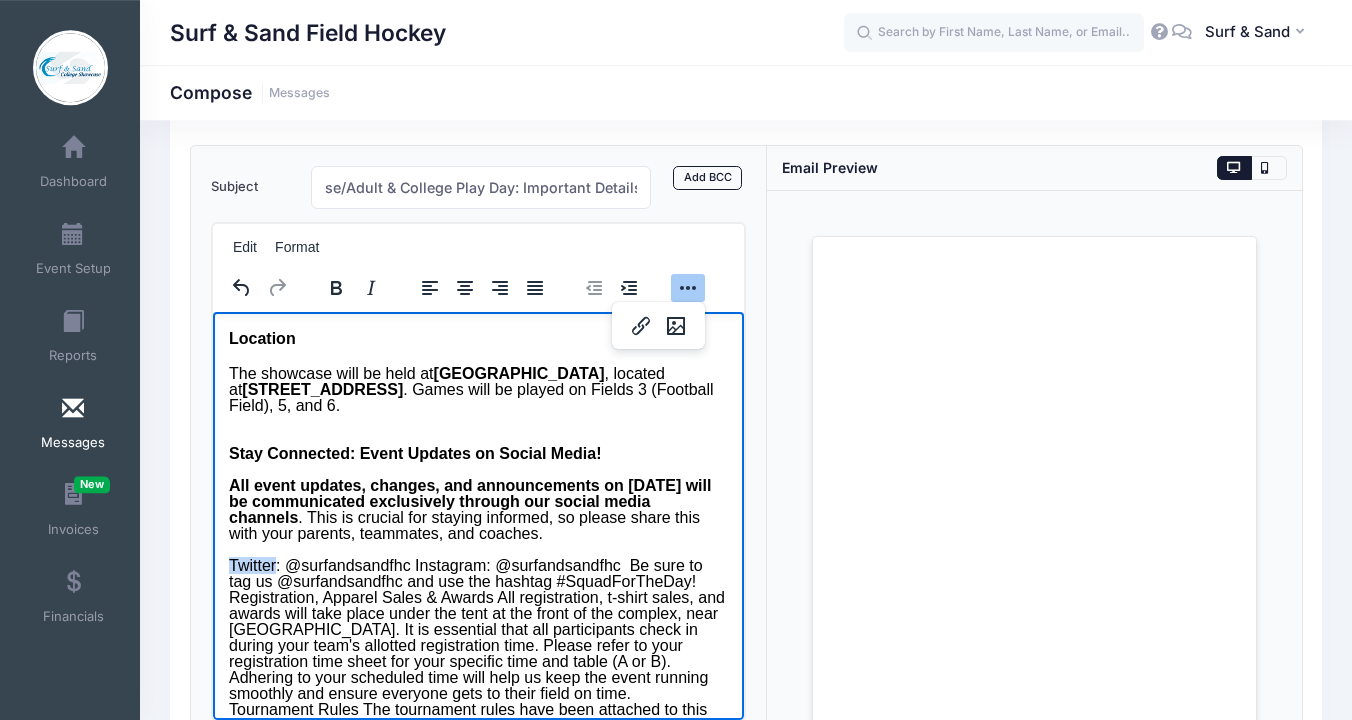click on "Twitter: @surfandsandfhc Instagram: @surfandsandfhc  Be sure to tag us @surfandsandfhc and use the hashtag #SquadForTheDay! Registration, Apparel Sales & Awards All registration, t-shirt sales, and awards will take place under the tent at the front of the complex, near Field 5. It is essential that all participants check in during your team's allotted registration time. Please refer to your registration time sheet for your specific time and table (A or B). Adhering to your scheduled time will help us keep the event running smoothly and ensure everyone gets to their field on time. Tournament Rules The tournament rules have been attached to this email for your reference. Please review them prior to the event. We appreciate your efforts in making this a fantastic experience for everyone involved. We look forward to seeing you compete on the field!  Thanks,  The Surf & Sand Team" at bounding box center (477, 686) 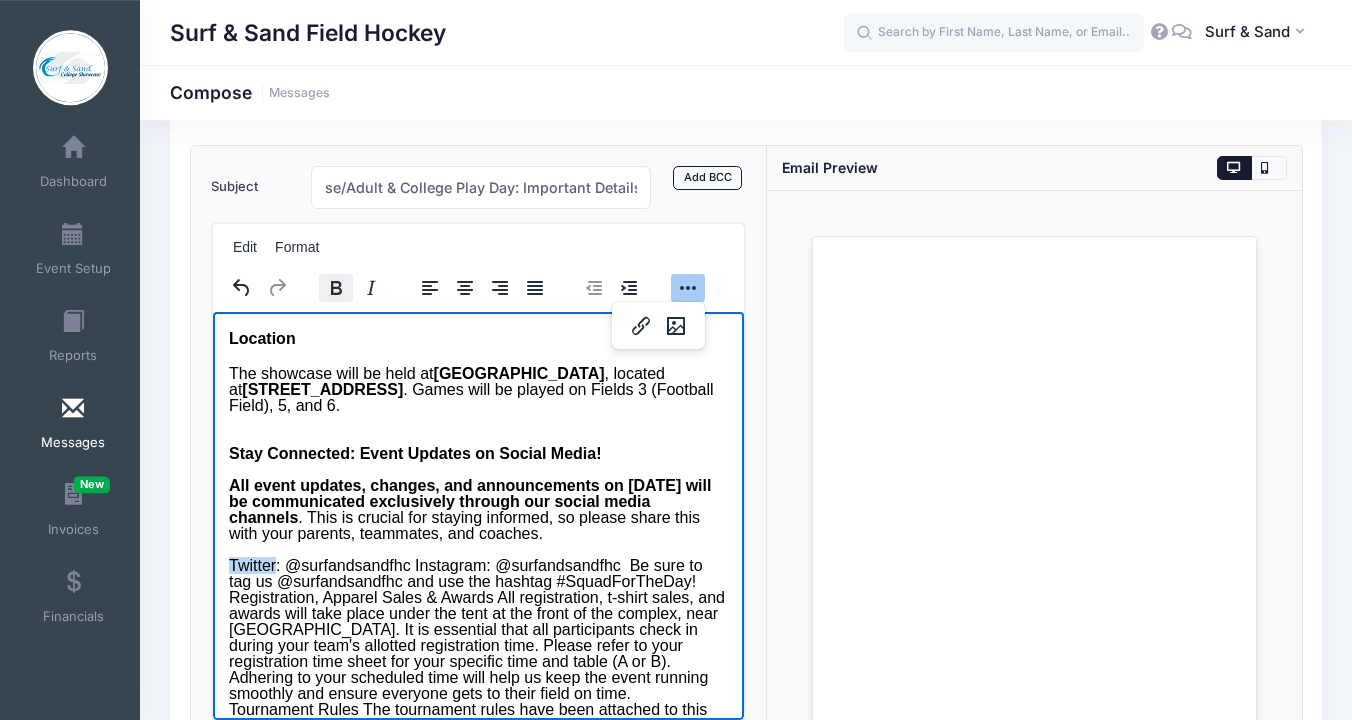 click 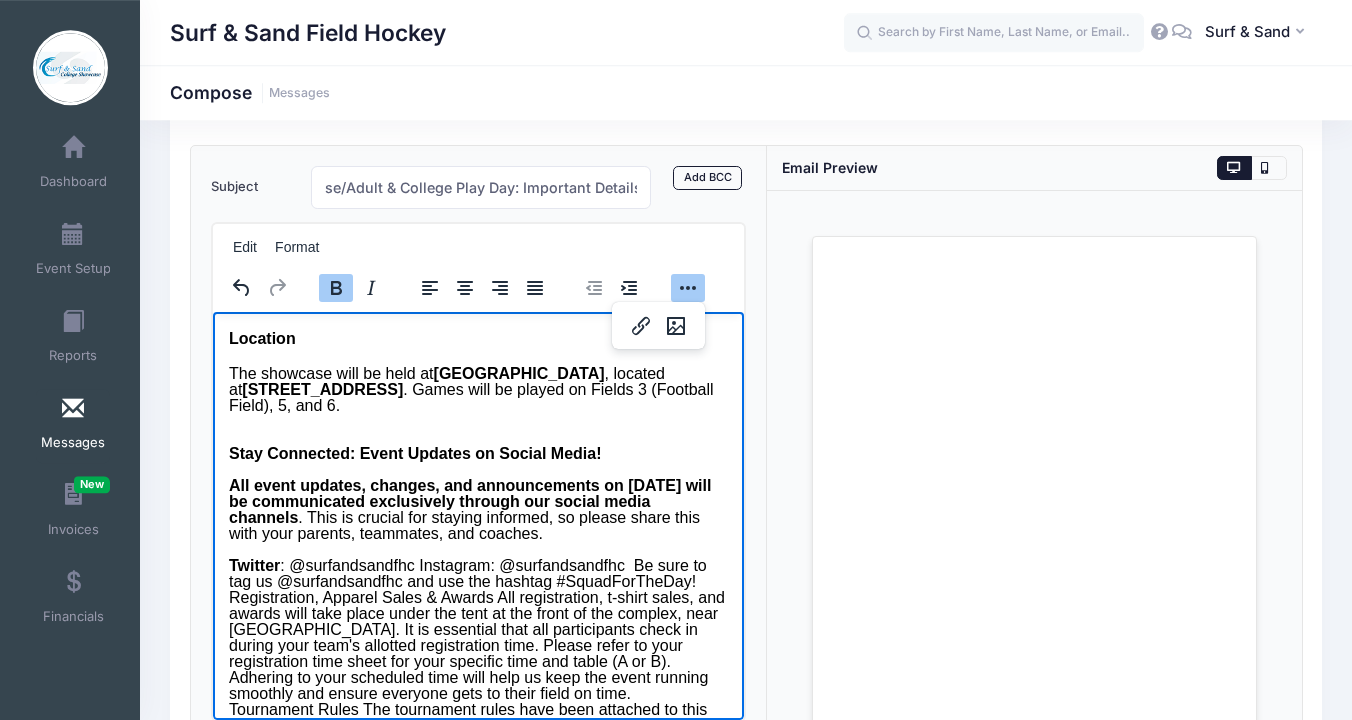 click on "Twitter : @surfandsandfhc Instagram: @surfandsandfhc  Be sure to tag us @surfandsandfhc and use the hashtag #SquadForTheDay! Registration, Apparel Sales & Awards All registration, t-shirt sales, and awards will take place under the tent at the front of the complex, near Field 5. It is essential that all participants check in during your team's allotted registration time. Please refer to your registration time sheet for your specific time and table (A or B). Adhering to your scheduled time will help us keep the event running smoothly and ensure everyone gets to their field on time. Tournament Rules The tournament rules have been attached to this email for your reference. Please review them prior to the event. We appreciate your efforts in making this a fantastic experience for everyone involved. We look forward to seeing you compete on the field!  Thanks,  The Surf & Sand Team" at bounding box center [477, 686] 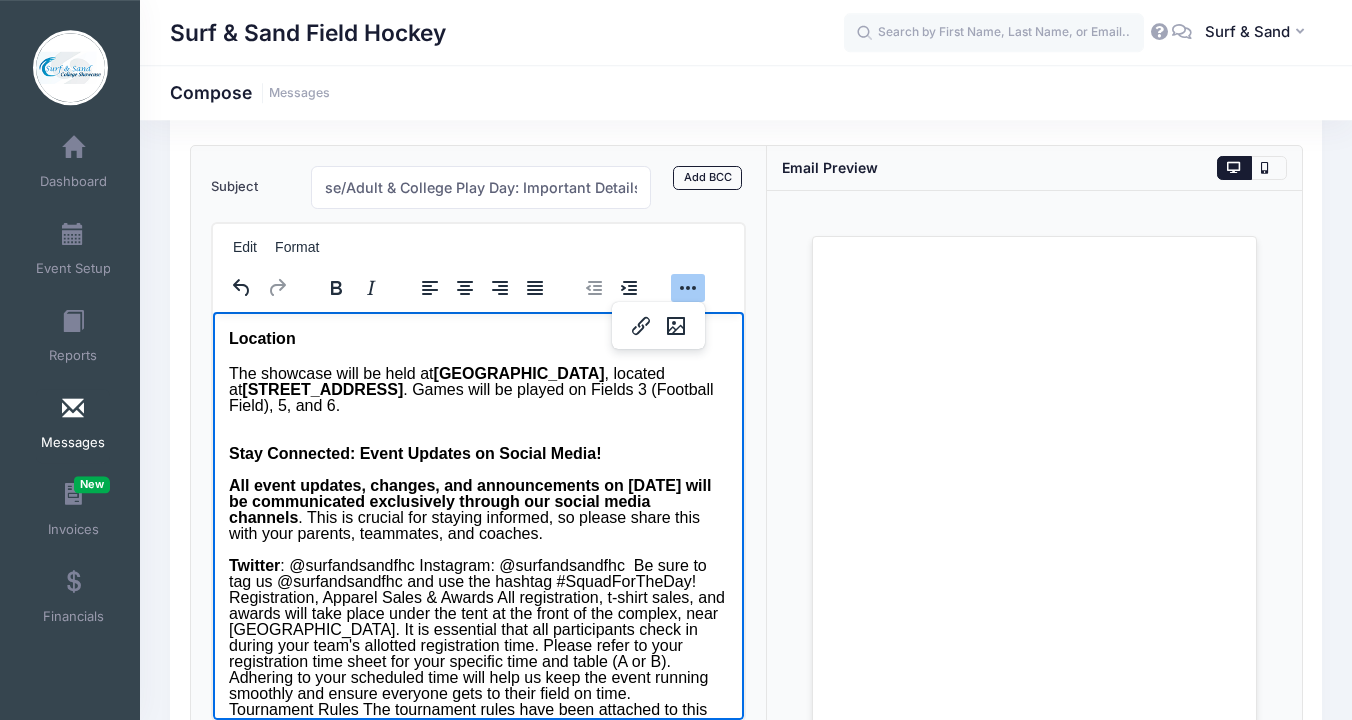 click on "Twitter : @surfandsandfhc Instagram: @surfandsandfhc  Be sure to tag us @surfandsandfhc and use the hashtag #SquadForTheDay! Registration, Apparel Sales & Awards All registration, t-shirt sales, and awards will take place under the tent at the front of the complex, near Field 5. It is essential that all participants check in during your team's allotted registration time. Please refer to your registration time sheet for your specific time and table (A or B). Adhering to your scheduled time will help us keep the event running smoothly and ensure everyone gets to their field on time. Tournament Rules The tournament rules have been attached to this email for your reference. Please review them prior to the event. We appreciate your efforts in making this a fantastic experience for everyone involved. We look forward to seeing you compete on the field!  Thanks,  The Surf & Sand Team" at bounding box center (477, 686) 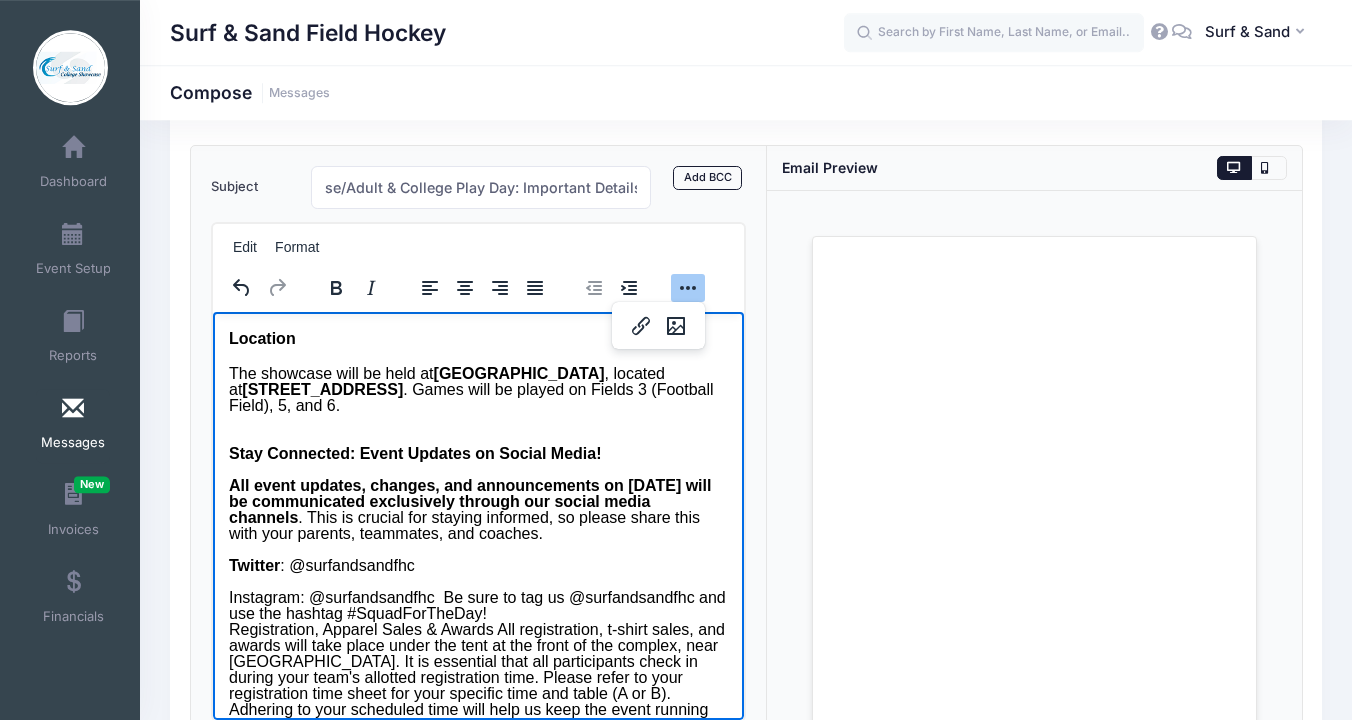 click on "Instagram: @surfandsandfhc  Be sure to tag us @surfandsandfhc and use the hashtag #SquadForTheDay! Registration, Apparel Sales & Awards All registration, t-shirt sales, and awards will take place under the tent at the front of the complex, near Field 5. It is essential that all participants check in during your team's allotted registration time. Please refer to your registration time sheet for your specific time and table (A or B). Adhering to your scheduled time will help us keep the event running smoothly and ensure everyone gets to their field on time. Tournament Rules The tournament rules have been attached to this email for your reference. Please review them prior to the event. We appreciate your efforts in making this a fantastic experience for everyone involved. We look forward to seeing you compete on the field!  Thanks,  The Surf & Sand Team" at bounding box center [477, 718] 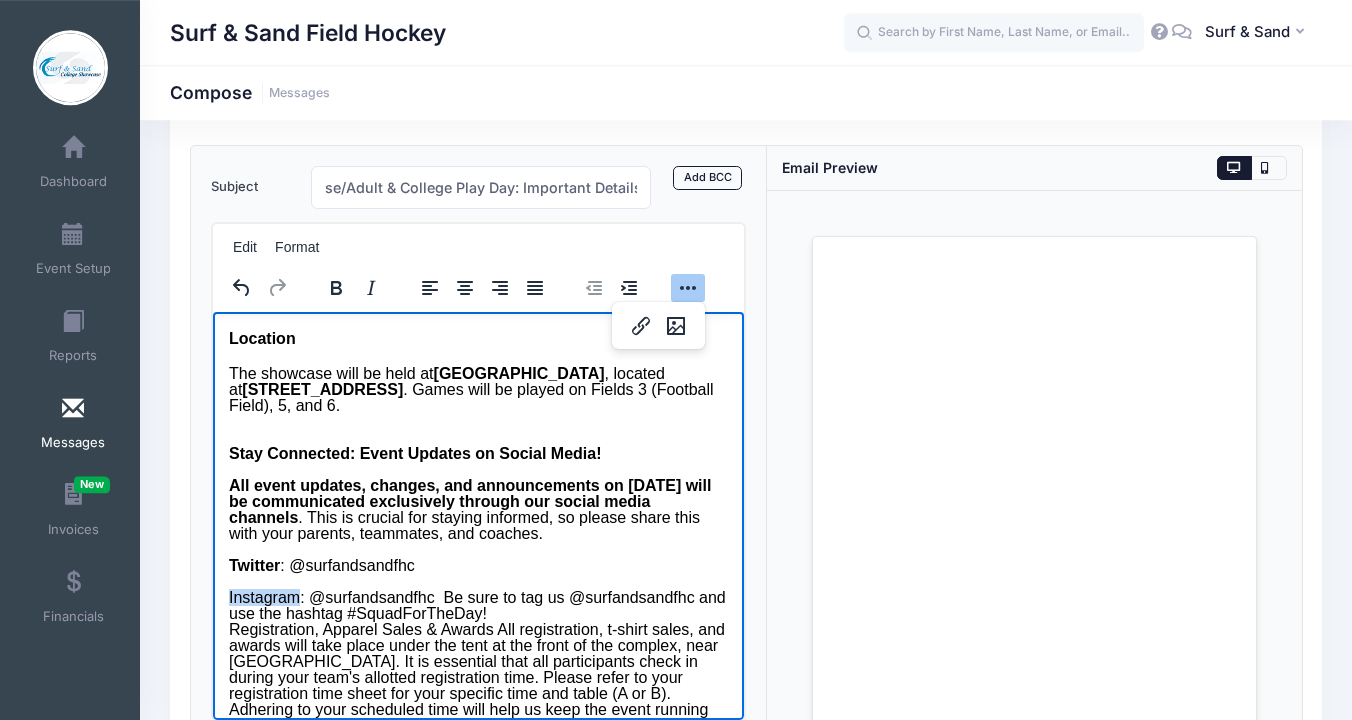 click on "Instagram: @surfandsandfhc  Be sure to tag us @surfandsandfhc and use the hashtag #SquadForTheDay! Registration, Apparel Sales & Awards All registration, t-shirt sales, and awards will take place under the tent at the front of the complex, near Field 5. It is essential that all participants check in during your team's allotted registration time. Please refer to your registration time sheet for your specific time and table (A or B). Adhering to your scheduled time will help us keep the event running smoothly and ensure everyone gets to their field on time. Tournament Rules The tournament rules have been attached to this email for your reference. Please review them prior to the event. We appreciate your efforts in making this a fantastic experience for everyone involved. We look forward to seeing you compete on the field!  Thanks,  The Surf & Sand Team" at bounding box center [477, 718] 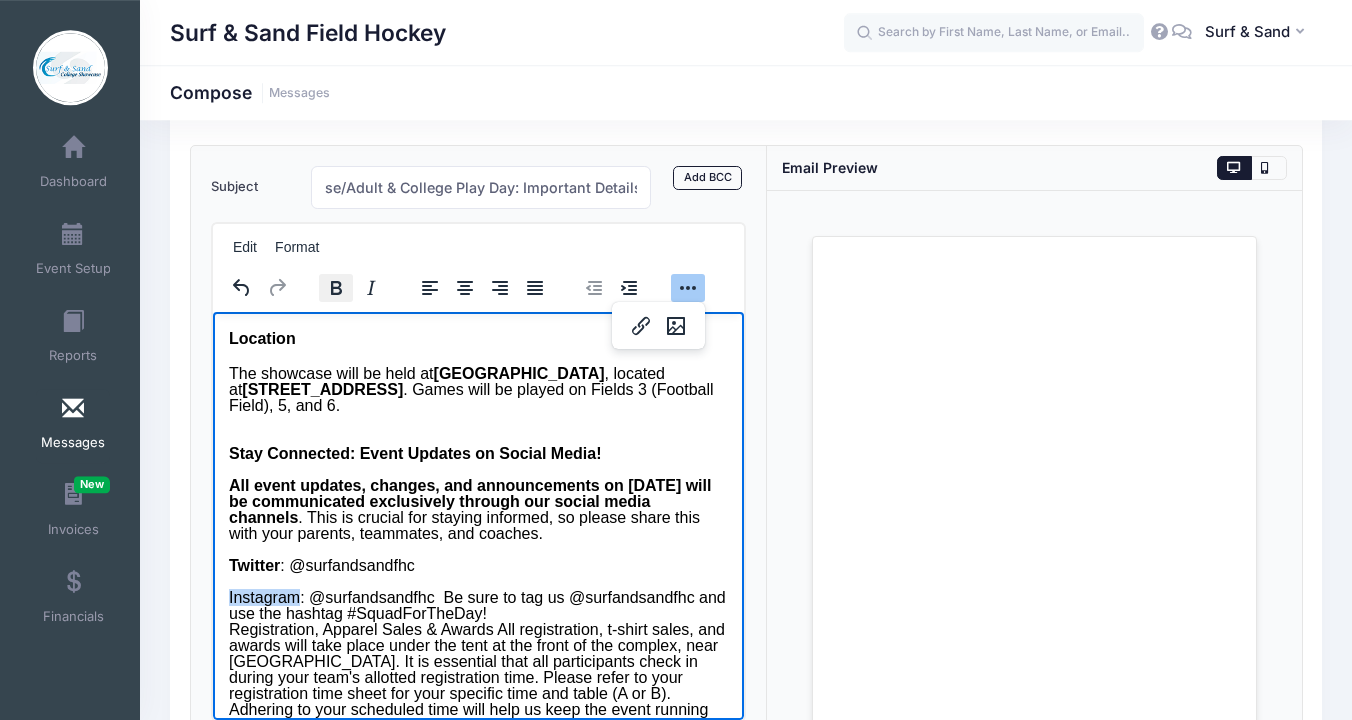 click 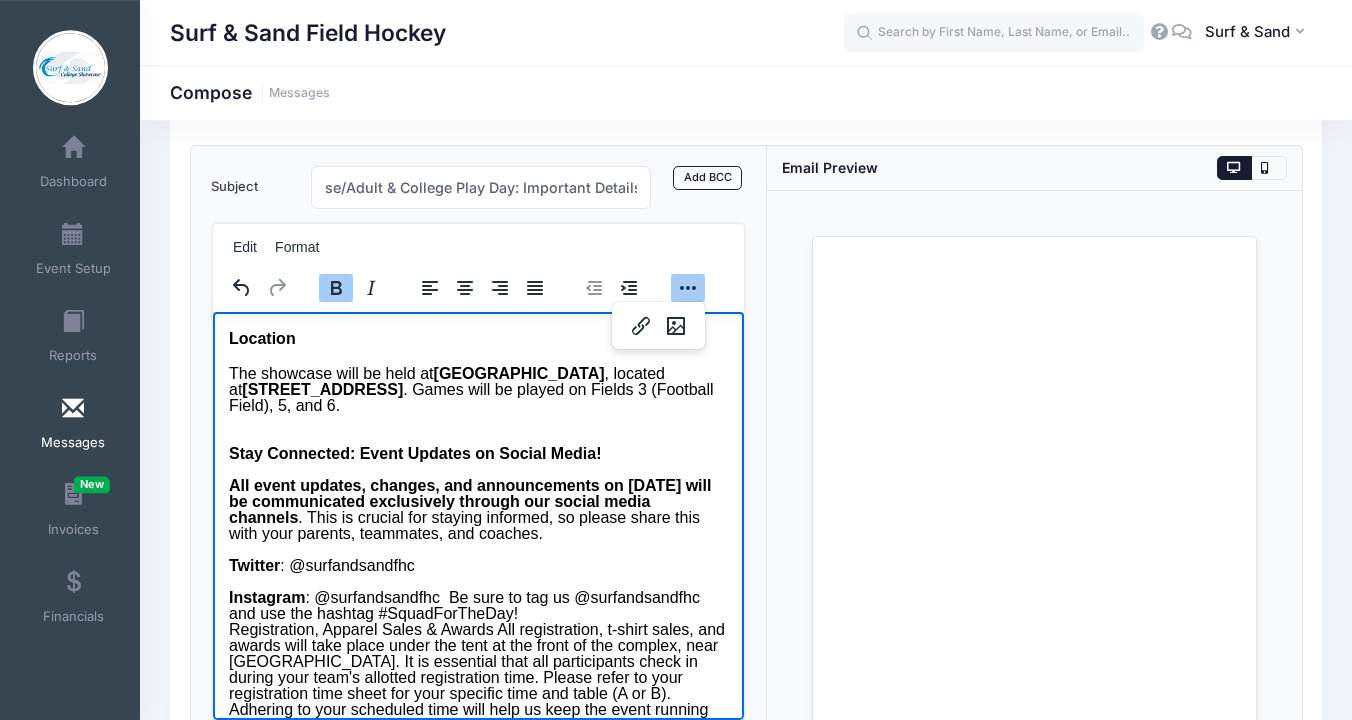 click on "Greetings,  We're excited to see you at the Surf & Sand Summer College Showcase/Adult & College Play Day on  Saturday, July 19, 2025 ! This email contains important information to help you prepare for a great day of hockey. Location  The showcase will be held at  Monmouth Regional High School , located at  535 Tinton Avenue, Tinton Falls, NJ 07757 . Games will be played on Fields 3 (Football Field), 5, and 6. Stay Connected: Event Updates on Social Media!  All event updates, changes, and announcements on July 19th will be communicated exclusively through our social media channels . This is crucial for staying informed, so please share this with your parents, teammates, and coaches.  Twitter : @surfandsandfhc  Instagram : @surfandsandfhc  Be sure to tag us @surfandsandfhc and use the hashtag #SquadForTheDay! Tournament Rules The tournament rules have been attached to this email for your reference. Please review them prior to the event.  Thanks,  The Surf & Sand Team" at bounding box center (477, 526) 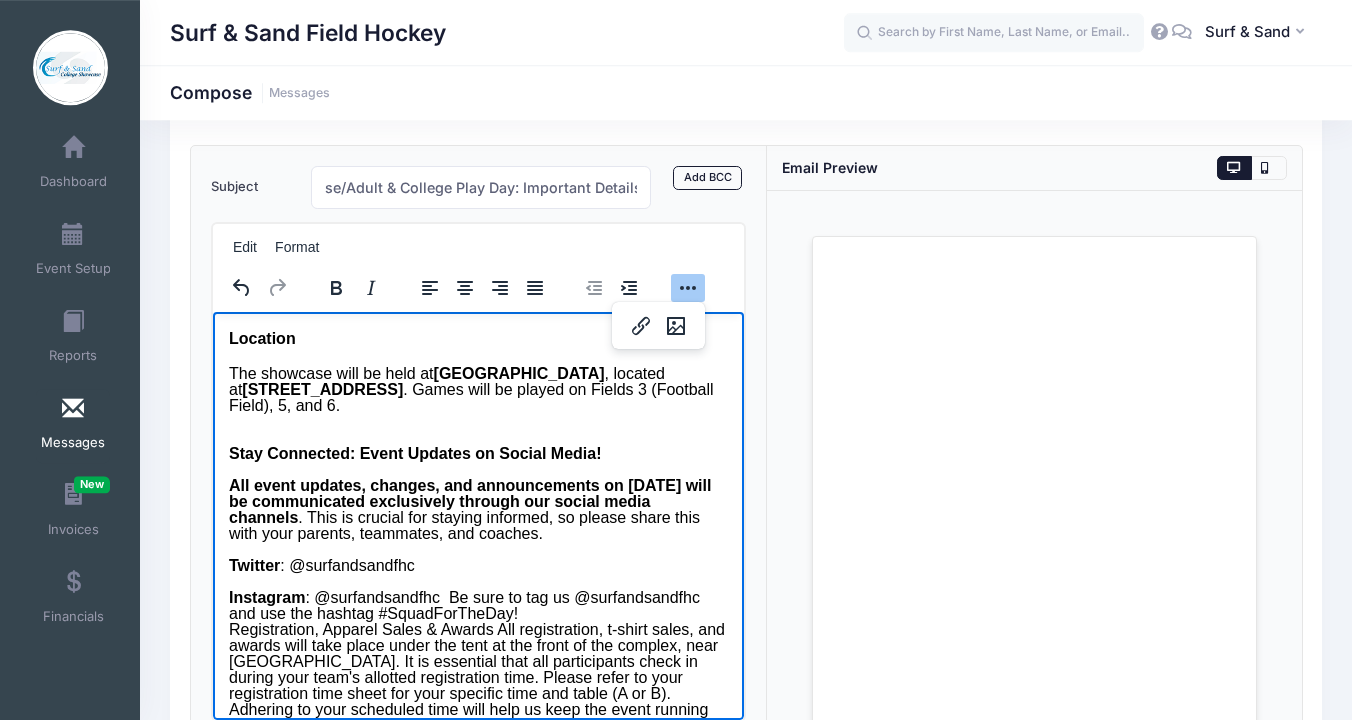 click on "Instagram : @surfandsandfhc  Be sure to tag us @surfandsandfhc and use the hashtag #SquadForTheDay! Registration, Apparel Sales & Awards All registration, t-shirt sales, and awards will take place under the tent at the front of the complex, near Field 5. It is essential that all participants check in during your team's allotted registration time. Please refer to your registration time sheet for your specific time and table (A or B). Adhering to your scheduled time will help us keep the event running smoothly and ensure everyone gets to their field on time. Tournament Rules The tournament rules have been attached to this email for your reference. Please review them prior to the event. We appreciate your efforts in making this a fantastic experience for everyone involved. We look forward to seeing you compete on the field!  Thanks,  The Surf & Sand Team" at bounding box center (477, 718) 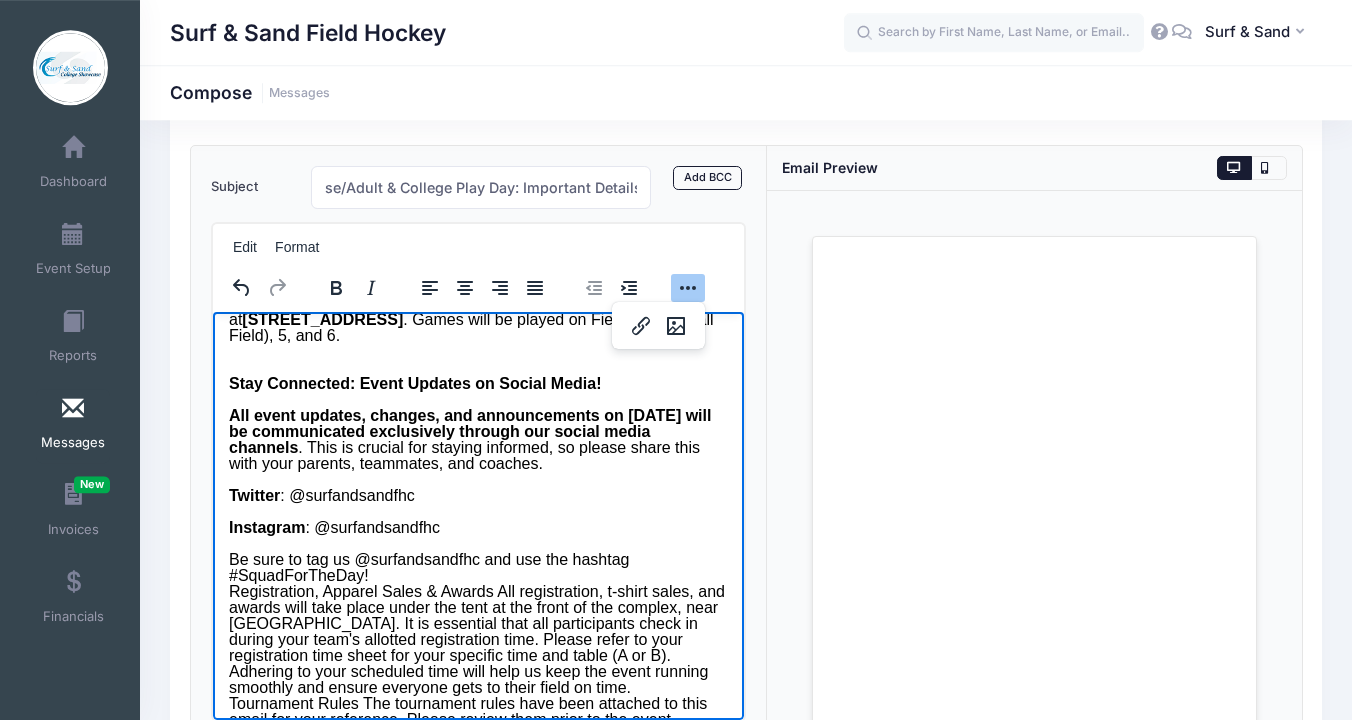 scroll, scrollTop: 196, scrollLeft: 0, axis: vertical 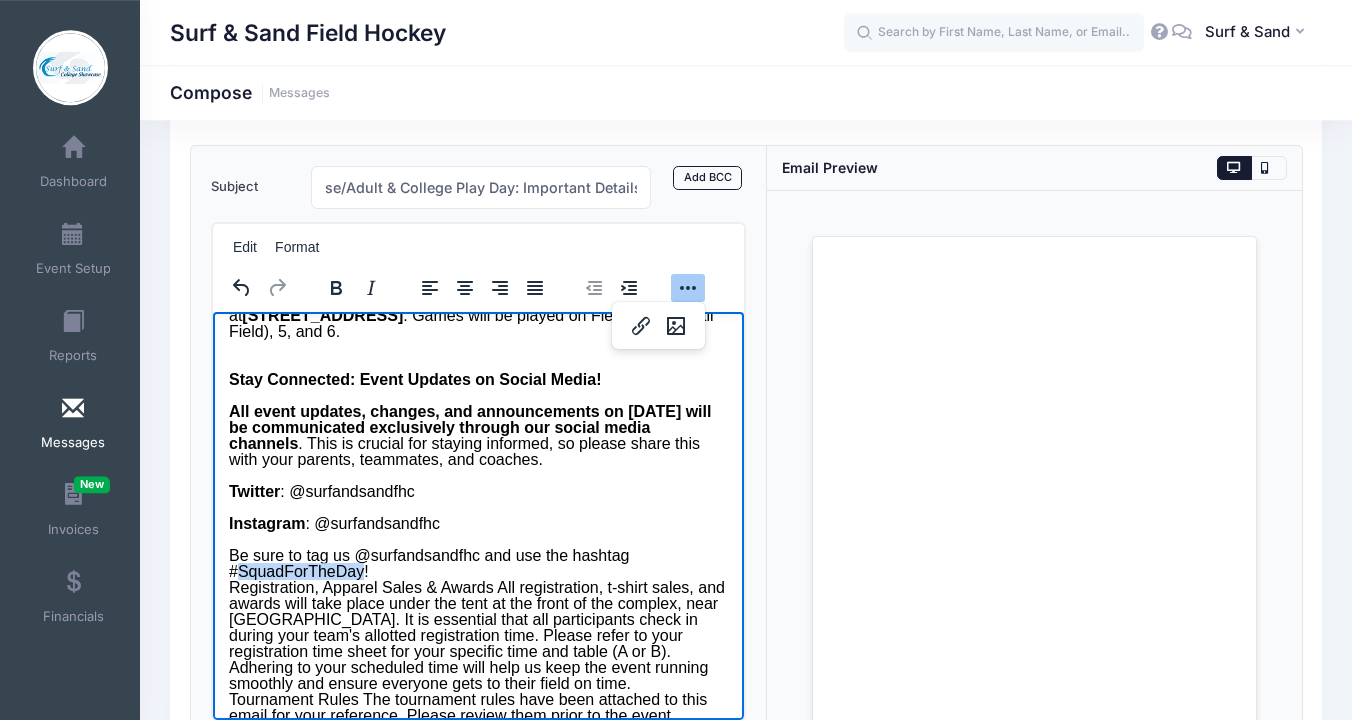 drag, startPoint x: 361, startPoint y: 596, endPoint x: 234, endPoint y: 596, distance: 127 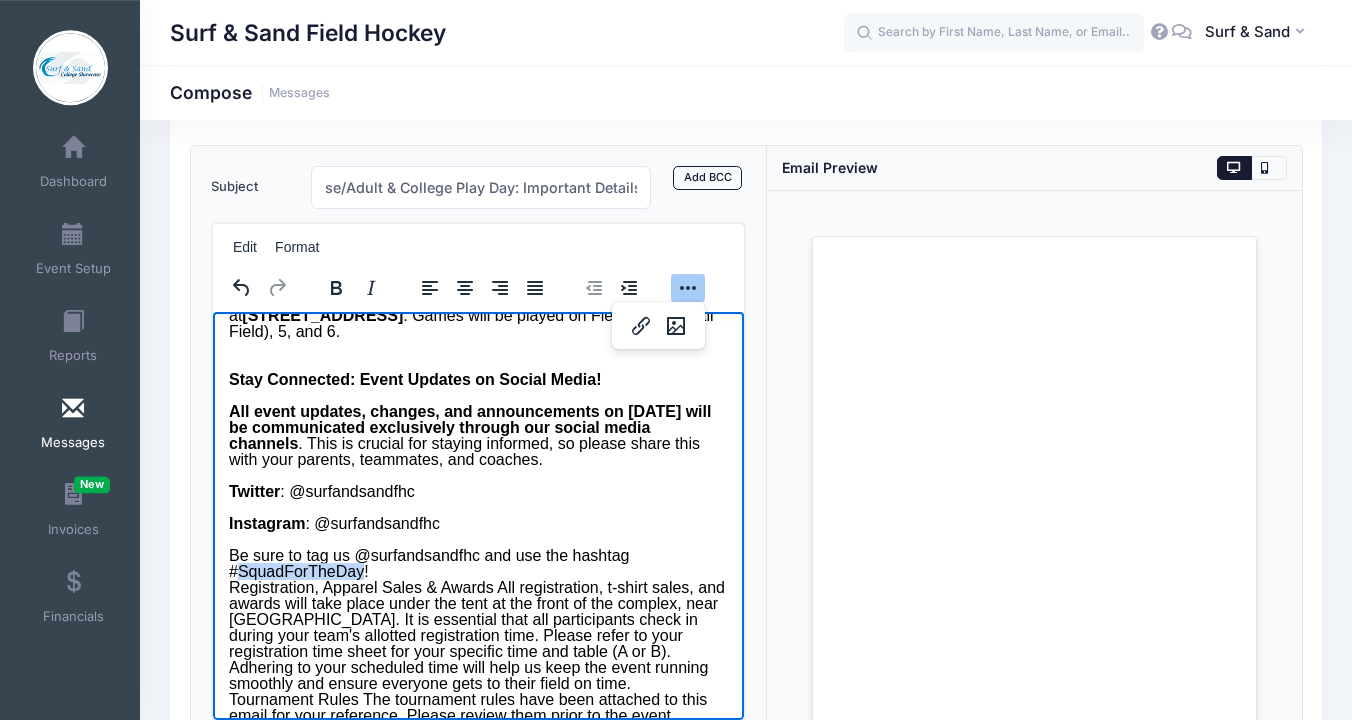 click on "Be sure to tag us @surfandsandfhc and use the hashtag #SquadForTheDay! Registration, Apparel Sales & Awards All registration, t-shirt sales, and awards will take place under the tent at the front of the complex, near Field 5. It is essential that all participants check in during your team's allotted registration time. Please refer to your registration time sheet for your specific time and table (A or B). Adhering to your scheduled time will help us keep the event running smoothly and ensure everyone gets to their field on time. Tournament Rules The tournament rules have been attached to this email for your reference. Please review them prior to the event. We appreciate your efforts in making this a fantastic experience for everyone involved. We look forward to seeing you compete on the field!  Thanks,  The Surf & Sand Team" at bounding box center (477, 676) 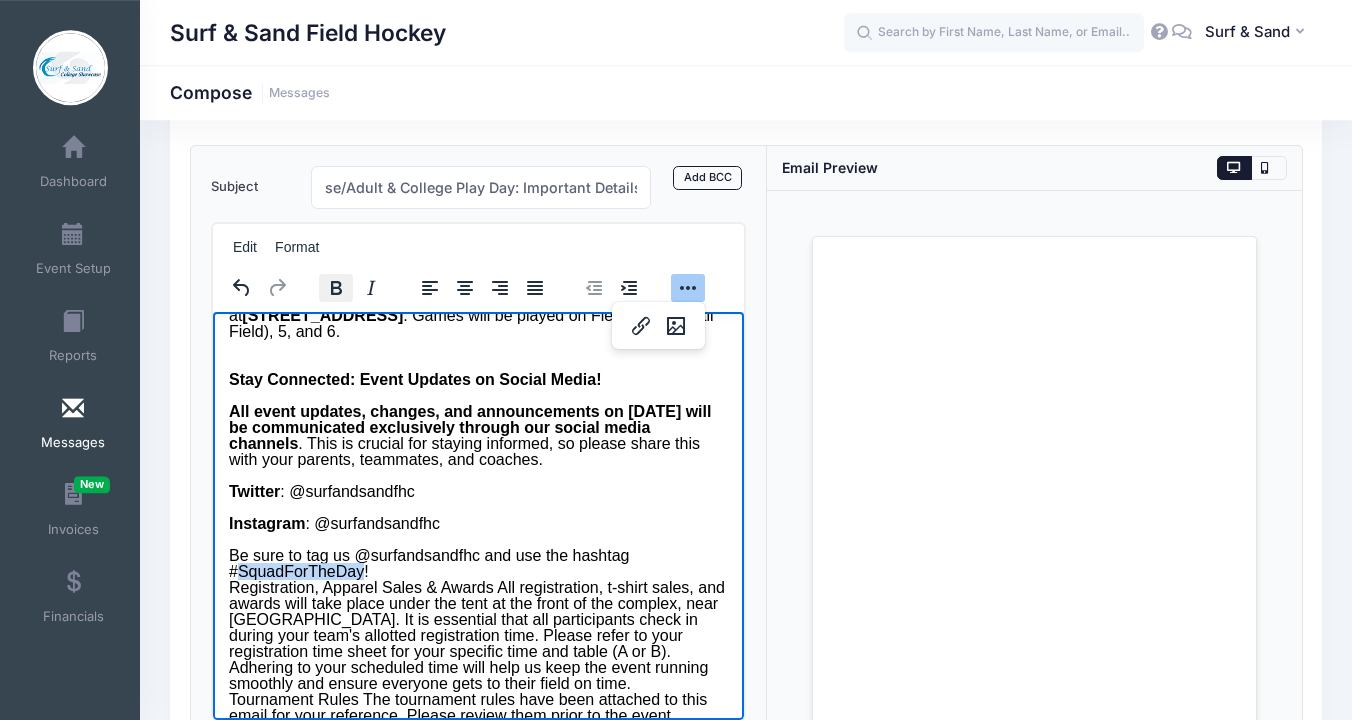 click 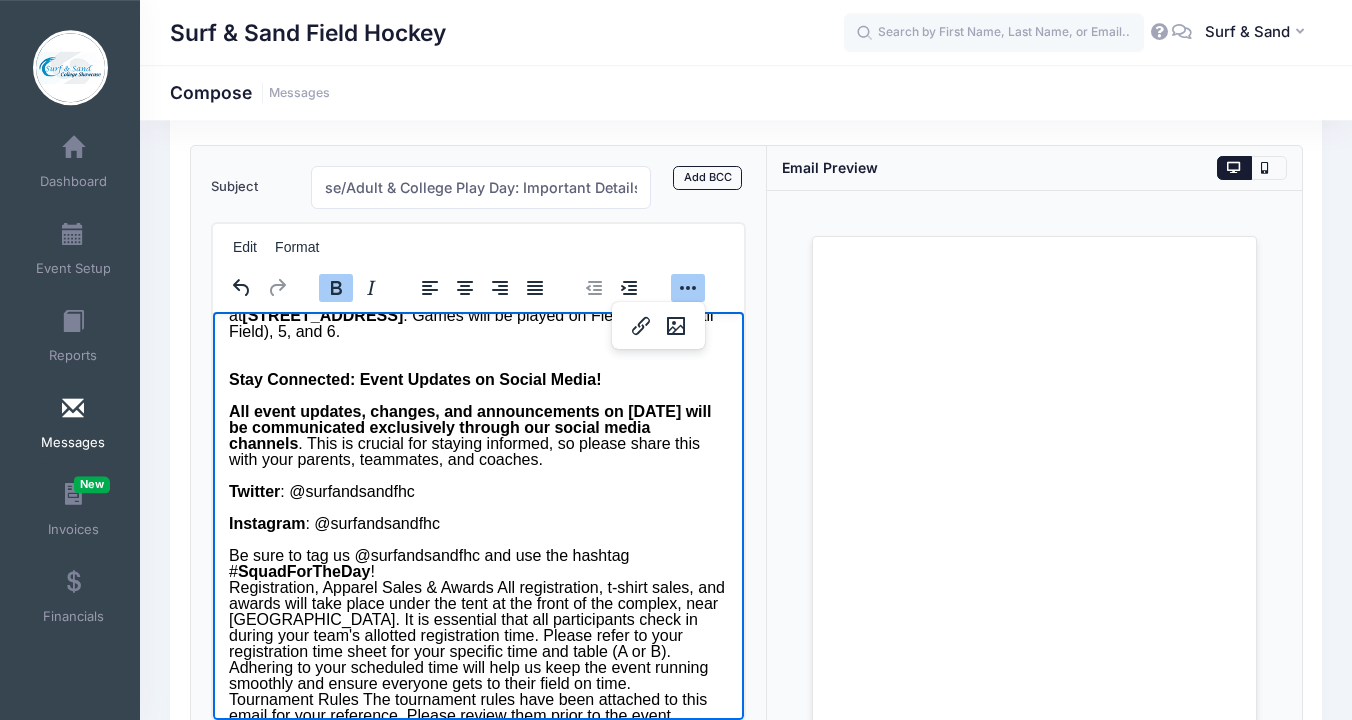 scroll, scrollTop: 257, scrollLeft: 0, axis: vertical 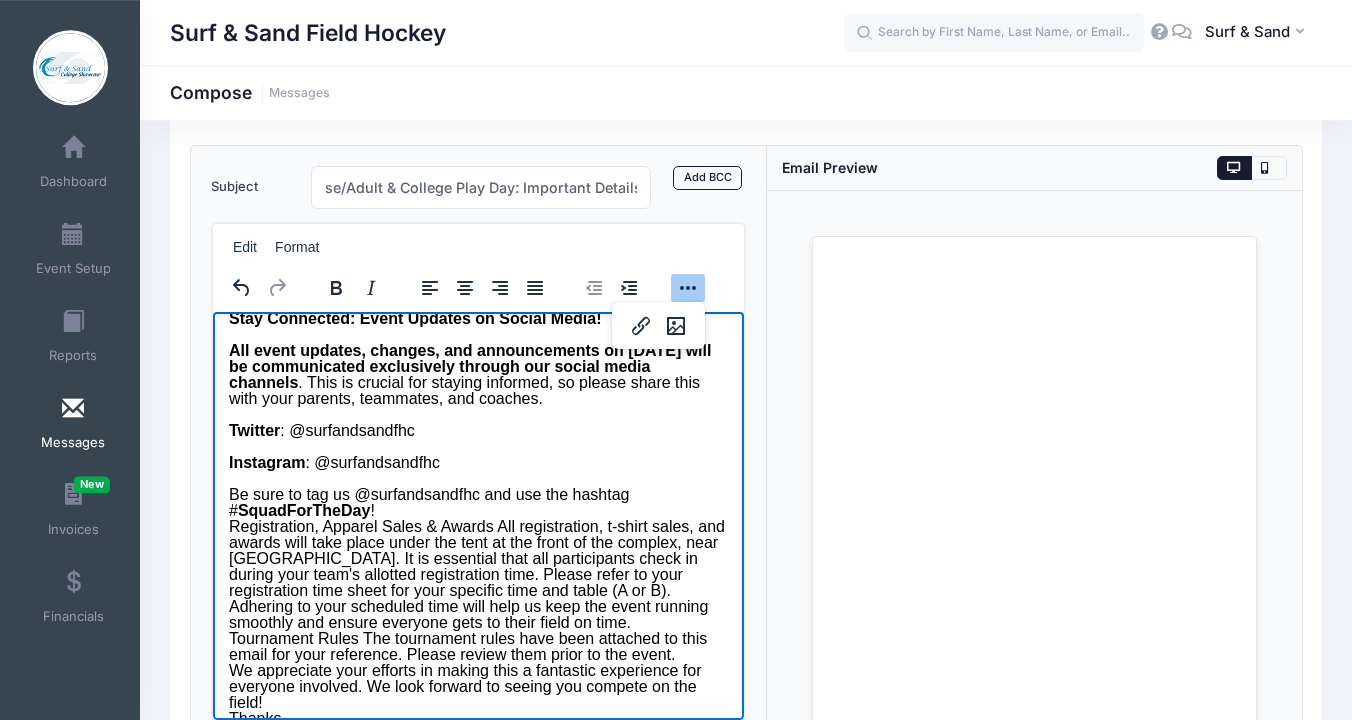 click on "Be sure to tag us @surfandsandfhc and use the hashtag # SquadForTheDay ! Registration, Apparel Sales & Awards All registration, t-shirt sales, and awards will take place under the tent at the front of the complex, near Field 5. It is essential that all participants check in during your team's allotted registration time. Please refer to your registration time sheet for your specific time and table (A or B). Adhering to your scheduled time will help us keep the event running smoothly and ensure everyone gets to their field on time. Tournament Rules The tournament rules have been attached to this email for your reference. Please review them prior to the event. We appreciate your efforts in making this a fantastic experience for everyone involved. We look forward to seeing you compete on the field!  Thanks,  The Surf & Sand Team" at bounding box center (477, 615) 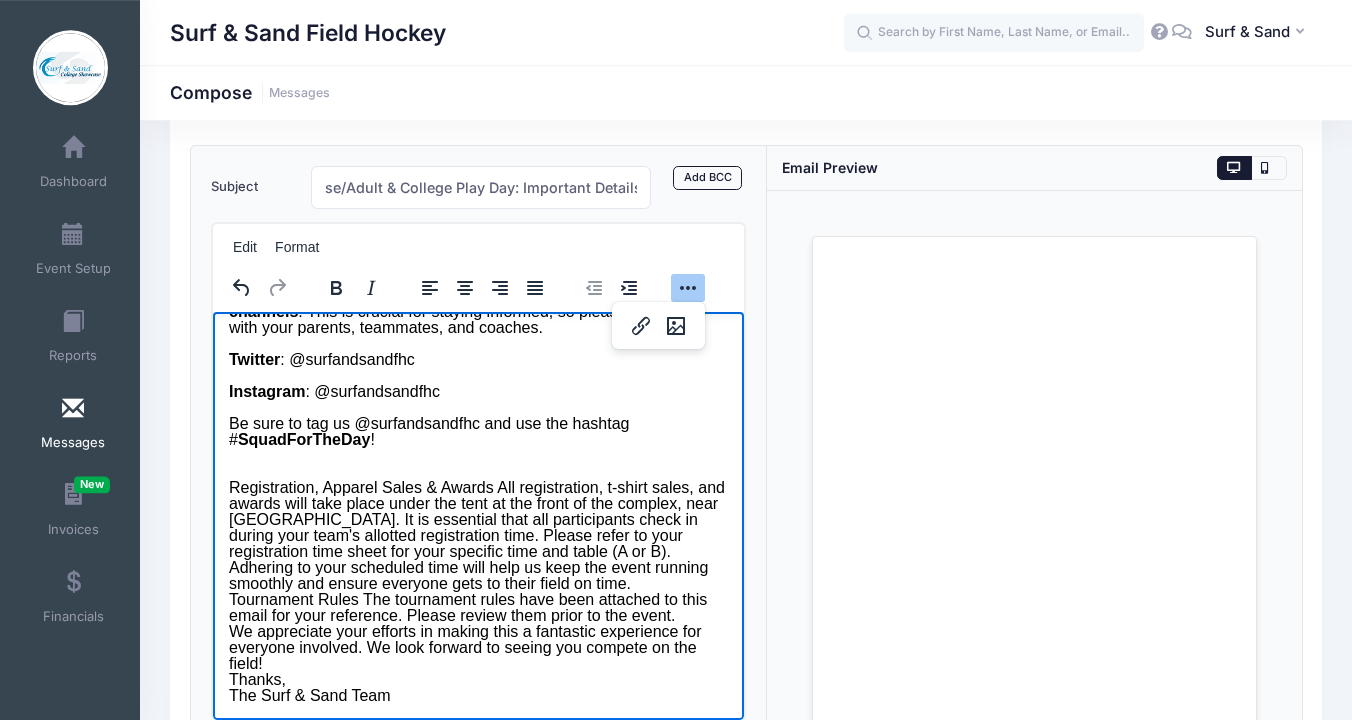 scroll, scrollTop: 350, scrollLeft: 0, axis: vertical 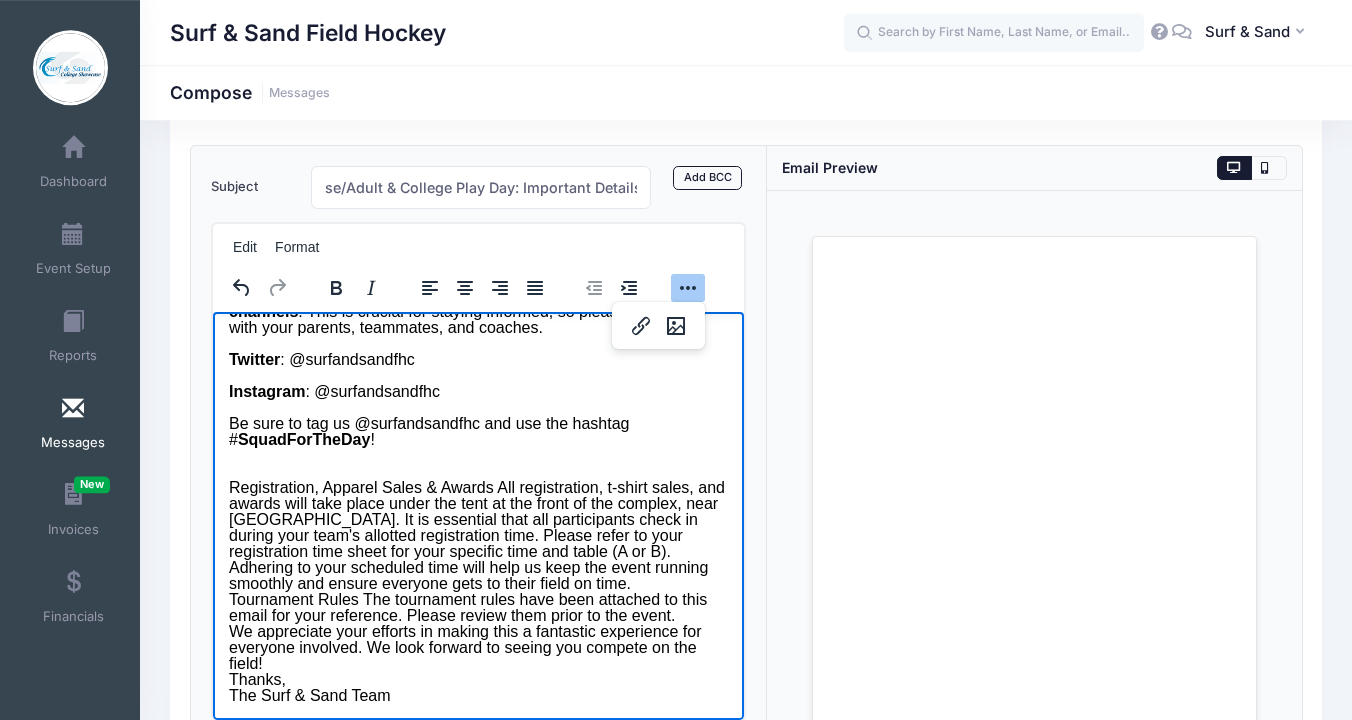 click on "Registration, Apparel Sales & Awards All registration, t-shirt sales, and awards will take place under the tent at the front of the complex, near Field 5. It is essential that all participants check in during your team's allotted registration time. Please refer to your registration time sheet for your specific time and table (A or B). Adhering to your scheduled time will help us keep the event running smoothly and ensure everyone gets to their field on time. Tournament Rules The tournament rules have been attached to this email for your reference. Please review them prior to the event. We appreciate your efforts in making this a fantastic experience for everyone involved. We look forward to seeing you compete on the field!  Thanks,  The Surf & Sand Team" at bounding box center (477, 584) 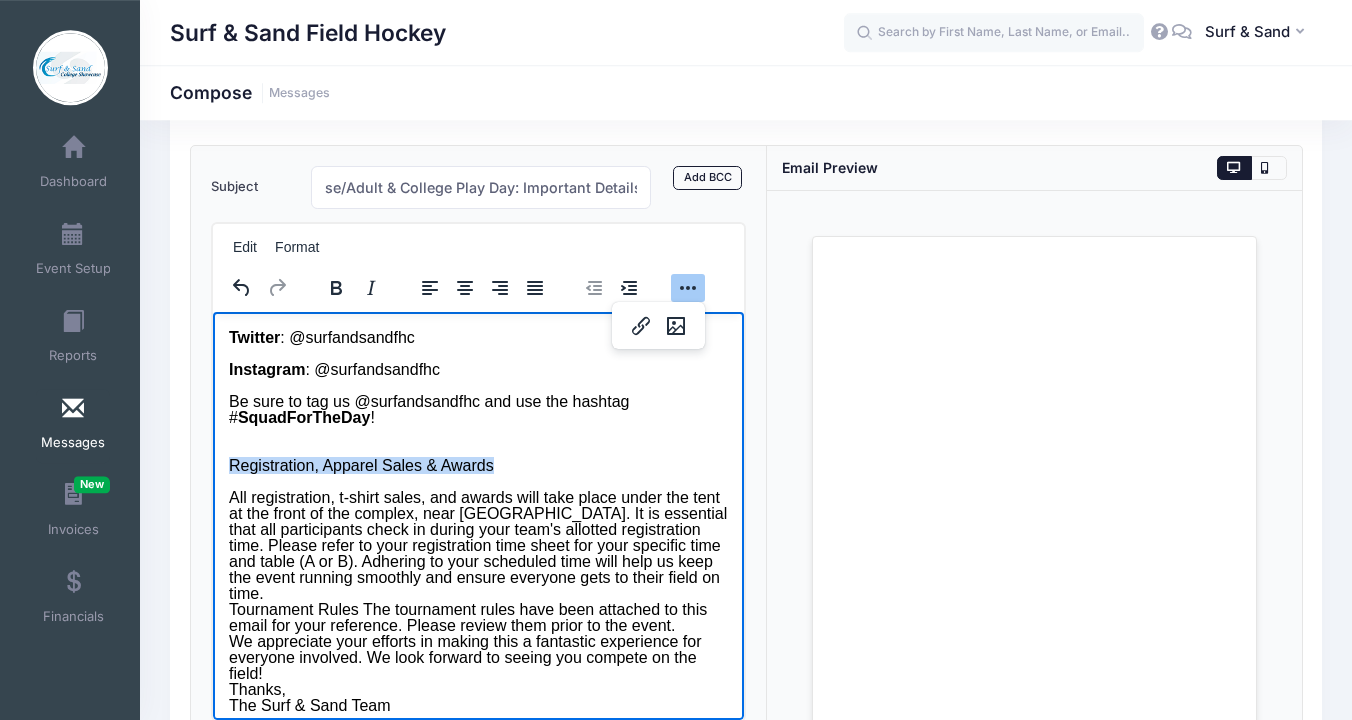 drag, startPoint x: 228, startPoint y: 491, endPoint x: 522, endPoint y: 489, distance: 294.0068 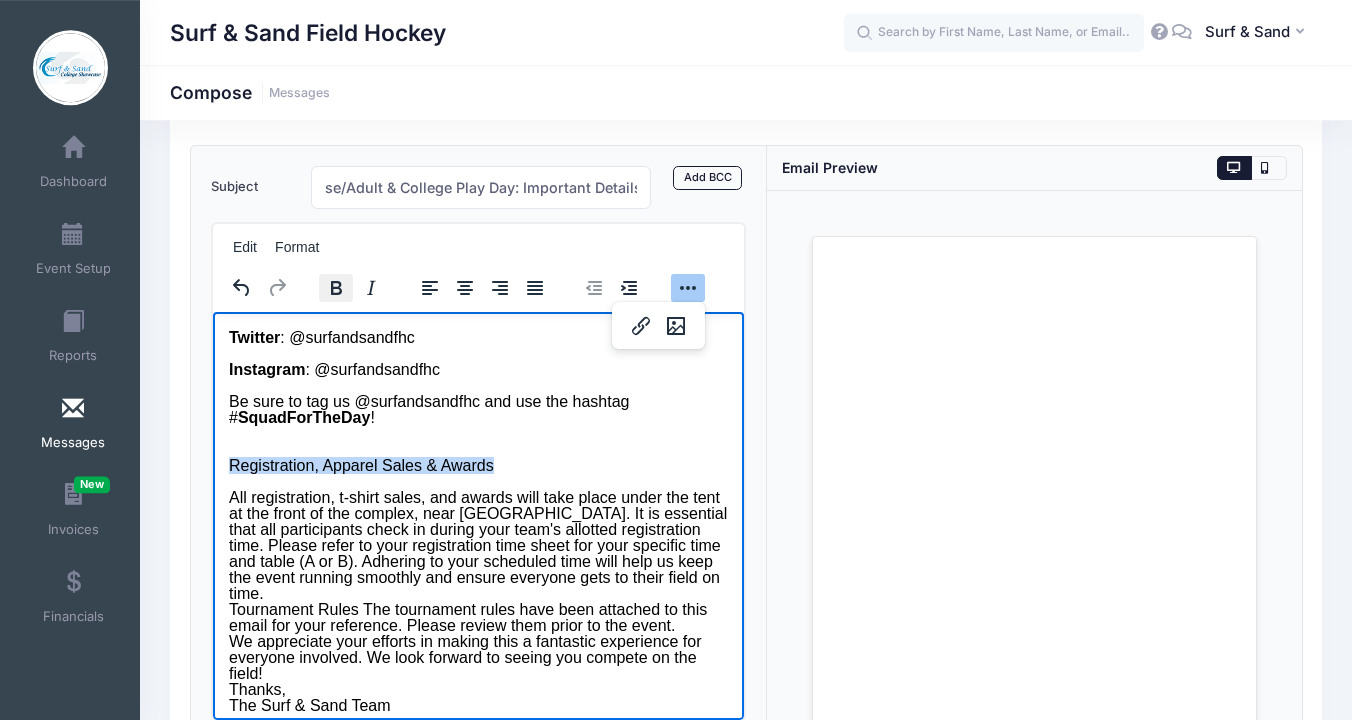 click 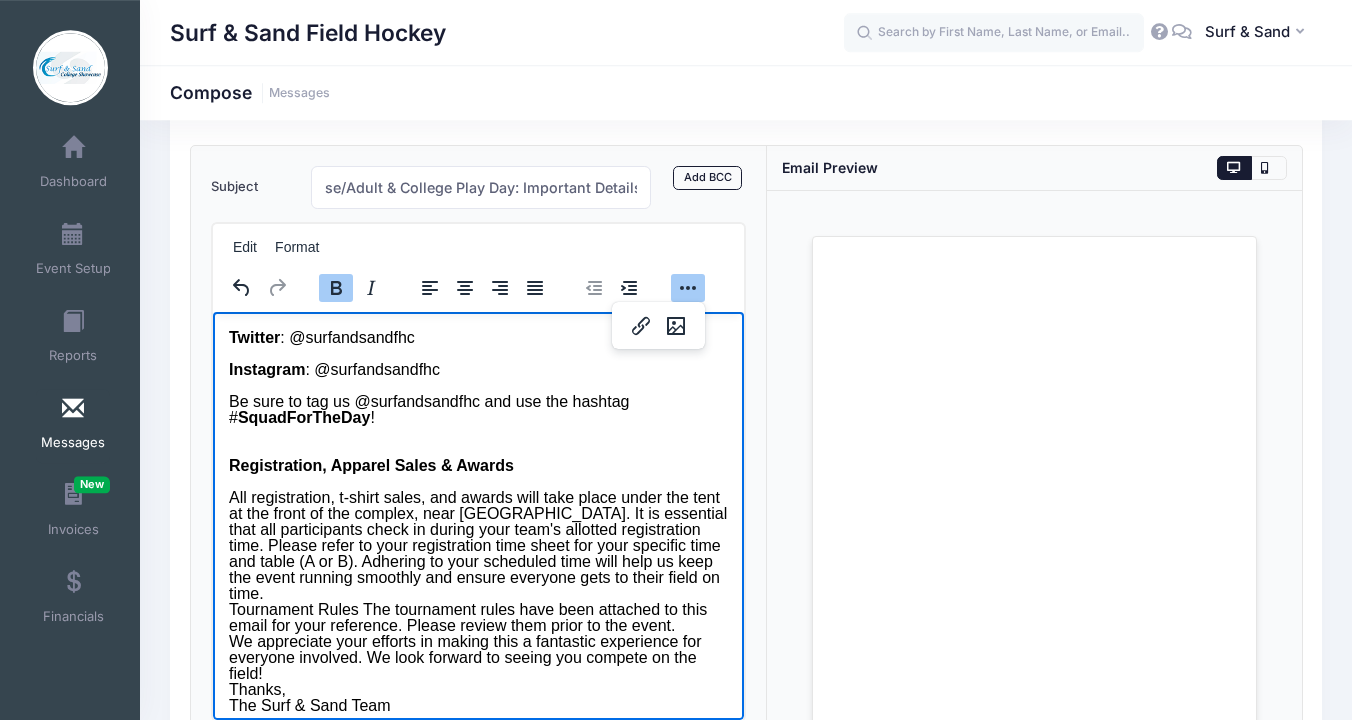 click on "Greetings,  We're excited to see you at the Surf & Sand Summer College Showcase/Adult & College Play Day on  Saturday, July 19, 2025 ! This email contains important information to help you prepare for a great day of hockey. Location  The showcase will be held at  Monmouth Regional High School , located at  535 Tinton Avenue, Tinton Falls, NJ 07757 . Games will be played on Fields 3 (Football Field), 5, and 6. Stay Connected: Event Updates on Social Media!  All event updates, changes, and announcements on July 19th will be communicated exclusively through our social media channels . This is crucial for staying informed, so please share this with your parents, teammates, and coaches.  Twitter : @surfandsandfhc  Instagram : @surfandsandfhc   Be sure to tag us @surfandsandfhc and use the hashtag # SquadForTheDay ! Registration, Apparel Sales & Awards Tournament Rules The tournament rules have been attached to this email for your reference. Please review them prior to the event.  Thanks," at bounding box center (477, 346) 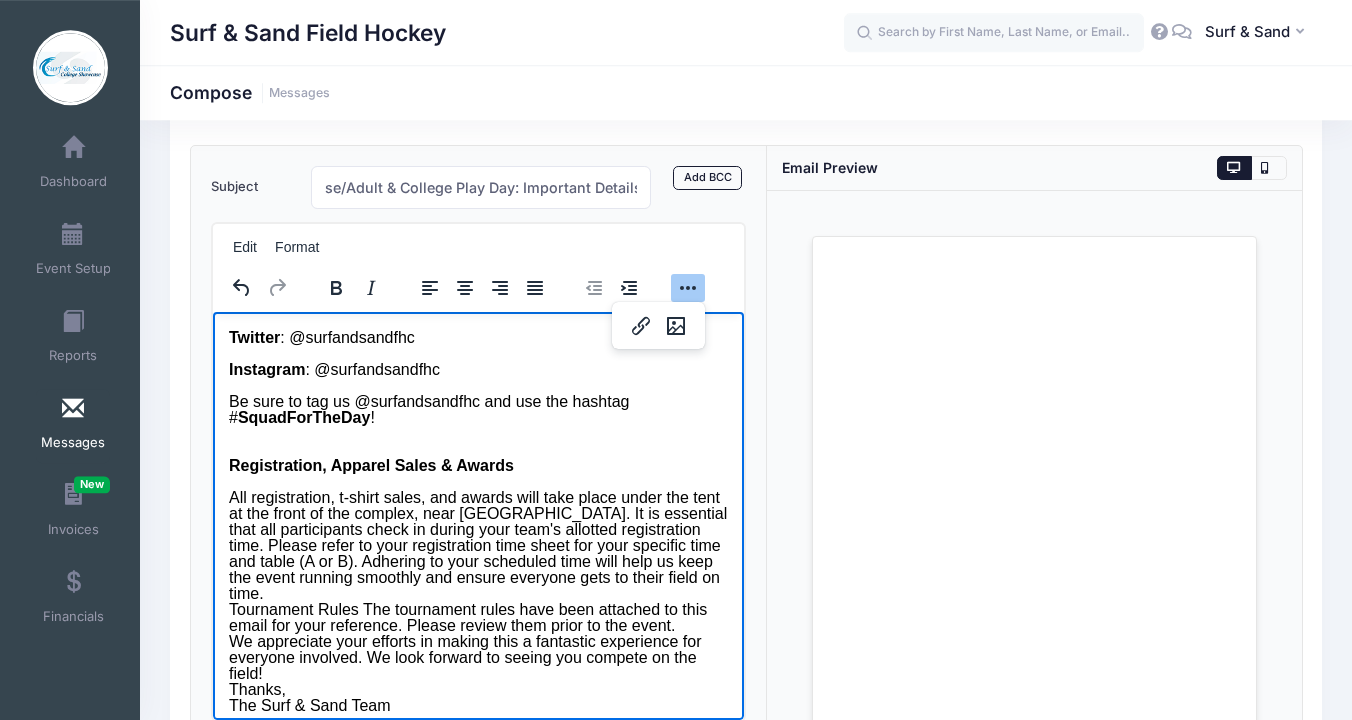 scroll, scrollTop: 382, scrollLeft: 0, axis: vertical 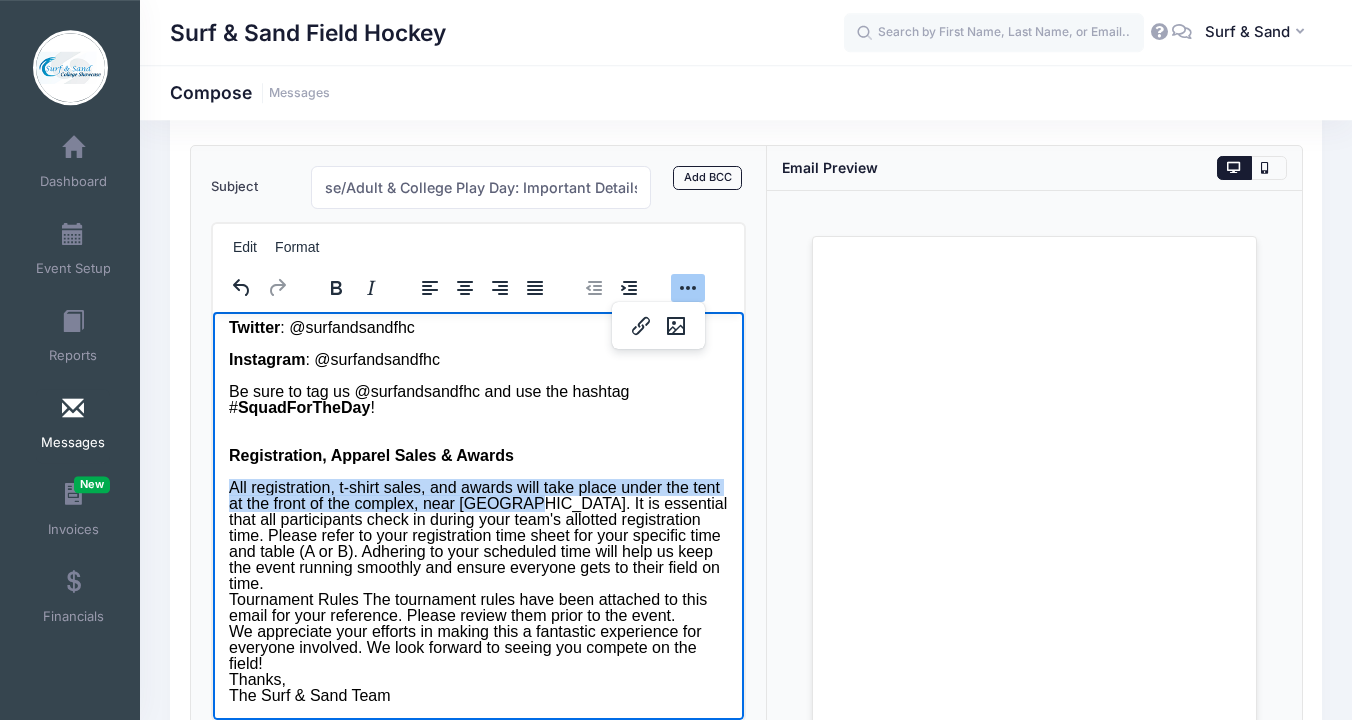 drag, startPoint x: 227, startPoint y: 491, endPoint x: 551, endPoint y: 501, distance: 324.1543 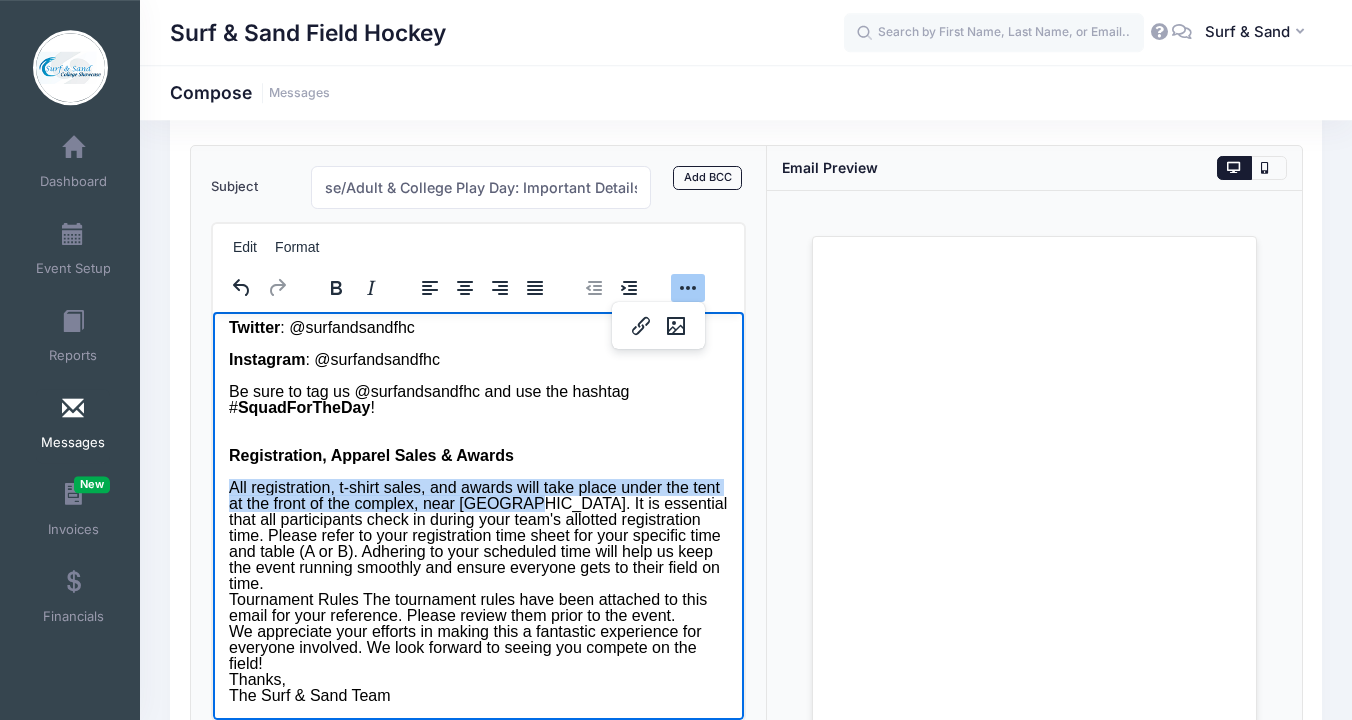 click on "Greetings,  We're excited to see you at the Surf & Sand Summer College Showcase/Adult & College Play Day on  Saturday, July 19, 2025 ! This email contains important information to help you prepare for a great day of hockey. Location  The showcase will be held at  Monmouth Regional High School , located at  535 Tinton Avenue, Tinton Falls, NJ 07757 . Games will be played on Fields 3 (Football Field), 5, and 6. Stay Connected: Event Updates on Social Media!  All event updates, changes, and announcements on July 19th will be communicated exclusively through our social media channels . This is crucial for staying informed, so please share this with your parents, teammates, and coaches.  Twitter : @surfandsandfhc  Instagram : @surfandsandfhc   Be sure to tag us @surfandsandfhc and use the hashtag # SquadForTheDay ! Registration, Apparel Sales & Awards Tournament Rules The tournament rules have been attached to this email for your reference. Please review them prior to the event.  Thanks," at bounding box center [477, 336] 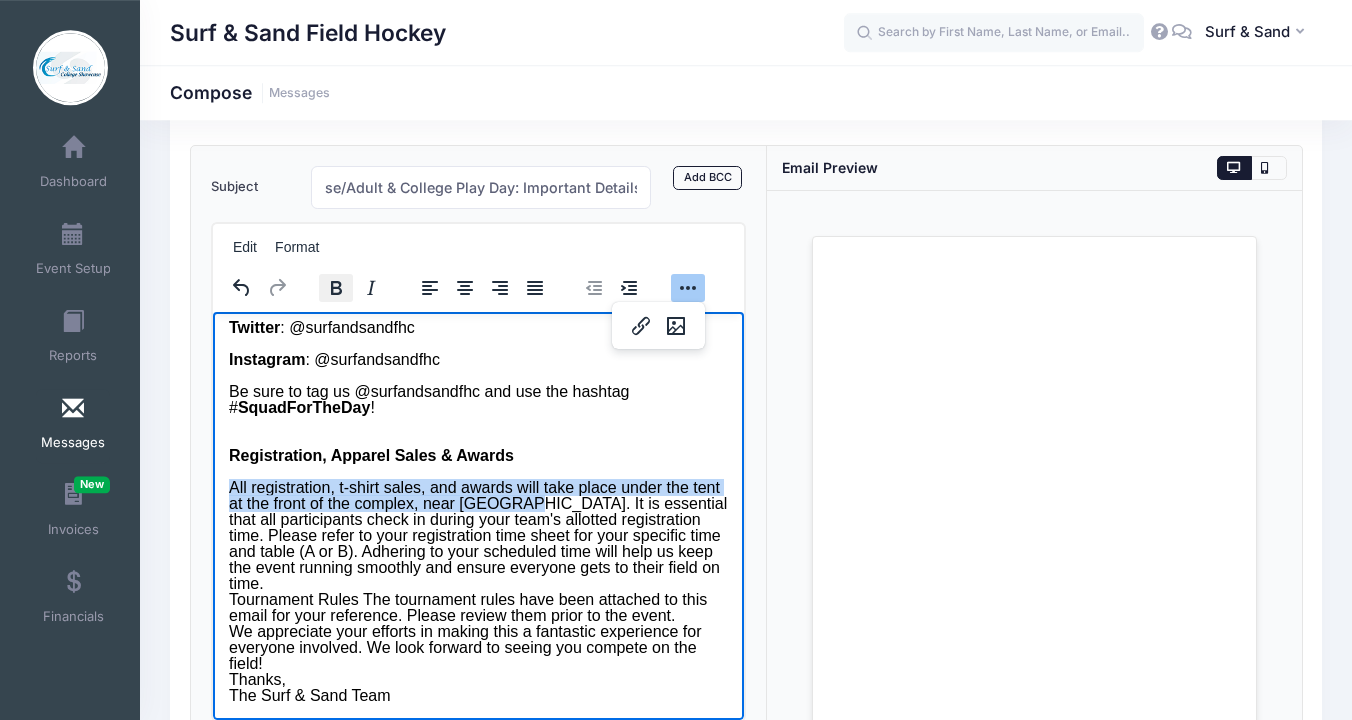 click 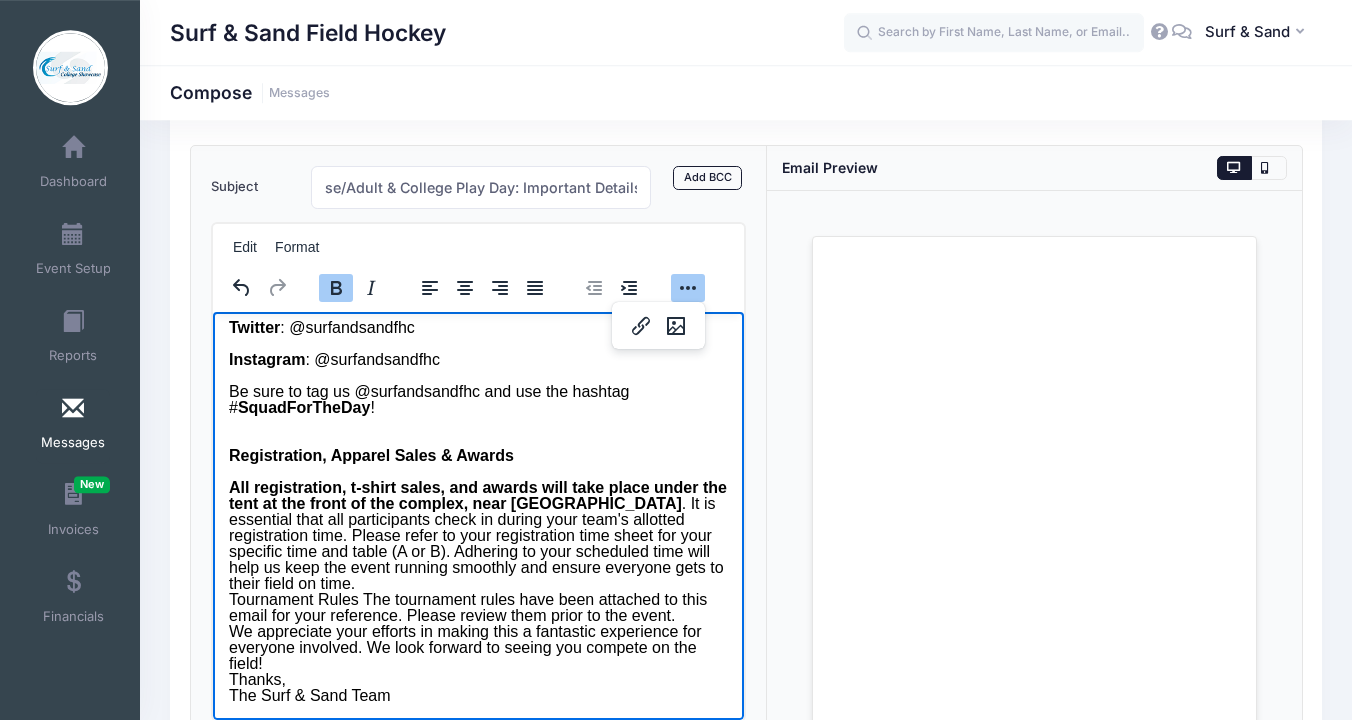 click on "All registration, t-shirt sales, and awards will take place under the tent at the front of the complex, near Field 5 . It is essential that all participants check in during your team's allotted registration time. Please refer to your registration time sheet for your specific time and table (A or B). Adhering to your scheduled time will help us keep the event running smoothly and ensure everyone gets to their field on time. Tournament Rules The tournament rules have been attached to this email for your reference. Please review them prior to the event. We appreciate your efforts in making this a fantastic experience for everyone involved. We look forward to seeing you compete on the field!  Thanks,  The Surf & Sand Team" at bounding box center (477, 592) 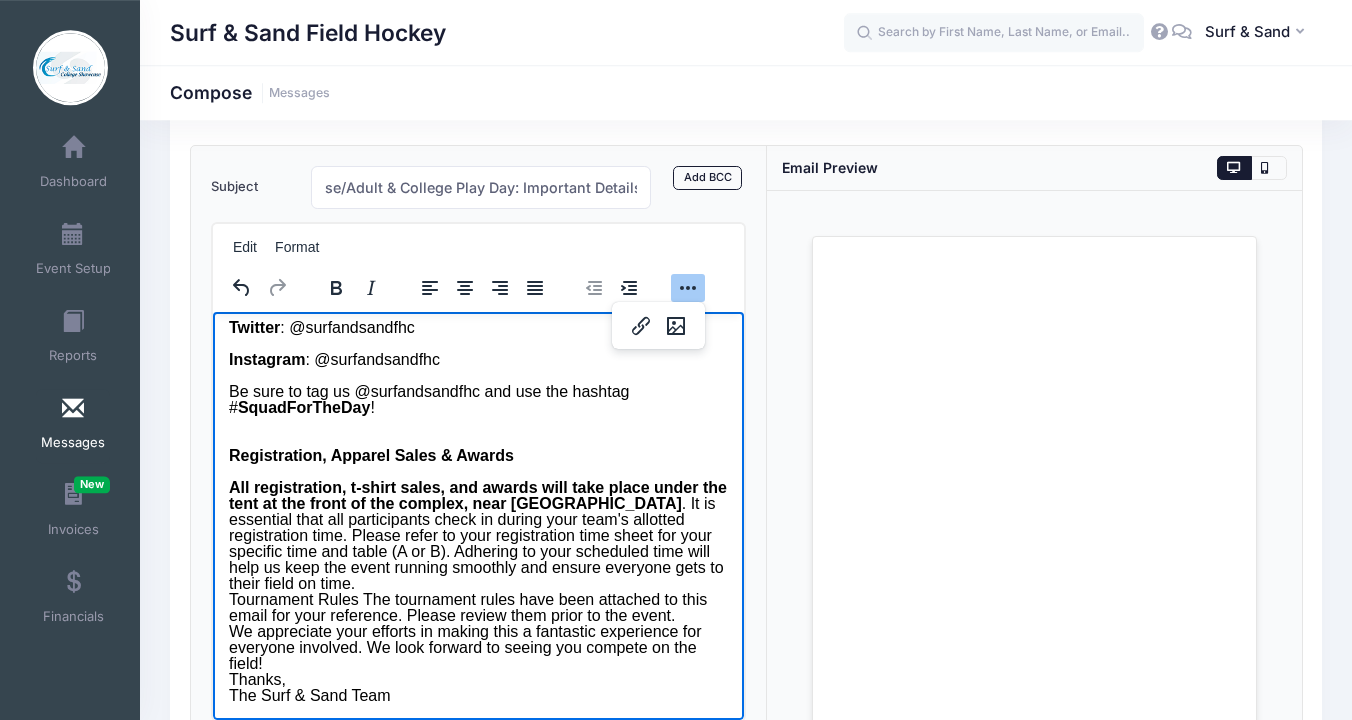 click on "All registration, t-shirt sales, and awards will take place under the tent at the front of the complex, near Field 5 . It is essential that all participants check in during your team's allotted registration time. Please refer to your registration time sheet for your specific time and table (A or B). Adhering to your scheduled time will help us keep the event running smoothly and ensure everyone gets to their field on time. Tournament Rules The tournament rules have been attached to this email for your reference. Please review them prior to the event. We appreciate your efforts in making this a fantastic experience for everyone involved. We look forward to seeing you compete on the field!  Thanks,  The Surf & Sand Team" at bounding box center (477, 592) 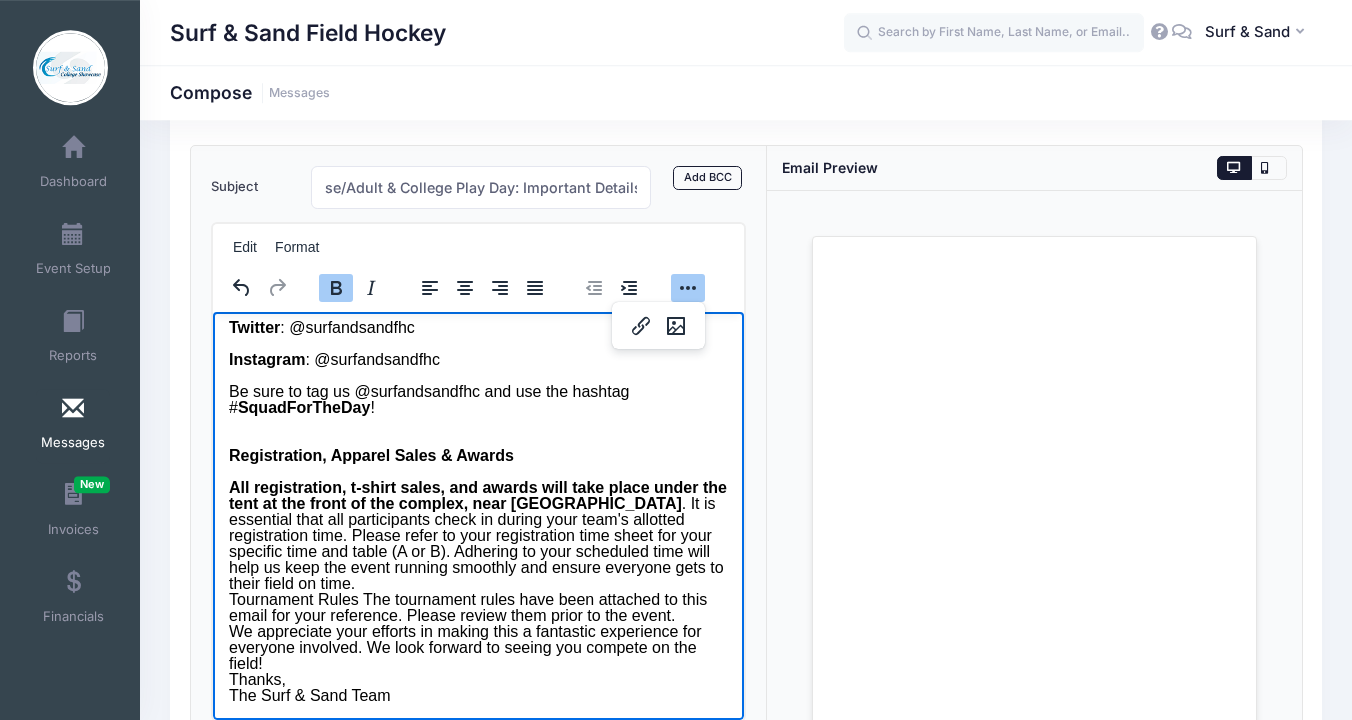 click on "All registration, t-shirt sales, and awards will take place under the tent at the front of the complex, near Field 5 . It is essential that all participants check in during your team's allotted registration time. Please refer to your registration time sheet for your specific time and table (A or B). Adhering to your scheduled time will help us keep the event running smoothly and ensure everyone gets to their field on time. Tournament Rules The tournament rules have been attached to this email for your reference. Please review them prior to the event. We appreciate your efforts in making this a fantastic experience for everyone involved. We look forward to seeing you compete on the field!  Thanks,  The Surf & Sand Team" at bounding box center (477, 592) 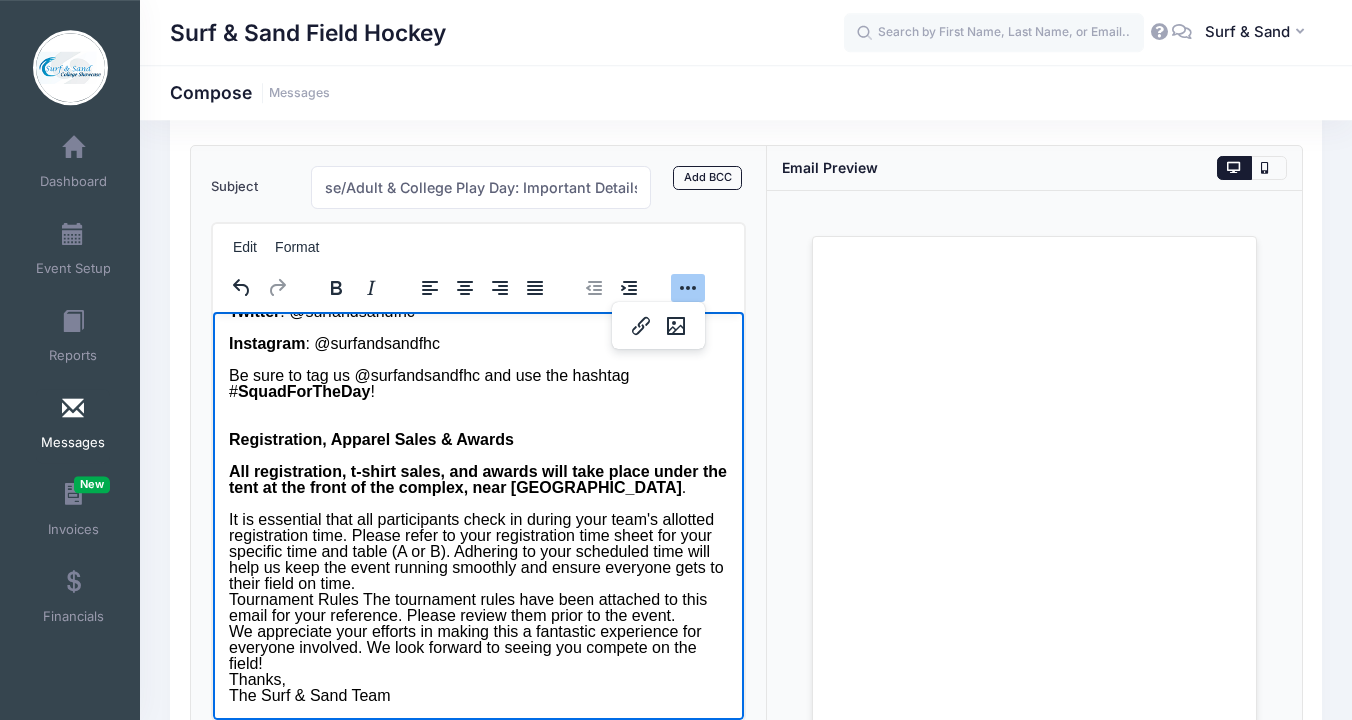 scroll, scrollTop: 391, scrollLeft: 0, axis: vertical 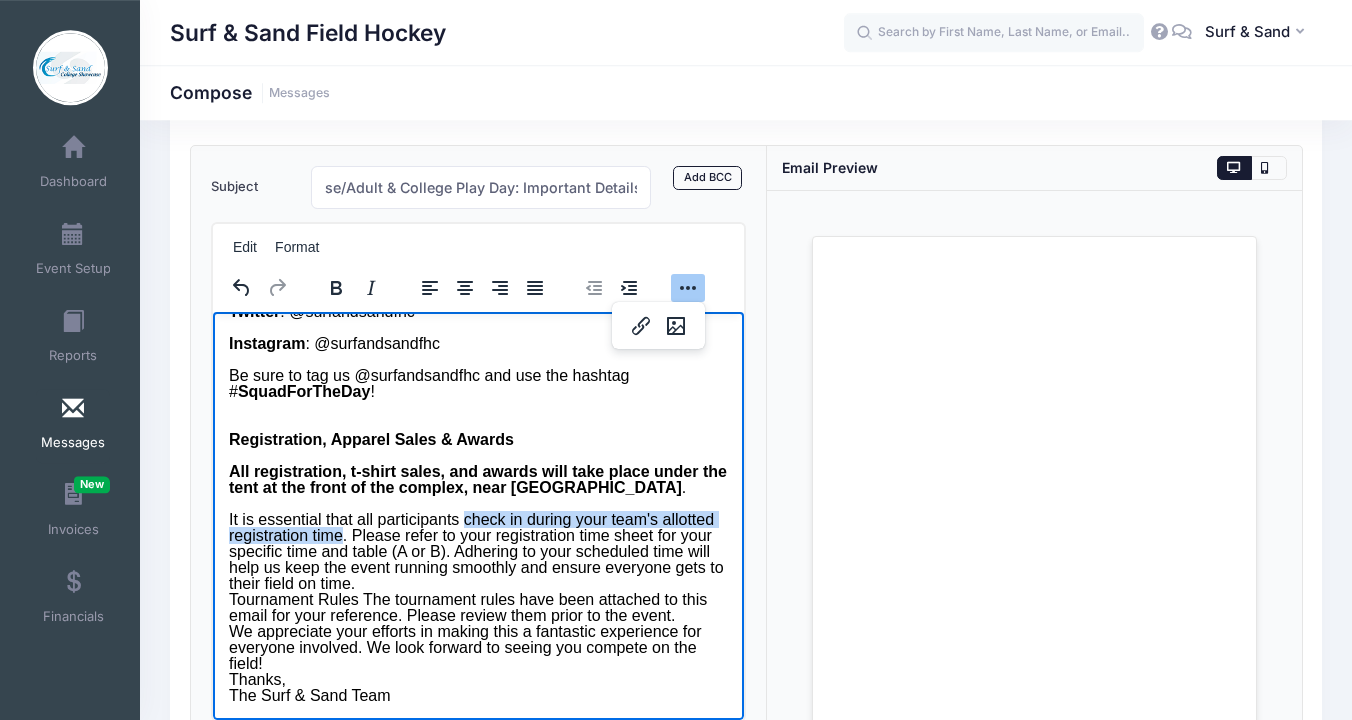 drag, startPoint x: 471, startPoint y: 525, endPoint x: 405, endPoint y: 539, distance: 67.46851 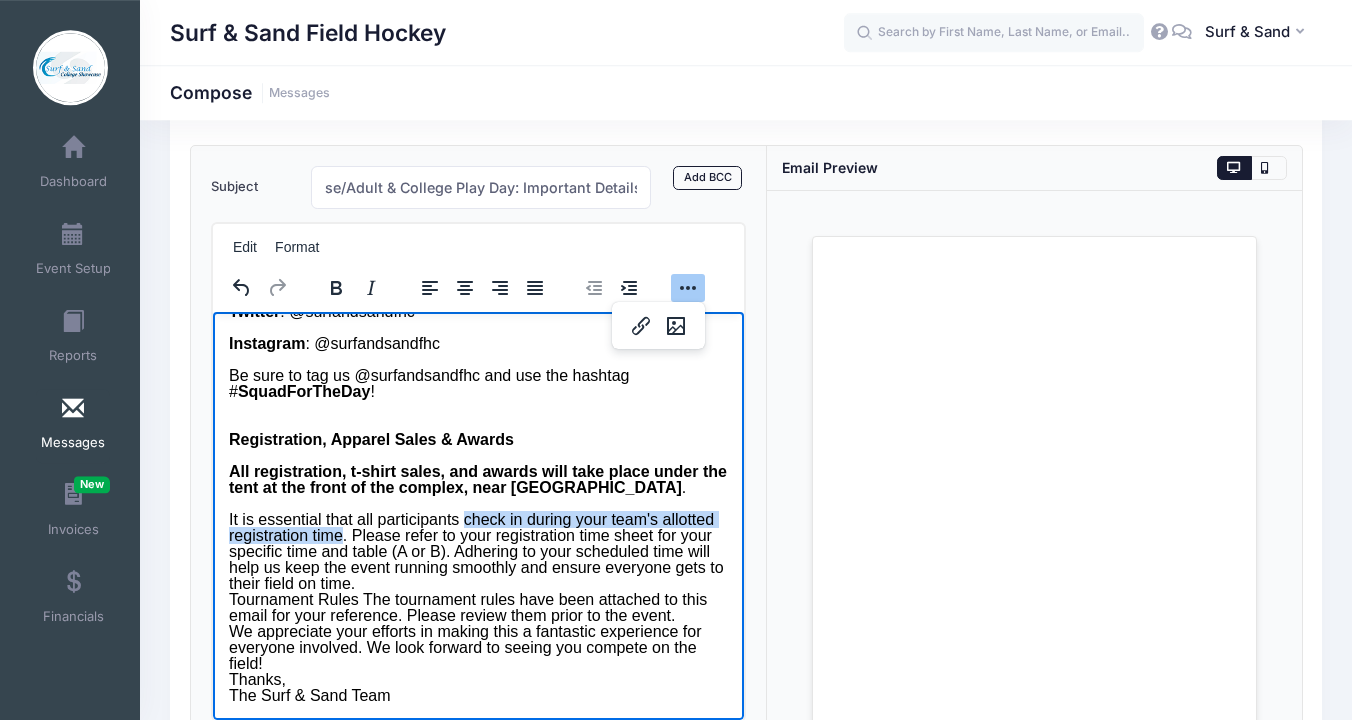 click on "It is essential that all participants check in during your team's allotted registration time. Please refer to your registration time sheet for your specific time and table (A or B). Adhering to your scheduled time will help us keep the event running smoothly and ensure everyone gets to their field on time. Tournament Rules The tournament rules have been attached to this email for your reference. Please review them prior to the event. We appreciate your efforts in making this a fantastic experience for everyone involved. We look forward to seeing you compete on the field!  Thanks,  The Surf & Sand Team" at bounding box center [477, 608] 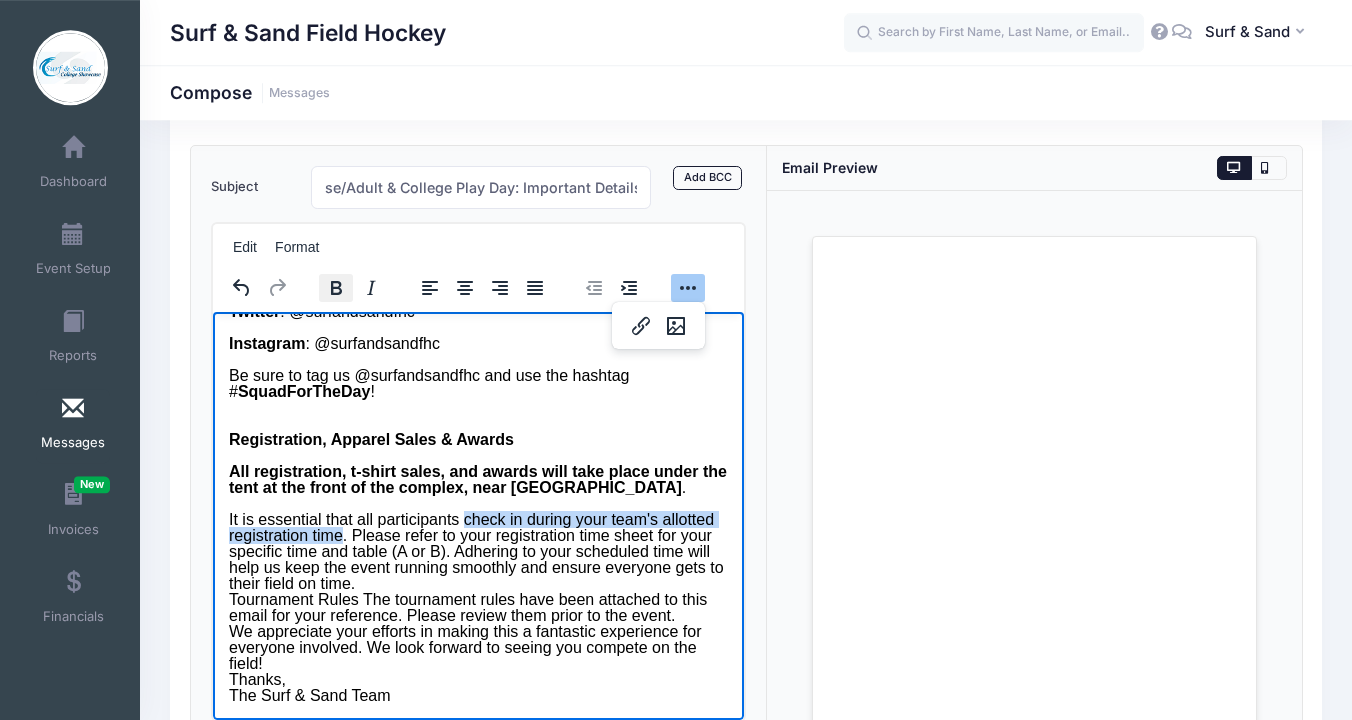 click 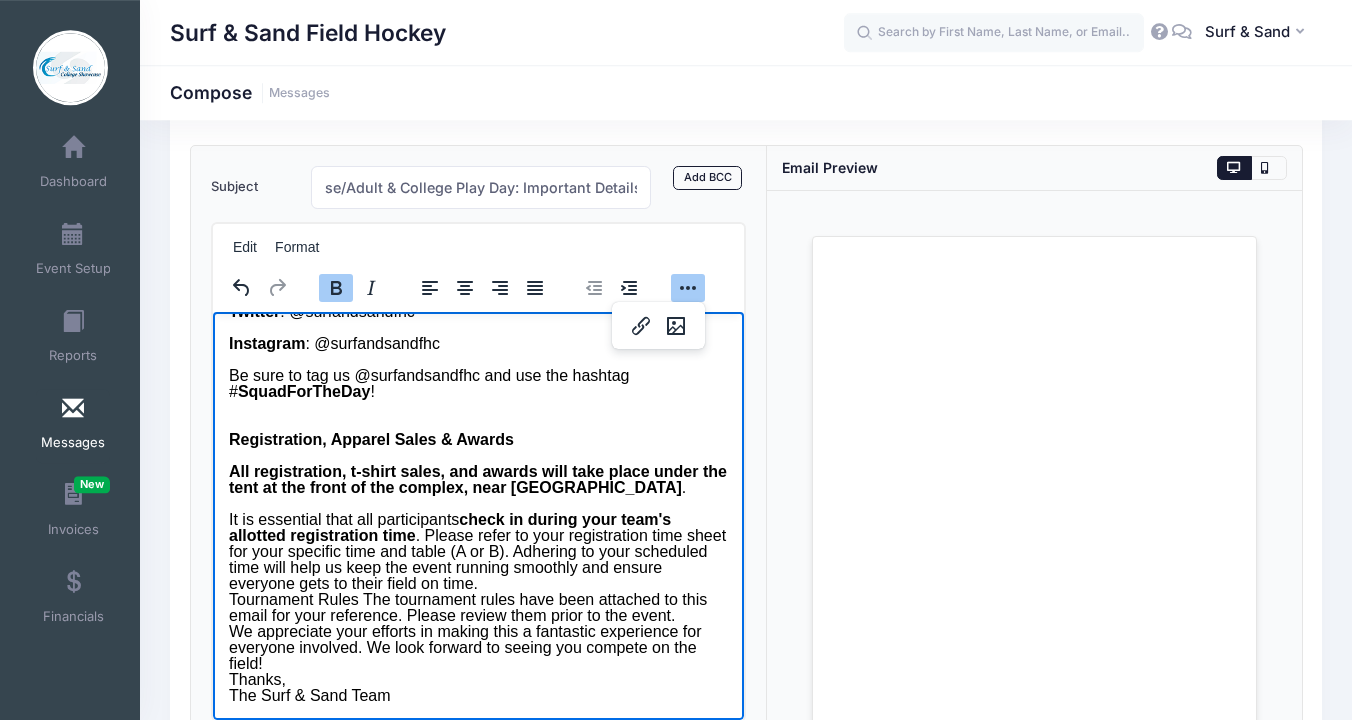 scroll, scrollTop: 398, scrollLeft: 0, axis: vertical 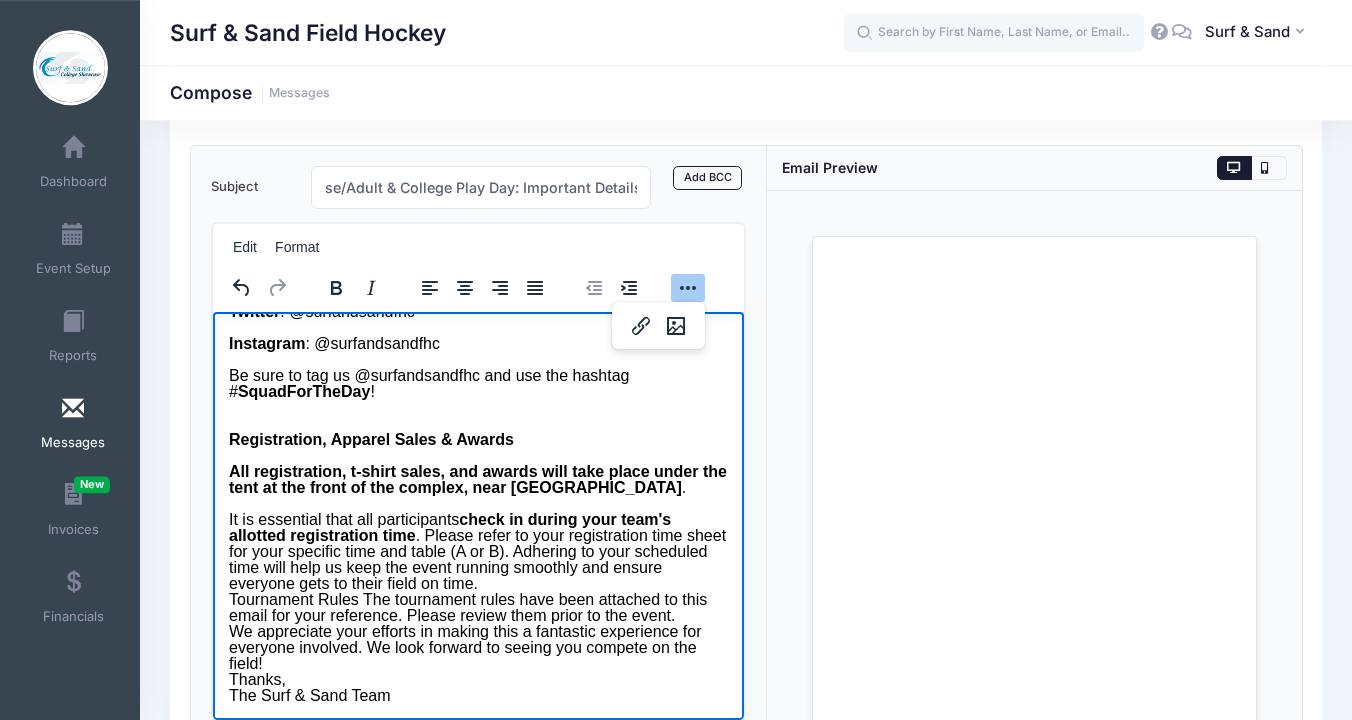 click on "It is essential that all participants  check in during your team's allotted registration time . Please refer to your registration time sheet for your specific time and table (A or B). Adhering to your scheduled time will help us keep the event running smoothly and ensure everyone gets to their field on time. Tournament Rules The tournament rules have been attached to this email for your reference. Please review them prior to the event. We appreciate your efforts in making this a fantastic experience for everyone involved. We look forward to seeing you compete on the field!  Thanks,  The Surf & Sand Team" at bounding box center [477, 608] 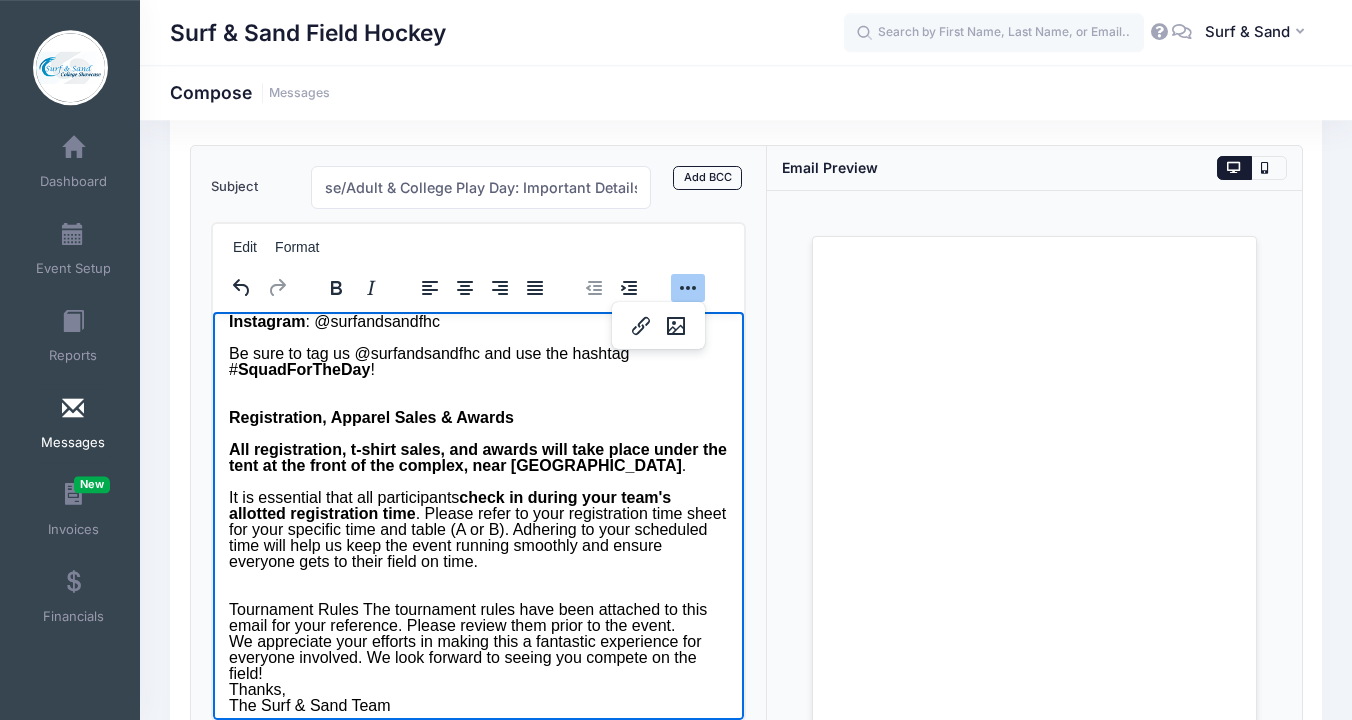 scroll, scrollTop: 430, scrollLeft: 0, axis: vertical 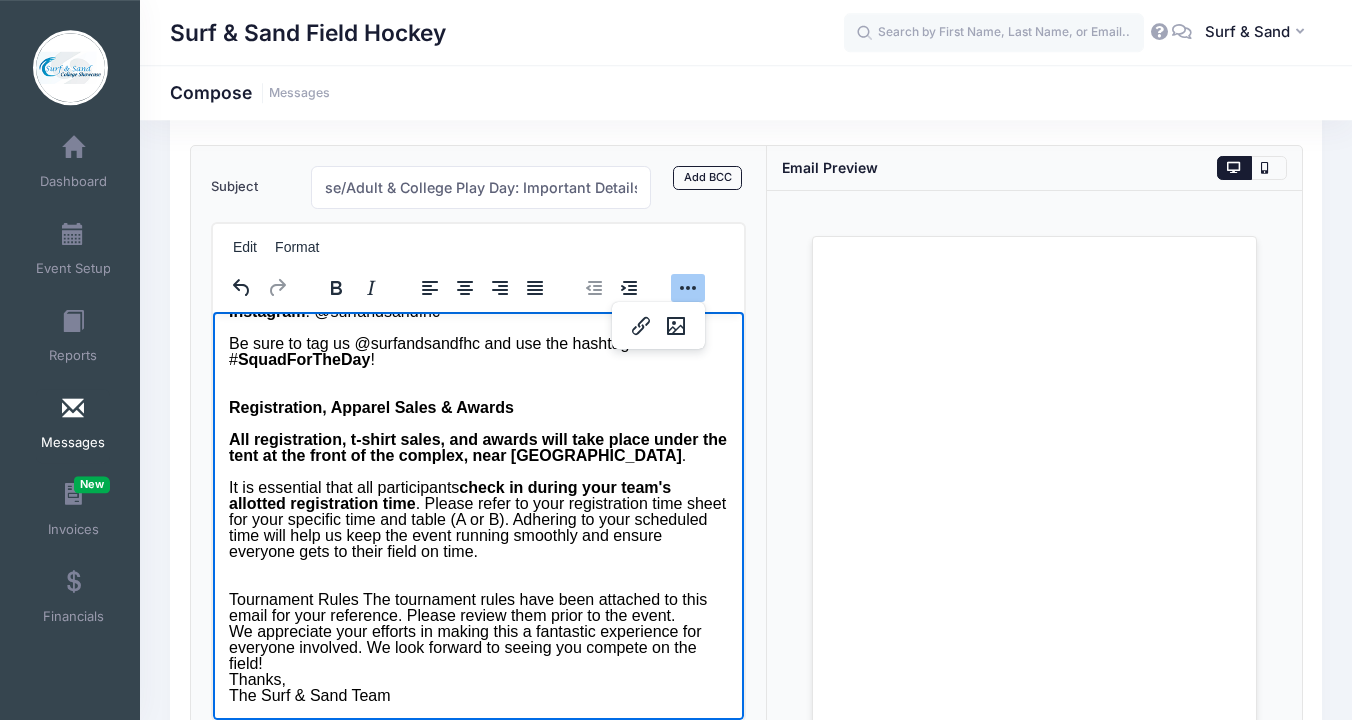 click on "Tournament Rules The tournament rules have been attached to this email for your reference. Please review them prior to the event. We appreciate your efforts in making this a fantastic experience for everyone involved. We look forward to seeing you compete on the field!  Thanks,  The Surf & Sand Team" at bounding box center (477, 640) 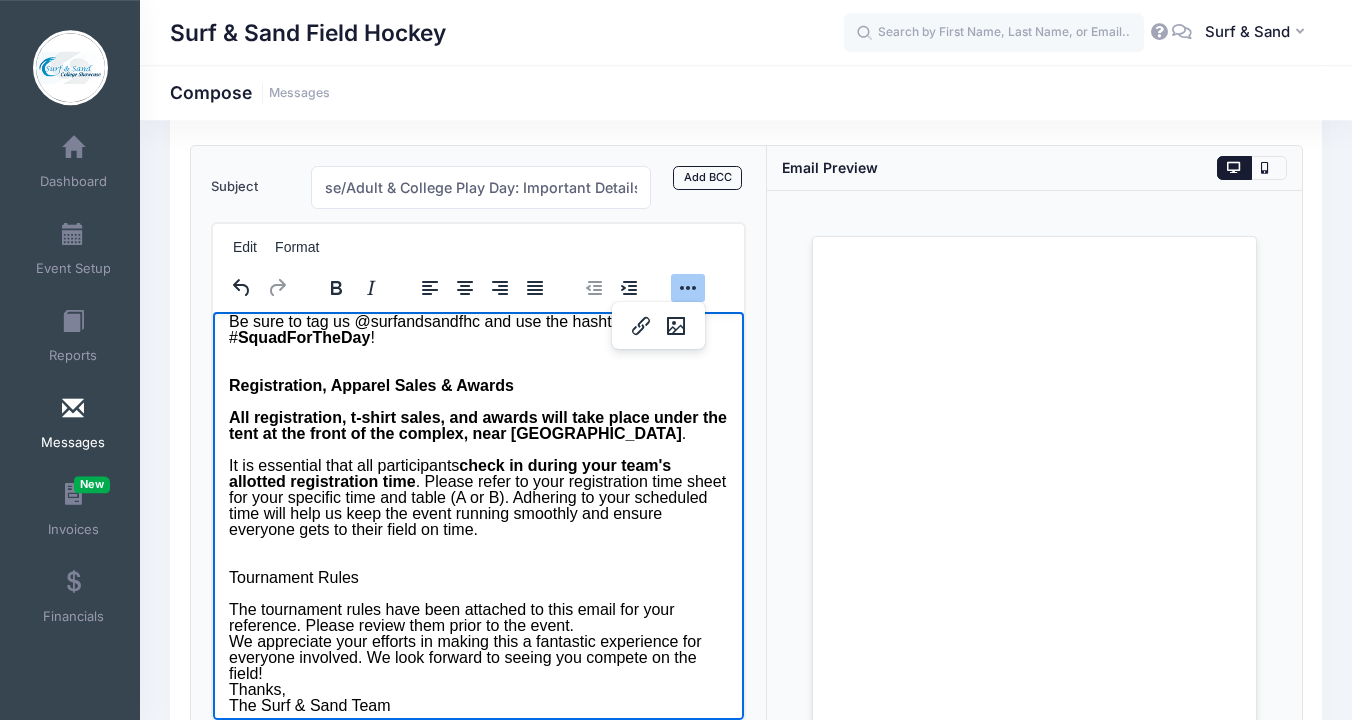 drag, startPoint x: 230, startPoint y: 600, endPoint x: 408, endPoint y: 602, distance: 178.01123 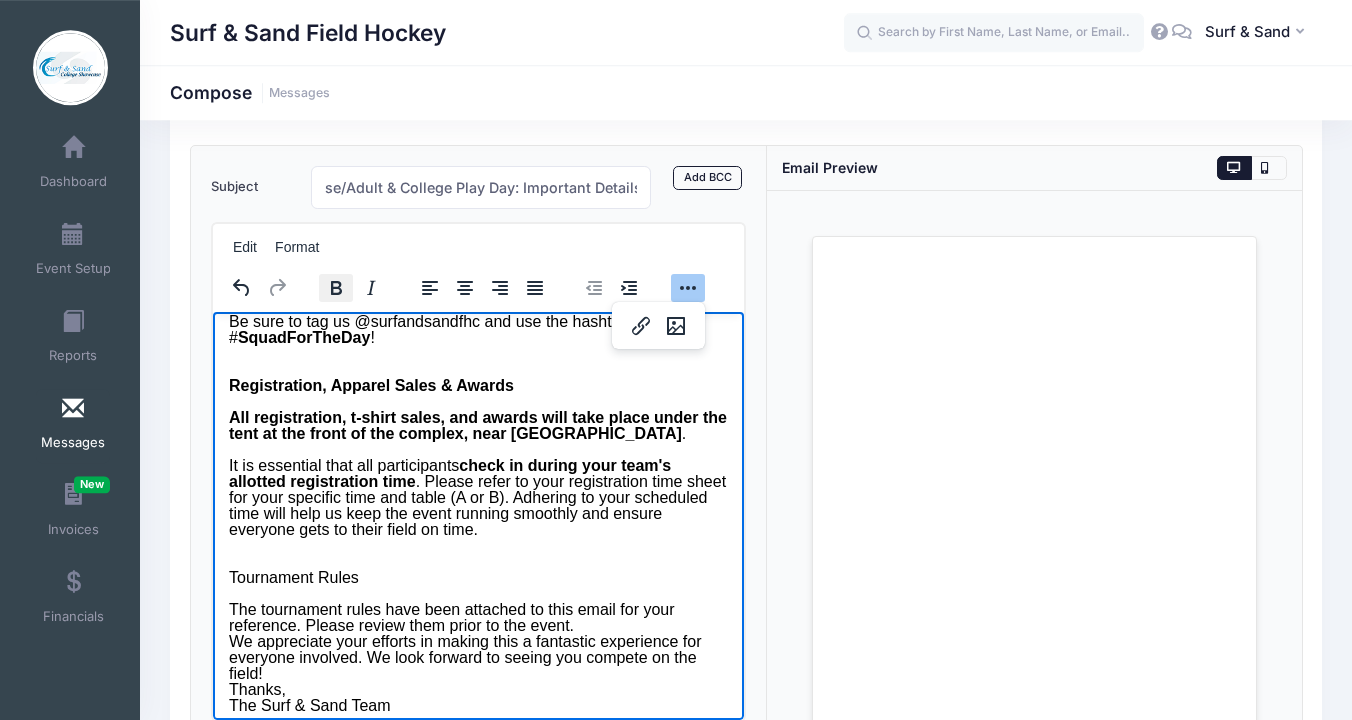 drag, startPoint x: 339, startPoint y: 290, endPoint x: 192, endPoint y: 260, distance: 150.03 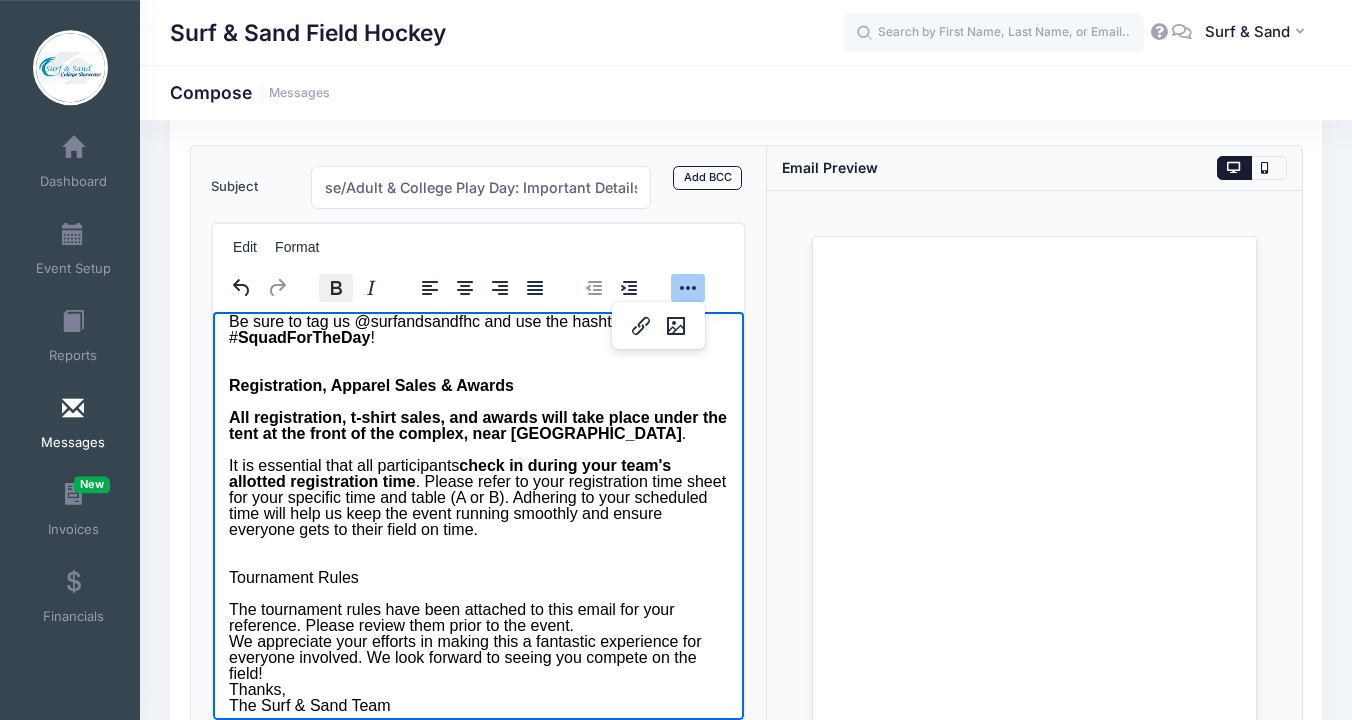click 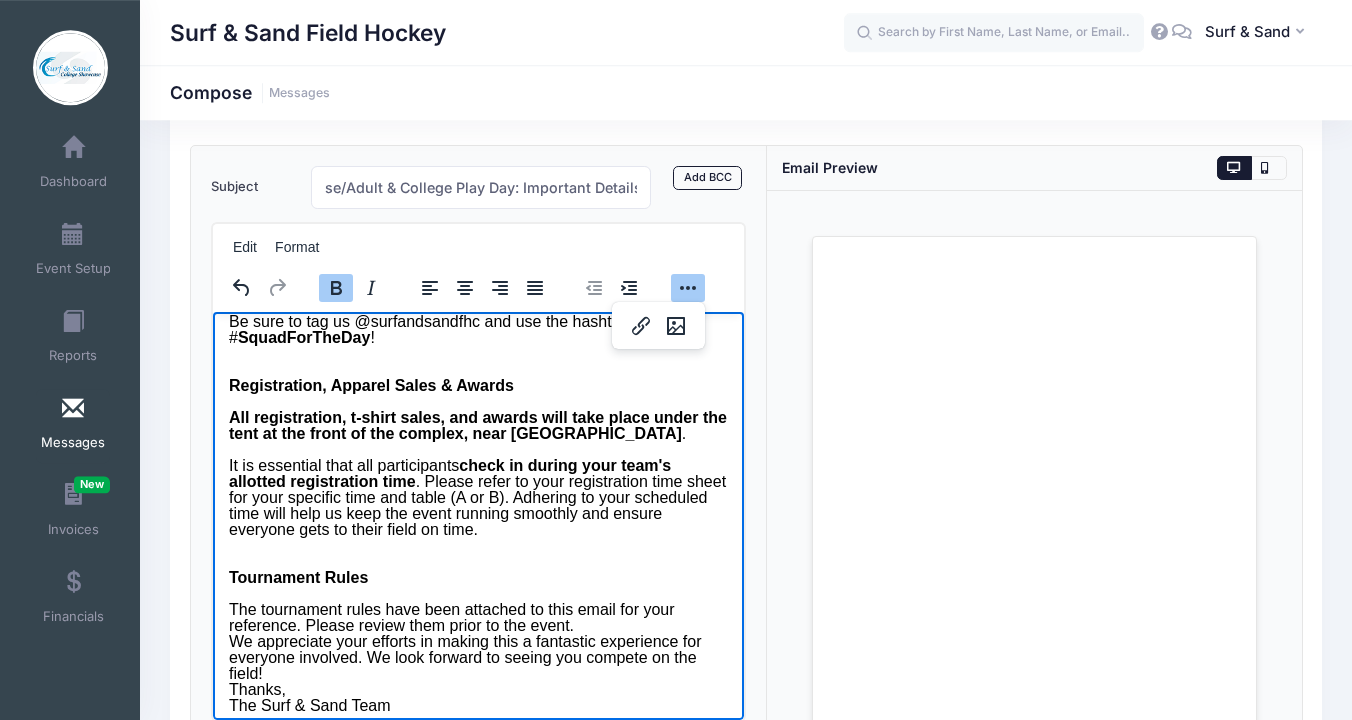 scroll, scrollTop: 462, scrollLeft: 0, axis: vertical 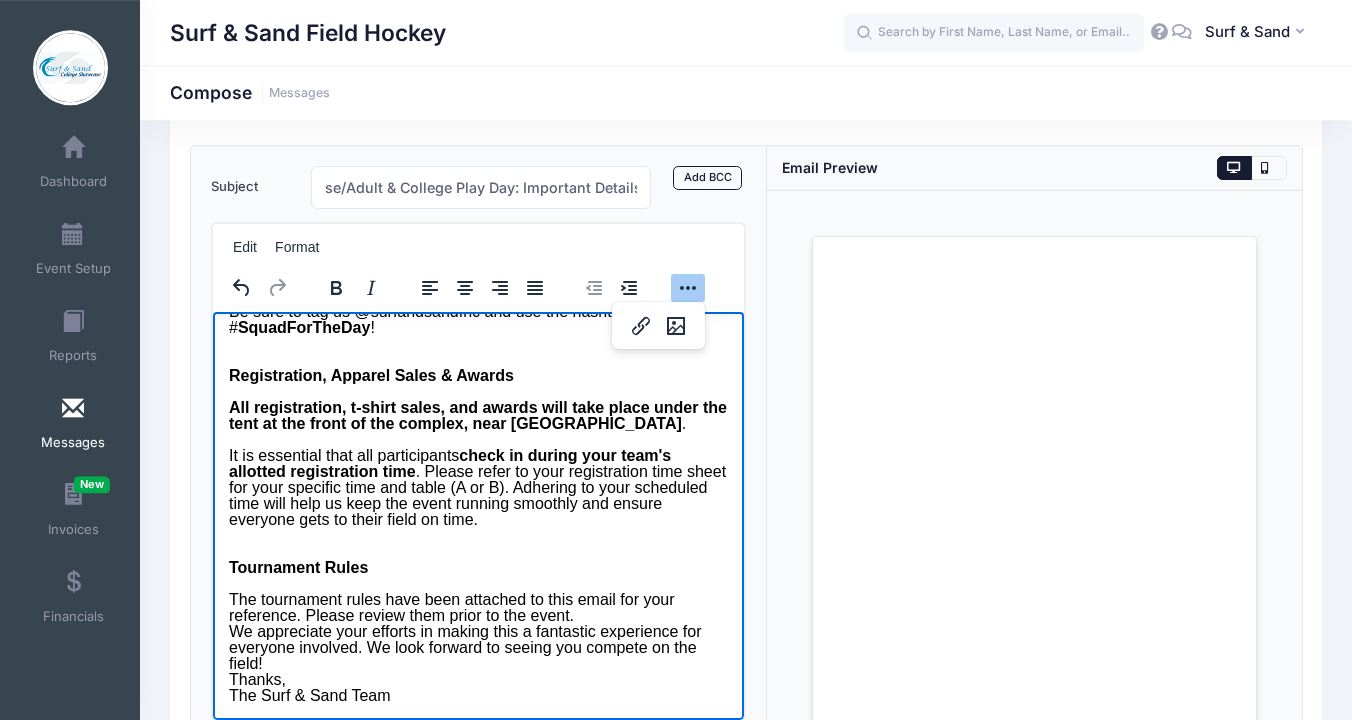 click on "The tournament rules have been attached to this email for your reference. Please review them prior to the event. We appreciate your efforts in making this a fantastic experience for everyone involved. We look forward to seeing you compete on the field!  Thanks,  The Surf & Sand Team" at bounding box center [477, 648] 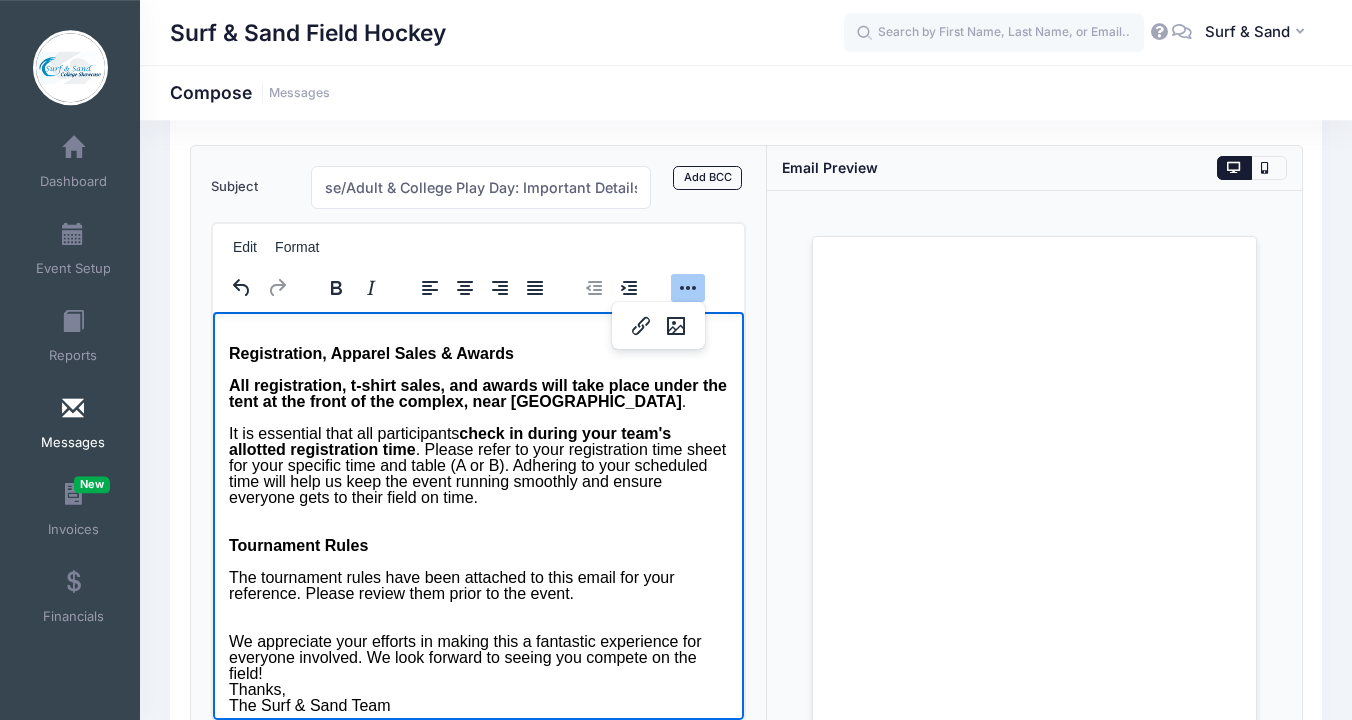 scroll, scrollTop: 494, scrollLeft: 0, axis: vertical 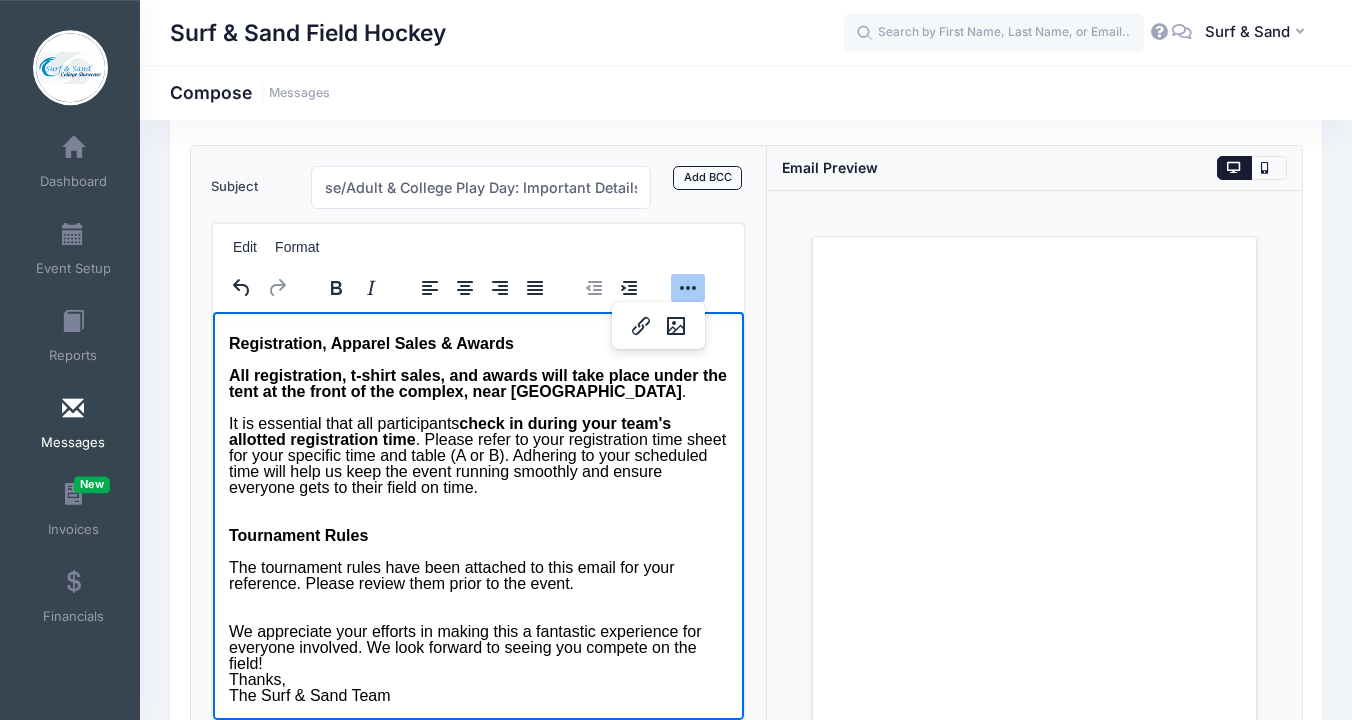 click on "We appreciate your efforts in making this a fantastic experience for everyone involved. We look forward to seeing you compete on the field!  Thanks,  The Surf & Sand Team" at bounding box center (477, 656) 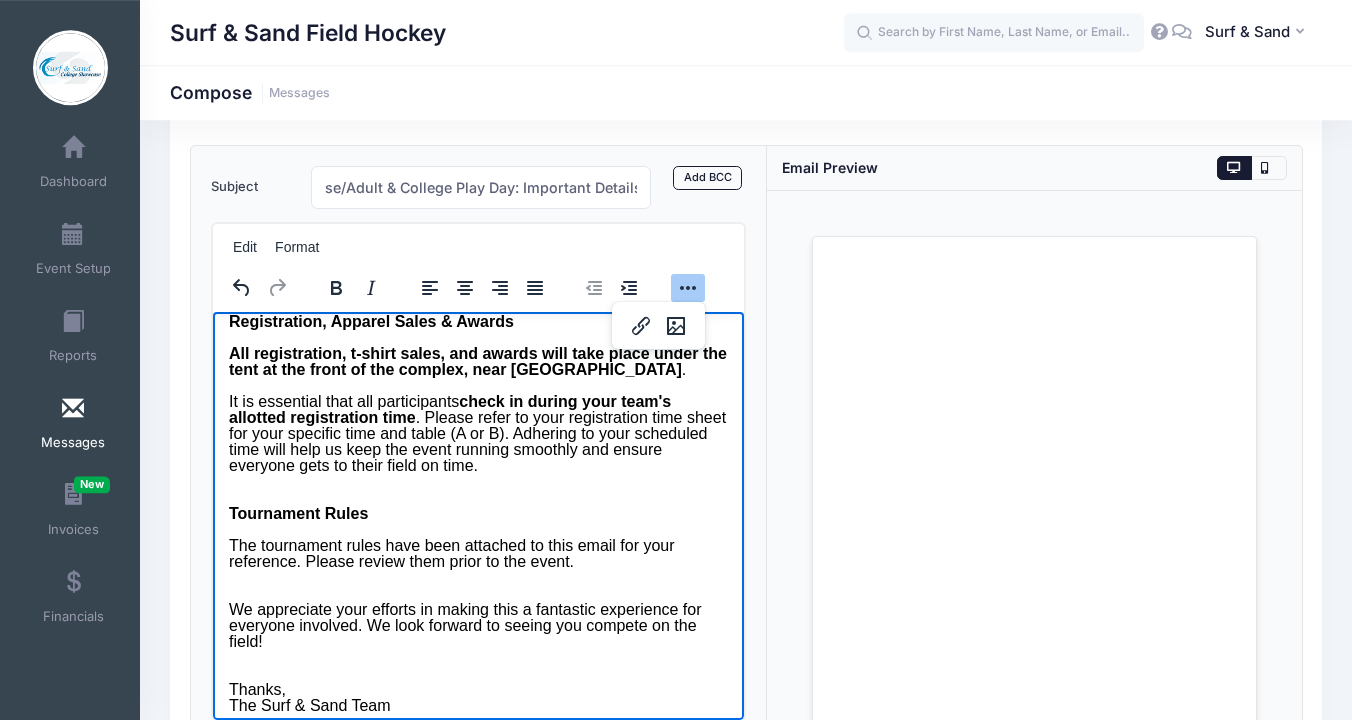 scroll, scrollTop: 526, scrollLeft: 0, axis: vertical 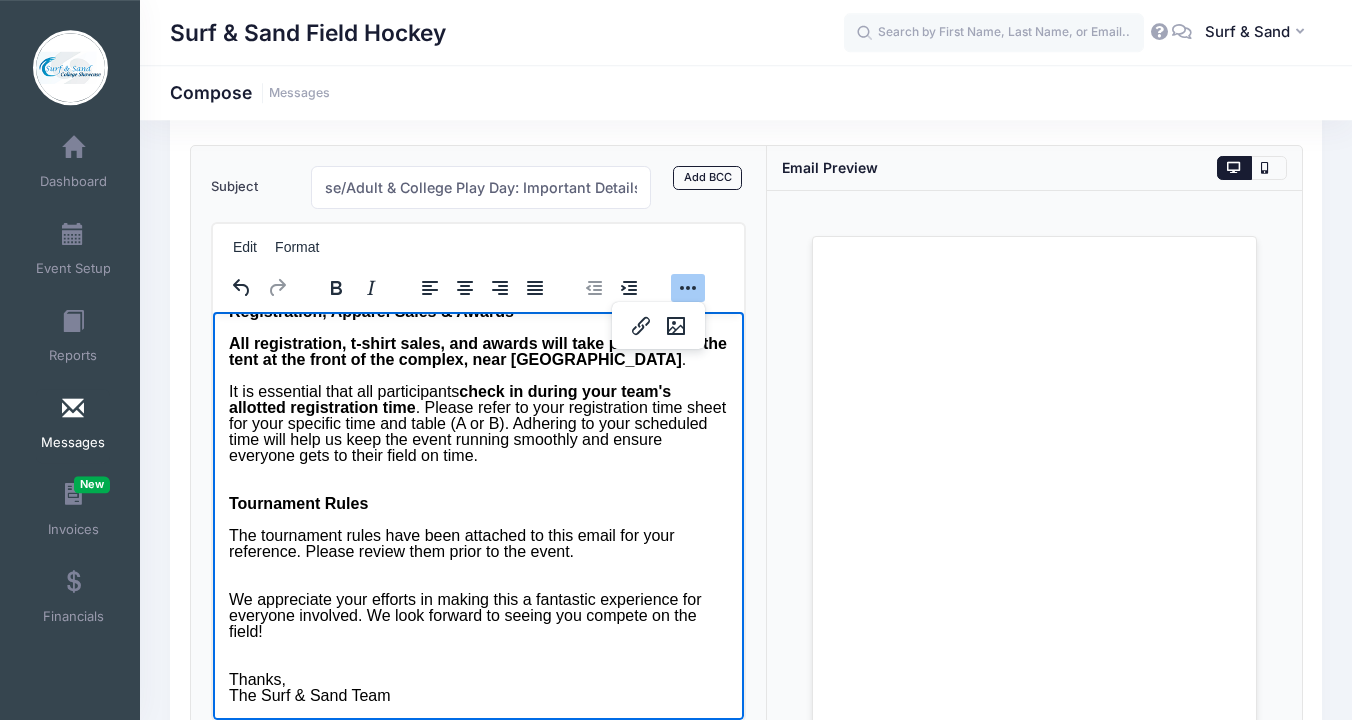 click on "Thanks,  The Surf & Sand Team" at bounding box center (477, 680) 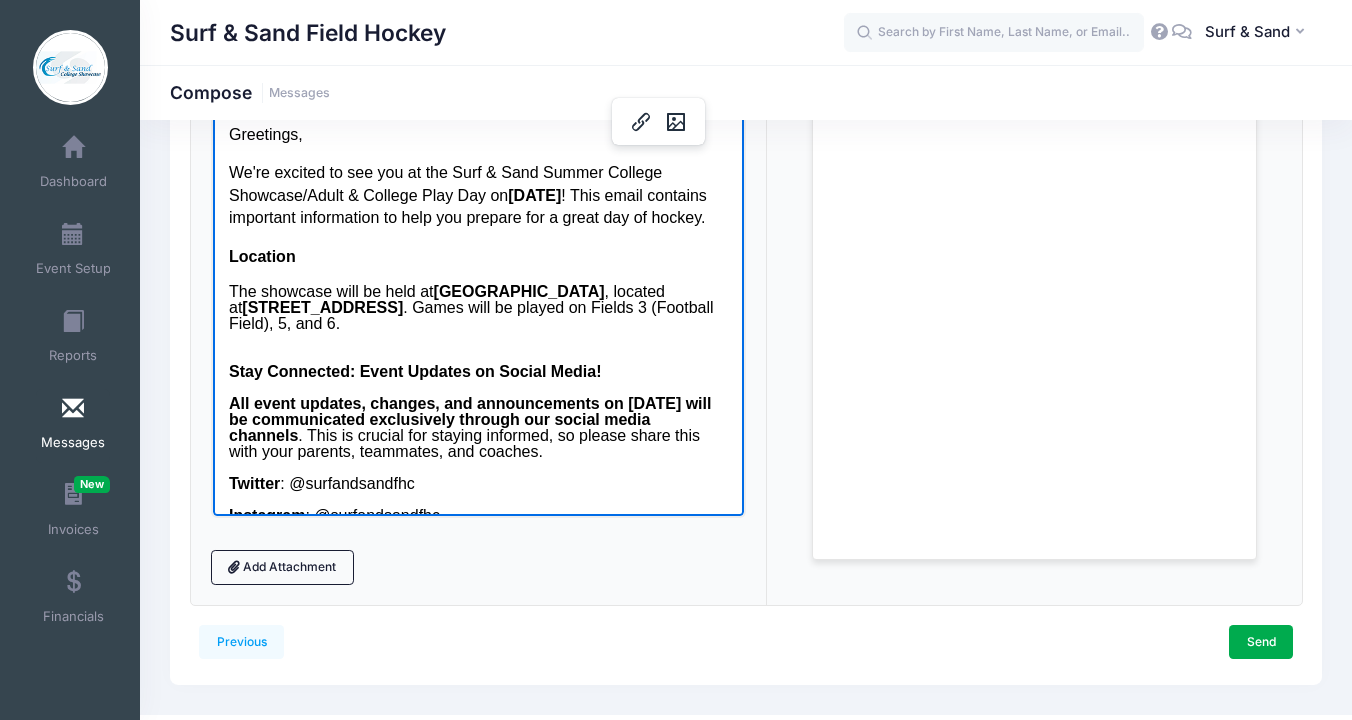 scroll, scrollTop: 287, scrollLeft: 0, axis: vertical 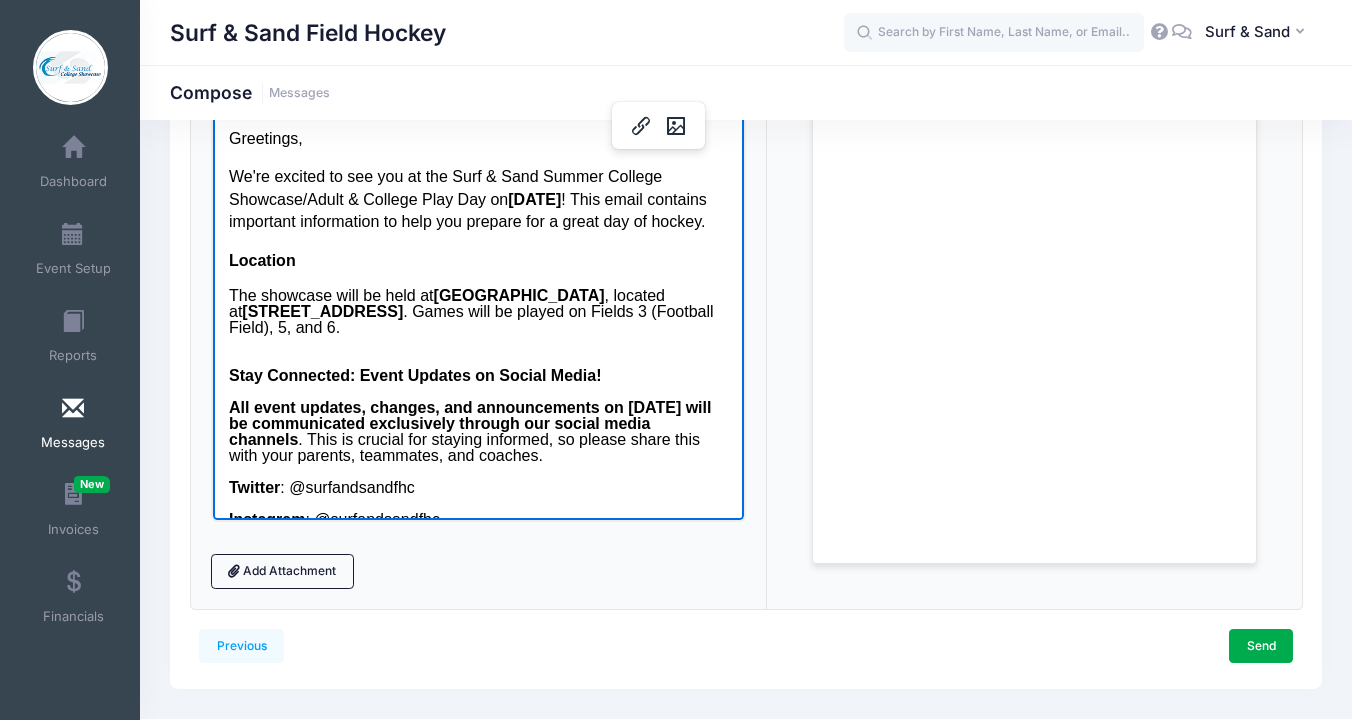 click on "Greetings,  We're excited to see you at the Surf & Sand Summer College Showcase/Adult & College Play Day on  Saturday, July 19, 2025 ! This email contains important information to help you prepare for a great day of hockey. Location  The showcase will be held at  Monmouth Regional High School , located at  535 Tinton Avenue, Tinton Falls, NJ 07757 . Games will be played on Fields 3 (Football Field), 5, and 6. Stay Connected: Event Updates on Social Media!  All event updates, changes, and announcements on July 19th will be communicated exclusively through our social media channels . This is crucial for staying informed, so please share this with your parents, teammates, and coaches.  Twitter : @surfandsandfhc  Instagram : @surfandsandfhc   Be sure to tag us @surfandsandfhc and use the hashtag # SquadForTheDay ! Registration, Apparel Sales & Awards  All registration, t-shirt sales, and awards will take place under the tent at the front of the complex, near Field 5 .  Tournament Rules" at bounding box center [477, 583] 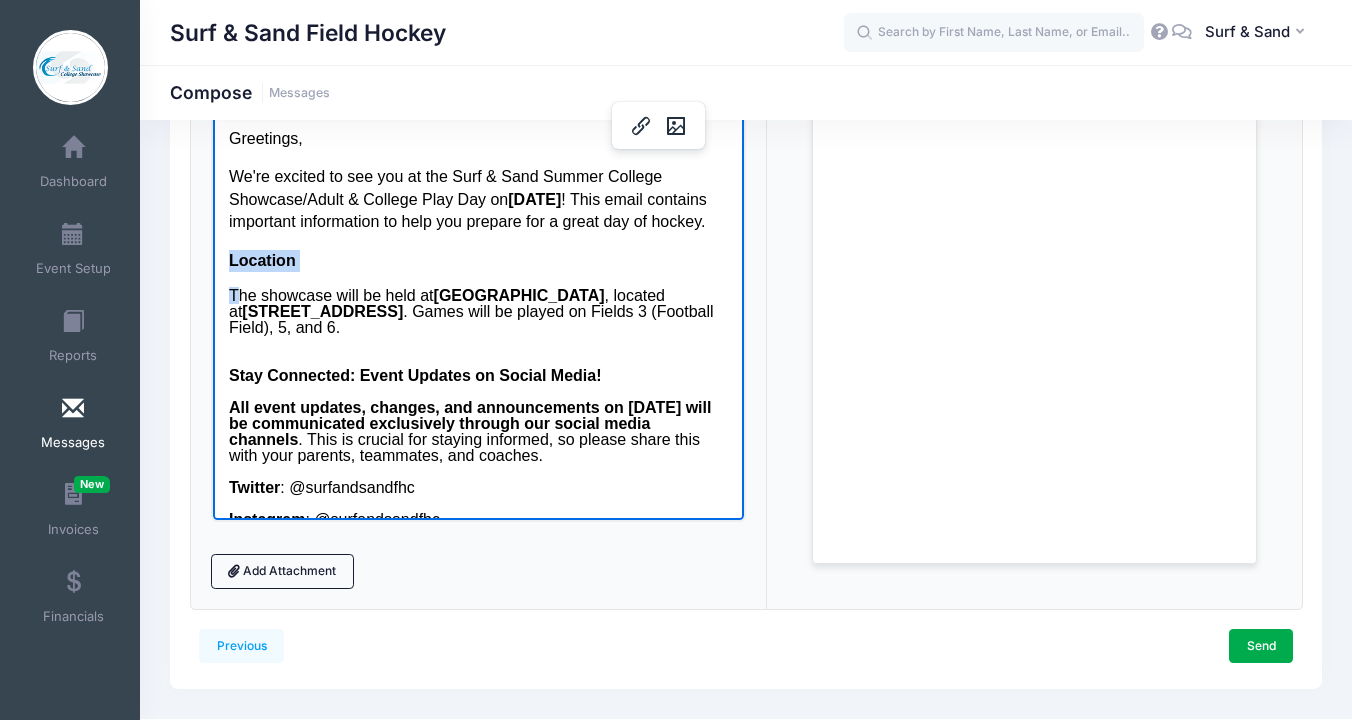 drag, startPoint x: 231, startPoint y: 291, endPoint x: 238, endPoint y: 323, distance: 32.75668 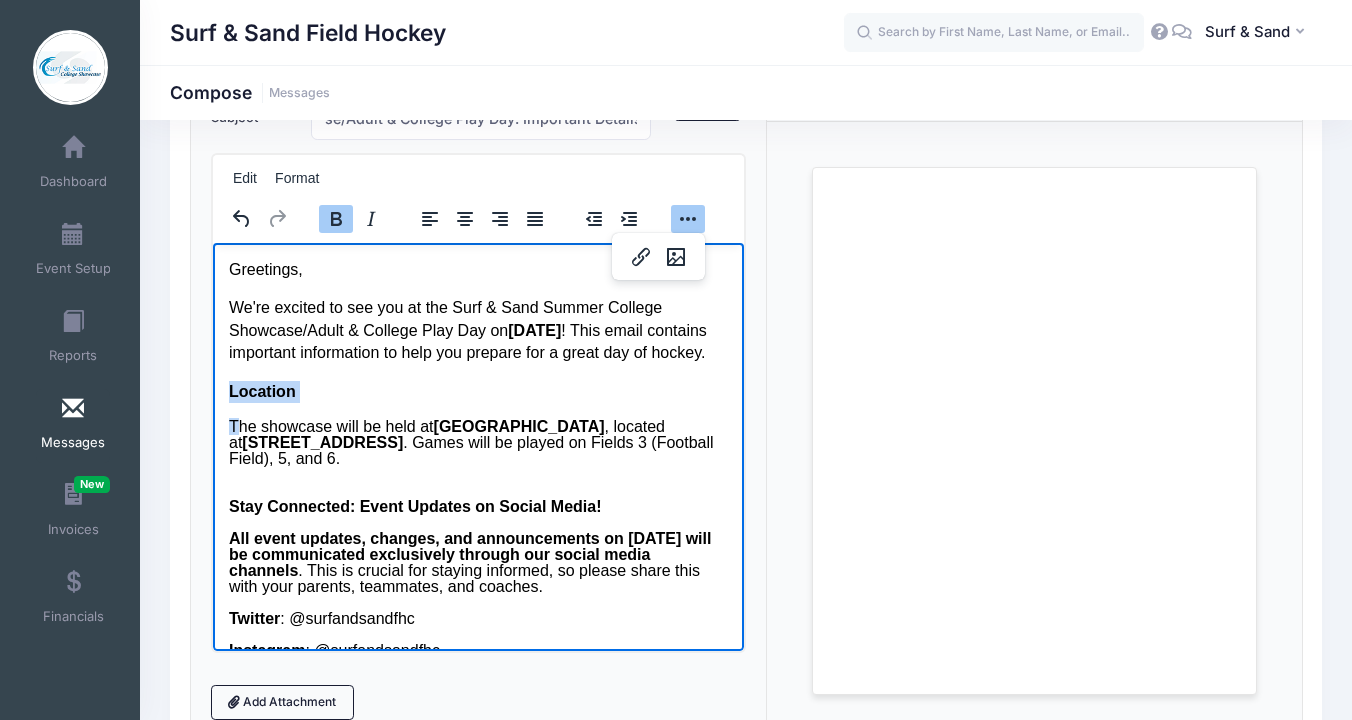 scroll, scrollTop: 0, scrollLeft: 0, axis: both 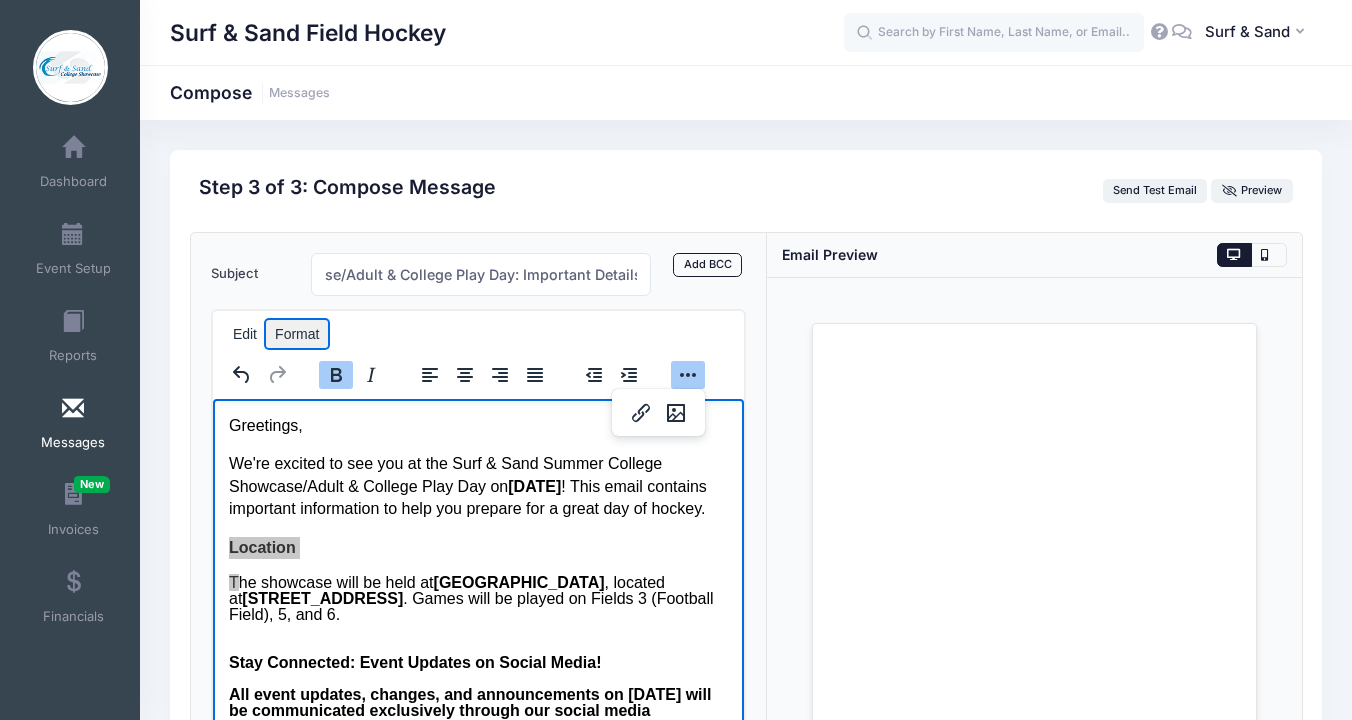 click on "Format" at bounding box center [297, 334] 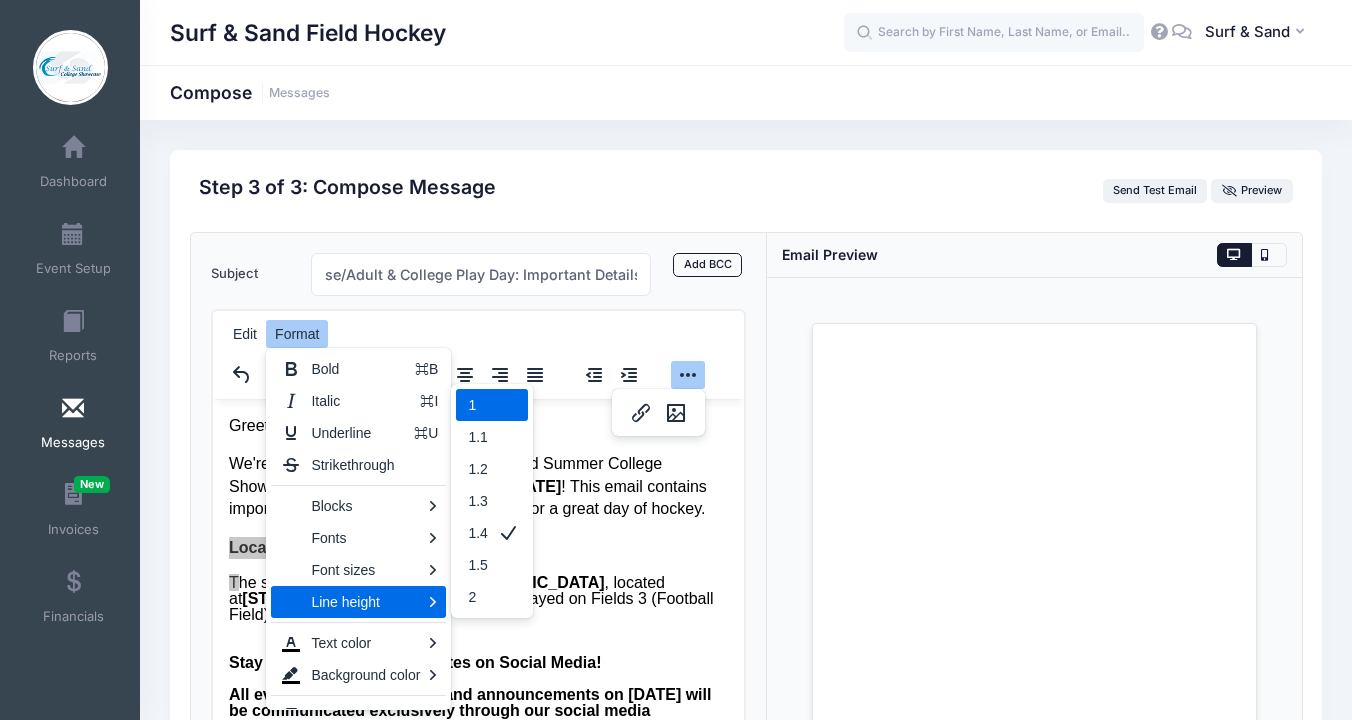 click at bounding box center (508, 405) 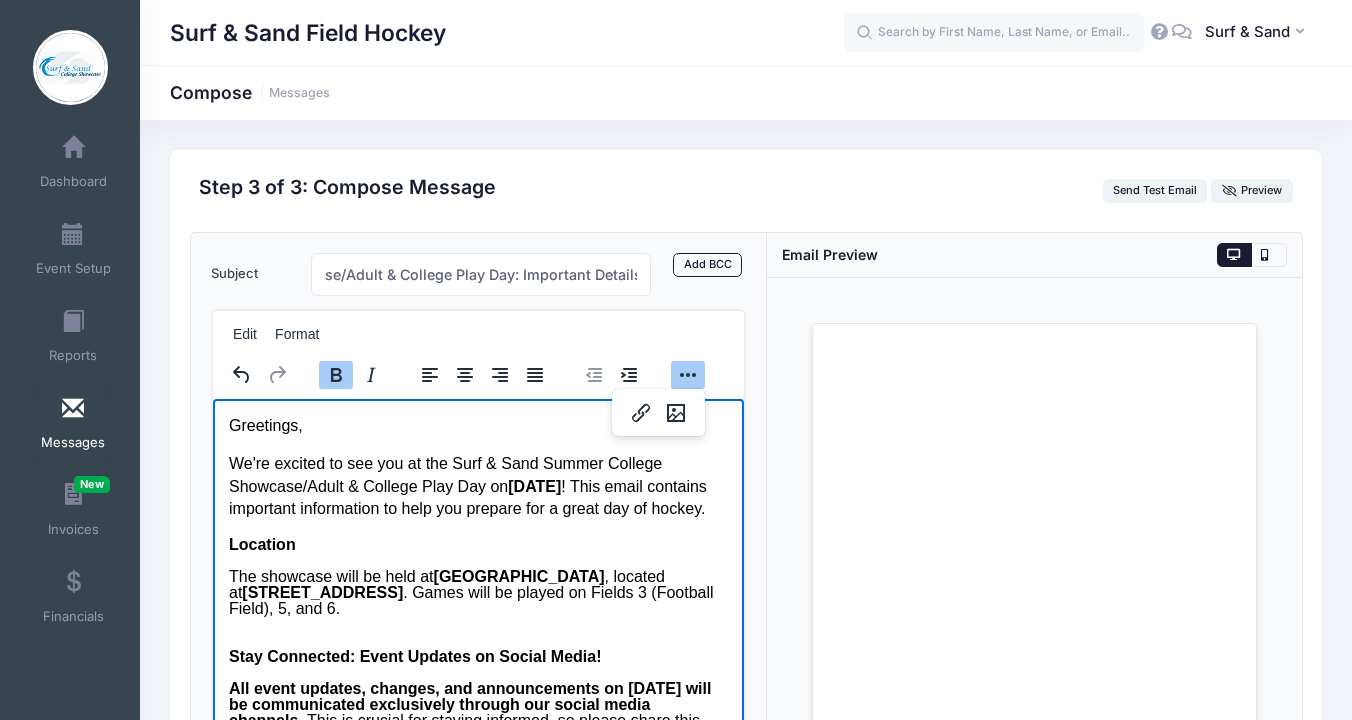 click on "535 Tinton Avenue, Tinton Falls, NJ 07757" at bounding box center [321, 591] 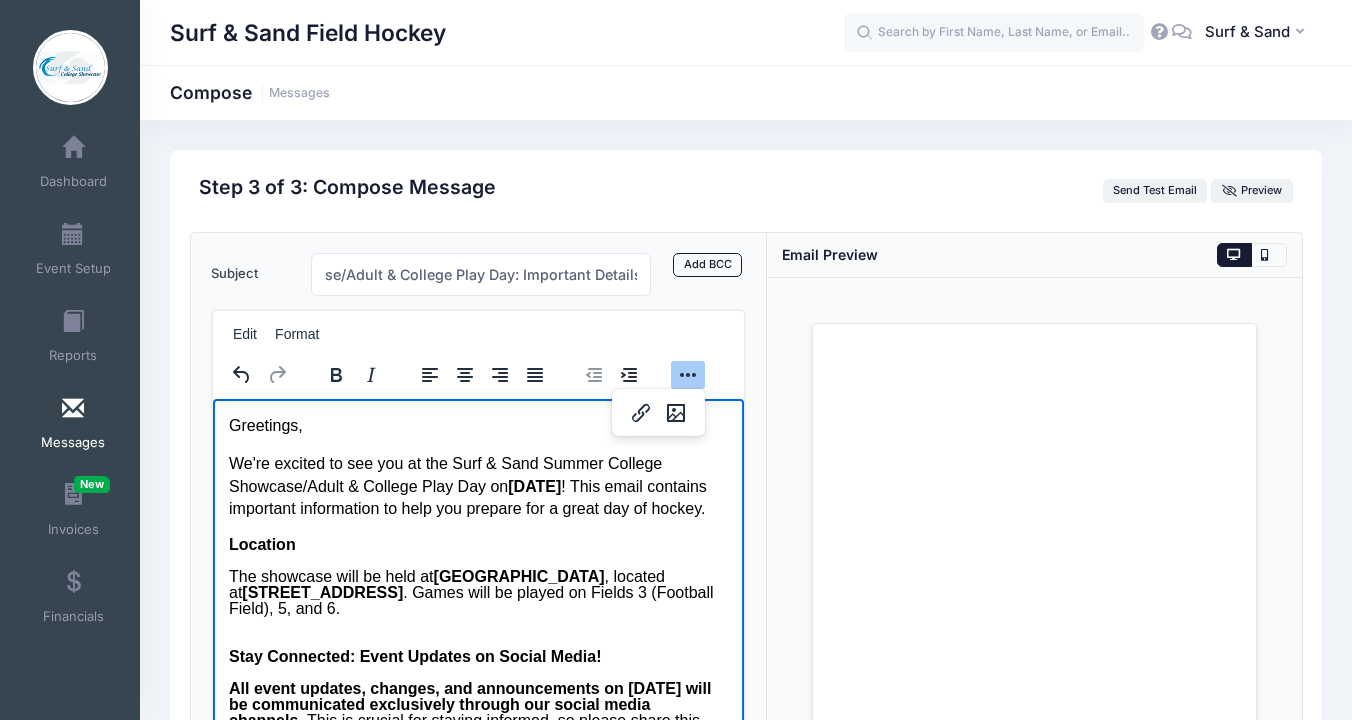 click on "Greetings,  We're excited to see you at the Surf & Sand Summer College Showcase/Adult & College Play Day on  Saturday, July 19, 2025 ! This email contains important information to help you prepare for a great day of hockey. Location  The showcase will be held at  Monmouth Regional High School , located at  535 Tinton Avenue, Tinton Falls, NJ 07757 . Games will be played on Fields 3 (Football Field), 5, and 6. Stay Connected: Event Updates on Social Media!  All event updates, changes, and announcements on July 19th will be communicated exclusively through our social media channels . This is crucial for staying informed, so please share this with your parents, teammates, and coaches.  Twitter : @surfandsandfhc  Instagram : @surfandsandfhc   Be sure to tag us @surfandsandfhc and use the hashtag # SquadForTheDay ! Registration, Apparel Sales & Awards  All registration, t-shirt sales, and awards will take place under the tent at the front of the complex, near Field 5 .  Tournament Rules" at bounding box center (477, 867) 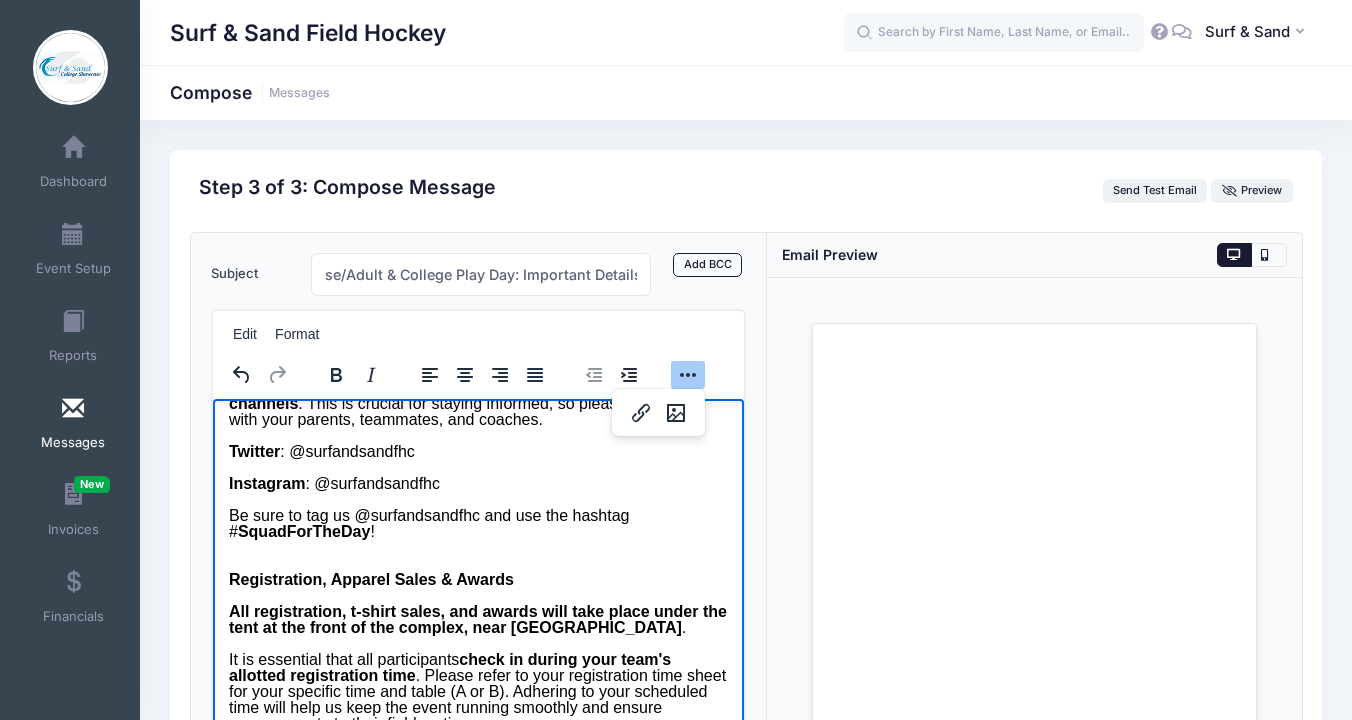 scroll, scrollTop: 423, scrollLeft: 0, axis: vertical 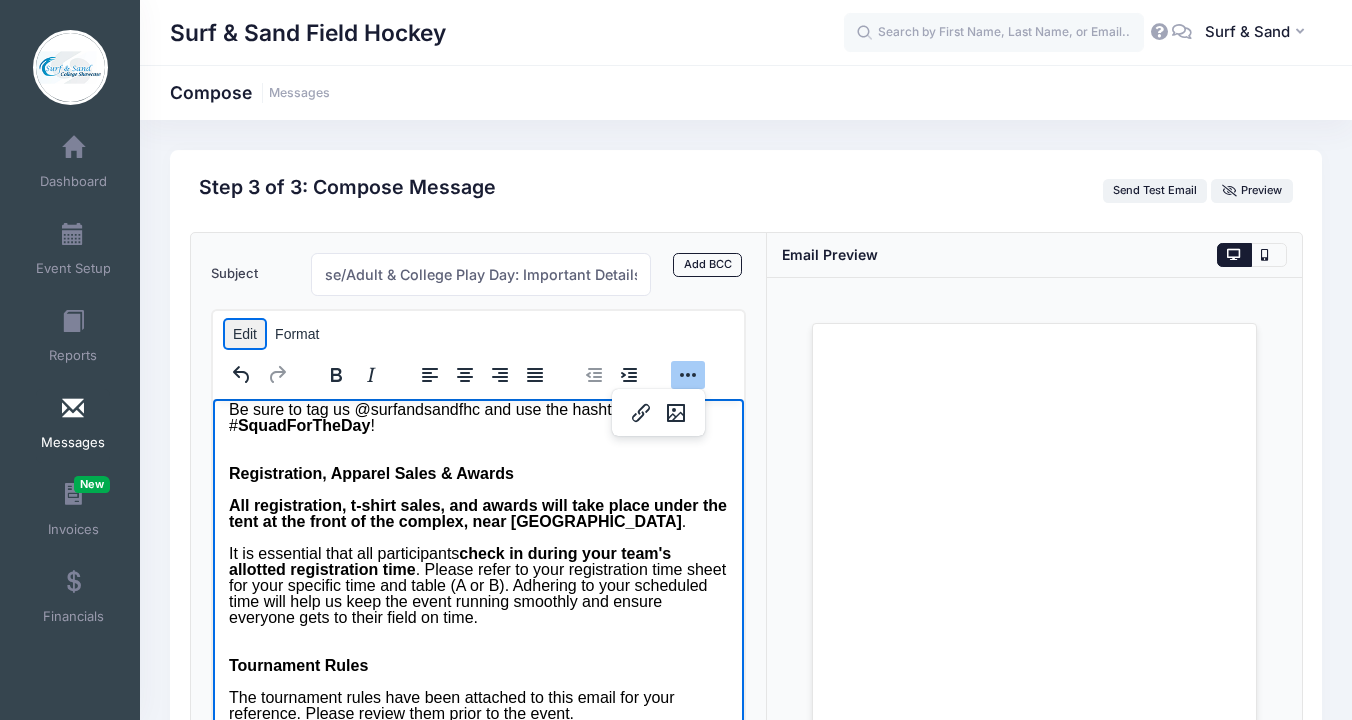 click on "Edit" at bounding box center (245, 334) 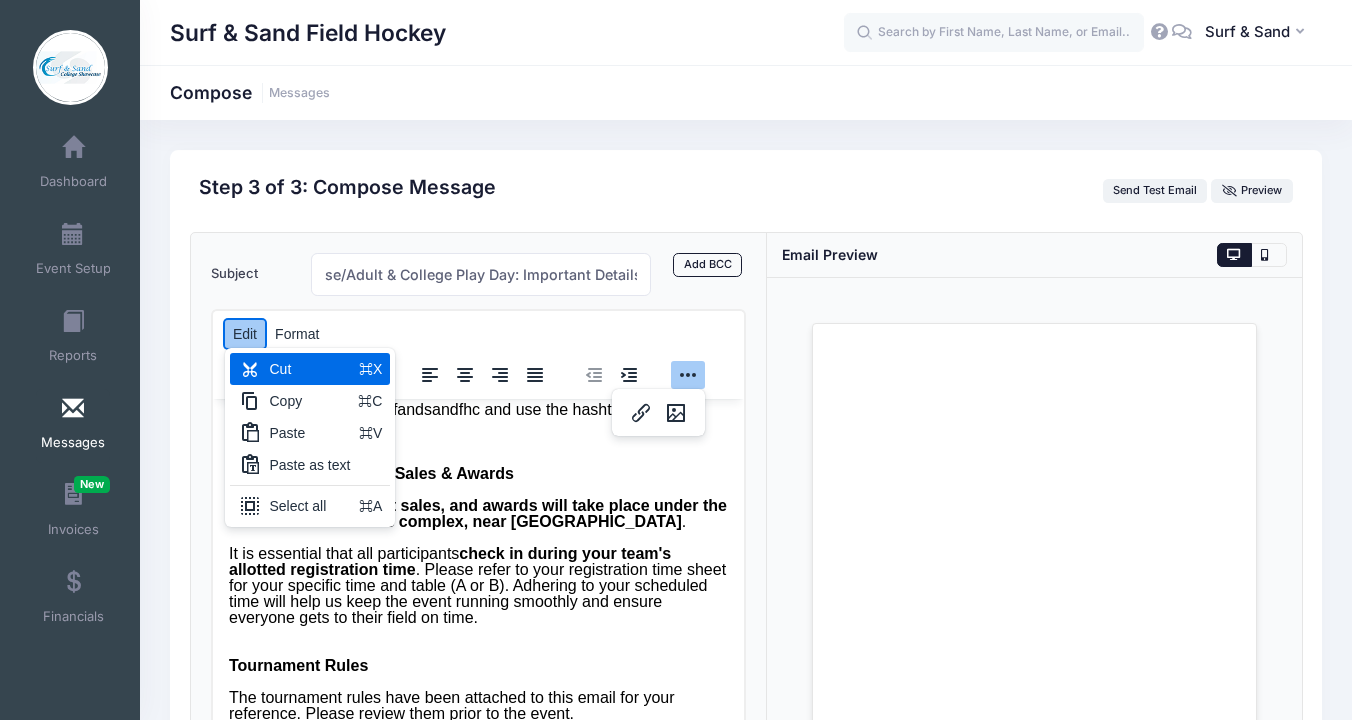 click on "Edit" at bounding box center (245, 334) 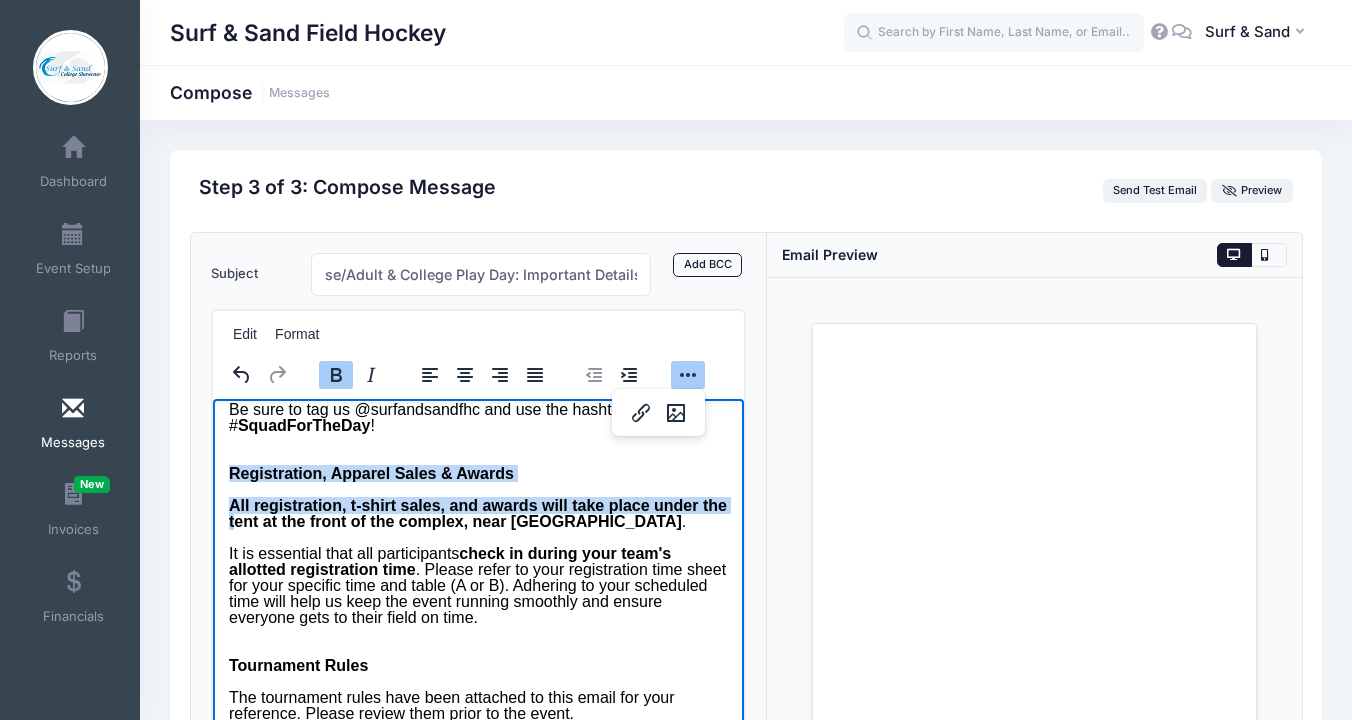 drag, startPoint x: 231, startPoint y: 495, endPoint x: 256, endPoint y: 539, distance: 50.606323 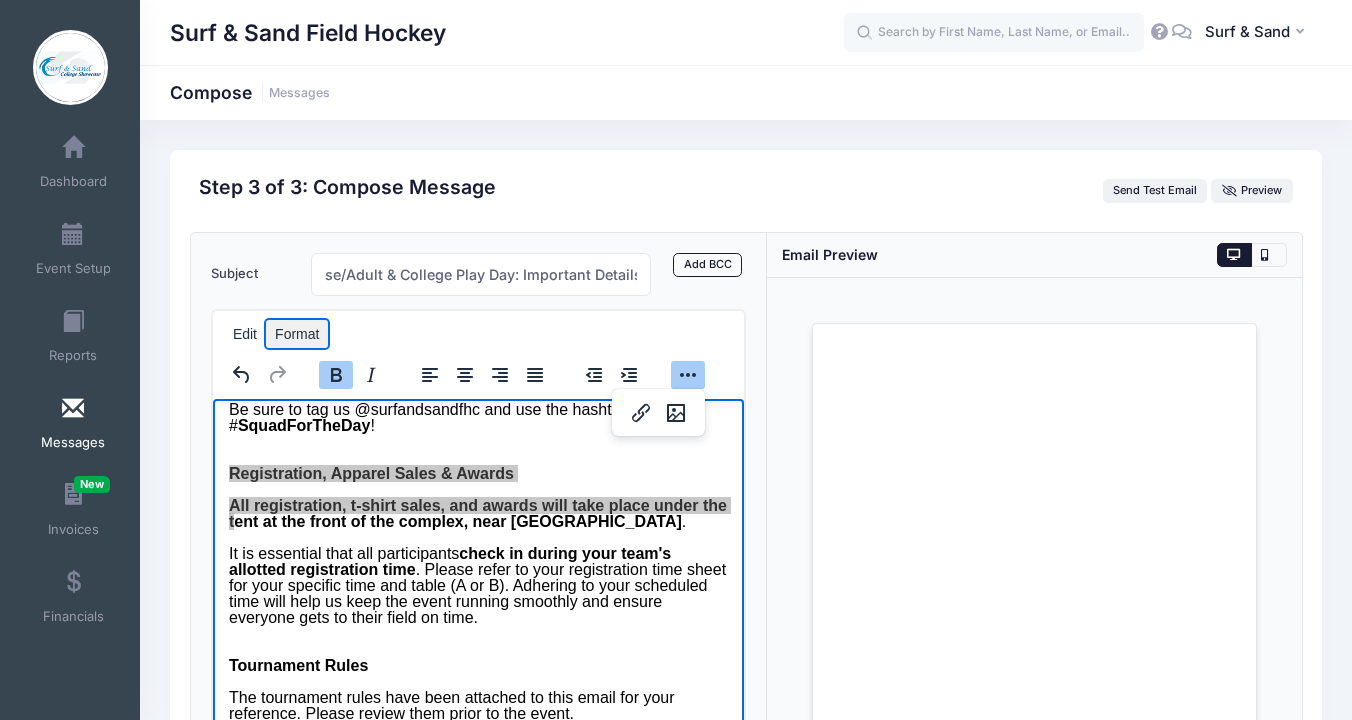 click on "Format" at bounding box center (297, 334) 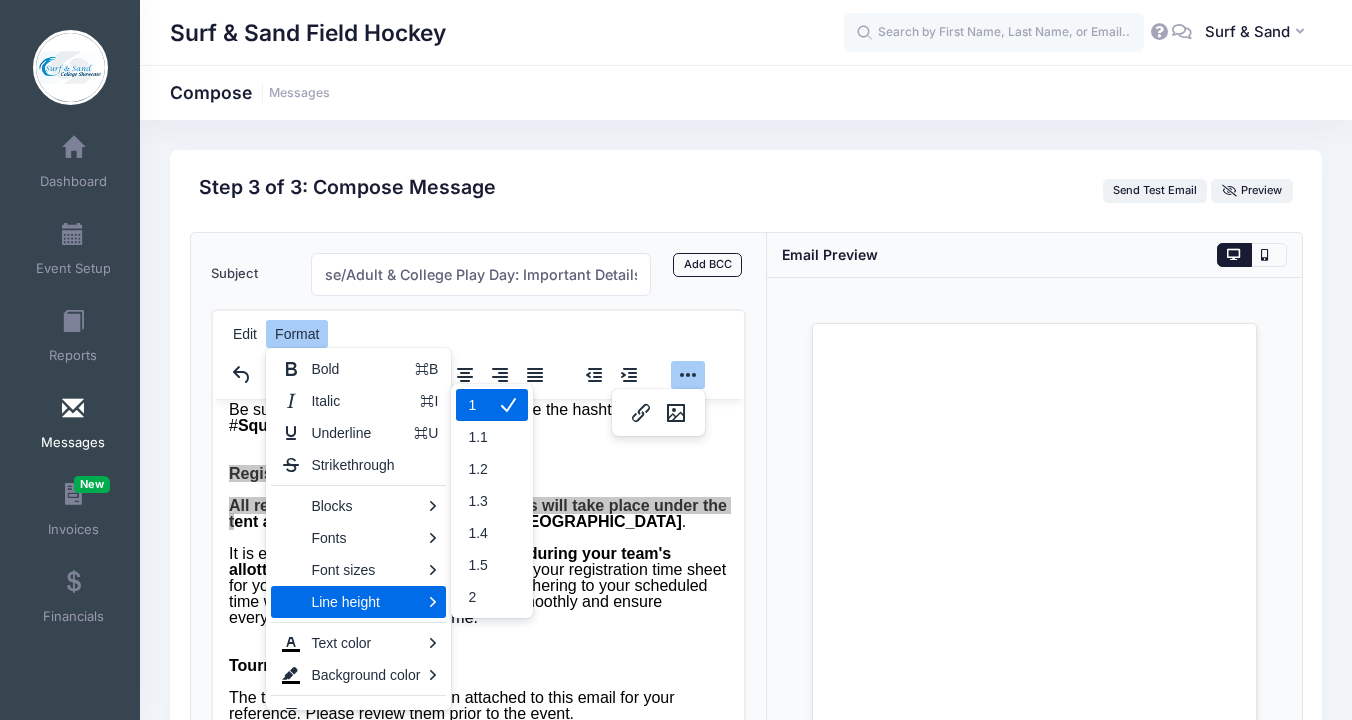 click on "1" at bounding box center [491, 405] 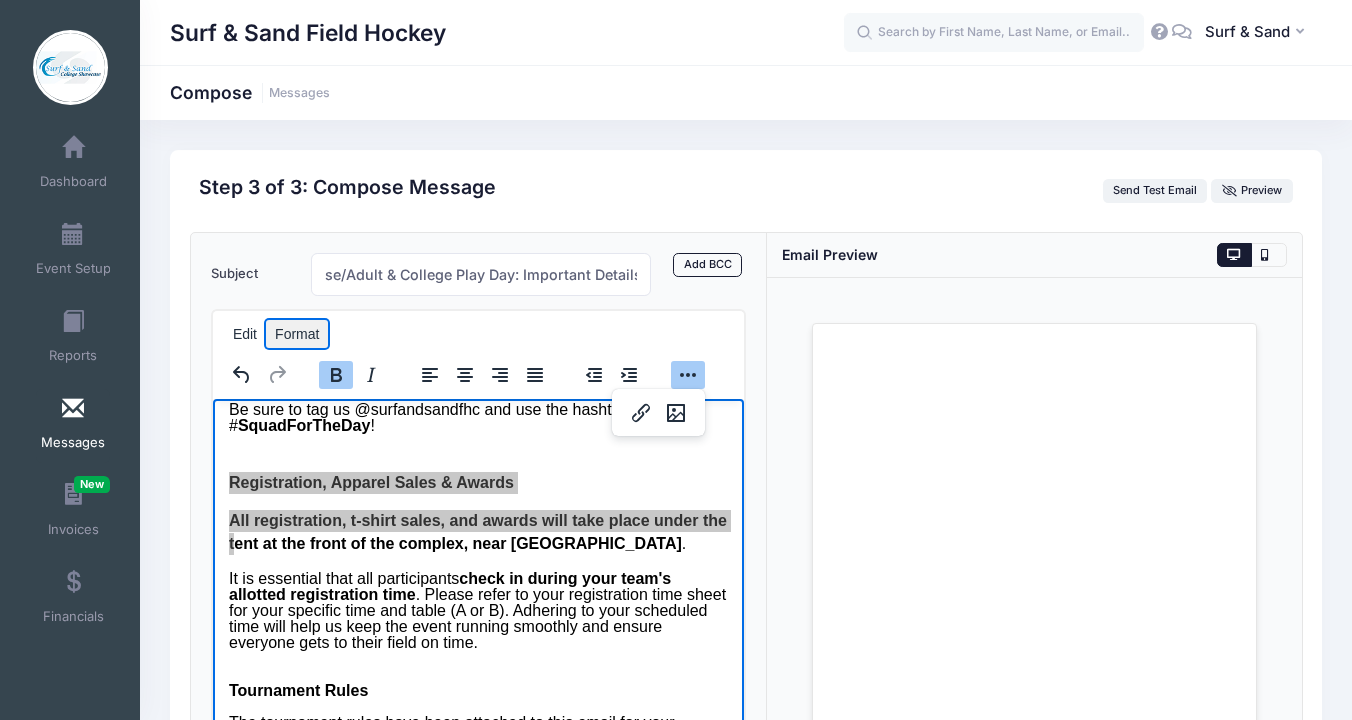 click on "Format" at bounding box center [297, 334] 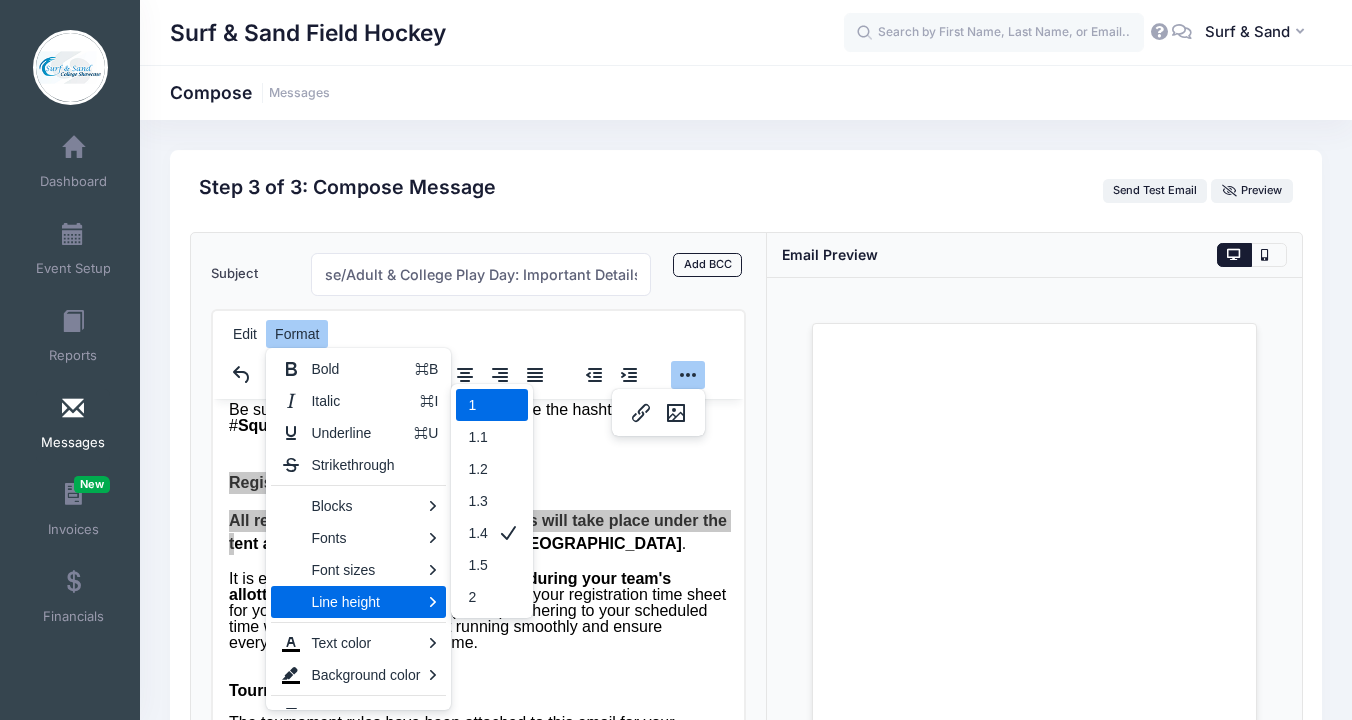 click on "1" at bounding box center (491, 405) 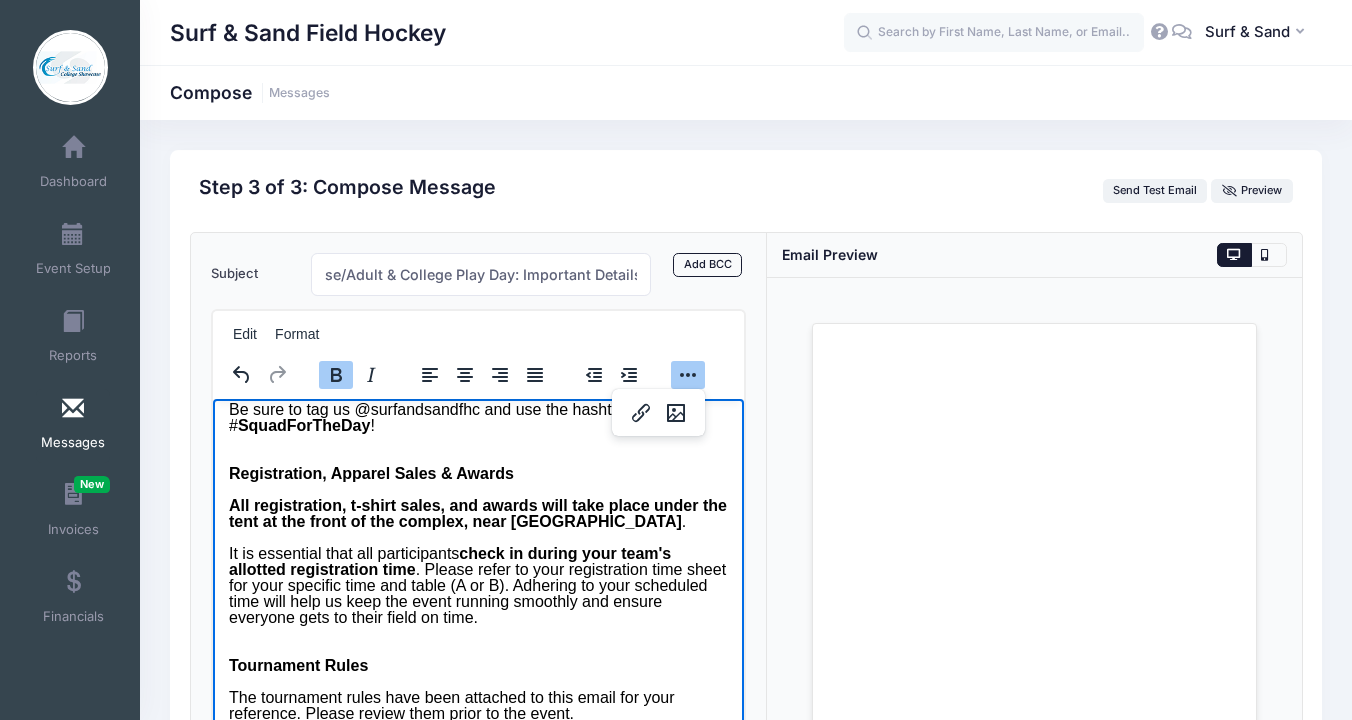 click on "All registration, t-shirt sales, and awards will take place under the tent at the front of the complex, near Field 5" at bounding box center [477, 512] 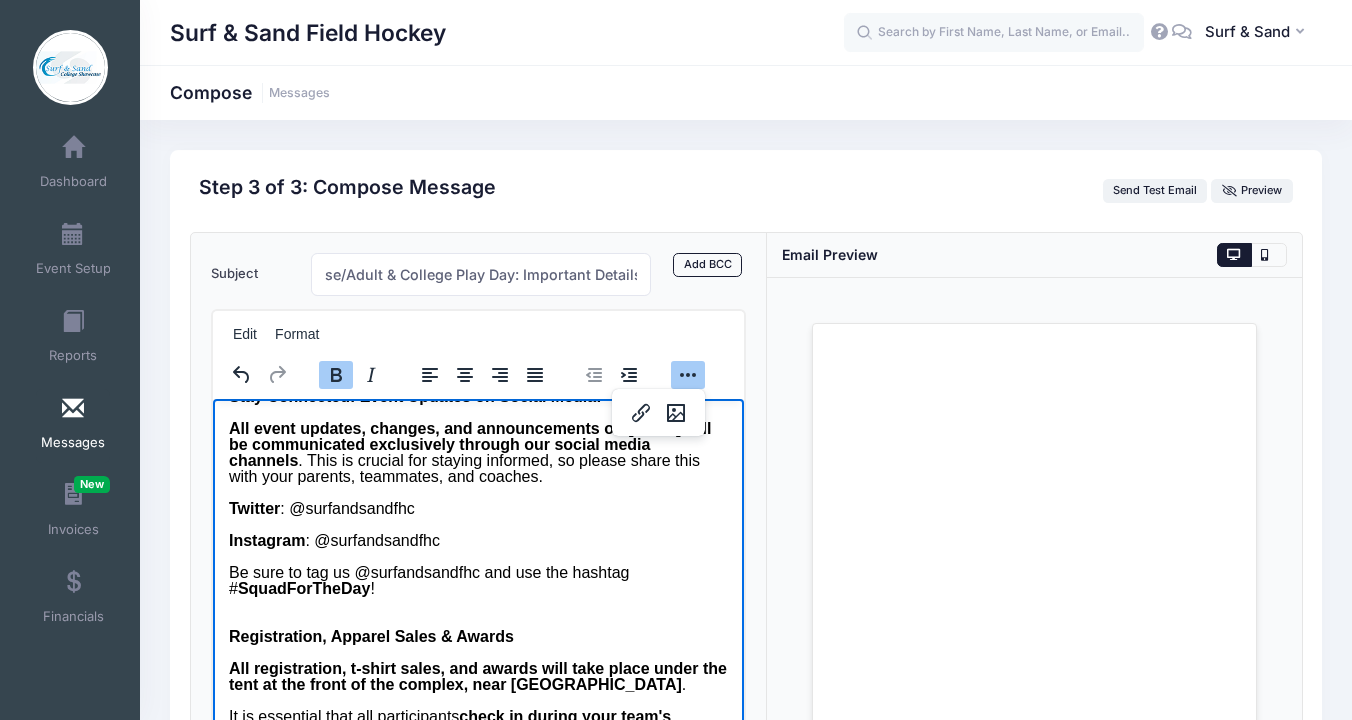 scroll, scrollTop: 0, scrollLeft: 0, axis: both 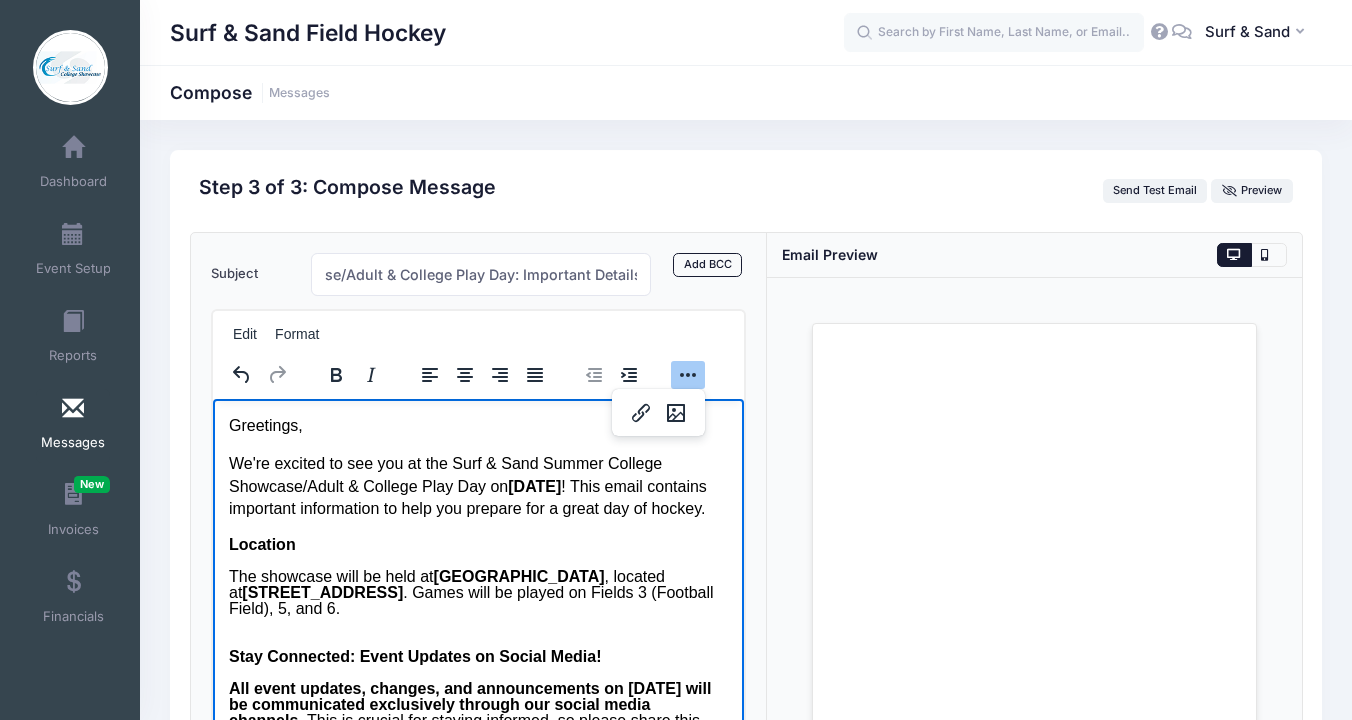 click on "We're excited to see you at the Surf & Sand Summer College Showcase/Adult & College Play Day on  Saturday, July 19, 2025 ! This email contains important information to help you prepare for a great day of hockey." at bounding box center (477, 485) 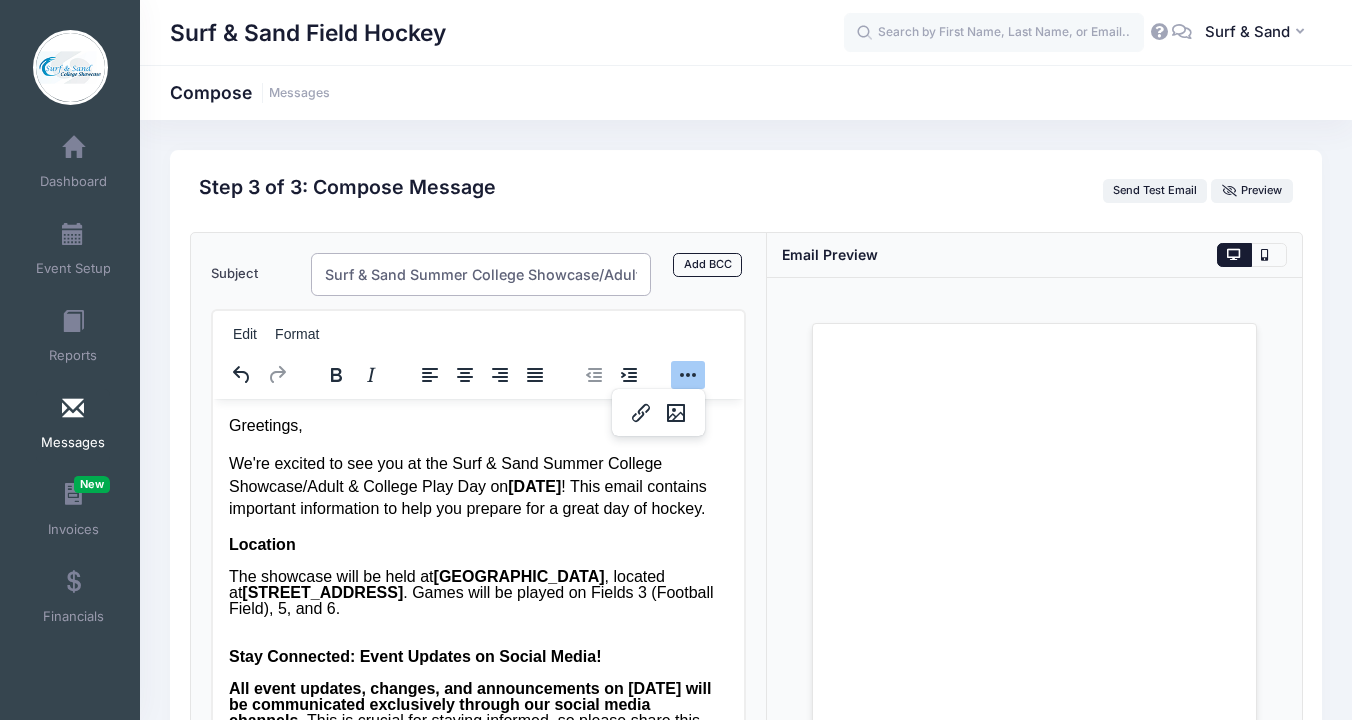scroll, scrollTop: 0, scrollLeft: 258, axis: horizontal 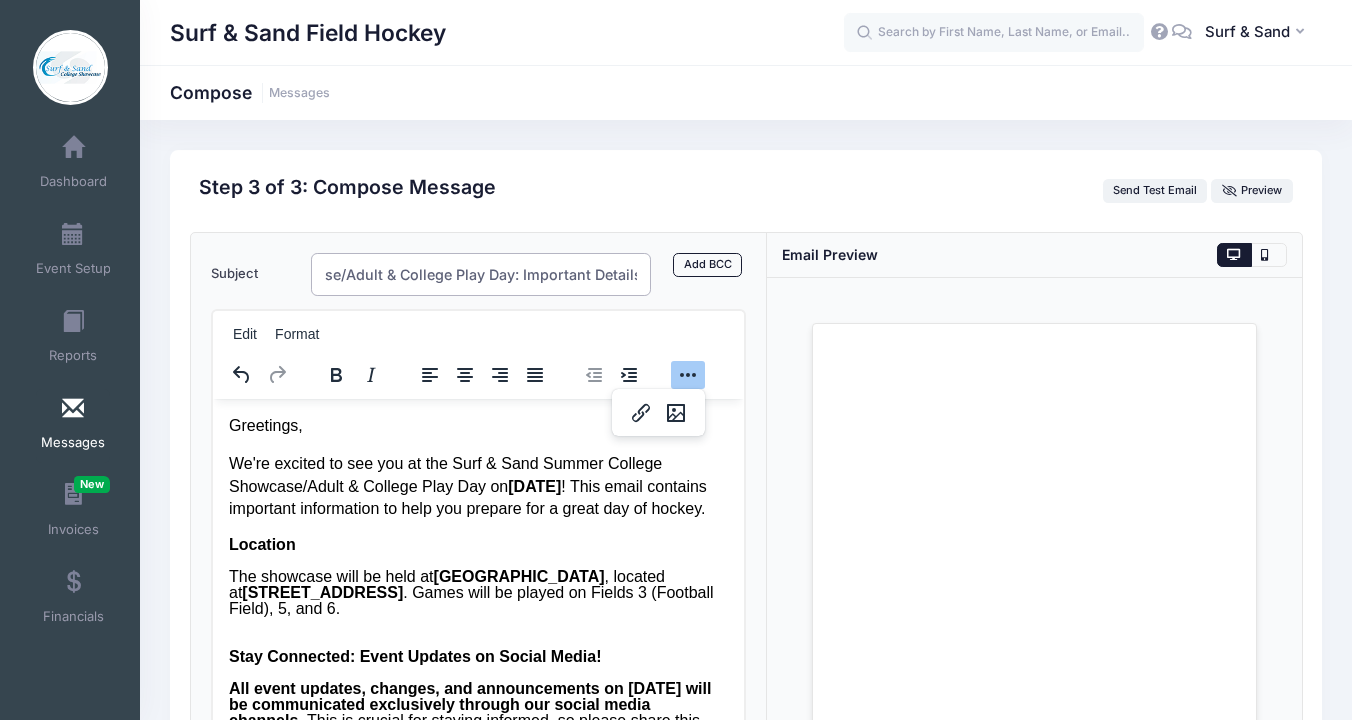 drag, startPoint x: 537, startPoint y: 271, endPoint x: 712, endPoint y: 270, distance: 175.00285 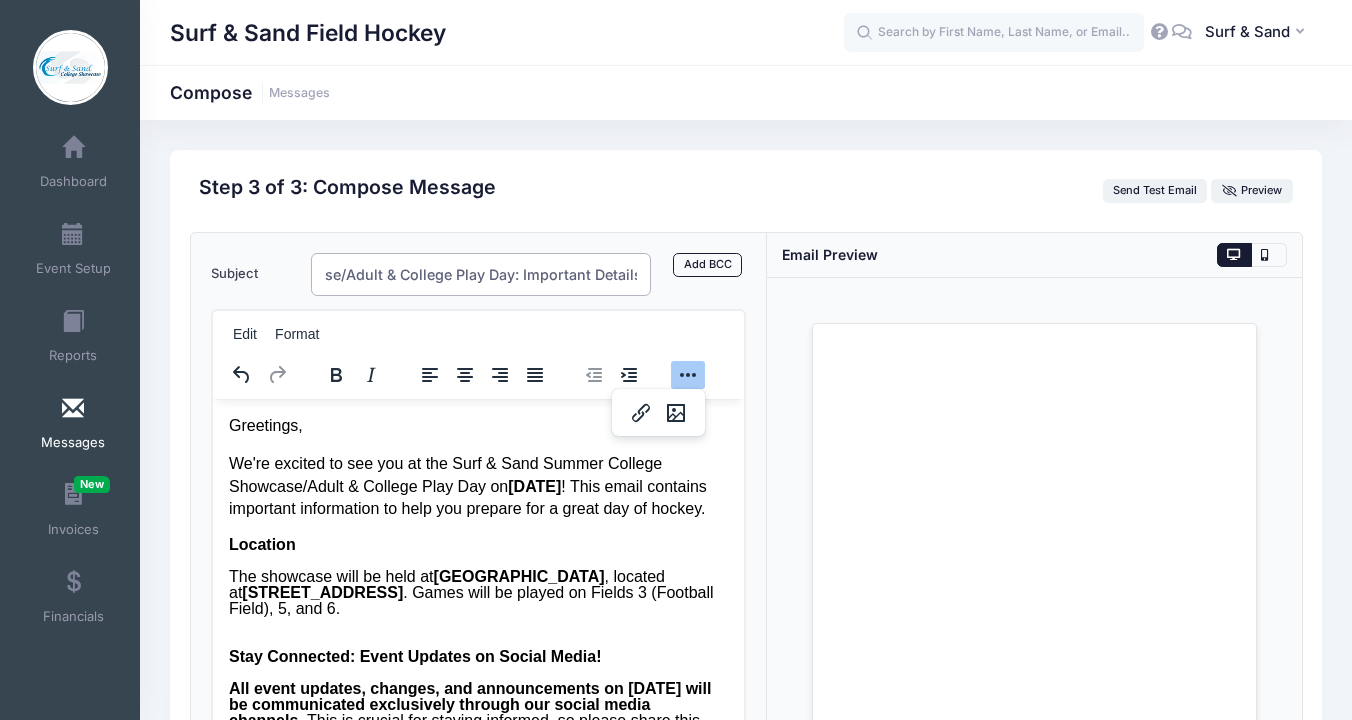 click on "Surf & Sand Summer College Showcase/Adult & College Play Day: Important Details" at bounding box center (481, 274) 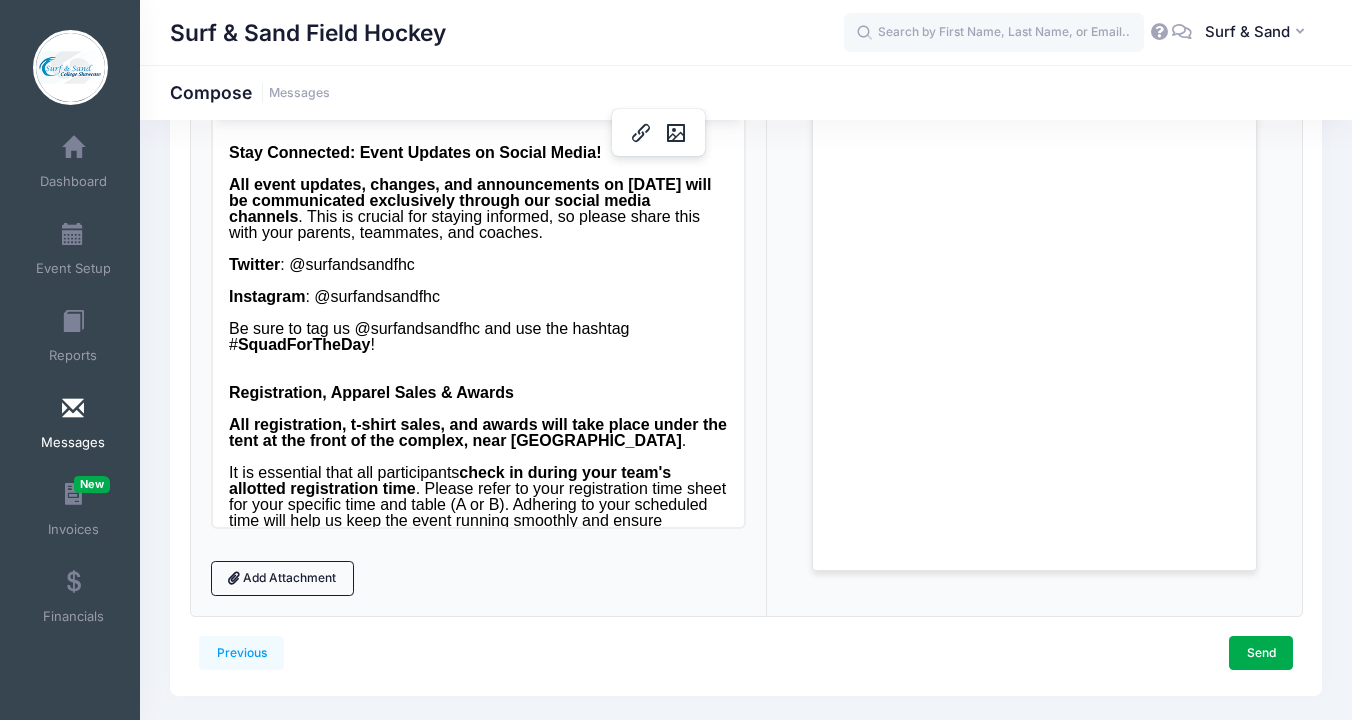 scroll, scrollTop: 0, scrollLeft: 0, axis: both 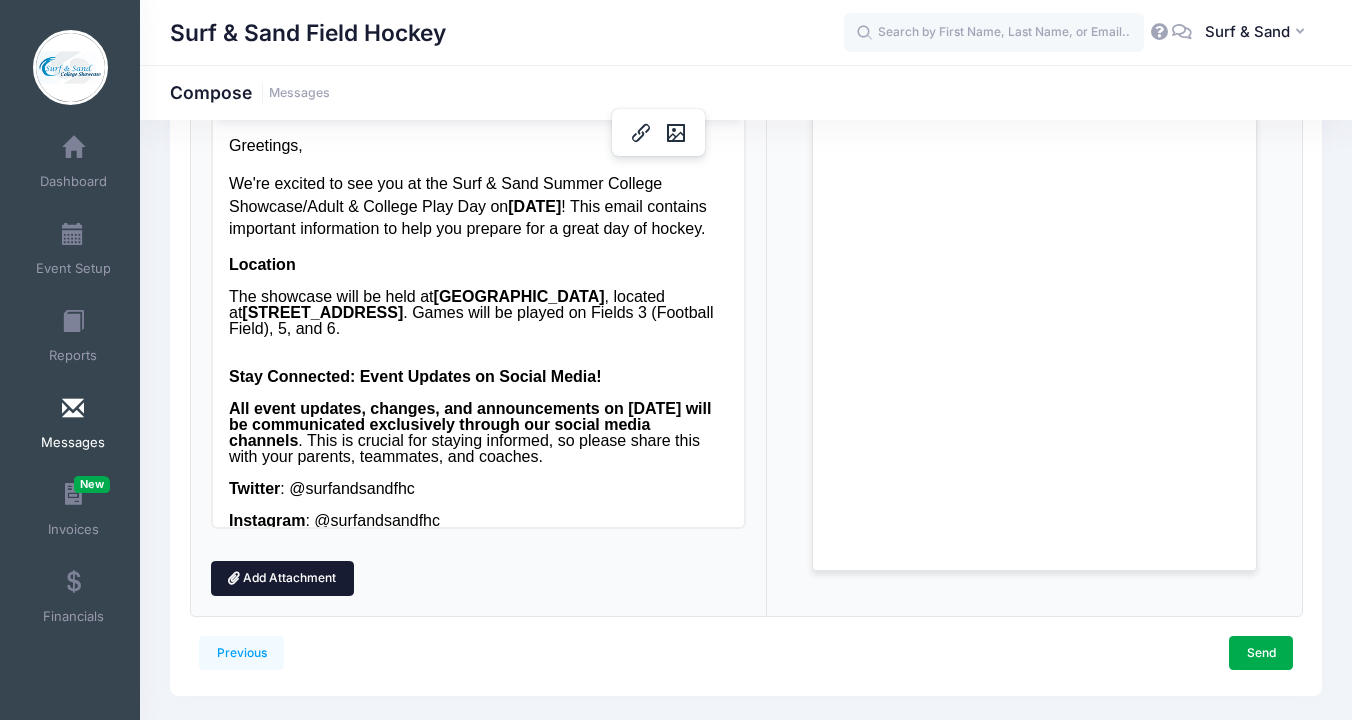 click on "Add Attachment" at bounding box center [282, 578] 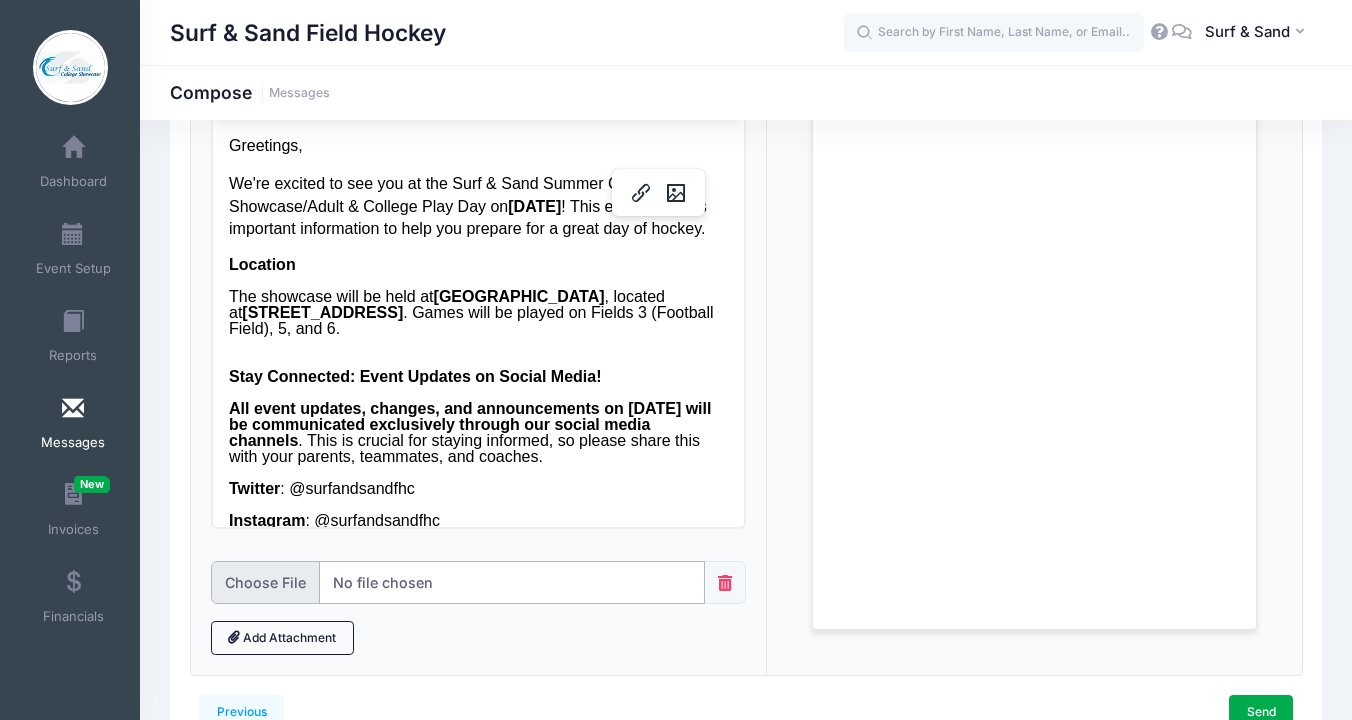 click at bounding box center (458, 582) 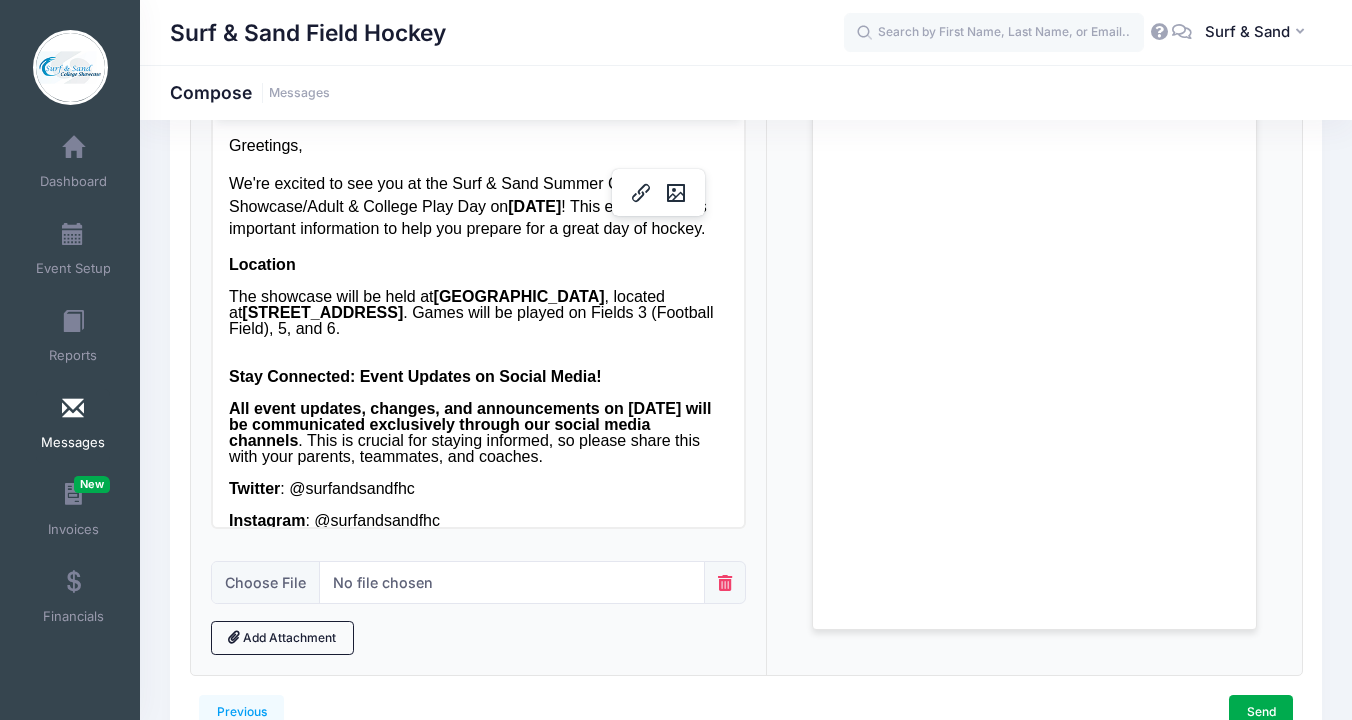 click at bounding box center [725, 583] 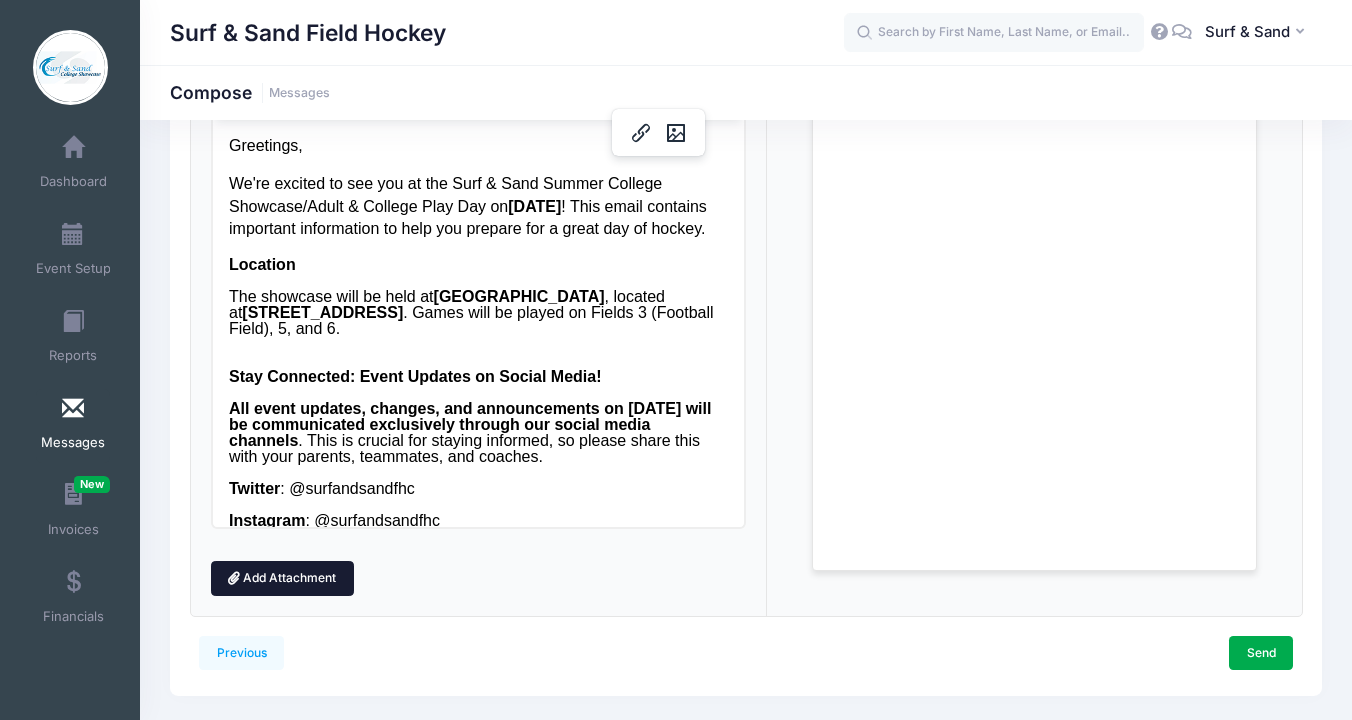 click on "Add Attachment" at bounding box center [282, 578] 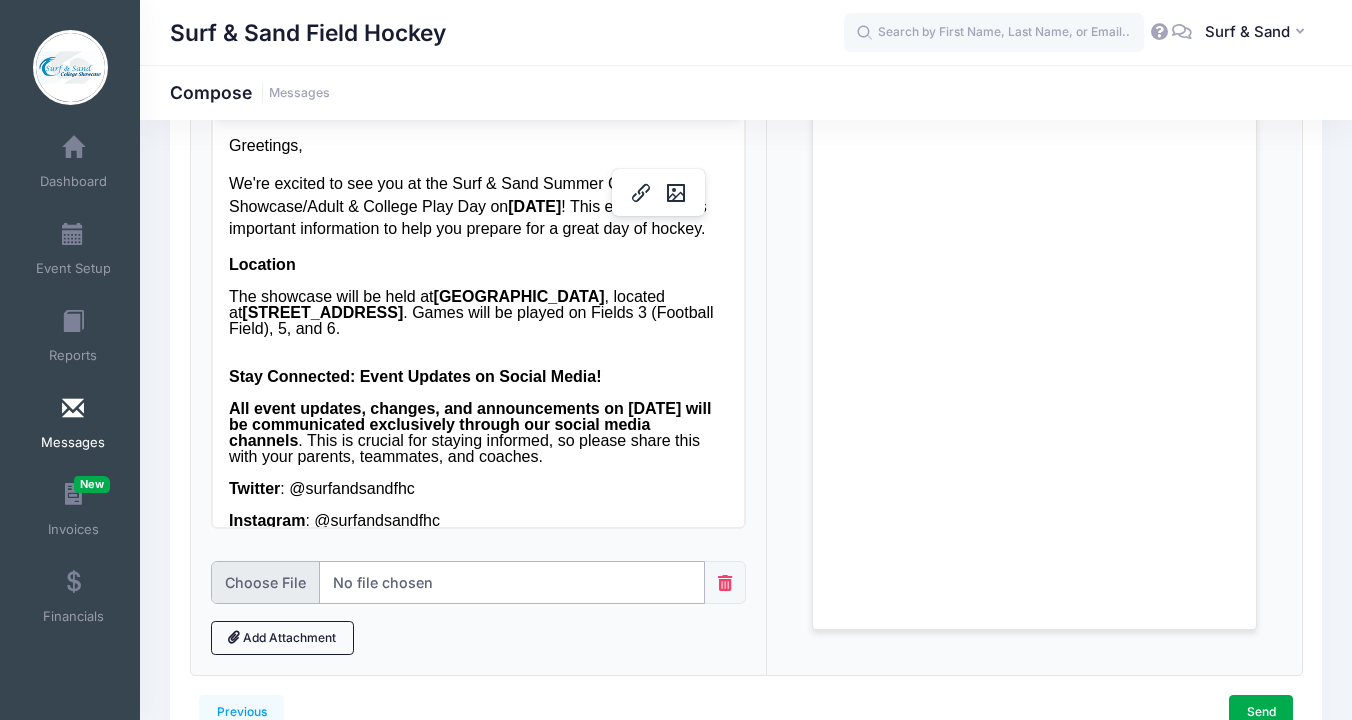 click at bounding box center (458, 582) 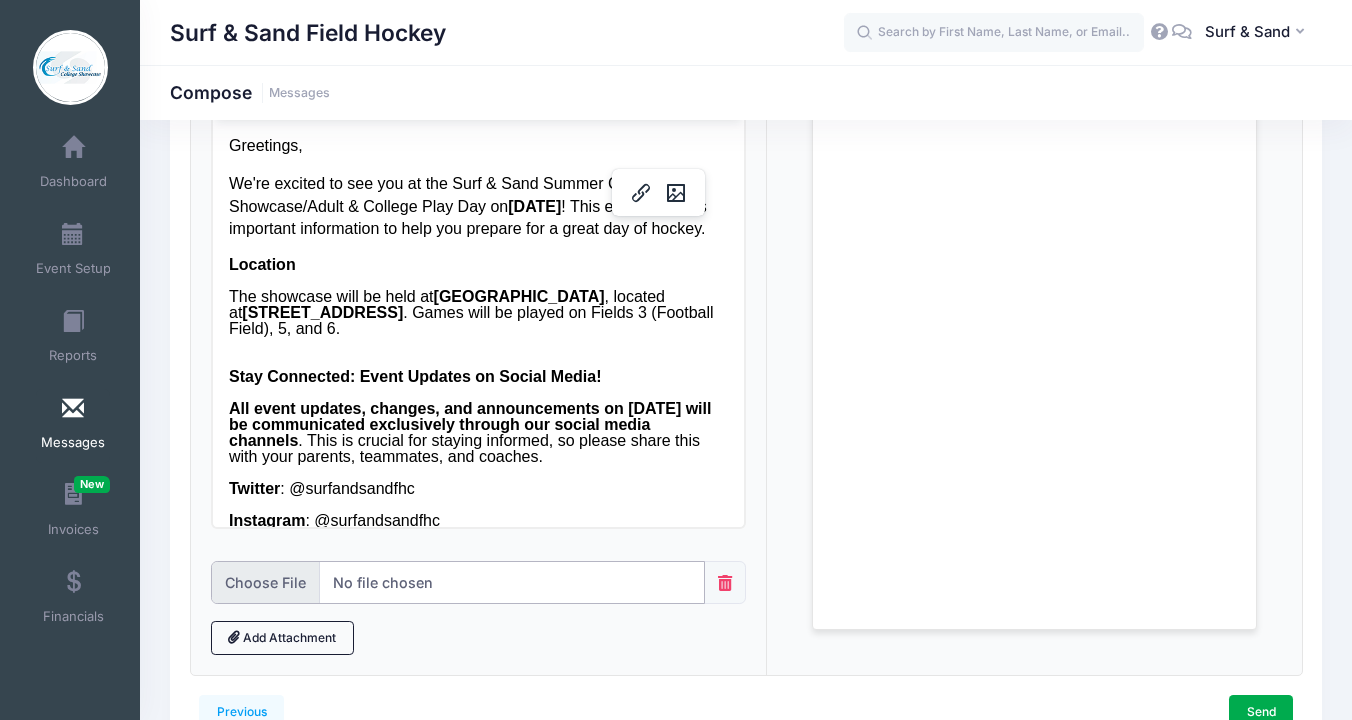 type on "C:\fakepath\Surf & Sand Summer Showcase 2025 - Registration & Departure Times.pdf" 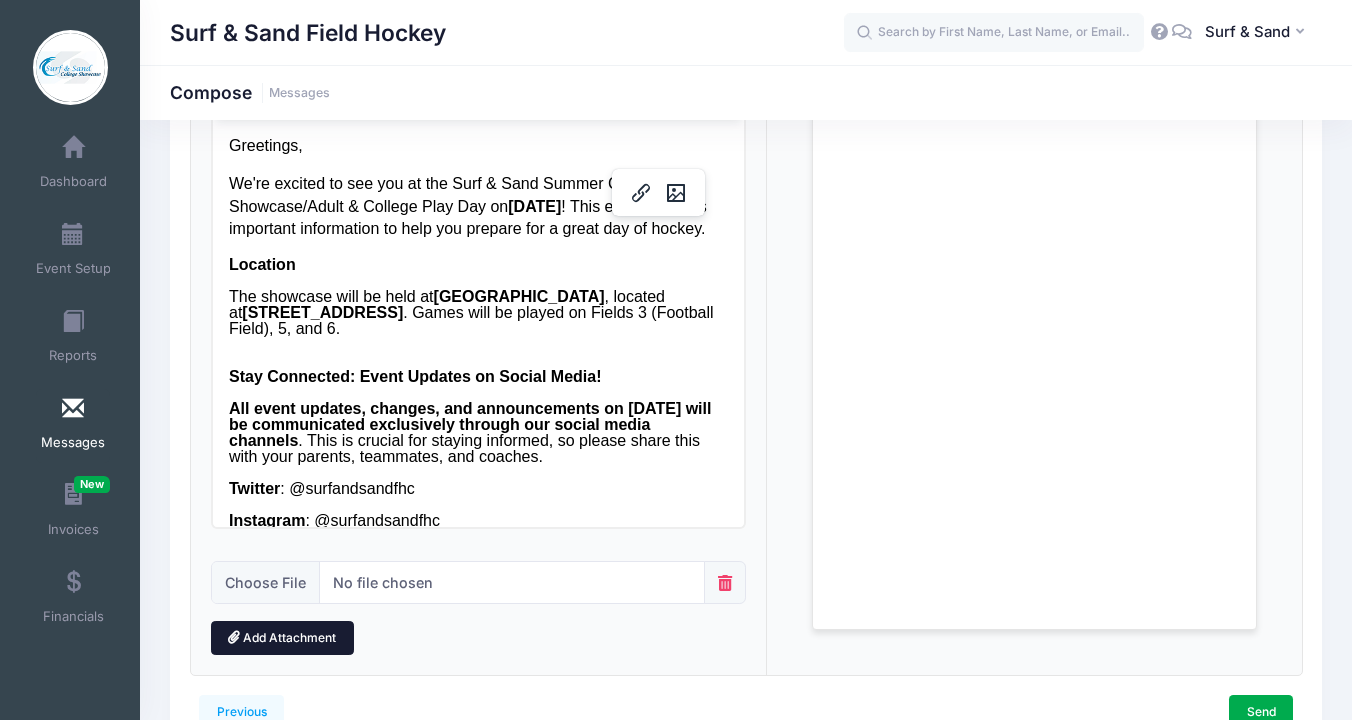 click on "Add Attachment" at bounding box center (282, 638) 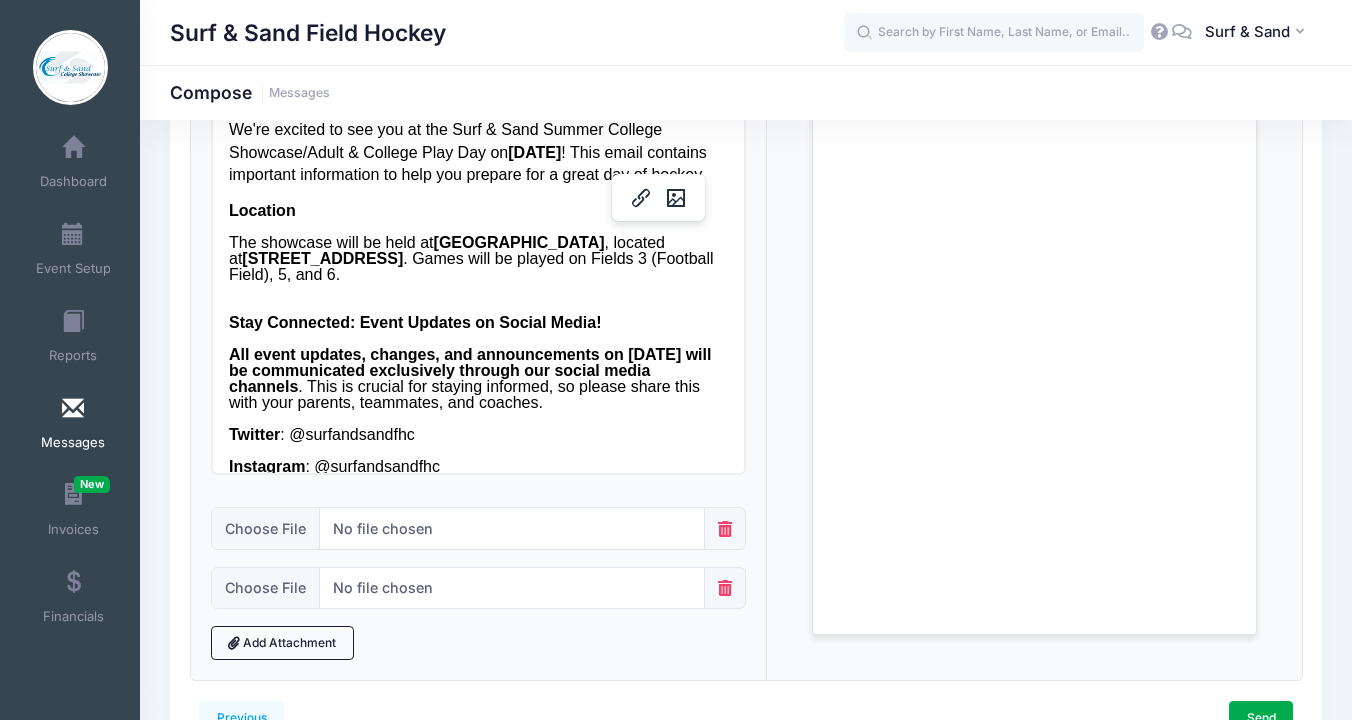 scroll, scrollTop: 355, scrollLeft: 0, axis: vertical 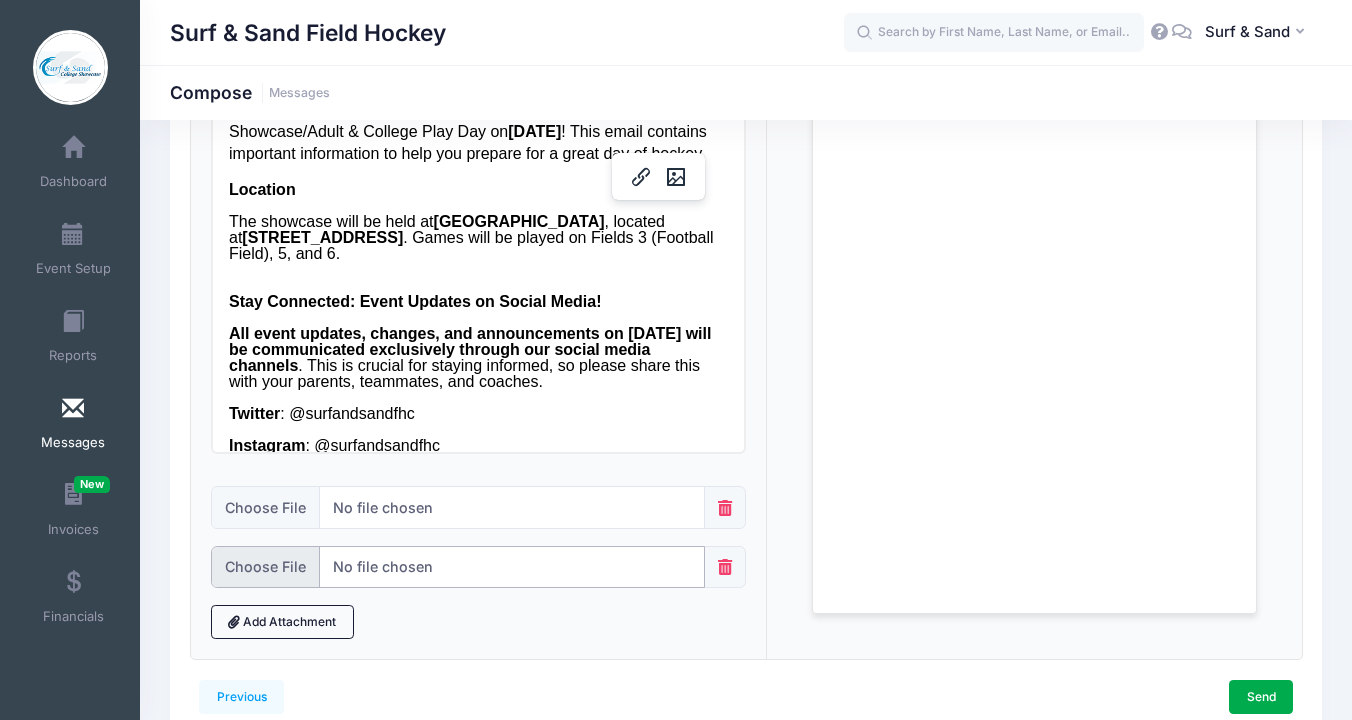 click at bounding box center [458, 567] 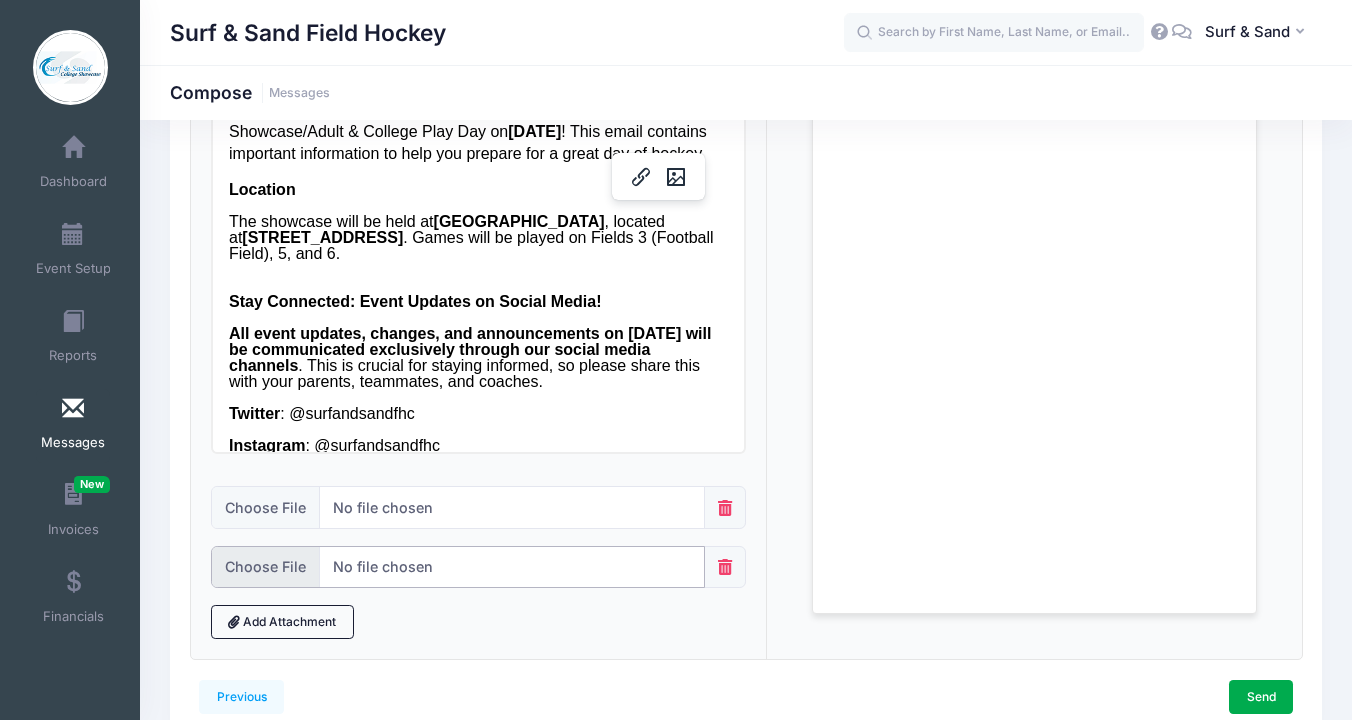 type on "C:\fakepath\2025 Surf & Sand Summer Showcase - Medal Presentation Schedule.pdf" 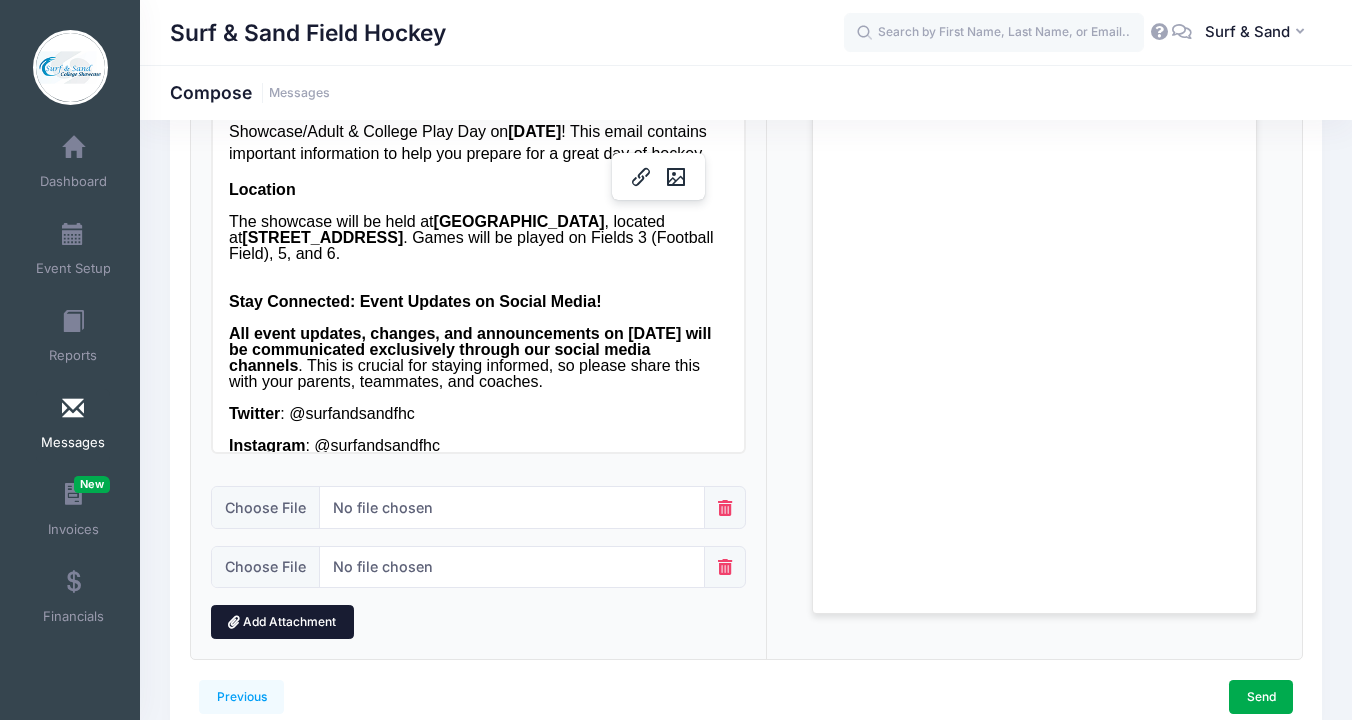 click on "Add Attachment" at bounding box center [282, 622] 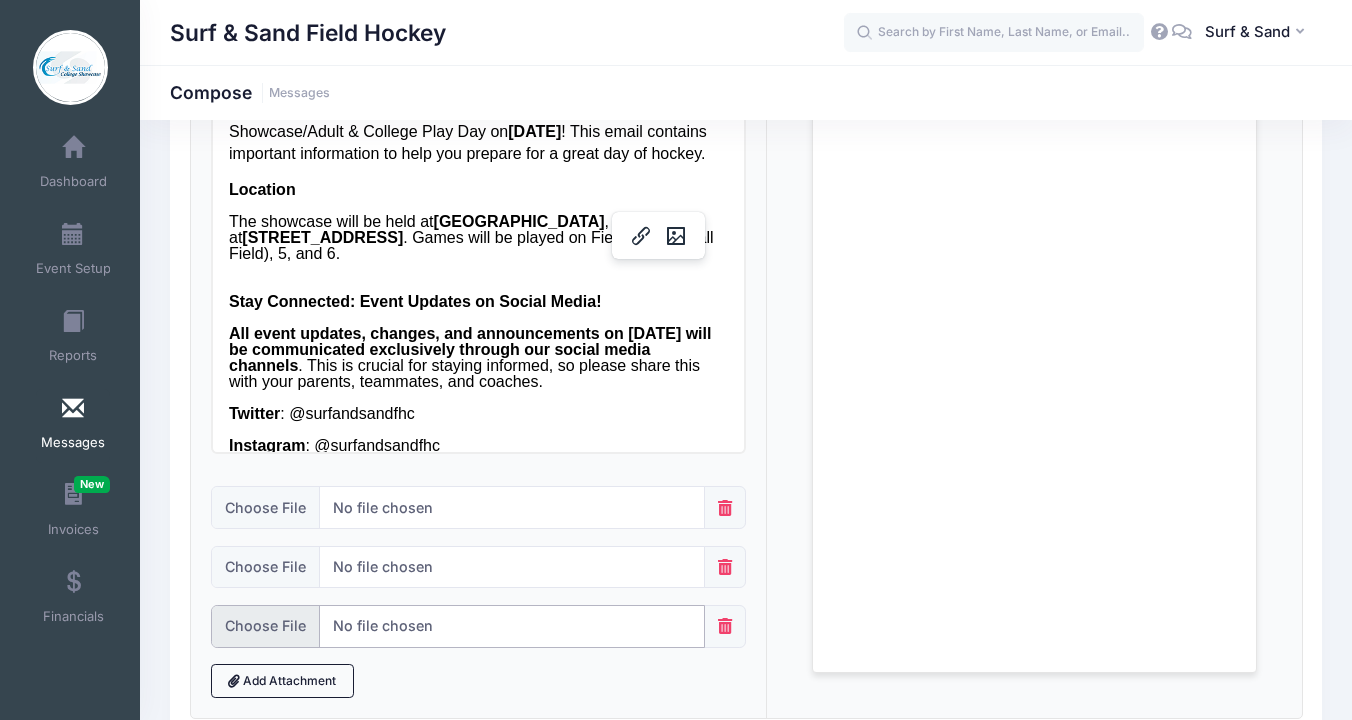 click at bounding box center (458, 626) 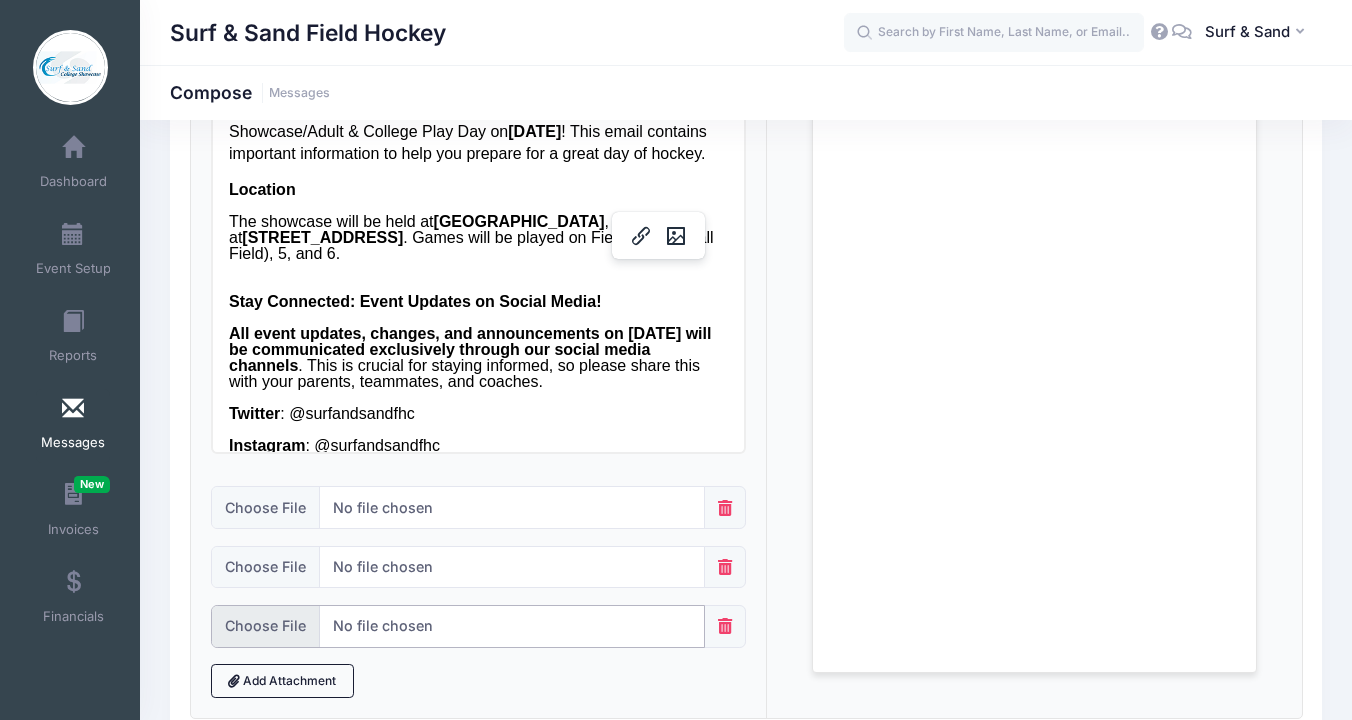 type on "C:\fakepath\Surf & Sand - Full Tournament Rules - 2025 Events .pdf" 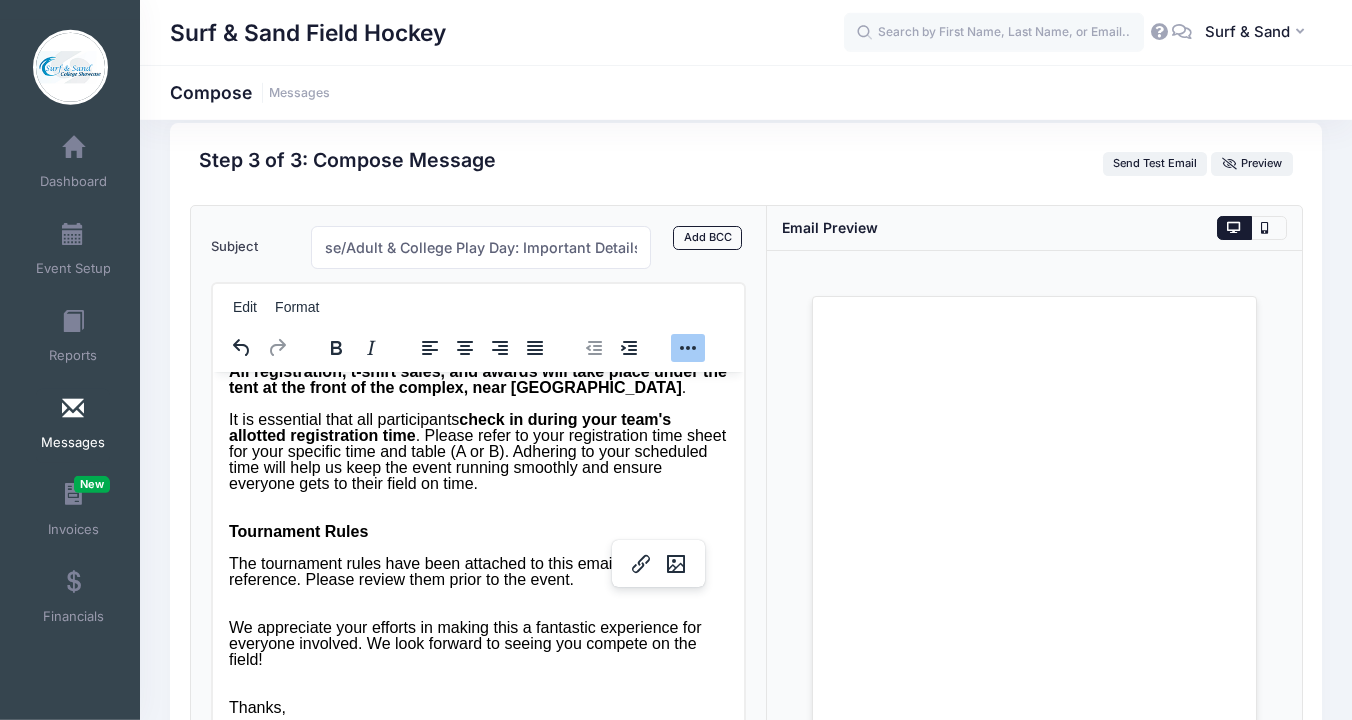 scroll, scrollTop: 0, scrollLeft: 0, axis: both 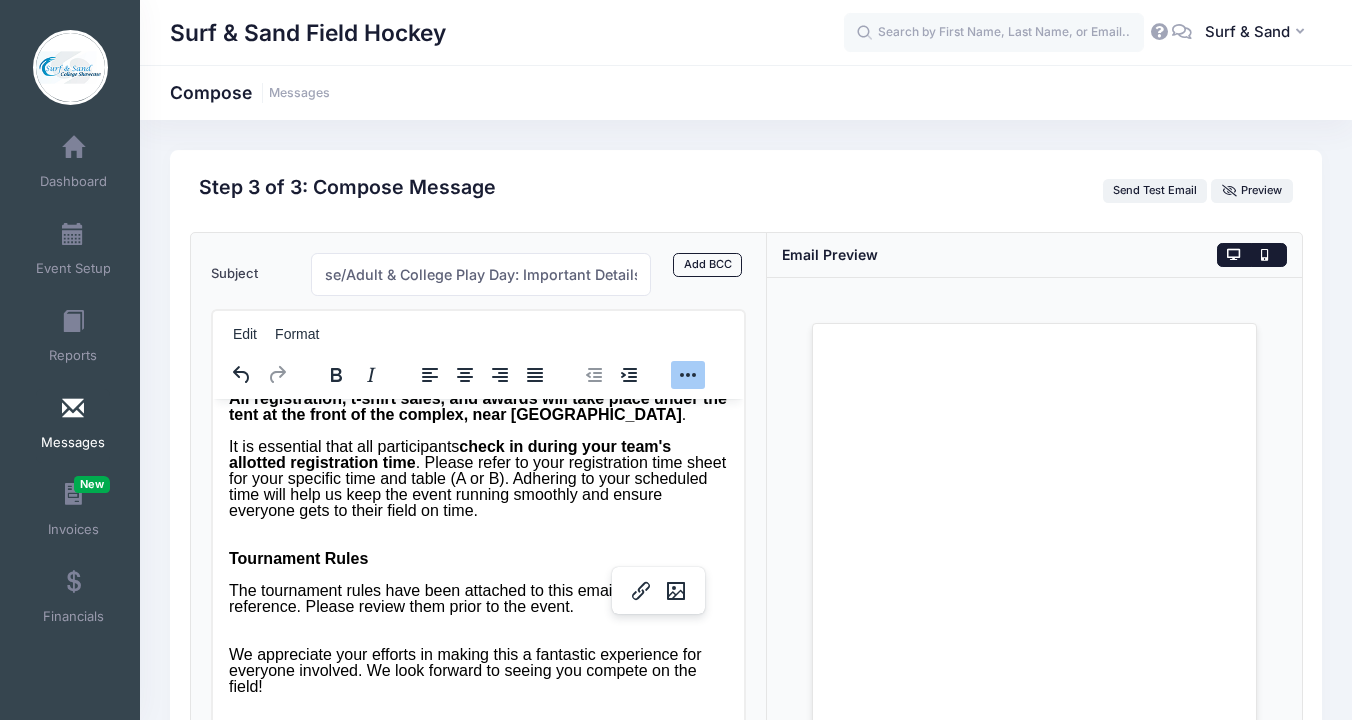 click at bounding box center (1268, 255) 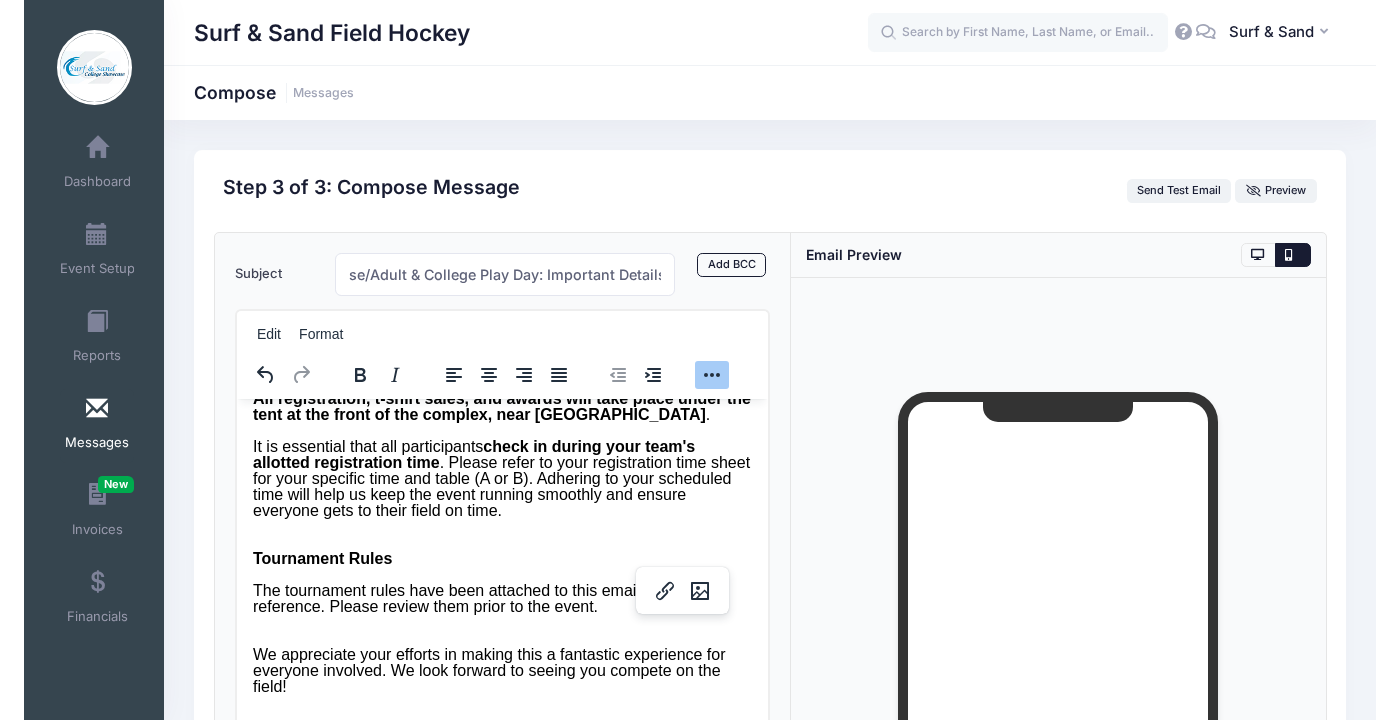 scroll, scrollTop: 0, scrollLeft: 0, axis: both 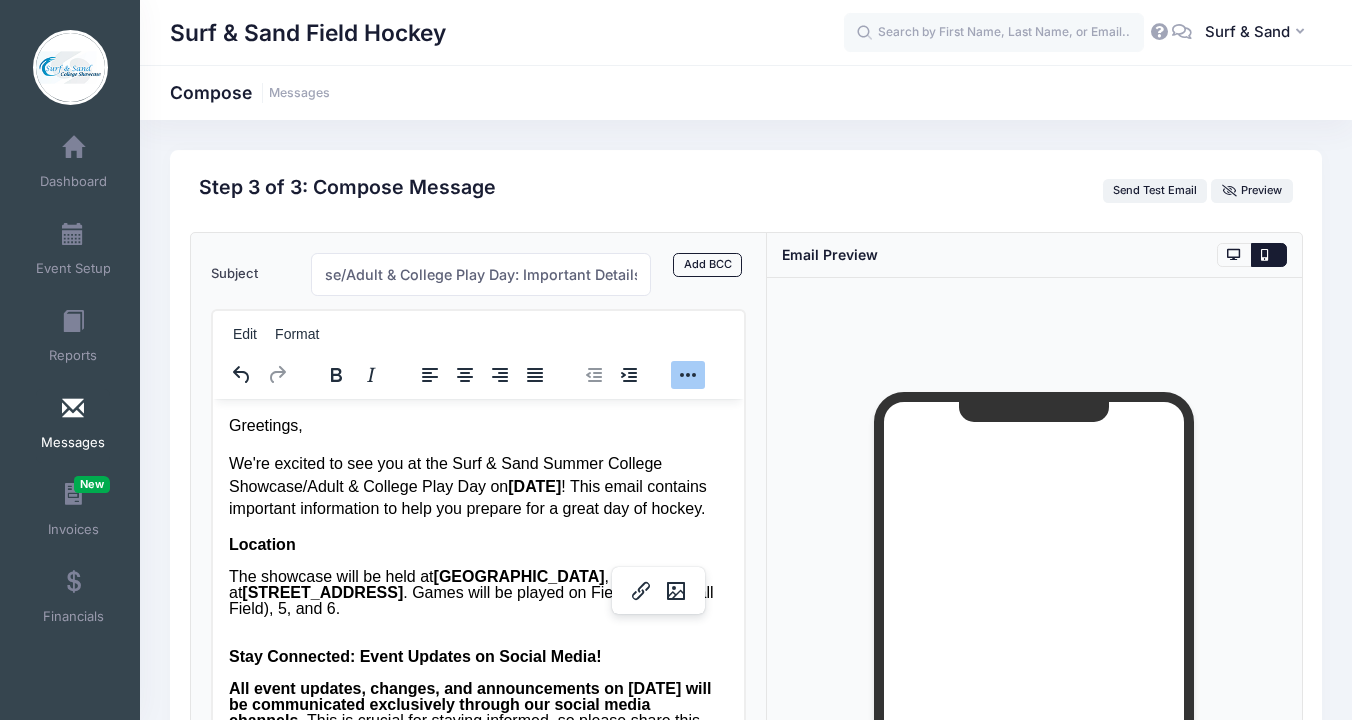drag, startPoint x: 4, startPoint y: 240, endPoint x: -52, endPoint y: 240, distance: 56 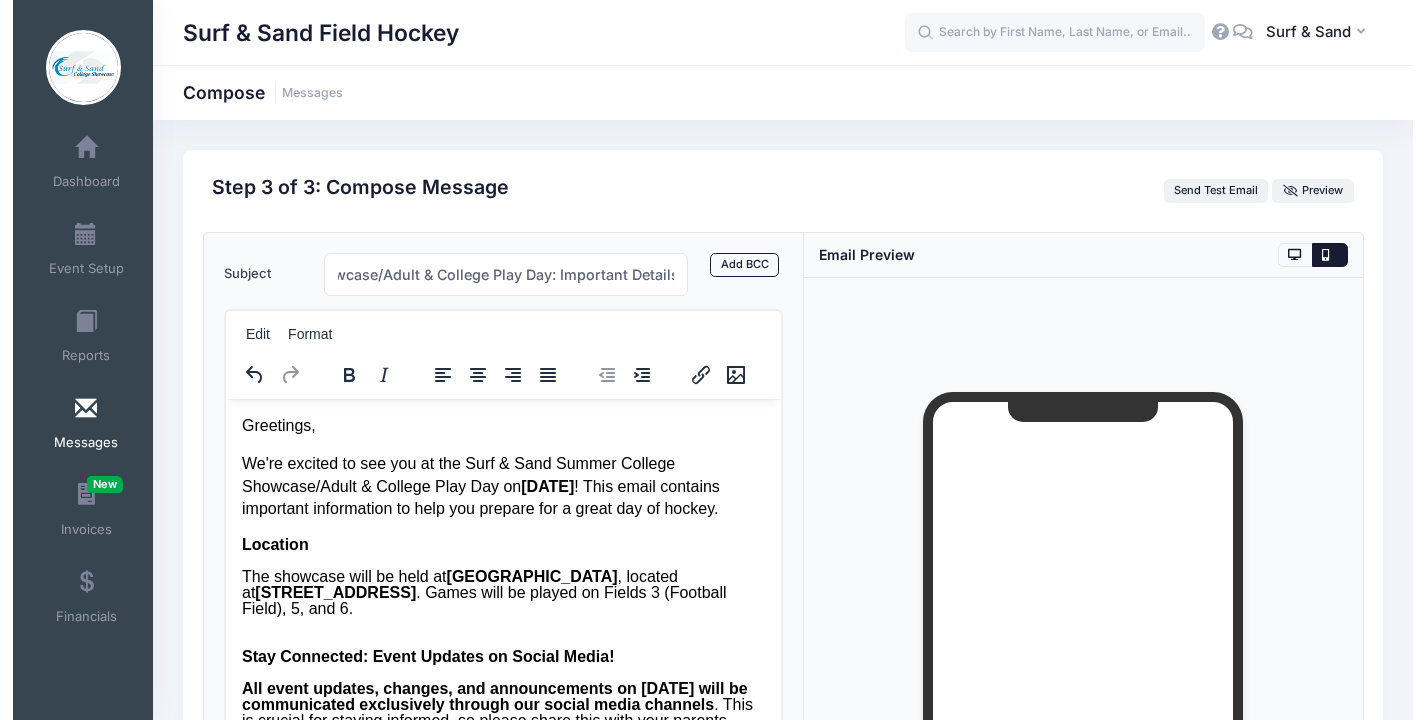 scroll, scrollTop: 0, scrollLeft: 221, axis: horizontal 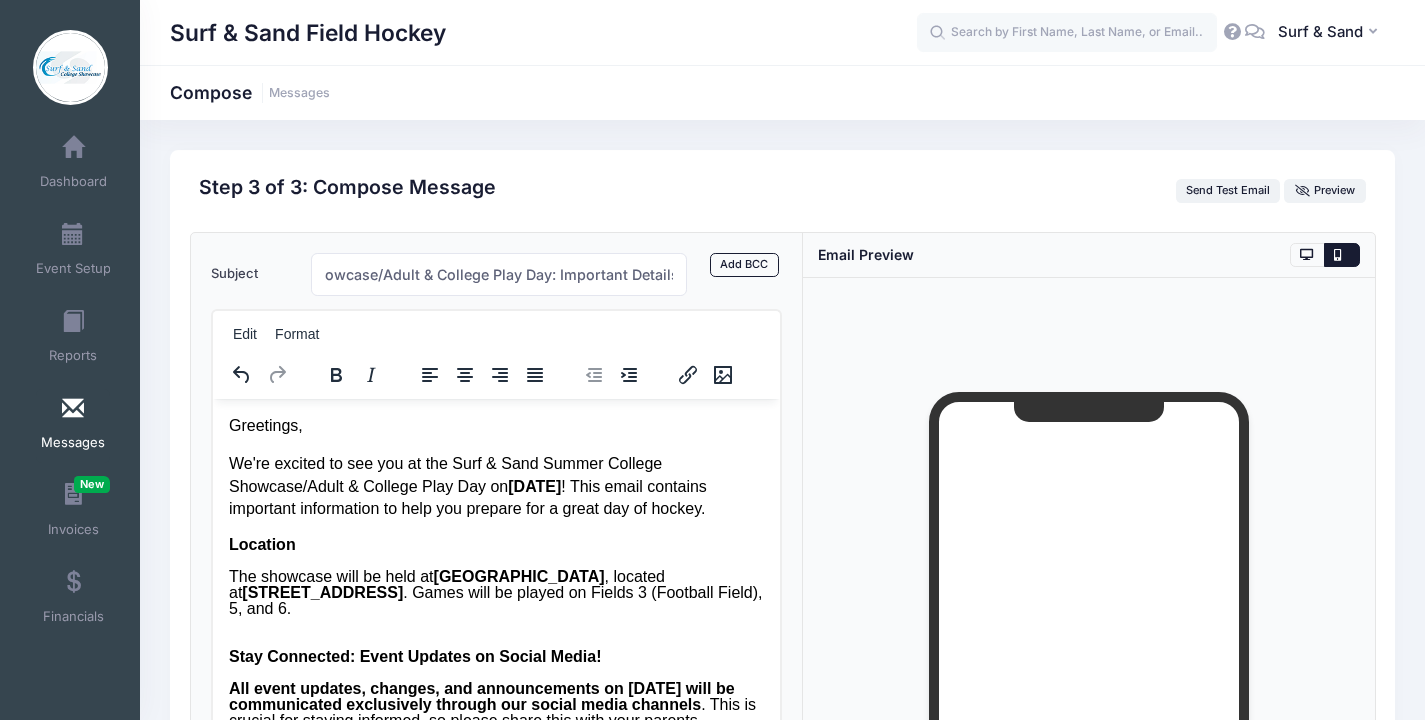 click on "Surf & Sand Field Hockey
Compose
Messages" at bounding box center [782, 93] 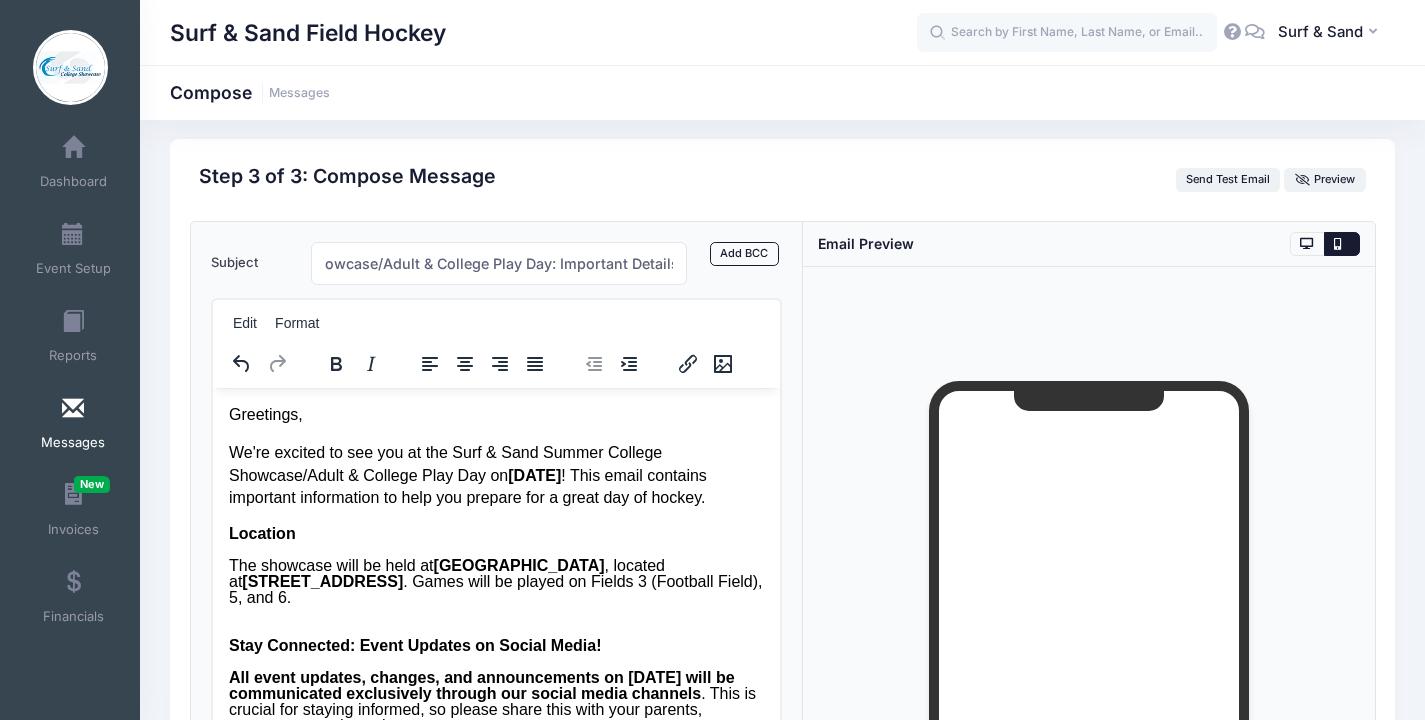 scroll, scrollTop: 0, scrollLeft: 0, axis: both 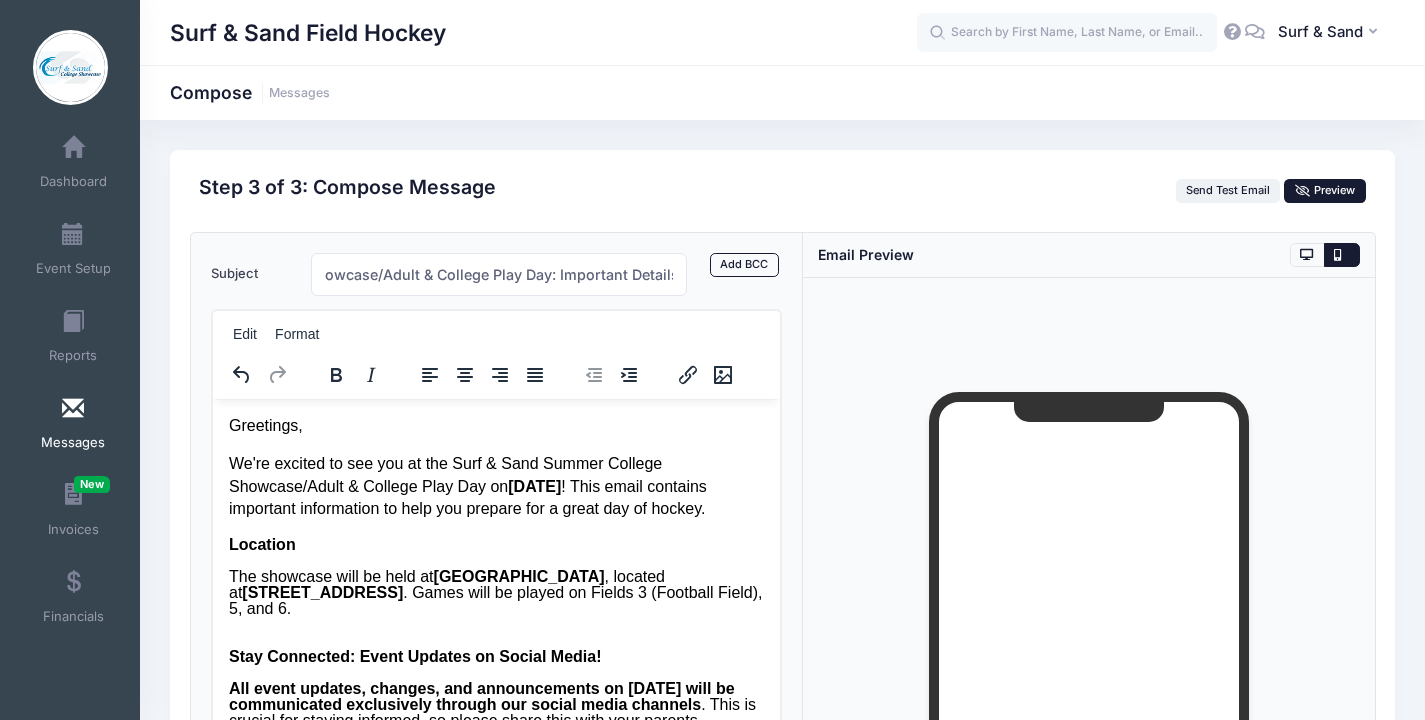 click on "Preview" at bounding box center (1324, 191) 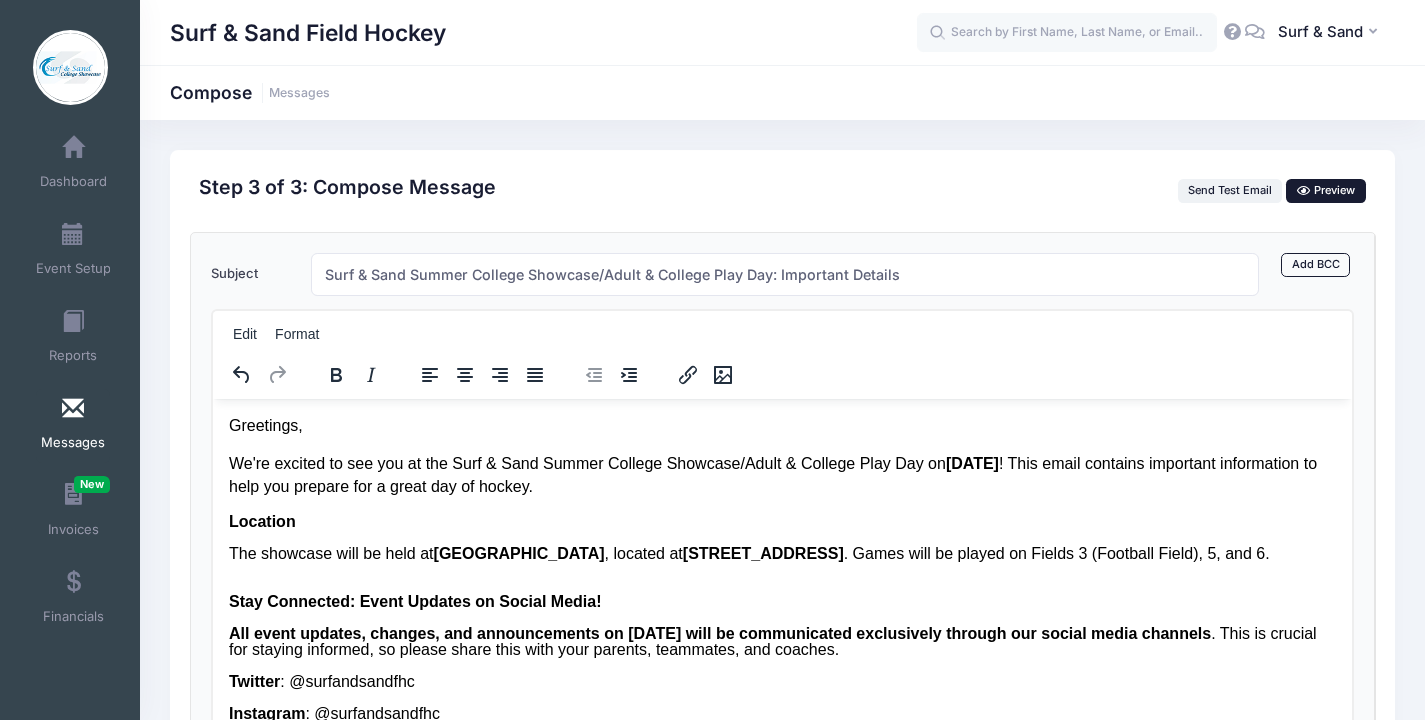 scroll, scrollTop: 0, scrollLeft: 0, axis: both 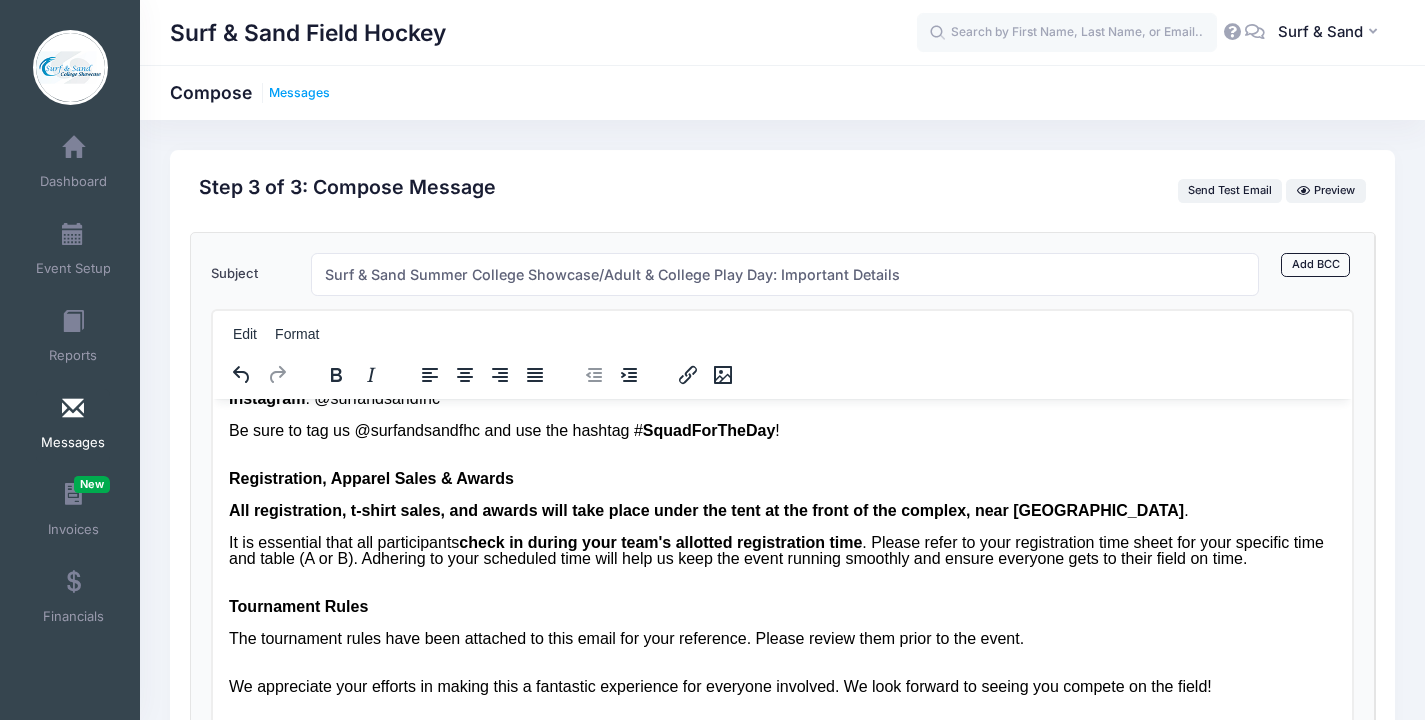 click on "Messages" at bounding box center [299, 93] 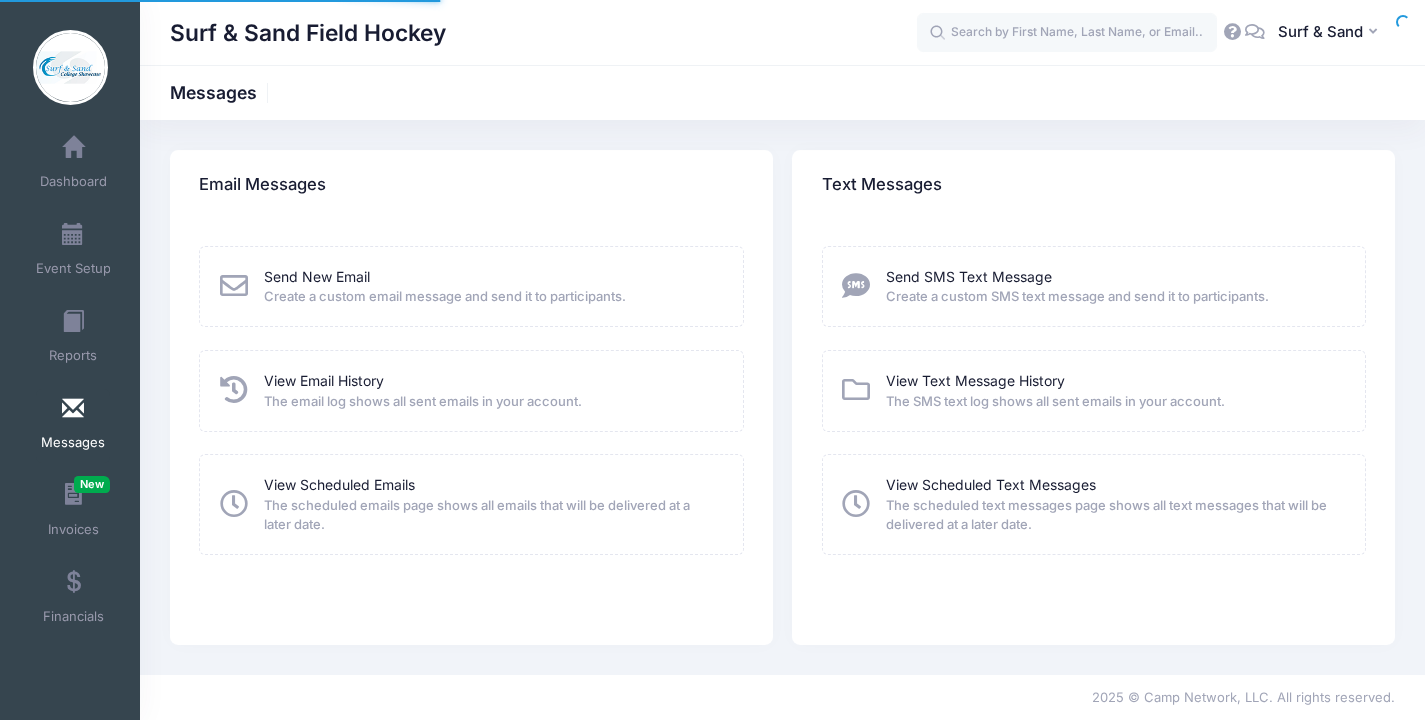 scroll, scrollTop: 0, scrollLeft: 0, axis: both 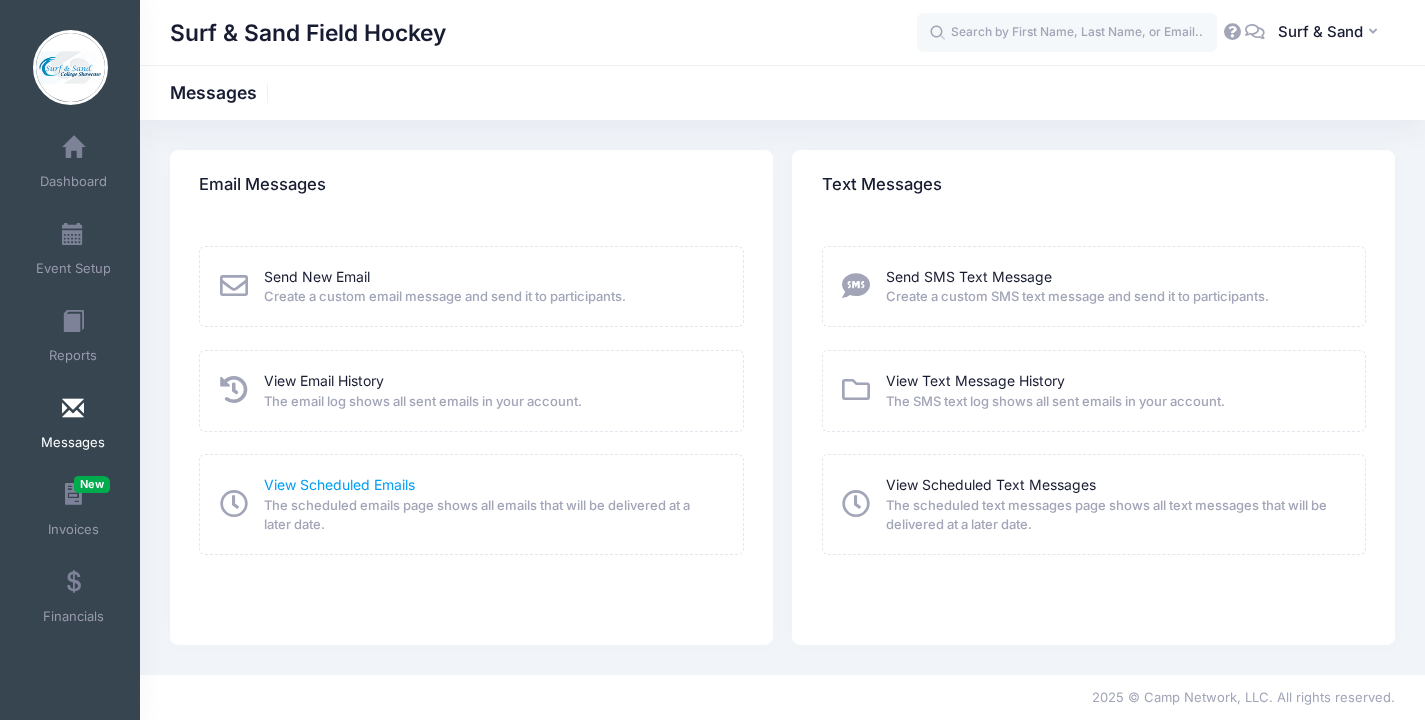 click on "View Scheduled Emails" at bounding box center (339, 484) 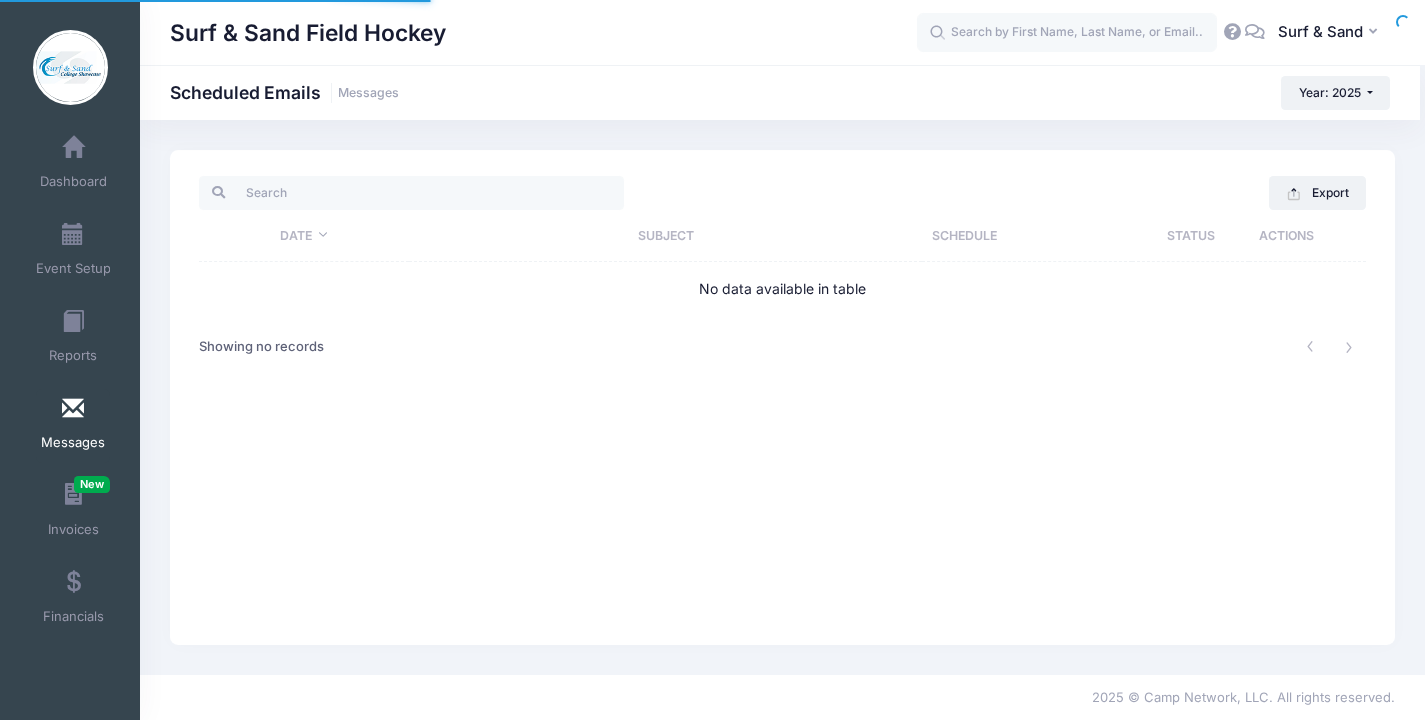 scroll, scrollTop: 0, scrollLeft: 0, axis: both 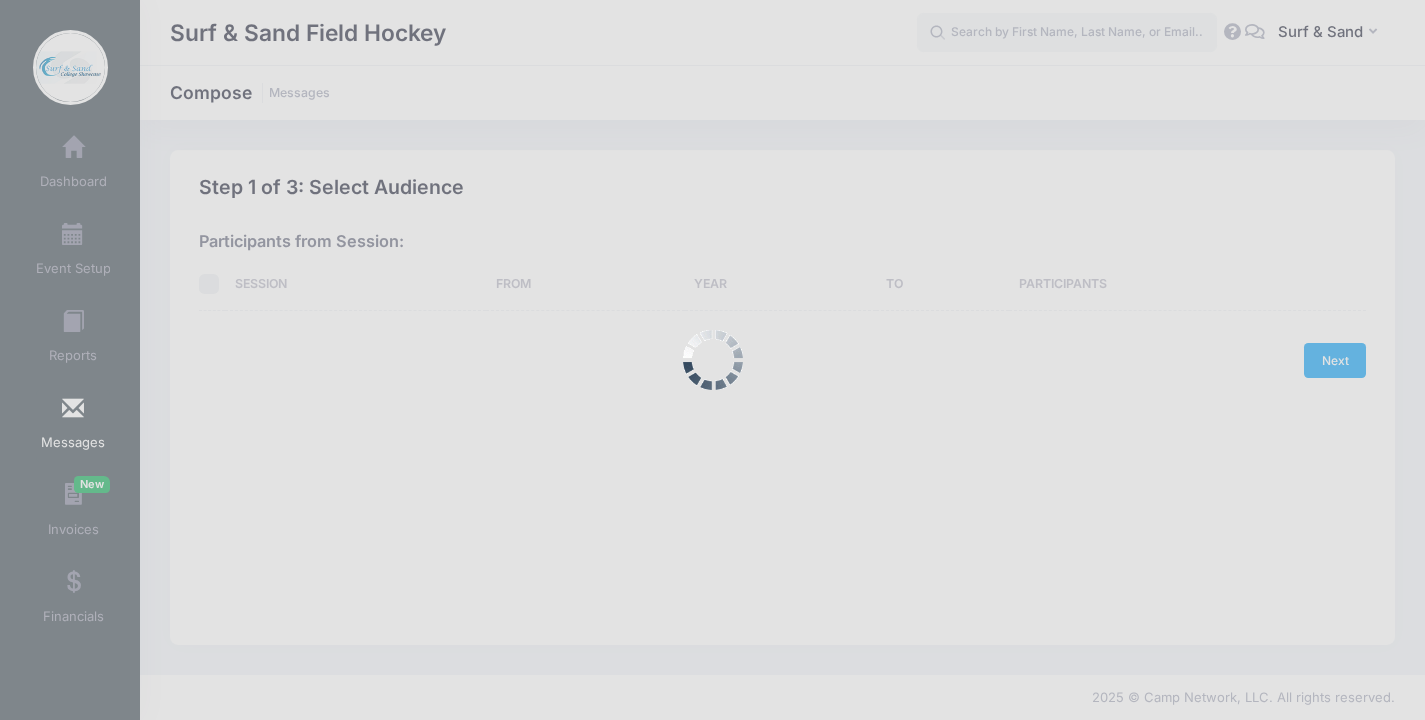 select on "2025" 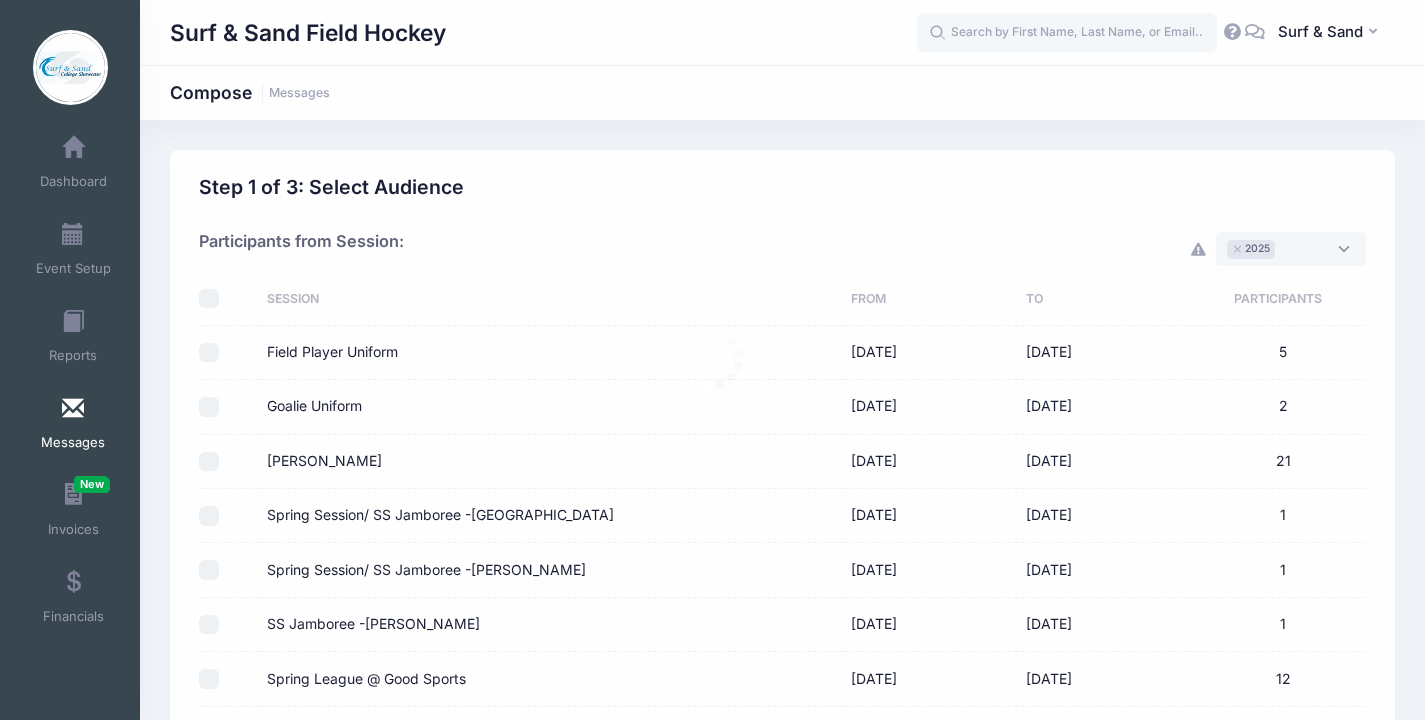 scroll, scrollTop: 19, scrollLeft: 0, axis: vertical 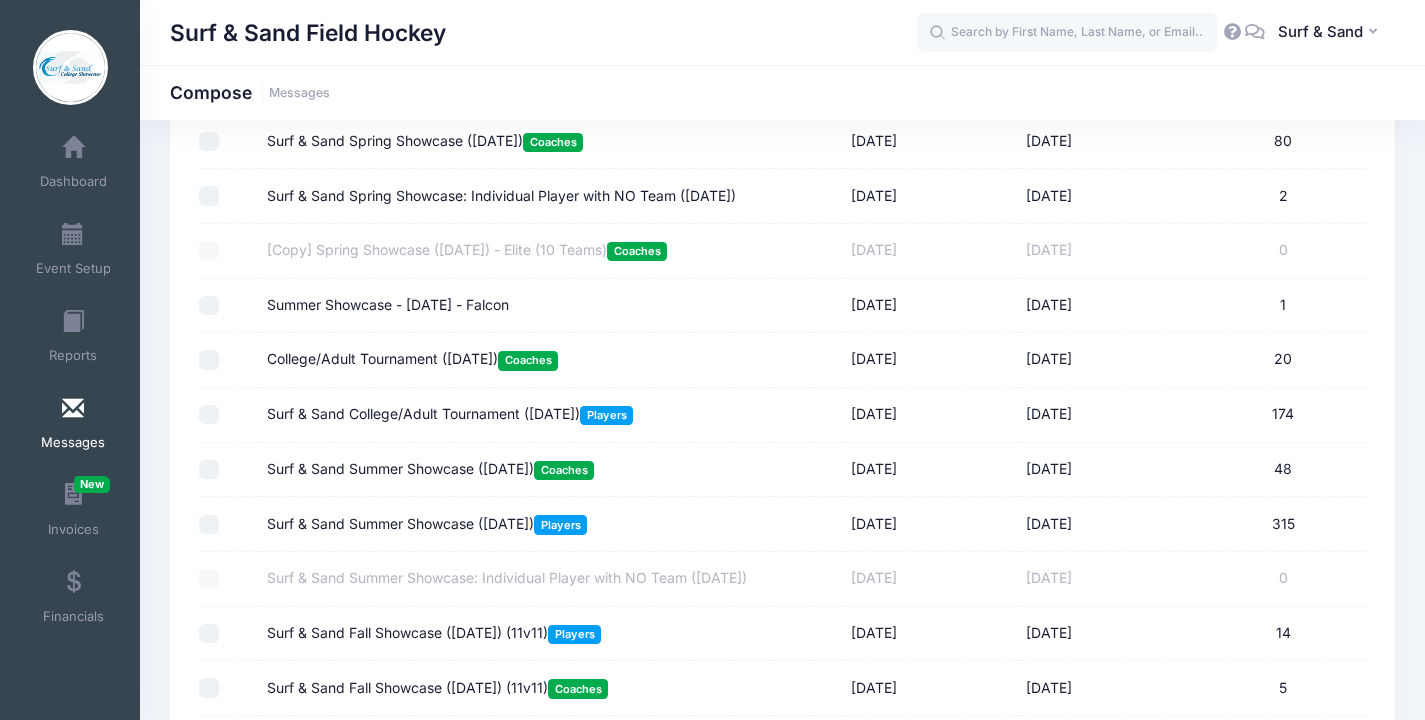 click on "Surf & Sand College/Adult Tournament (July 19, 2025)  Players" at bounding box center (450, 414) 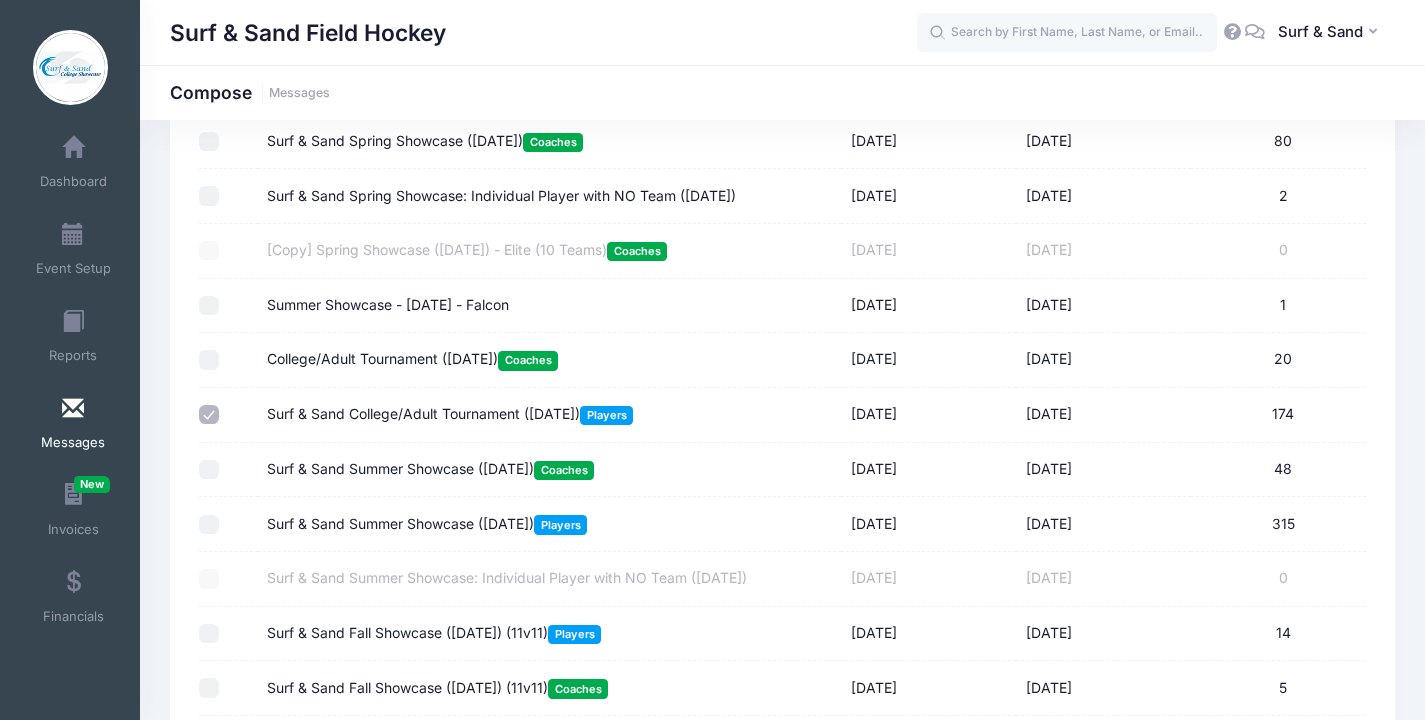 click on "Surf & Sand Summer Showcase (July 19, 2025)  Coaches" at bounding box center (430, 469) 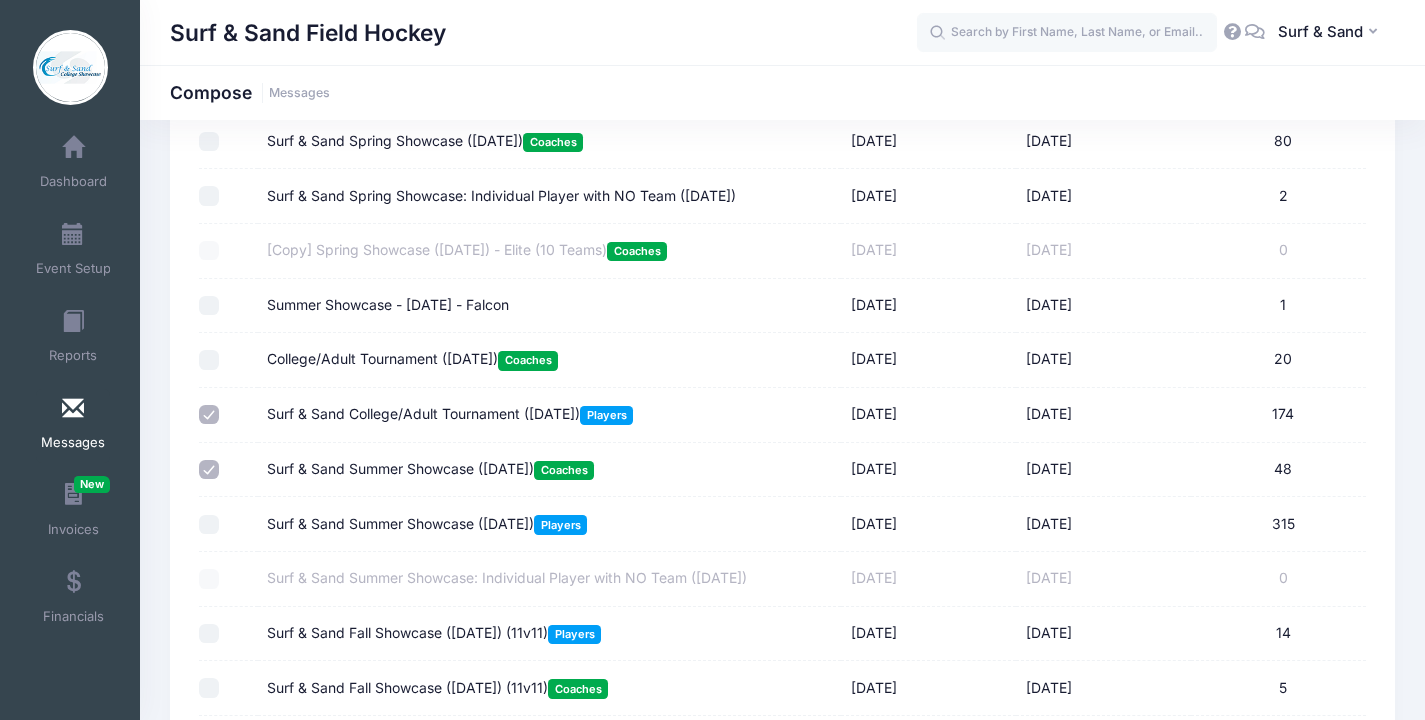 click on "Surf & Sand Summer Showcase (July 19, 2025)  Players" at bounding box center (549, 524) 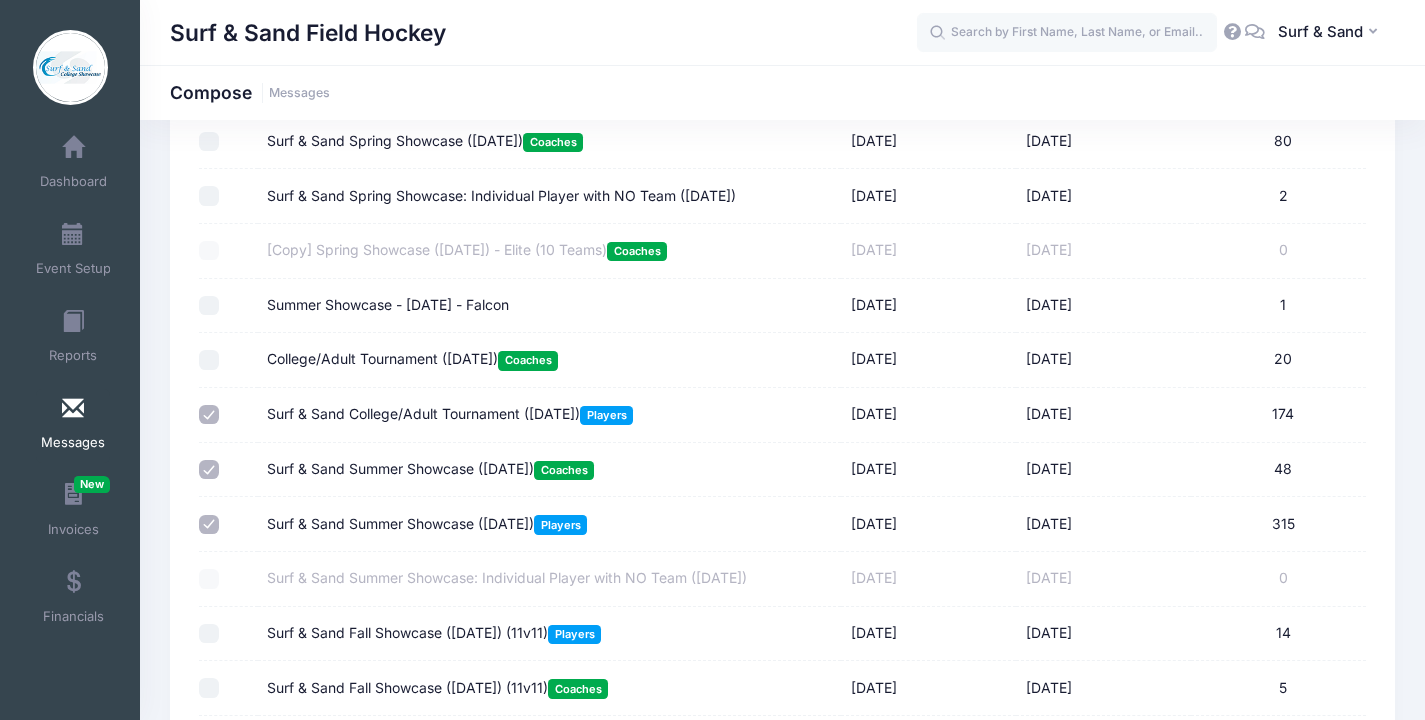 click on "College/Adult Tournament  (July 19, 2025)  Coaches" at bounding box center [412, 359] 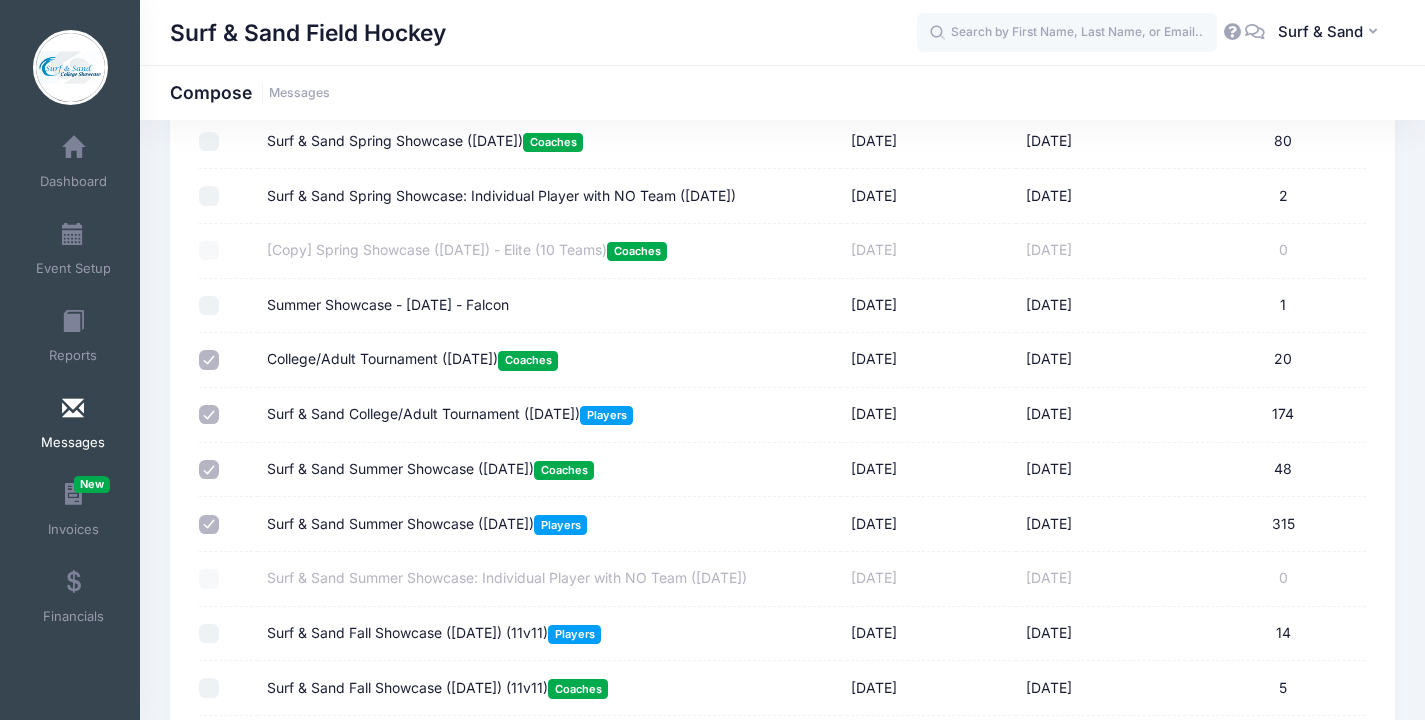 scroll, scrollTop: 2436, scrollLeft: 0, axis: vertical 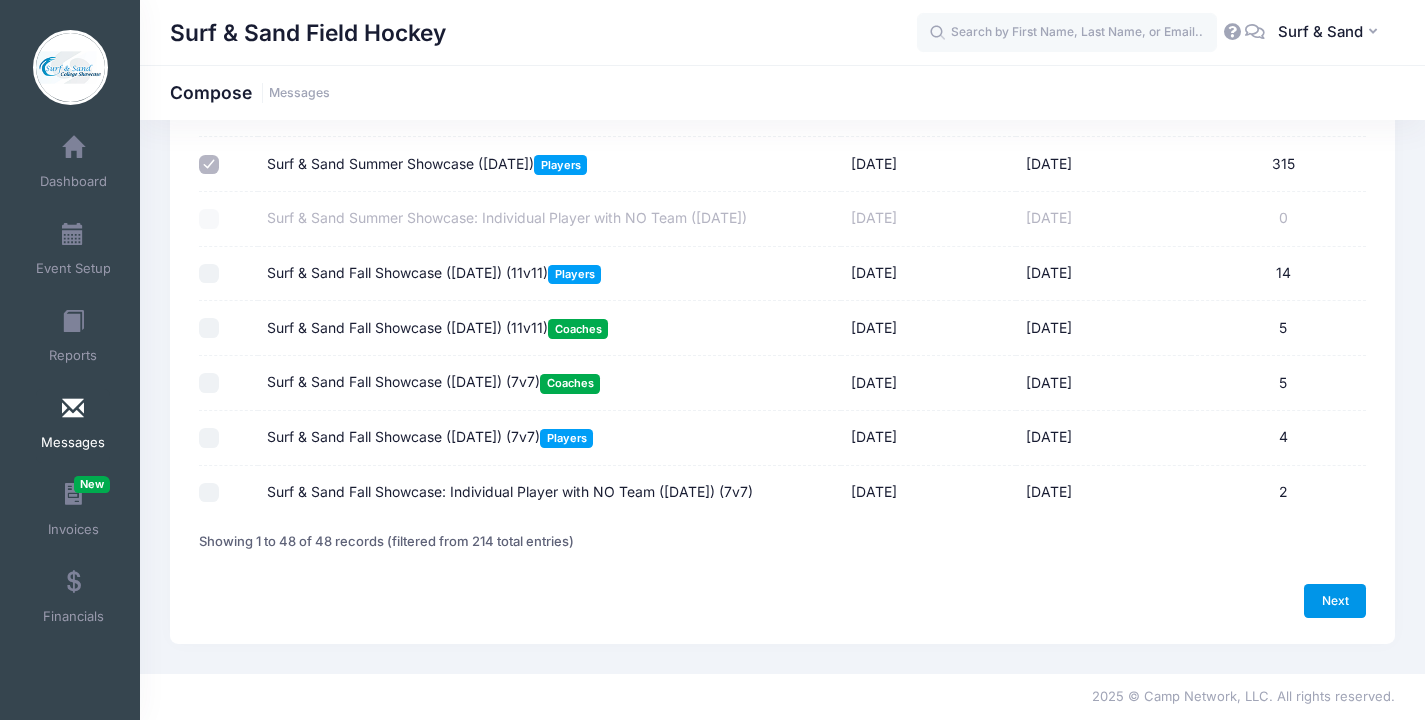 click on "Next" at bounding box center [1335, 601] 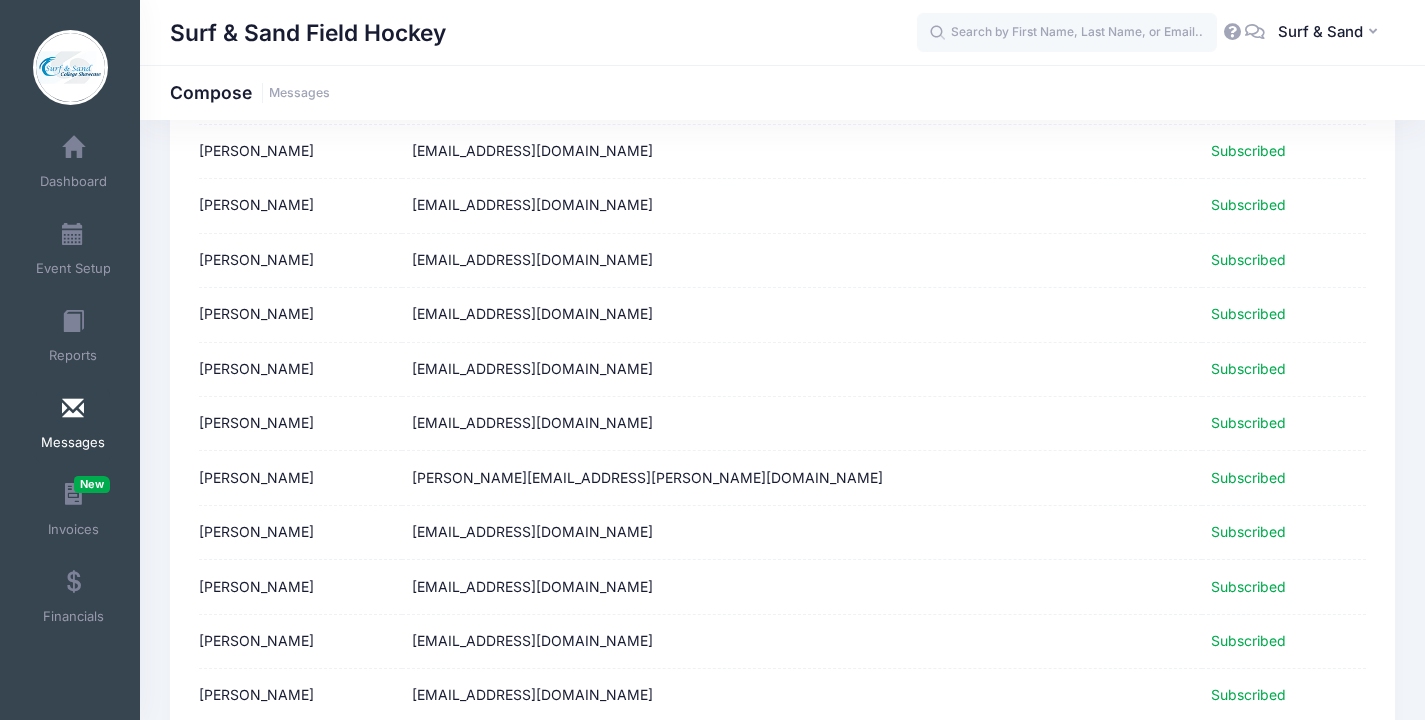 scroll, scrollTop: 2519, scrollLeft: 0, axis: vertical 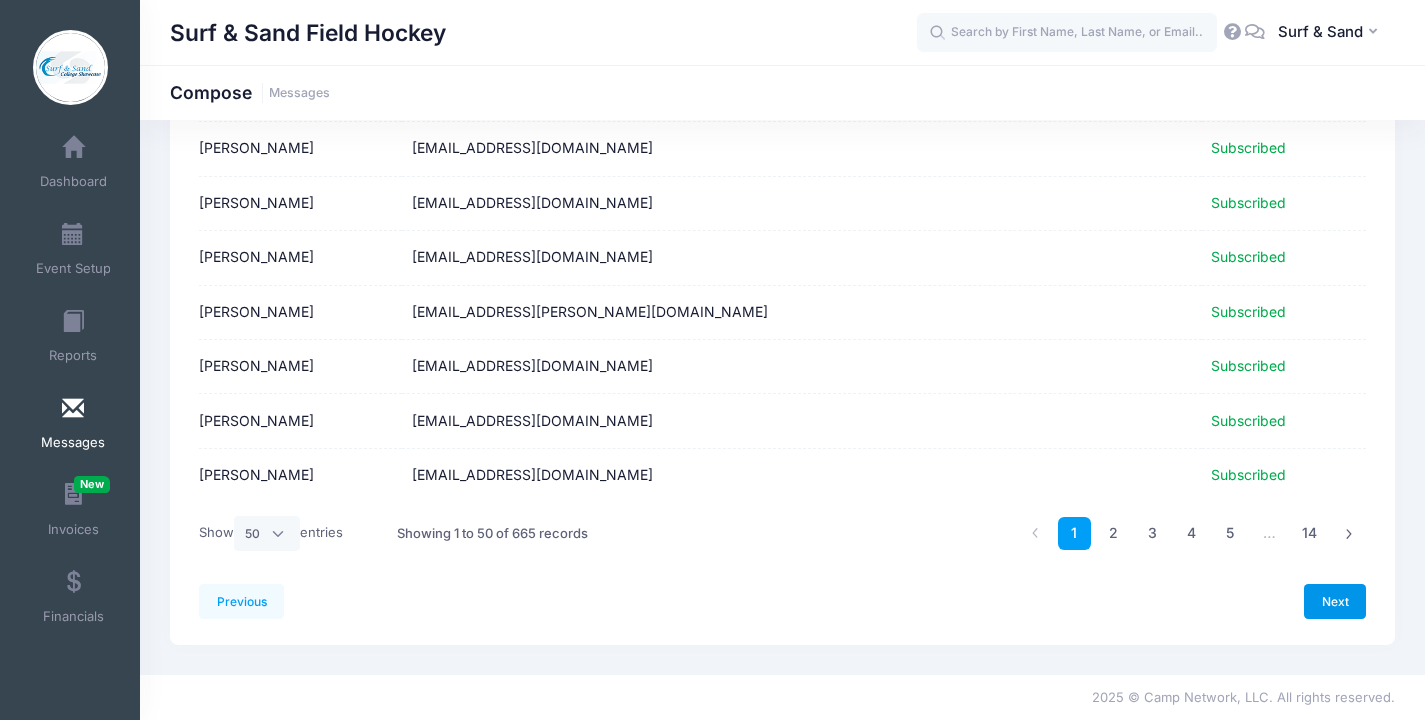 click on "Next" at bounding box center (1335, 601) 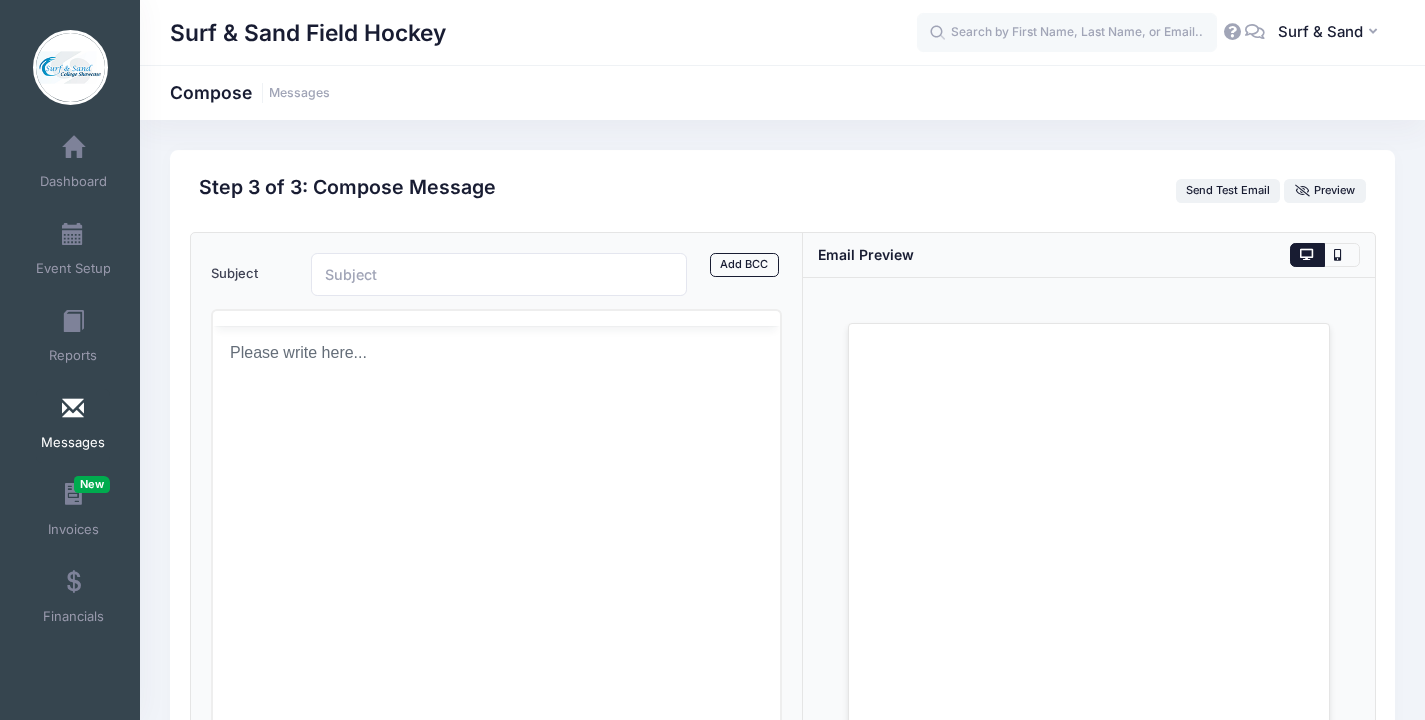 scroll, scrollTop: 0, scrollLeft: 0, axis: both 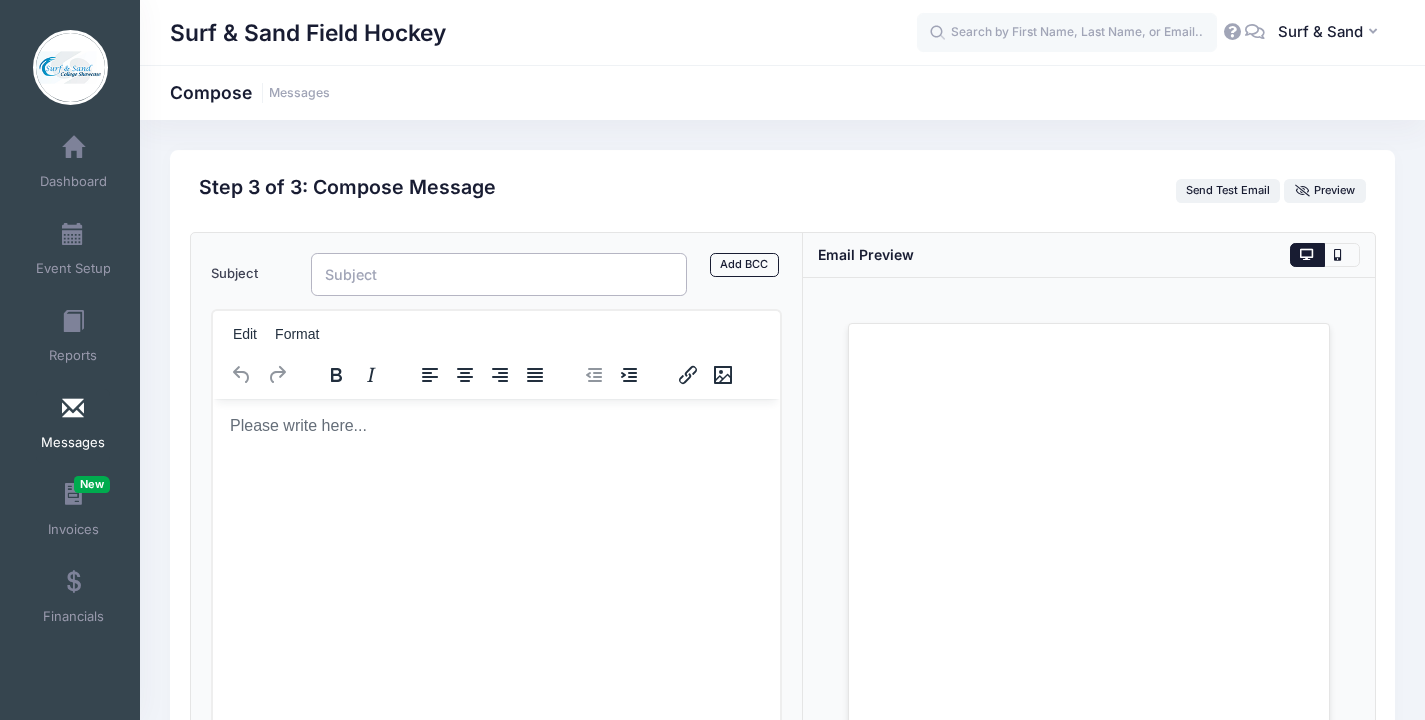 click on "Subject" at bounding box center (499, 274) 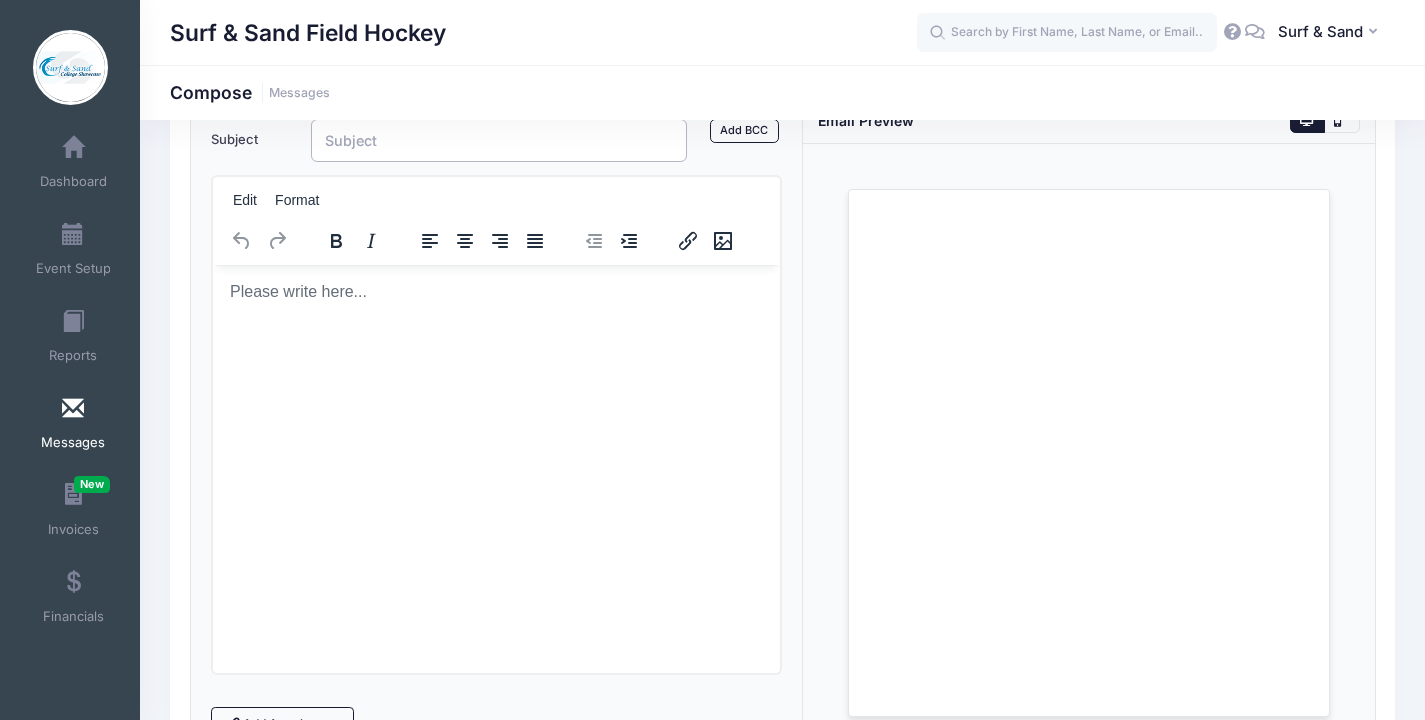 scroll, scrollTop: 23, scrollLeft: 0, axis: vertical 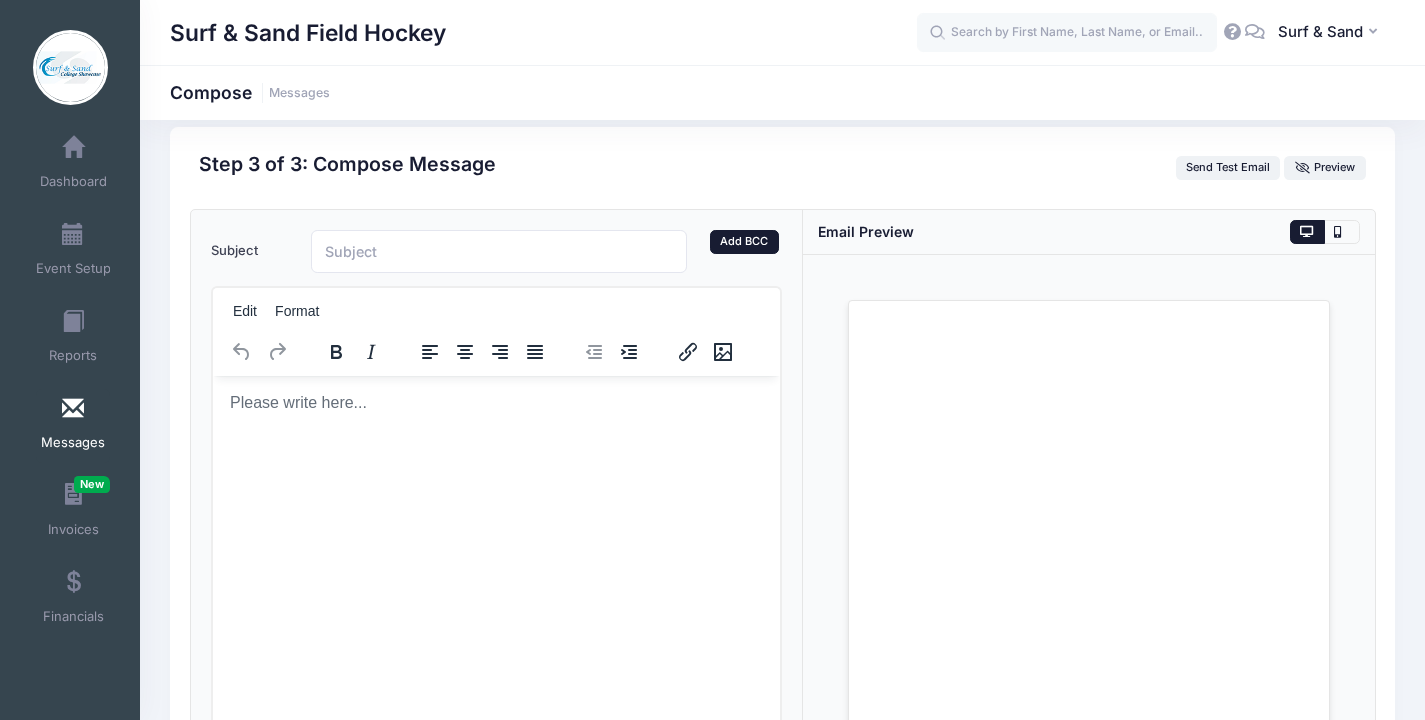 click on "Add BCC" at bounding box center (744, 242) 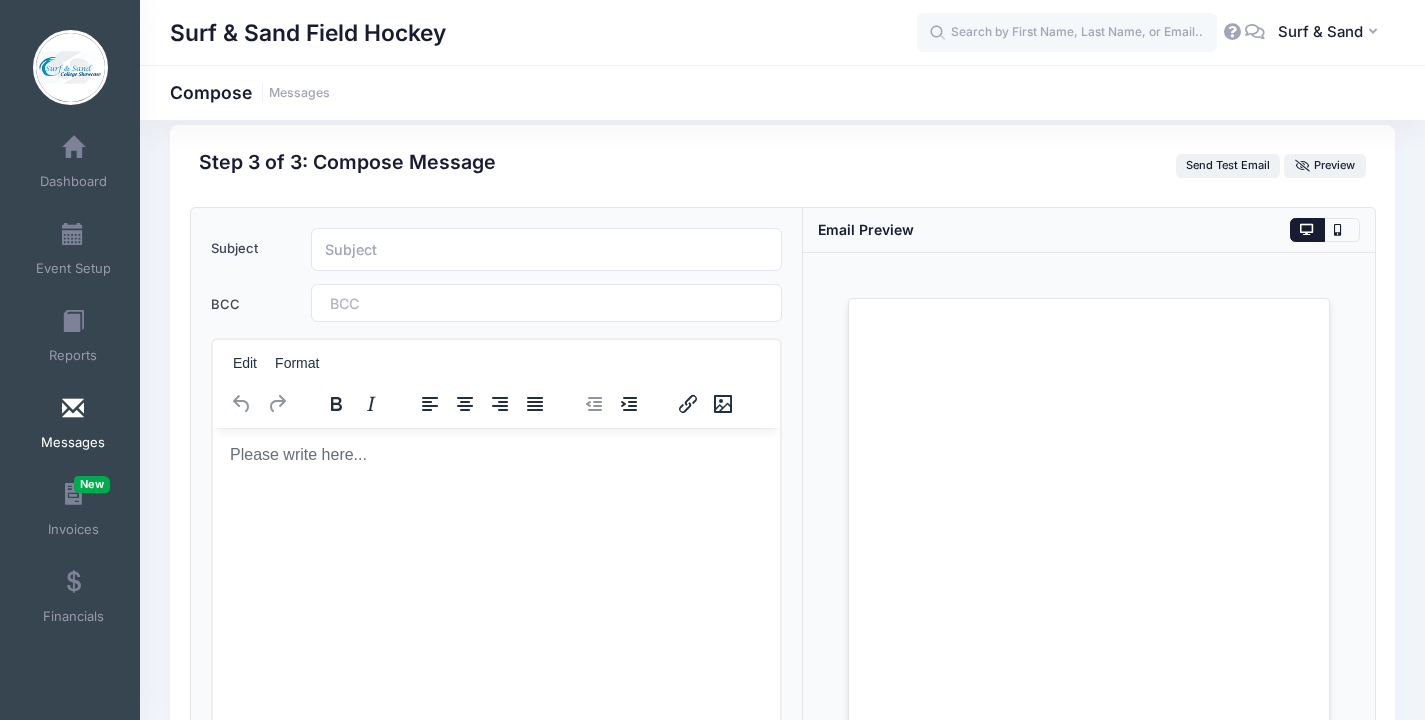 scroll, scrollTop: 0, scrollLeft: 0, axis: both 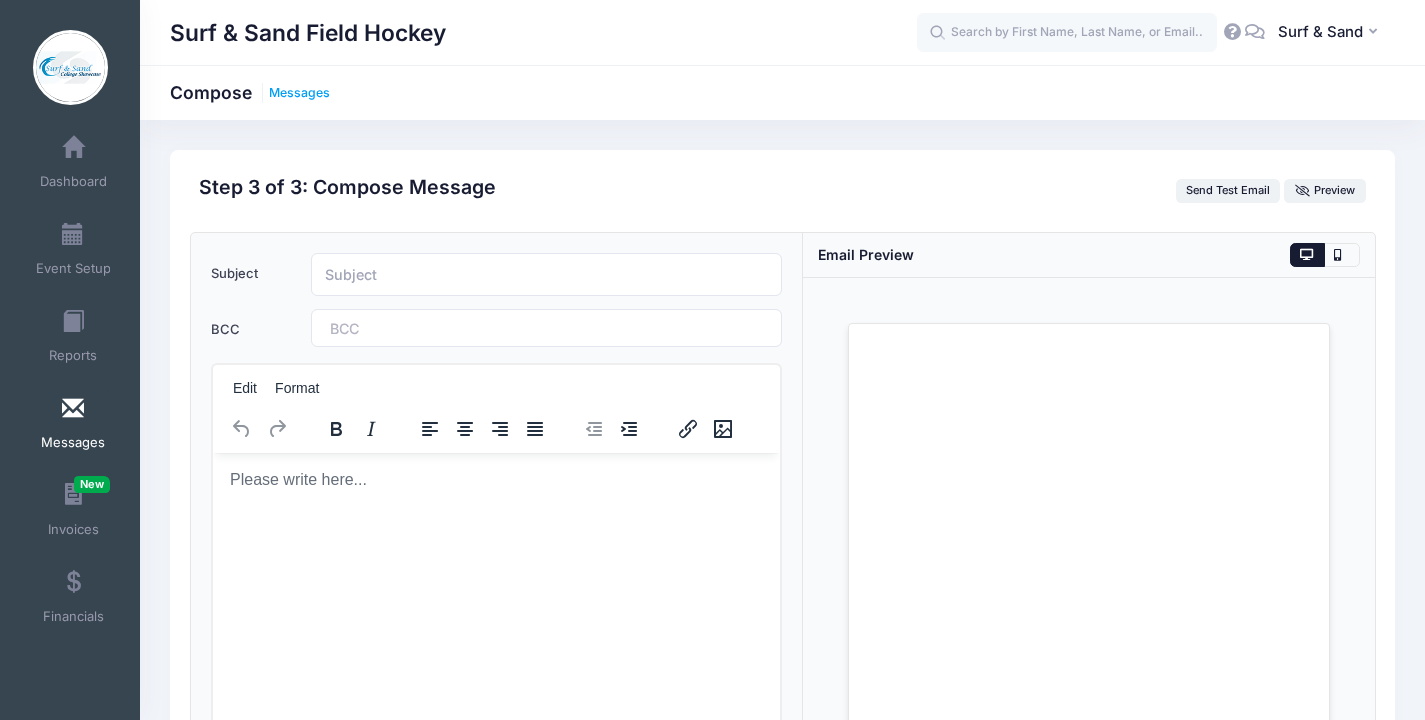 click on "Messages" at bounding box center (299, 93) 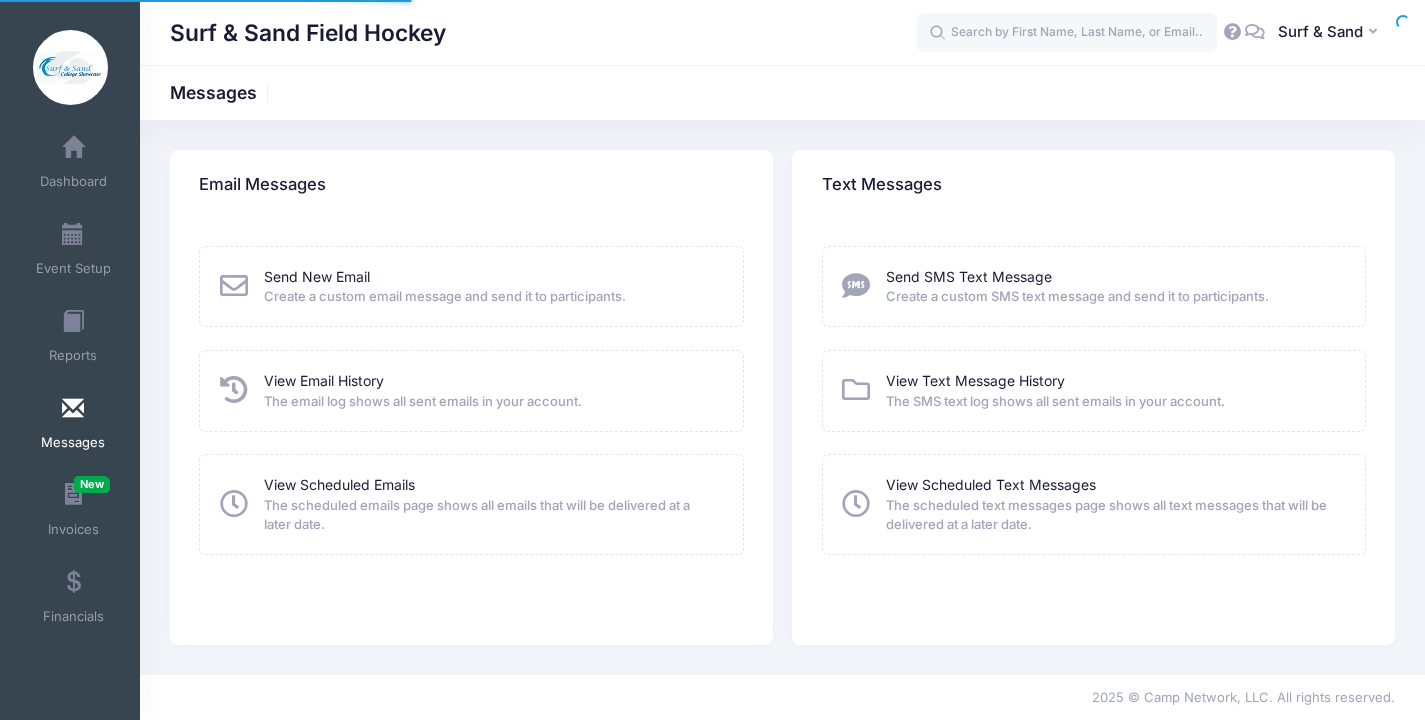 scroll, scrollTop: 0, scrollLeft: 0, axis: both 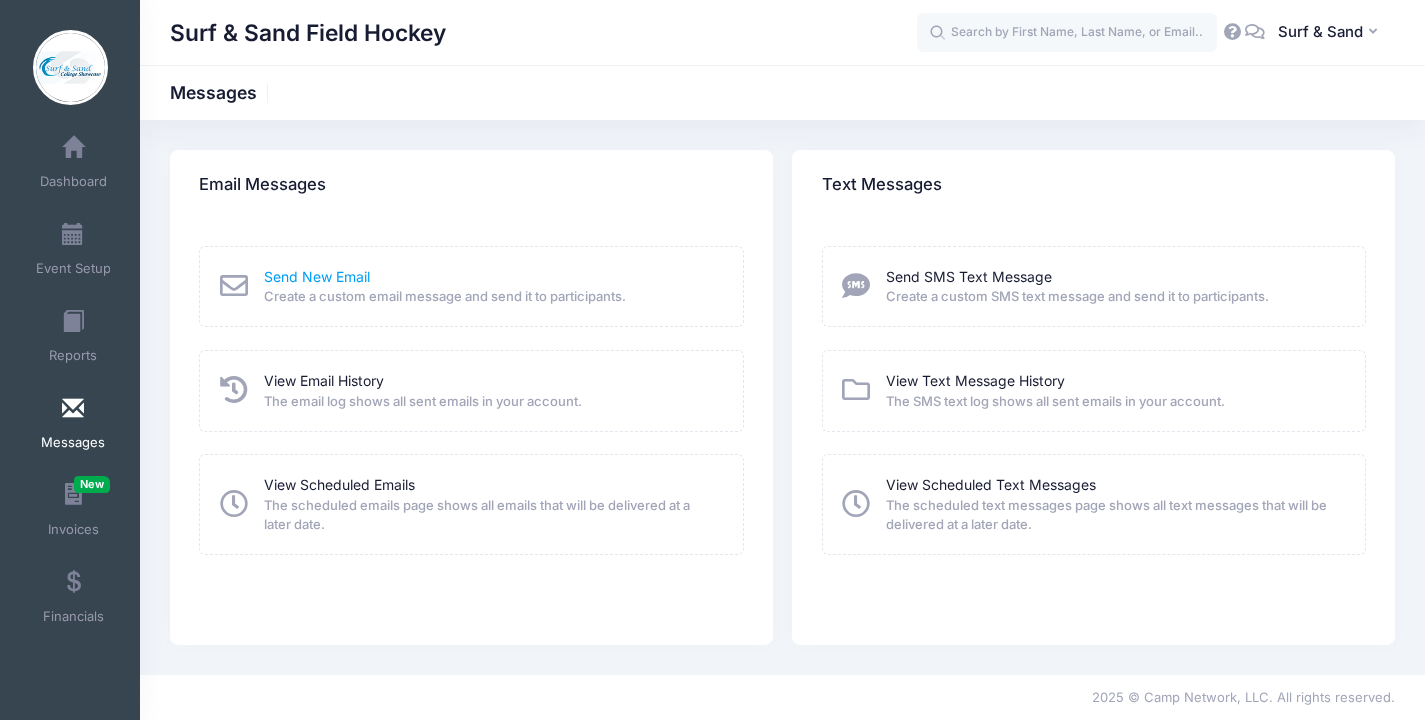 click on "Send New Email" at bounding box center (317, 276) 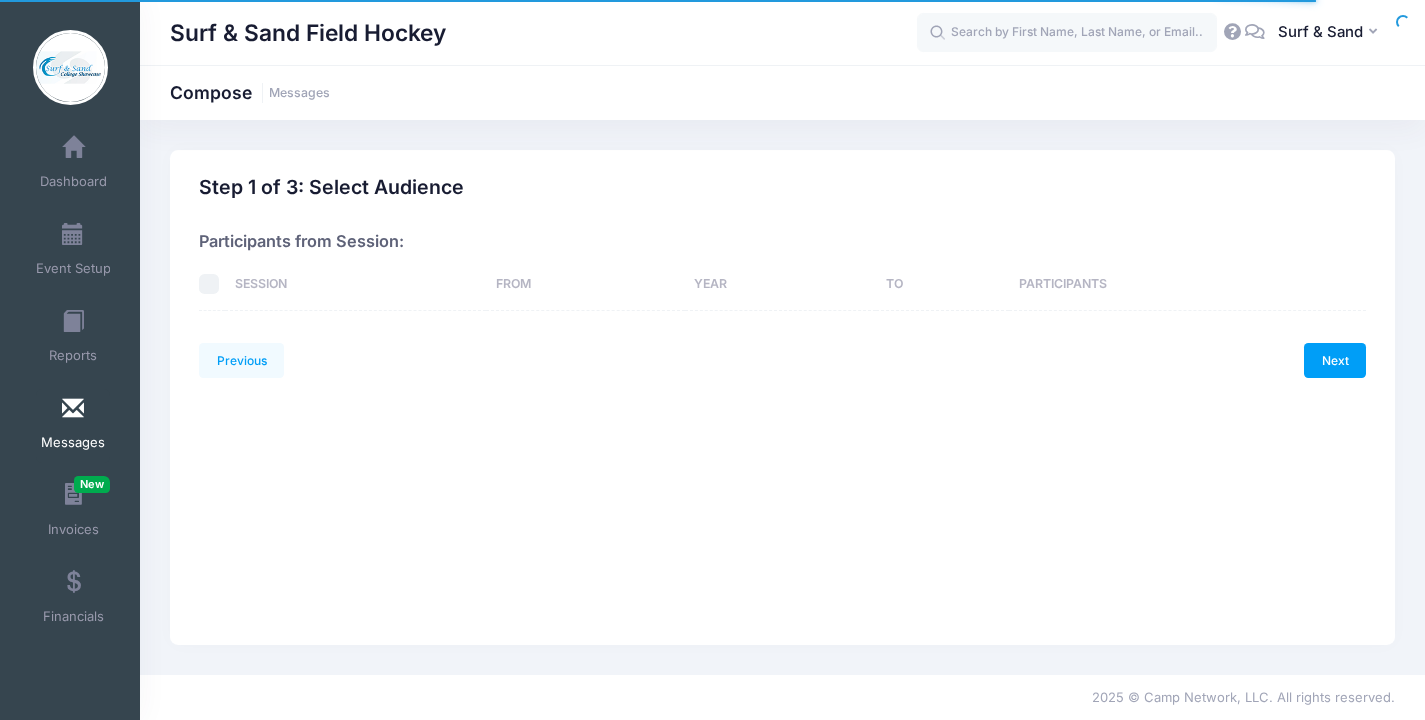 scroll, scrollTop: 0, scrollLeft: 0, axis: both 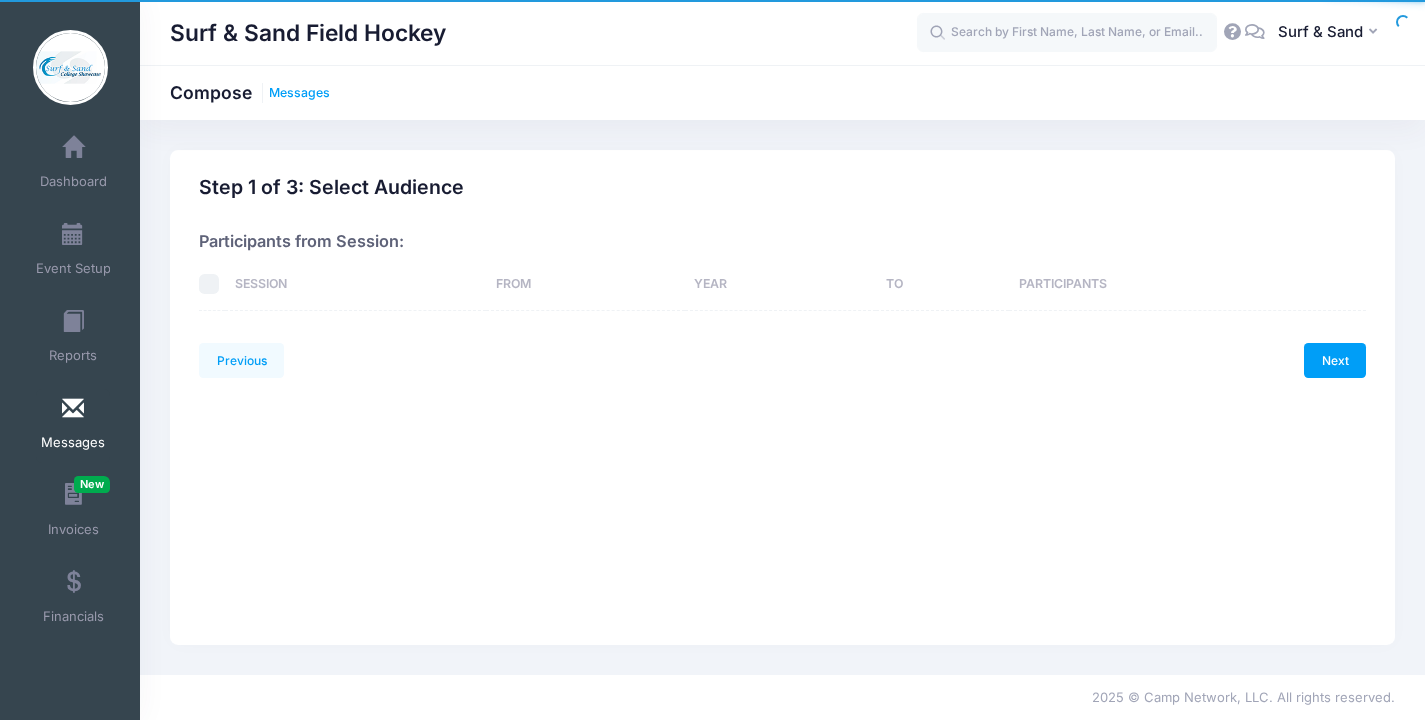 click on "Messages" at bounding box center (299, 93) 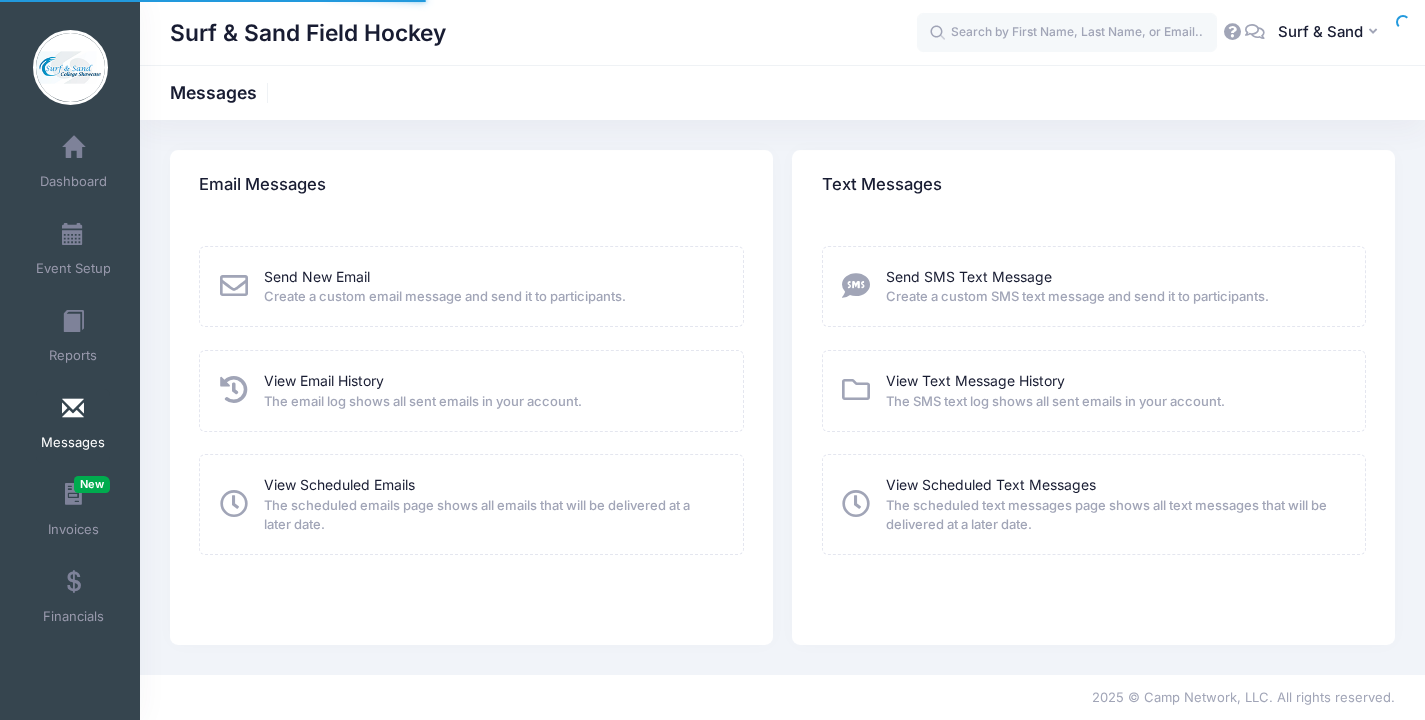 scroll, scrollTop: 0, scrollLeft: 0, axis: both 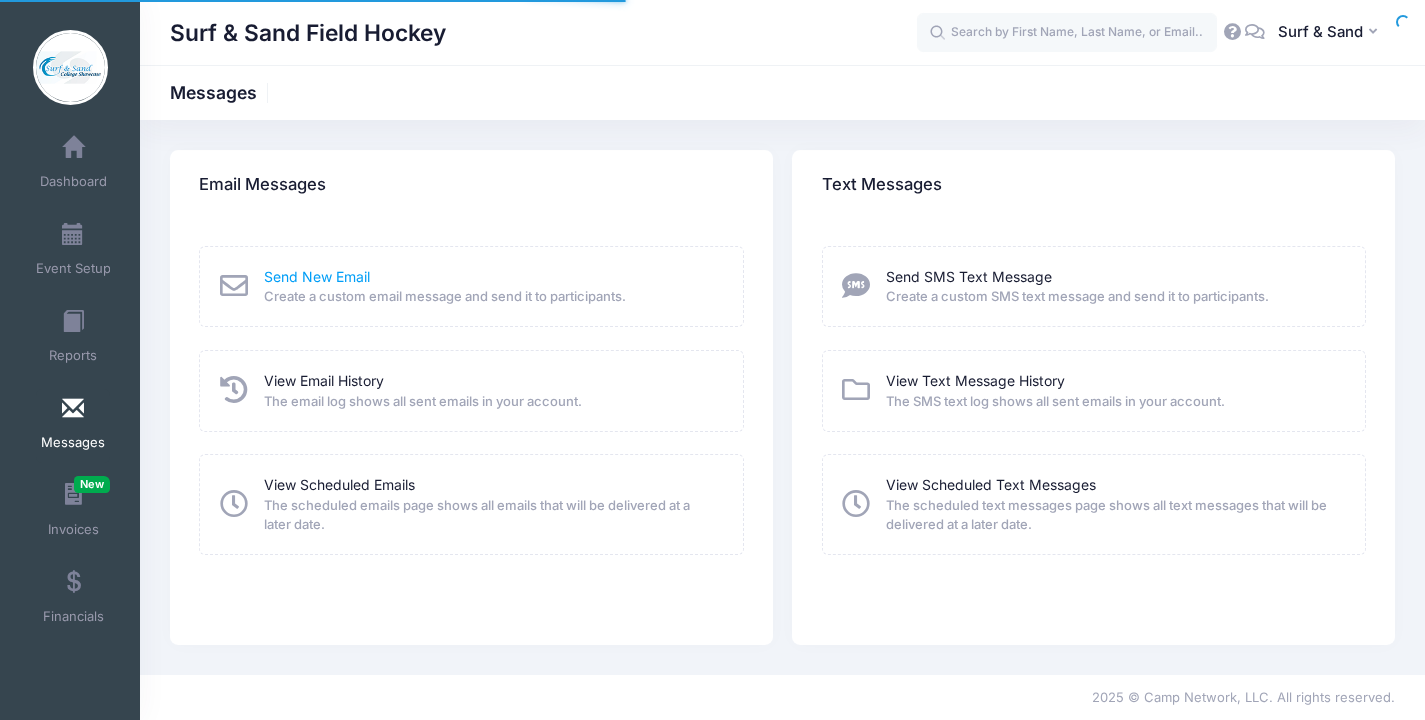 click on "Send New Email" at bounding box center [317, 276] 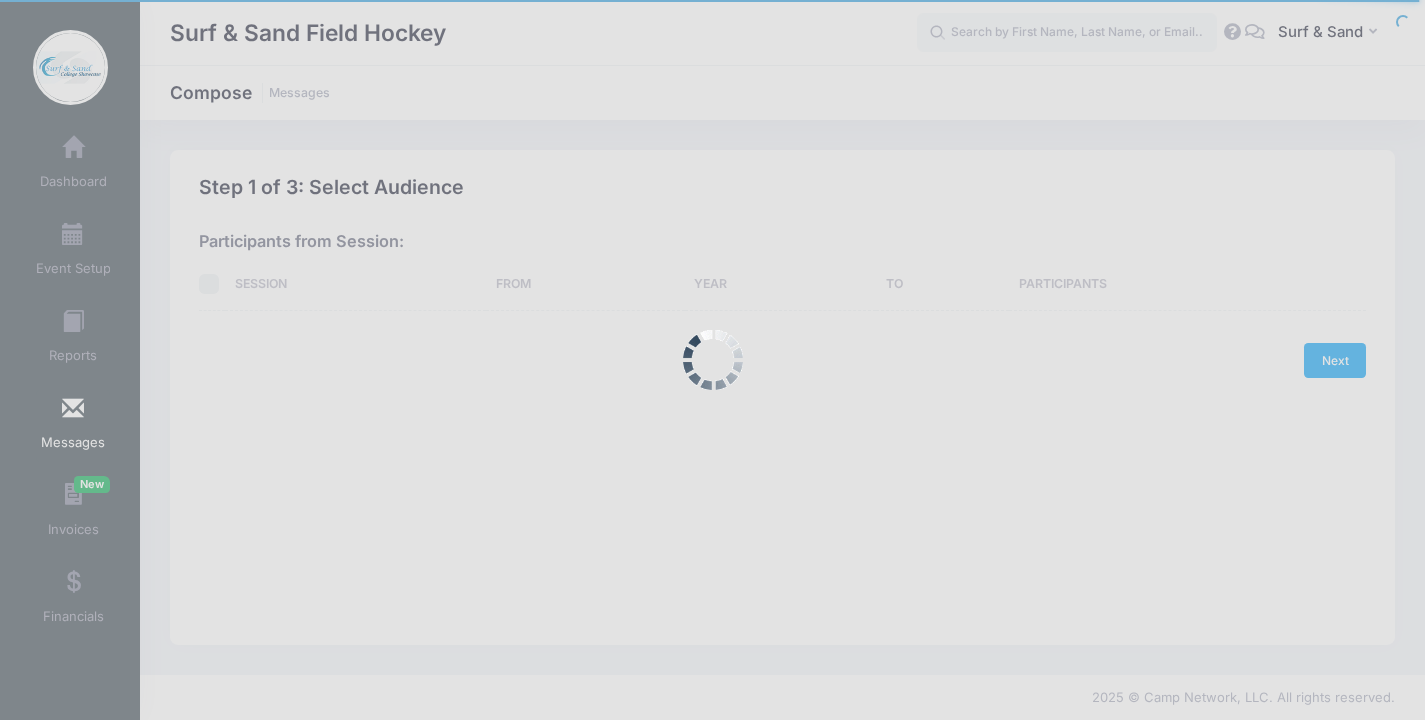 scroll, scrollTop: 0, scrollLeft: 0, axis: both 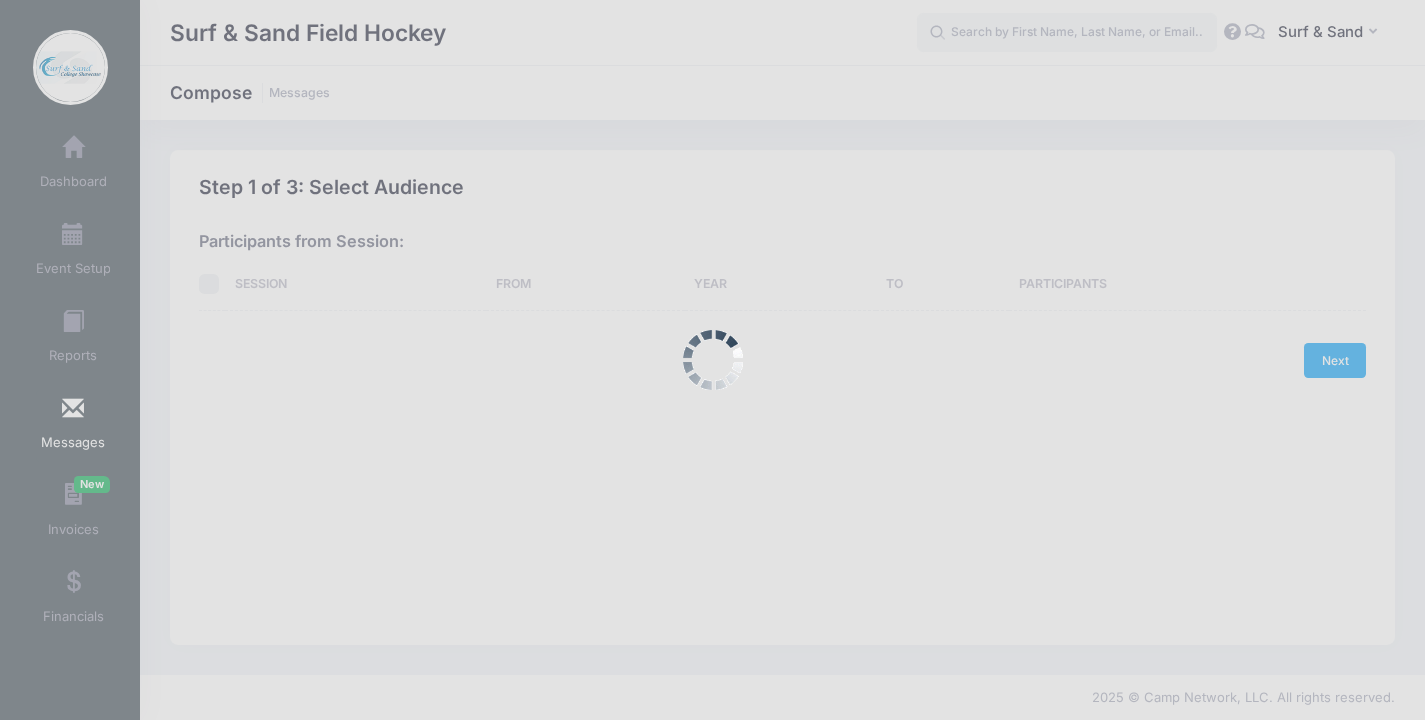 select on "2025" 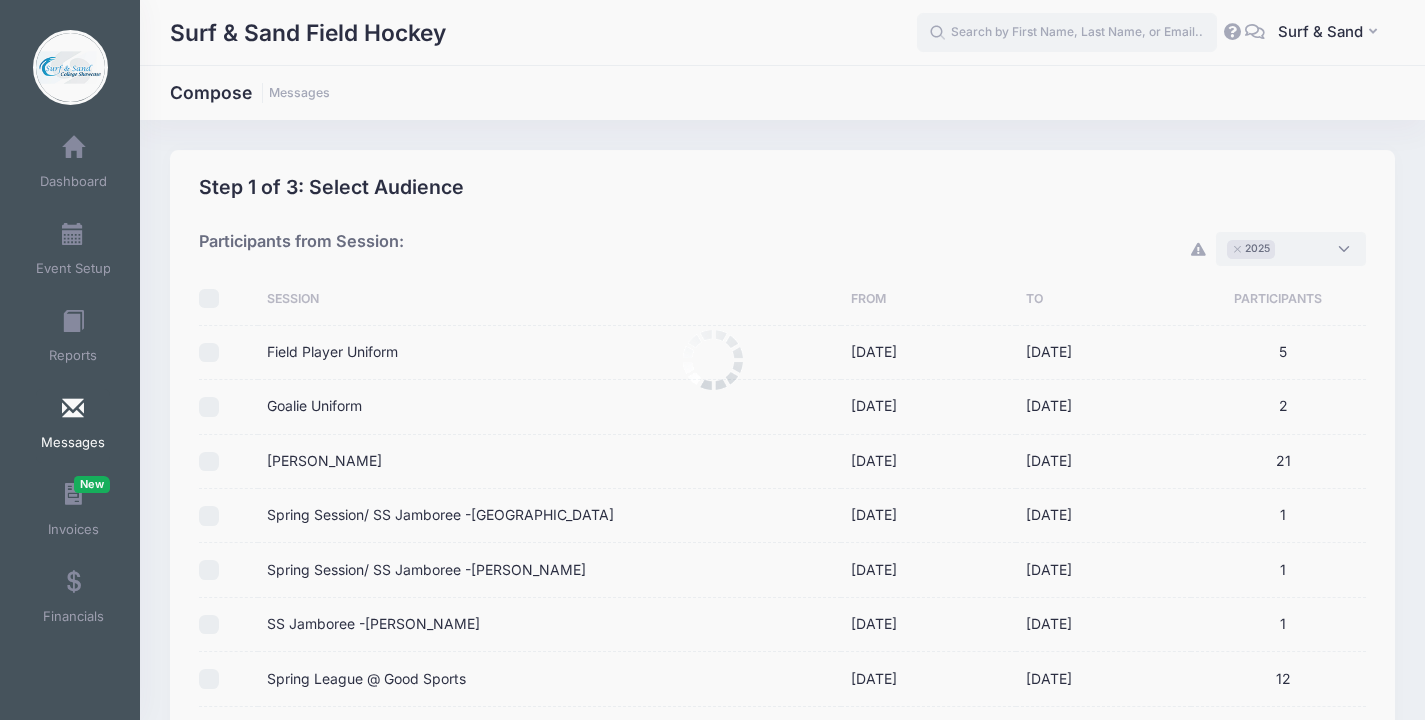 scroll, scrollTop: 19, scrollLeft: 0, axis: vertical 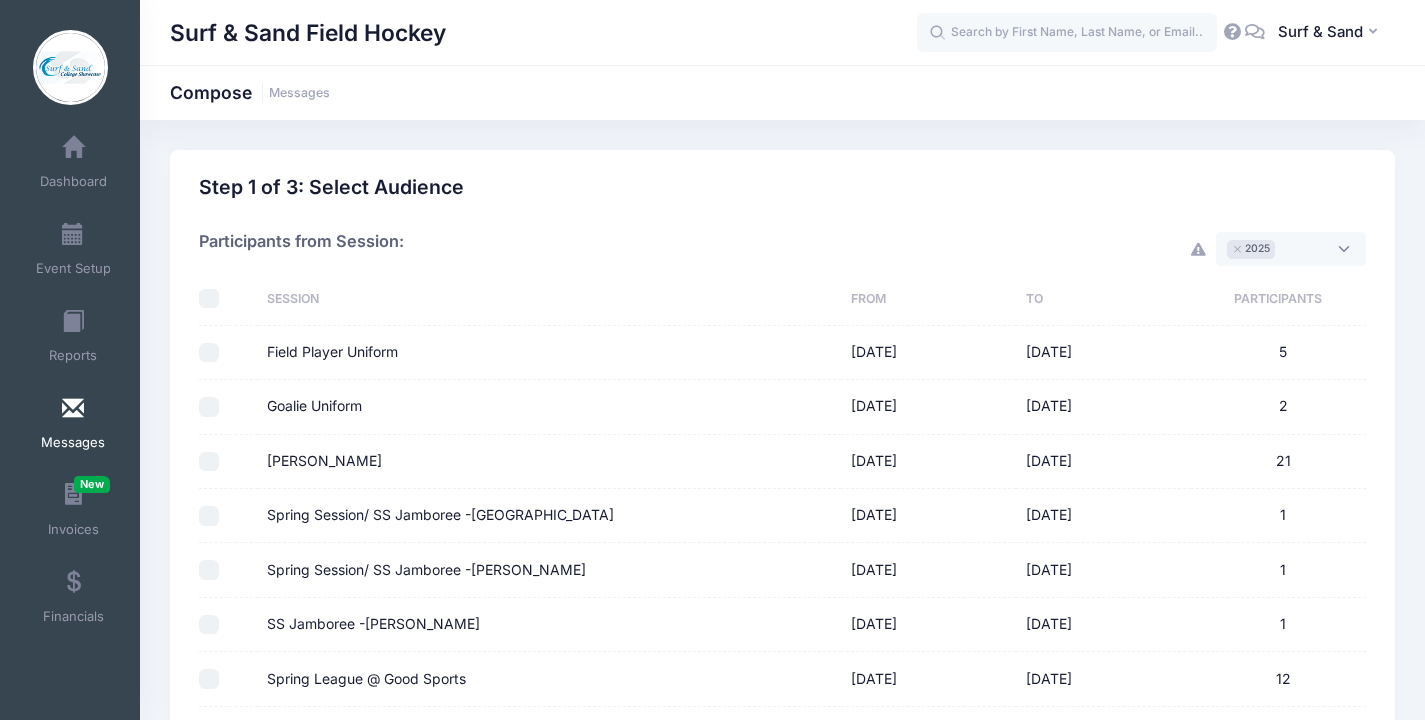 click on "Goalie Uniform" at bounding box center (314, 406) 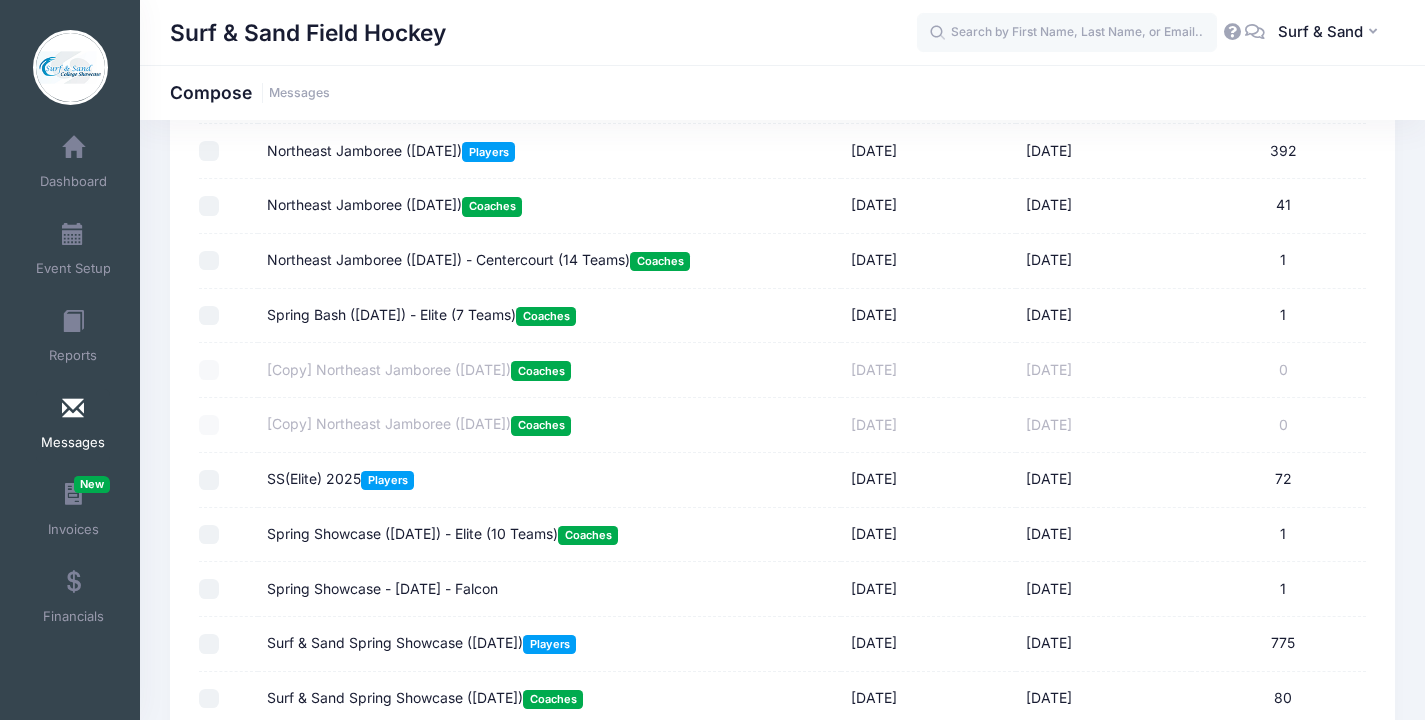 scroll, scrollTop: 2436, scrollLeft: 0, axis: vertical 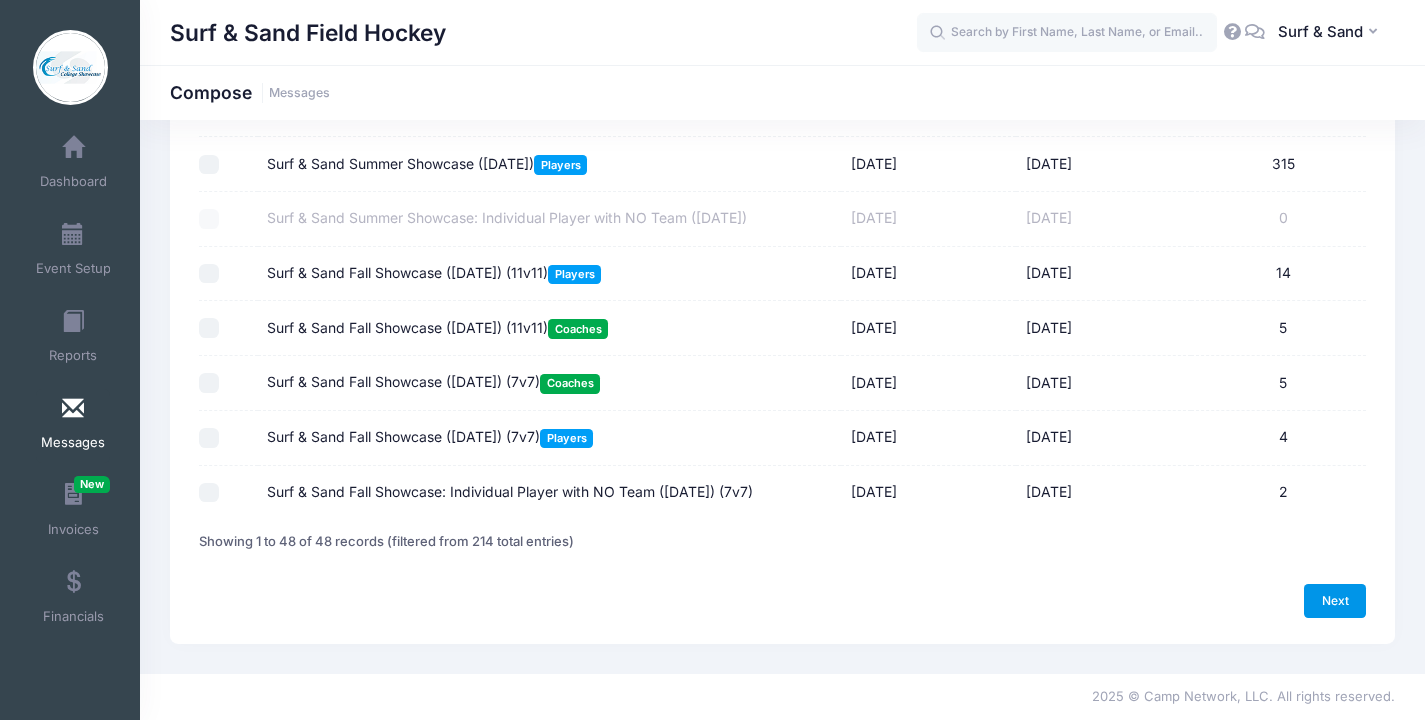 click on "Next" at bounding box center [1335, 601] 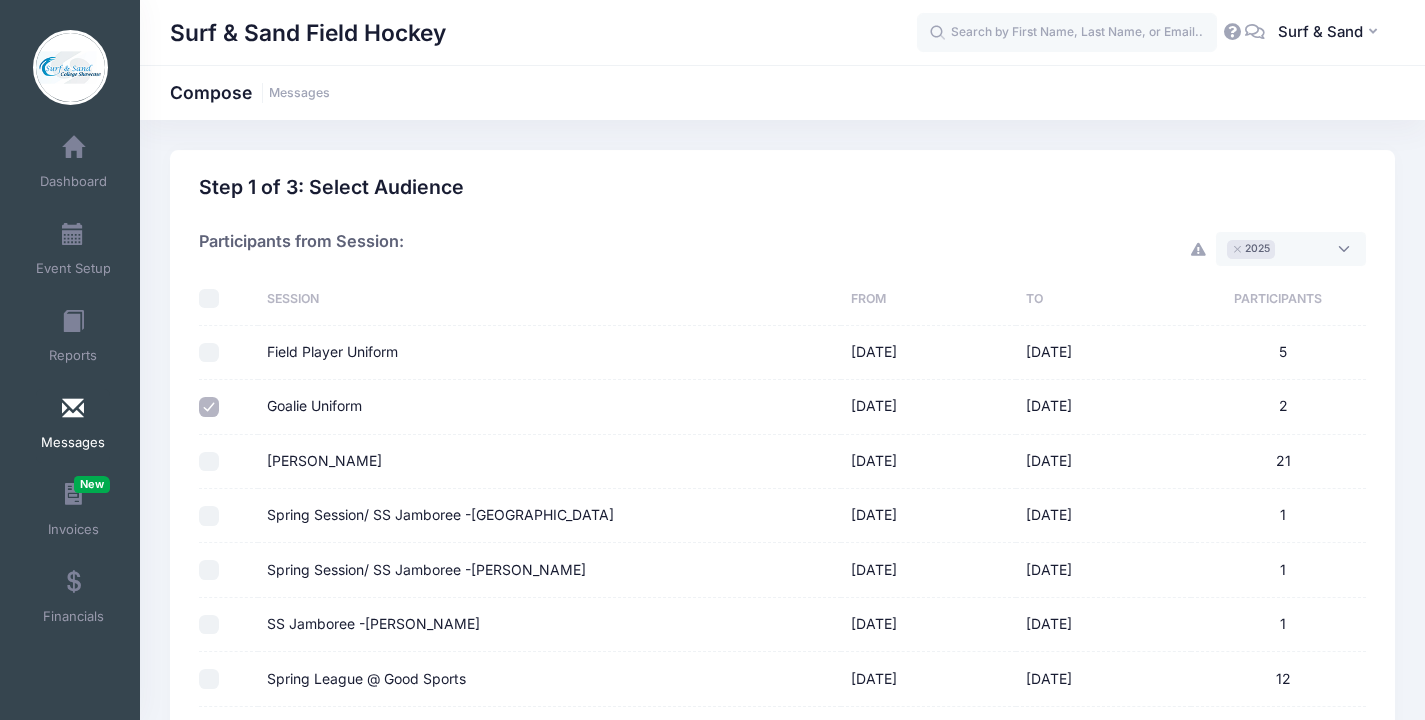 select on "50" 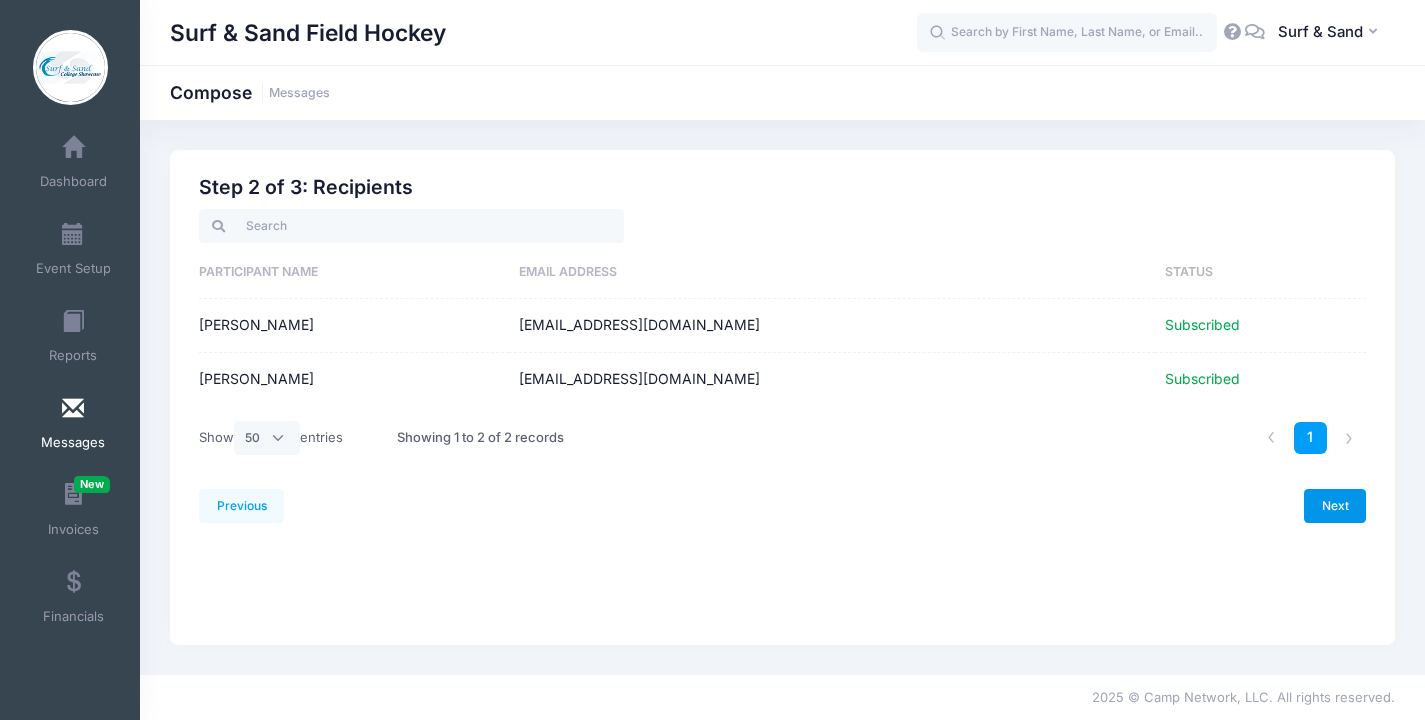 click on "Next" at bounding box center (1335, 506) 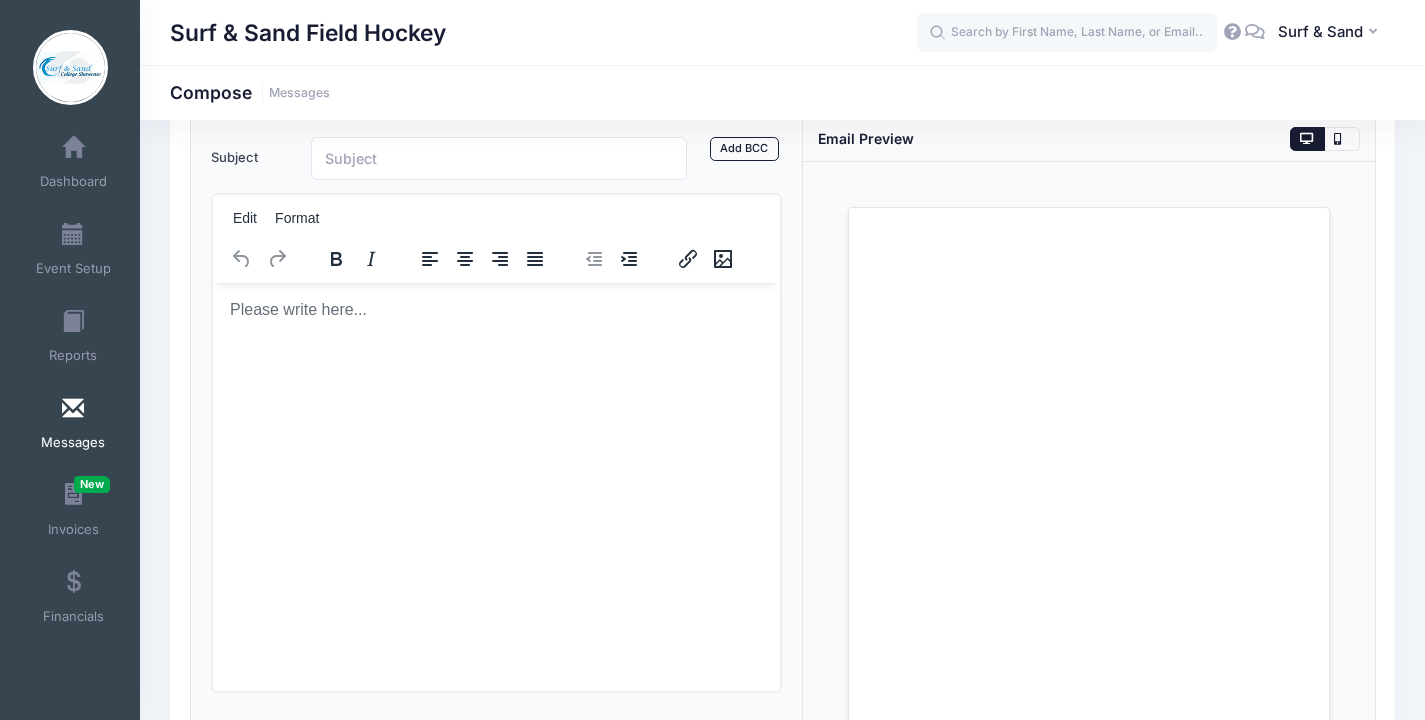 scroll, scrollTop: 332, scrollLeft: 0, axis: vertical 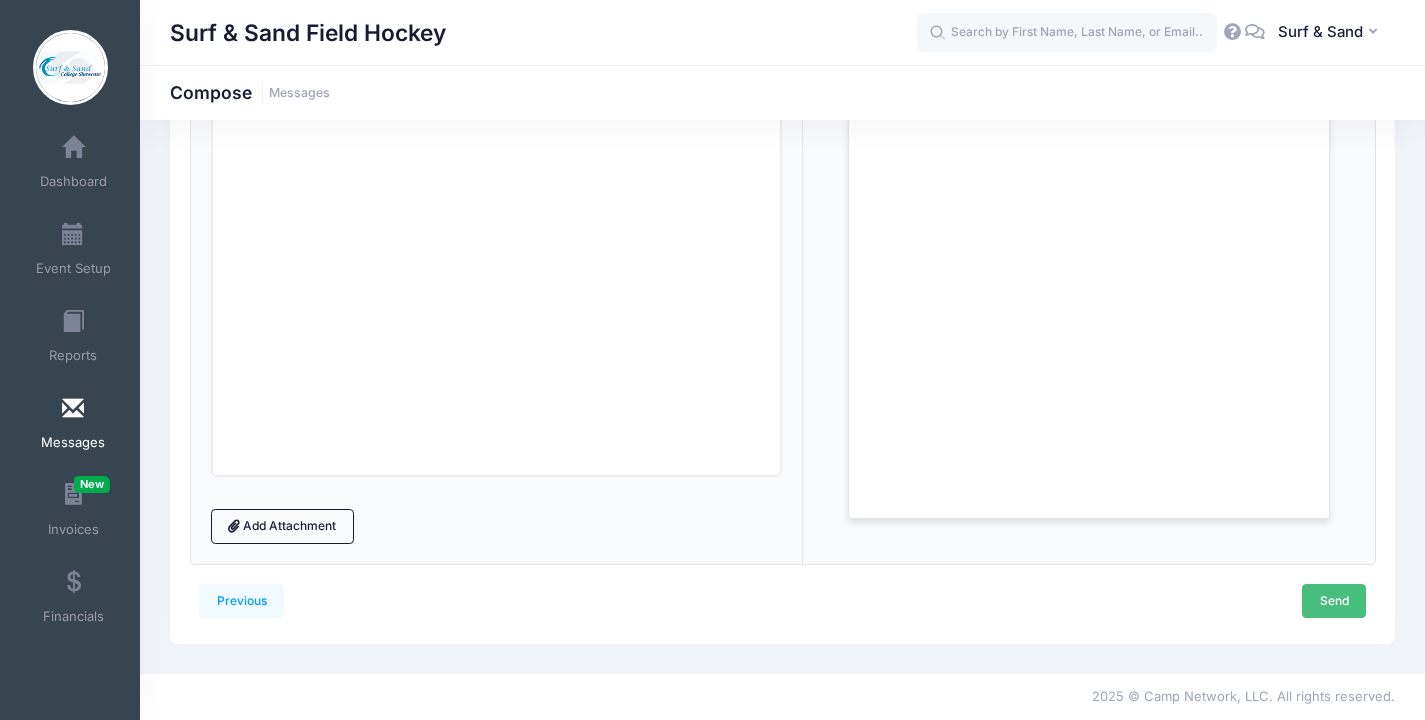 click on "Send" at bounding box center (1334, 601) 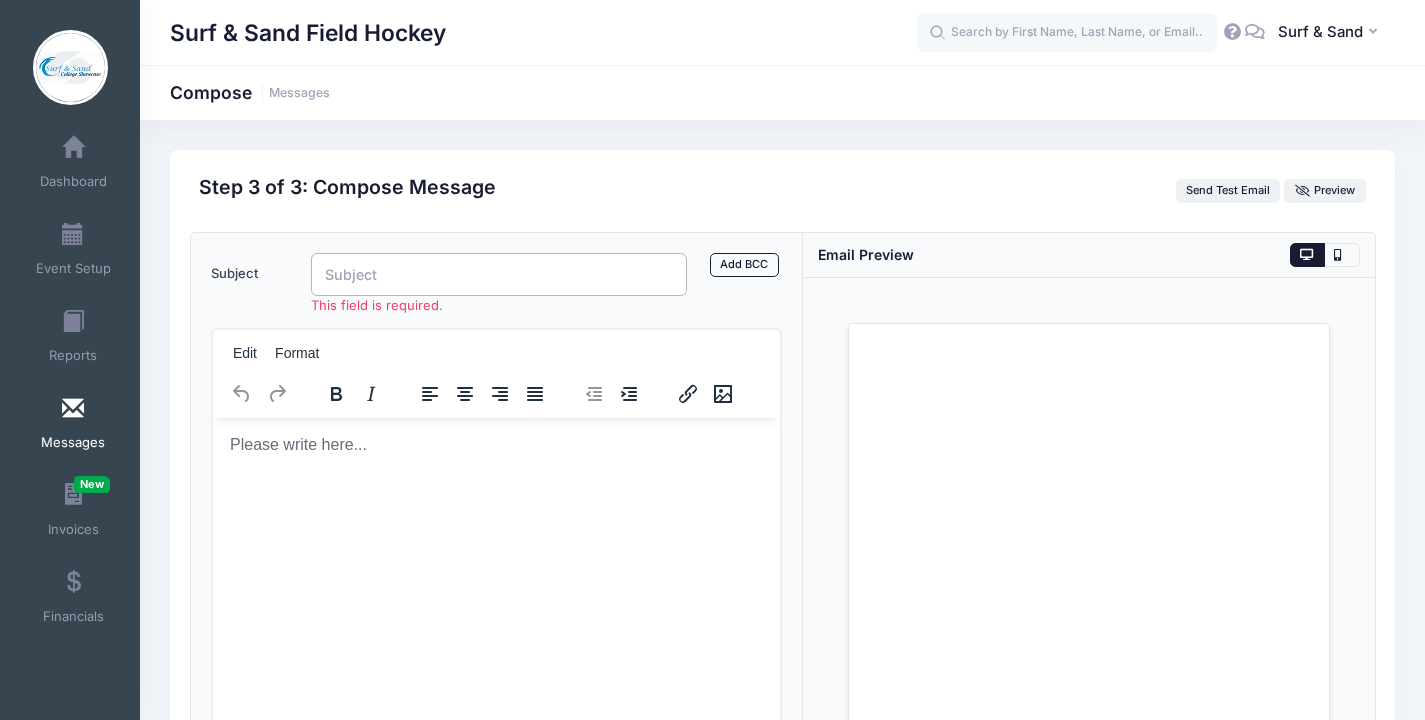 click on "Subject" at bounding box center [499, 274] 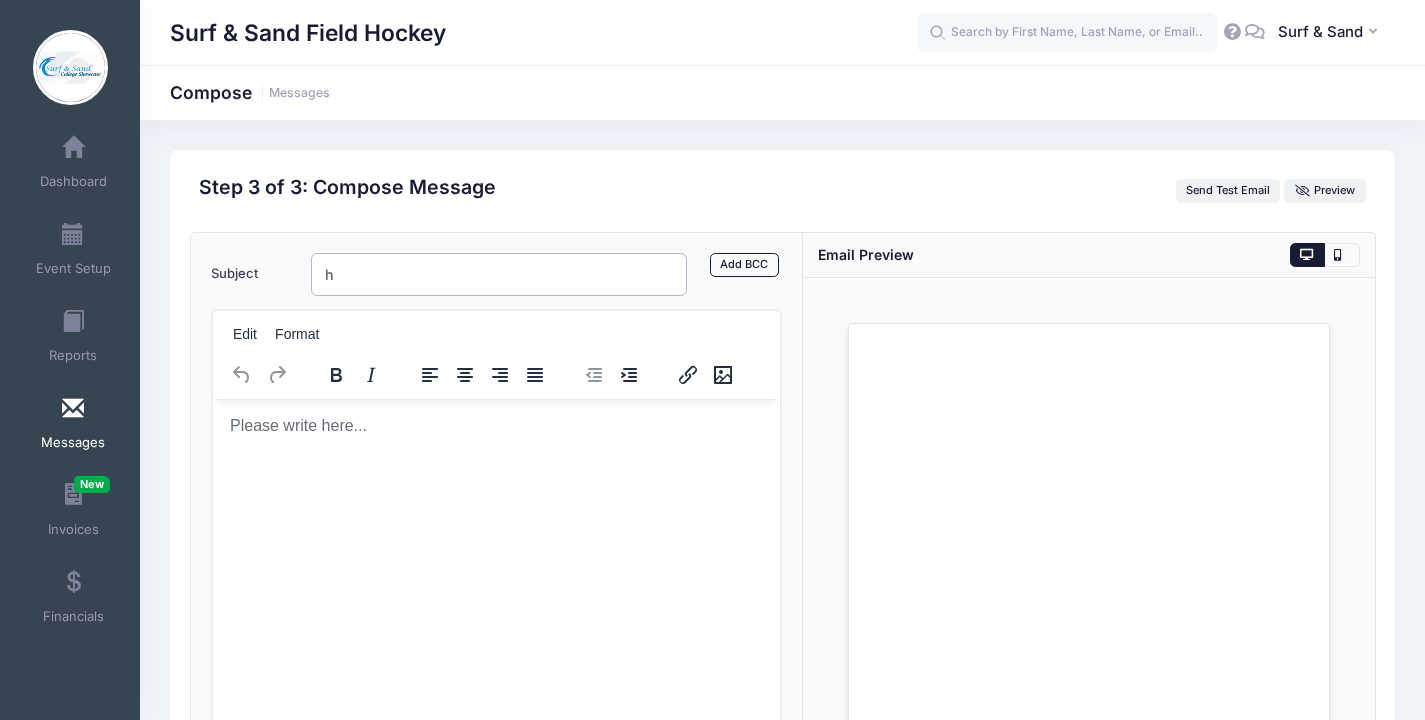 type on "h" 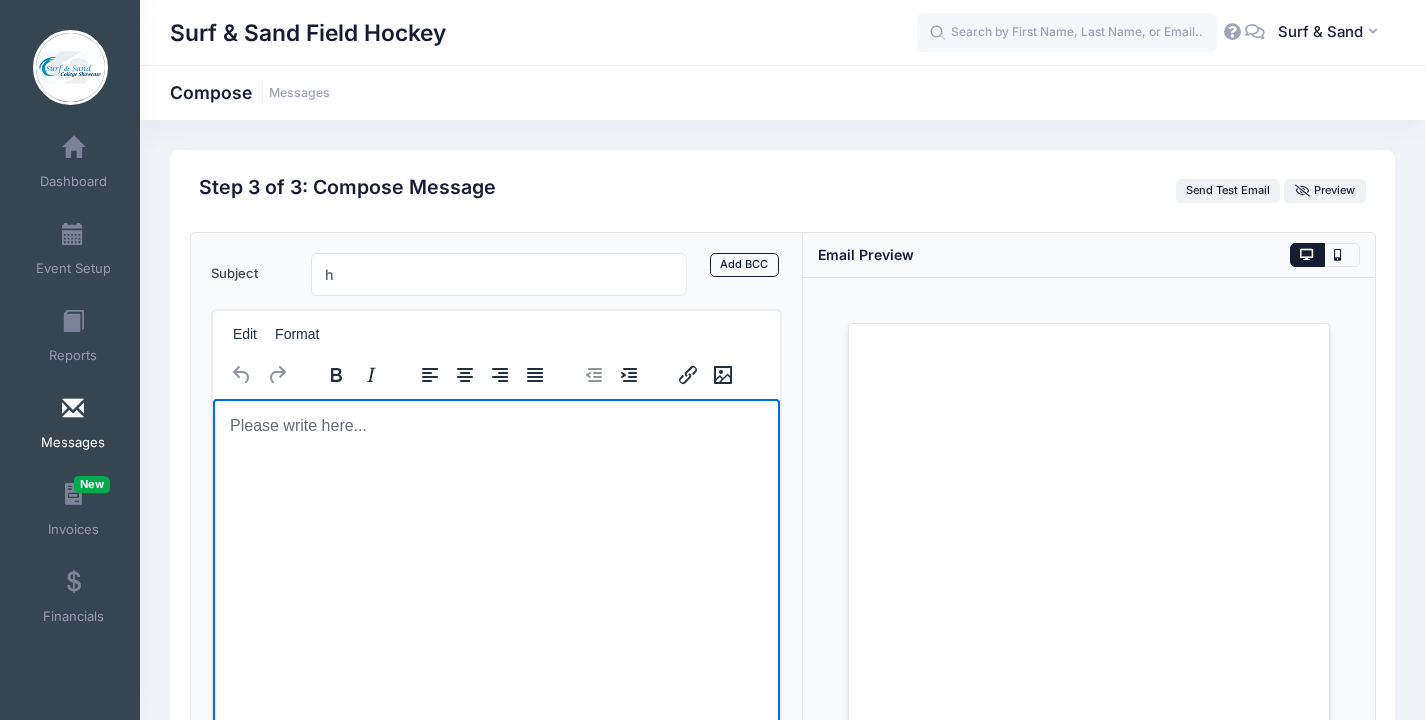 click at bounding box center (496, 425) 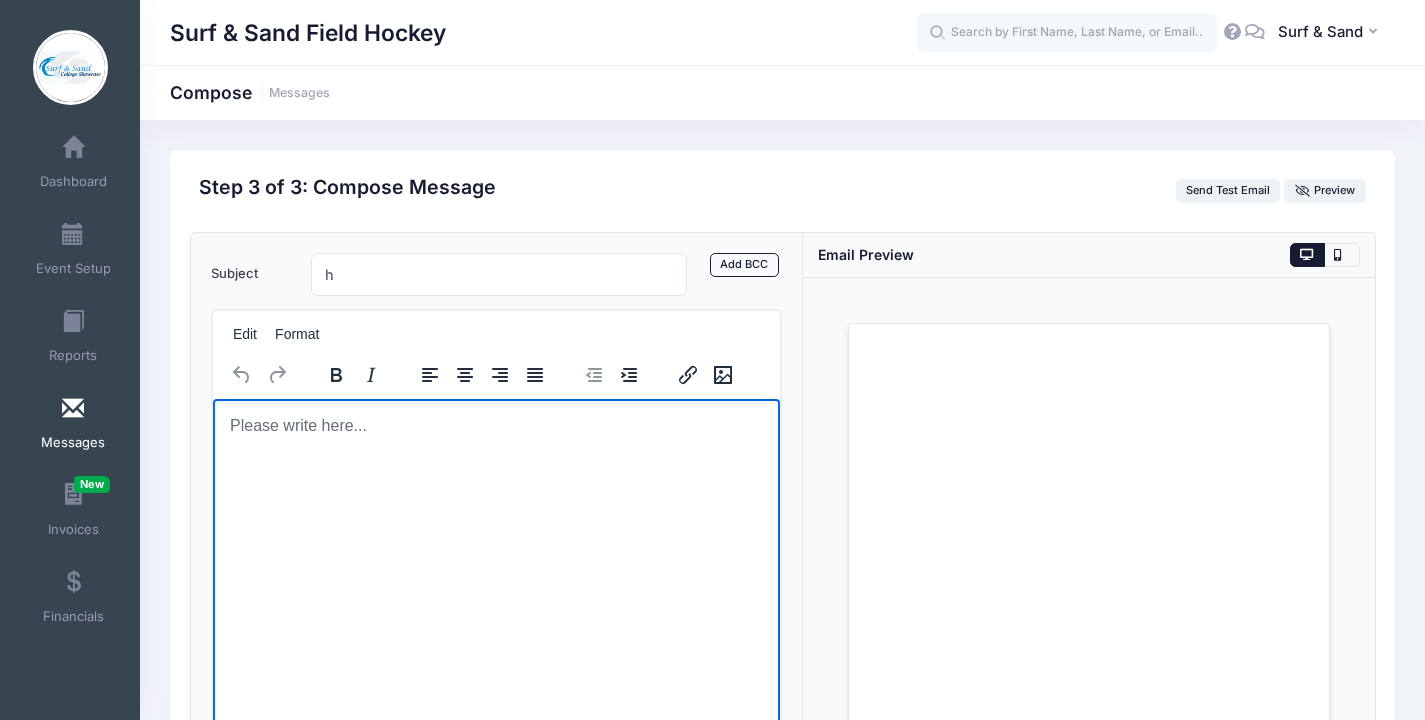 type 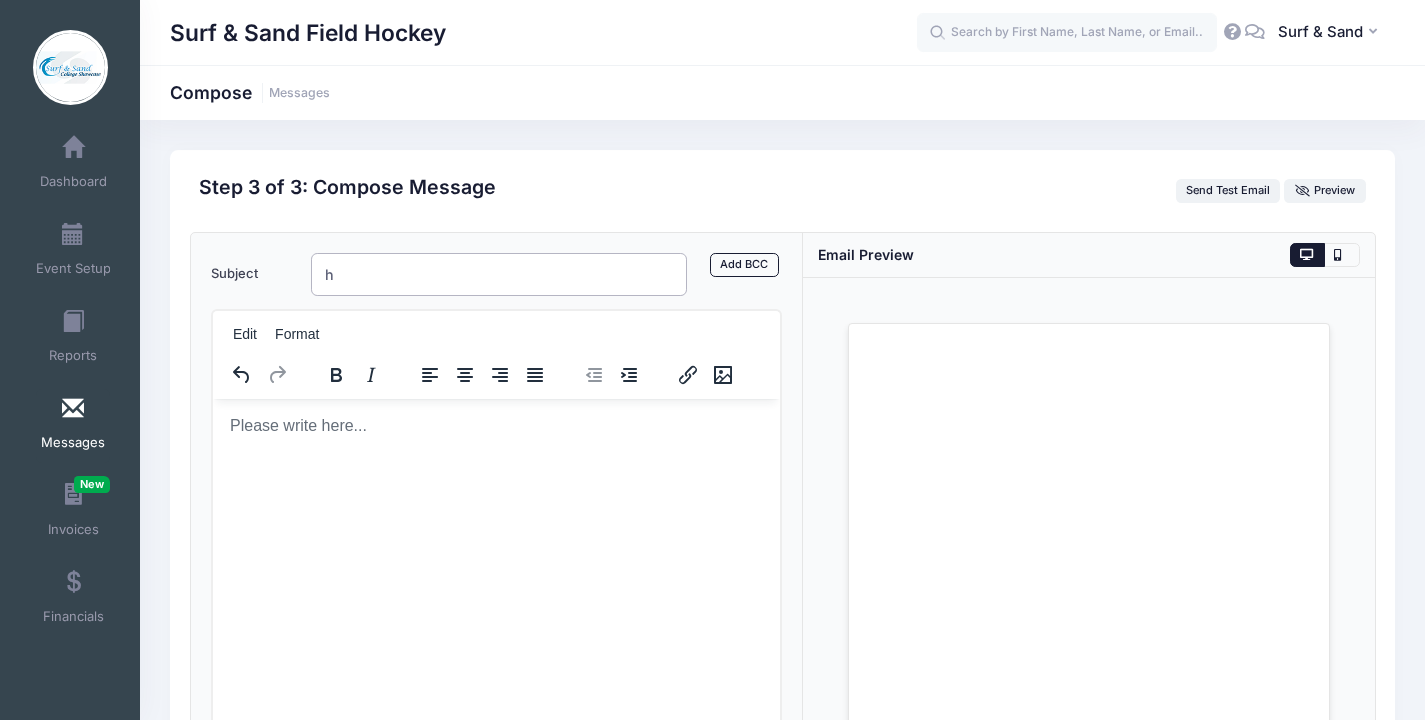 drag, startPoint x: 428, startPoint y: 282, endPoint x: 356, endPoint y: 282, distance: 72 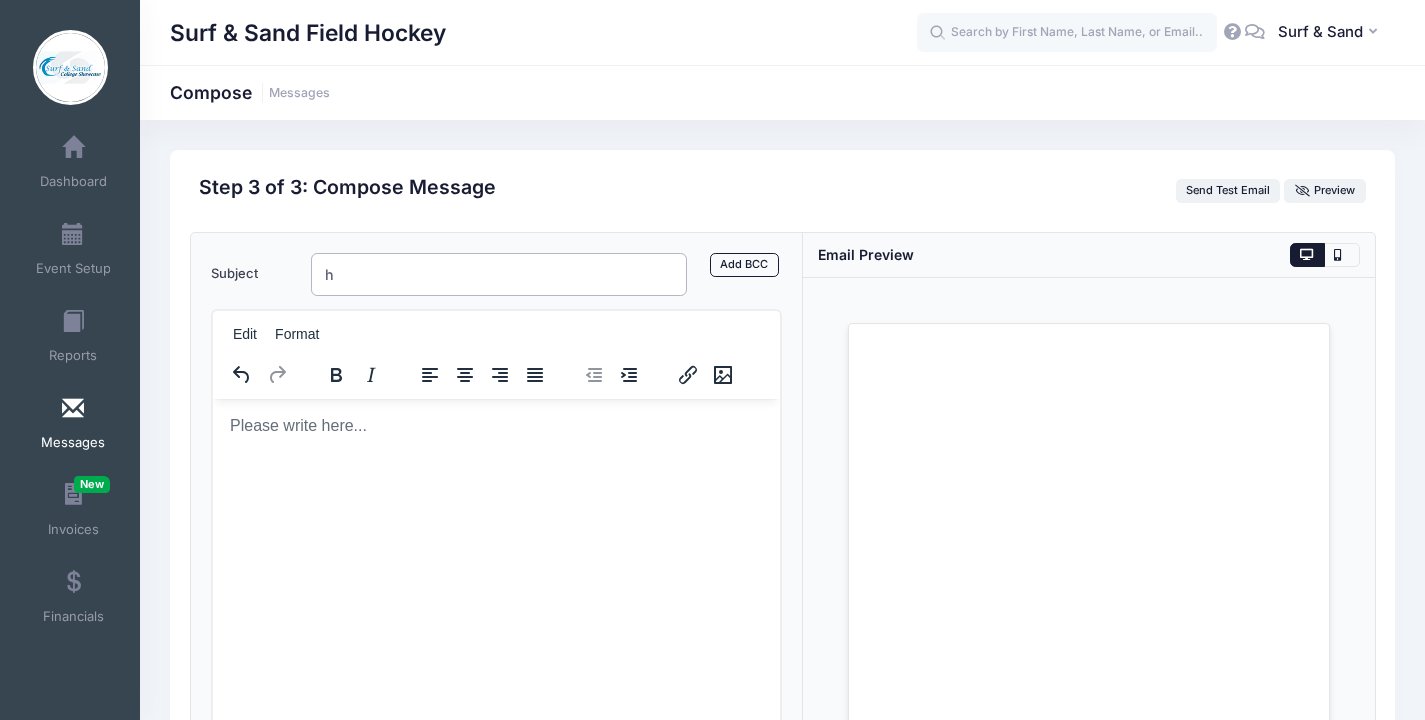 click on "h" at bounding box center [499, 274] 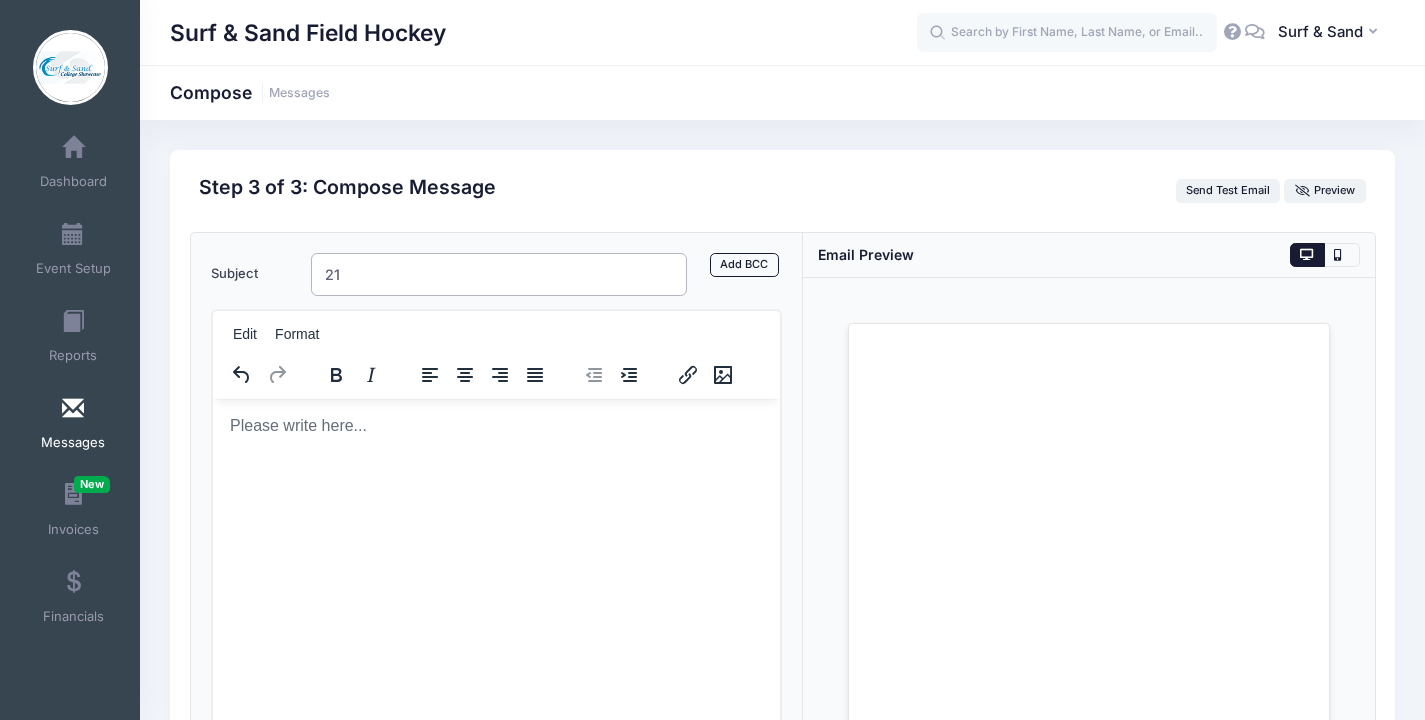 type on "2" 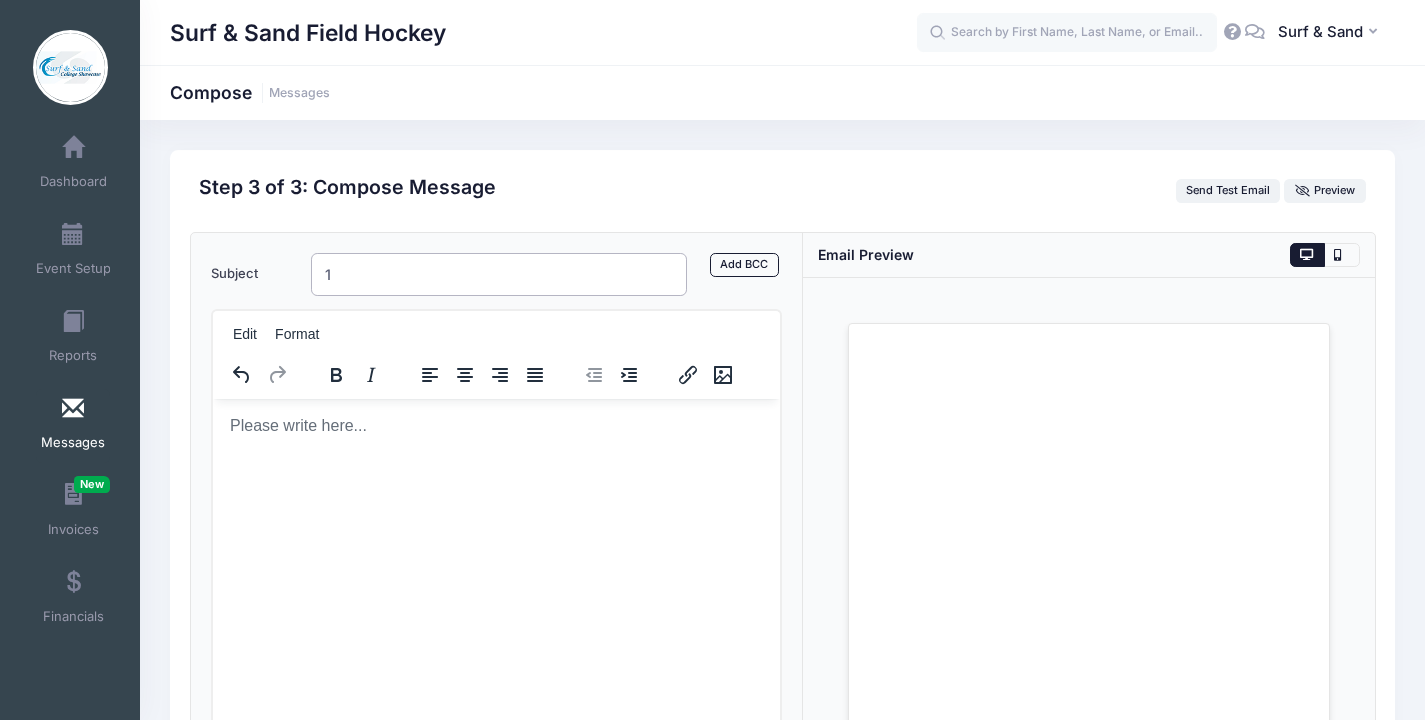 type on "1" 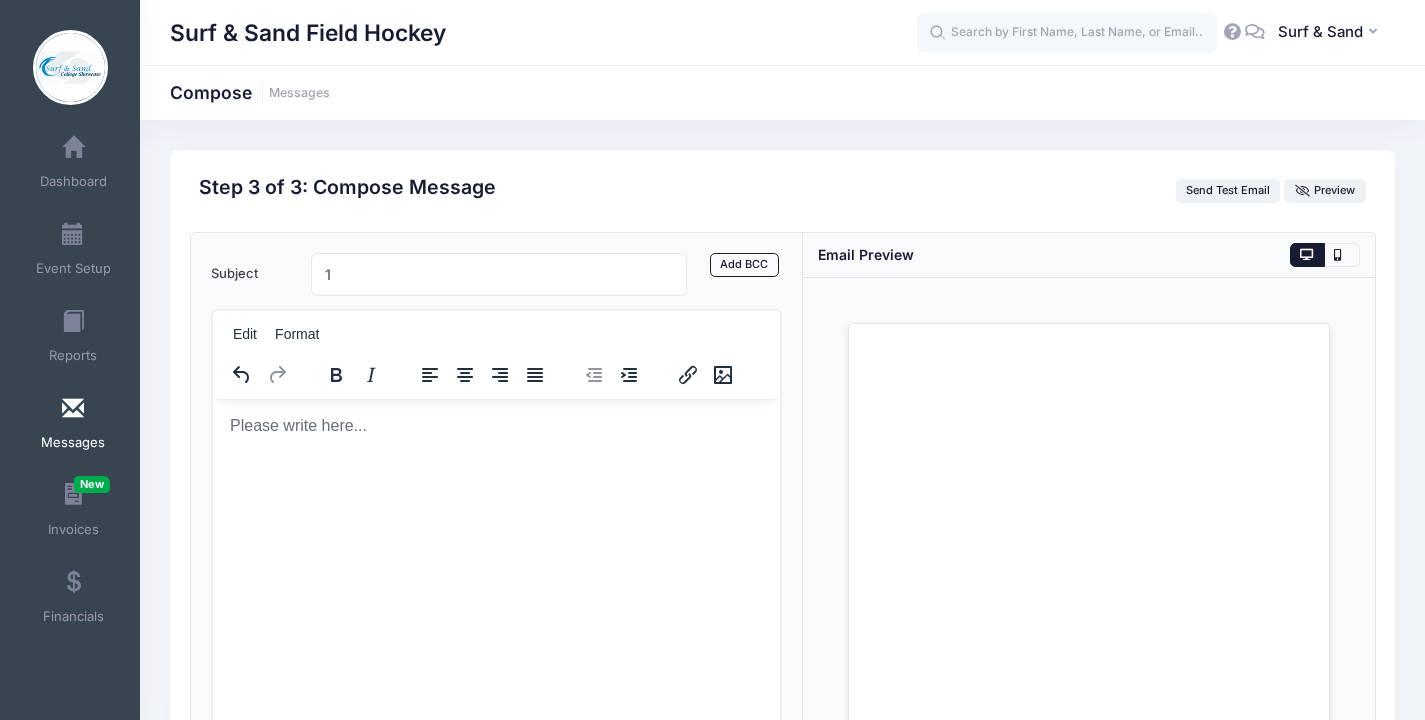 click at bounding box center [496, 425] 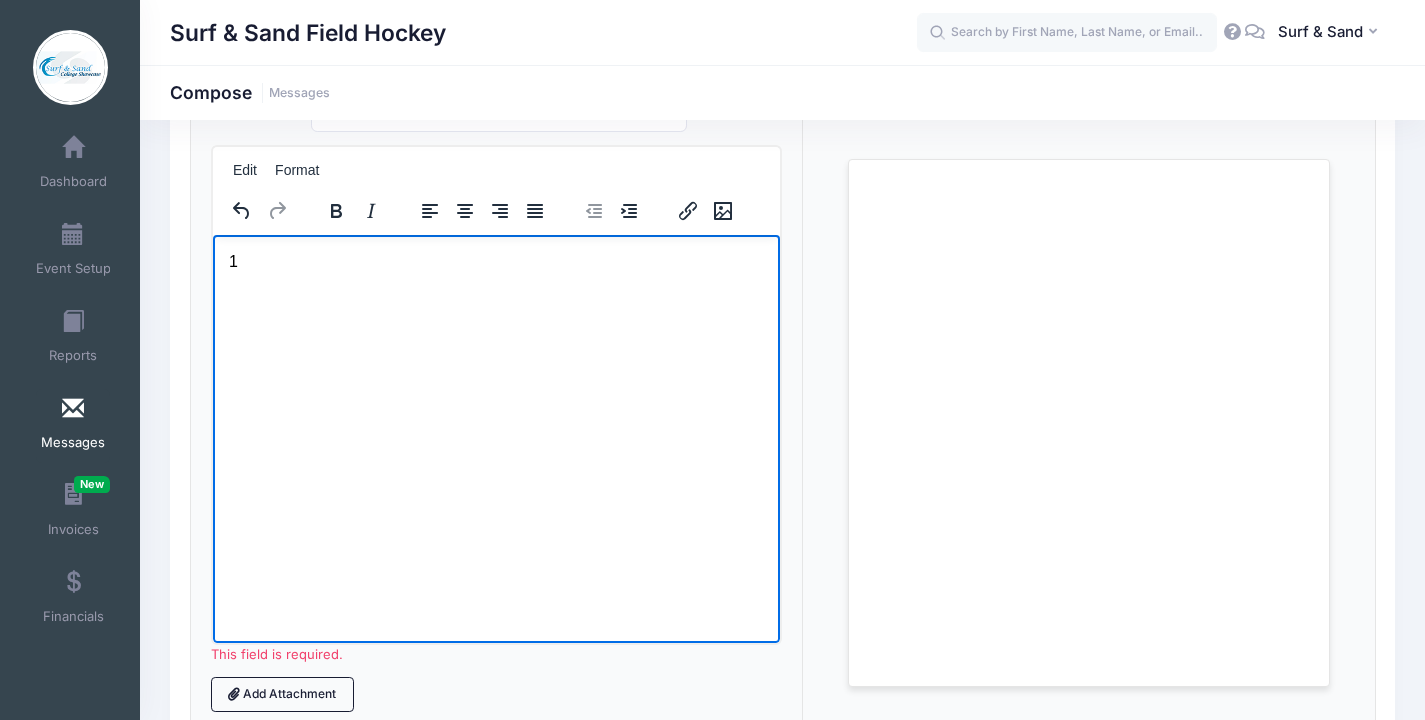 scroll, scrollTop: 332, scrollLeft: 0, axis: vertical 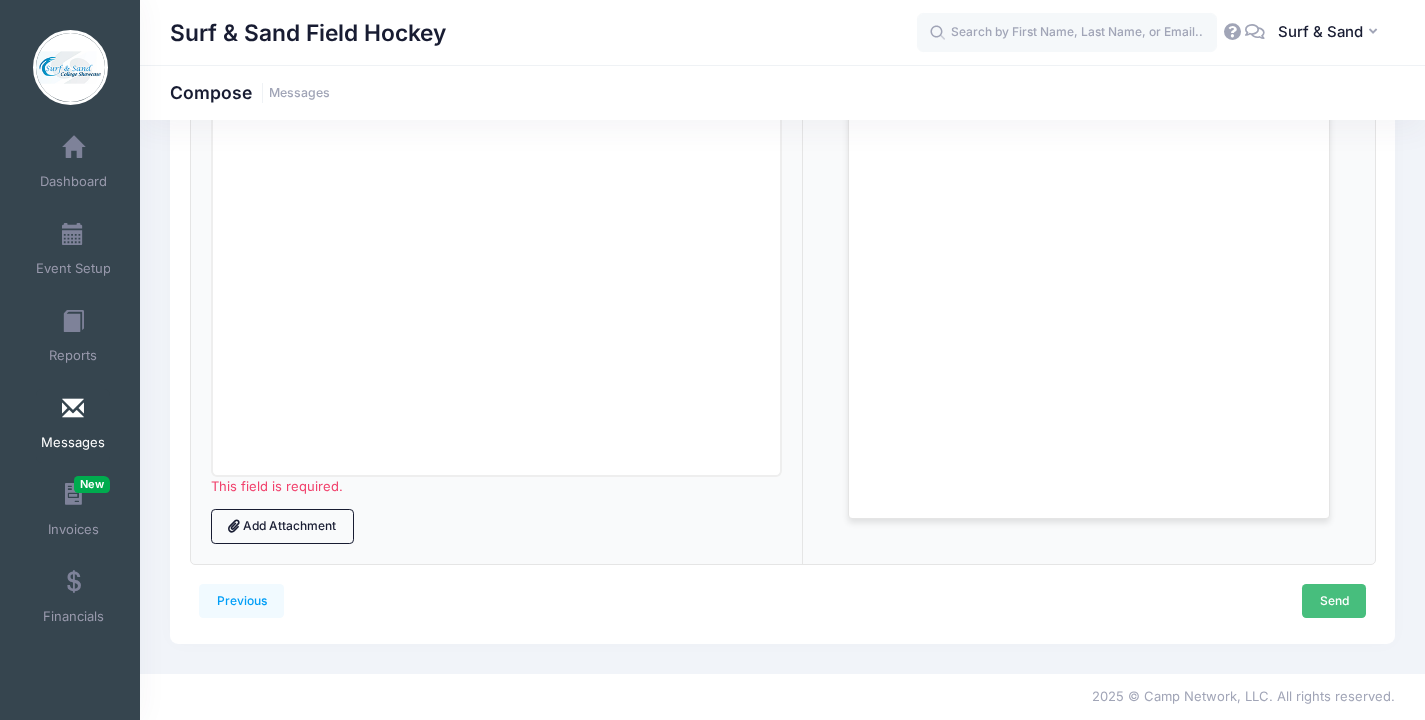 click on "Send" at bounding box center (1334, 601) 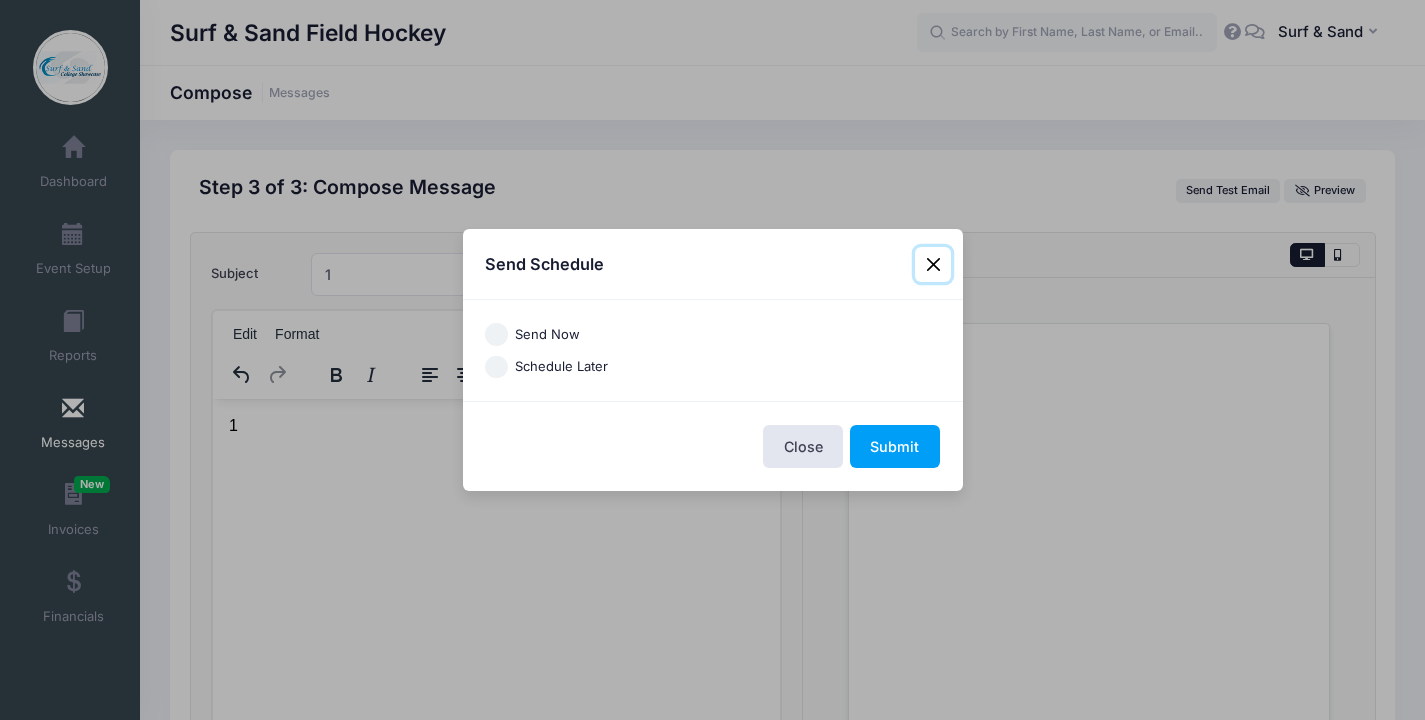 click at bounding box center [933, 265] 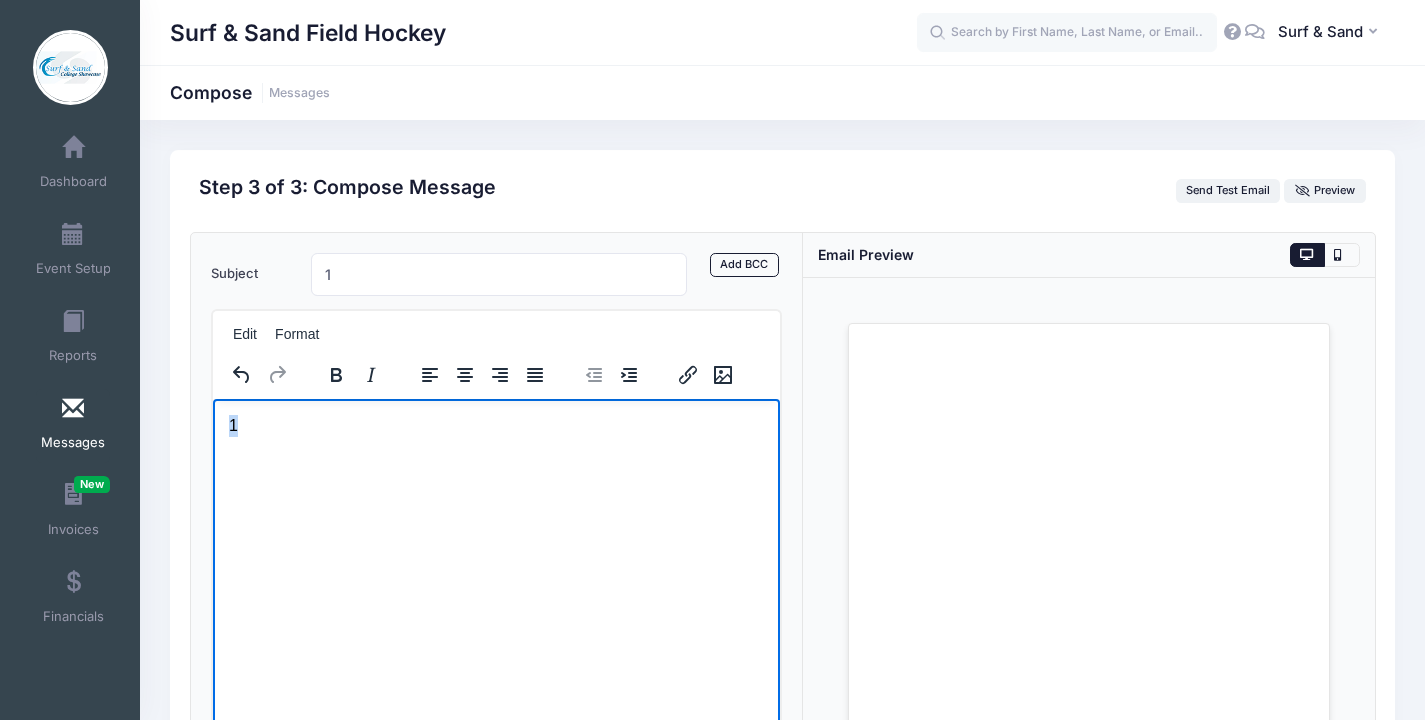 drag, startPoint x: 231, startPoint y: 411, endPoint x: 201, endPoint y: 408, distance: 30.149628 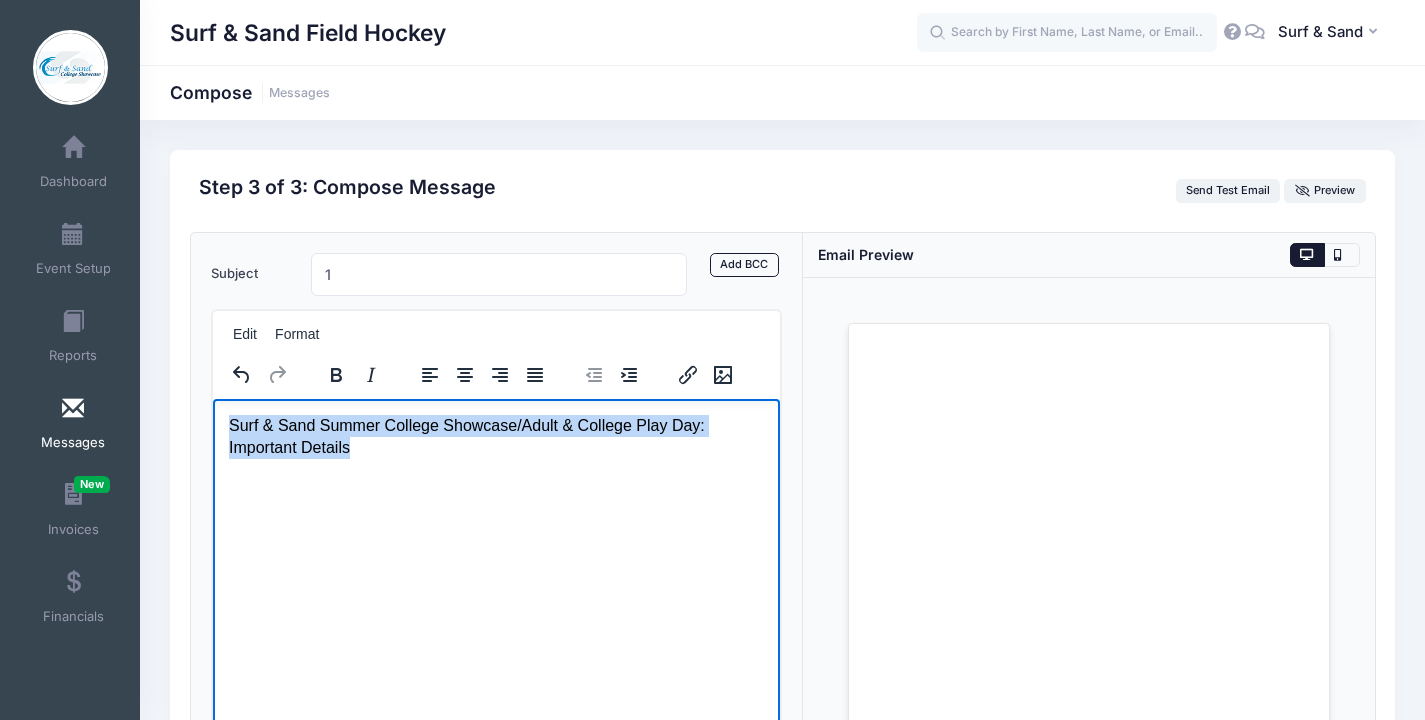 drag, startPoint x: 360, startPoint y: 455, endPoint x: 178, endPoint y: 393, distance: 192.27065 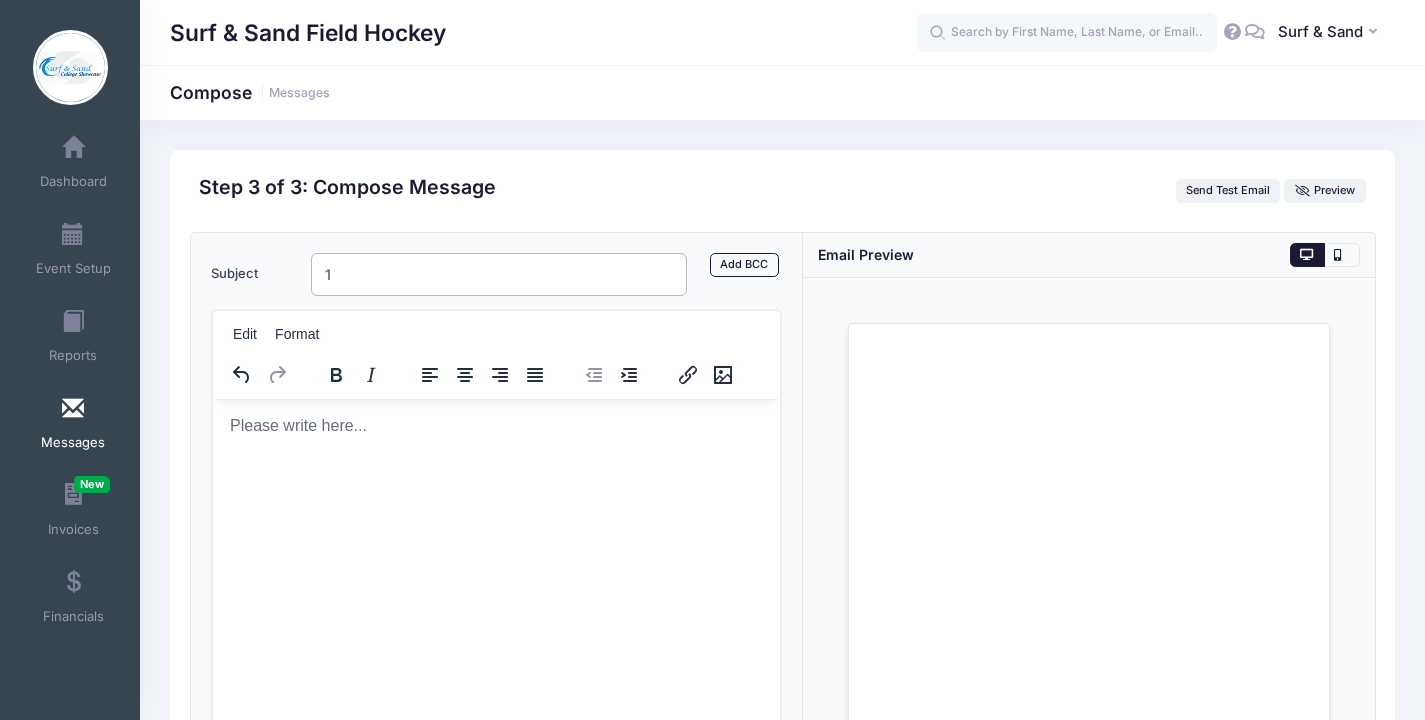 drag, startPoint x: 379, startPoint y: 268, endPoint x: 313, endPoint y: 268, distance: 66 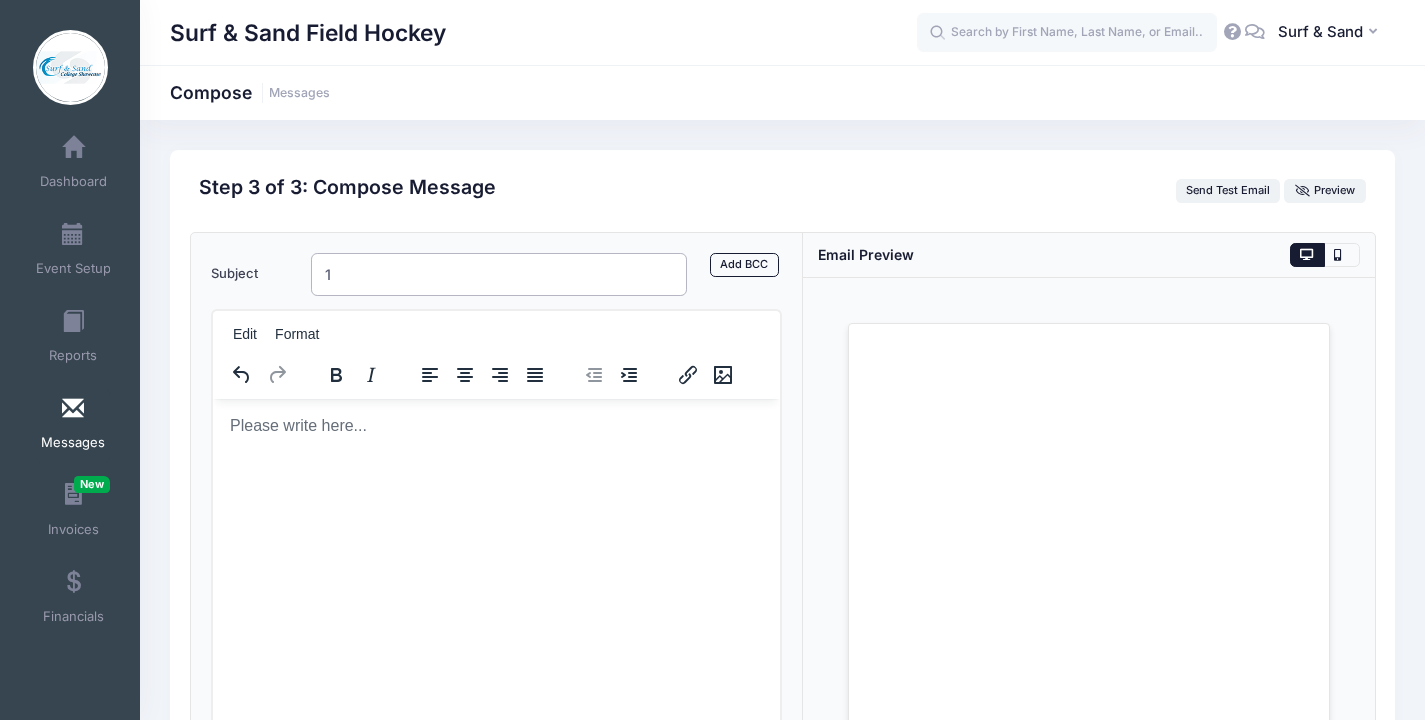 click on "1" at bounding box center (499, 274) 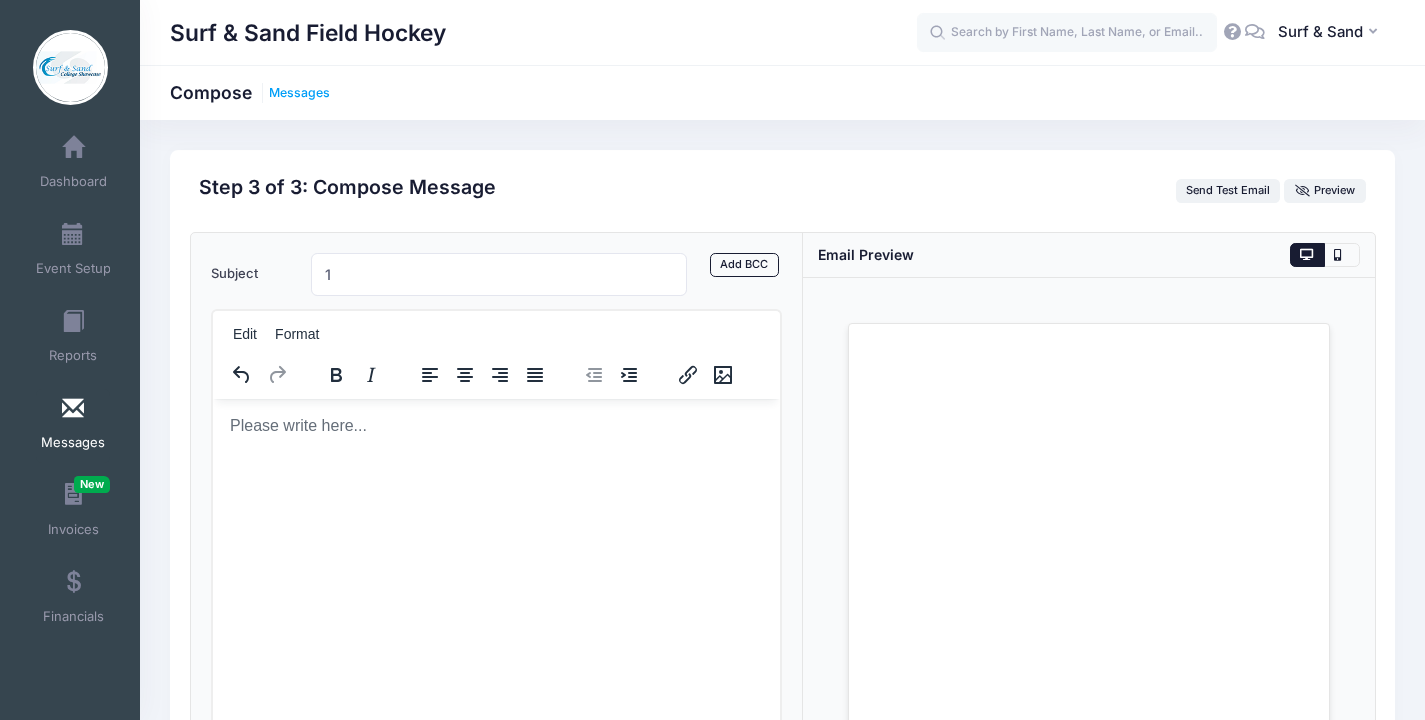 click on "Messages" at bounding box center [299, 93] 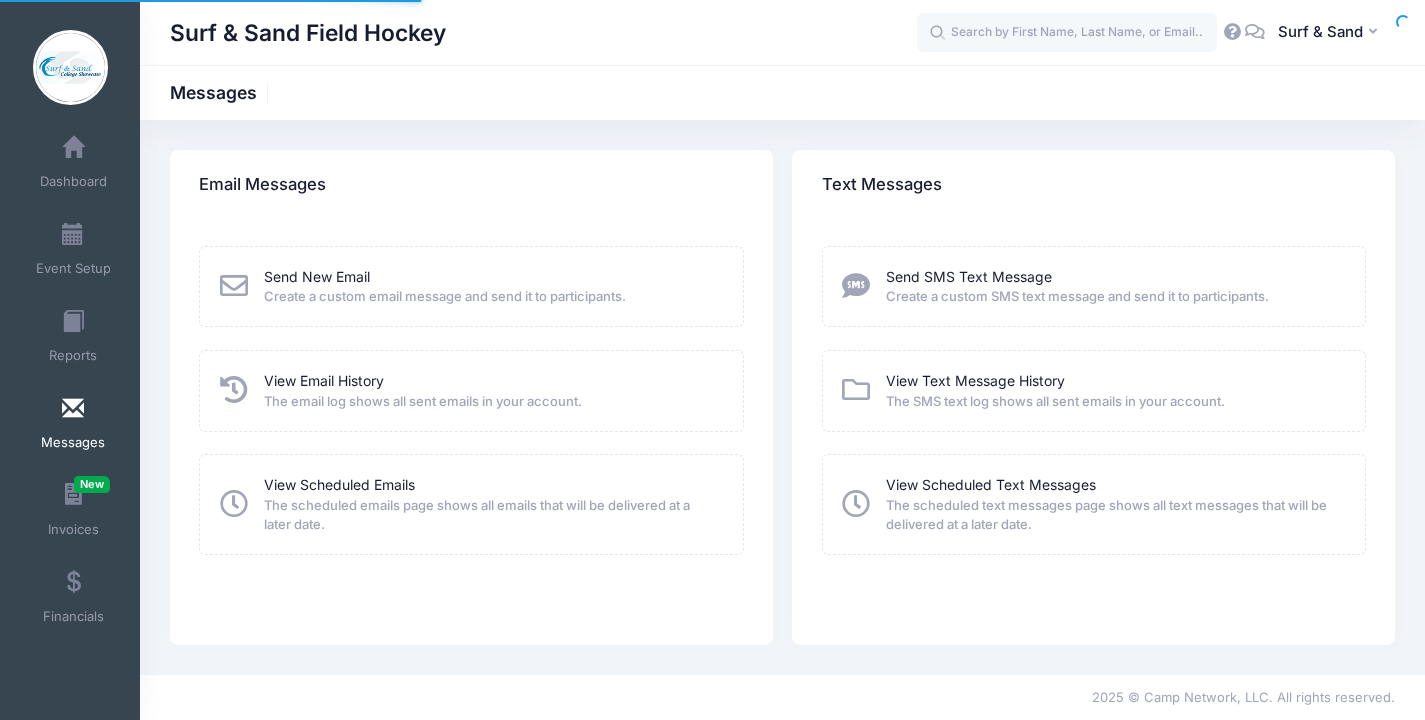 scroll, scrollTop: 0, scrollLeft: 0, axis: both 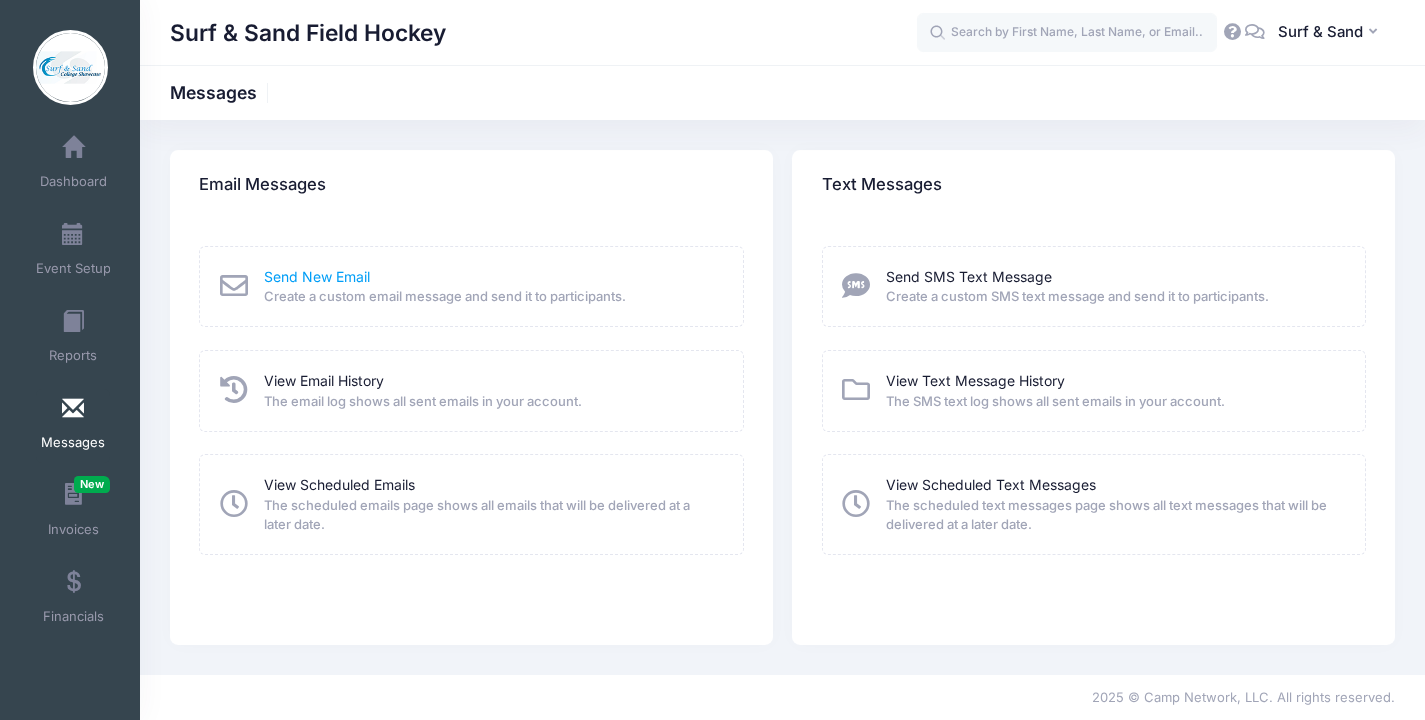 click on "Send New Email" at bounding box center [317, 276] 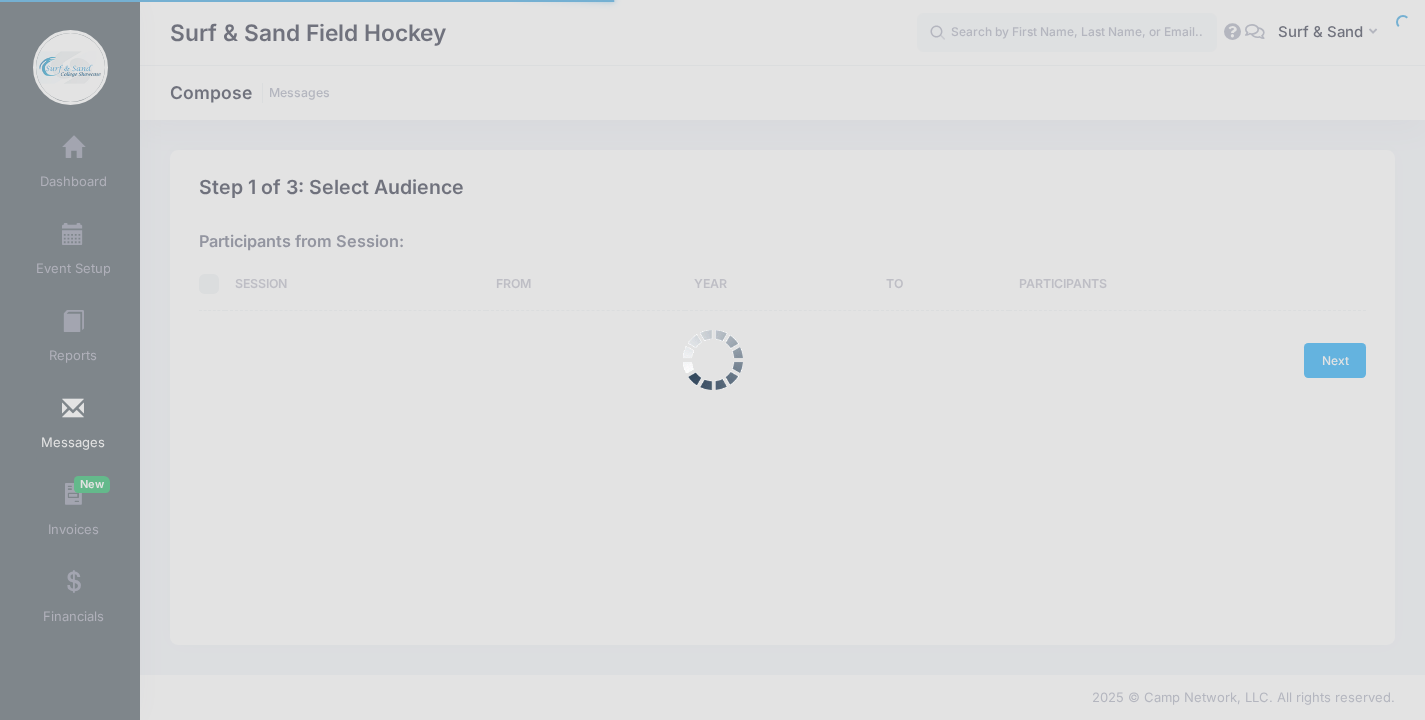 scroll, scrollTop: 0, scrollLeft: 0, axis: both 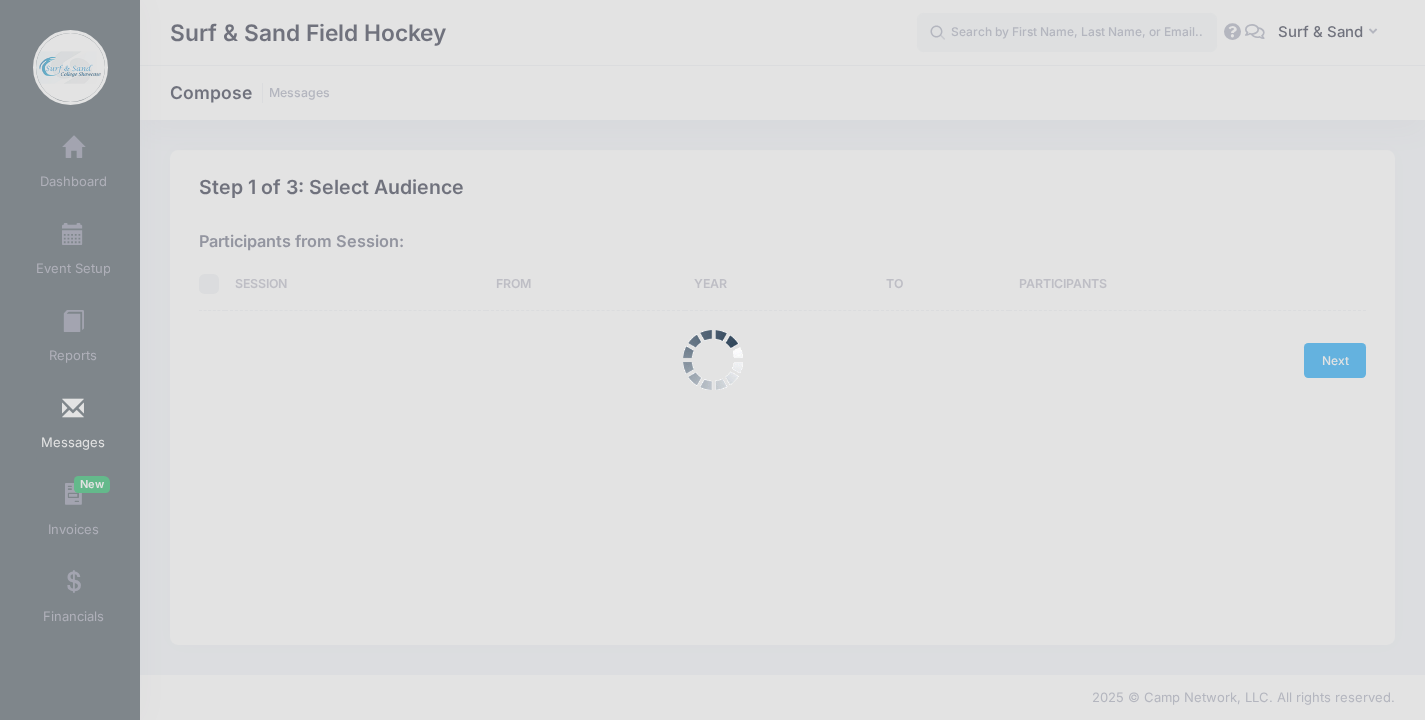 select on "2025" 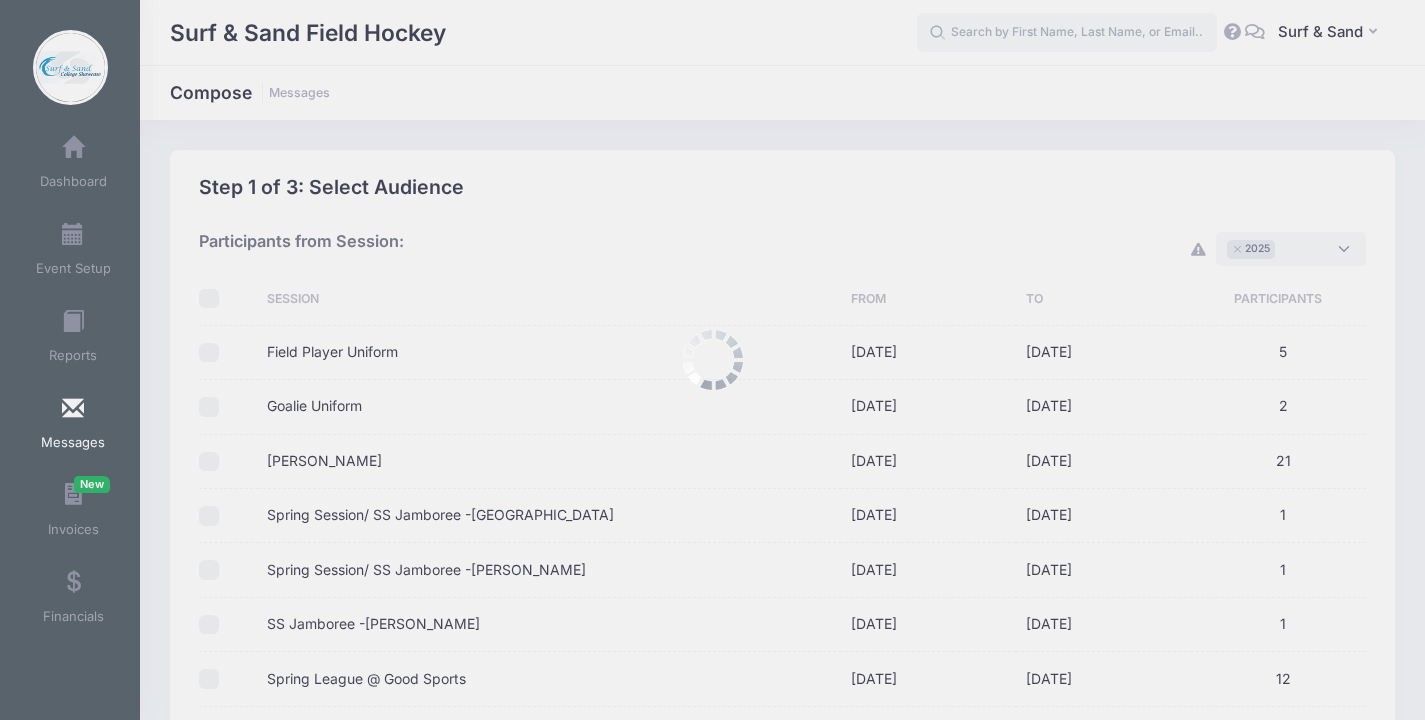scroll, scrollTop: 19, scrollLeft: 0, axis: vertical 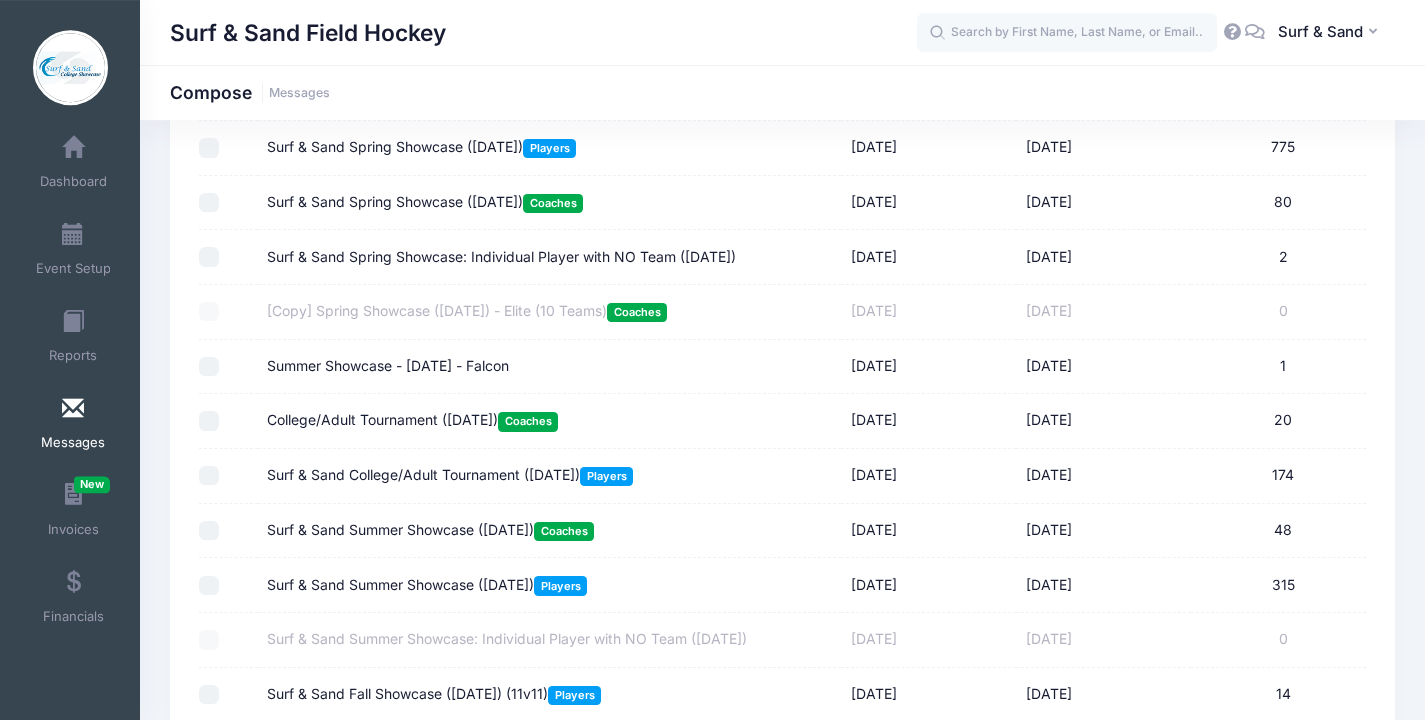 click on "Surf & Sand College/Adult Tournament ([DATE])  Players" at bounding box center [450, 475] 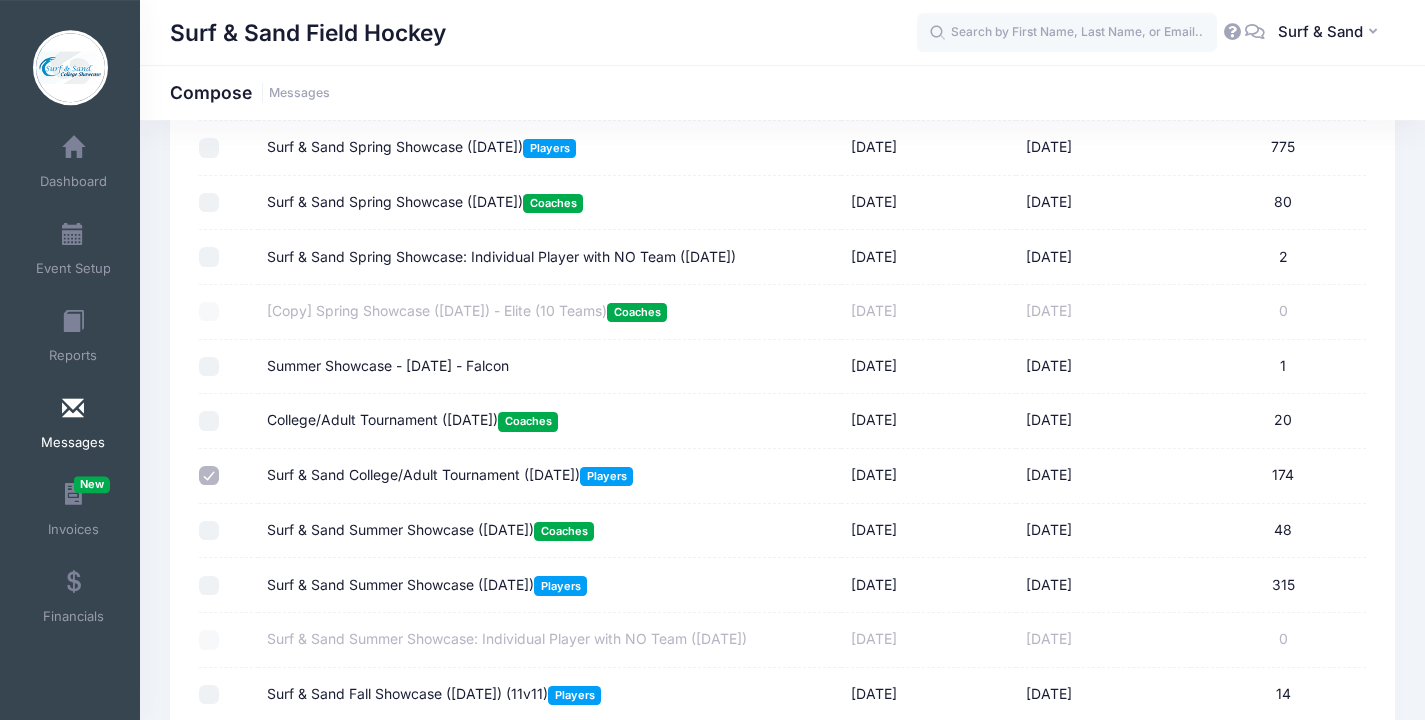click on "College/Adult Tournament  ([DATE])  Coaches" at bounding box center [412, 420] 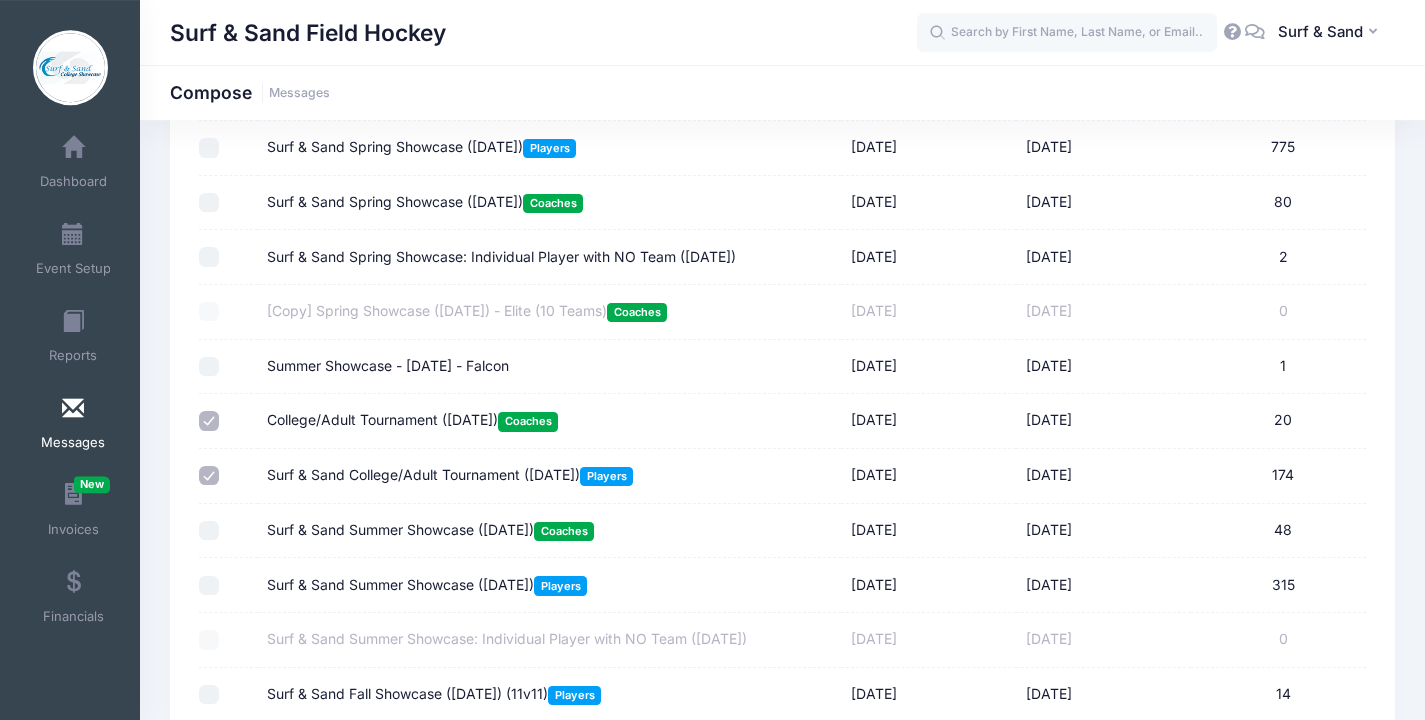 click on "Surf & Sand Summer Showcase ([DATE])  Coaches" at bounding box center [430, 530] 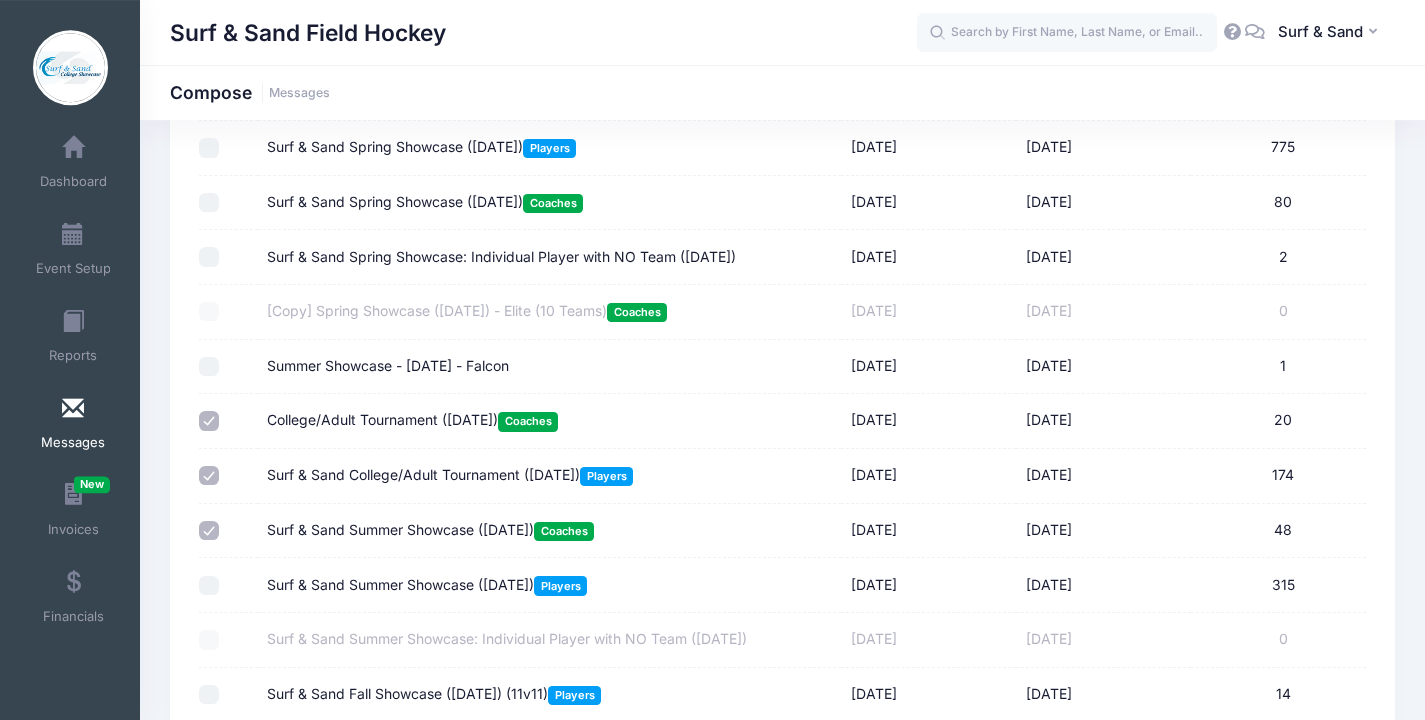 click on "Surf & Sand Summer Showcase ([DATE])  Players" at bounding box center (427, 585) 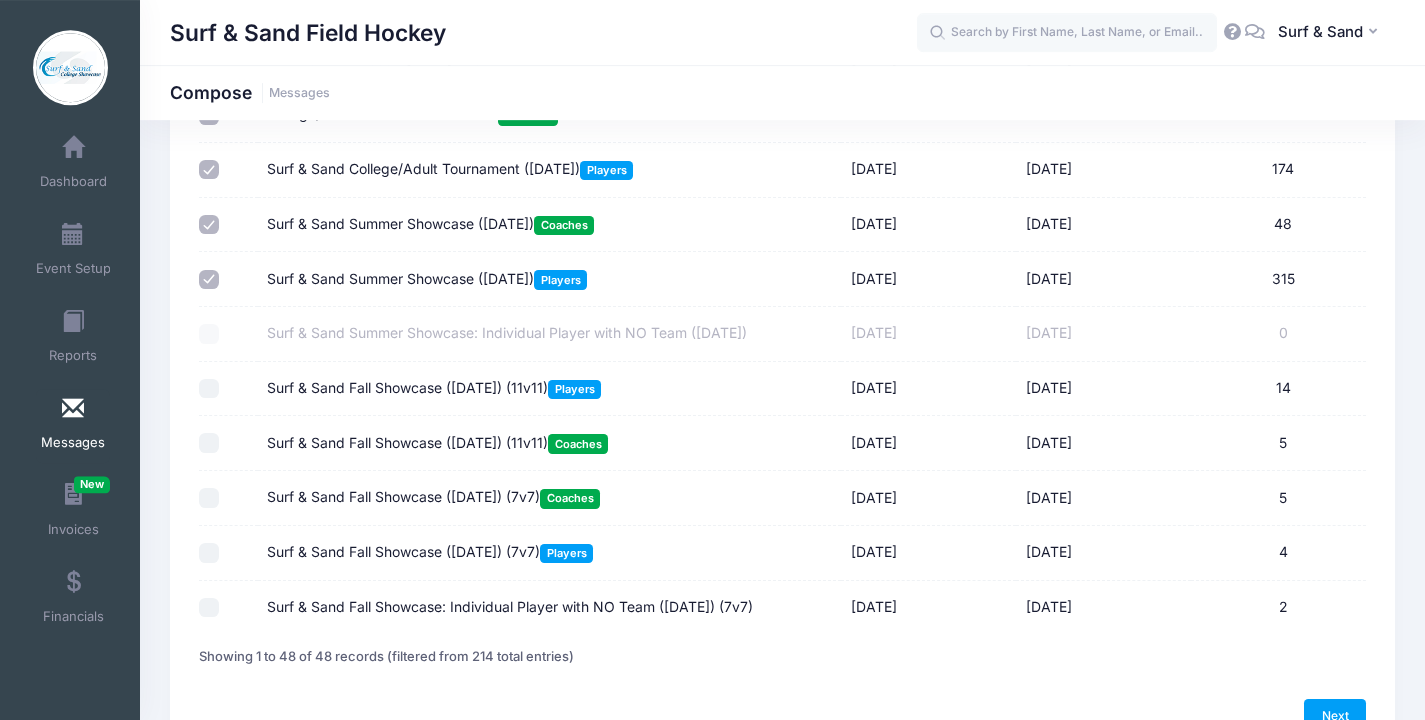 scroll, scrollTop: 2436, scrollLeft: 0, axis: vertical 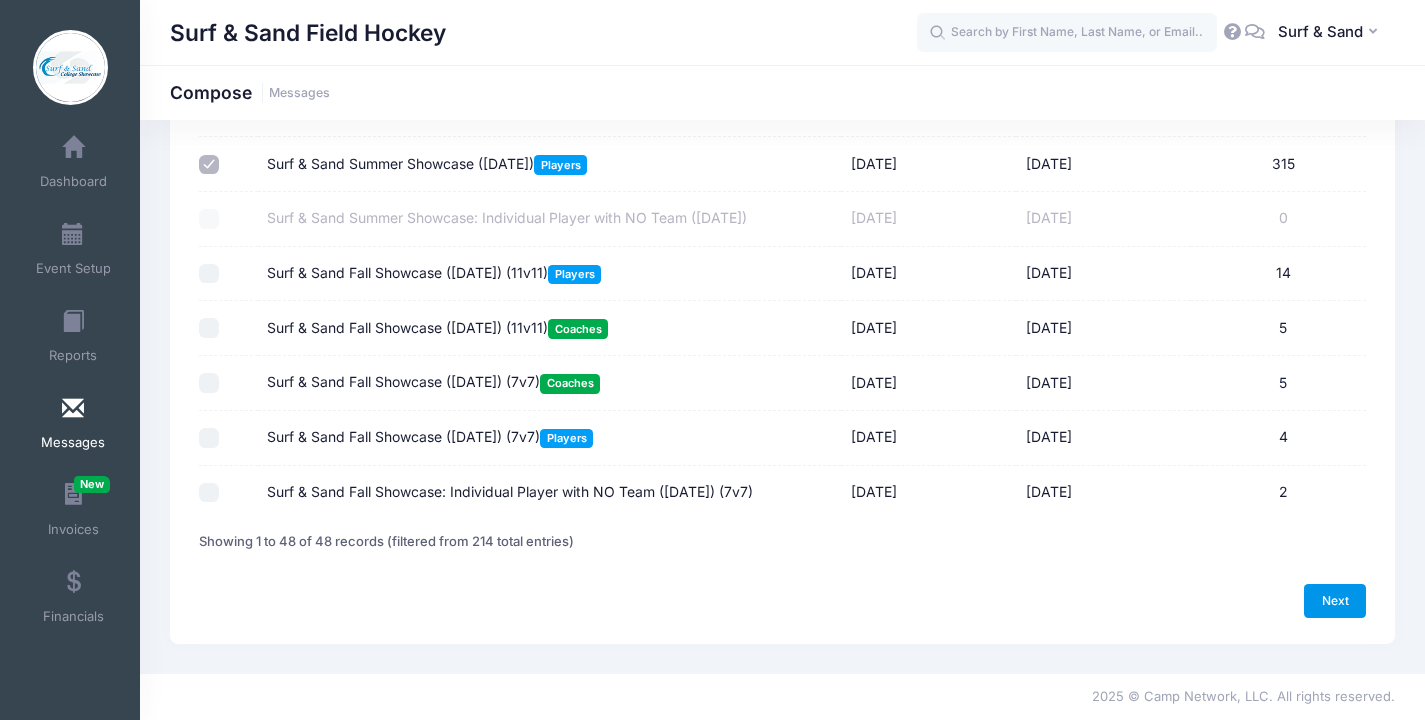 click on "Next" at bounding box center (1335, 601) 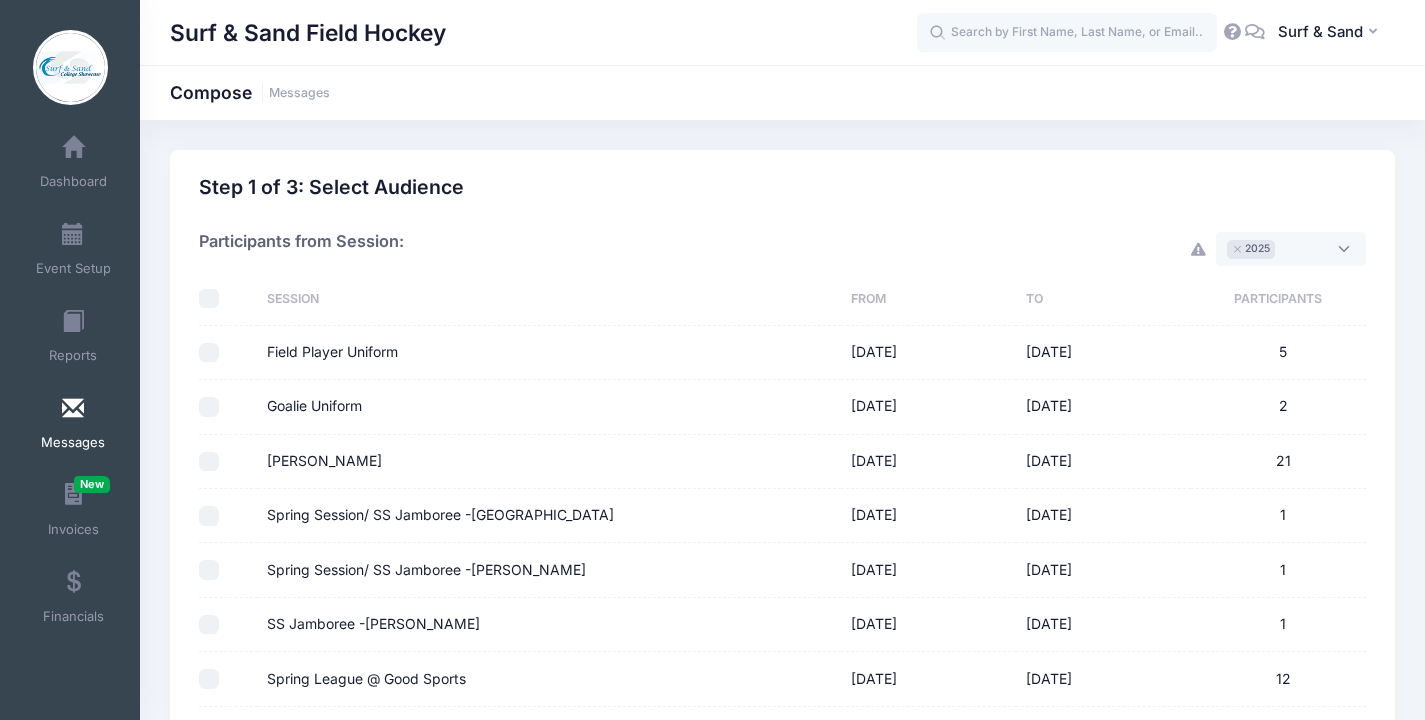 select on "50" 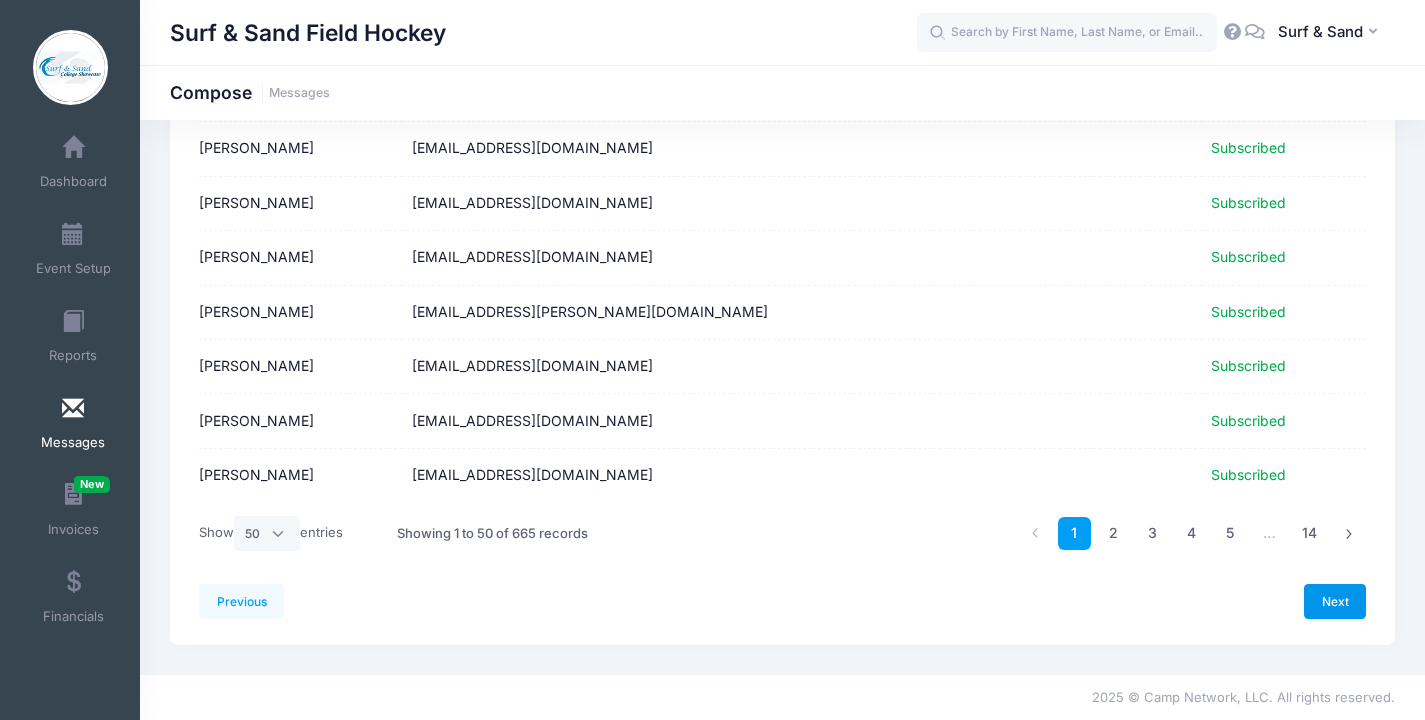 click on "Next" at bounding box center [1335, 601] 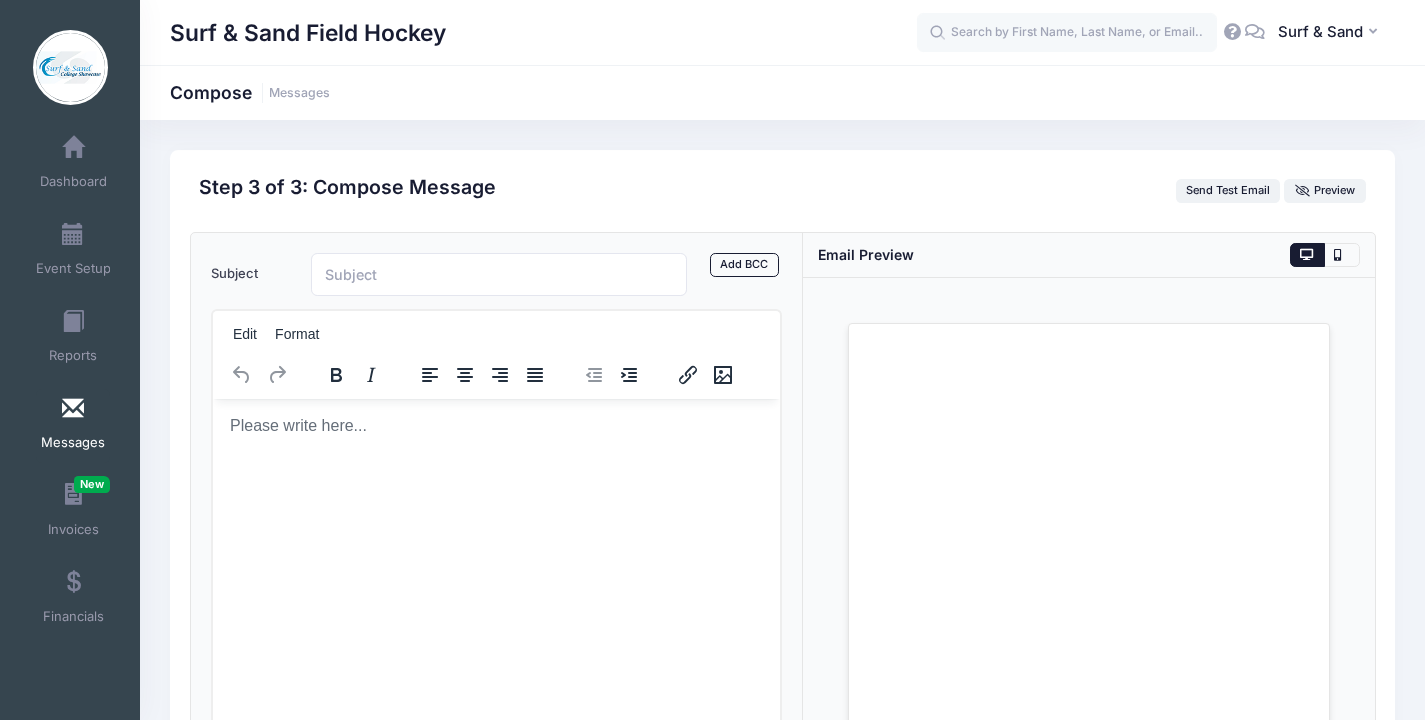 scroll, scrollTop: 0, scrollLeft: 0, axis: both 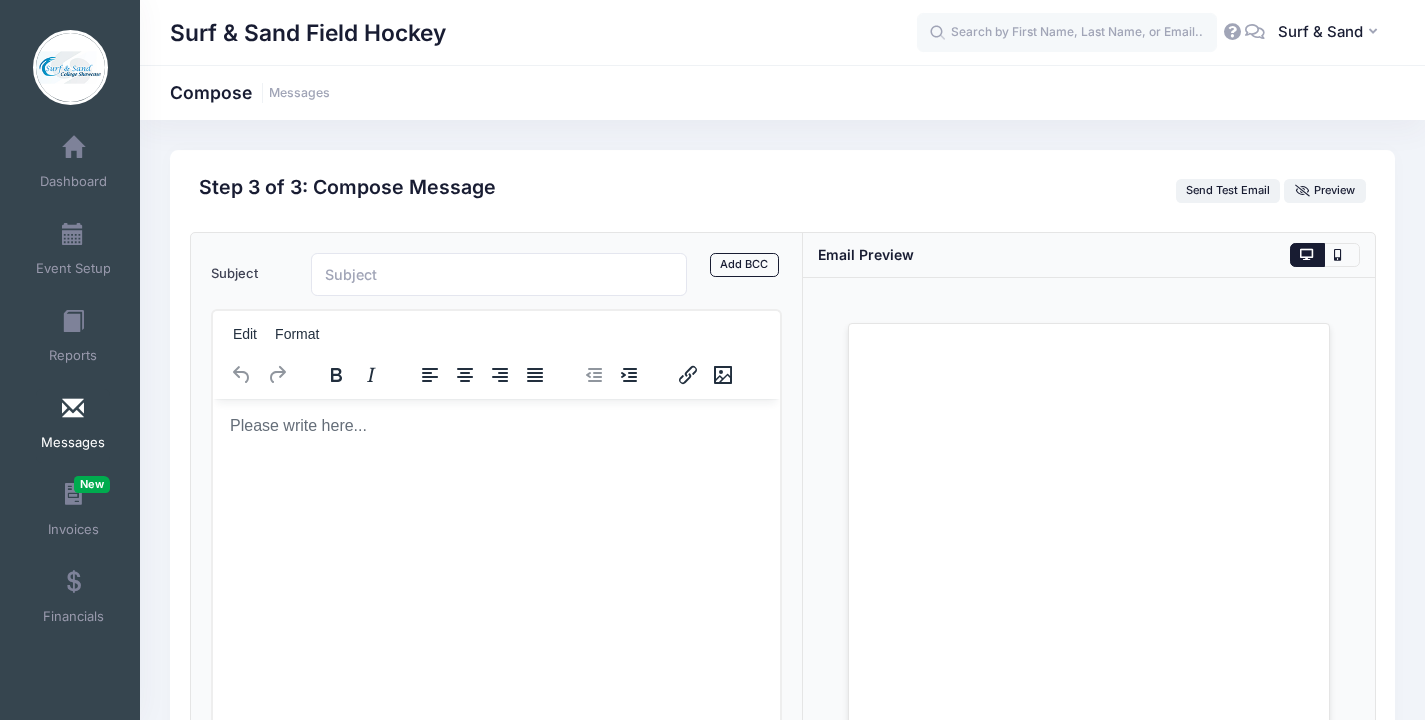 click at bounding box center (496, 425) 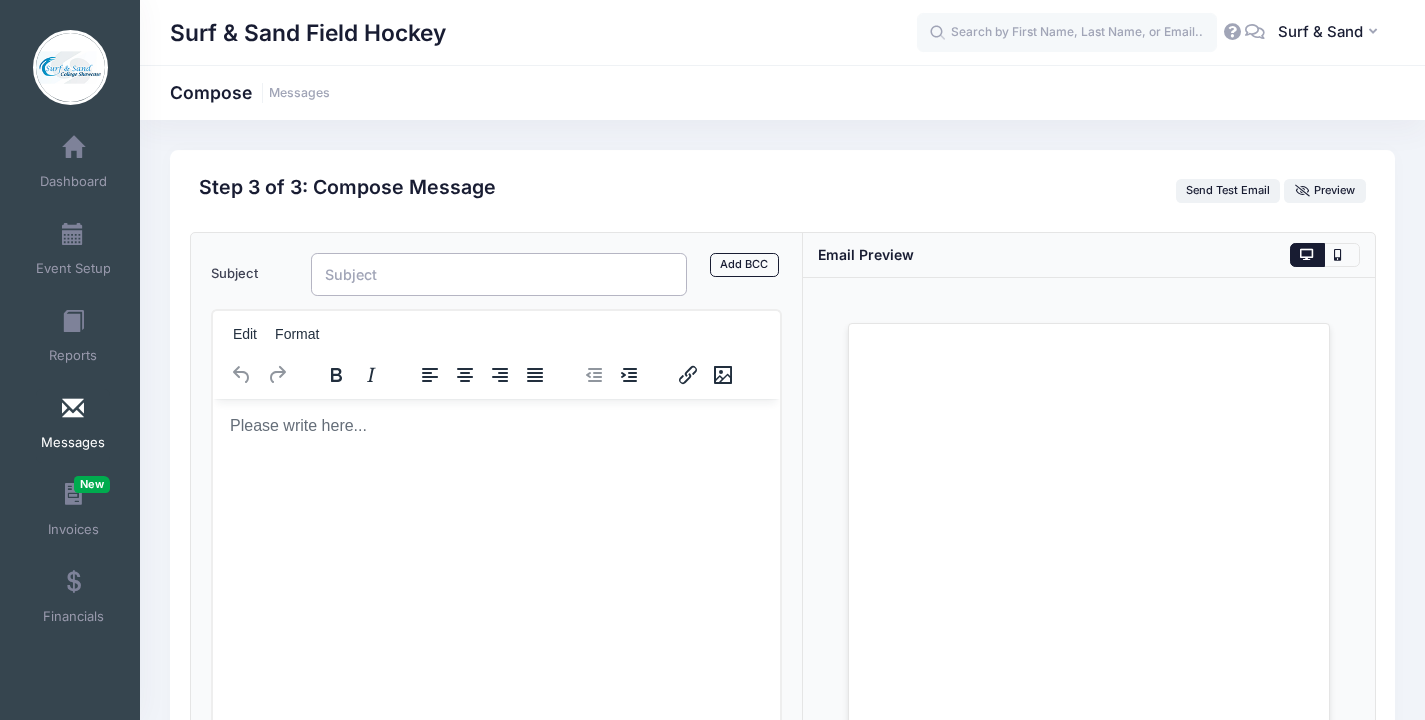 click on "Subject" at bounding box center [499, 274] 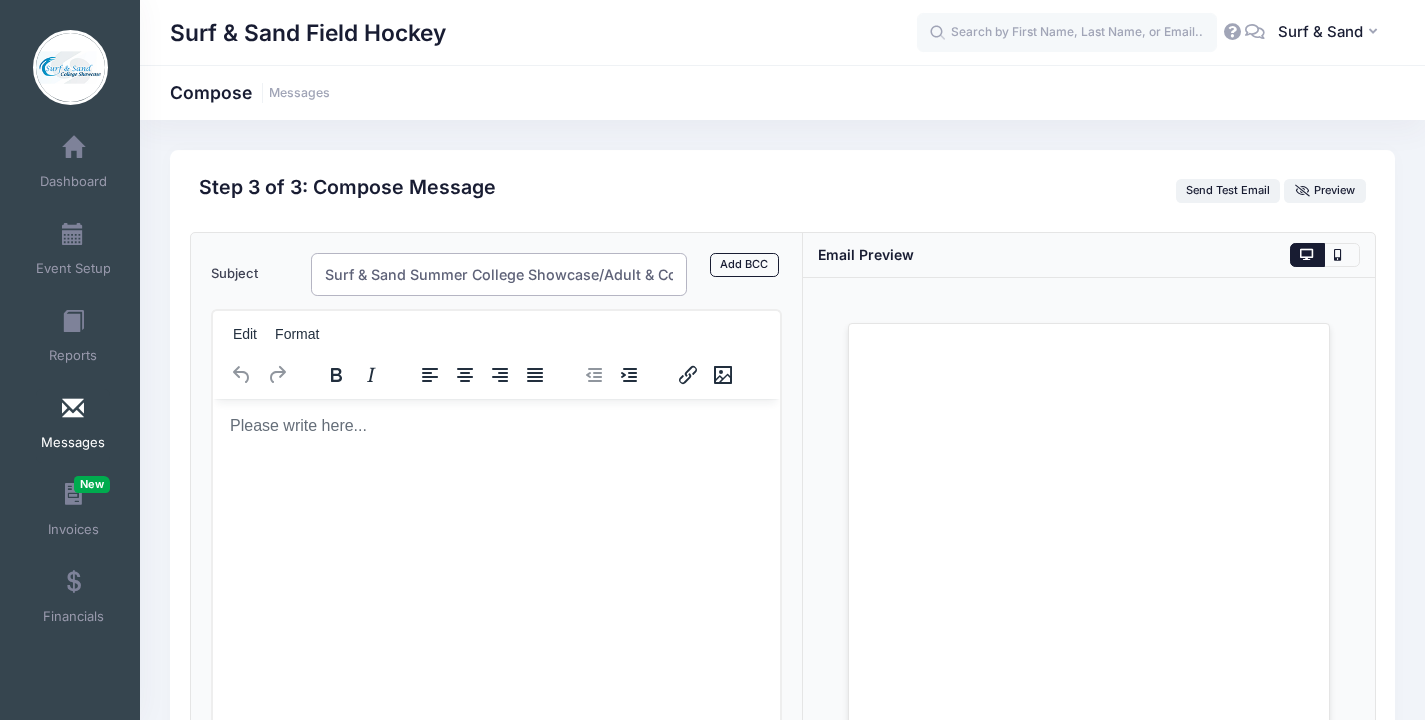 scroll, scrollTop: 0, scrollLeft: 221, axis: horizontal 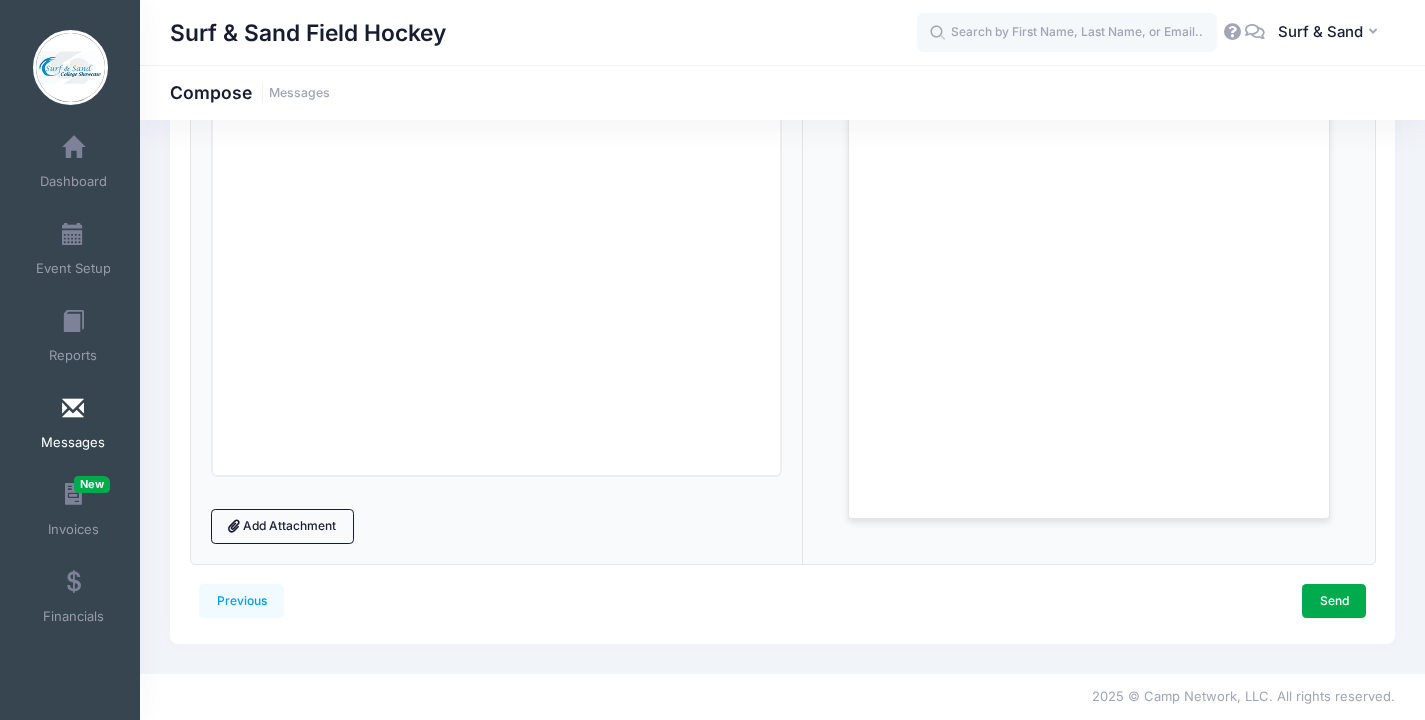 type on "Surf & Sand Summer College Showcase/Adult & College Play Day: Important Details" 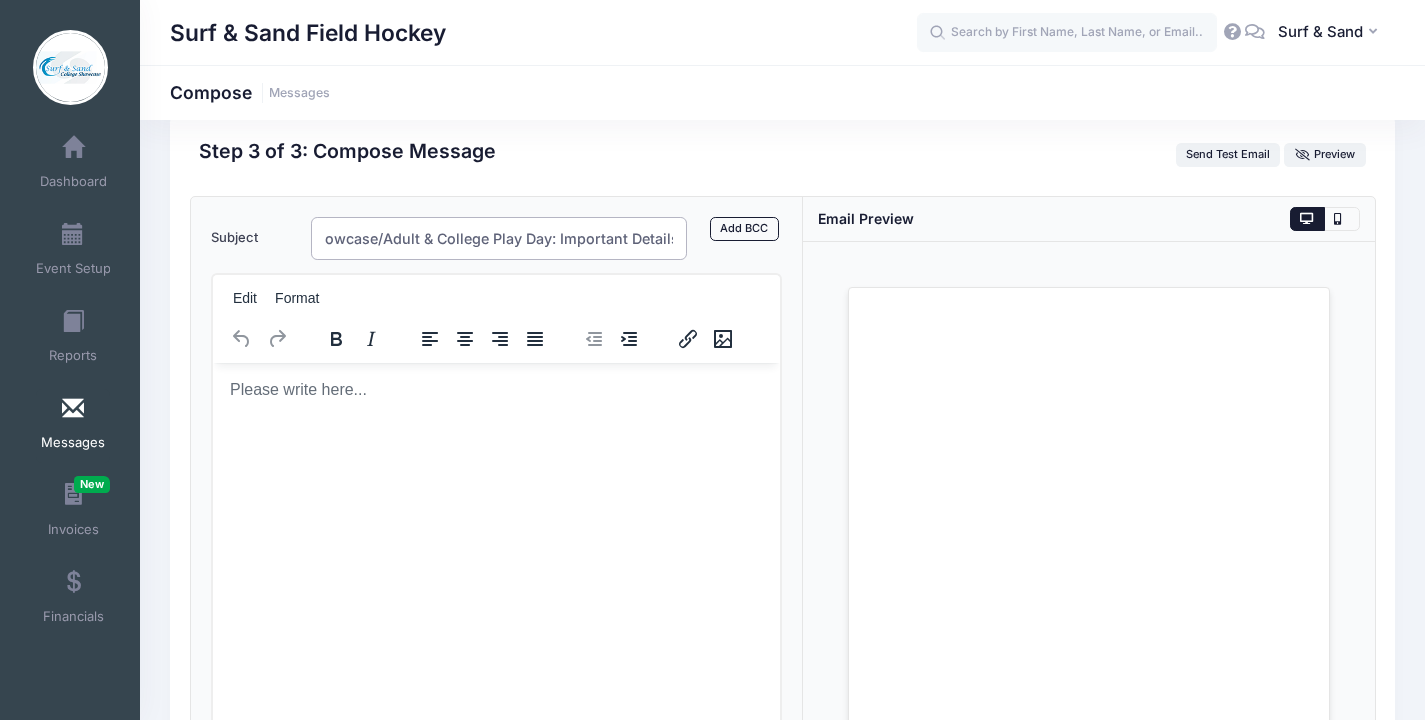 scroll, scrollTop: 134, scrollLeft: 0, axis: vertical 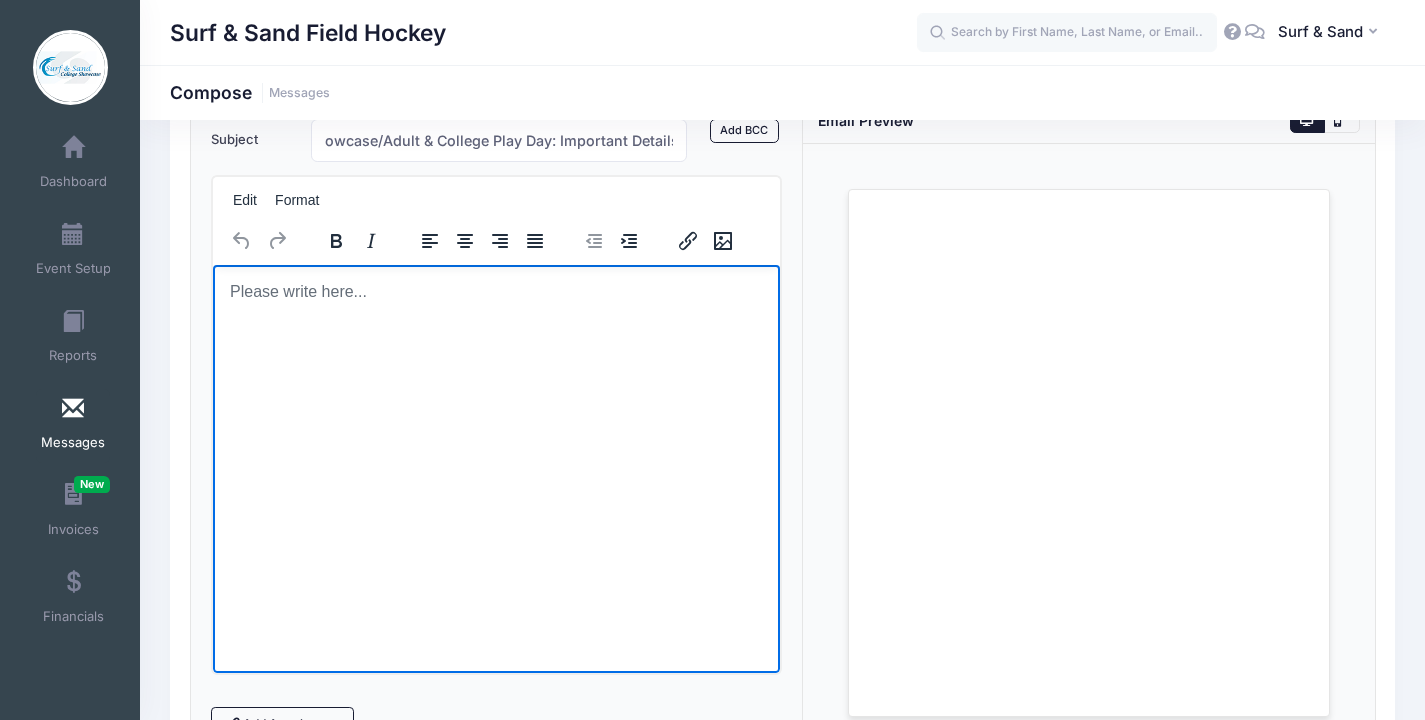 click at bounding box center (496, 291) 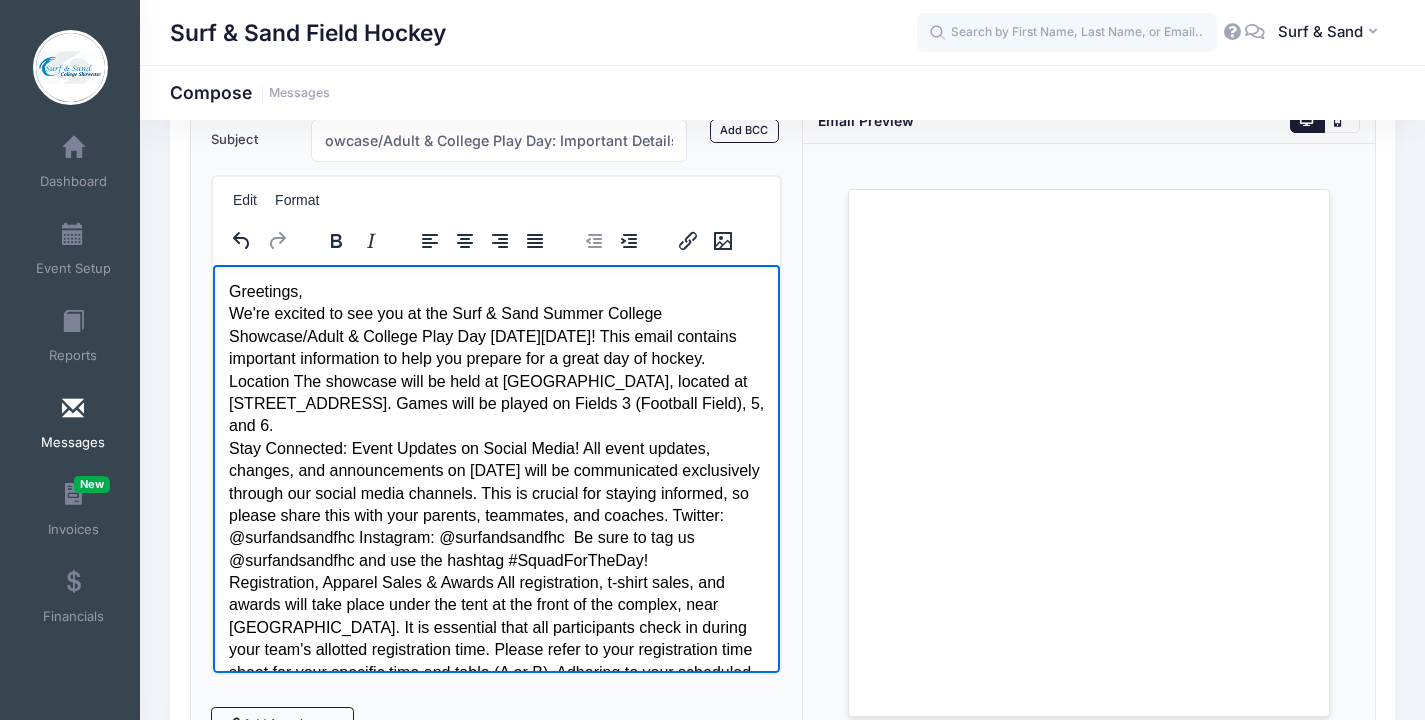 scroll, scrollTop: 206, scrollLeft: 0, axis: vertical 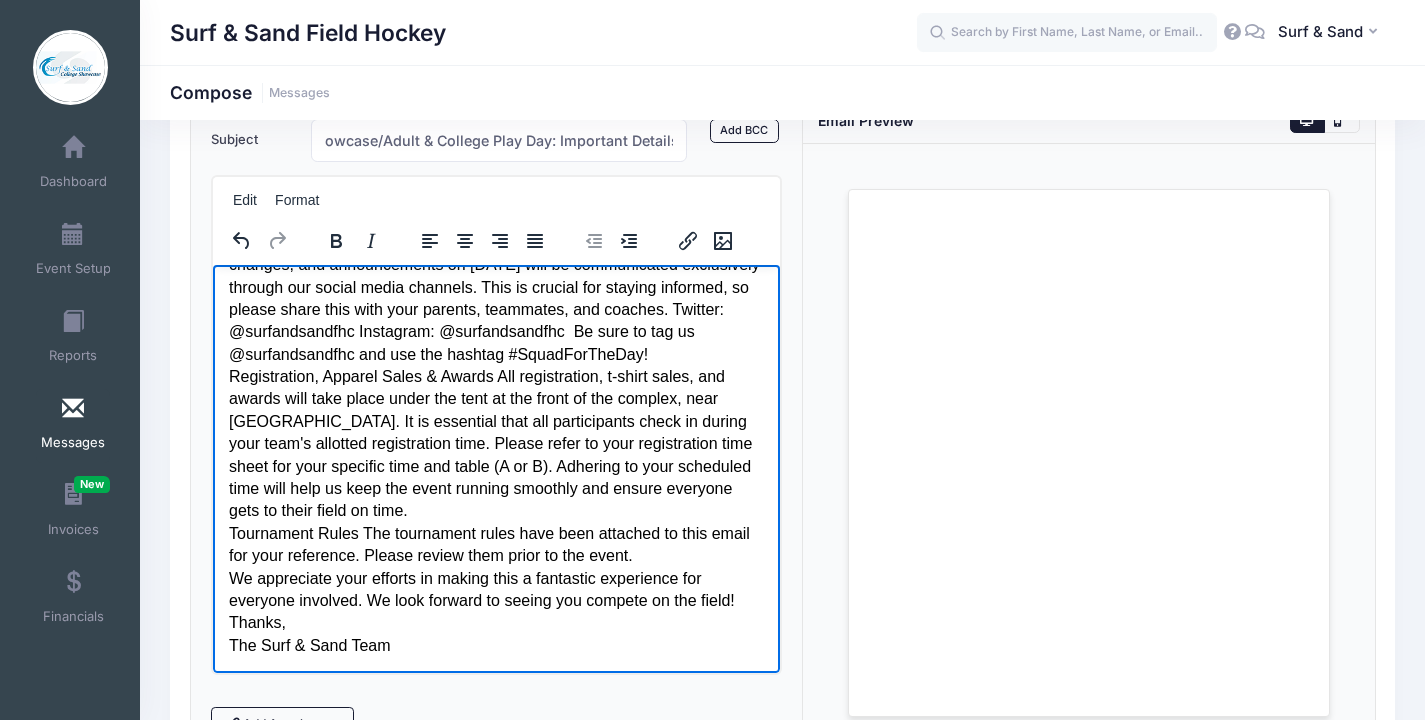 click on "Greetings,  We're excited to see you at the Surf & Sand Summer College Showcase/Adult & College Play Day [DATE][DATE]! This email contains important information to help you prepare for a great day of hockey. Location The showcase will be held at [GEOGRAPHIC_DATA], located at [STREET_ADDRESS]. Games will be played on Fields 3 (Football Field), 5, and 6. Stay Connected: Event Updates on Social Media! All event updates, changes, and announcements on [DATE] will be communicated exclusively through our social media channels. This is crucial for staying informed, so please share this with your parents, teammates, and coaches. Twitter: @surfandsandfhc Instagram: @surfandsandfhc  Be sure to tag us @surfandsandfhc and use the hashtag #SquadForTheDay! Tournament Rules The tournament rules have been attached to this email for your reference. Please review them prior to the event.  Thanks,  The Surf & Sand Team" at bounding box center [496, 365] 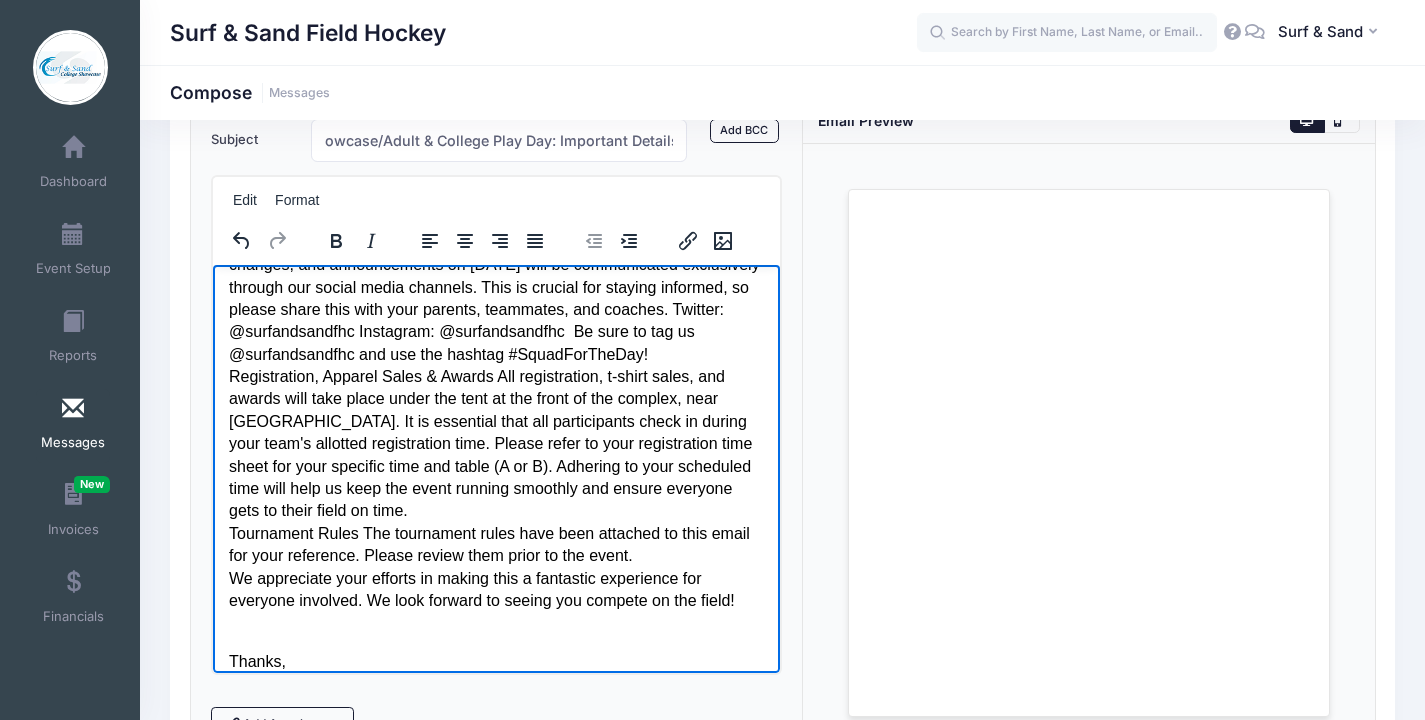 scroll, scrollTop: 244, scrollLeft: 0, axis: vertical 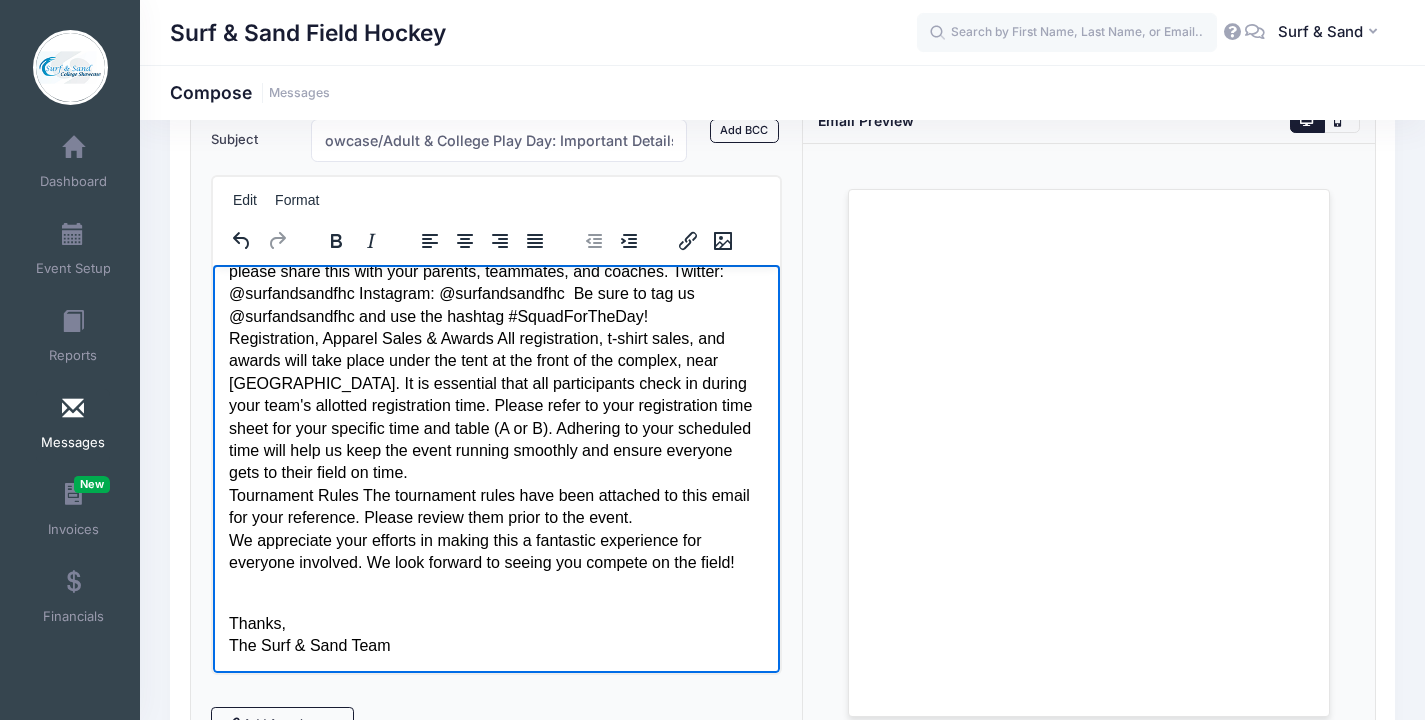 click on "Thanks,  The Surf & Sand Team" at bounding box center [496, 622] 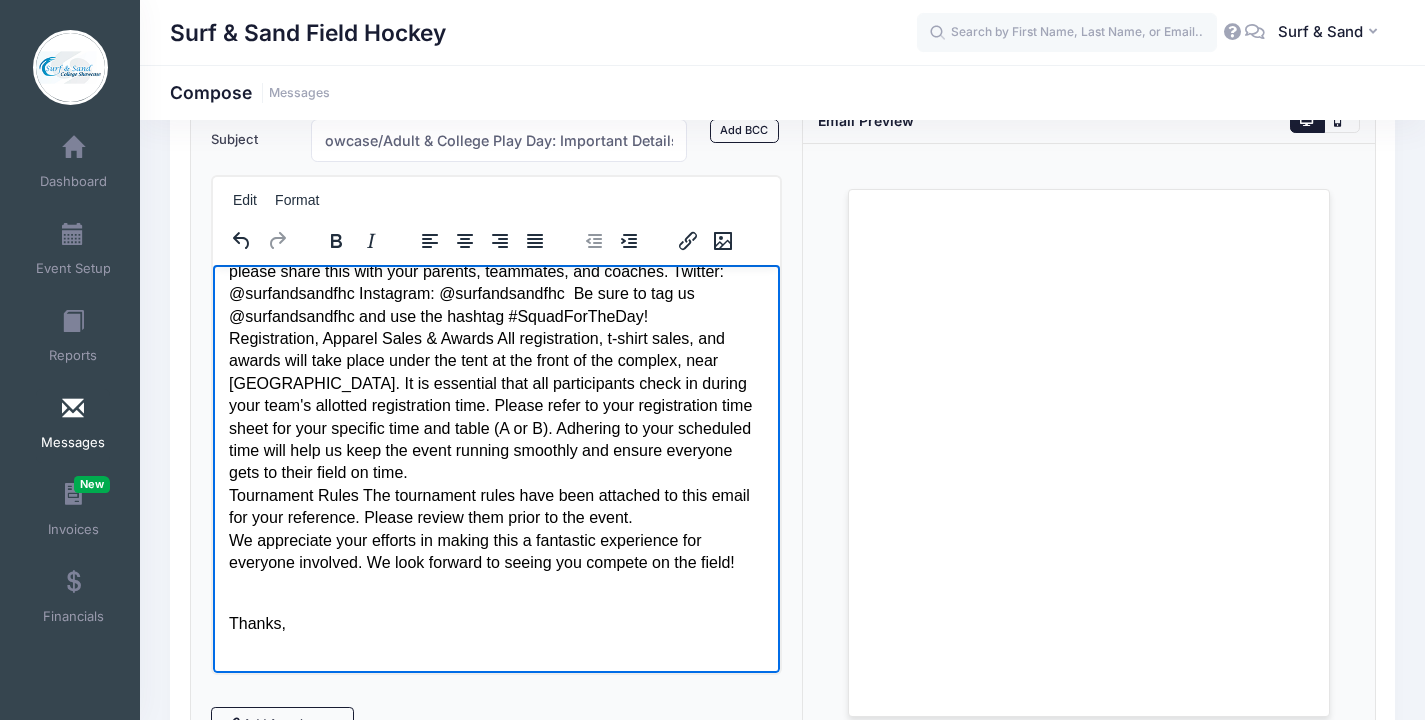 click on "Greetings,  We're excited to see you at the Surf & Sand Summer College Showcase/Adult & College Play Day [DATE][DATE]! This email contains important information to help you prepare for a great day of hockey. Location The showcase will be held at [GEOGRAPHIC_DATA], located at [STREET_ADDRESS]. Games will be played on Fields 3 (Football Field), 5, and 6. Stay Connected: Event Updates on Social Media! All event updates, changes, and announcements on [DATE] will be communicated exclusively through our social media channels. This is crucial for staying informed, so please share this with your parents, teammates, and coaches. Twitter: @surfandsandfhc Instagram: @surfandsandfhc  Be sure to tag us @surfandsandfhc and use the hashtag #SquadForTheDay! Tournament Rules The tournament rules have been attached to this email for your reference. Please review them prior to the event." at bounding box center (496, 304) 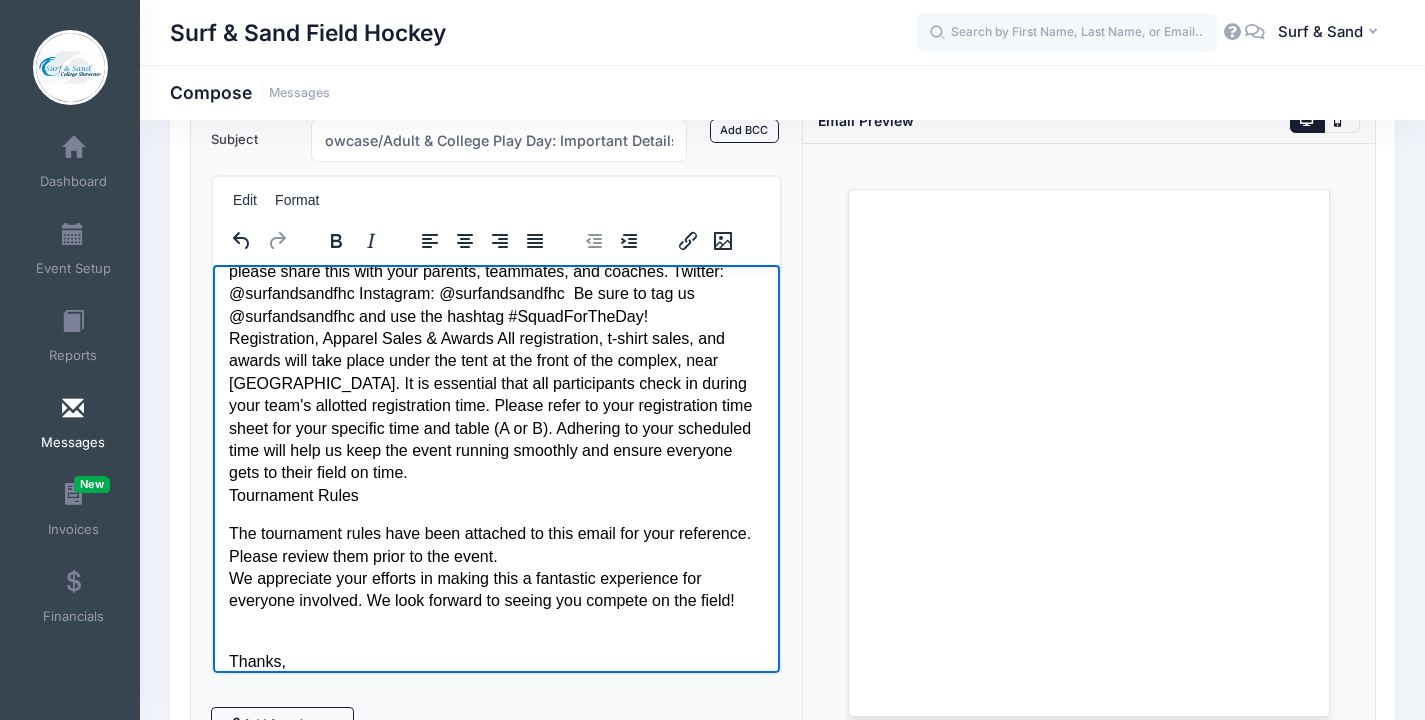 click on "Greetings,  We're excited to see you at the Surf & Sand Summer College Showcase/Adult & College Play Day [DATE][DATE]! This email contains important information to help you prepare for a great day of hockey. Location The showcase will be held at [GEOGRAPHIC_DATA], located at [STREET_ADDRESS]. Games will be played on Fields 3 (Football Field), 5, and 6. Stay Connected: Event Updates on Social Media! All event updates, changes, and announcements on [DATE] will be communicated exclusively through our social media channels. This is crucial for staying informed, so please share this with your parents, teammates, and coaches. Twitter: @surfandsandfhc Instagram: @surfandsandfhc  Be sure to tag us @surfandsandfhc and use the hashtag #SquadForTheDay! Tournament Rules" at bounding box center (496, 271) 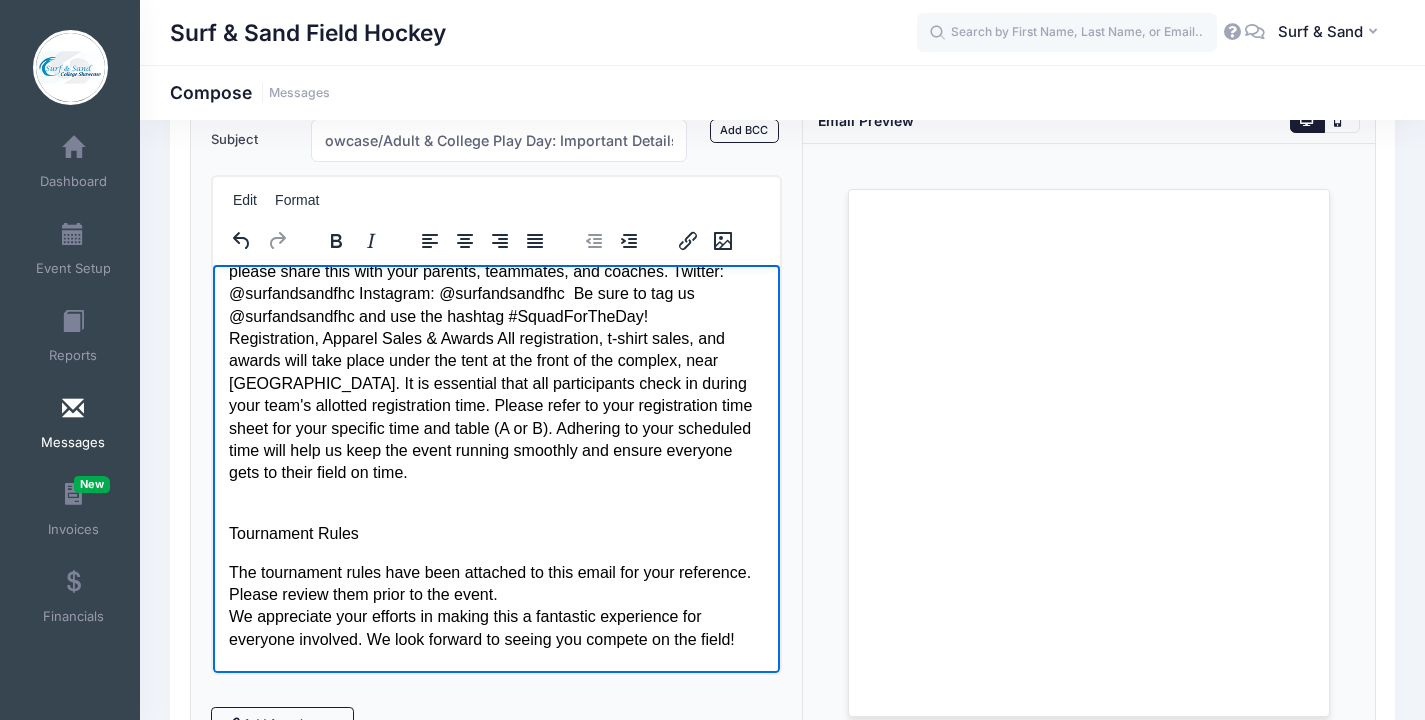 drag, startPoint x: 381, startPoint y: 531, endPoint x: 190, endPoint y: 530, distance: 191.00262 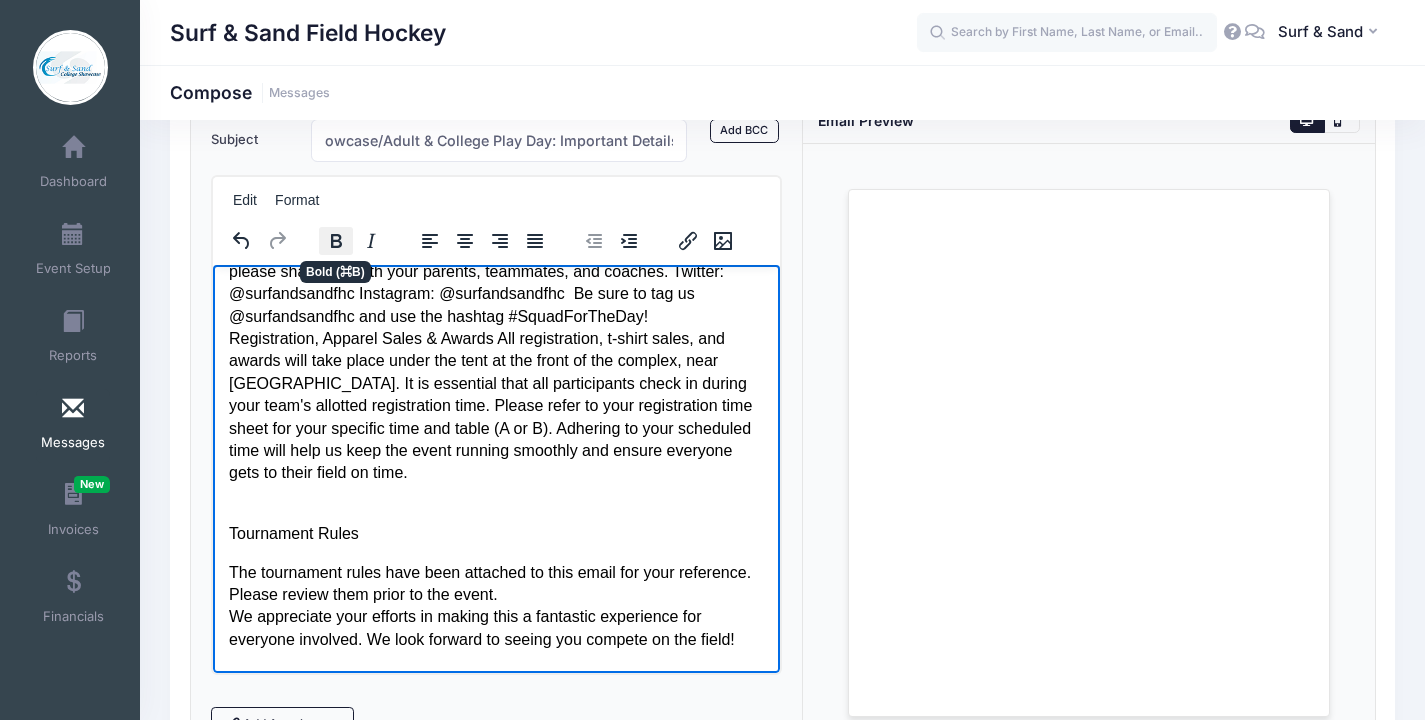 click 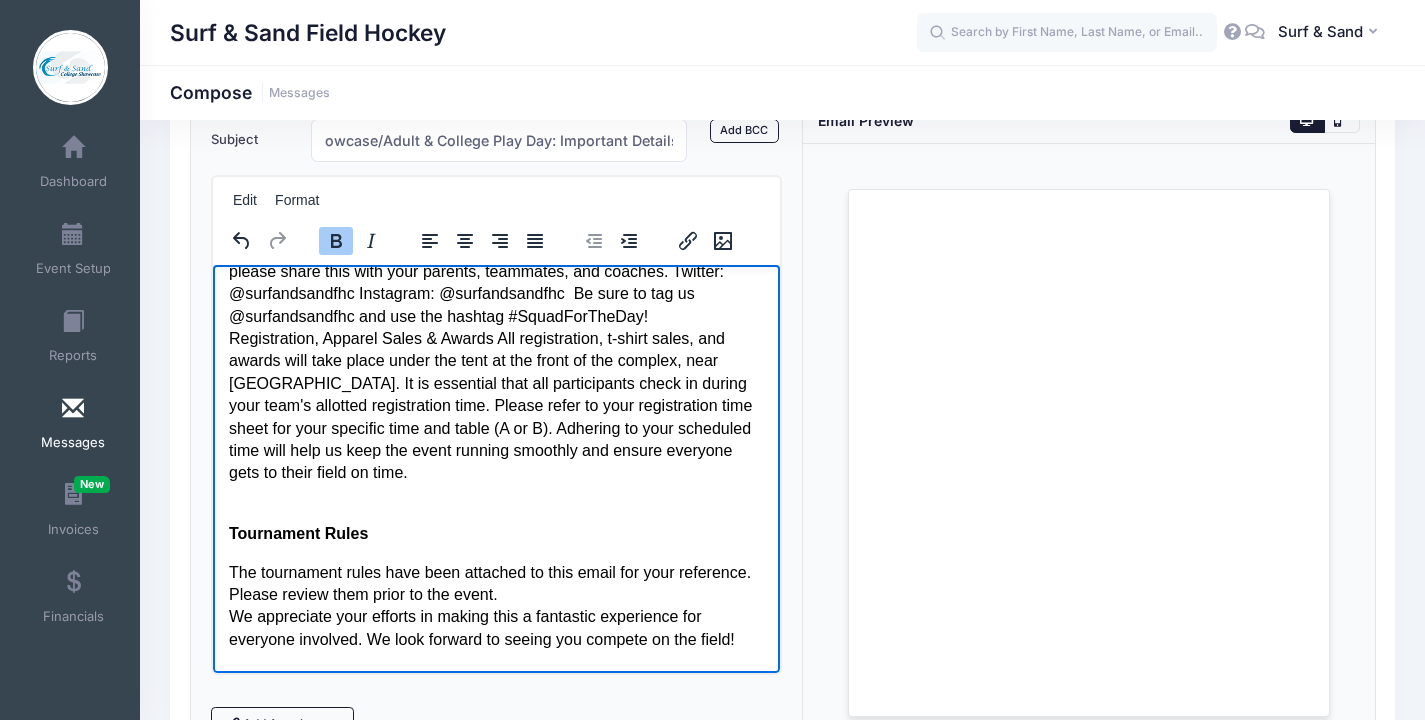 click on "The tournament rules have been attached to this email for your reference. Please review them prior to the event. We appreciate your efforts in making this a fantastic experience for everyone involved. We look forward to seeing you compete on the field!" at bounding box center [496, 606] 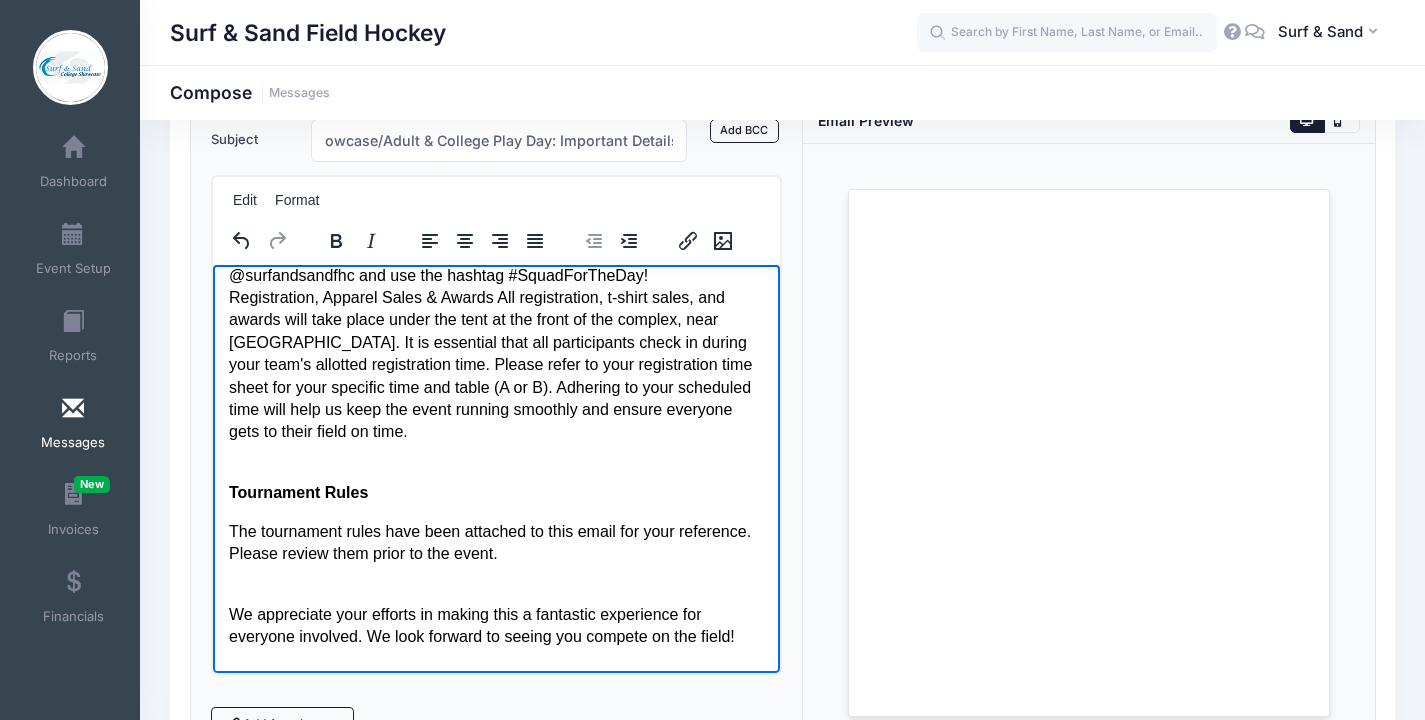 scroll, scrollTop: 360, scrollLeft: 0, axis: vertical 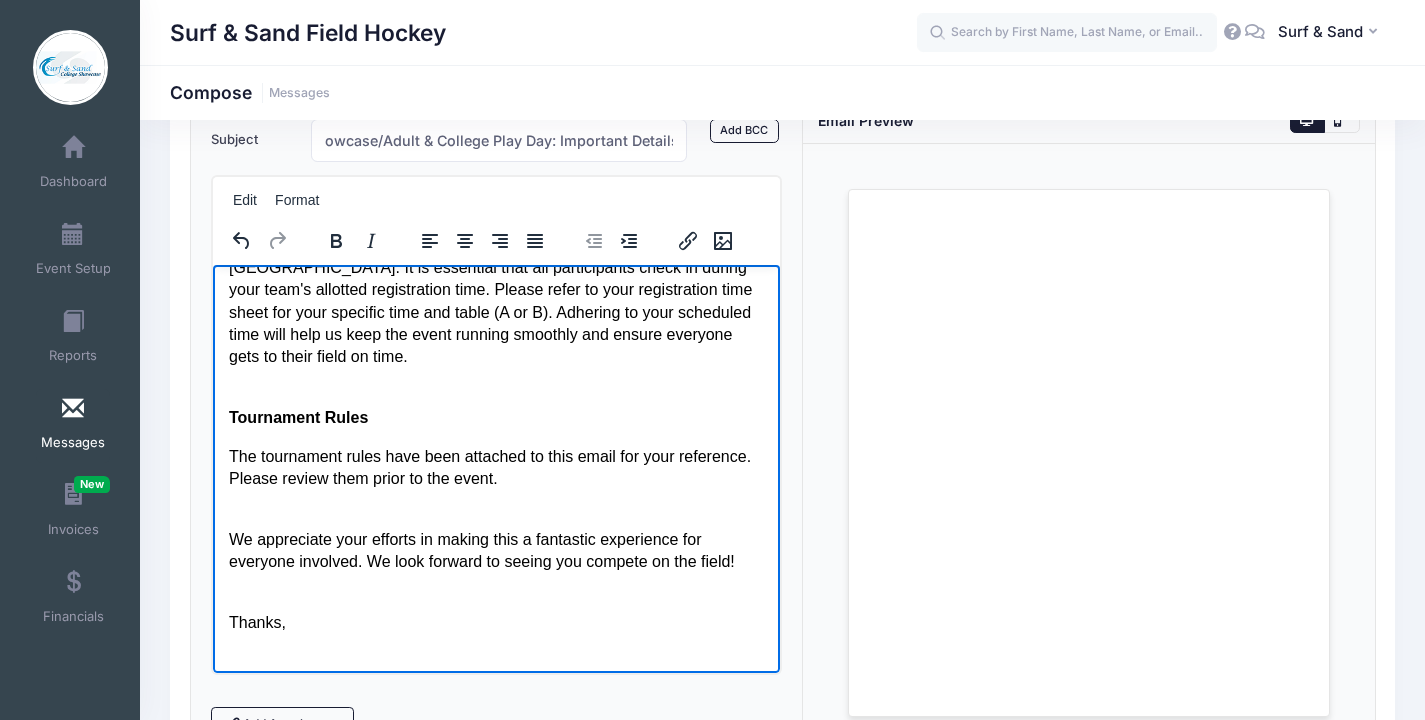 click on "We appreciate your efforts in making this a fantastic experience for everyone involved. We look forward to seeing you compete on the field!" at bounding box center (496, 538) 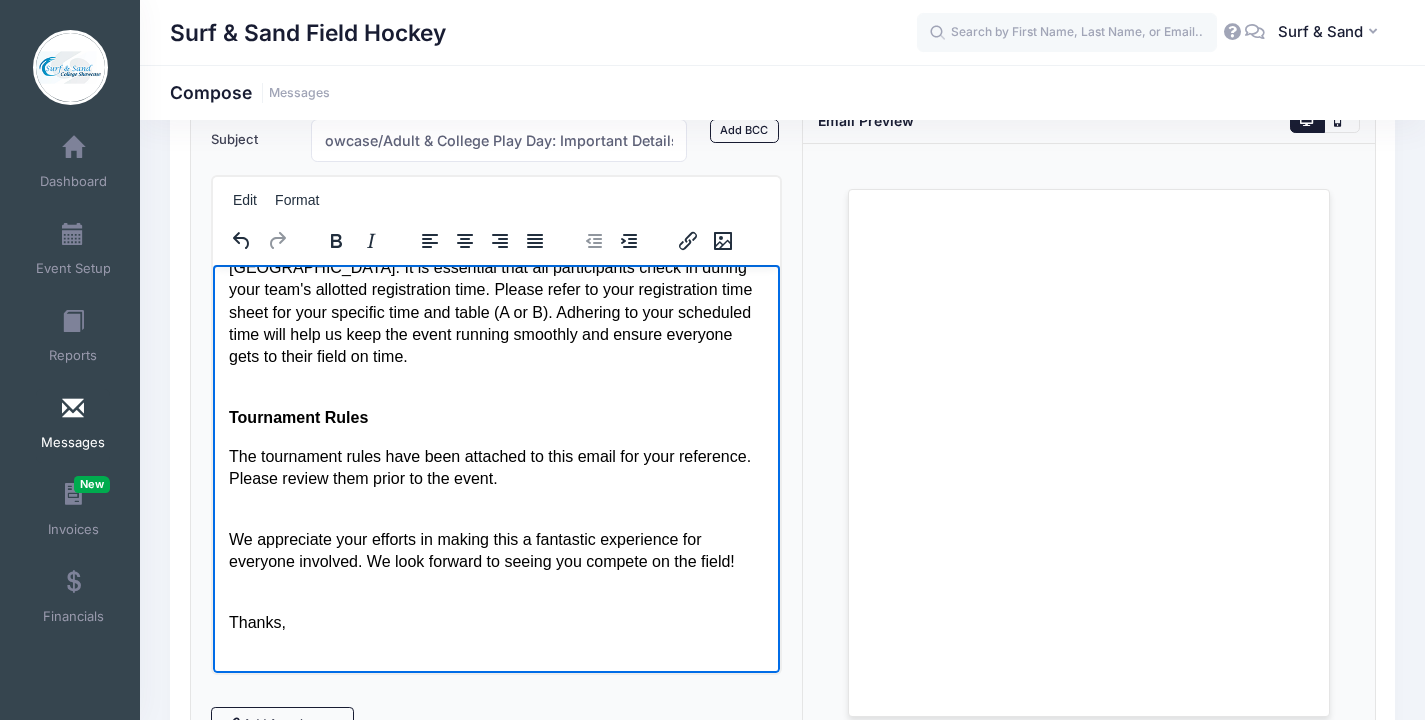 click on "We appreciate your efforts in making this a fantastic experience for everyone involved. We look forward to seeing you compete on the field!" at bounding box center [496, 538] 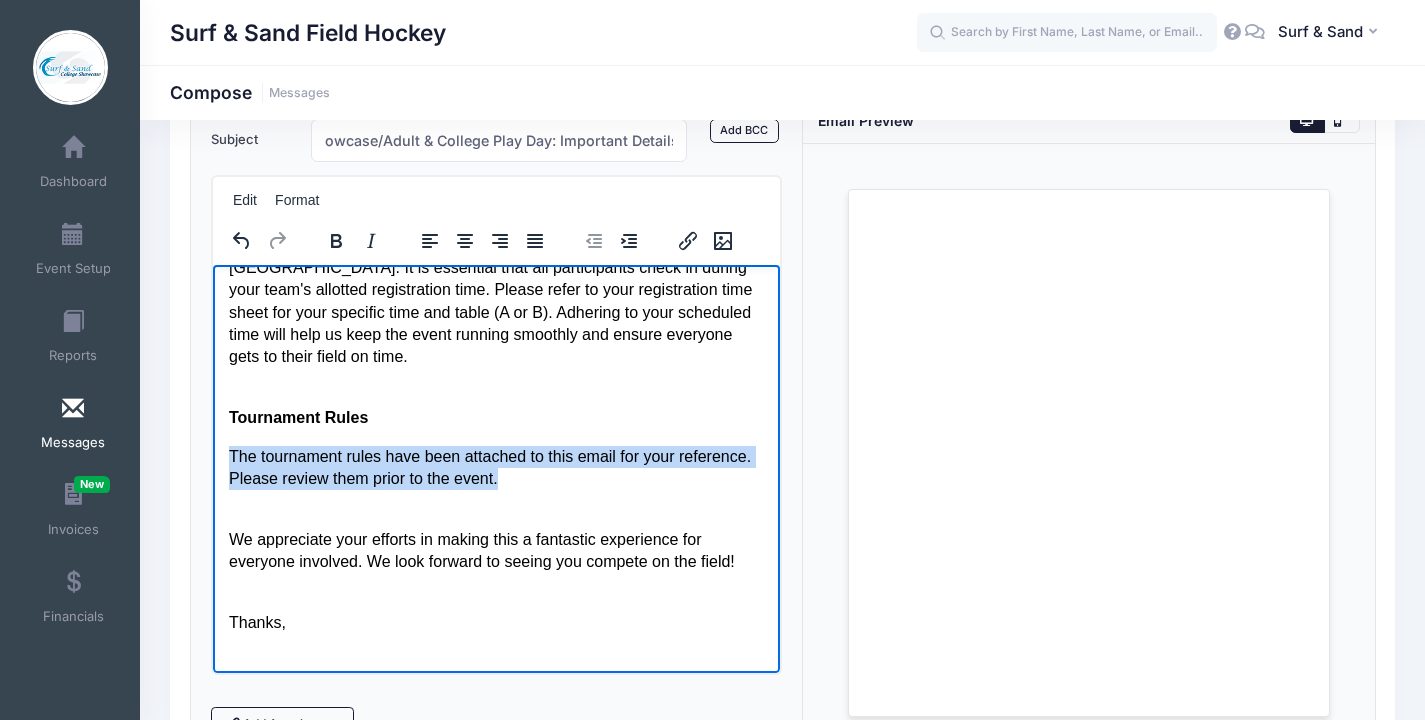 click on "We appreciate your efforts in making this a fantastic experience for everyone involved. We look forward to seeing you compete on the field!" at bounding box center (496, 538) 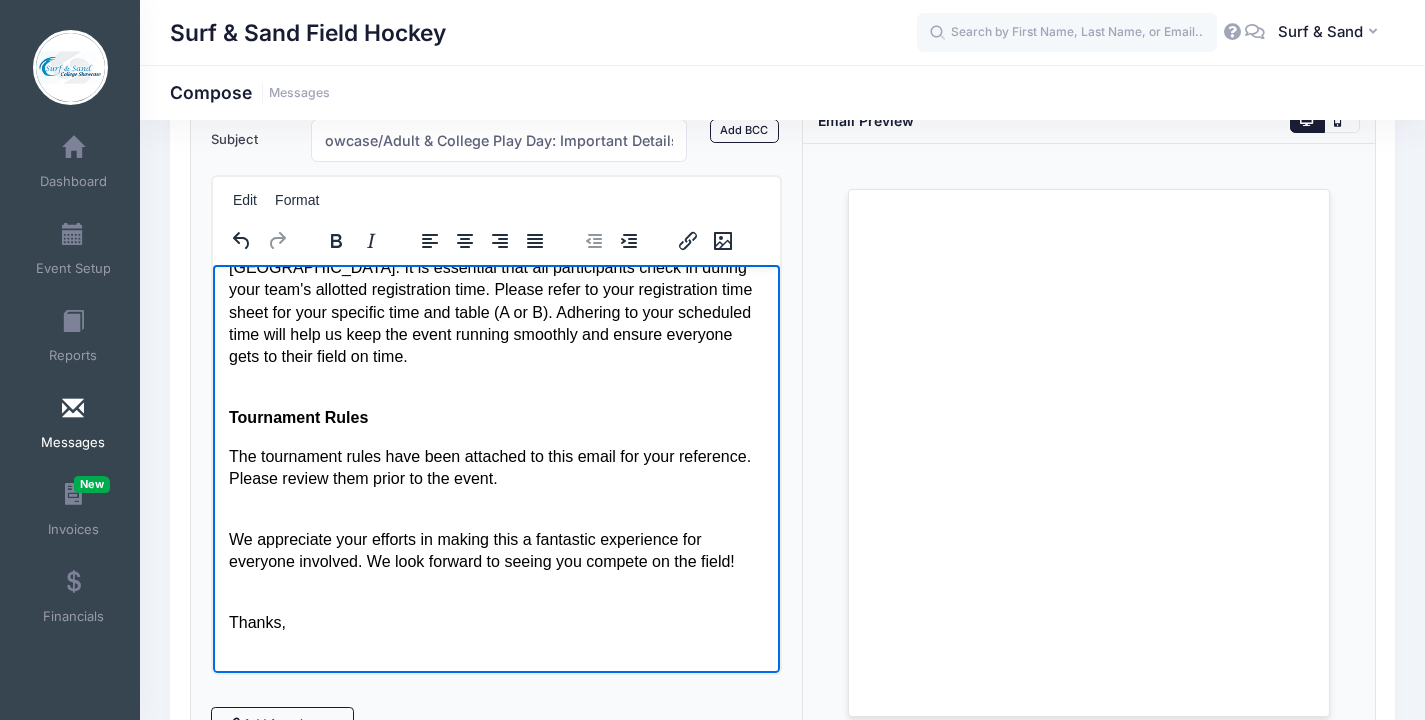 click on "We appreciate your efforts in making this a fantastic experience for everyone involved. We look forward to seeing you compete on the field!" at bounding box center (496, 538) 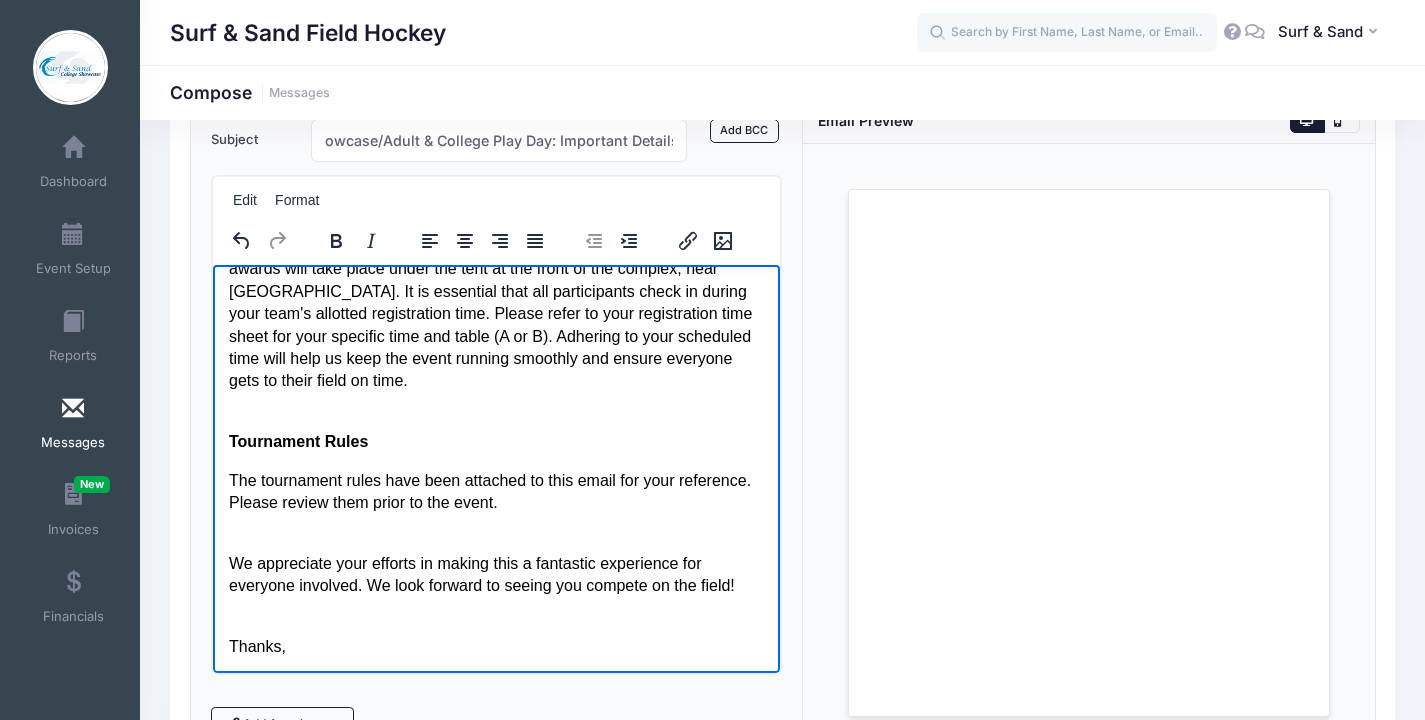 scroll, scrollTop: 333, scrollLeft: 0, axis: vertical 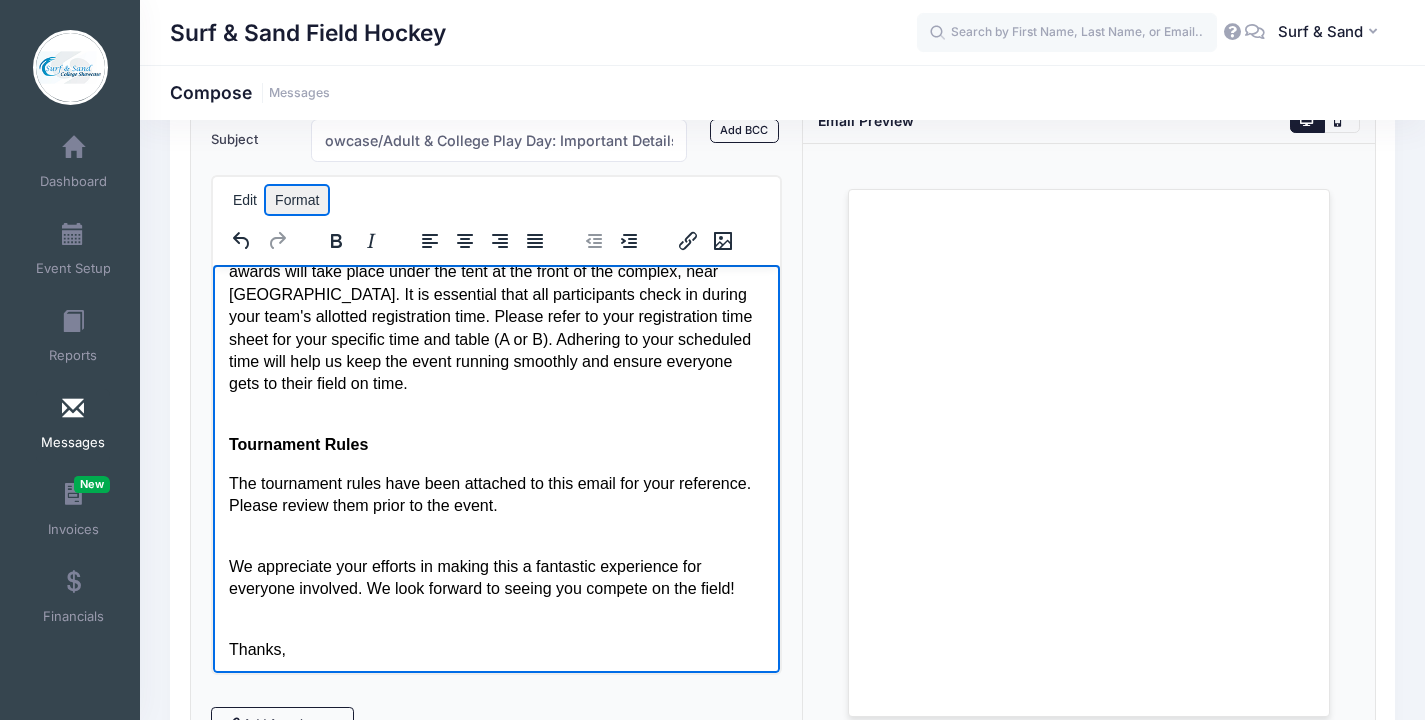 click on "Format" at bounding box center [297, 200] 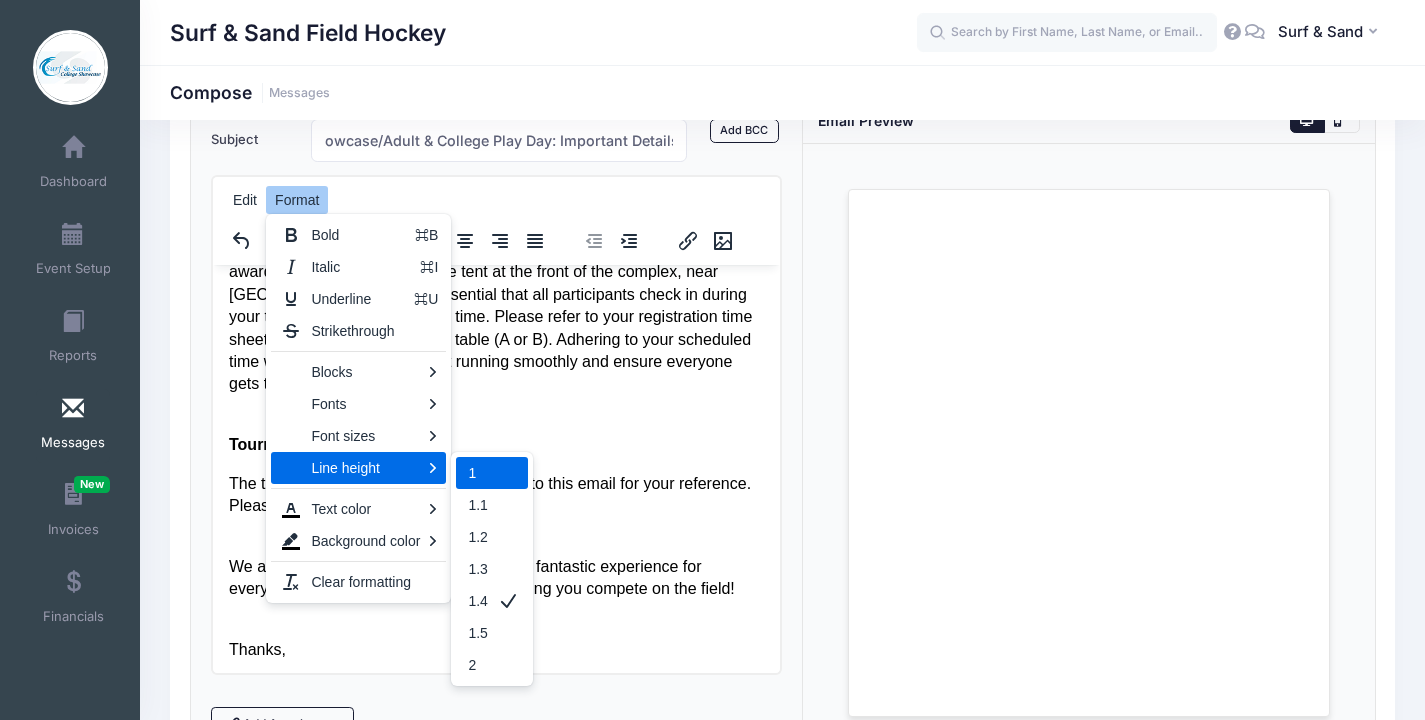click on "1" at bounding box center [491, 473] 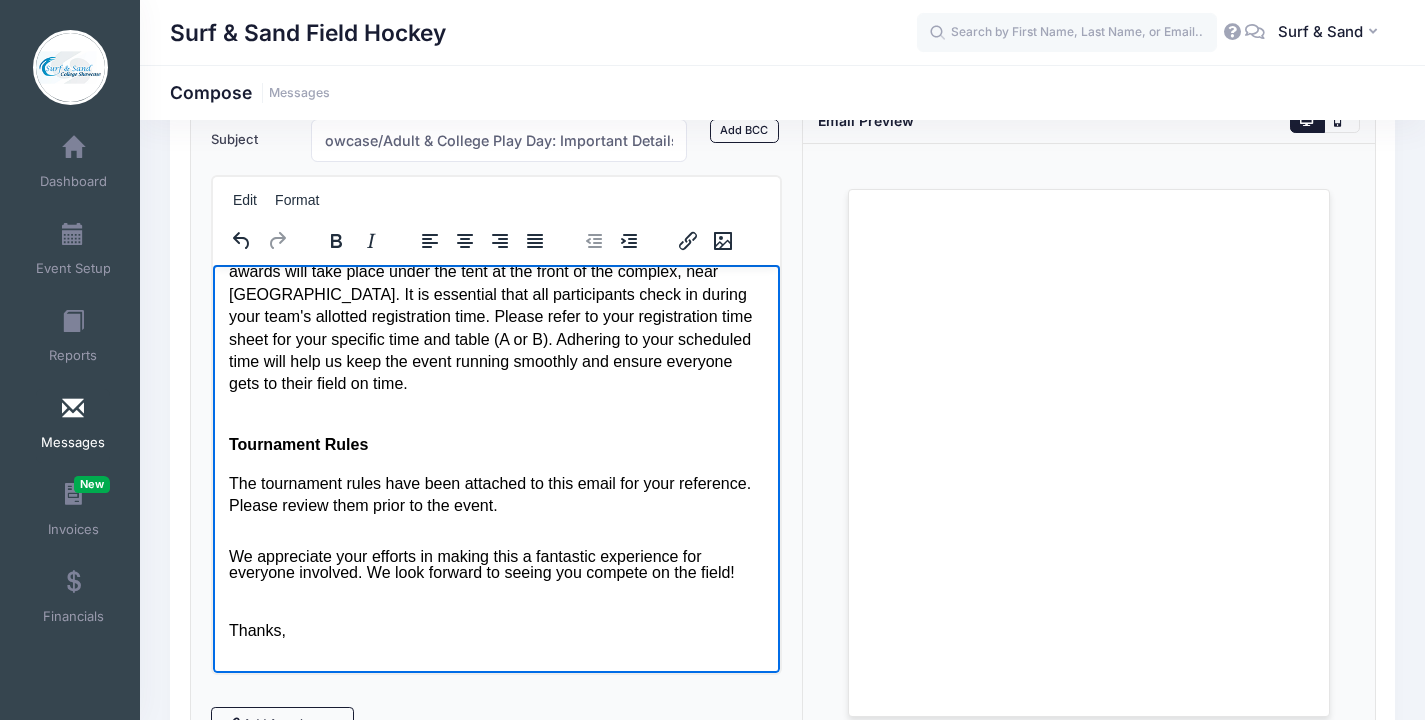 click on "Greetings,  We're excited to see you at the Surf & Sand Summer College Showcase/Adult & College Play Day [DATE][DATE]! This email contains important information to help you prepare for a great day of hockey. Location The showcase will be held at [GEOGRAPHIC_DATA], located at [STREET_ADDRESS]. Games will be played on Fields 3 (Football Field), 5, and 6. Stay Connected: Event Updates on Social Media! All event updates, changes, and announcements on [DATE] will be communicated exclusively through our social media channels. This is crucial for staying informed, so please share this with your parents, teammates, and coaches. Twitter: @surfandsandfhc Instagram: @surfandsandfhc  Be sure to tag us @surfandsandfhc and use the hashtag #SquadForTheDay! Tournament Rules  The tournament rules have been attached to this email for your reference. Please review them prior to the event.  Thanks,  The Surf & Sand Team" at bounding box center (496, 324) 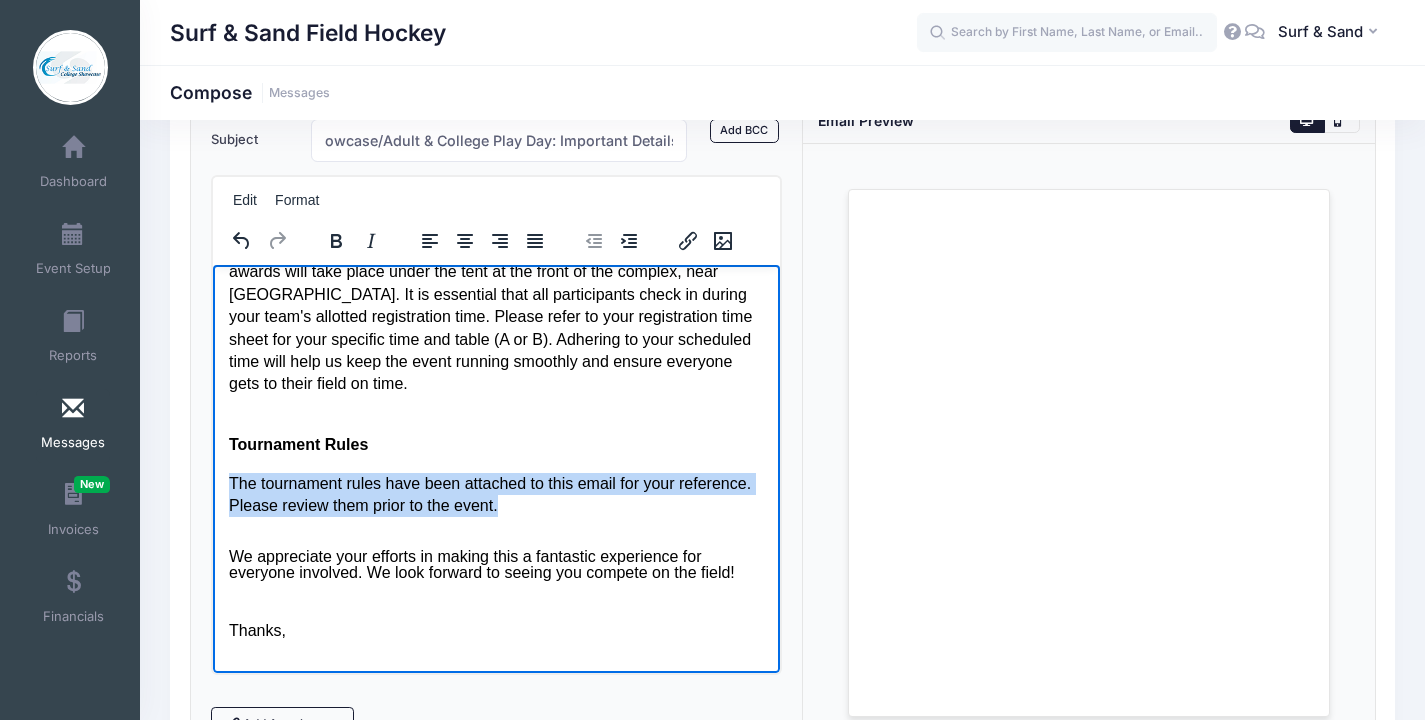 drag, startPoint x: 457, startPoint y: 494, endPoint x: 204, endPoint y: 490, distance: 253.03162 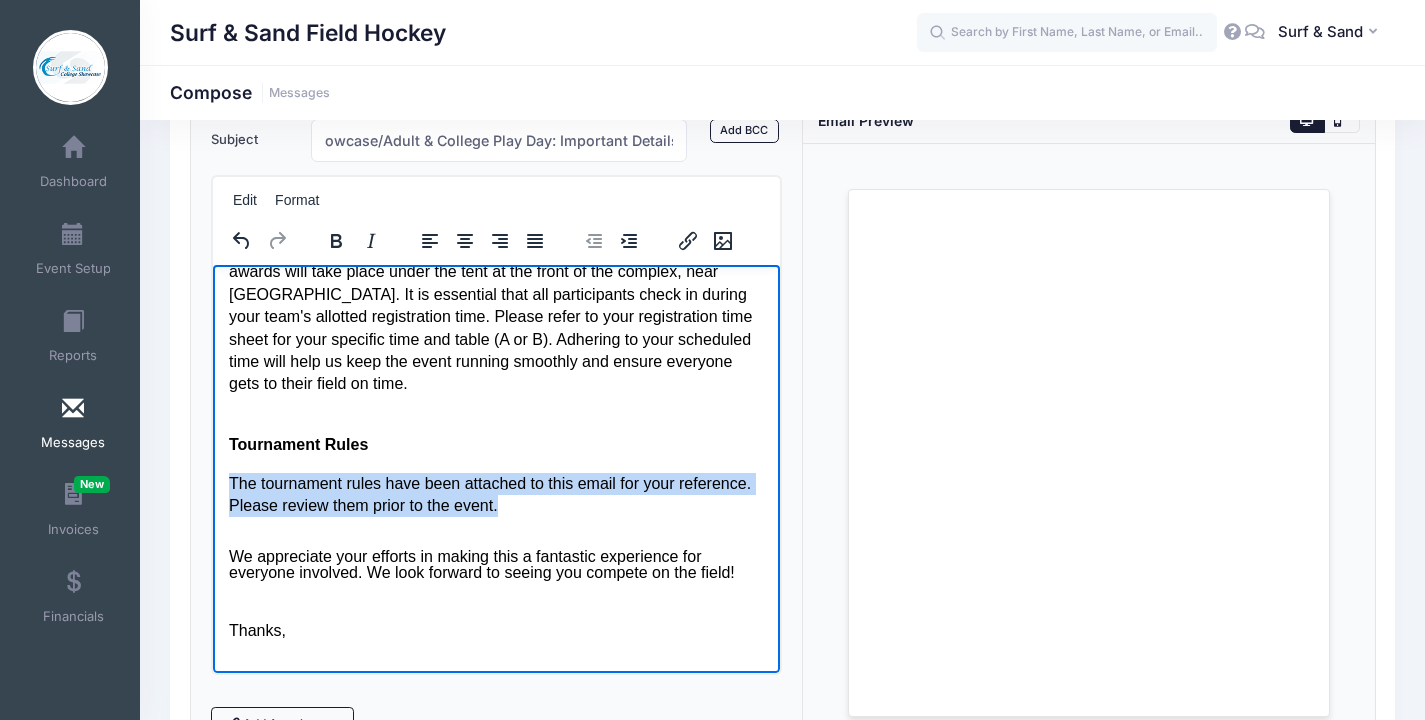 click on "Greetings,  We're excited to see you at the Surf & Sand Summer College Showcase/Adult & College Play Day [DATE][DATE]! This email contains important information to help you prepare for a great day of hockey. Location The showcase will be held at [GEOGRAPHIC_DATA], located at [STREET_ADDRESS]. Games will be played on Fields 3 (Football Field), 5, and 6. Stay Connected: Event Updates on Social Media! All event updates, changes, and announcements on [DATE] will be communicated exclusively through our social media channels. This is crucial for staying informed, so please share this with your parents, teammates, and coaches. Twitter: @surfandsandfhc Instagram: @surfandsandfhc  Be sure to tag us @surfandsandfhc and use the hashtag #SquadForTheDay! Tournament Rules  The tournament rules have been attached to this email for your reference. Please review them prior to the event.  Thanks,  The Surf & Sand Team" at bounding box center [496, 324] 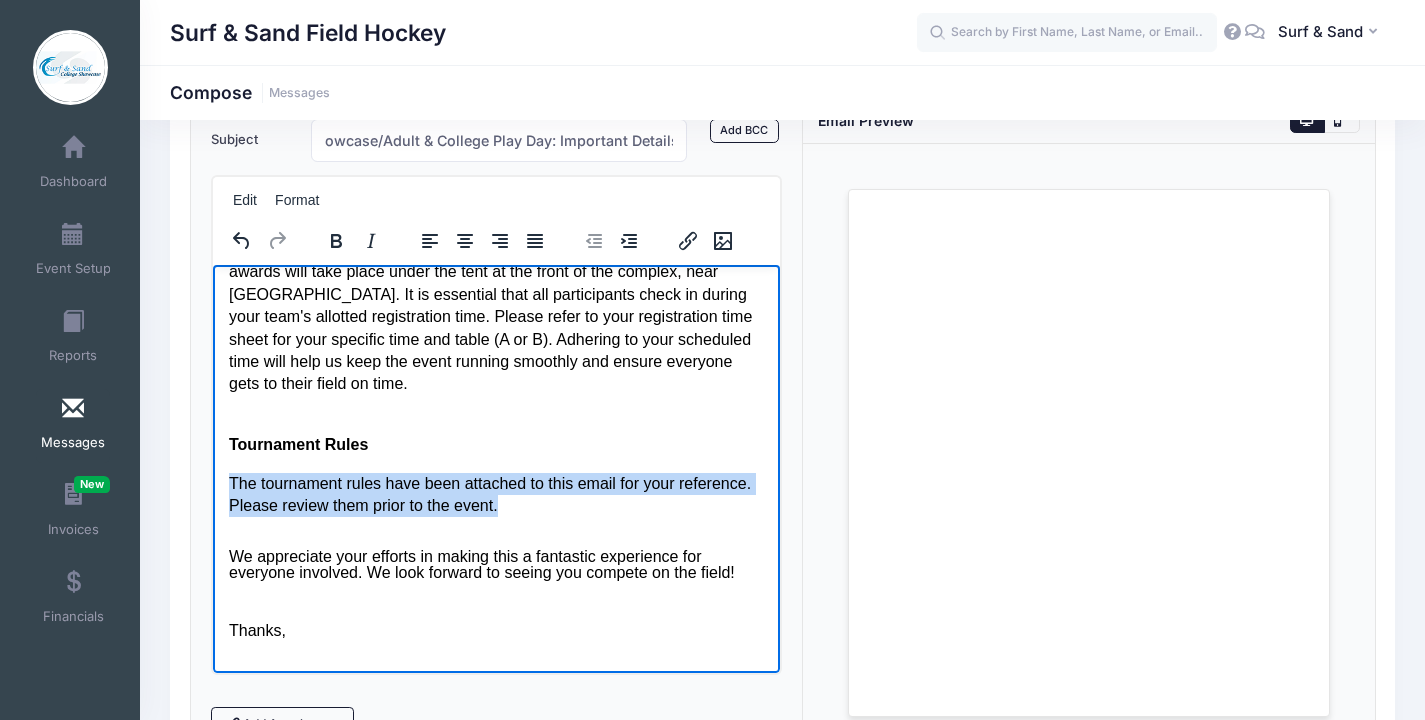 scroll, scrollTop: 317, scrollLeft: 0, axis: vertical 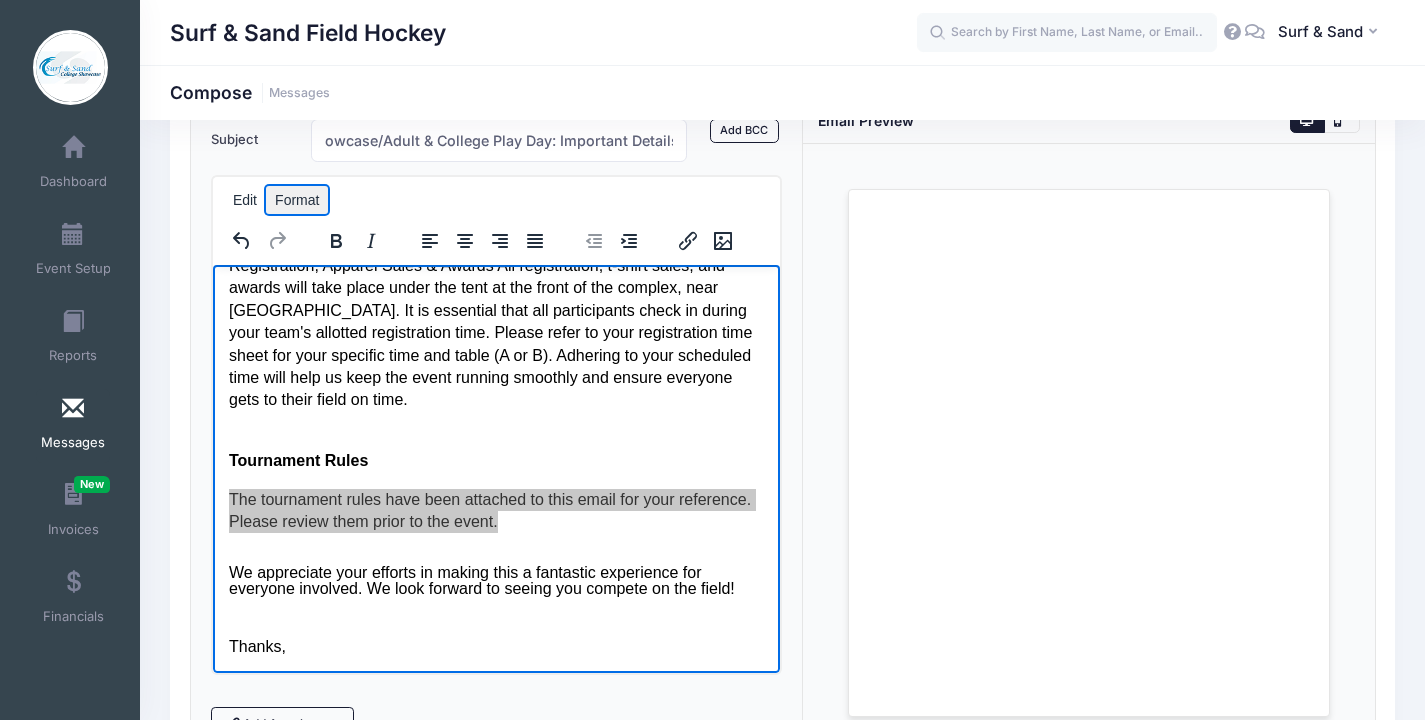 click on "Format" at bounding box center (297, 200) 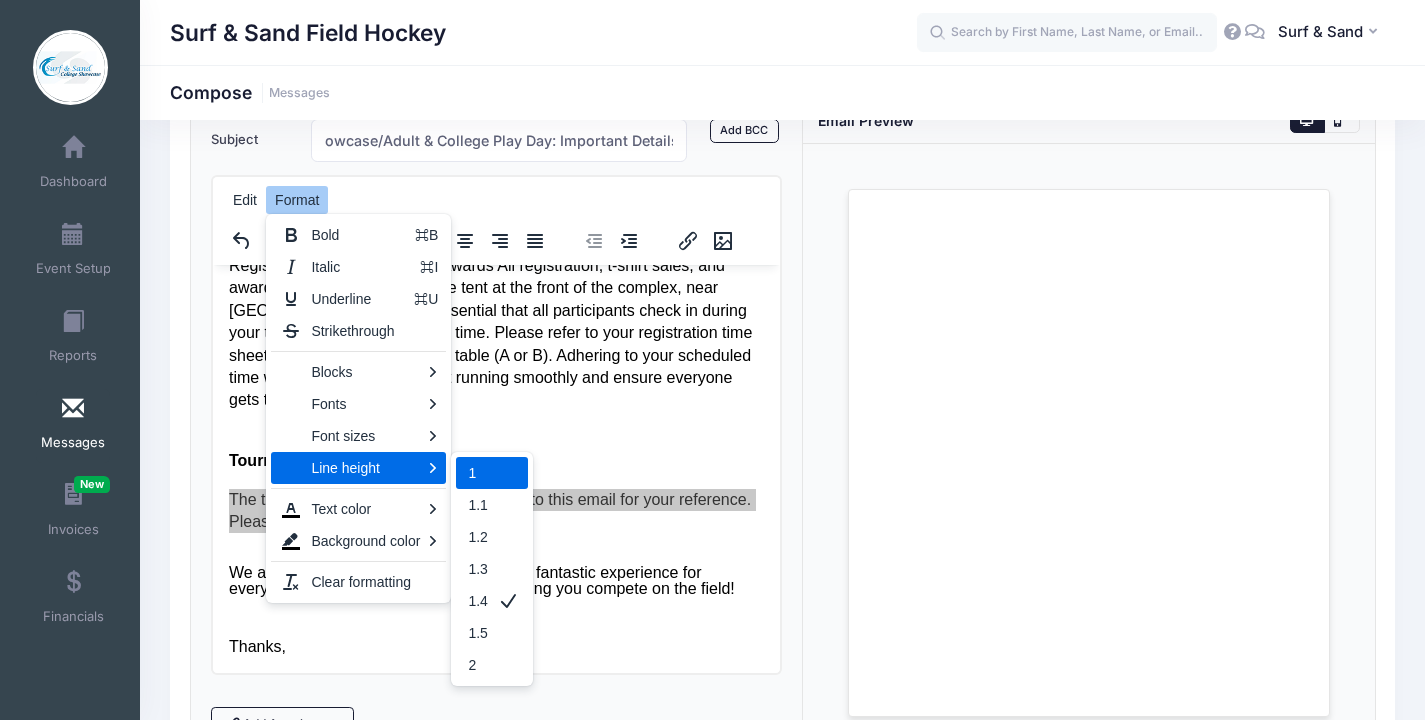 click on "1" at bounding box center (491, 473) 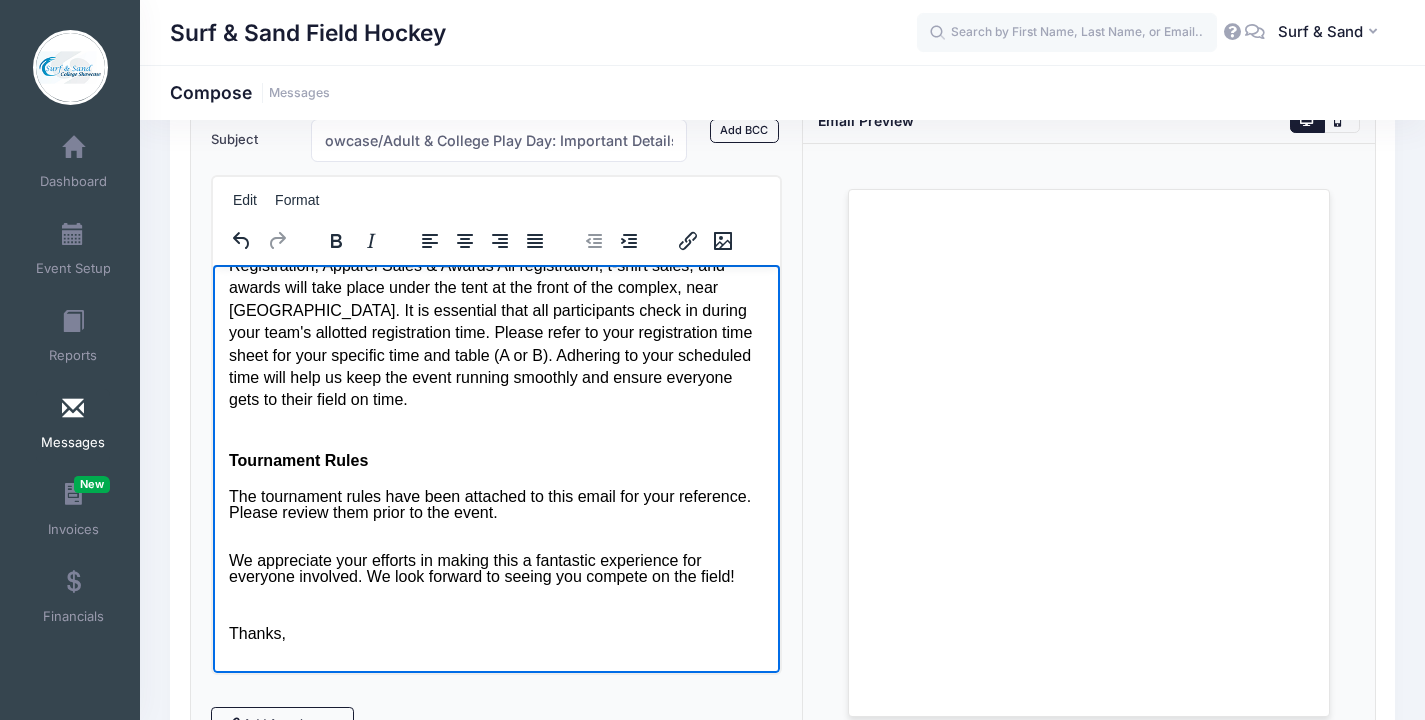 click on "We appreciate your efforts in making this a fantastic experience for everyone involved. We look forward to seeing you compete on the field!" at bounding box center (496, 560) 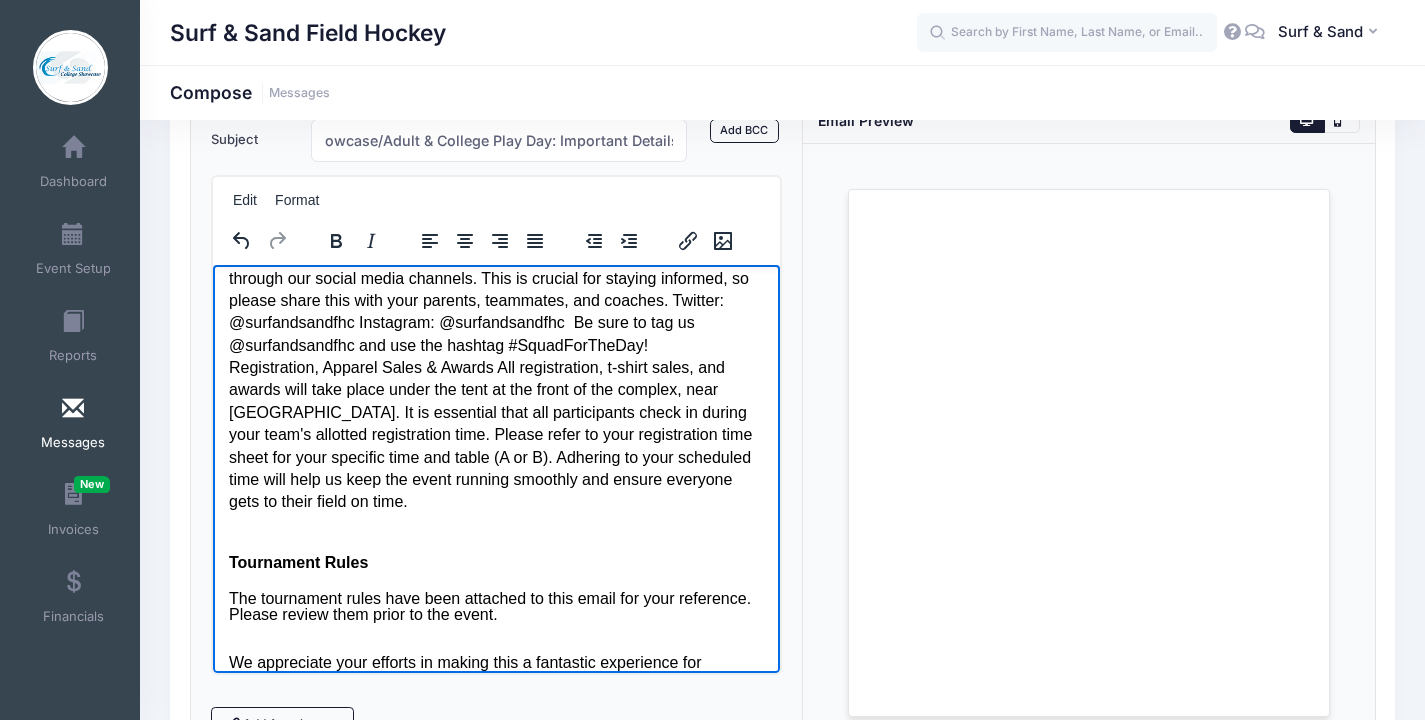 scroll, scrollTop: 0, scrollLeft: 0, axis: both 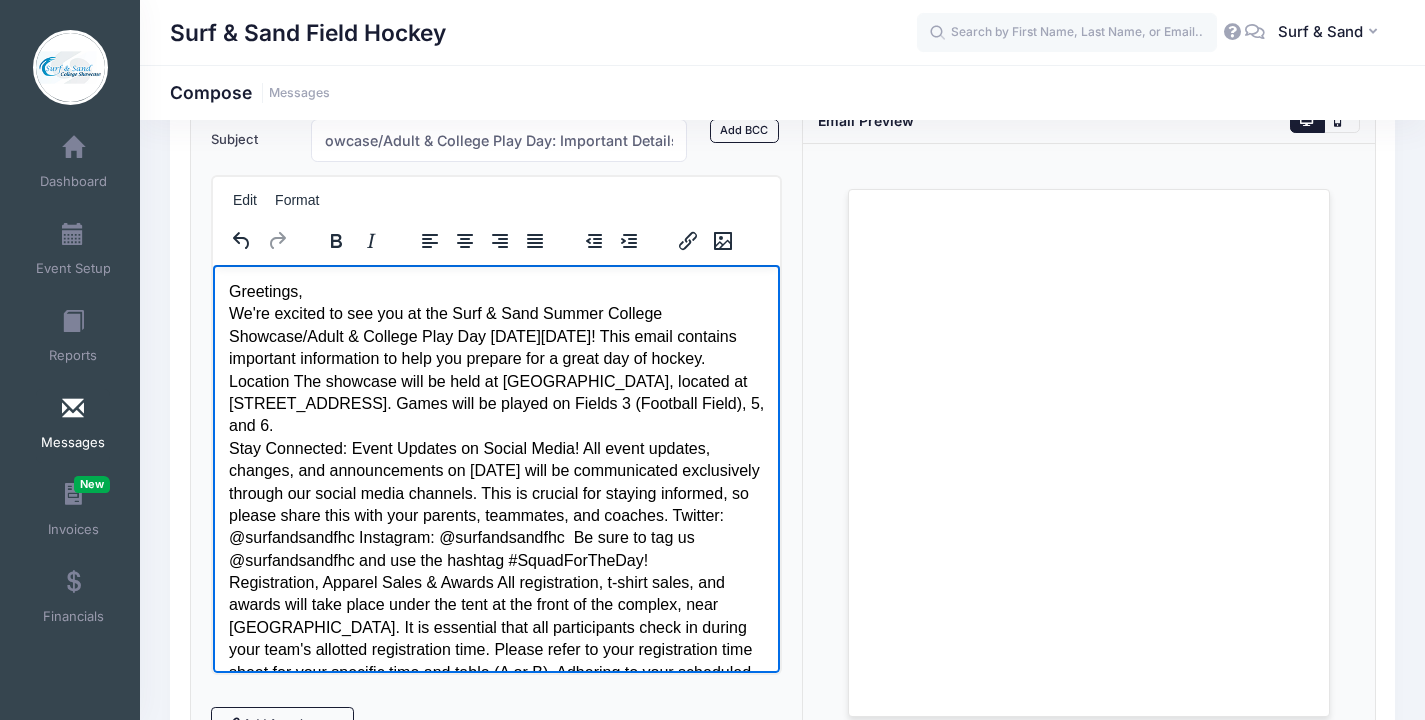 drag, startPoint x: 410, startPoint y: 651, endPoint x: 267, endPoint y: 108, distance: 561.51404 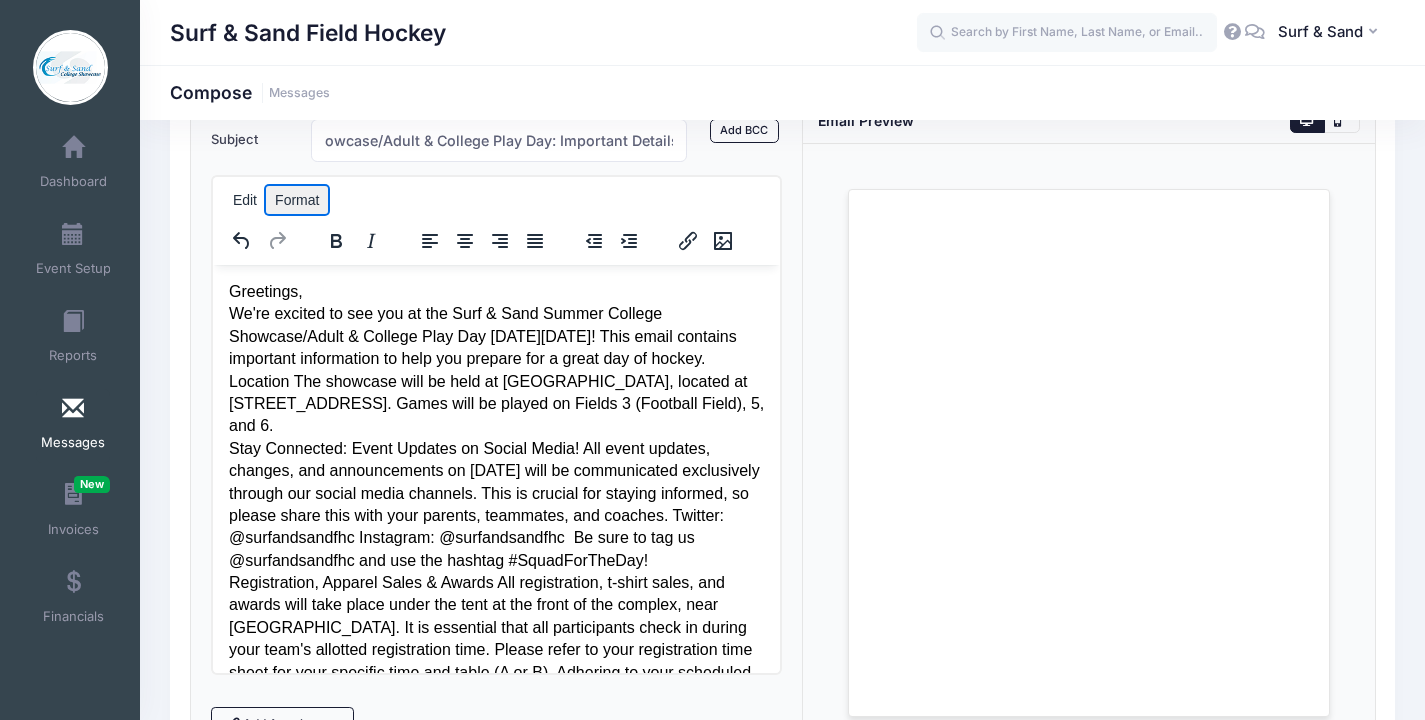click on "Format" at bounding box center (297, 200) 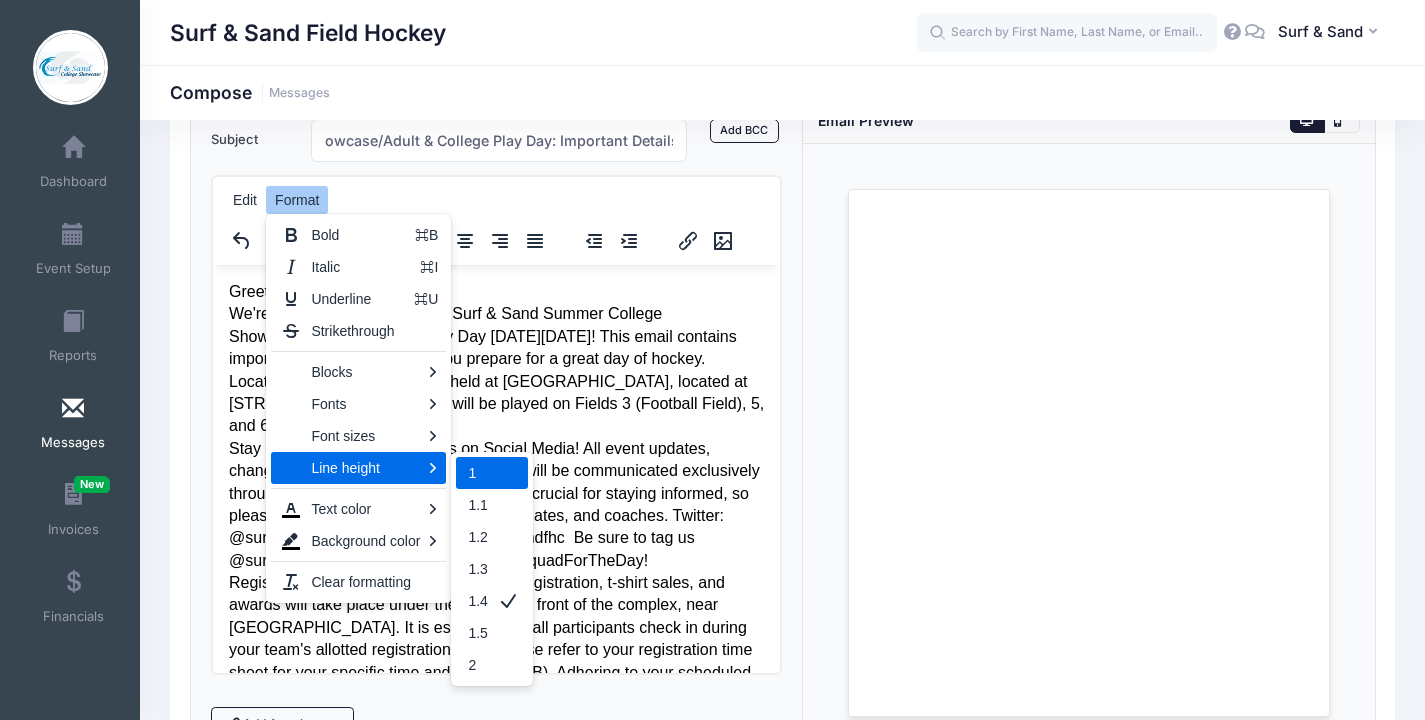 click at bounding box center (508, 473) 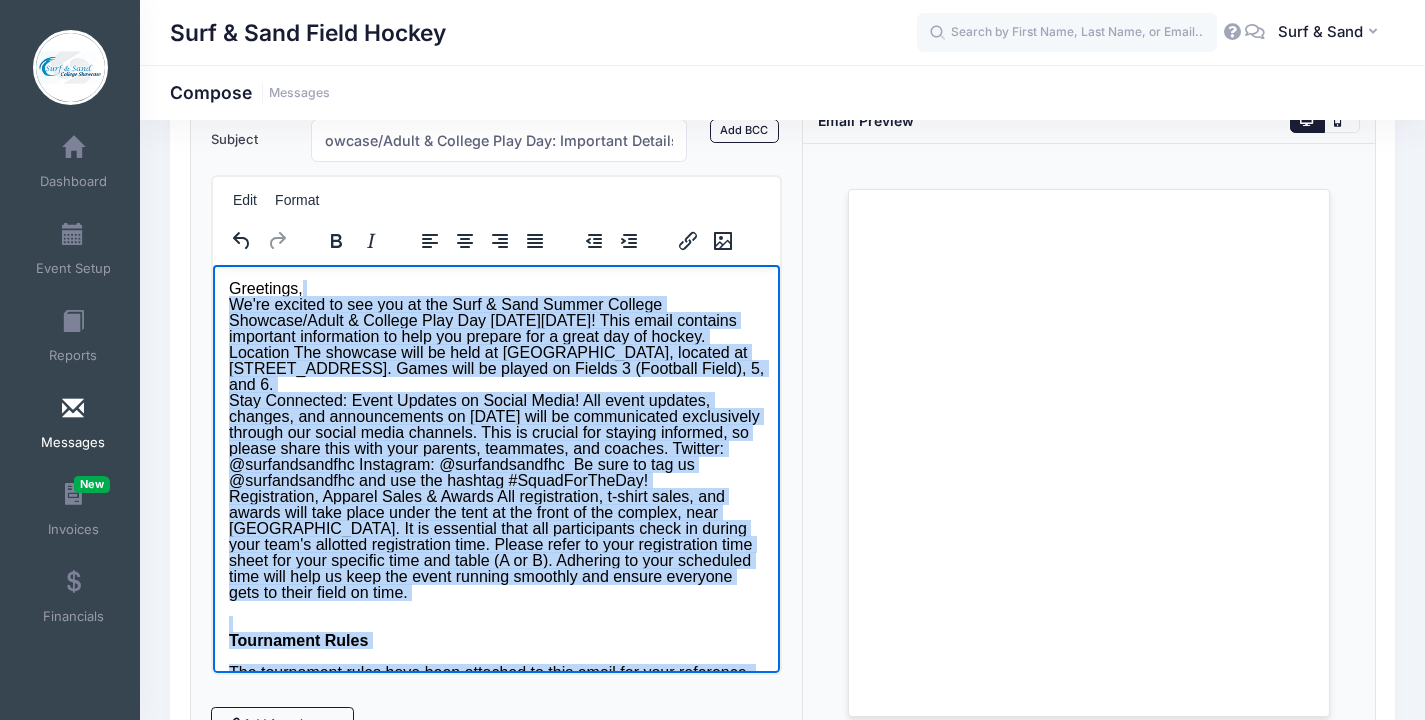 click on "Greetings,  We're excited to see you at the Surf & Sand Summer College Showcase/Adult & College Play Day [DATE][DATE]! This email contains important information to help you prepare for a great day of hockey. Location The showcase will be held at [GEOGRAPHIC_DATA], located at [STREET_ADDRESS]. Games will be played on Fields 3 (Football Field), 5, and 6. Stay Connected: Event Updates on Social Media! All event updates, changes, and announcements on [DATE] will be communicated exclusively through our social media channels. This is crucial for staying informed, so please share this with your parents, teammates, and coaches. Twitter: @surfandsandfhc Instagram: @surfandsandfhc  Be sure to tag us @surfandsandfhc and use the hashtag #SquadForTheDay! Tournament Rules  The tournament rules have been attached to this email for your reference. Please review them prior to the event.  Thanks,  The Surf & Sand Team" at bounding box center [496, 568] 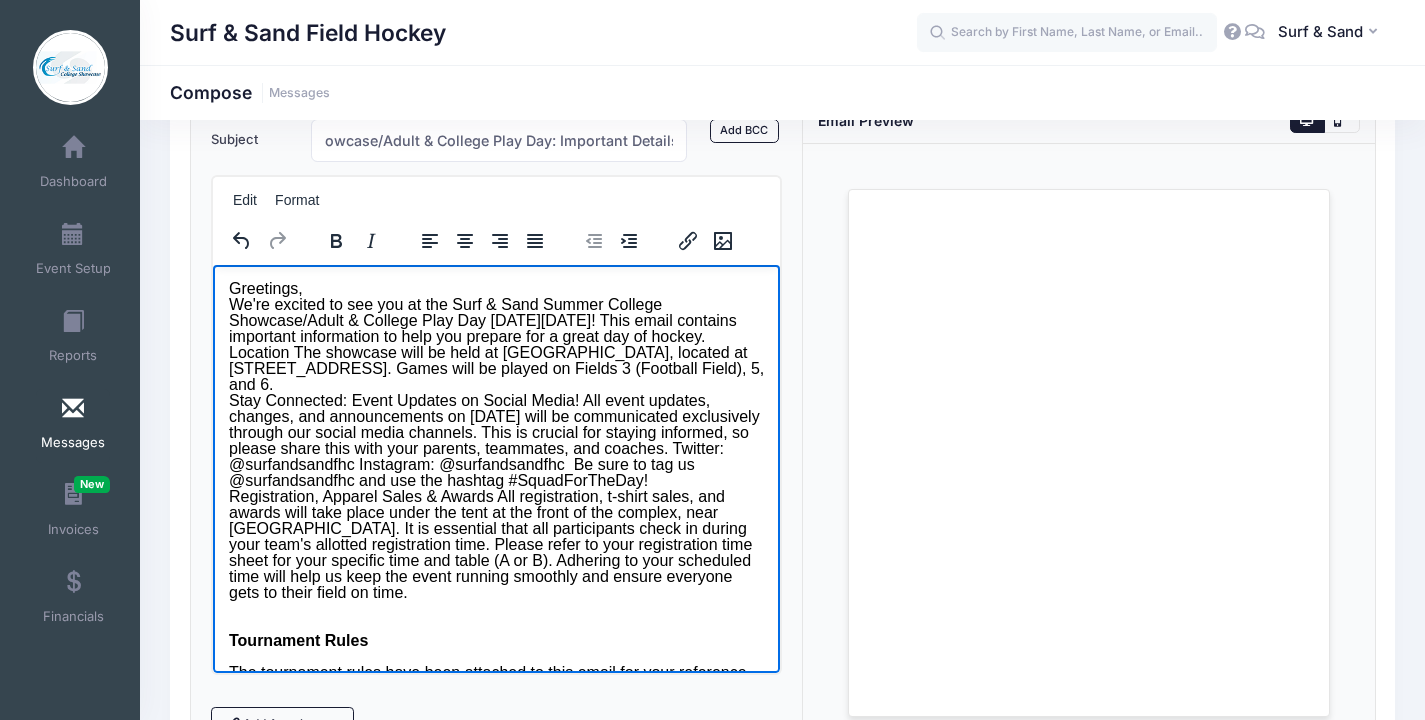 click on "Greetings,  We're excited to see you at the Surf & Sand Summer College Showcase/Adult & College Play Day [DATE][DATE]! This email contains important information to help you prepare for a great day of hockey. Location The showcase will be held at [GEOGRAPHIC_DATA], located at [STREET_ADDRESS]. Games will be played on Fields 3 (Football Field), 5, and 6. Stay Connected: Event Updates on Social Media! All event updates, changes, and announcements on [DATE] will be communicated exclusively through our social media channels. This is crucial for staying informed, so please share this with your parents, teammates, and coaches. Twitter: @surfandsandfhc Instagram: @surfandsandfhc  Be sure to tag us @surfandsandfhc and use the hashtag #SquadForTheDay!" at bounding box center [496, 440] 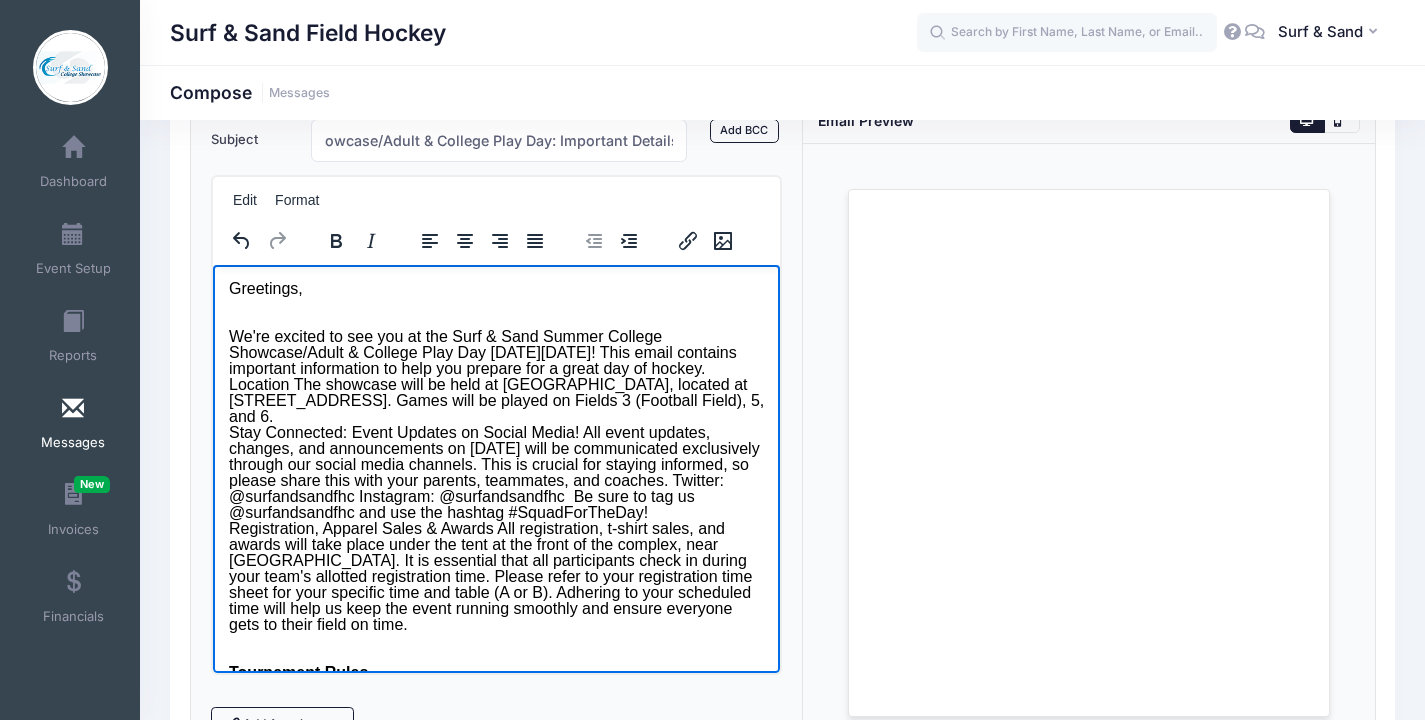 scroll, scrollTop: 232, scrollLeft: 0, axis: vertical 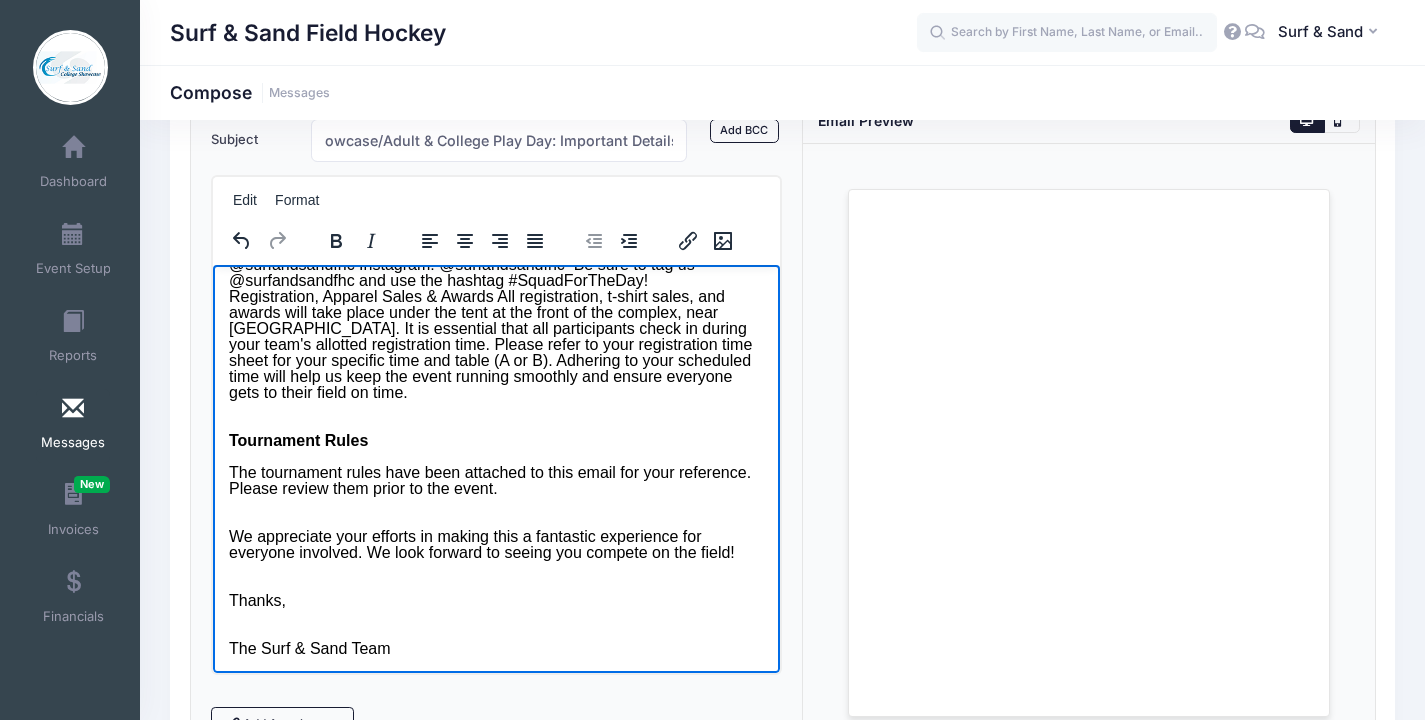 click on "We appreciate your efforts in making this a fantastic experience for everyone involved. We look forward to seeing you compete on the field!" at bounding box center [496, 536] 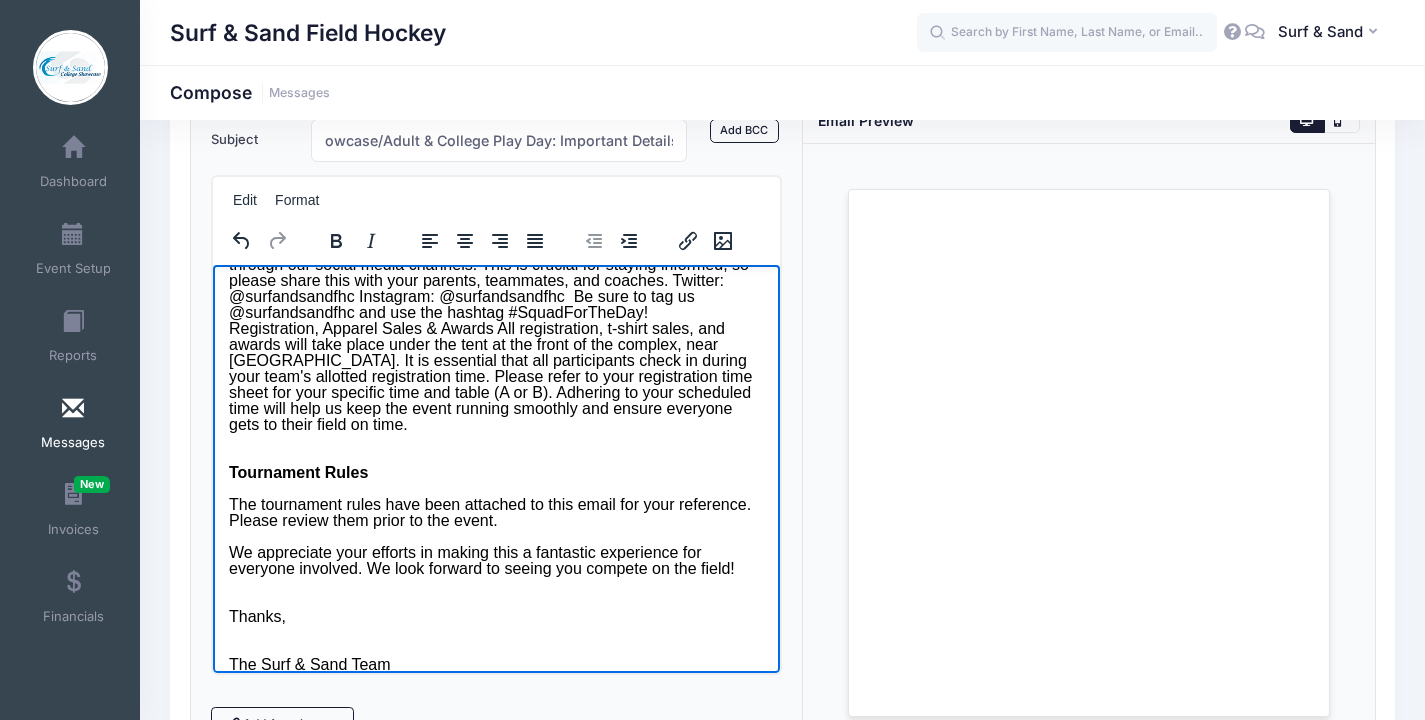 scroll, scrollTop: 216, scrollLeft: 0, axis: vertical 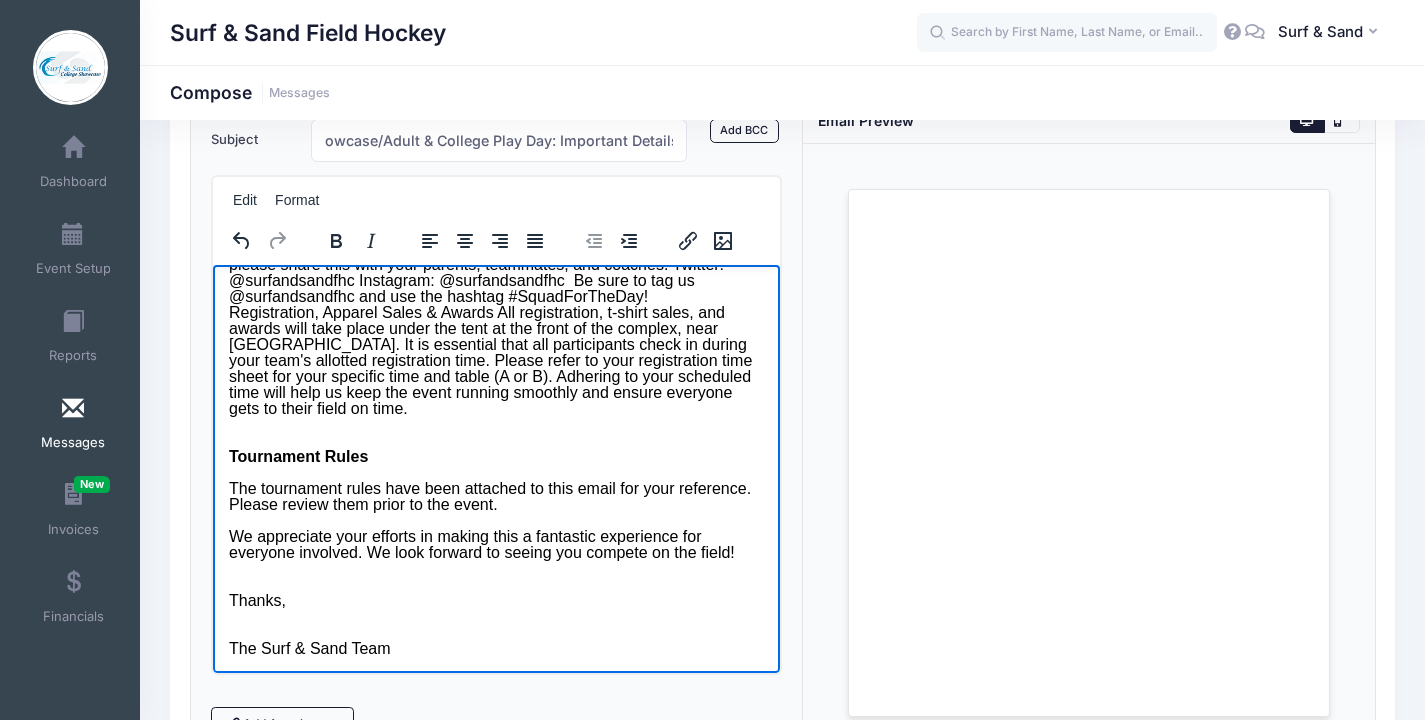 click on "Greetings,  We're excited to see you at the Surf & Sand Summer College Showcase/Adult & College Play Day [DATE][DATE]! This email contains important information to help you prepare for a great day of hockey. Location The showcase will be held at [GEOGRAPHIC_DATA], located at [STREET_ADDRESS]. Games will be played on Fields 3 (Football Field), 5, and 6. Stay Connected: Event Updates on Social Media! All event updates, changes, and announcements on [DATE] will be communicated exclusively through our social media channels. This is crucial for staying informed, so please share this with your parents, teammates, and coaches. Twitter: @surfandsandfhc Instagram: @surfandsandfhc  Be sure to tag us @surfandsandfhc and use the hashtag #SquadForTheDay! Tournament Rules  The tournament rules have been attached to this email for your reference. Please review them prior to the event.  Thanks,  The Surf & Sand Team" at bounding box center [496, 360] 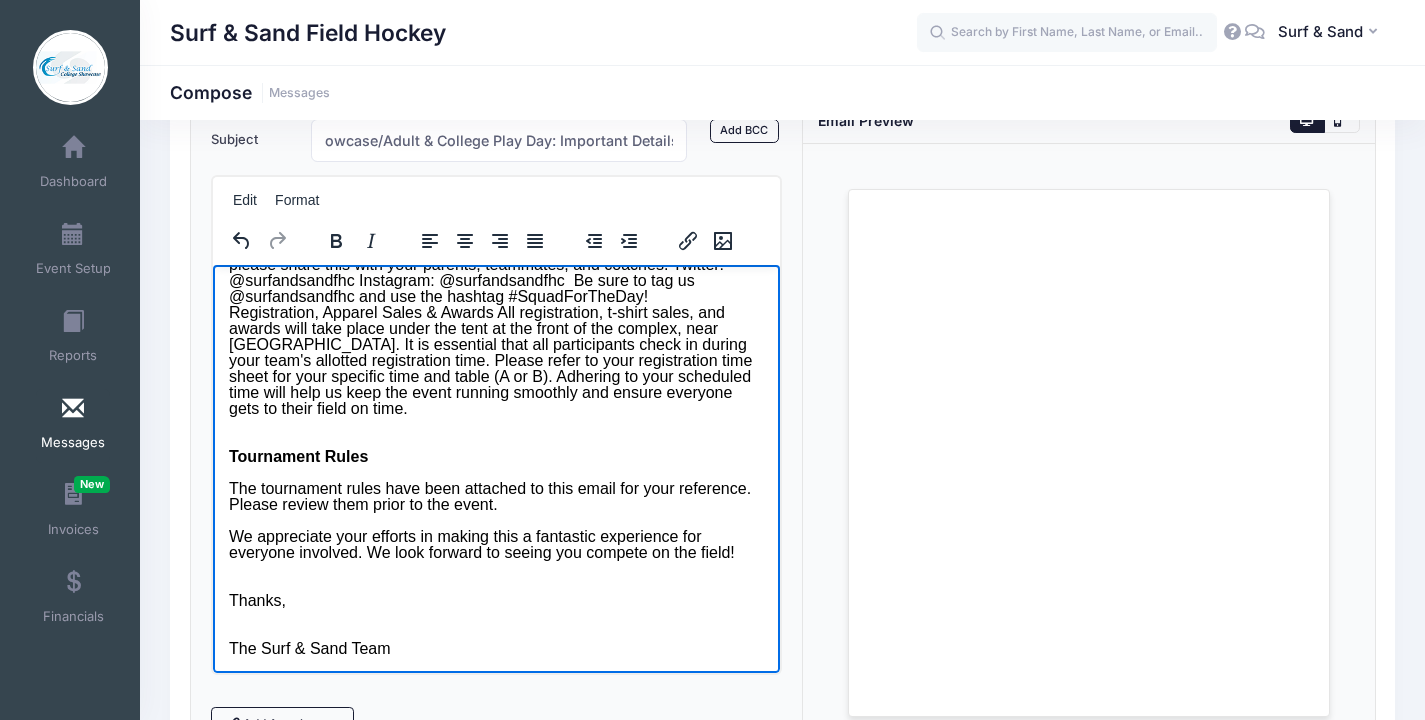 drag, startPoint x: 320, startPoint y: 642, endPoint x: 224, endPoint y: 591, distance: 108.706024 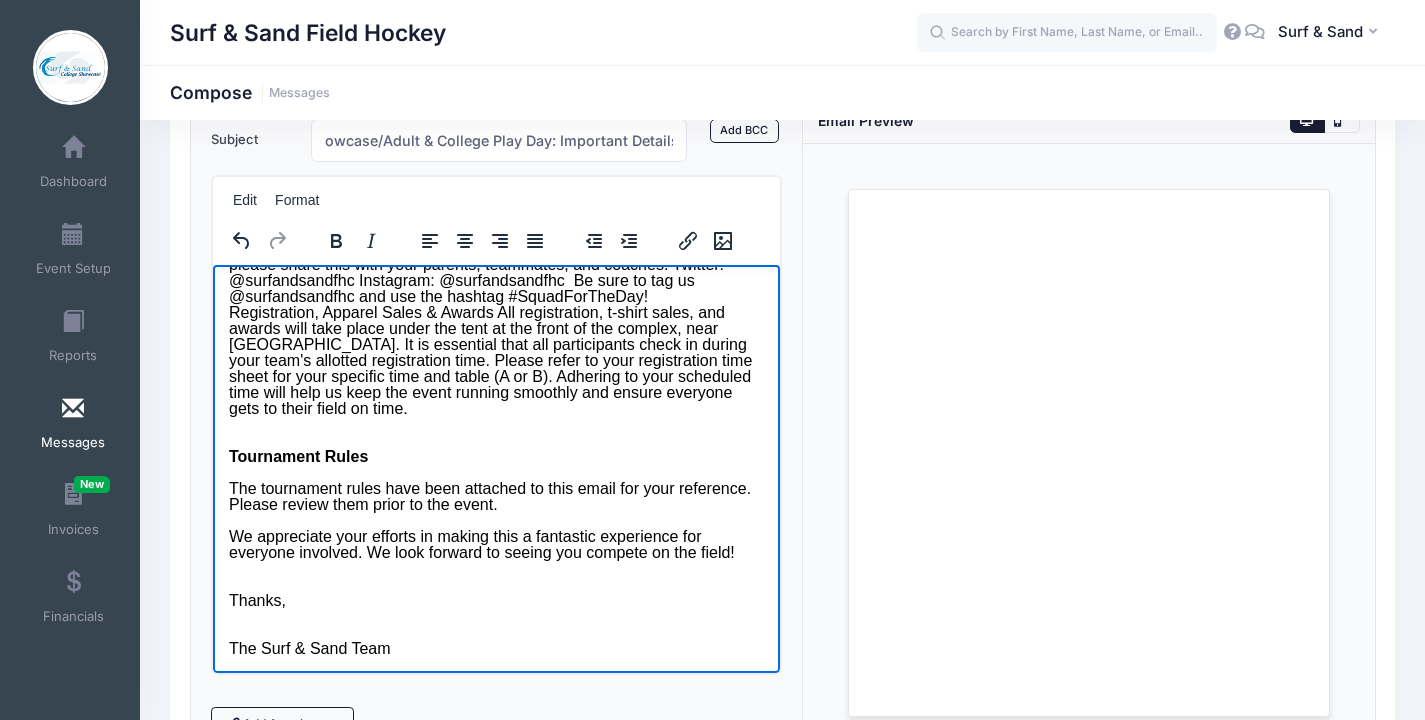 click on "Greetings,  We're excited to see you at the Surf & Sand Summer College Showcase/Adult & College Play Day [DATE][DATE]! This email contains important information to help you prepare for a great day of hockey. Location The showcase will be held at [GEOGRAPHIC_DATA], located at [STREET_ADDRESS]. Games will be played on Fields 3 (Football Field), 5, and 6. Stay Connected: Event Updates on Social Media! All event updates, changes, and announcements on [DATE] will be communicated exclusively through our social media channels. This is crucial for staying informed, so please share this with your parents, teammates, and coaches. Twitter: @surfandsandfhc Instagram: @surfandsandfhc  Be sure to tag us @surfandsandfhc and use the hashtag #SquadForTheDay! Tournament Rules  The tournament rules have been attached to this email for your reference. Please review them prior to the event.  Thanks,  The Surf & Sand Team" at bounding box center (496, 360) 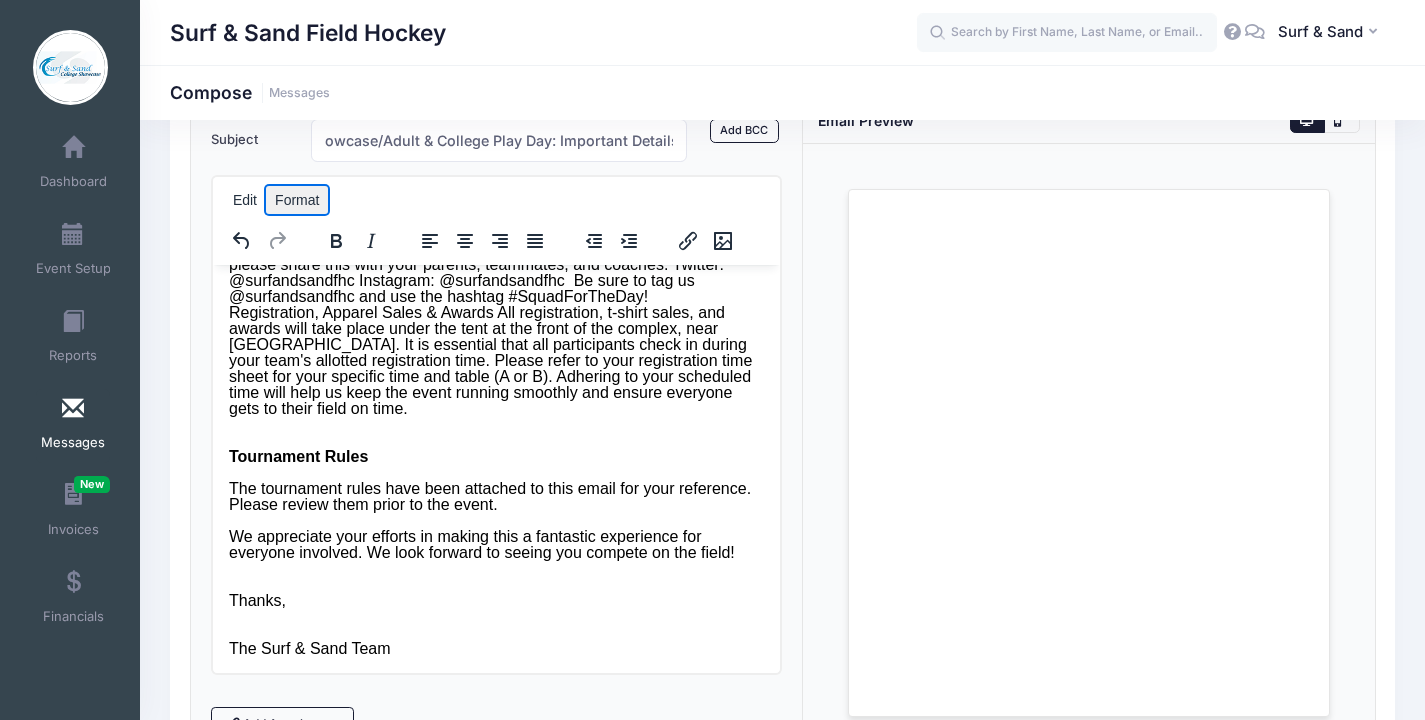 click on "Format" at bounding box center (297, 200) 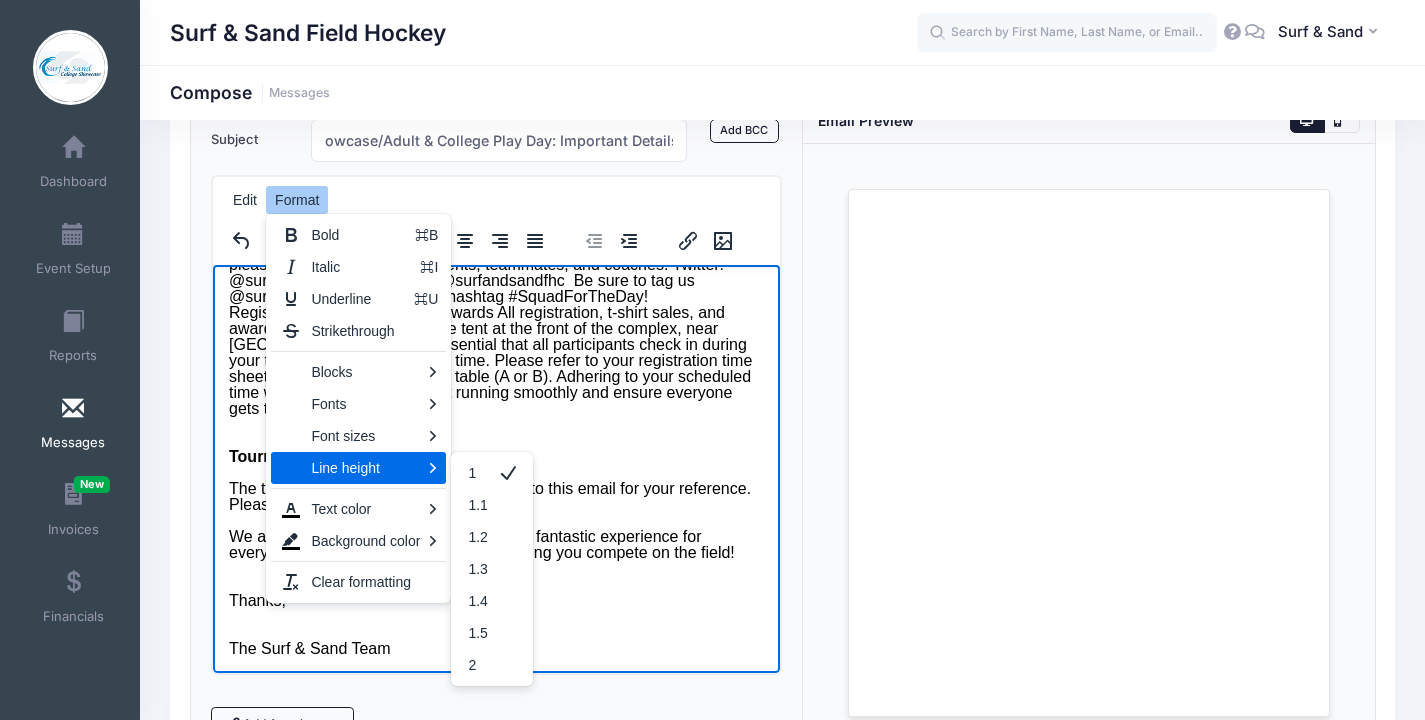 click on "Thanks," at bounding box center [496, 592] 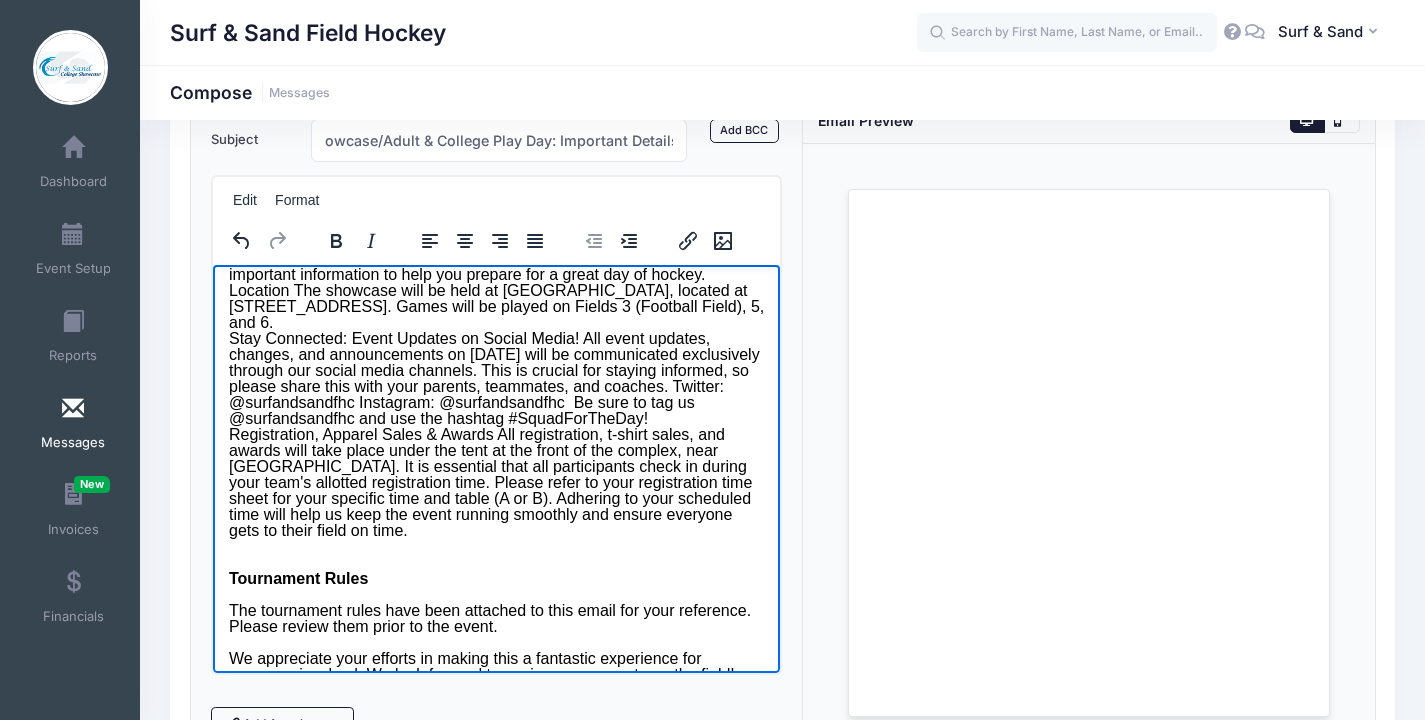 scroll, scrollTop: 0, scrollLeft: 0, axis: both 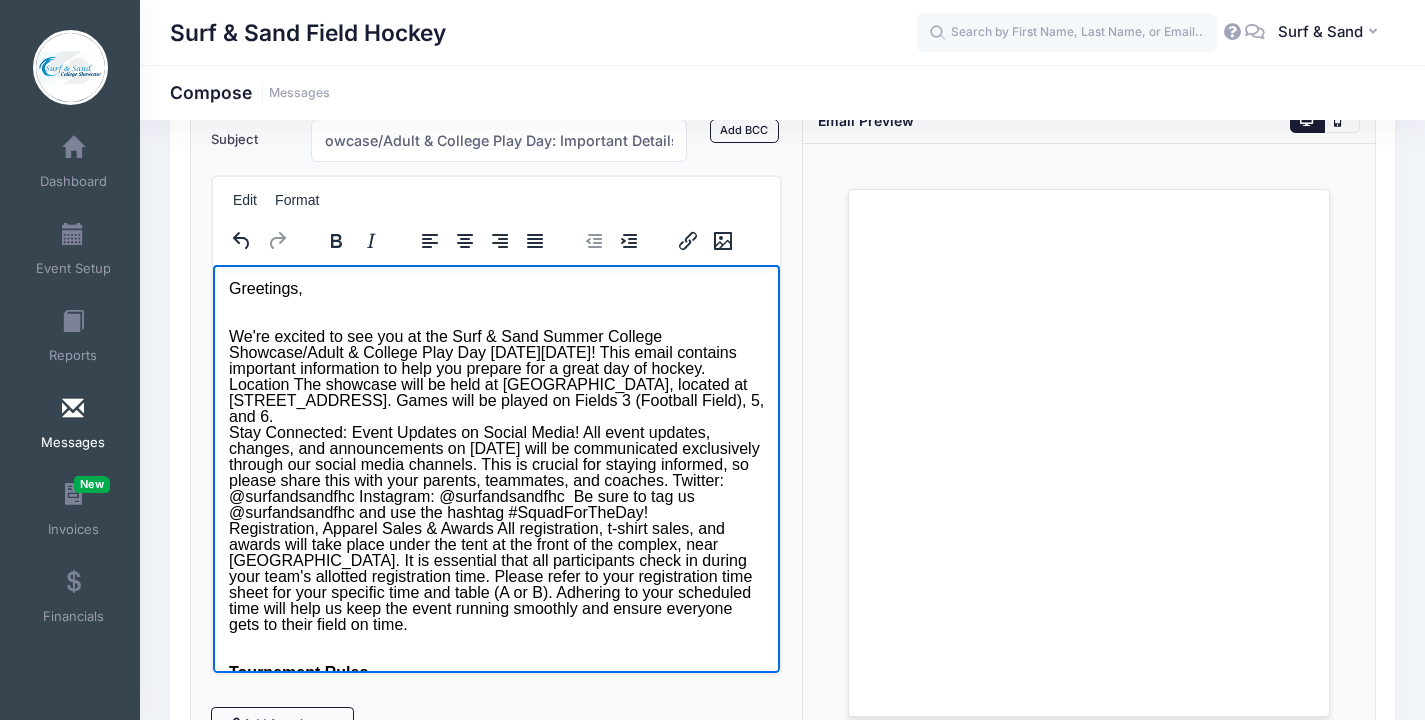 click on "We're excited to see you at the Surf & Sand Summer College Showcase/Adult & College Play Day [DATE][DATE]! This email contains important information to help you prepare for a great day of hockey. Location The showcase will be held at [GEOGRAPHIC_DATA], located at [STREET_ADDRESS]. Games will be played on Fields 3 (Football Field), 5, and 6. Stay Connected: Event Updates on Social Media! All event updates, changes, and announcements on [DATE] will be communicated exclusively through our social media channels. This is crucial for staying informed, so please share this with your parents, teammates, and coaches. Twitter: @surfandsandfhc Instagram: @surfandsandfhc  Be sure to tag us @surfandsandfhc and use the hashtag #SquadForTheDay!" at bounding box center (496, 472) 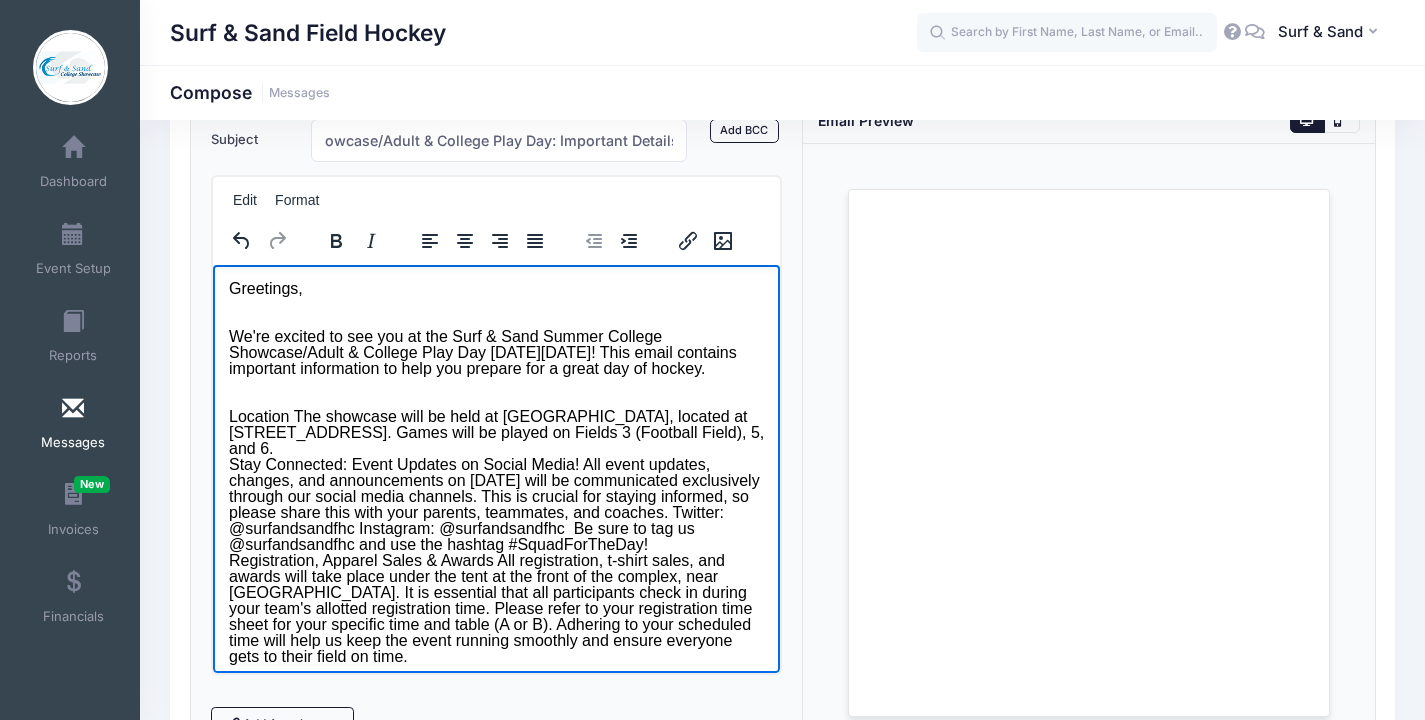 click on "Location The showcase will be held at [GEOGRAPHIC_DATA], located at [STREET_ADDRESS]. Games will be played on Fields 3 (Football Field), 5, and 6. Stay Connected: Event Updates on Social Media! All event updates, changes, and announcements on [DATE] will be communicated exclusively through our social media channels. This is crucial for staying informed, so please share this with your parents, teammates, and coaches. Twitter: @surfandsandfhc Instagram: @surfandsandfhc  Be sure to tag us @surfandsandfhc and use the hashtag #SquadForTheDay!" at bounding box center [496, 528] 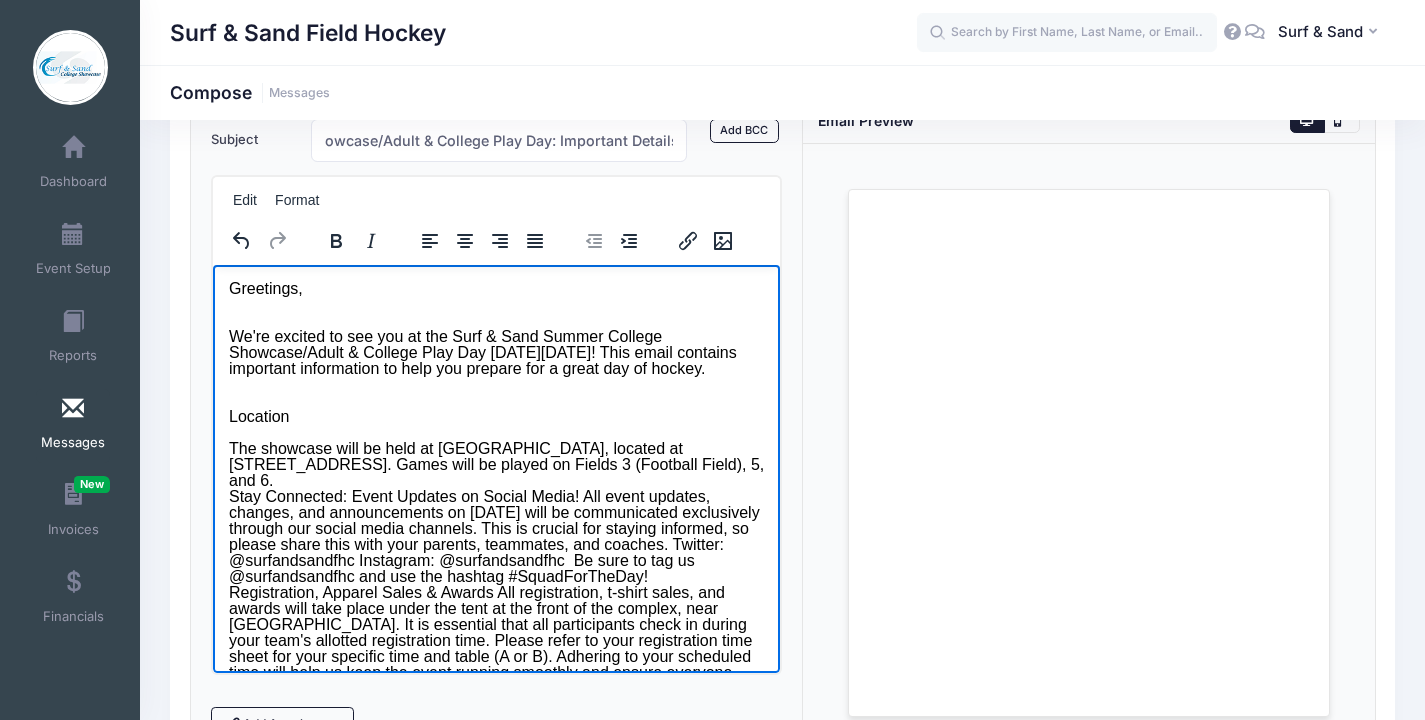 drag, startPoint x: 204, startPoint y: 416, endPoint x: 184, endPoint y: 416, distance: 20 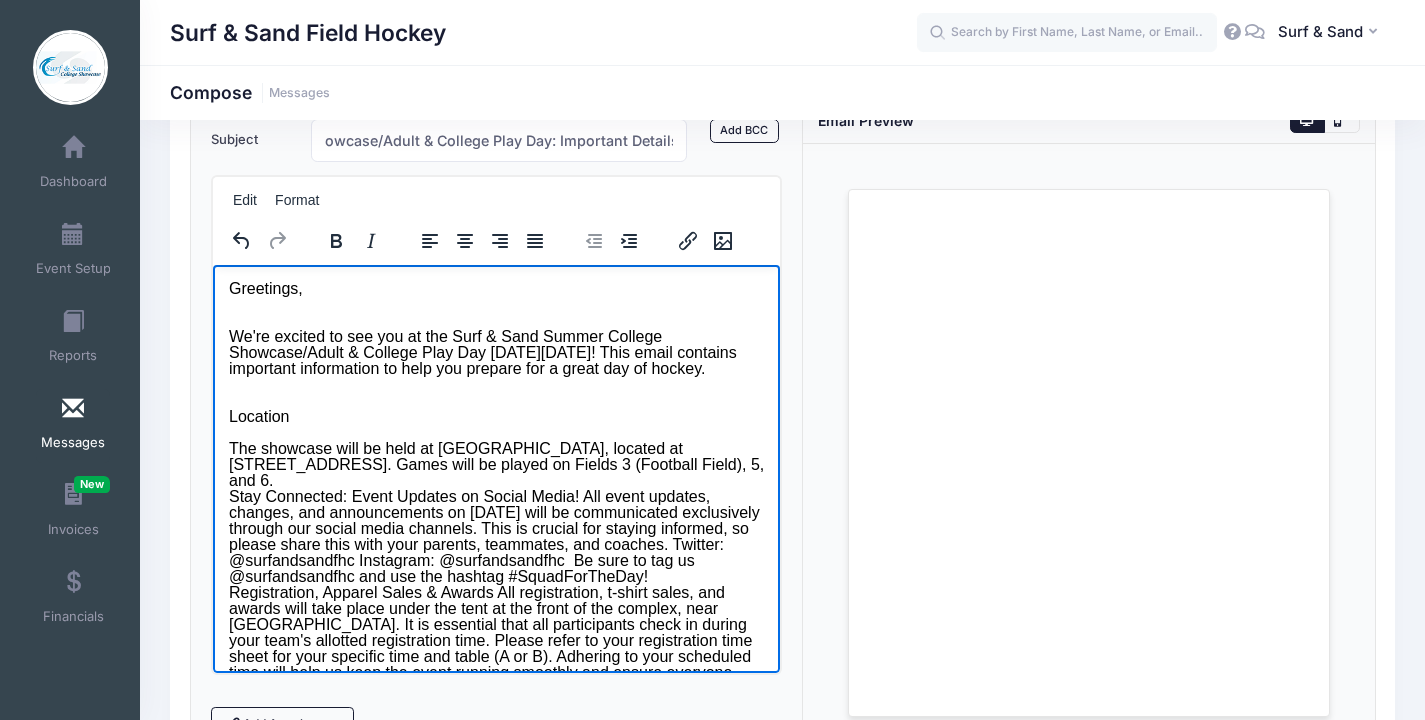 click on "Greetings,  We're excited to see you at the Surf & Sand Summer College Showcase/Adult & College Play Day [DATE][DATE]! This email contains important information to help you prepare for a great day of hockey. Location  The showcase will be held at [GEOGRAPHIC_DATA], located at [STREET_ADDRESS]. Games will be played on Fields 3 (Football Field), 5, and 6. Stay Connected: Event Updates on Social Media! All event updates, changes, and announcements on [DATE] will be communicated exclusively through our social media channels. This is crucial for staying informed, so please share this with your parents, teammates, and coaches. Twitter: @surfandsandfhc Instagram: @surfandsandfhc  Be sure to tag us @surfandsandfhc and use the hashtag #SquadForTheDay! Tournament Rules  The tournament rules have been attached to this email for your reference. Please review them prior to the event.  Thanks,  The Surf & Sand Team" at bounding box center [496, 608] 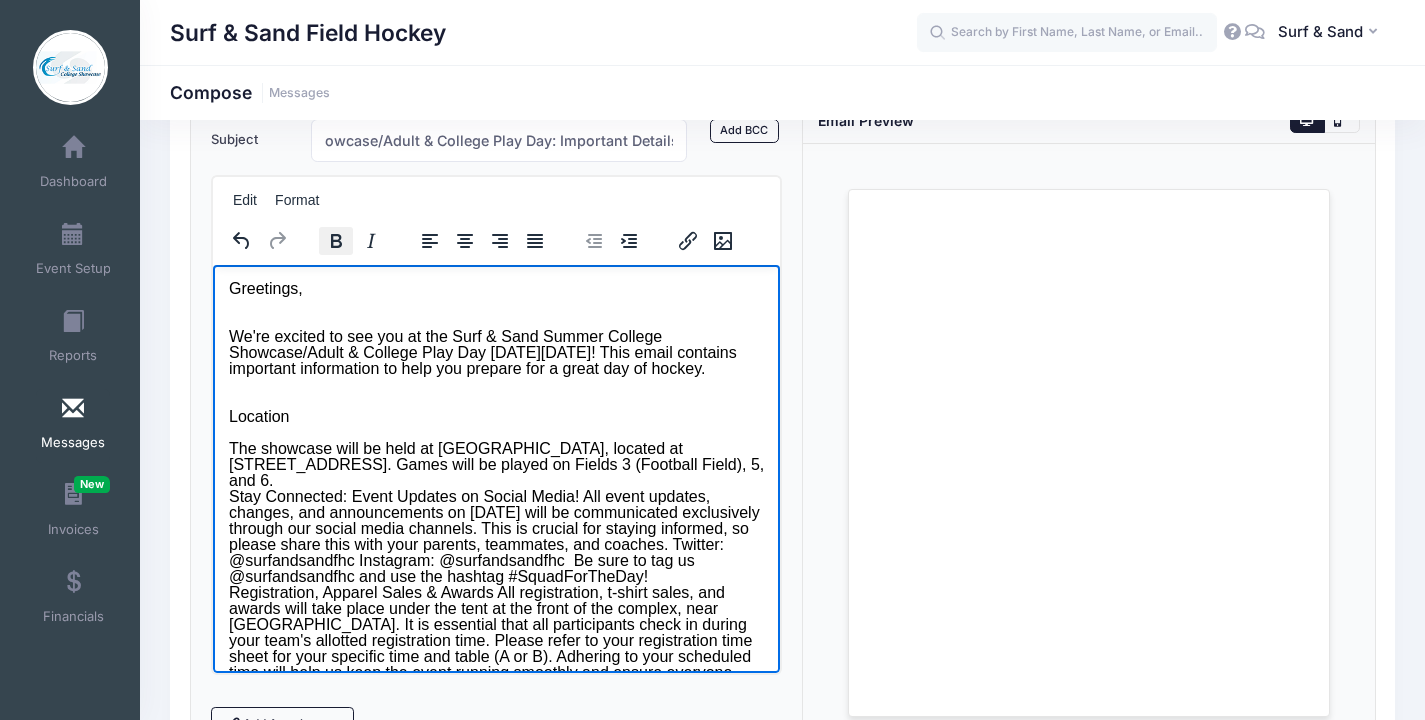 click 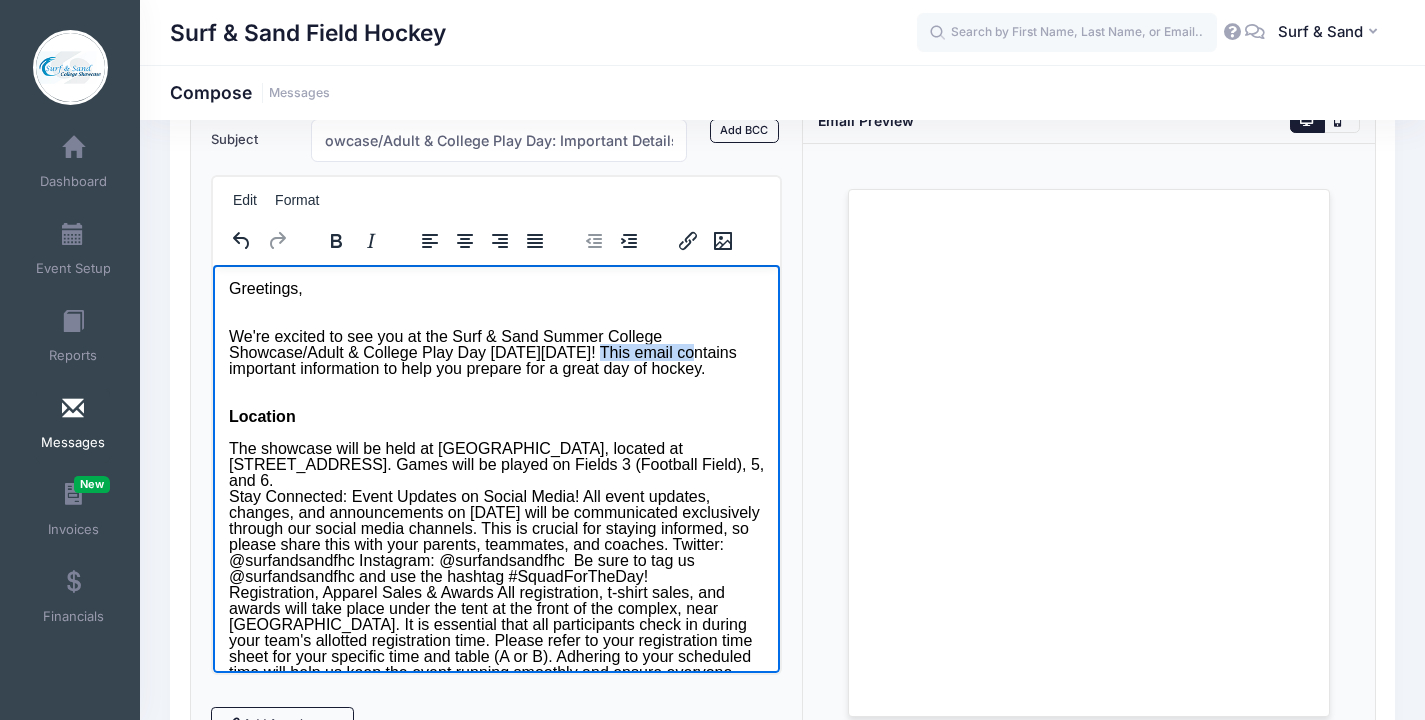 drag, startPoint x: 509, startPoint y: 353, endPoint x: 606, endPoint y: 351, distance: 97.020615 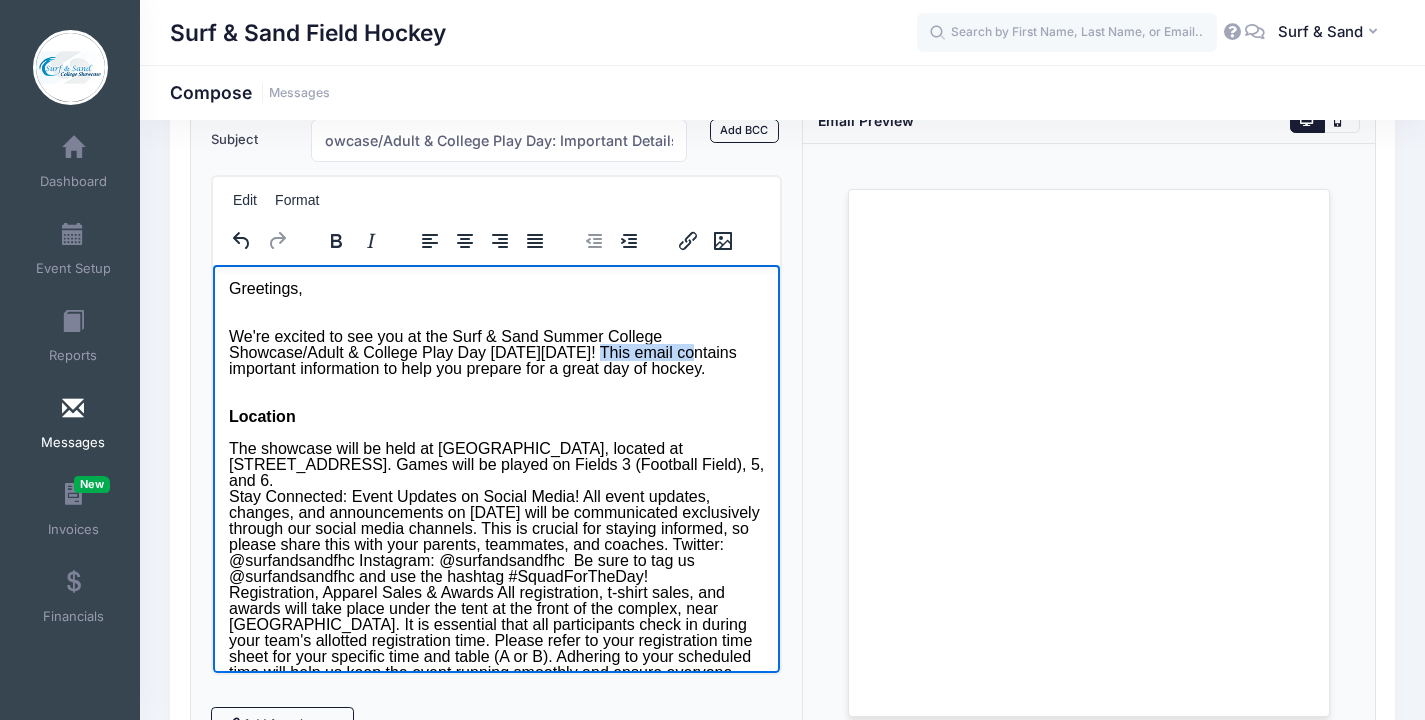 click on "We're excited to see you at the Surf & Sand Summer College Showcase/Adult & College Play Day [DATE][DATE]! This email contains important information to help you prepare for a great day of hockey." at bounding box center (496, 344) 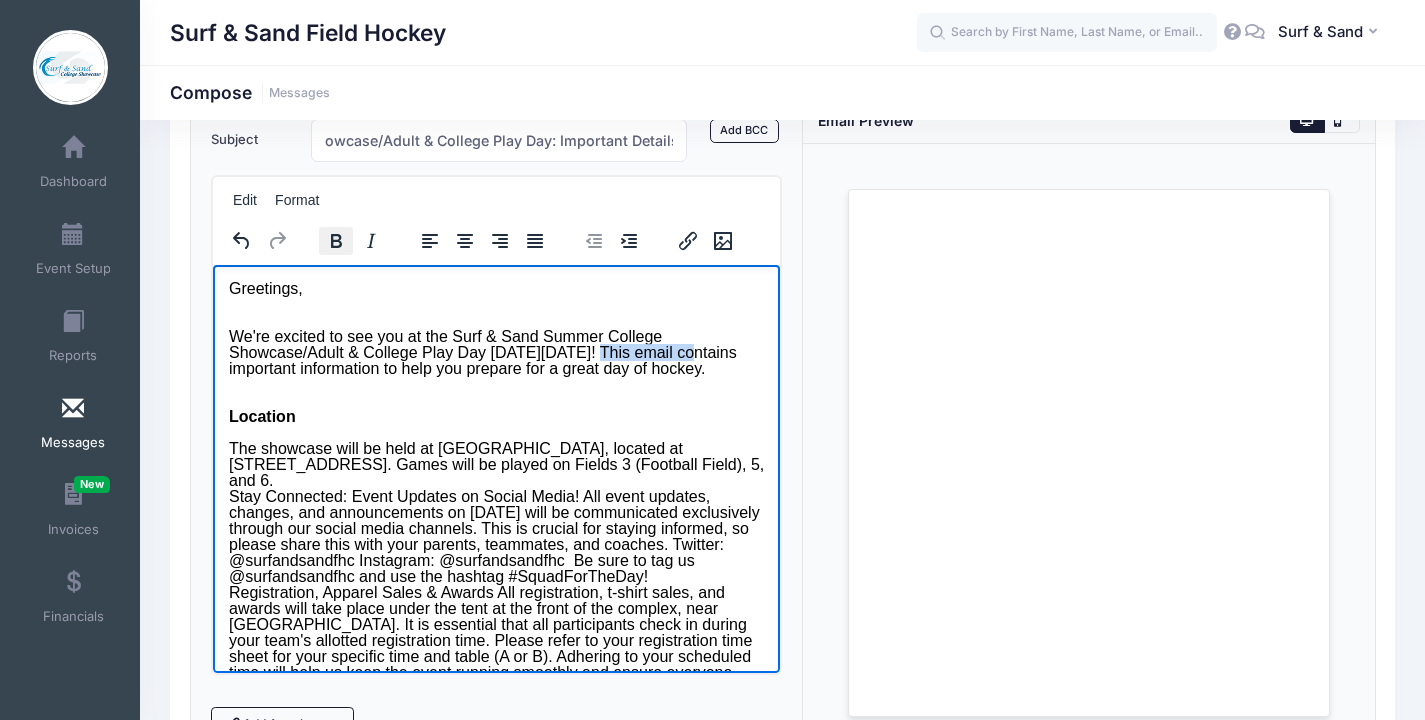 click 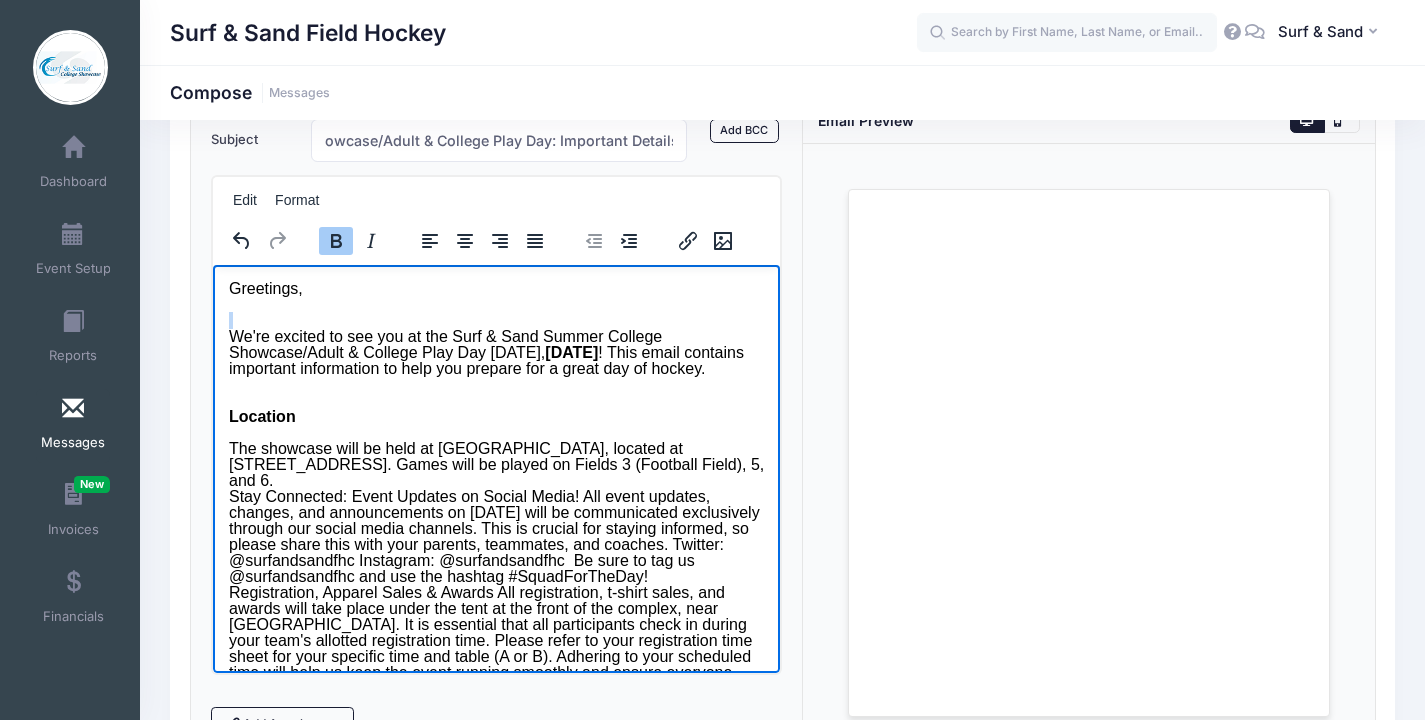 scroll, scrollTop: 16, scrollLeft: 0, axis: vertical 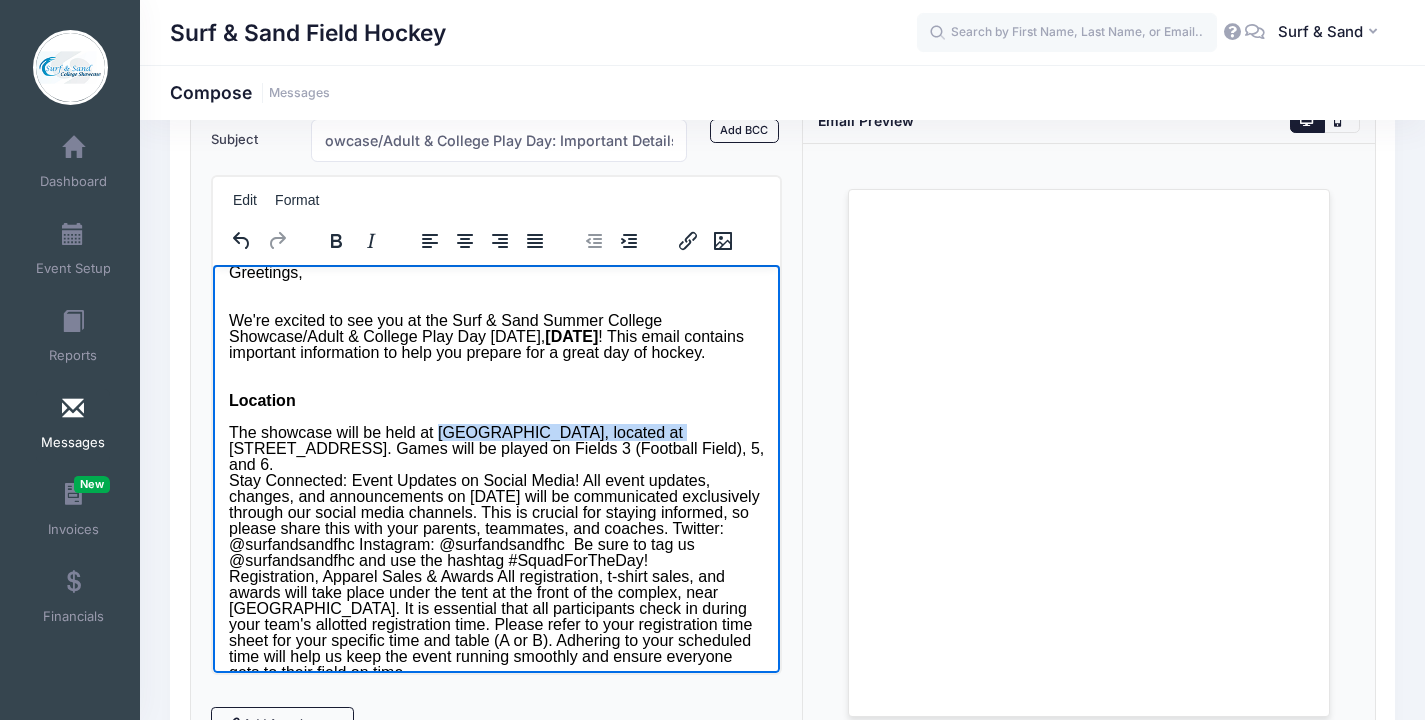 drag, startPoint x: 442, startPoint y: 429, endPoint x: 683, endPoint y: 426, distance: 241.01868 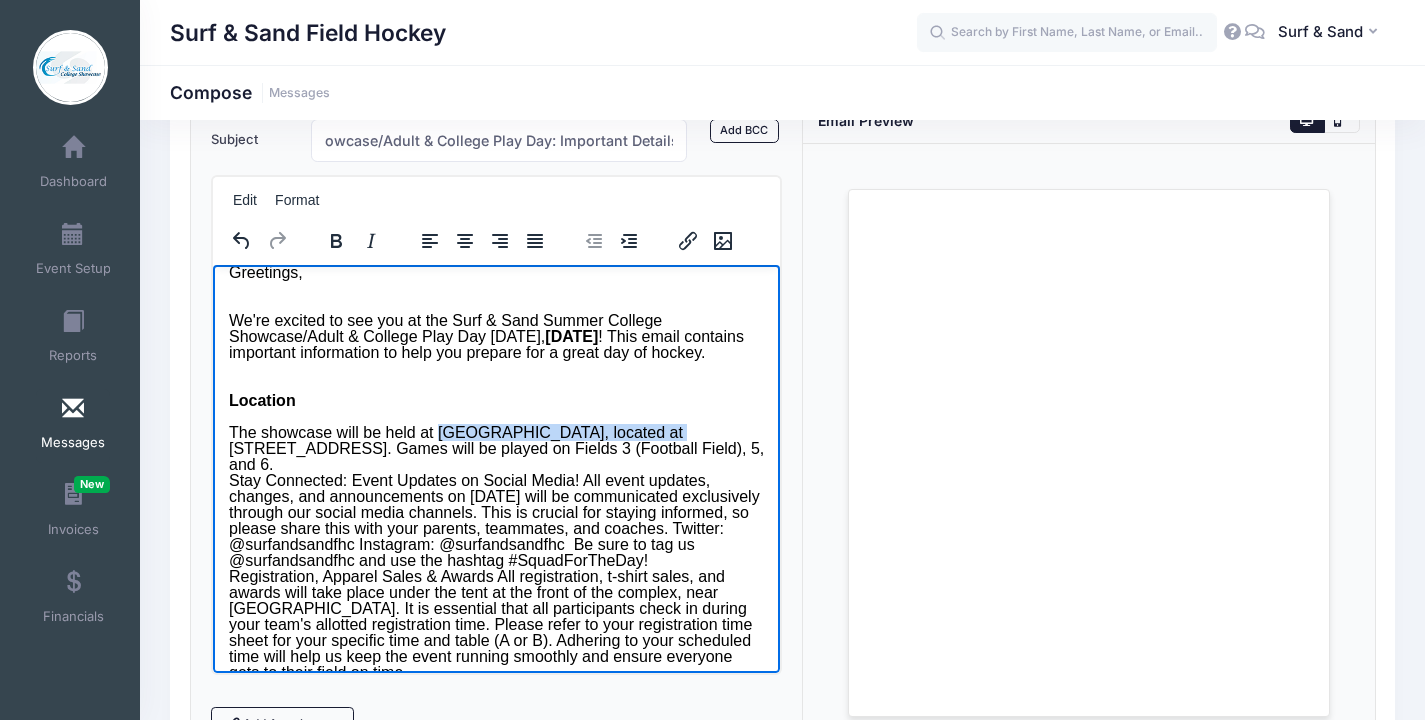 click on "The showcase will be held at [GEOGRAPHIC_DATA], located at [STREET_ADDRESS]. Games will be played on Fields 3 (Football Field), 5, and 6. Stay Connected: Event Updates on Social Media! All event updates, changes, and announcements on [DATE] will be communicated exclusively through our social media channels. This is crucial for staying informed, so please share this with your parents, teammates, and coaches. Twitter: @surfandsandfhc Instagram: @surfandsandfhc  Be sure to tag us @surfandsandfhc and use the hashtag #SquadForTheDay!" at bounding box center (496, 552) 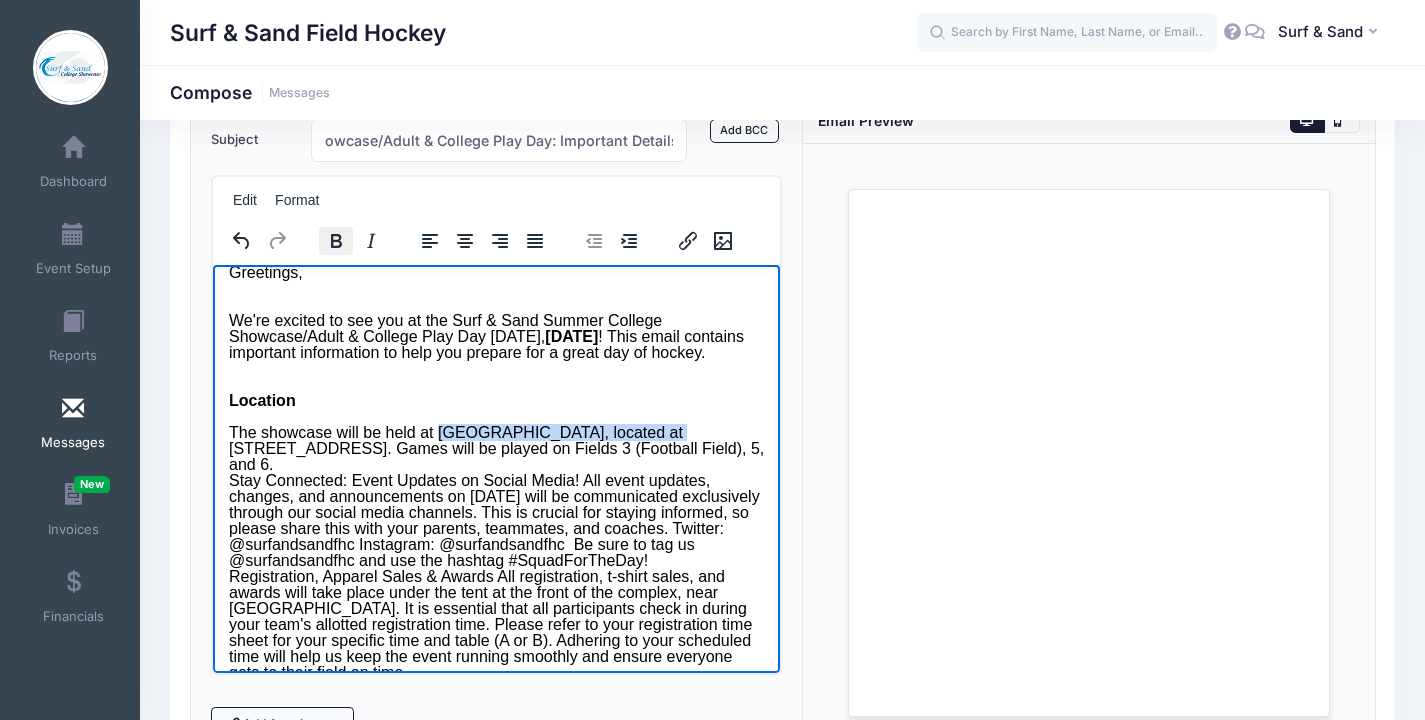 click 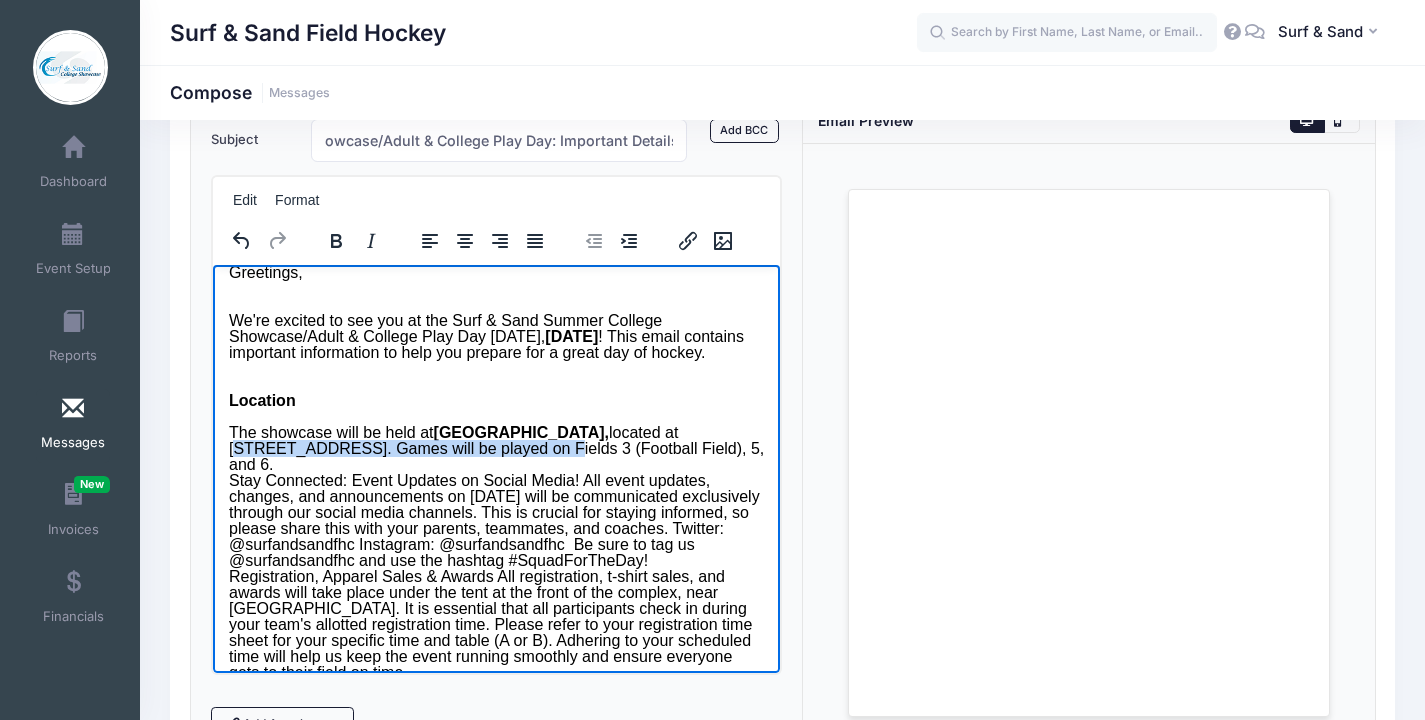 drag, startPoint x: 247, startPoint y: 450, endPoint x: 555, endPoint y: 445, distance: 308.0406 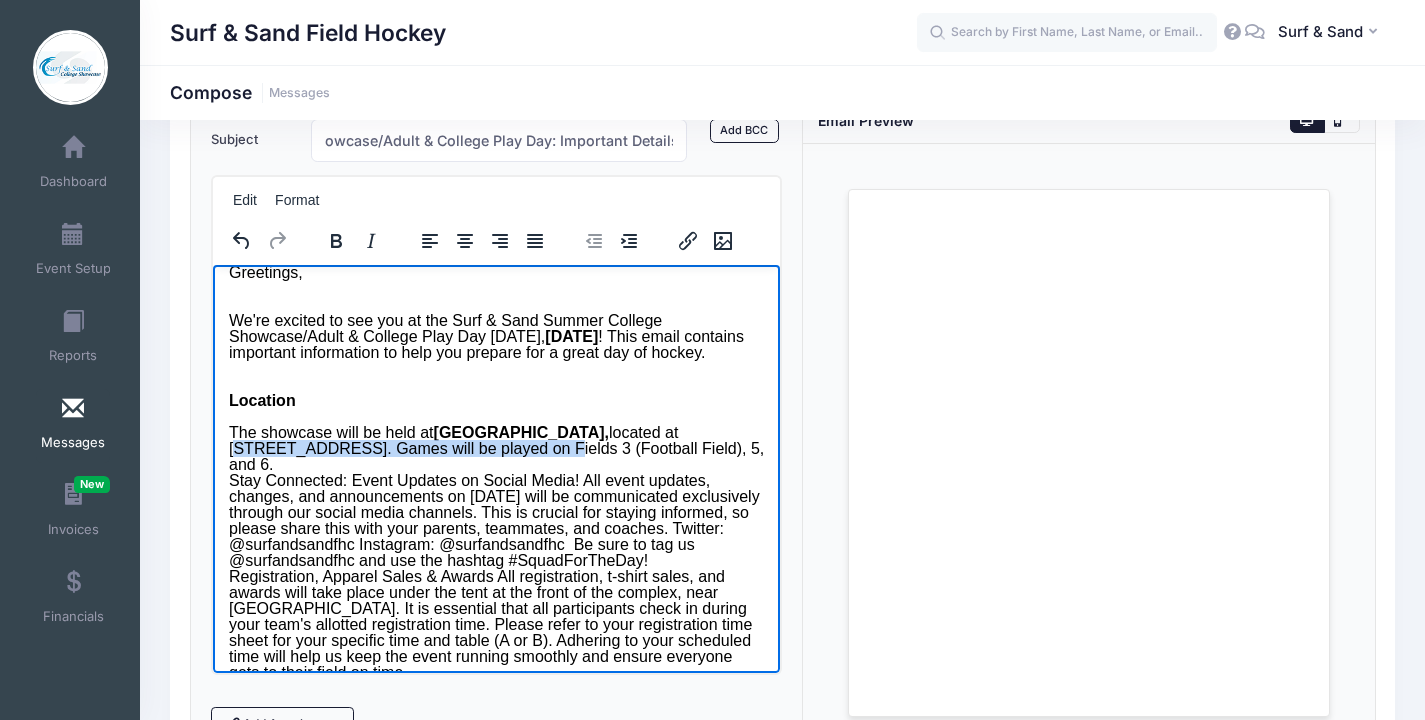 click on "The showcase will be held at  [GEOGRAPHIC_DATA],  located at [STREET_ADDRESS]. Games will be played on Fields 3 (Football Field), 5, and 6. Stay Connected: Event Updates on Social Media! All event updates, changes, and announcements on [DATE] will be communicated exclusively through our social media channels. This is crucial for staying informed, so please share this with your parents, teammates, and coaches. Twitter: @surfandsandfhc Instagram: @surfandsandfhc  Be sure to tag us @surfandsandfhc and use the hashtag #SquadForTheDay!" at bounding box center (496, 552) 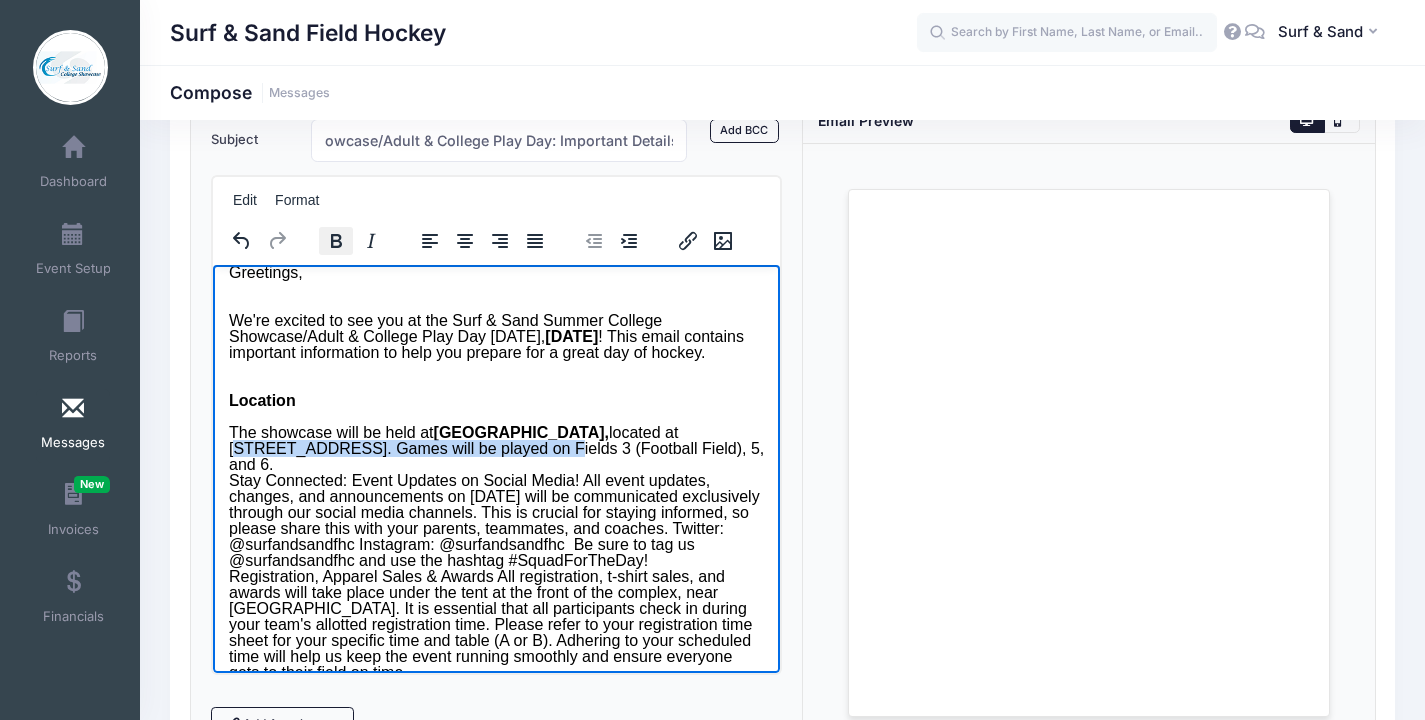 click 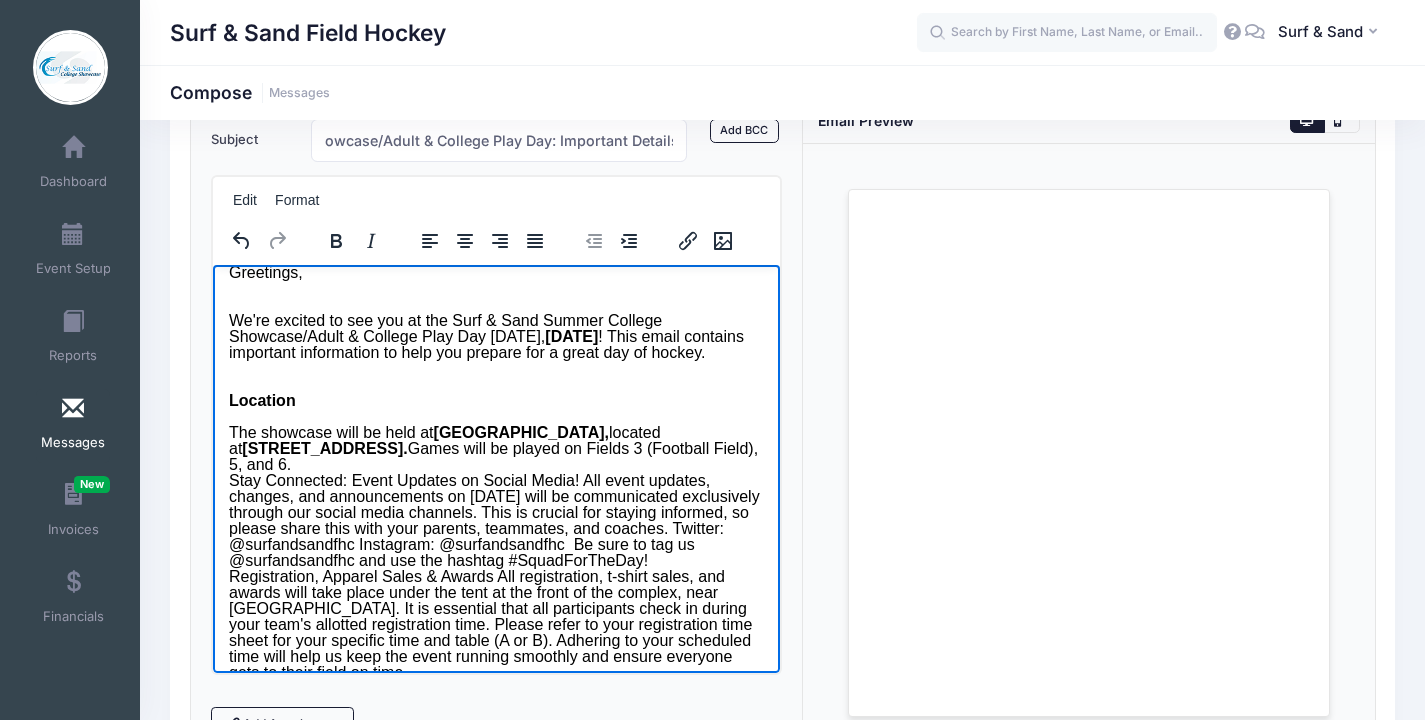 click on "The showcase will be held at  [GEOGRAPHIC_DATA],  located at  [STREET_ADDRESS].  Games will be played on Fields 3 (Football Field), 5, and 6. Stay Connected: Event Updates on Social Media! All event updates, changes, and announcements on [DATE] will be communicated exclusively through our social media channels. This is crucial for staying informed, so please share this with your parents, teammates, and coaches. Twitter: @surfandsandfhc Instagram: @surfandsandfhc  Be sure to tag us @surfandsandfhc and use the hashtag #SquadForTheDay!" at bounding box center (496, 552) 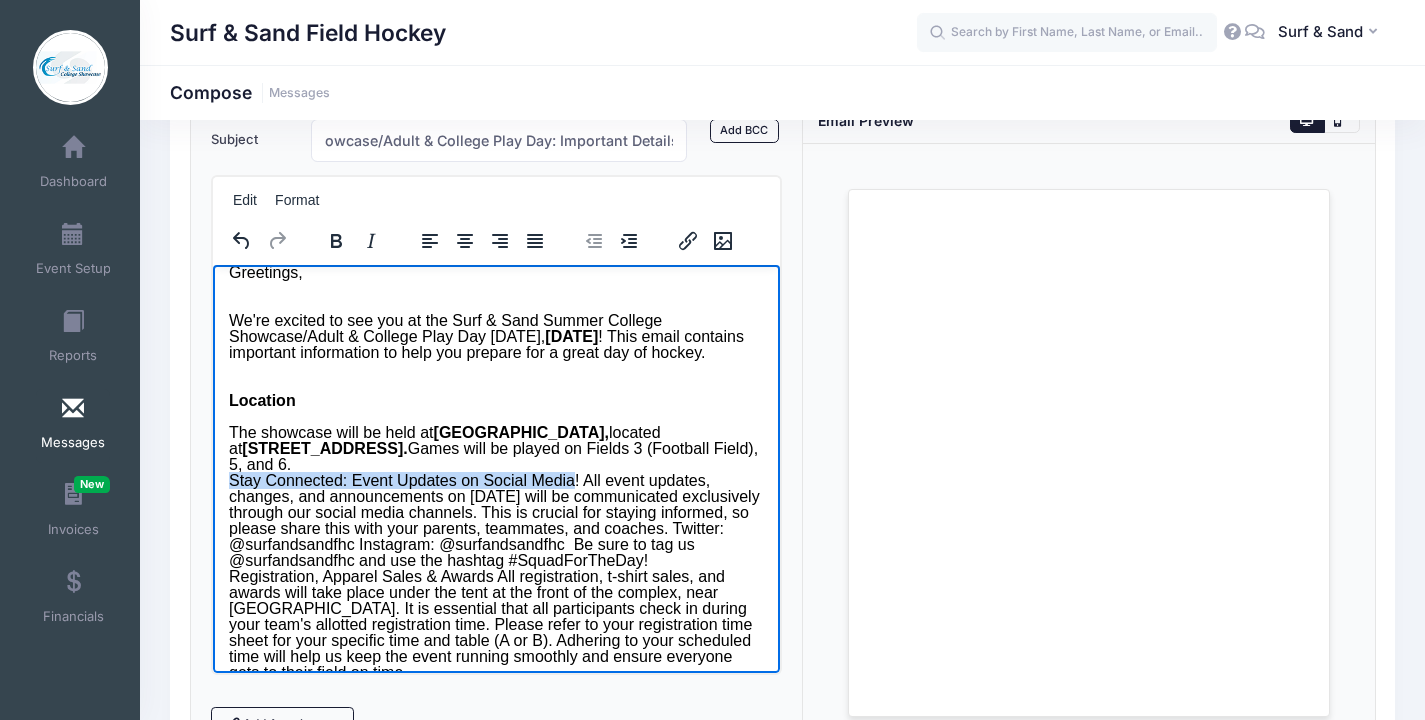 drag, startPoint x: 230, startPoint y: 480, endPoint x: 577, endPoint y: 477, distance: 347.01297 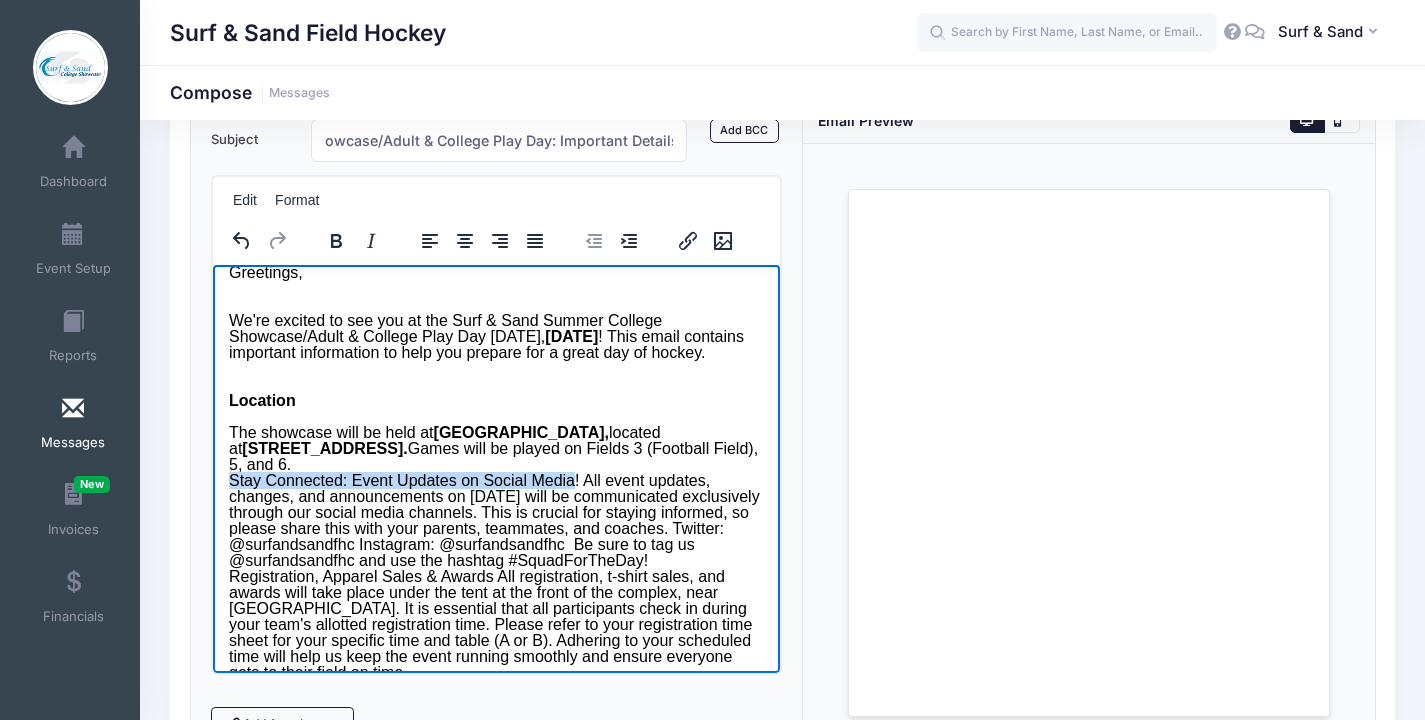 click on "The showcase will be held at  [GEOGRAPHIC_DATA],  located at  [STREET_ADDRESS].  Games will be played on Fields 3 (Football Field), 5, and 6. Stay Connected: Event Updates on Social Media! All event updates, changes, and announcements on [DATE] will be communicated exclusively through our social media channels. This is crucial for staying informed, so please share this with your parents, teammates, and coaches. Twitter: @surfandsandfhc Instagram: @surfandsandfhc  Be sure to tag us @surfandsandfhc and use the hashtag #SquadForTheDay!" at bounding box center (496, 552) 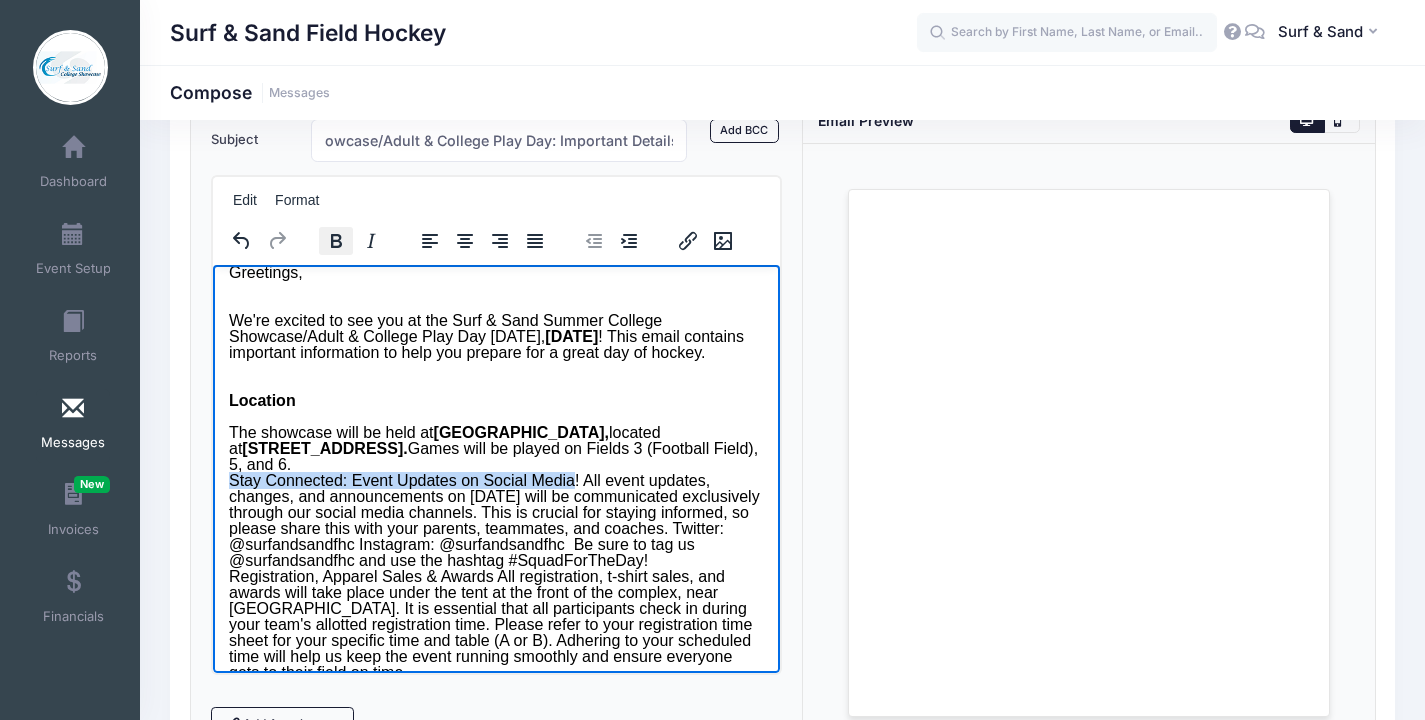 click 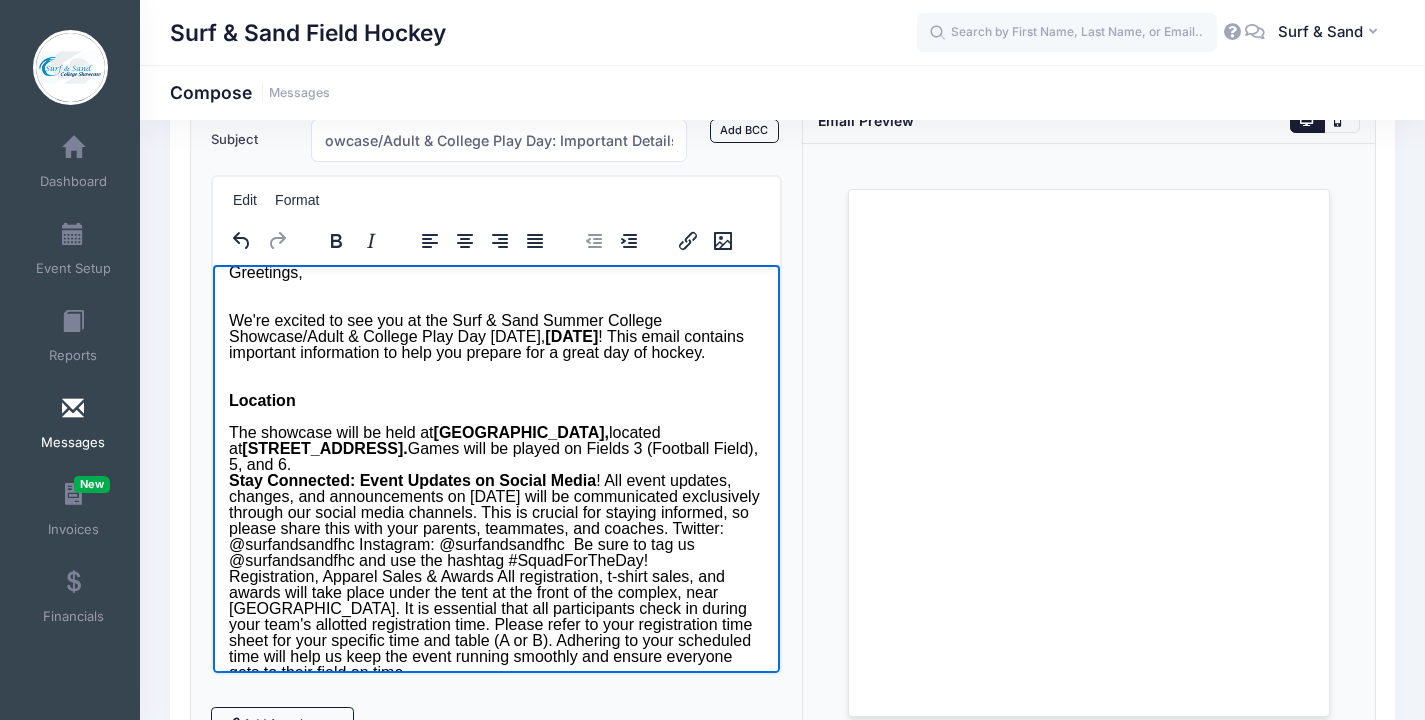 click on "The showcase will be held at  [GEOGRAPHIC_DATA],  located at  [STREET_ADDRESS].  Games will be played on Fields 3 (Football Field), 5, and 6. Stay Connected: Event Updates on Social Media ! All event updates, changes, and announcements on [DATE] will be communicated exclusively through our social media channels. This is crucial for staying informed, so please share this with your parents, teammates, and coaches. Twitter: @surfandsandfhc Instagram: @surfandsandfhc  Be sure to tag us @surfandsandfhc and use the hashtag #SquadForTheDay!" at bounding box center (496, 552) 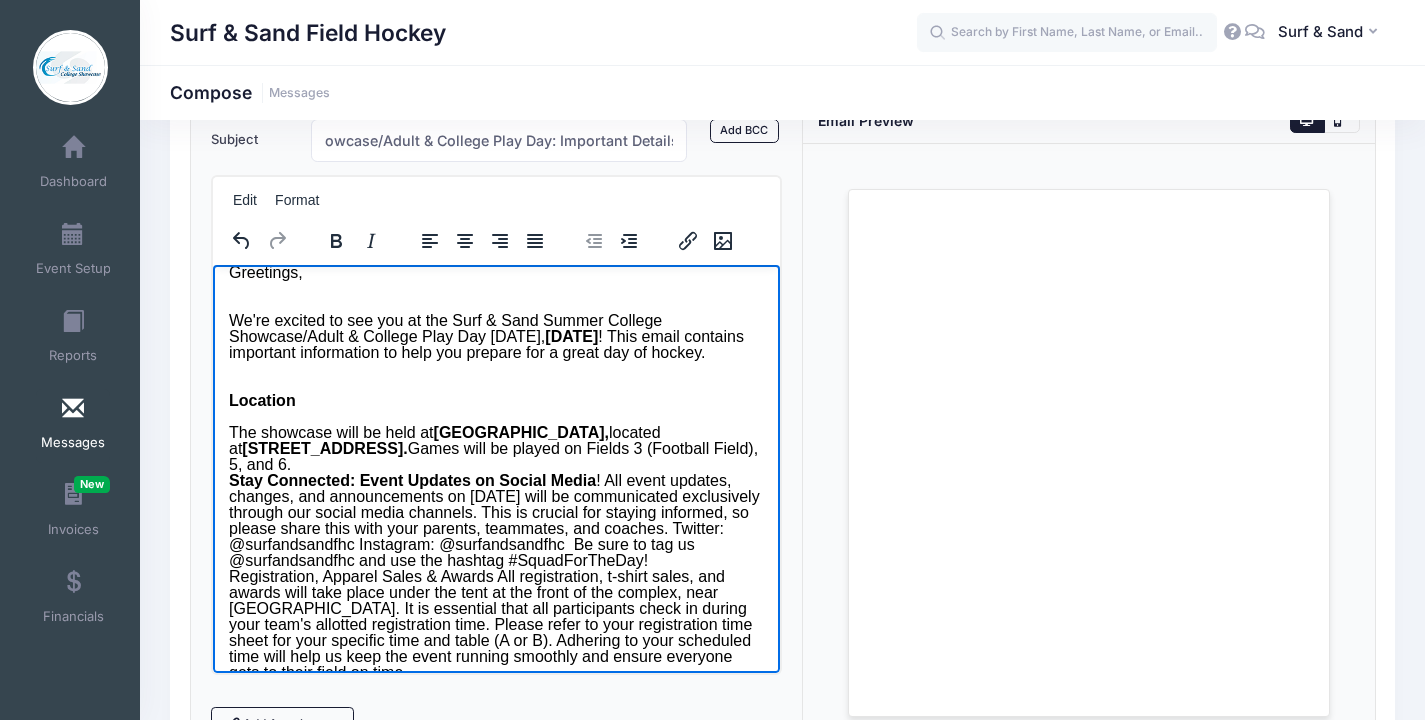 click on "The showcase will be held at  [GEOGRAPHIC_DATA],  located at  [STREET_ADDRESS].  Games will be played on Fields 3 (Football Field), 5, and 6. Stay Connected: Event Updates on Social Media ! All event updates, changes, and announcements on [DATE] will be communicated exclusively through our social media channels. This is crucial for staying informed, so please share this with your parents, teammates, and coaches. Twitter: @surfandsandfhc Instagram: @surfandsandfhc  Be sure to tag us @surfandsandfhc and use the hashtag #SquadForTheDay!" at bounding box center [496, 552] 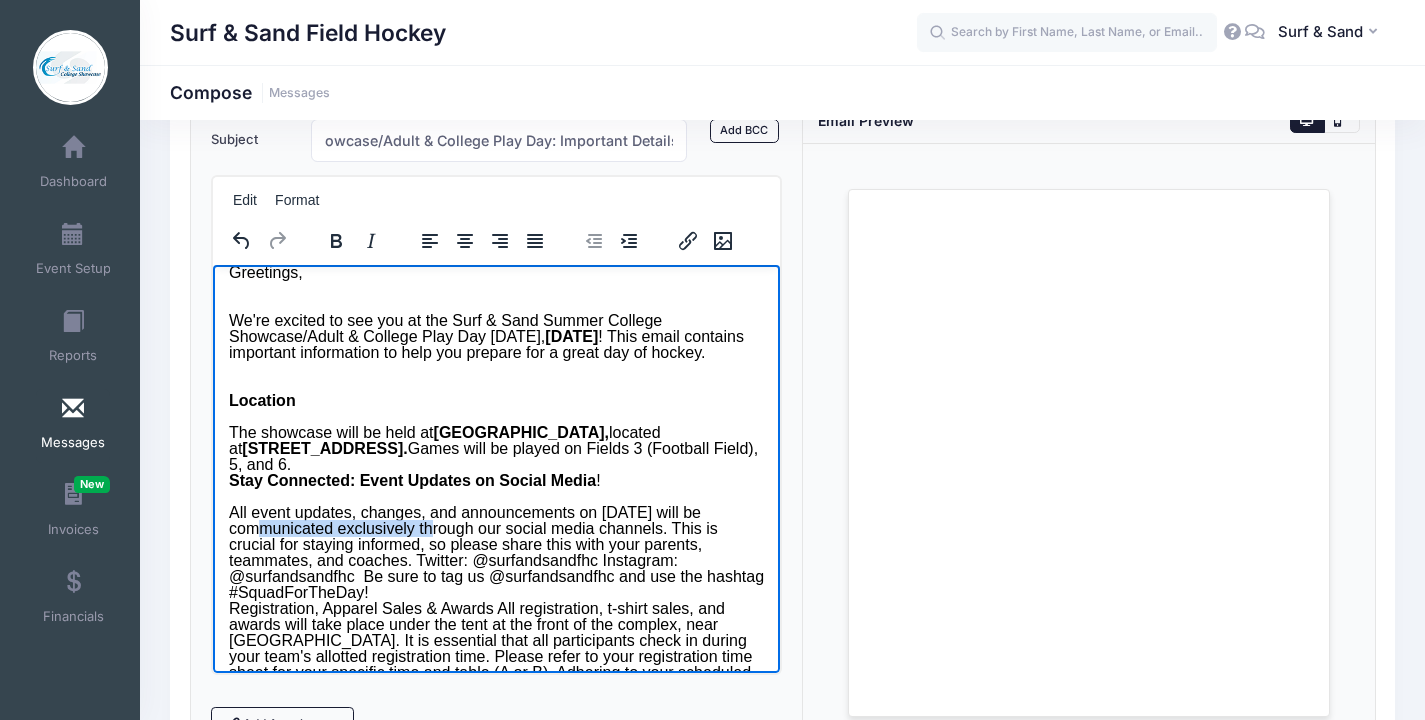 drag, startPoint x: 229, startPoint y: 520, endPoint x: 421, endPoint y: 533, distance: 192.4396 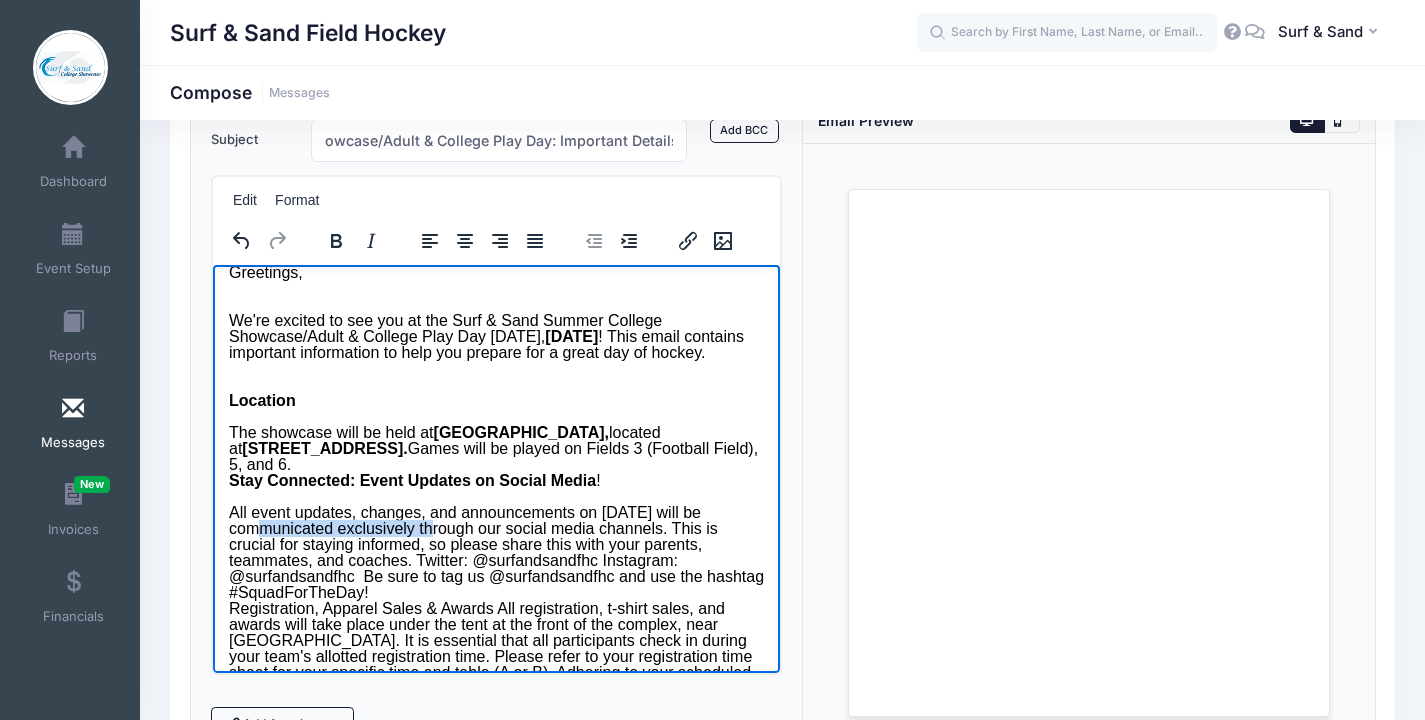 click on "All event updates, changes, and announcements on [DATE] will be communicated exclusively through our social media channels. This is crucial for staying informed, so please share this with your parents, teammates, and coaches. Twitter: @surfandsandfhc Instagram: @surfandsandfhc  Be sure to tag us @surfandsandfhc and use the hashtag #SquadForTheDay! Registration, Apparel Sales & Awards All registration, t-shirt sales, and awards will take place under the tent at the front of the complex, near [GEOGRAPHIC_DATA]. It is essential that all participants check in during your team's allotted registration time. Please refer to your registration time sheet for your specific time and table (A or B). Adhering to your scheduled time will help us keep the event running smoothly and ensure everyone gets to their field on time." at bounding box center (496, 608) 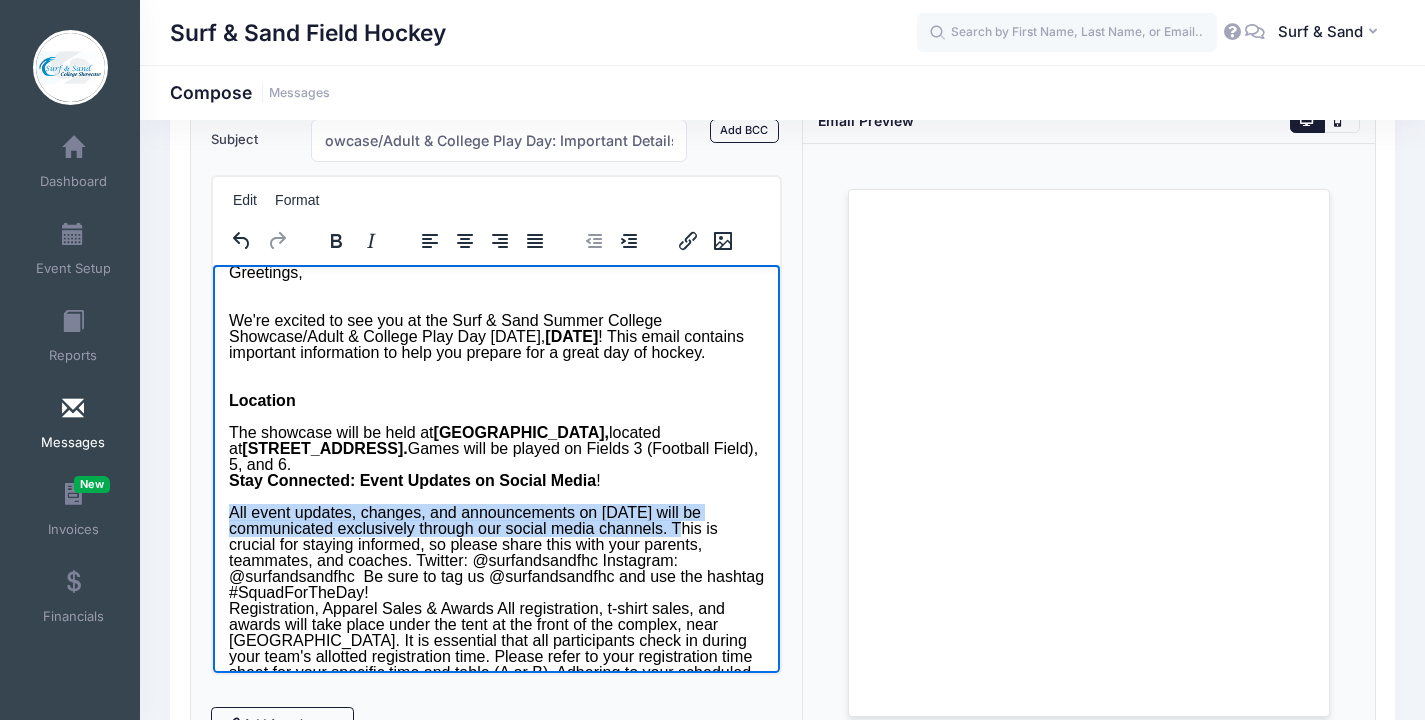 drag, startPoint x: 264, startPoint y: 512, endPoint x: 673, endPoint y: 525, distance: 409.20654 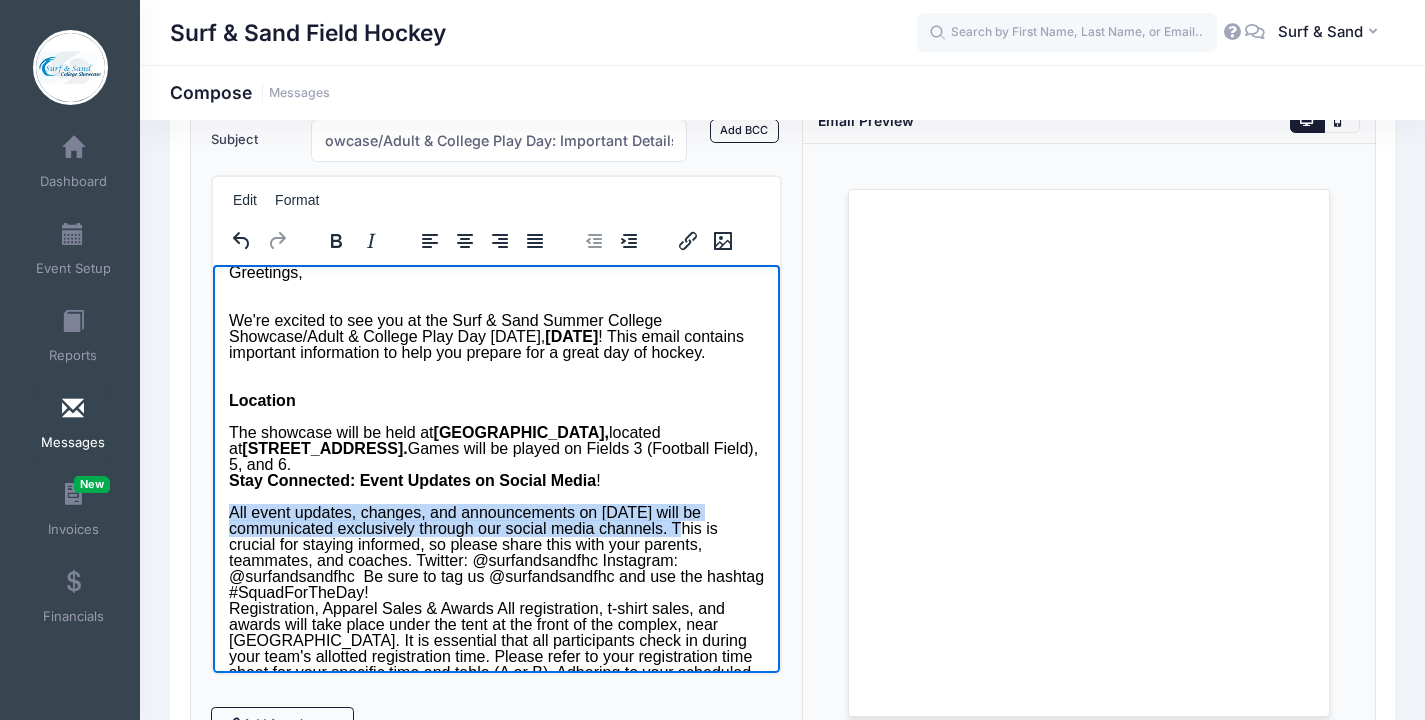 click on "All event updates, changes, and announcements on [DATE] will be communicated exclusively through our social media channels. This is crucial for staying informed, so please share this with your parents, teammates, and coaches. Twitter: @surfandsandfhc Instagram: @surfandsandfhc  Be sure to tag us @surfandsandfhc and use the hashtag #SquadForTheDay! Registration, Apparel Sales & Awards All registration, t-shirt sales, and awards will take place under the tent at the front of the complex, near [GEOGRAPHIC_DATA]. It is essential that all participants check in during your team's allotted registration time. Please refer to your registration time sheet for your specific time and table (A or B). Adhering to your scheduled time will help us keep the event running smoothly and ensure everyone gets to their field on time." at bounding box center [496, 608] 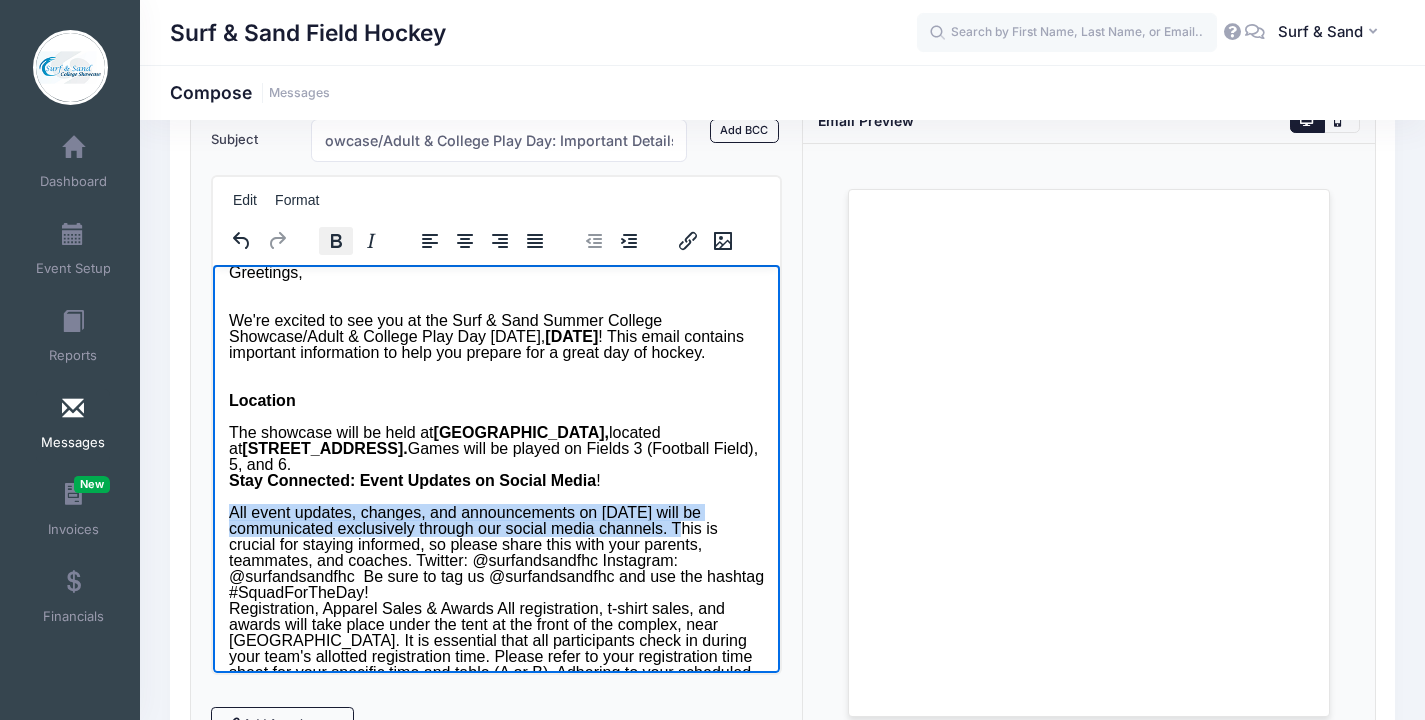 click 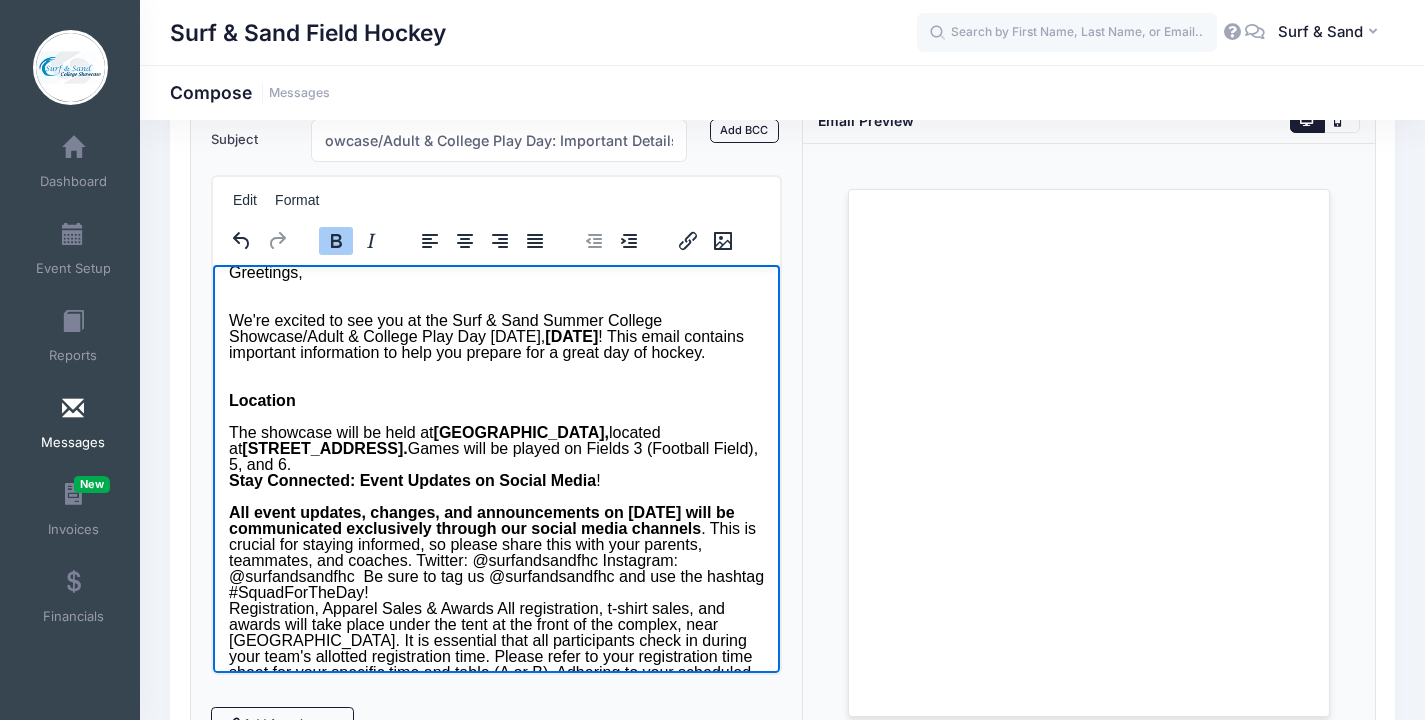click on "All event updates, changes, and announcements on [DATE] will be communicated exclusively through our social media channels . This is crucial for staying informed, so please share this with your parents, teammates, and coaches. Twitter: @surfandsandfhc Instagram: @surfandsandfhc  Be sure to tag us @surfandsandfhc and use the hashtag #SquadForTheDay! Registration, Apparel Sales & Awards All registration, t-shirt sales, and awards will take place under the tent at the front of the complex, near [GEOGRAPHIC_DATA]. It is essential that all participants check in during your team's allotted registration time. Please refer to your registration time sheet for your specific time and table (A or B). Adhering to your scheduled time will help us keep the event running smoothly and ensure everyone gets to their field on time." at bounding box center (496, 608) 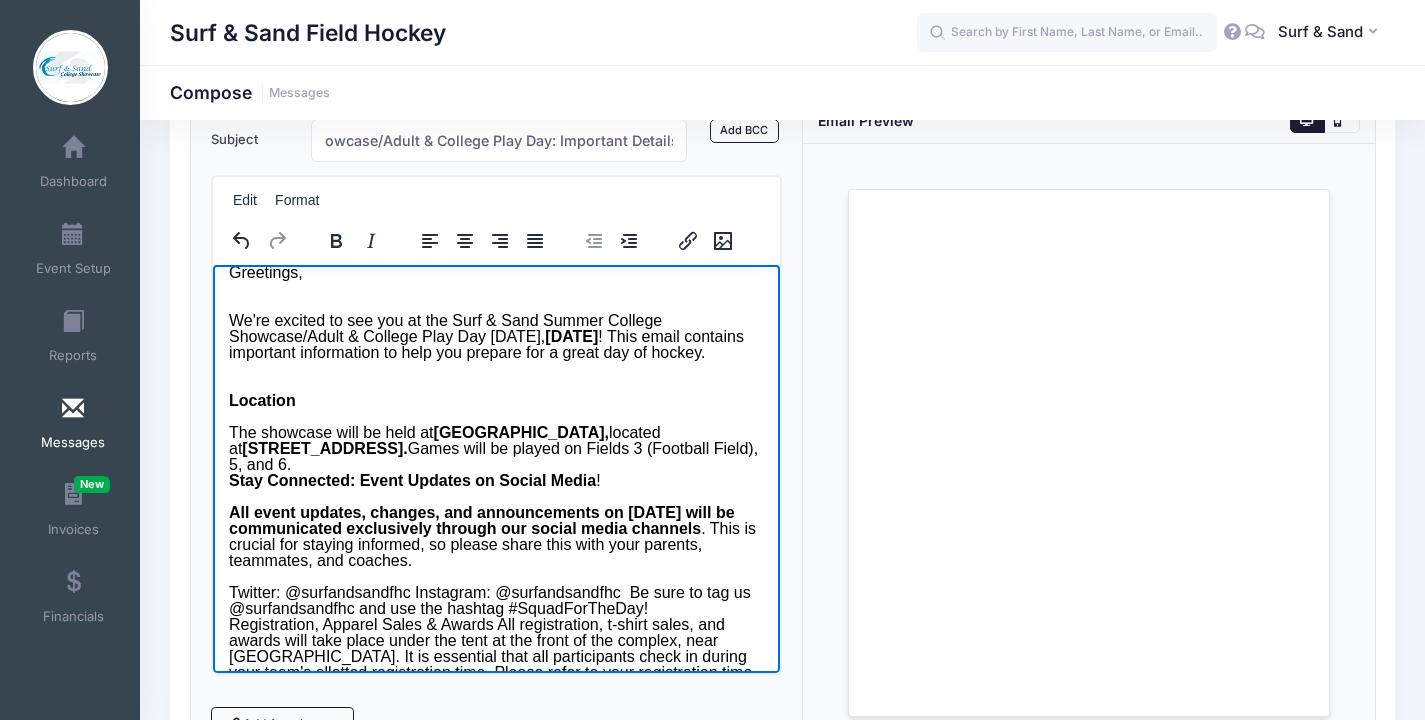 click on "Twitter: @surfandsandfhc Instagram: @surfandsandfhc  Be sure to tag us @surfandsandfhc and use the hashtag #SquadForTheDay! Registration, Apparel Sales & Awards All registration, t-shirt sales, and awards will take place under the tent at the front of the complex, near [GEOGRAPHIC_DATA]. It is essential that all participants check in during your team's allotted registration time. Please refer to your registration time sheet for your specific time and table (A or B). Adhering to your scheduled time will help us keep the event running smoothly and ensure everyone gets to their field on time." at bounding box center [496, 656] 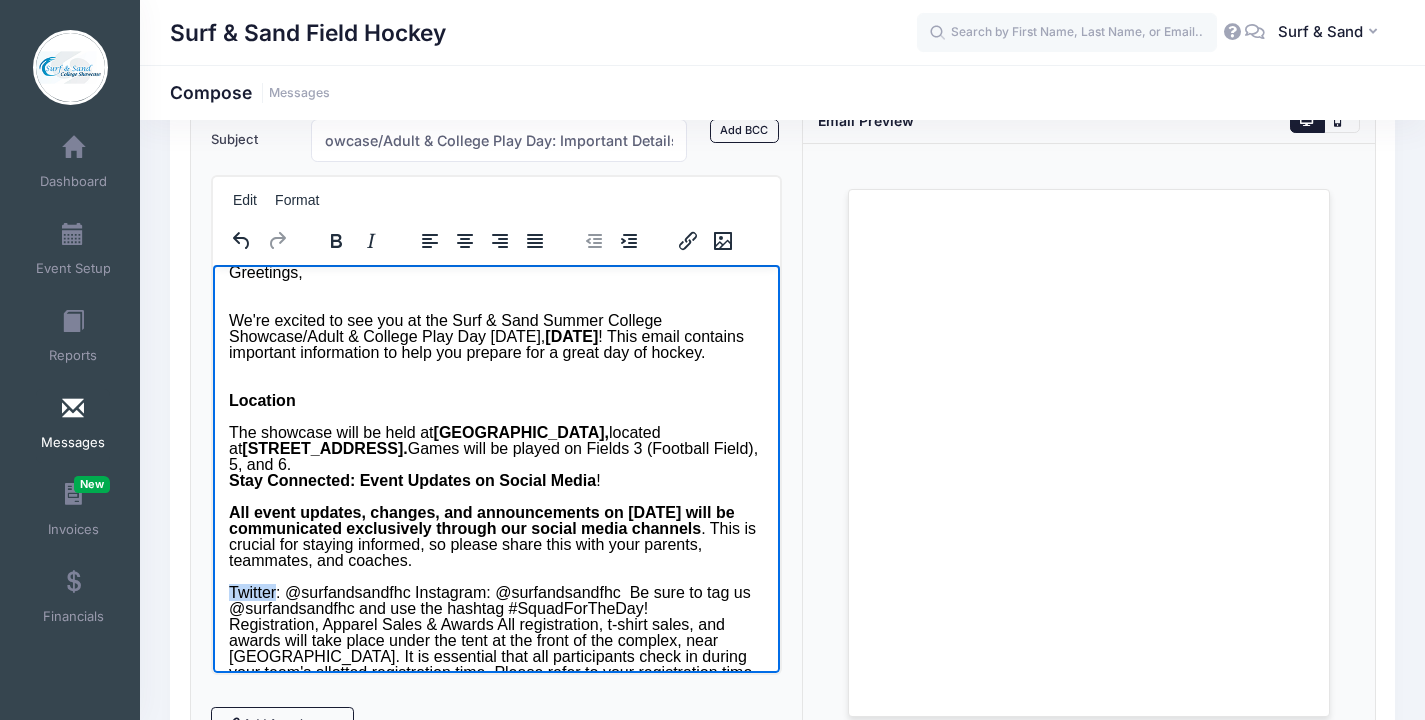 click on "Twitter: @surfandsandfhc Instagram: @surfandsandfhc  Be sure to tag us @surfandsandfhc and use the hashtag #SquadForTheDay! Registration, Apparel Sales & Awards All registration, t-shirt sales, and awards will take place under the tent at the front of the complex, near [GEOGRAPHIC_DATA]. It is essential that all participants check in during your team's allotted registration time. Please refer to your registration time sheet for your specific time and table (A or B). Adhering to your scheduled time will help us keep the event running smoothly and ensure everyone gets to their field on time." at bounding box center [496, 656] 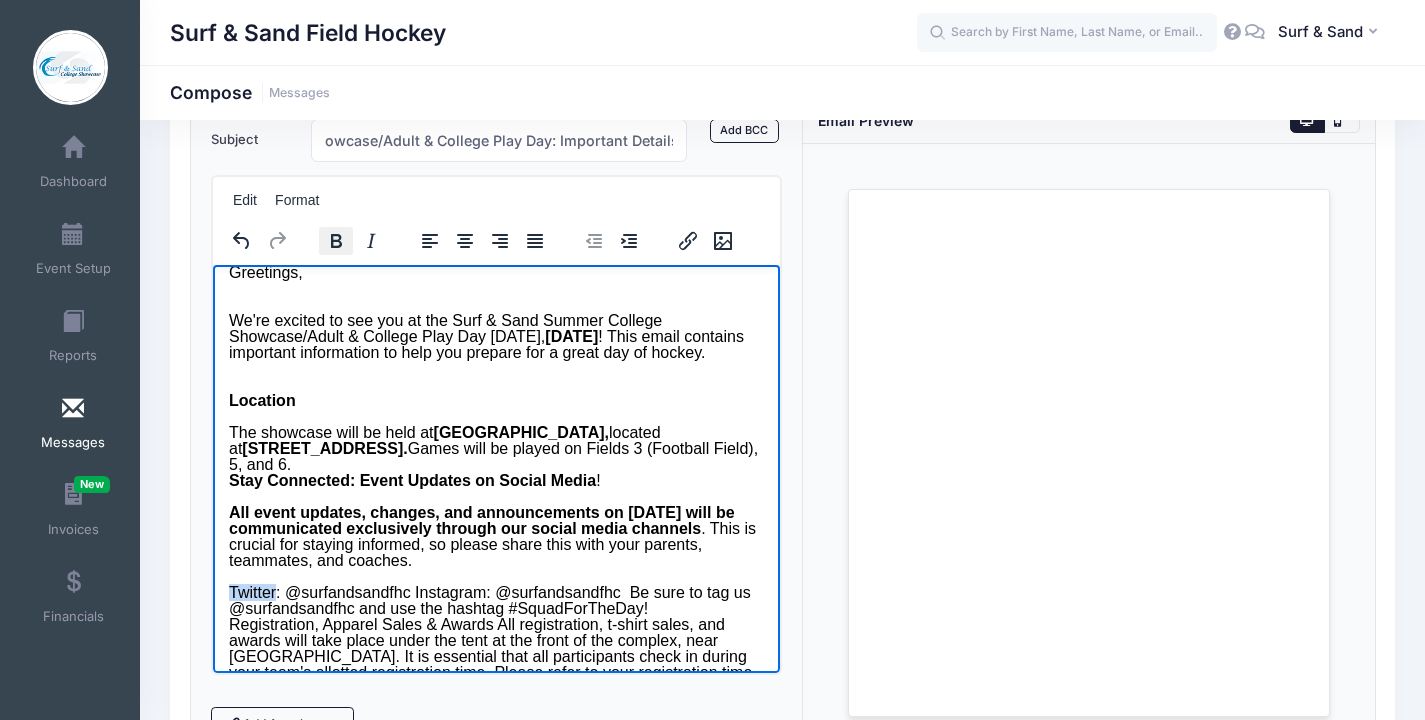 click 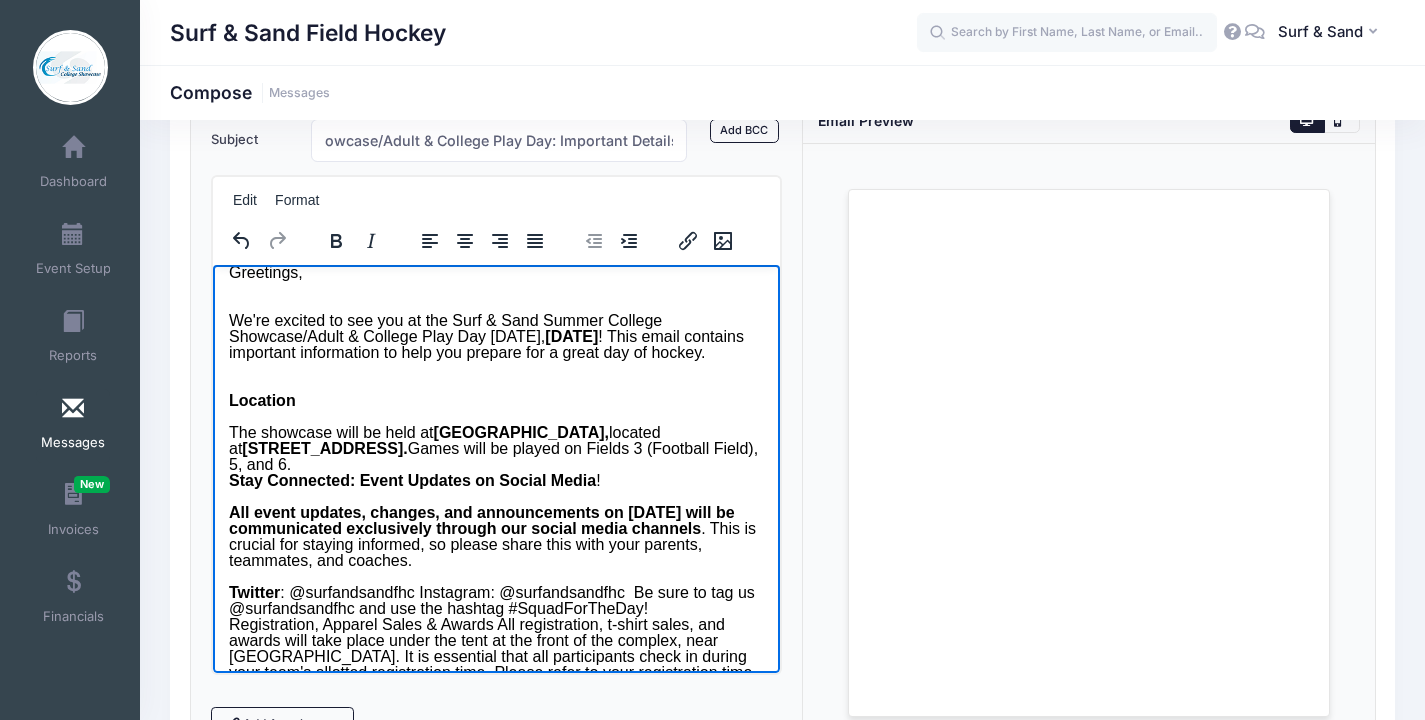click on "Twitter : @surfandsandfhc Instagram: @surfandsandfhc  Be sure to tag us @surfandsandfhc and use the hashtag #SquadForTheDay! Registration, Apparel Sales & Awards All registration, t-shirt sales, and awards will take place under the tent at the front of the complex, near [GEOGRAPHIC_DATA]. It is essential that all participants check in during your team's allotted registration time. Please refer to your registration time sheet for your specific time and table (A or B). Adhering to your scheduled time will help us keep the event running smoothly and ensure everyone gets to their field on time." at bounding box center (496, 656) 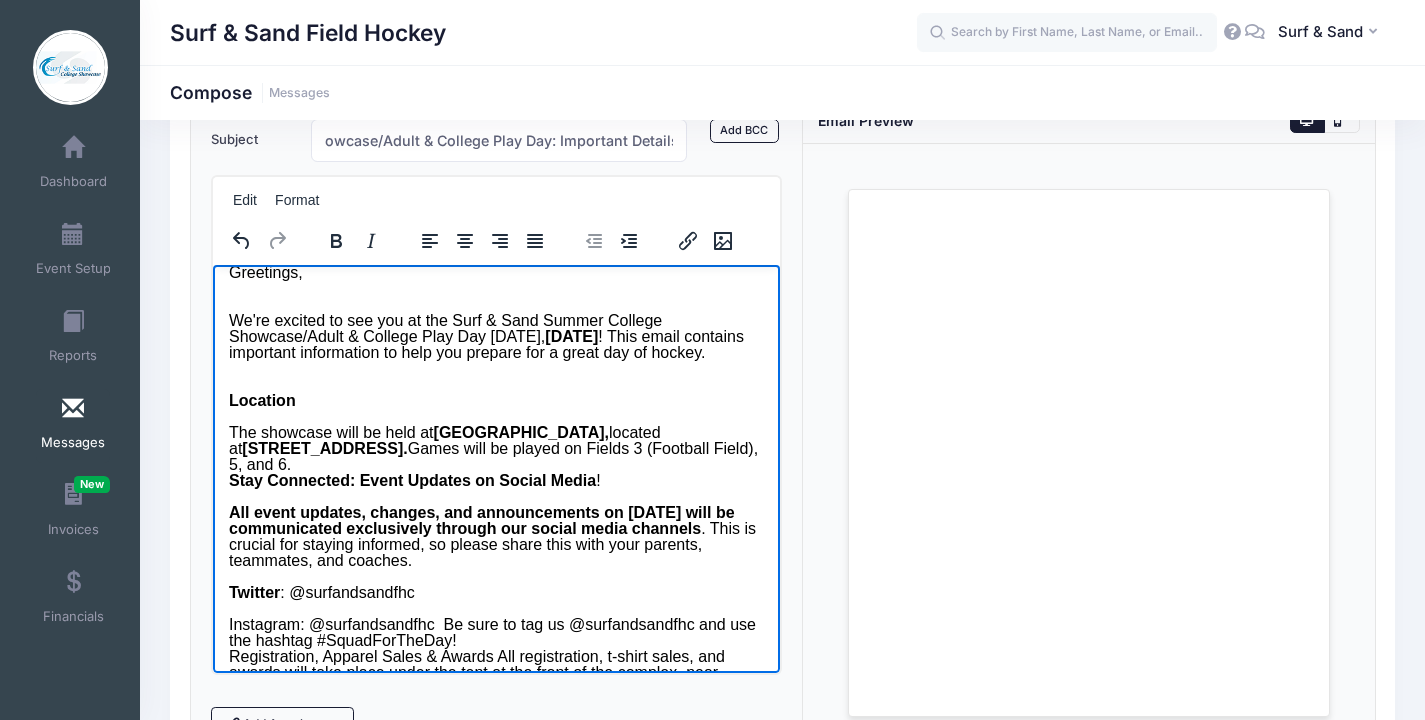 click on "Instagram: @surfandsandfhc  Be sure to tag us @surfandsandfhc and use the hashtag #SquadForTheDay! Registration, Apparel Sales & Awards All registration, t-shirt sales, and awards will take place under the tent at the front of the complex, near [GEOGRAPHIC_DATA]. It is essential that all participants check in during your team's allotted registration time. Please refer to your registration time sheet for your specific time and table (A or B). Adhering to your scheduled time will help us keep the event running smoothly and ensure everyone gets to their field on time." at bounding box center (496, 688) 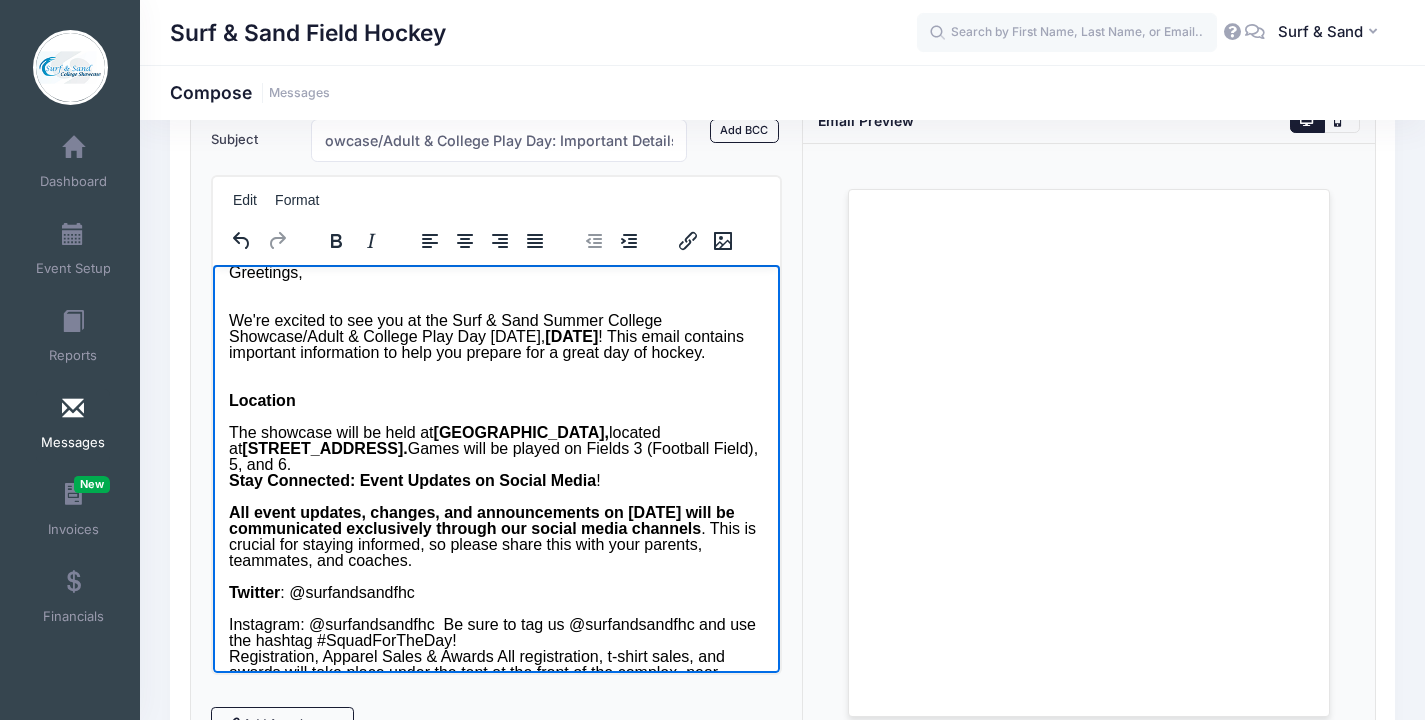 click on "Instagram: @surfandsandfhc  Be sure to tag us @surfandsandfhc and use the hashtag #SquadForTheDay! Registration, Apparel Sales & Awards All registration, t-shirt sales, and awards will take place under the tent at the front of the complex, near [GEOGRAPHIC_DATA]. It is essential that all participants check in during your team's allotted registration time. Please refer to your registration time sheet for your specific time and table (A or B). Adhering to your scheduled time will help us keep the event running smoothly and ensure everyone gets to their field on time." at bounding box center [496, 688] 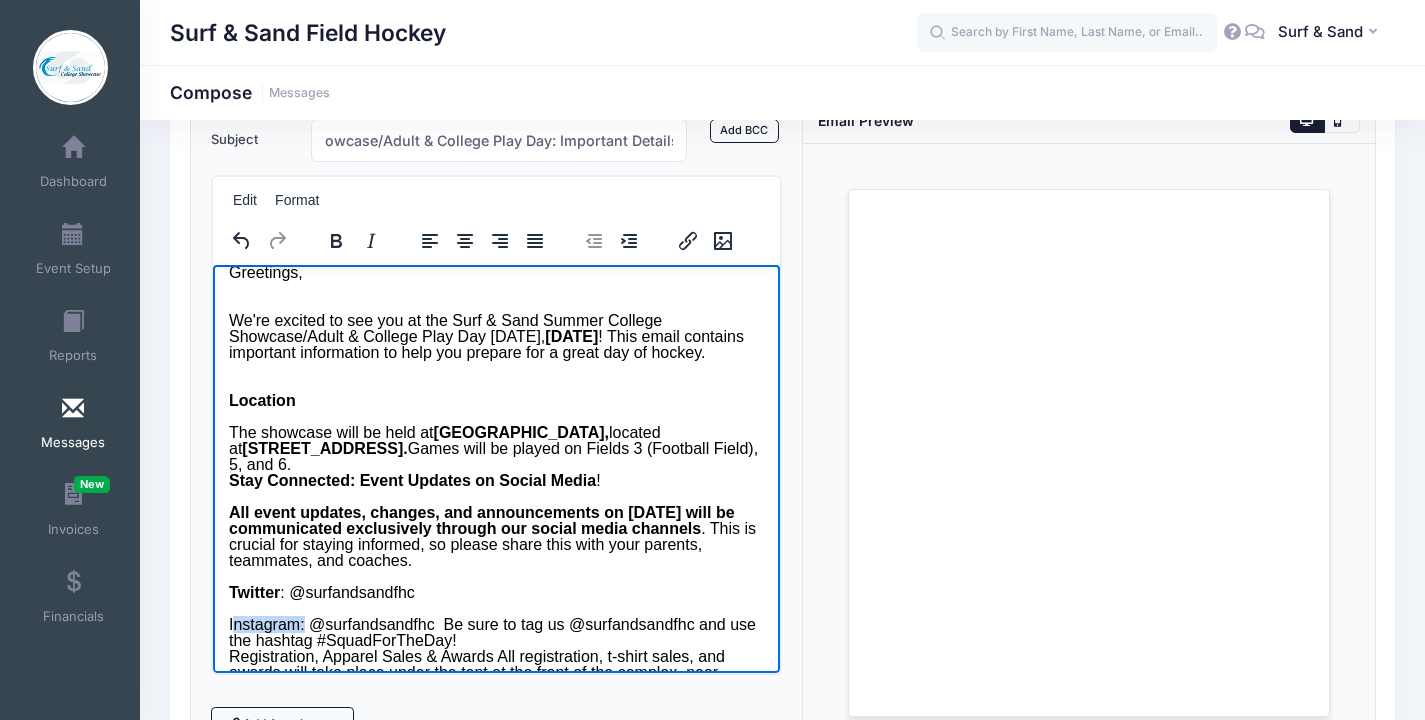 click on "Instagram: @surfandsandfhc  Be sure to tag us @surfandsandfhc and use the hashtag #SquadForTheDay! Registration, Apparel Sales & Awards All registration, t-shirt sales, and awards will take place under the tent at the front of the complex, near [GEOGRAPHIC_DATA]. It is essential that all participants check in during your team's allotted registration time. Please refer to your registration time sheet for your specific time and table (A or B). Adhering to your scheduled time will help us keep the event running smoothly and ensure everyone gets to their field on time." at bounding box center (496, 688) 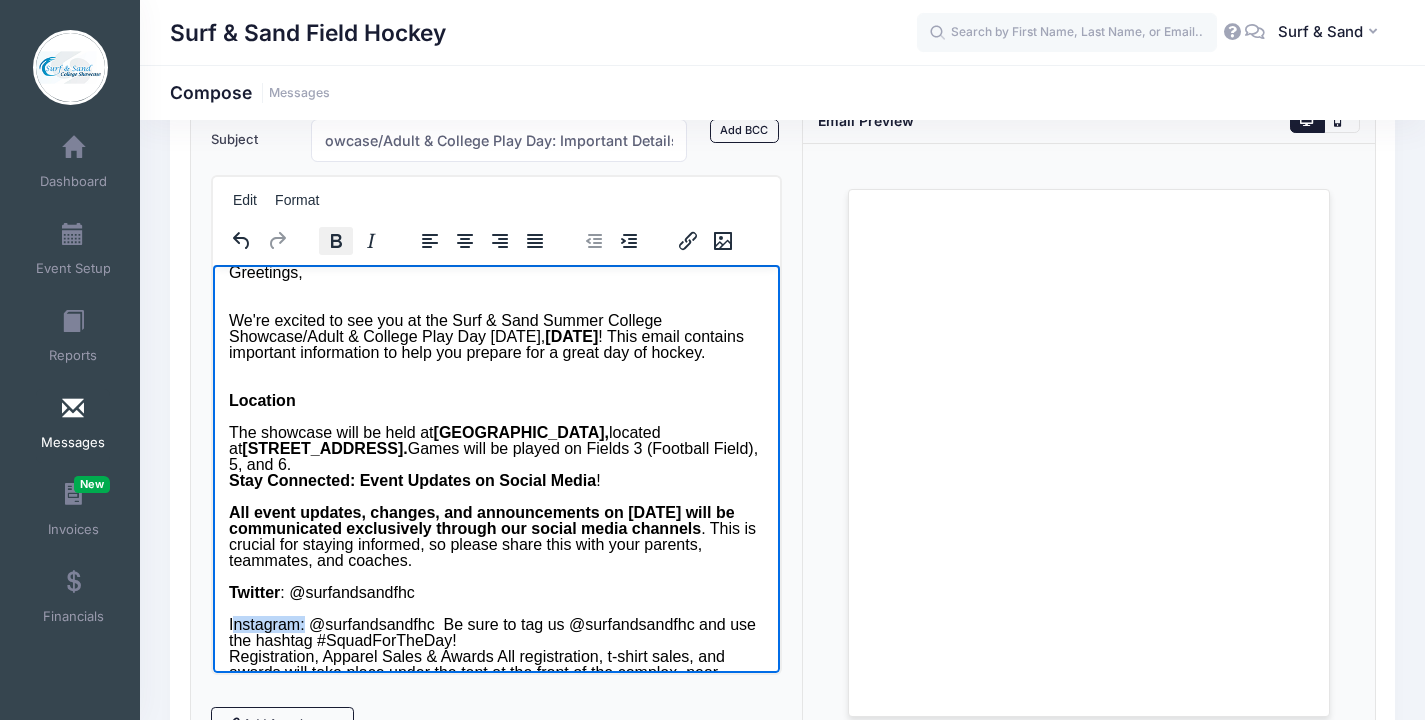 click 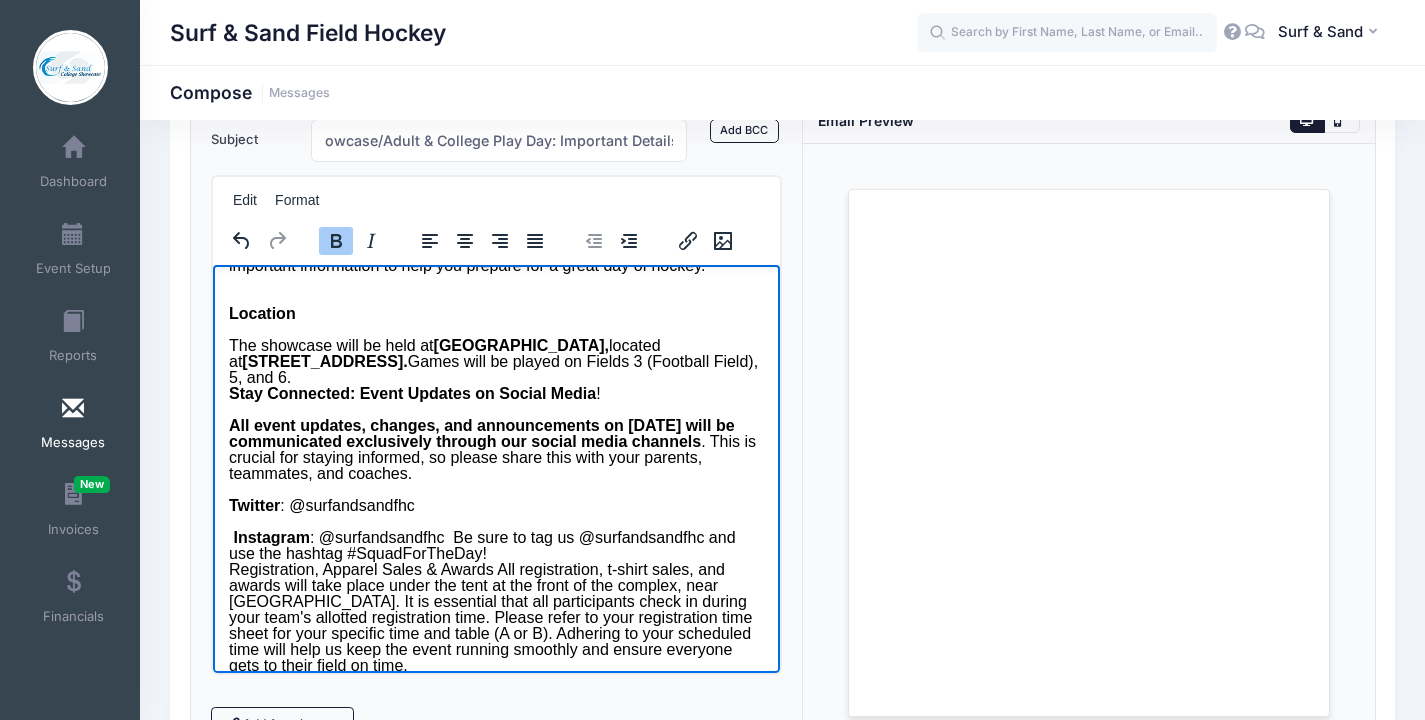 scroll, scrollTop: 111, scrollLeft: 0, axis: vertical 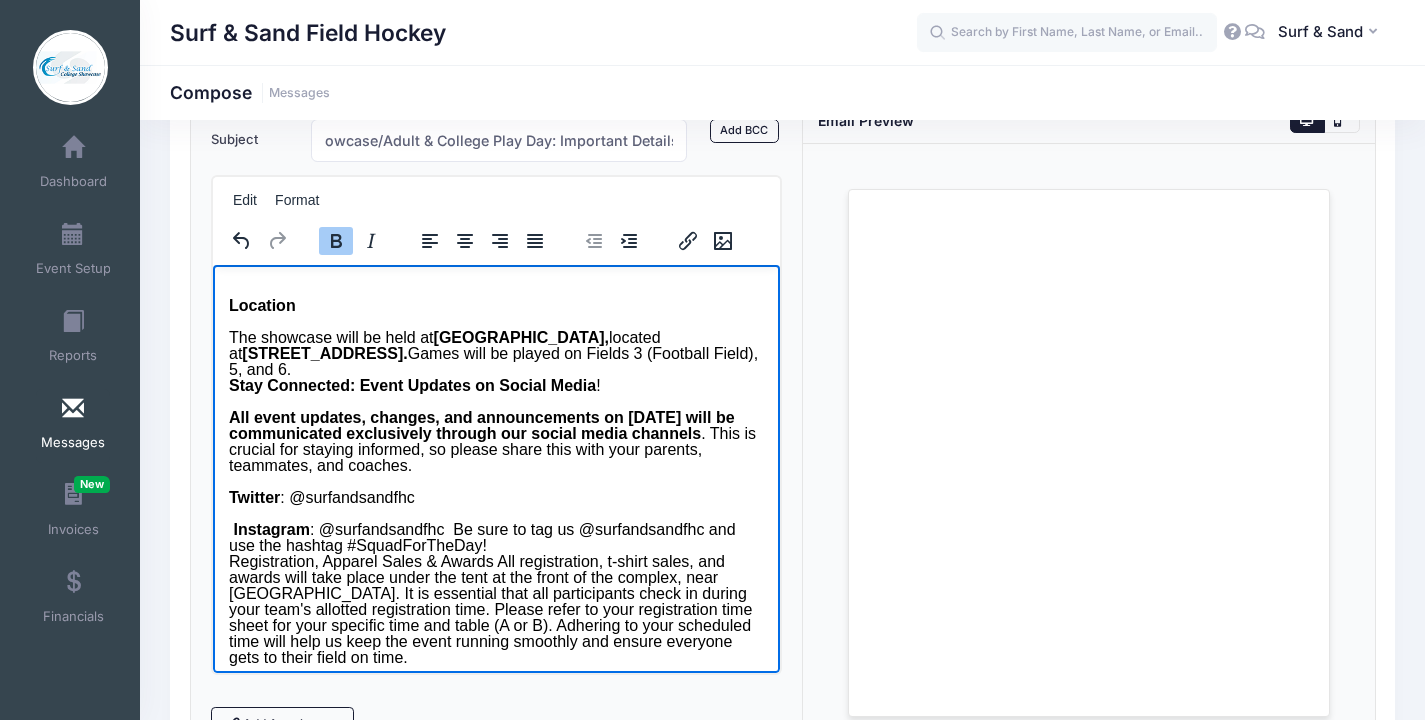 click on "Instagram : @surfandsandfhc  Be sure to tag us @surfandsandfhc and use the hashtag #SquadForTheDay! Registration, Apparel Sales & Awards All registration, t-shirt sales, and awards will take place under the tent at the front of the complex, near [GEOGRAPHIC_DATA]. It is essential that all participants check in during your team's allotted registration time. Please refer to your registration time sheet for your specific time and table (A or B). Adhering to your scheduled time will help us keep the event running smoothly and ensure everyone gets to their field on time." at bounding box center (496, 593) 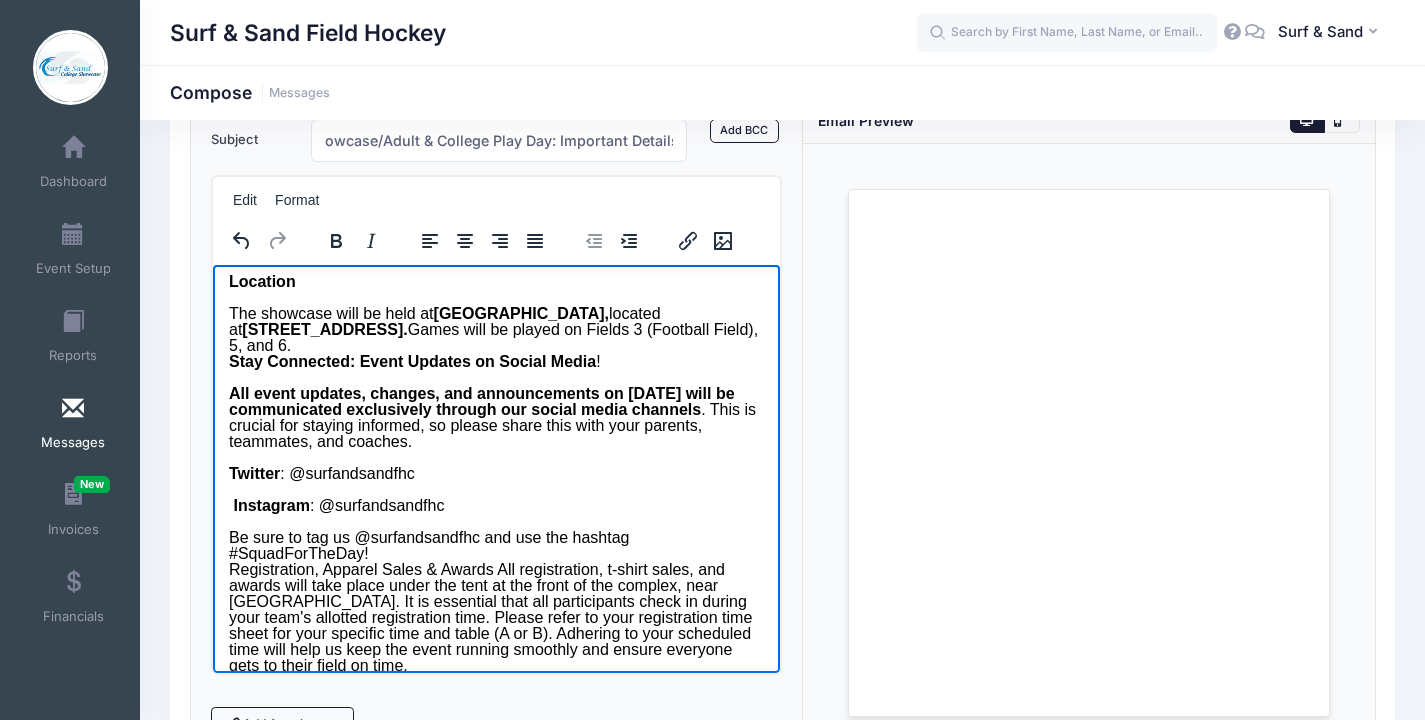 scroll, scrollTop: 167, scrollLeft: 0, axis: vertical 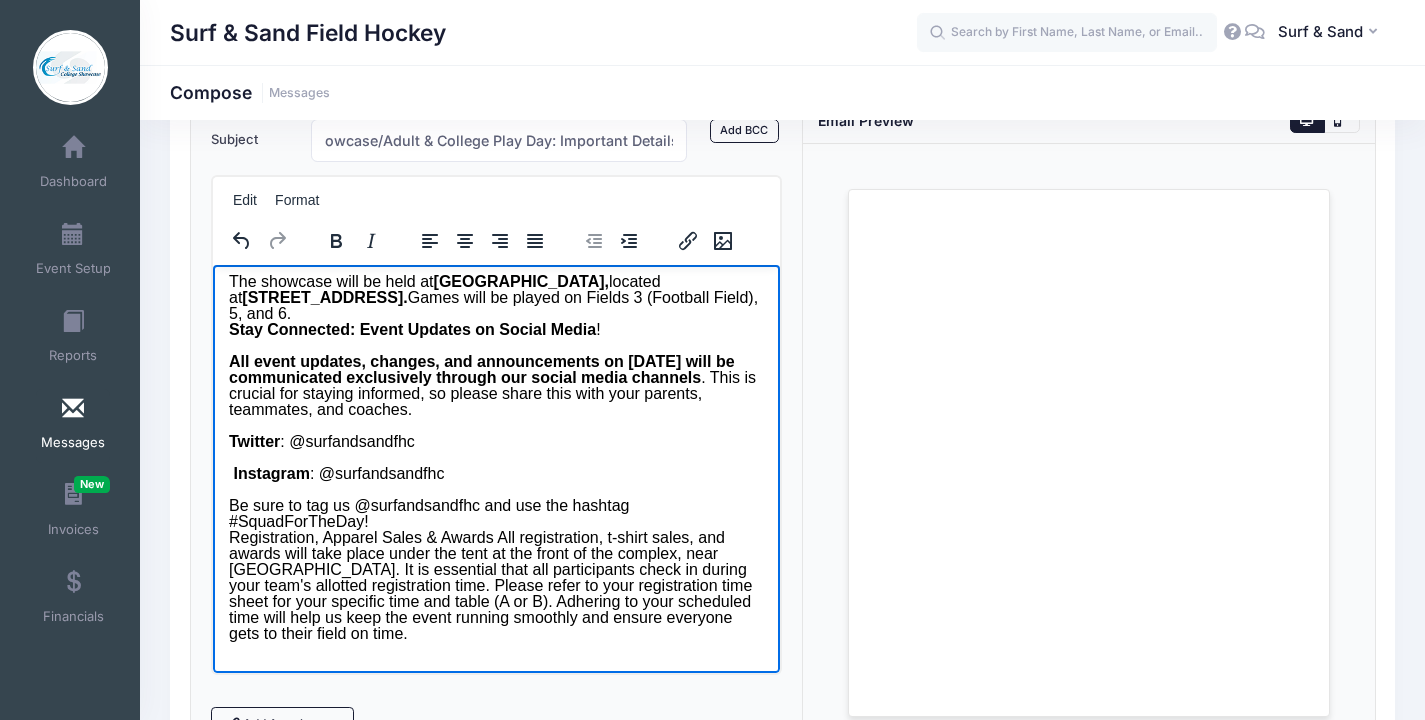 click on "Be sure to tag us @surfandsandfhc and use the hashtag #SquadForTheDay! Registration, Apparel Sales & Awards All registration, t-shirt sales, and awards will take place under the tent at the front of the complex, near [GEOGRAPHIC_DATA]. It is essential that all participants check in during your team's allotted registration time. Please refer to your registration time sheet for your specific time and table (A or B). Adhering to your scheduled time will help us keep the event running smoothly and ensure everyone gets to their field on time." at bounding box center [496, 569] 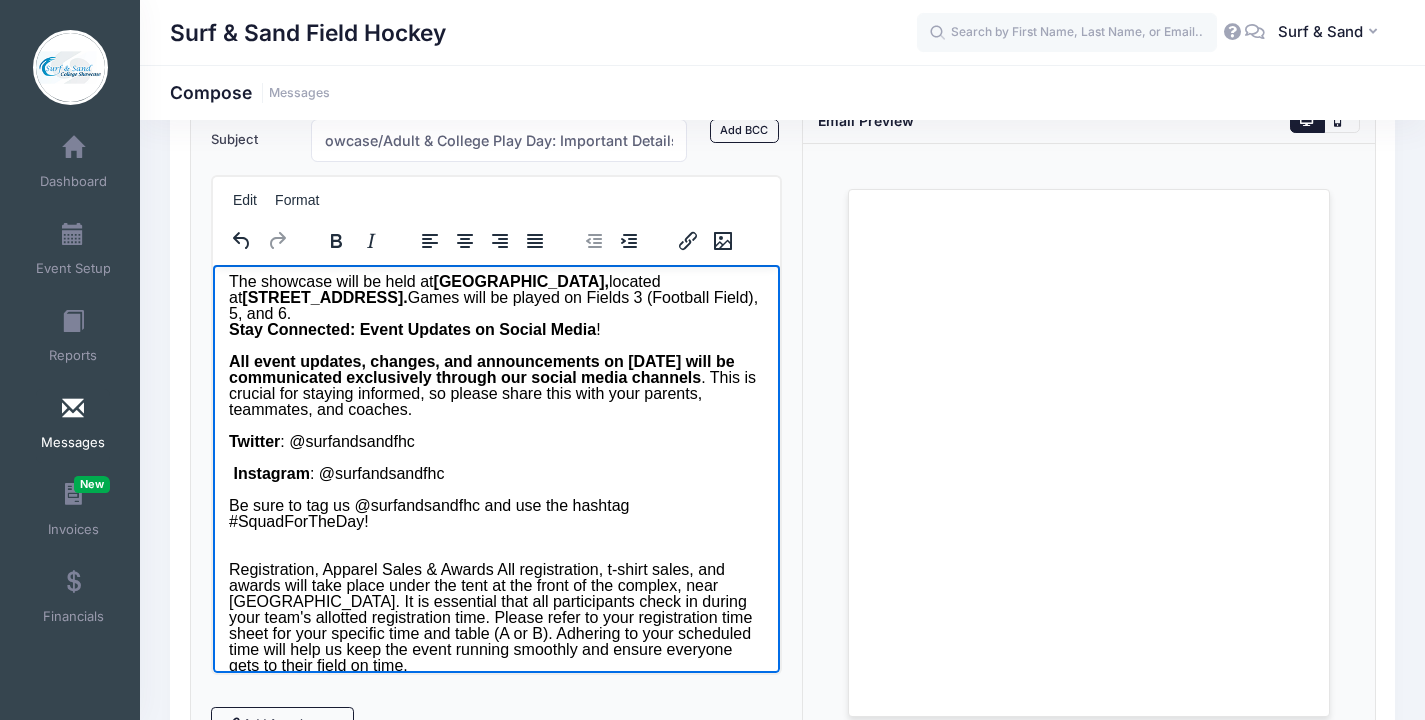 click on "Be sure to tag us @surfandsandfhc and use the hashtag #SquadForTheDay!" at bounding box center (496, 513) 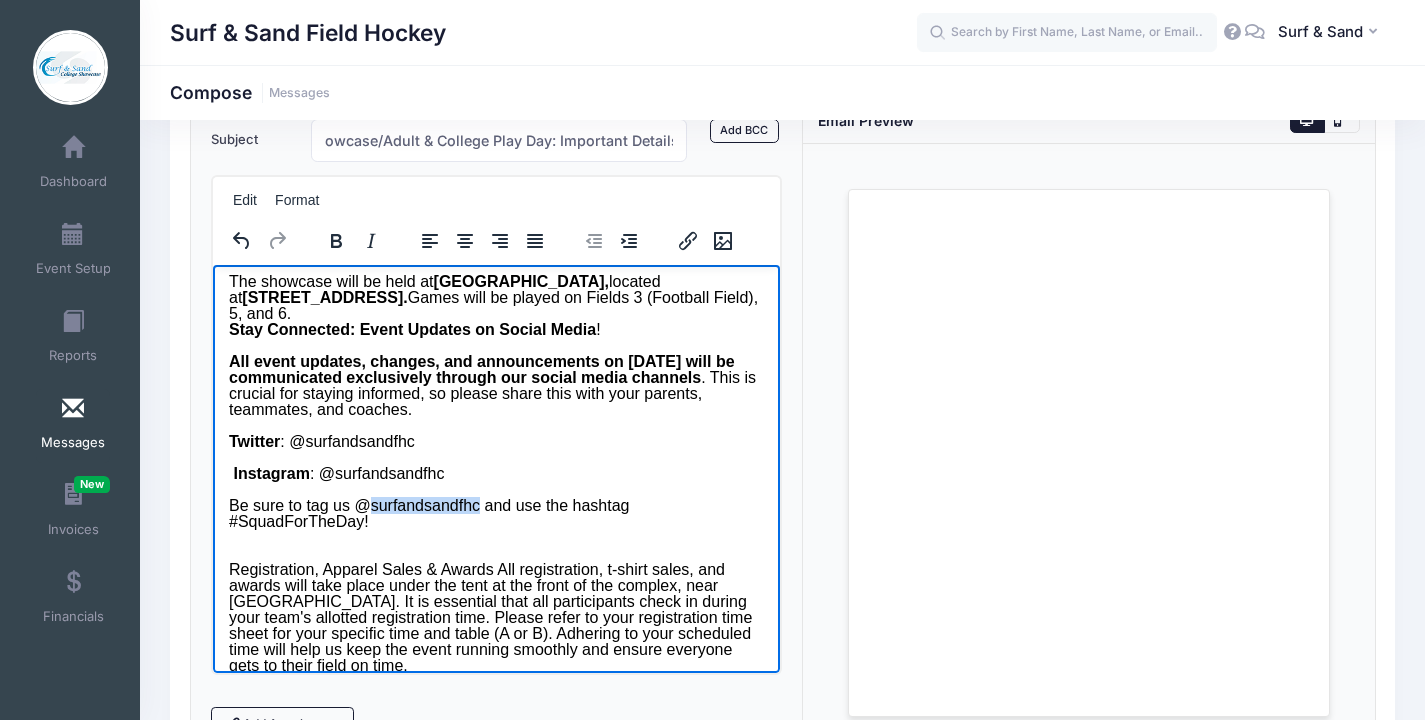click on "Be sure to tag us @surfandsandfhc and use the hashtag #SquadForTheDay!" at bounding box center [496, 513] 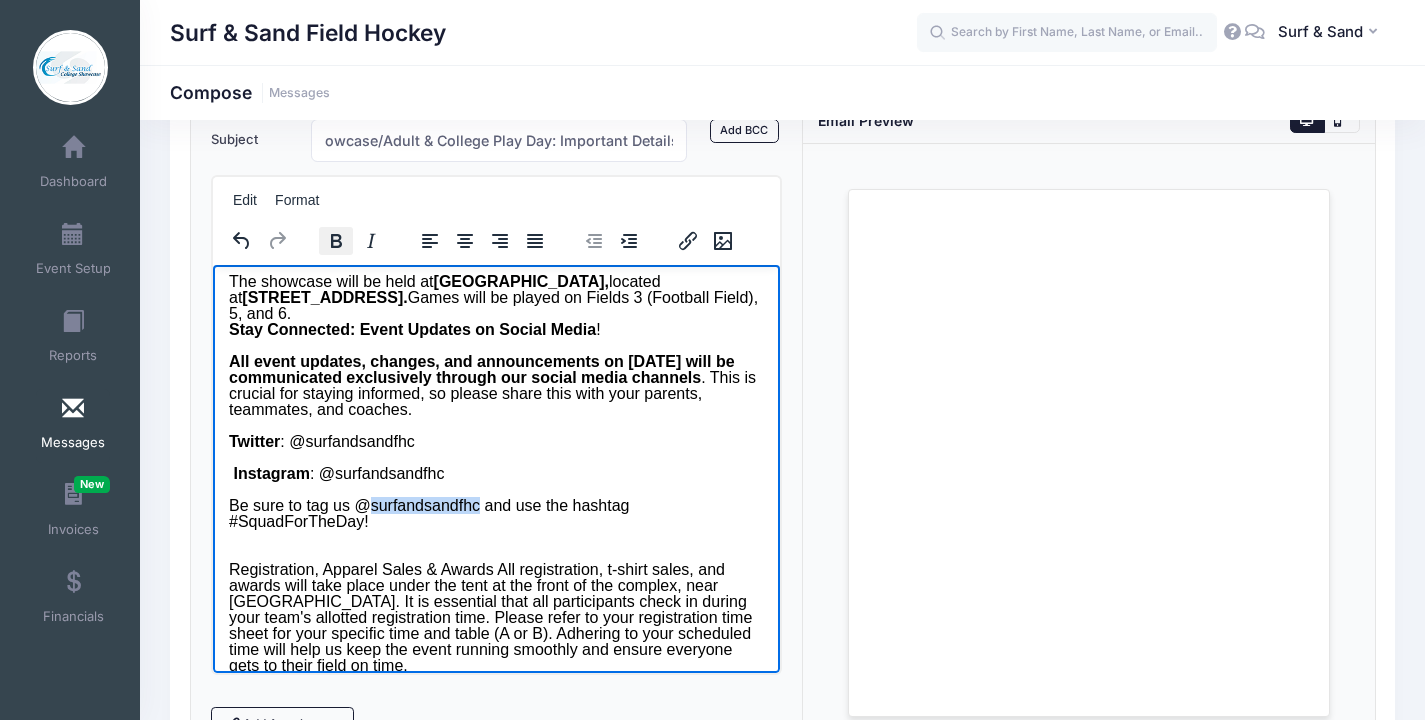 click 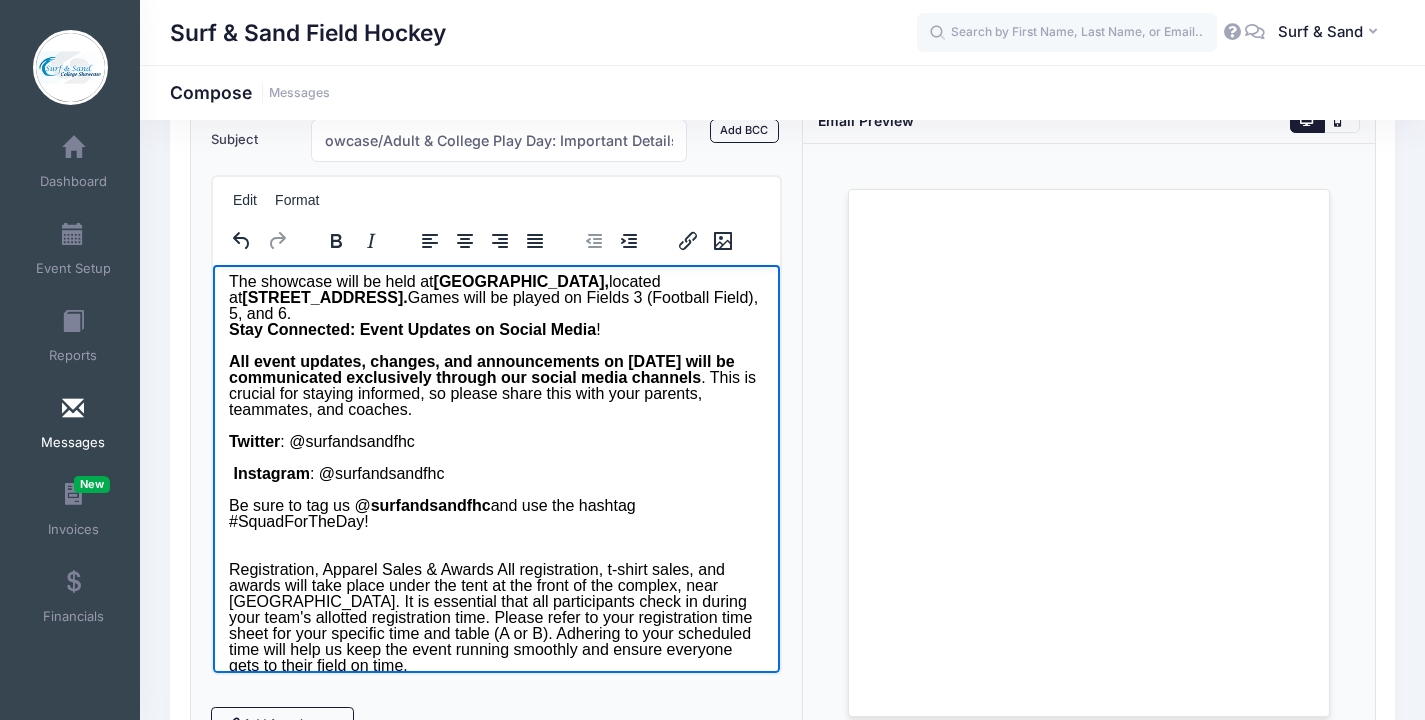click on "Be sure to tag us @ surfandsandfhc  and use the hashtag #SquadForTheDay!" at bounding box center [496, 513] 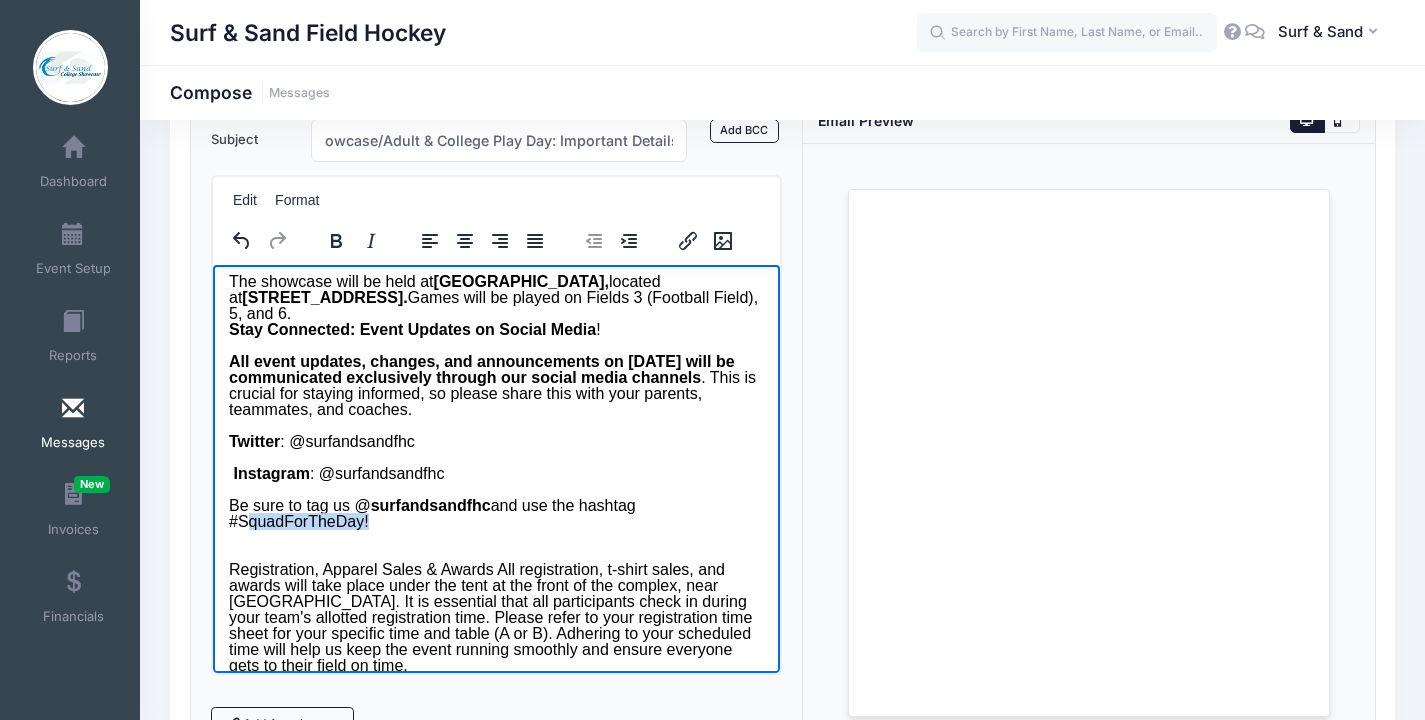 click on "Be sure to tag us @ surfandsandfhc  and use the hashtag #SquadForTheDay!" at bounding box center (496, 513) 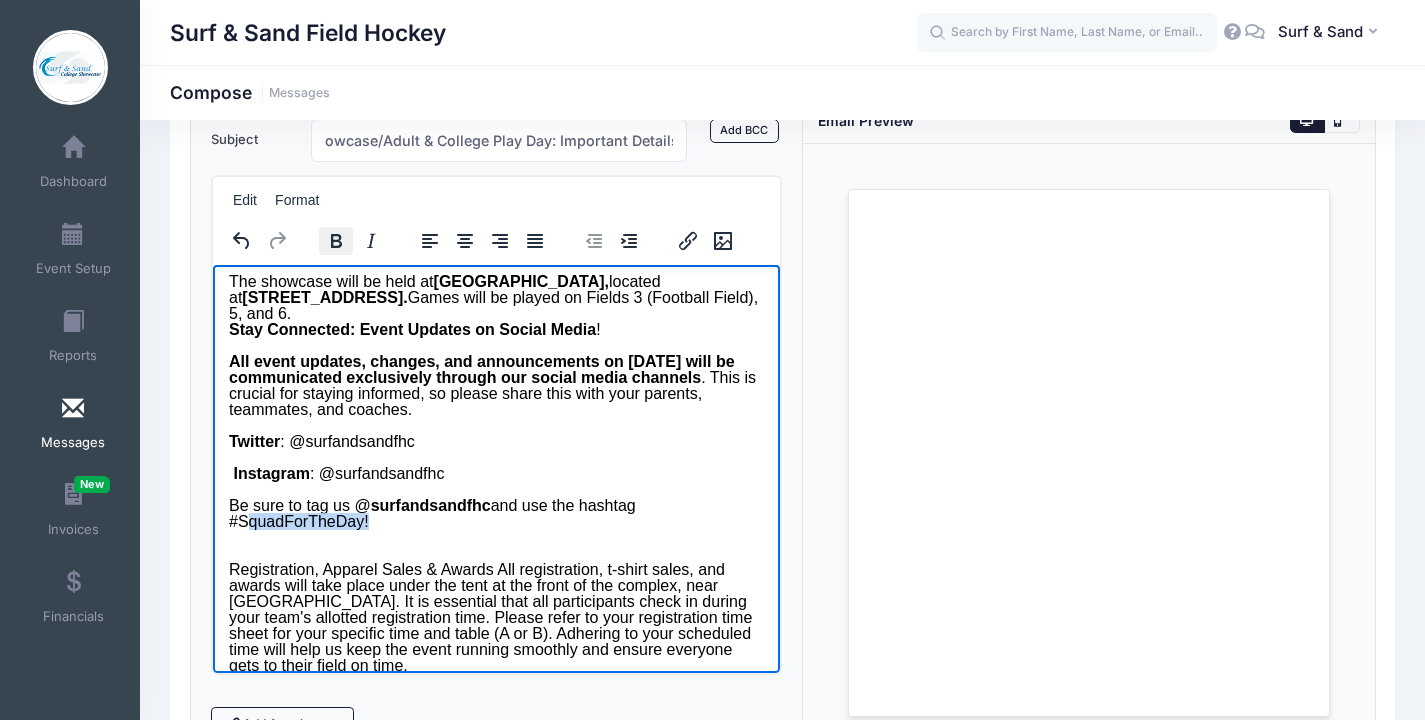 click 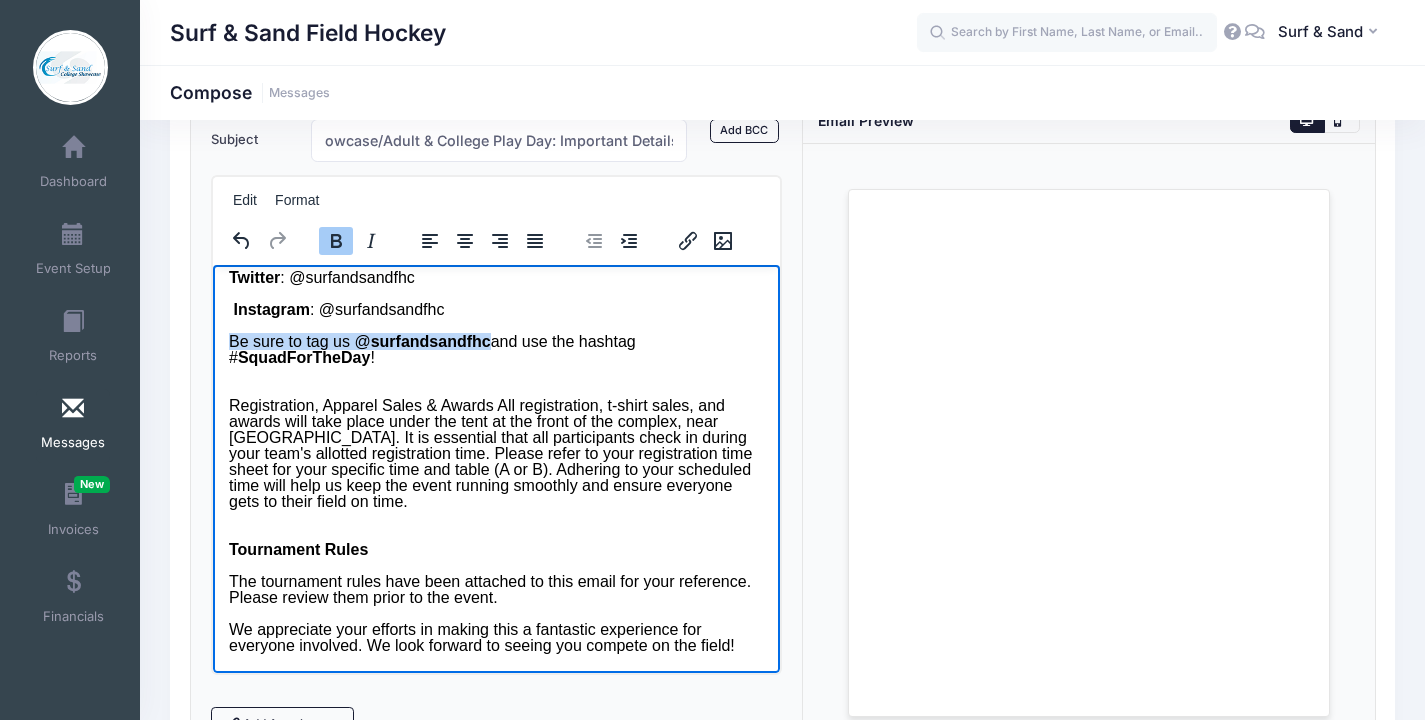 scroll, scrollTop: 370, scrollLeft: 0, axis: vertical 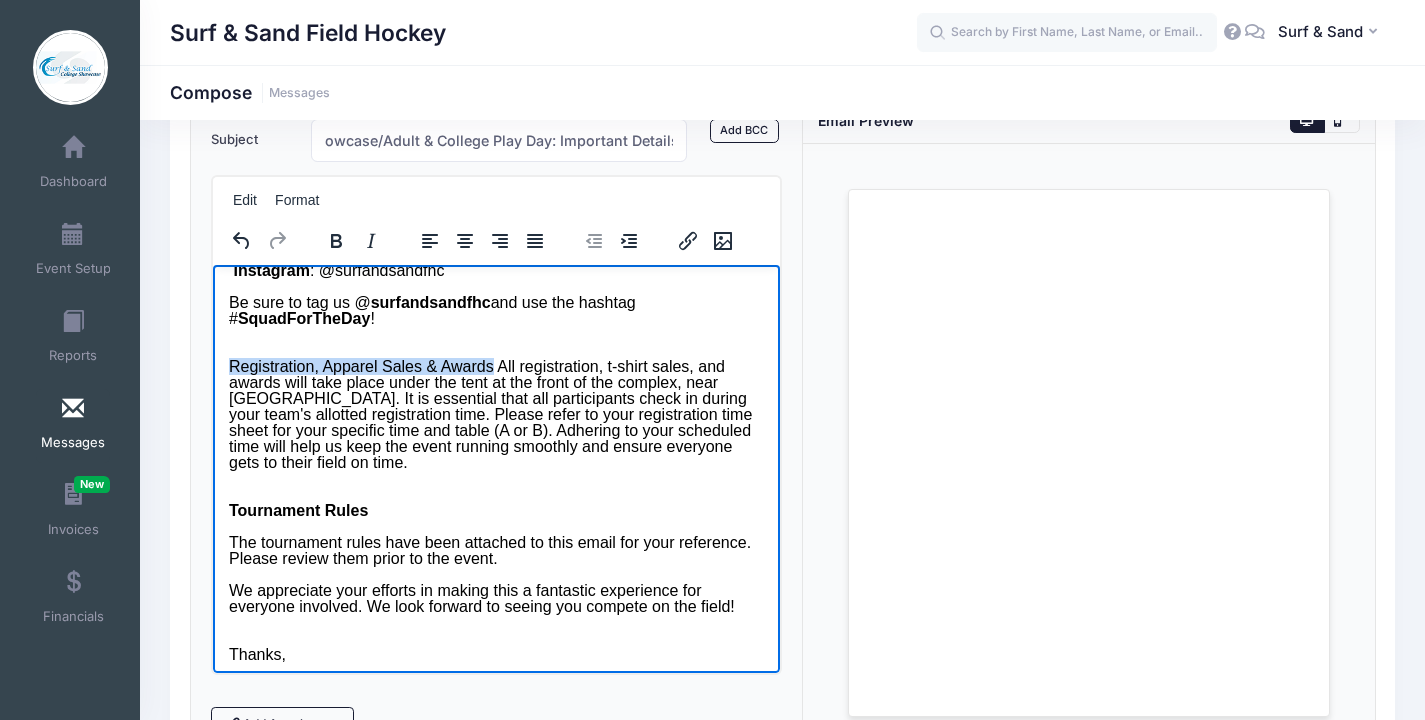 drag, startPoint x: 495, startPoint y: 364, endPoint x: 225, endPoint y: 366, distance: 270.00742 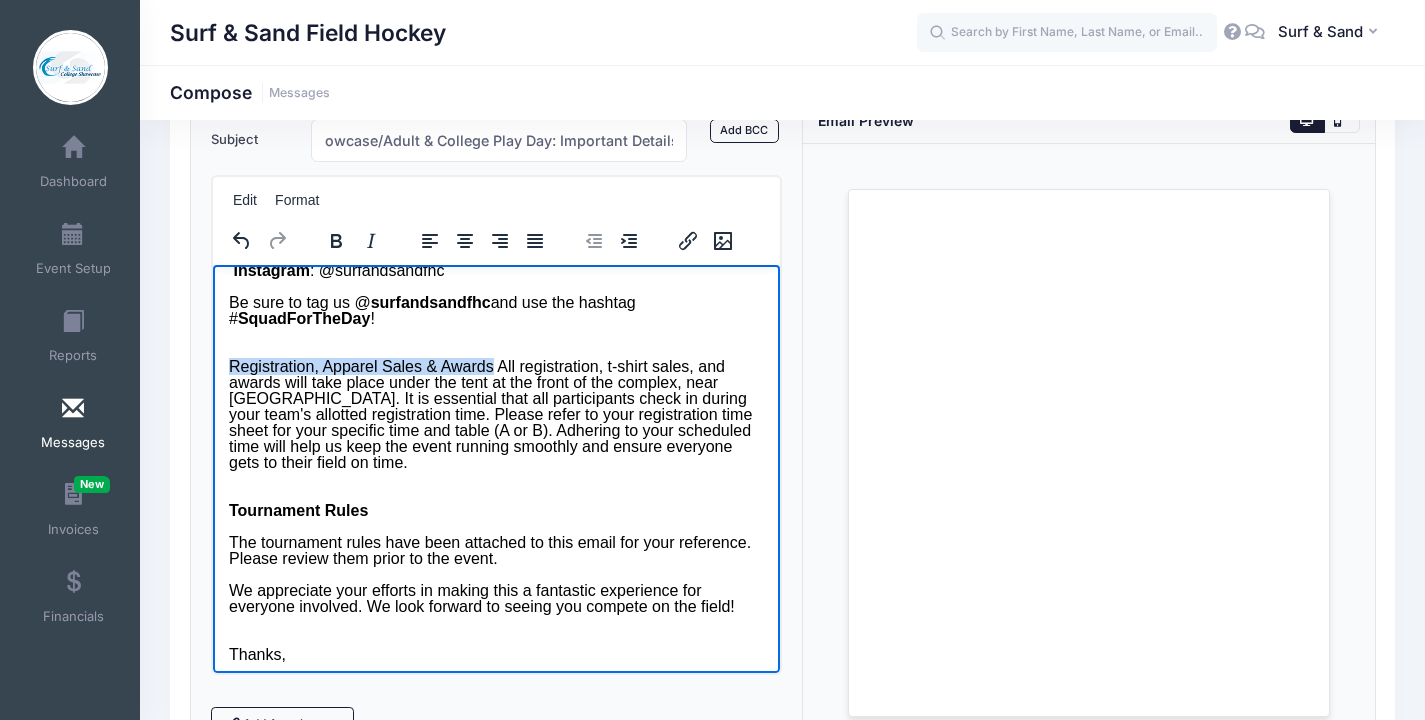 click on "Greetings,  We're excited to see you at the Surf & Sand Summer College Showcase/Adult & College Play Day [DATE][DATE] ! This email contains important information to help you prepare for a great day of hockey. Location  The showcase will be held at  [GEOGRAPHIC_DATA],  located at  [STREET_ADDRESS].  Games will be played on Fields 3 (Football Field), 5, and 6. Stay Connected: Event Updates on Social Media !  All event updates, changes, and announcements on [DATE] will be communicated exclusively through our social media channels . This is crucial for staying informed, so please share this with your parents, teammates, and coaches.  Twitter : @surfandsandfhc   Instagram : @surfandsandfhc   Be sure to tag us @ surfandsandfhc  and use the hashtag # SquadForTheDay ! Tournament Rules  The tournament rules have been attached to this email for your reference. Please review them prior to the event.  Thanks,  The Surf & Sand Team" at bounding box center (496, 310) 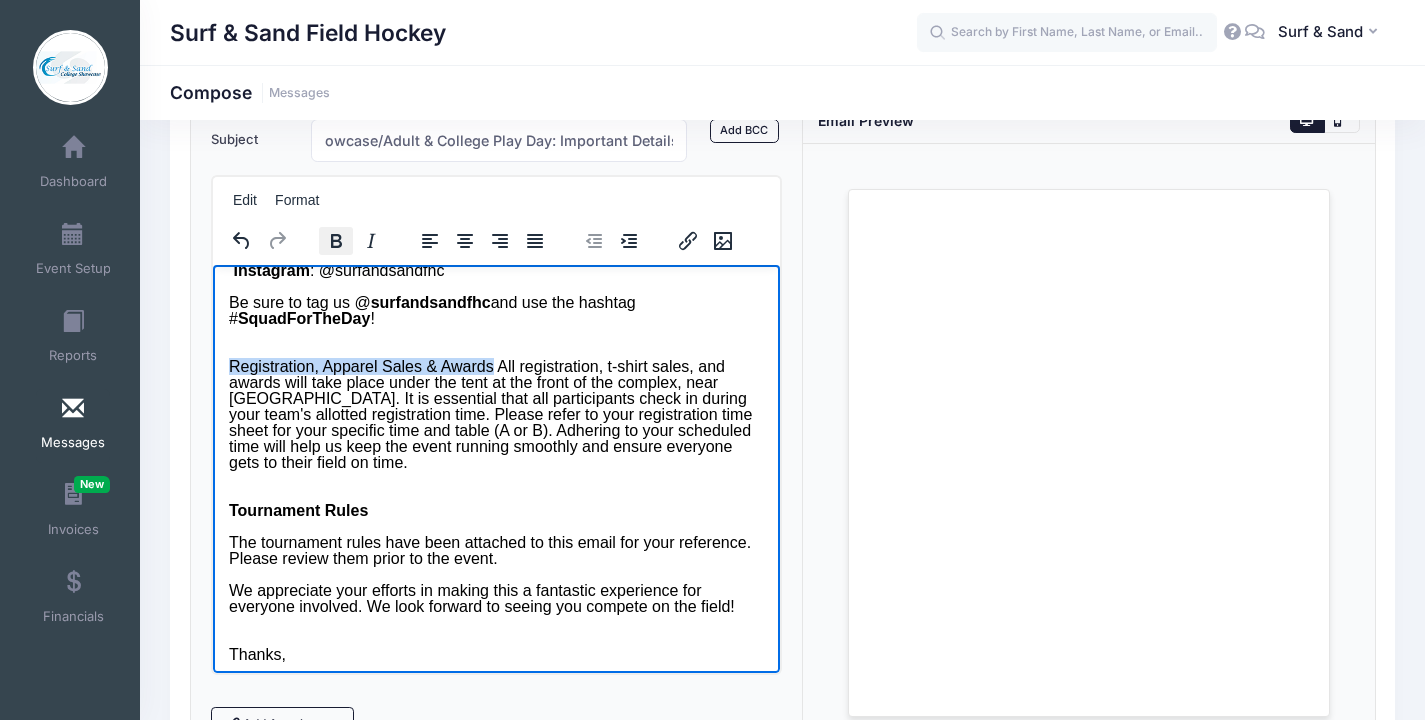 click 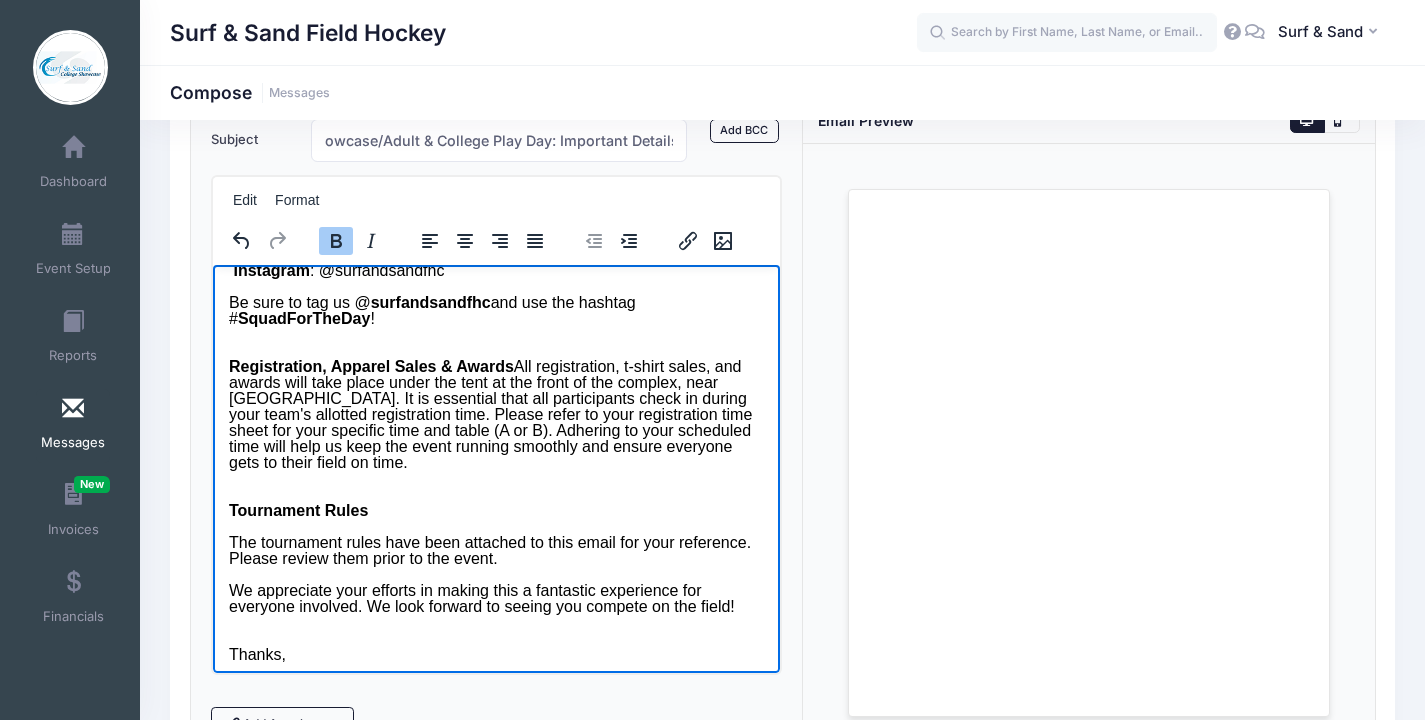click on "Registration, Apparel Sales & Awards  All registration, t-shirt sales, and awards will take place under the tent at the front of the complex, near [GEOGRAPHIC_DATA]. It is essential that all participants check in during your team's allotted registration time. Please refer to your registration time sheet for your specific time and table (A or B). Adhering to your scheduled time will help us keep the event running smoothly and ensure everyone gets to their field on time." at bounding box center [496, 406] 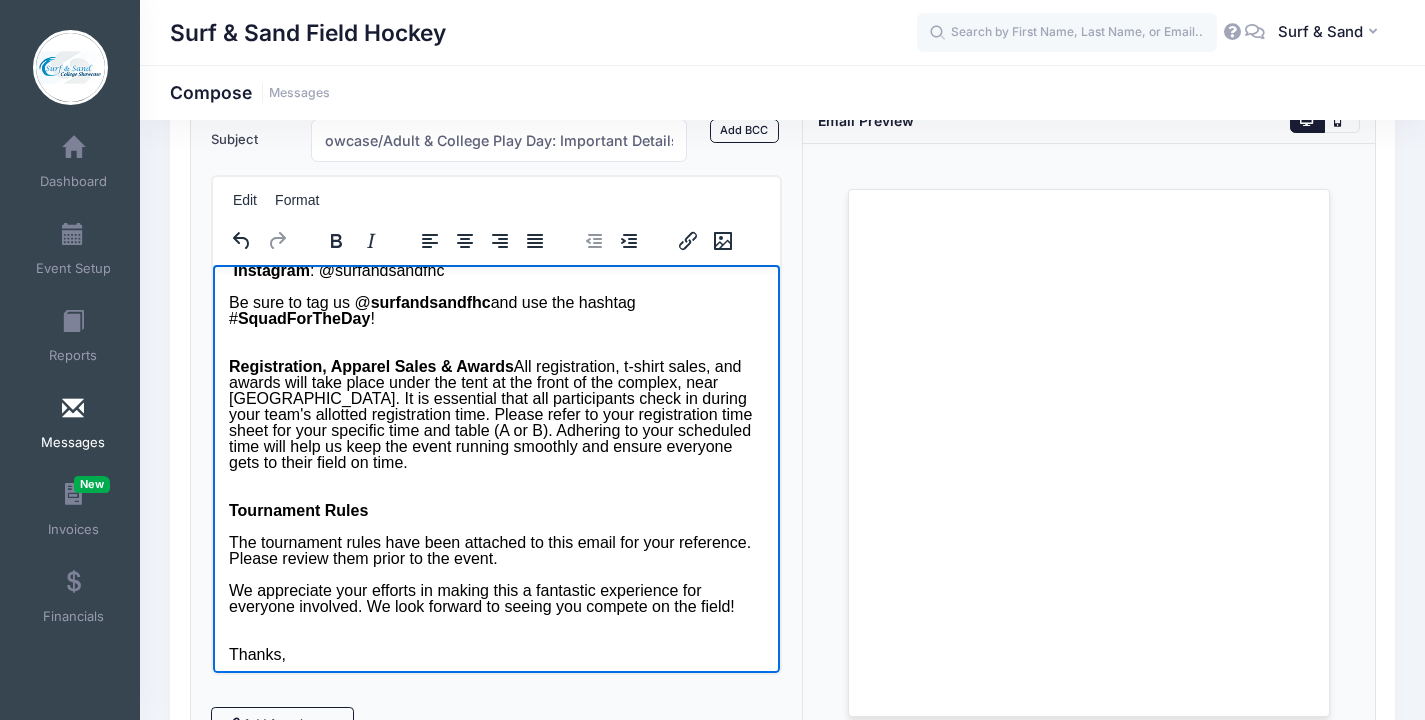click on "Registration, Apparel Sales & Awards  All registration, t-shirt sales, and awards will take place under the tent at the front of the complex, near [GEOGRAPHIC_DATA]. It is essential that all participants check in during your team's allotted registration time. Please refer to your registration time sheet for your specific time and table (A or B). Adhering to your scheduled time will help us keep the event running smoothly and ensure everyone gets to their field on time." at bounding box center (496, 406) 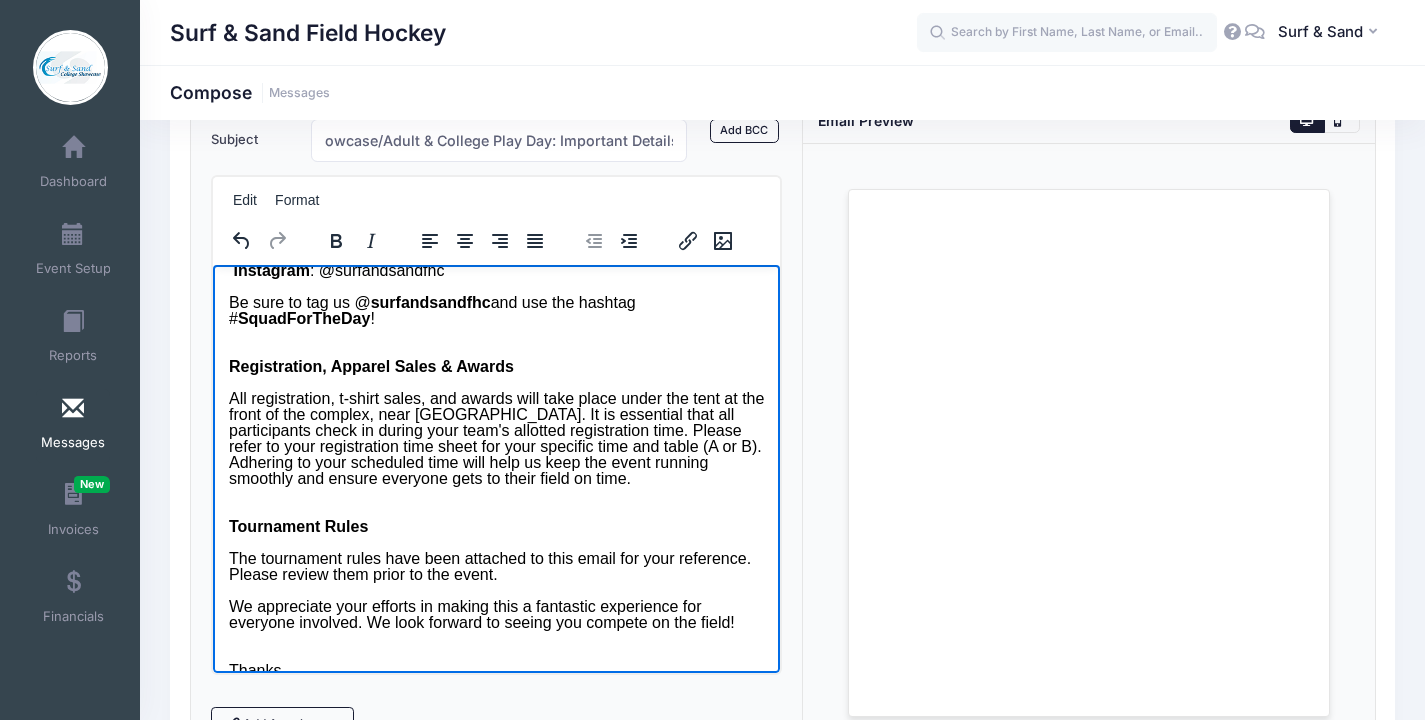 click on "All registration, t-shirt sales, and awards will take place under the tent at the front of the complex, near [GEOGRAPHIC_DATA]. It is essential that all participants check in during your team's allotted registration time. Please refer to your registration time sheet for your specific time and table (A or B). Adhering to your scheduled time will help us keep the event running smoothly and ensure everyone gets to their field on time." at bounding box center (496, 438) 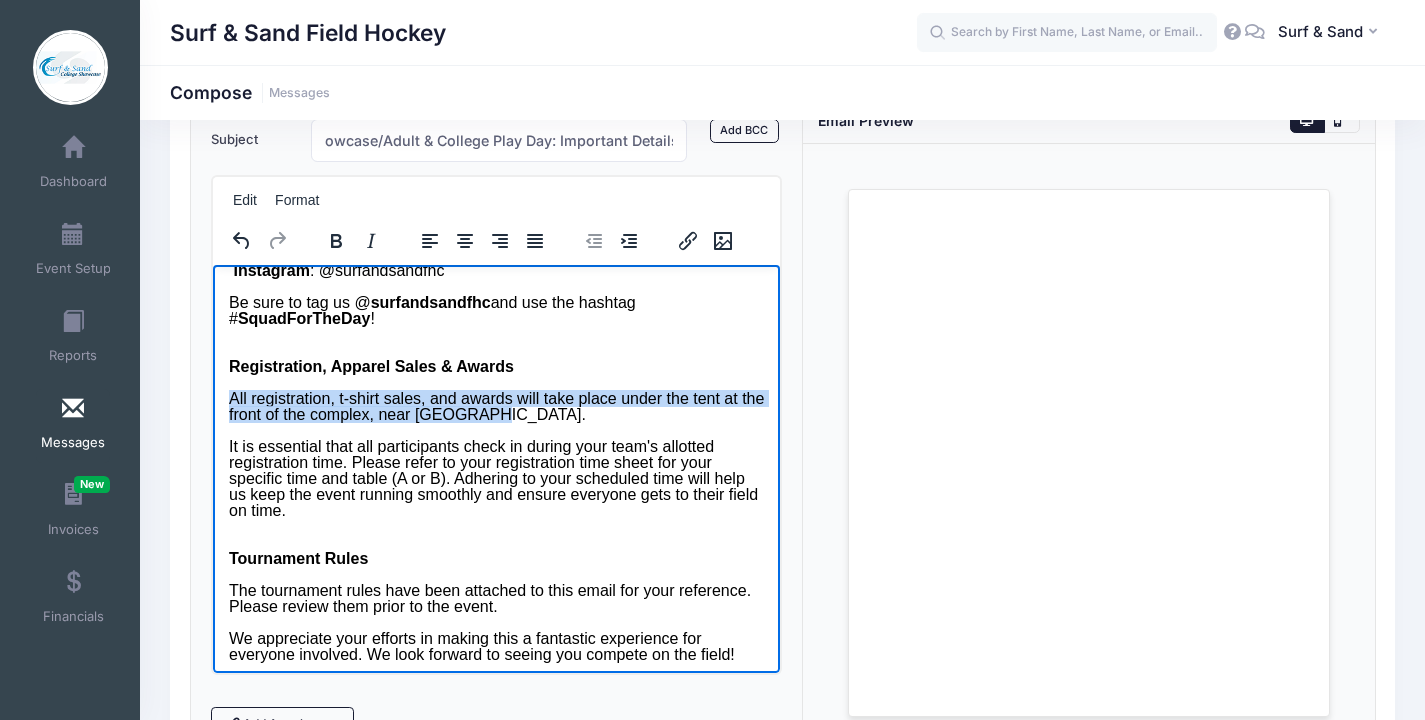 drag, startPoint x: 461, startPoint y: 411, endPoint x: 397, endPoint y: 648, distance: 245.4893 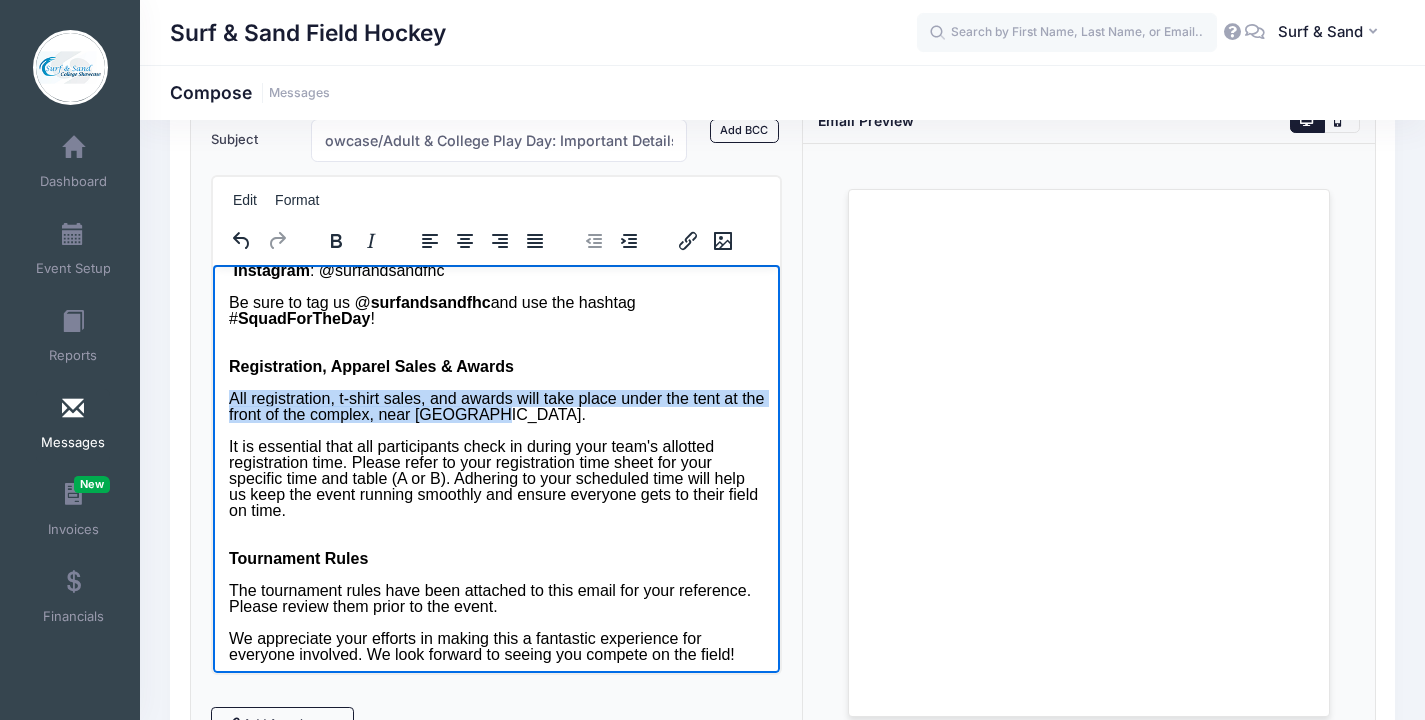 click on "Greetings,  We're excited to see you at the Surf & Sand Summer College Showcase/Adult & College Play Day [DATE][DATE] ! This email contains important information to help you prepare for a great day of hockey. Location  The showcase will be held at  [GEOGRAPHIC_DATA],  located at  [STREET_ADDRESS].  Games will be played on Fields 3 (Football Field), 5, and 6. Stay Connected: Event Updates on Social Media !  All event updates, changes, and announcements on [DATE] will be communicated exclusively through our social media channels . This is crucial for staying informed, so please share this with your parents, teammates, and coaches.  Twitter : @surfandsandfhc   Instagram : @surfandsandfhc   Be sure to tag us @ surfandsandfhc  and use the hashtag # SquadForTheDay ! Registration, Apparel Sales & Awards   All registration, t-shirt sales, and awards will take place under the tent at the front of the complex, near [GEOGRAPHIC_DATA].  Tournament Rules" at bounding box center (496, 334) 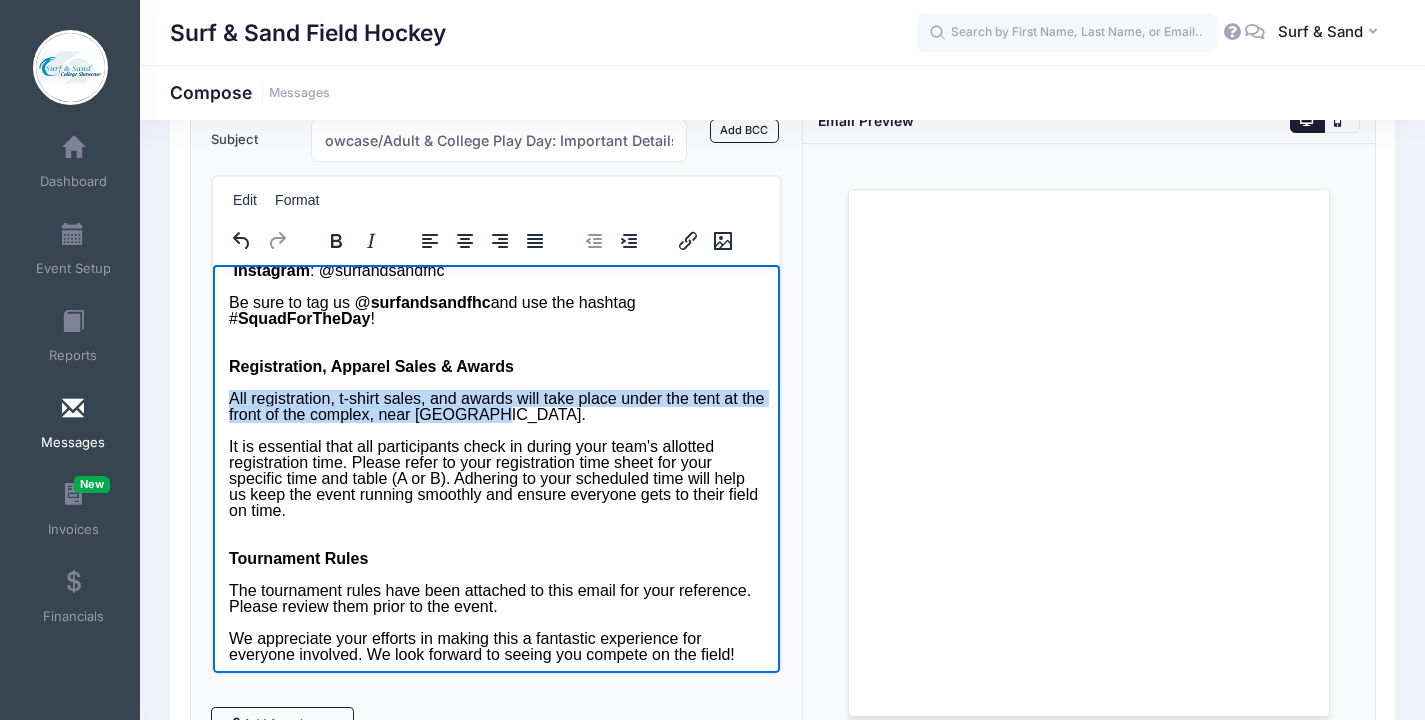 click at bounding box center [354, 240] 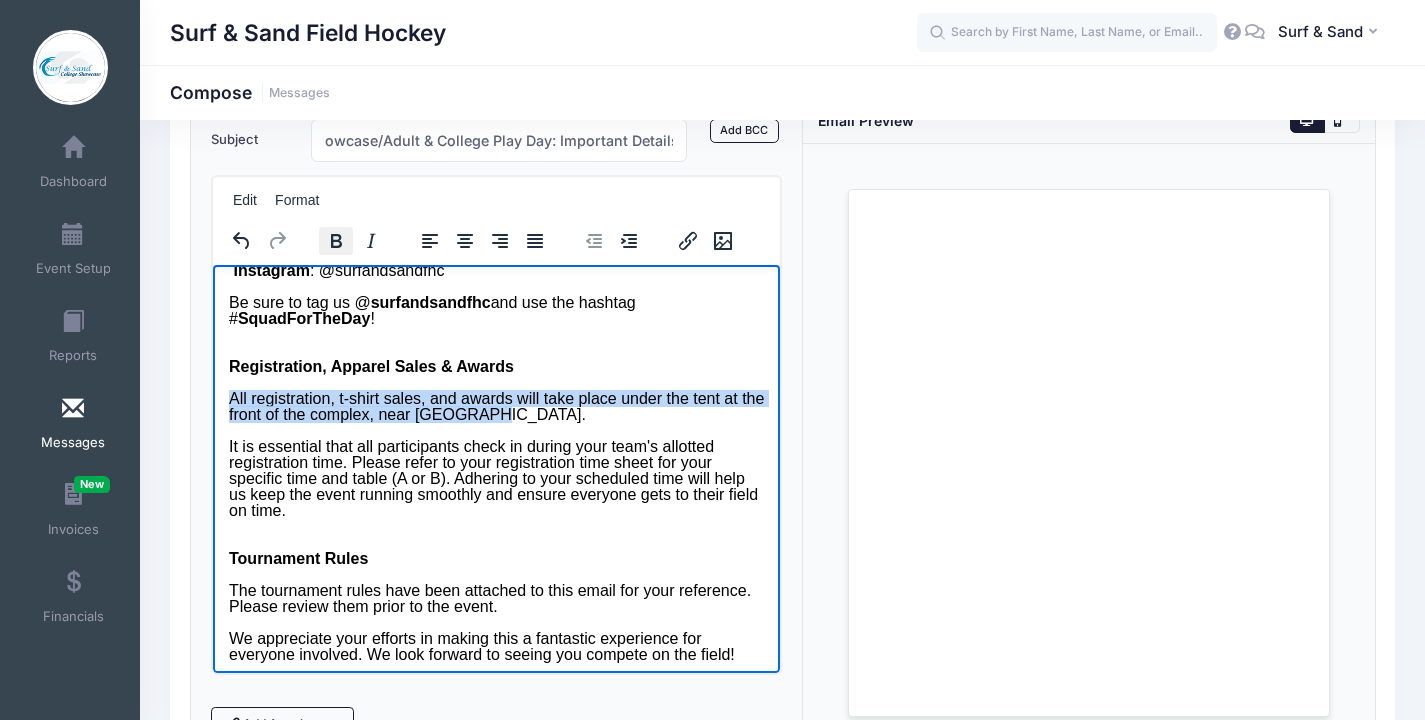 drag, startPoint x: 342, startPoint y: 243, endPoint x: 169, endPoint y: 8, distance: 291.81158 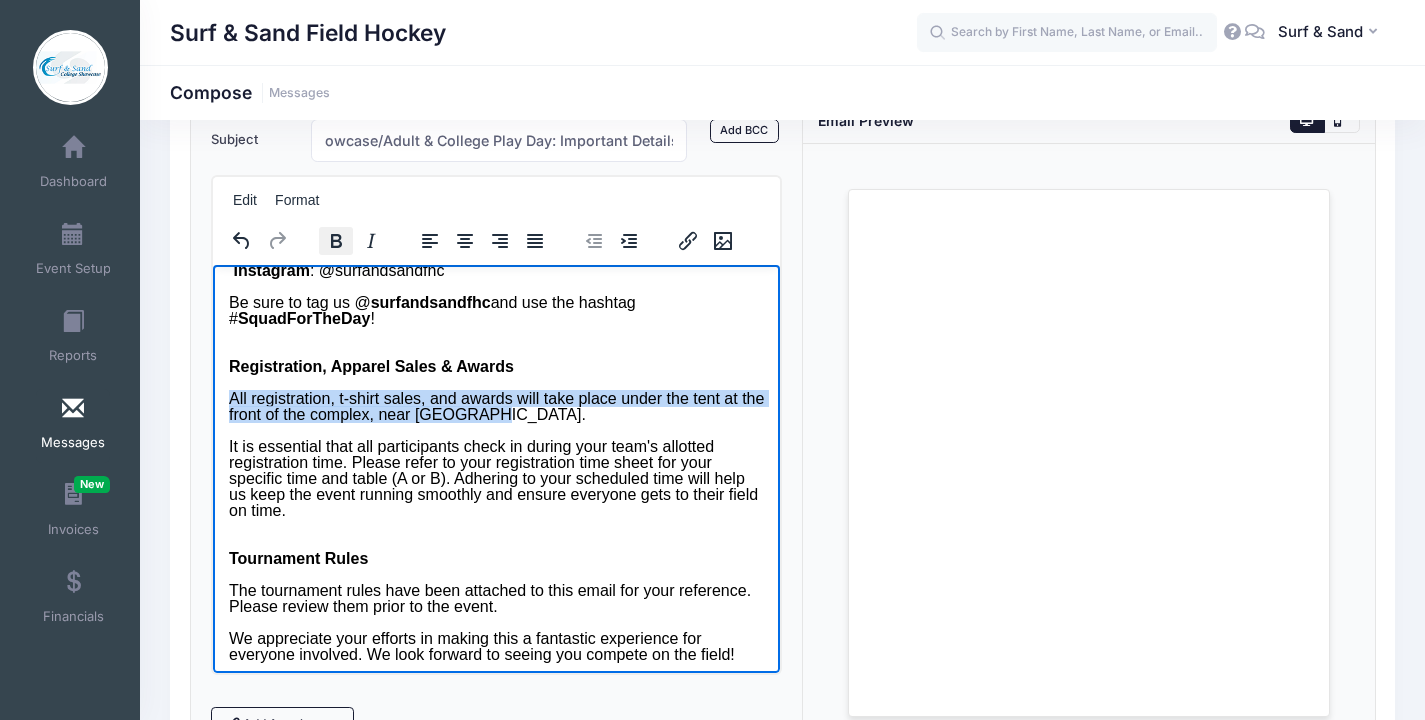 click 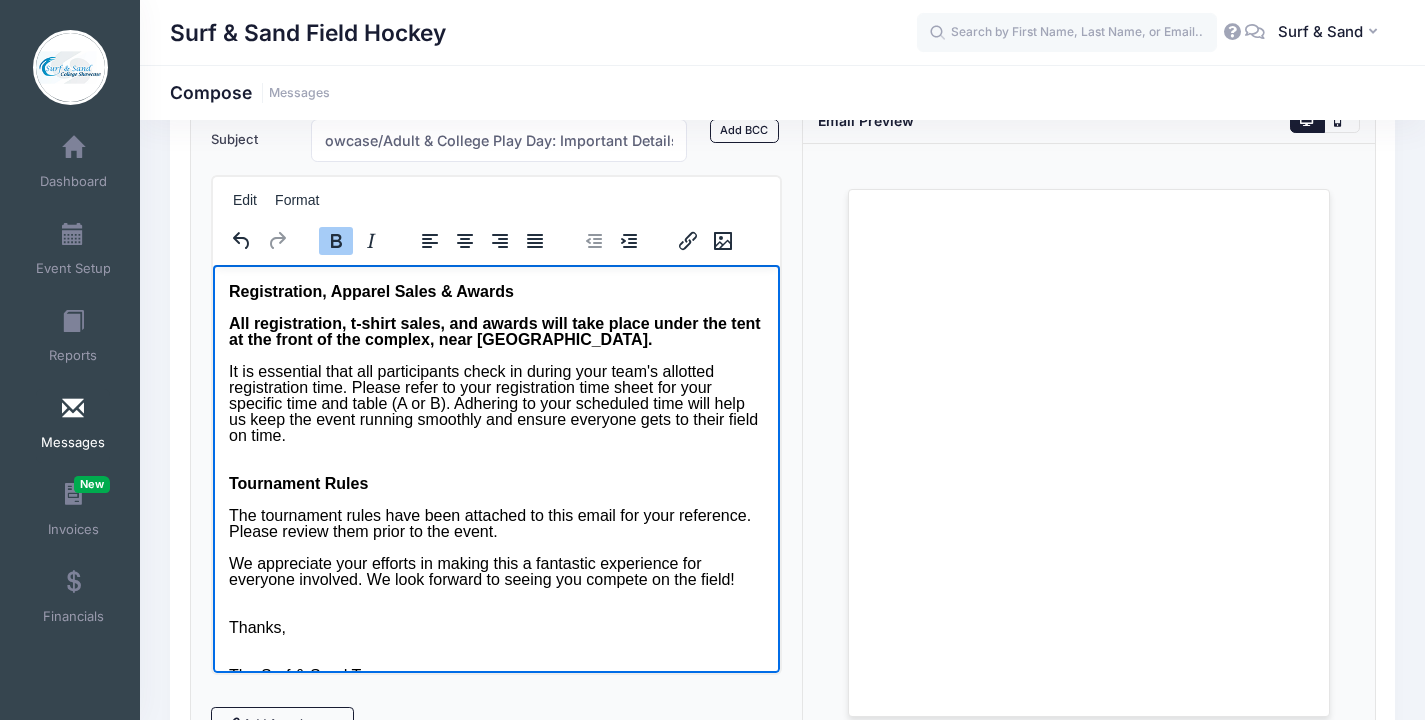 scroll, scrollTop: 452, scrollLeft: 0, axis: vertical 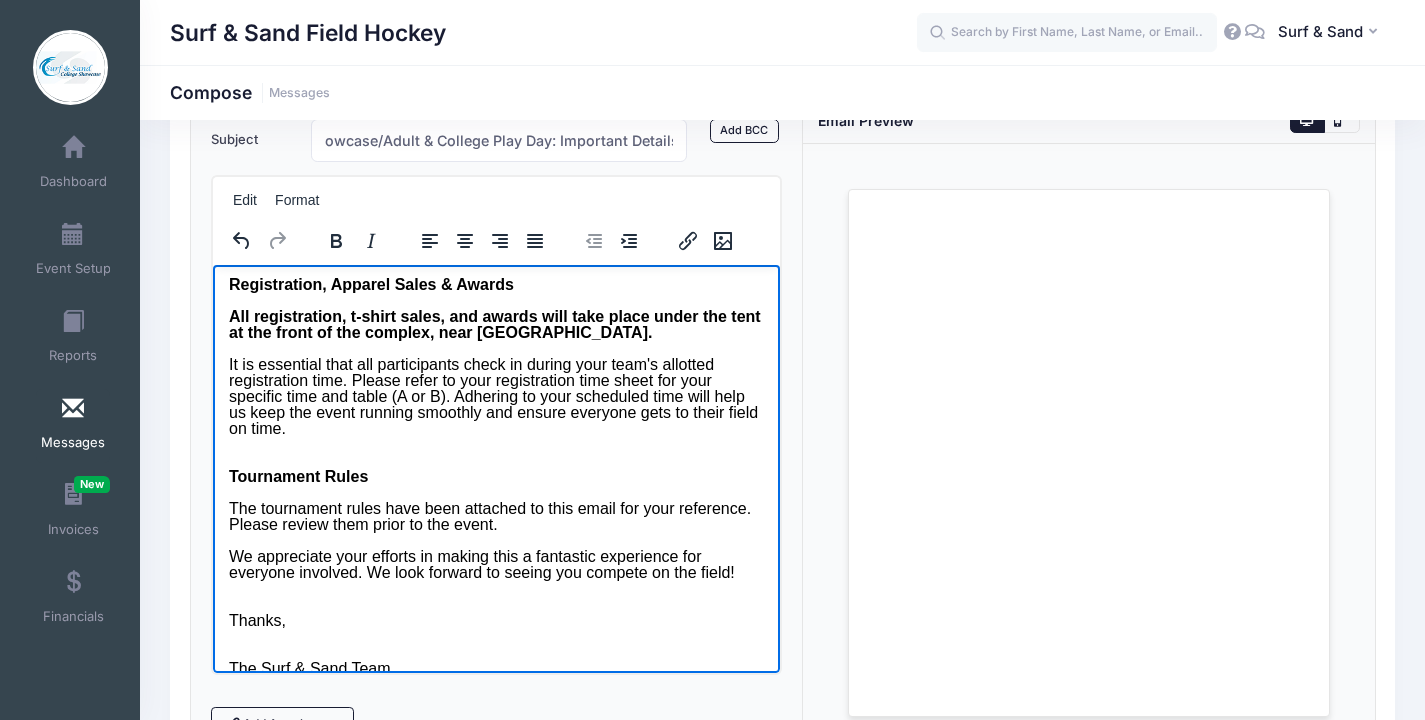 click on "It is essential that all participants check in during your team's allotted registration time. Please refer to your registration time sheet for your specific time and table (A or B). Adhering to your scheduled time will help us keep the event running smoothly and ensure everyone gets to their field on time." at bounding box center (496, 396) 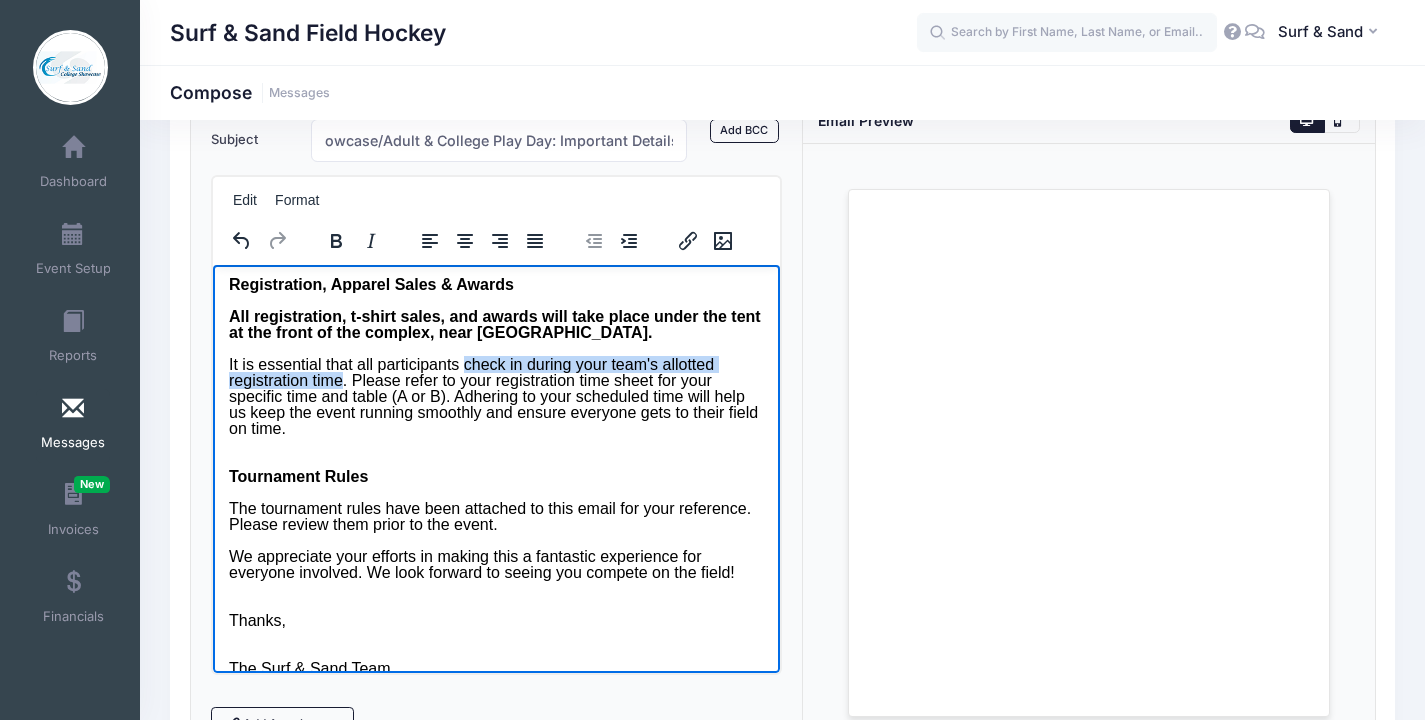 drag, startPoint x: 470, startPoint y: 363, endPoint x: 345, endPoint y: 378, distance: 125.89678 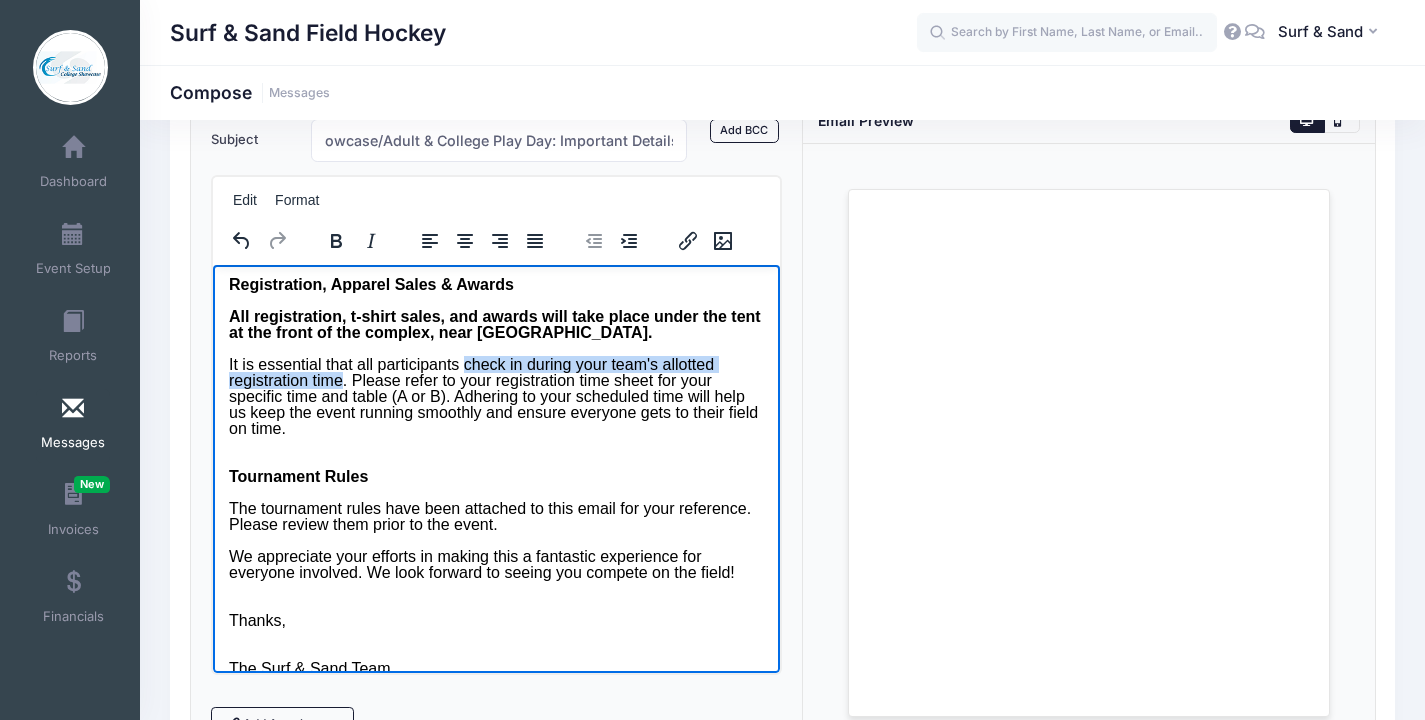 click on "It is essential that all participants check in during your team's allotted registration time. Please refer to your registration time sheet for your specific time and table (A or B). Adhering to your scheduled time will help us keep the event running smoothly and ensure everyone gets to their field on time." at bounding box center (496, 396) 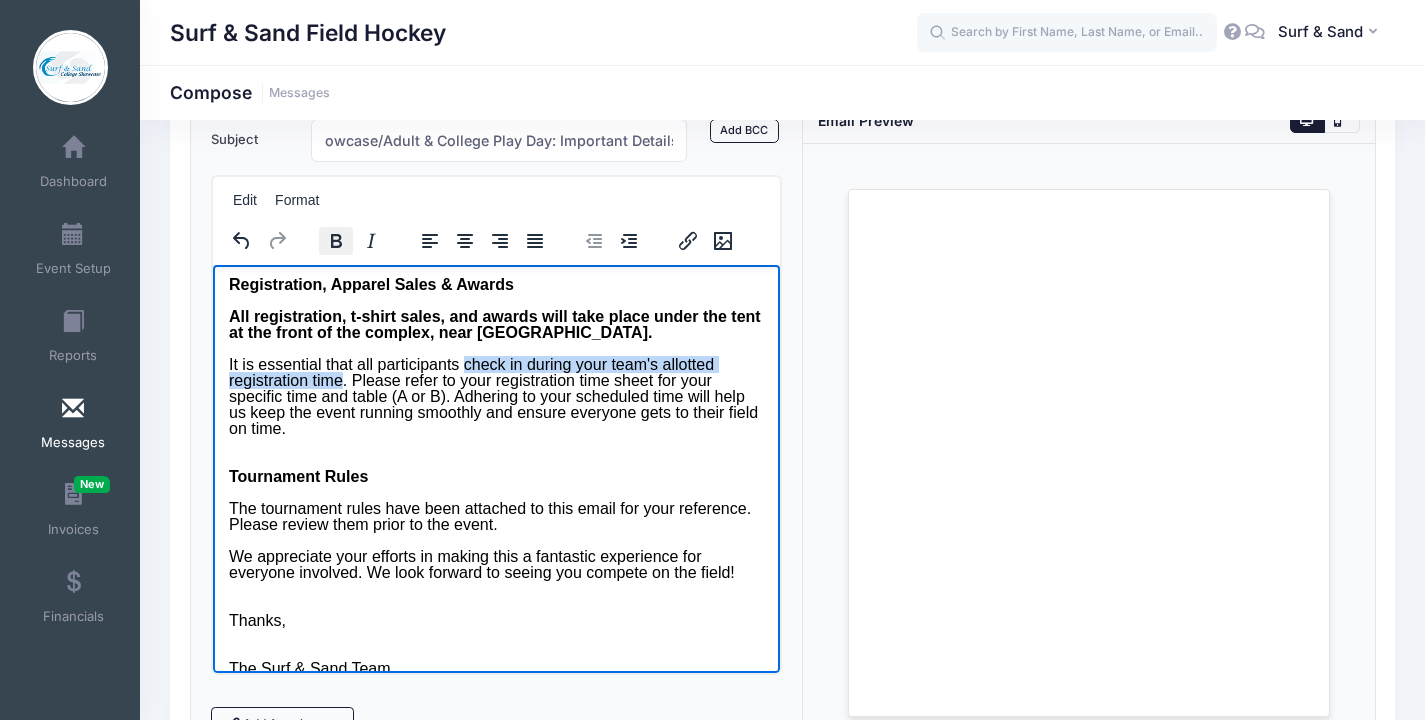 click 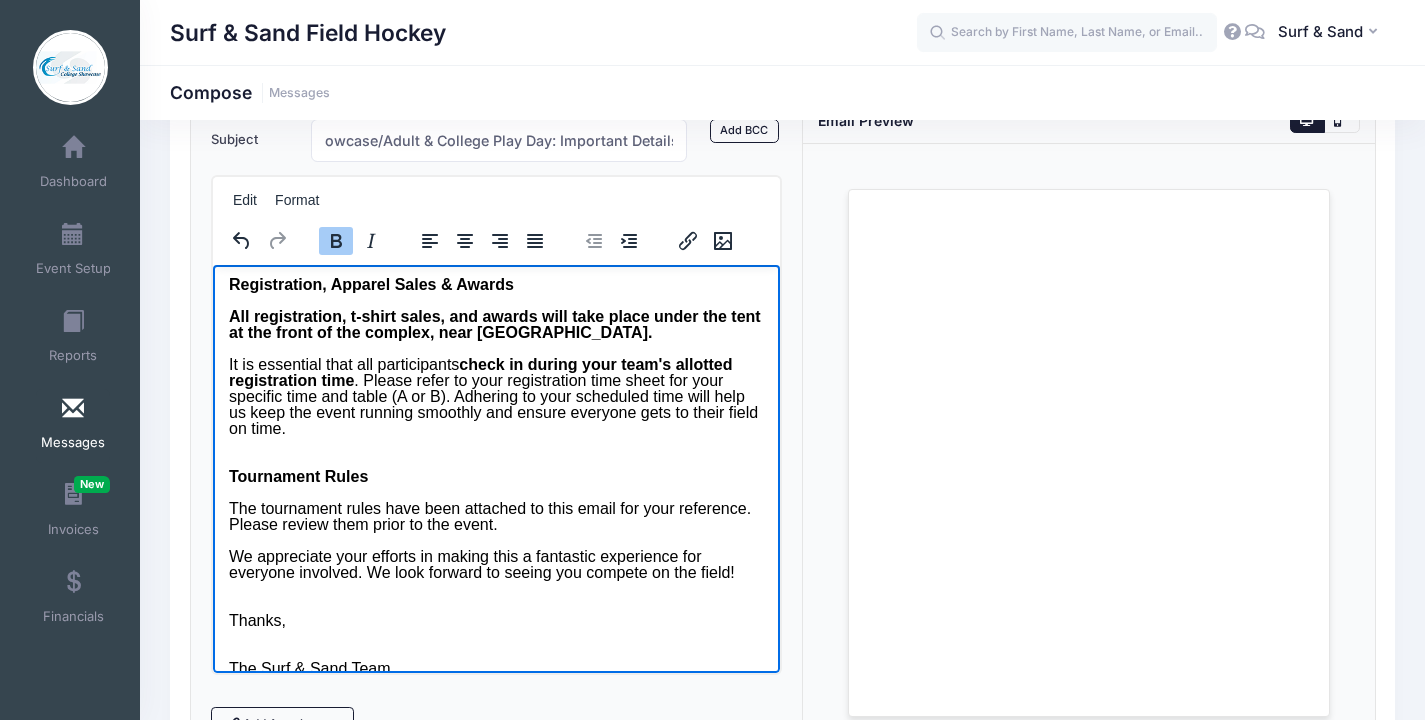 click on "It is essential that all participants  check in during your team's allotted registration time . Please refer to your registration time sheet for your specific time and table (A or B). Adhering to your scheduled time will help us keep the event running smoothly and ensure everyone gets to their field on time." at bounding box center [496, 396] 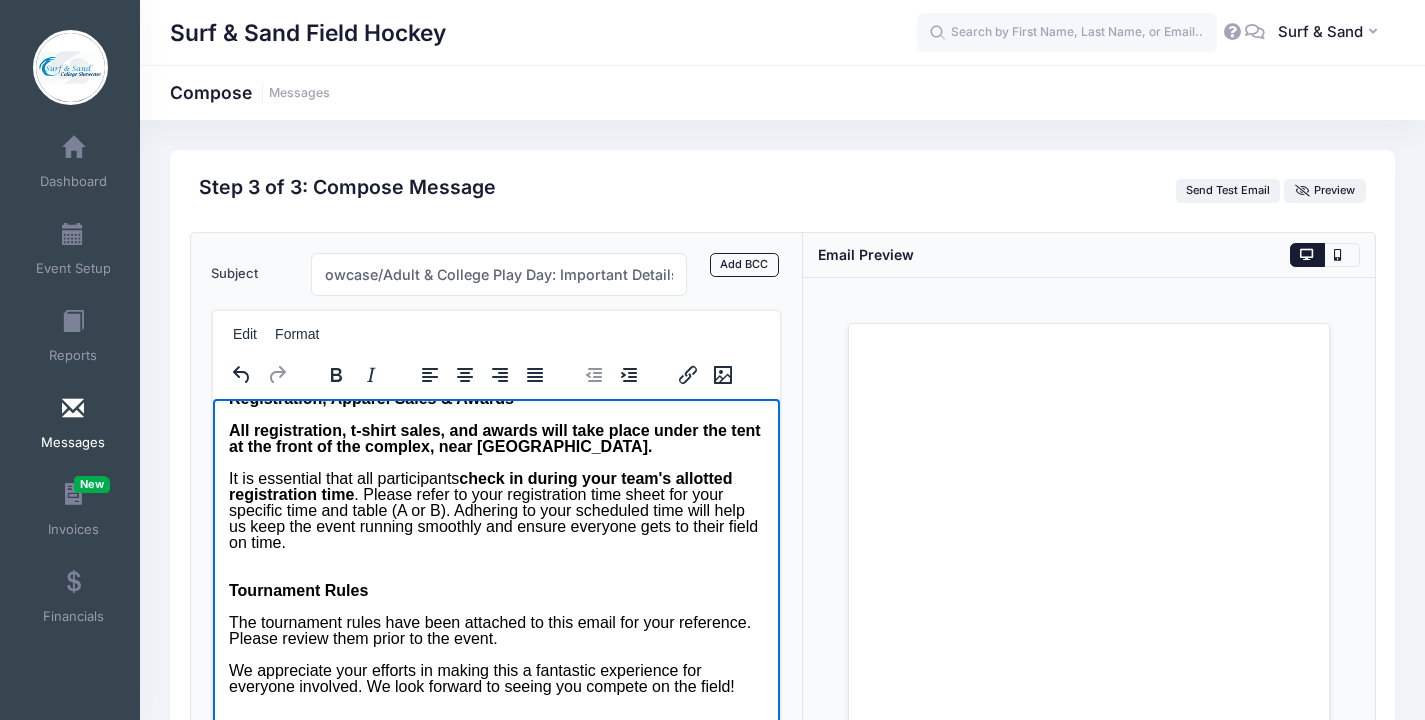 scroll, scrollTop: 0, scrollLeft: 0, axis: both 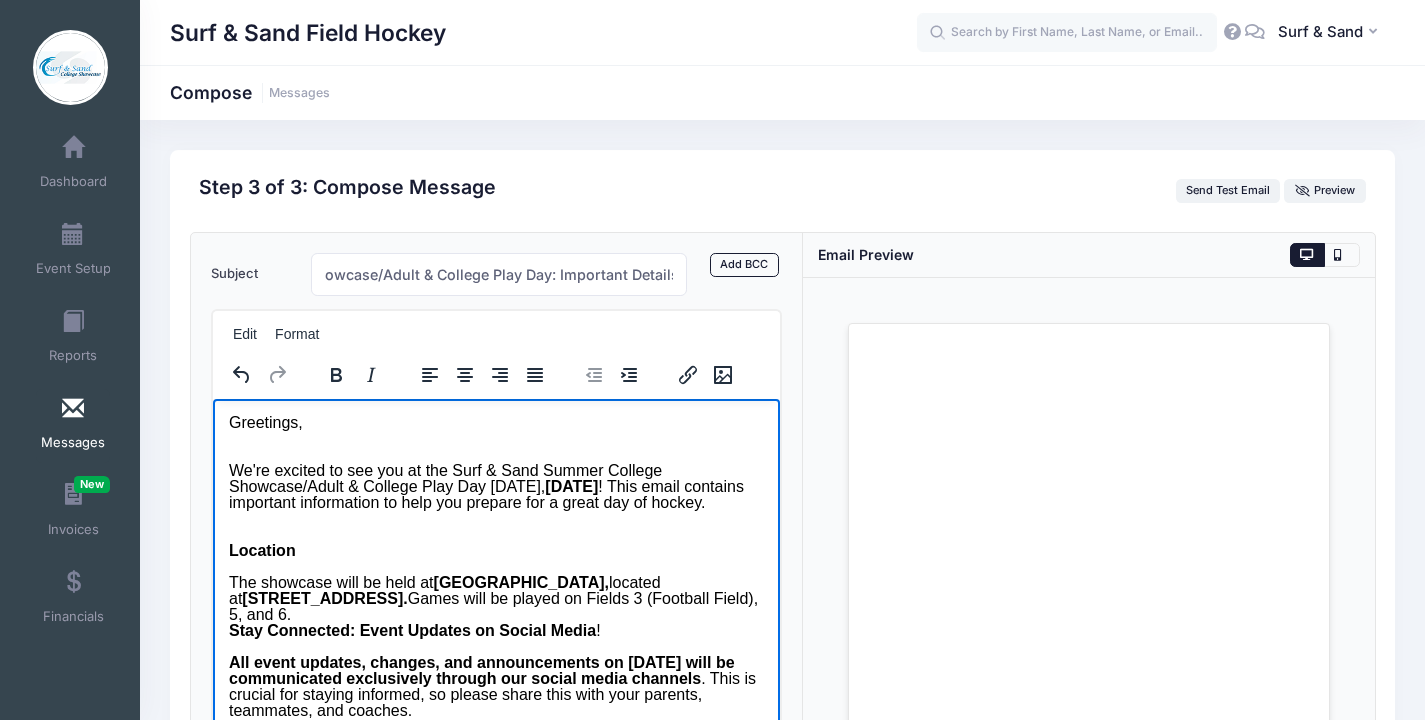 click on "Greetings,  We're excited to see you at the Surf & Sand Summer College Showcase/Adult & College Play Day [DATE][DATE] ! This email contains important information to help you prepare for a great day of hockey. Location  The showcase will be held at  [GEOGRAPHIC_DATA],  located at  [STREET_ADDRESS].  Games will be played on Fields 3 (Football Field), 5, and 6. Stay Connected: Event Updates on Social Media !  All event updates, changes, and announcements on [DATE] will be communicated exclusively through our social media channels . This is crucial for staying informed, so please share this with your parents, teammates, and coaches.  Twitter : @surfandsandfhc   Instagram : @surfandsandfhc   Be sure to tag us @ surfandsandfhc  and use the hashtag # SquadForTheDay ! Registration, Apparel Sales & Awards   All registration, t-shirt sales, and awards will take place under the tent at the front of the complex, near [GEOGRAPHIC_DATA].  Tournament Rules" at bounding box center (496, 838) 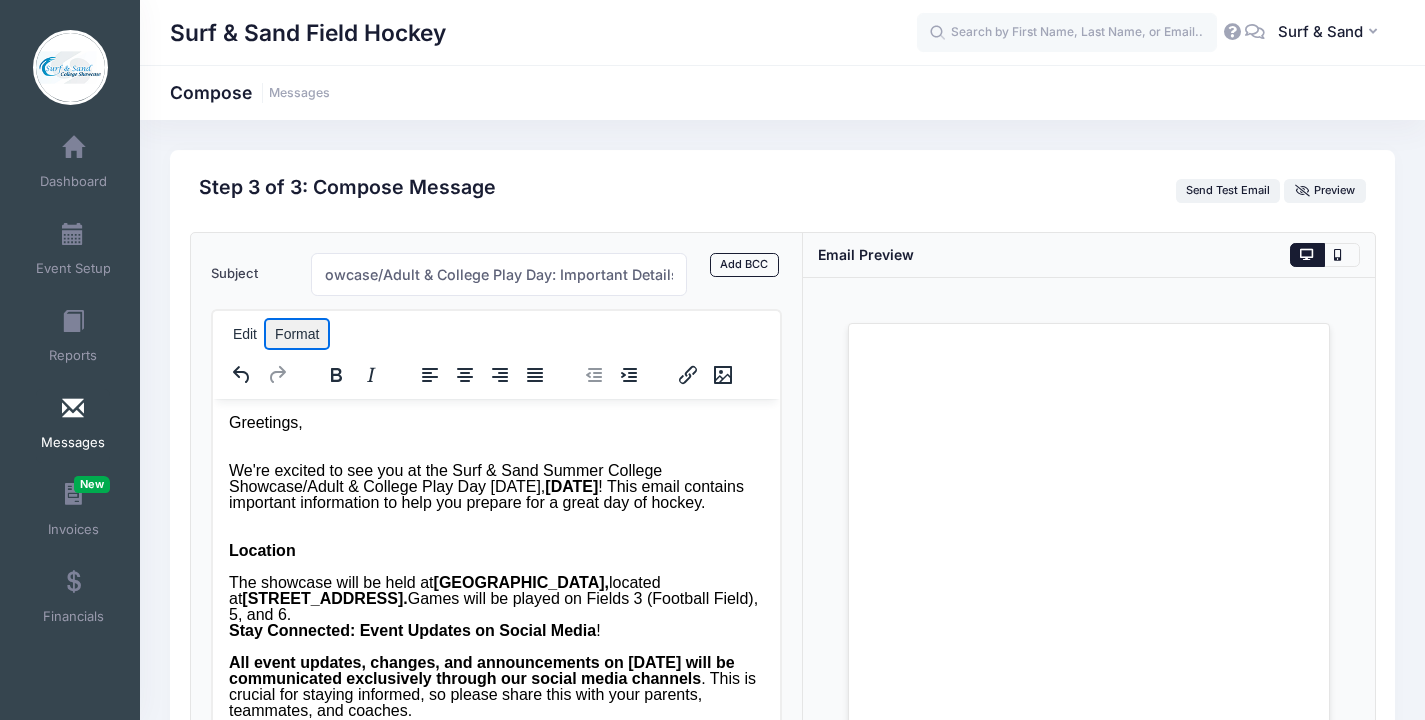 click on "Format" at bounding box center (297, 334) 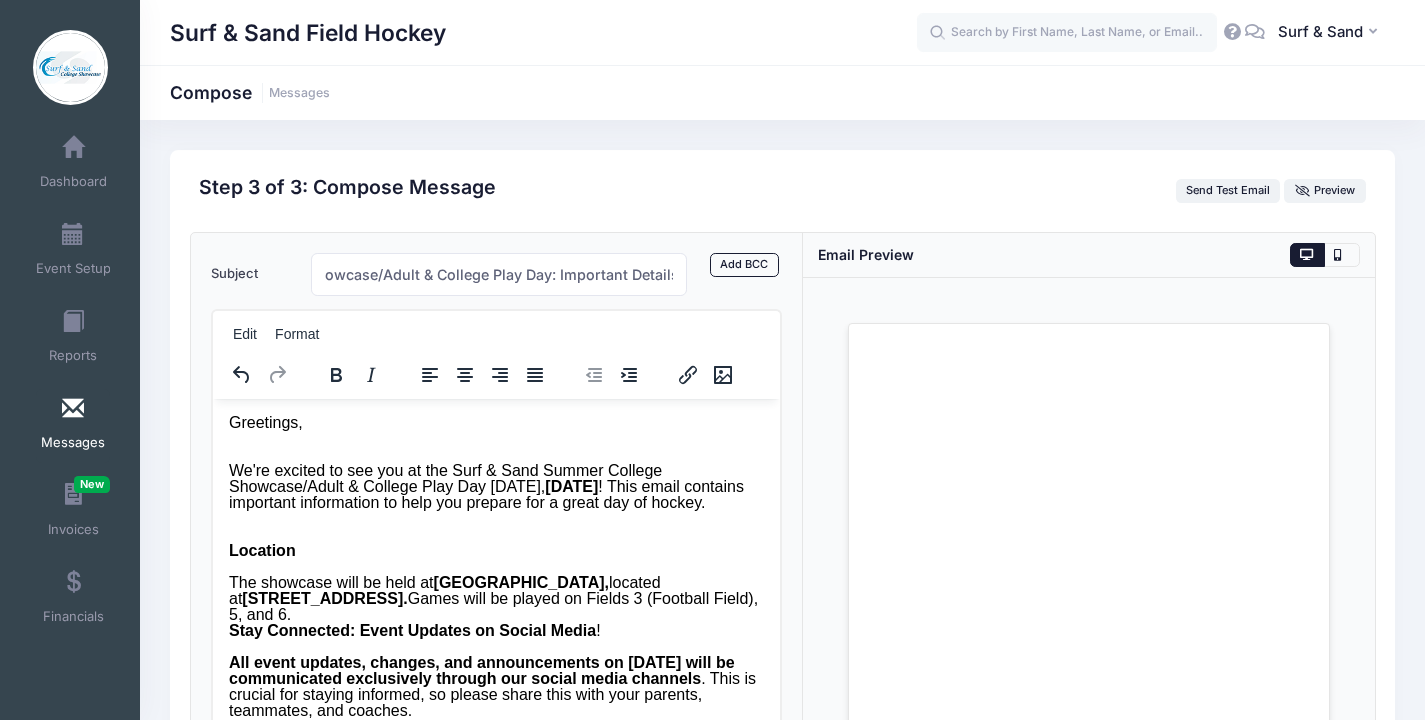 click on "Surf & Sand Field Hockey
Compose
Messages" at bounding box center [782, 92] 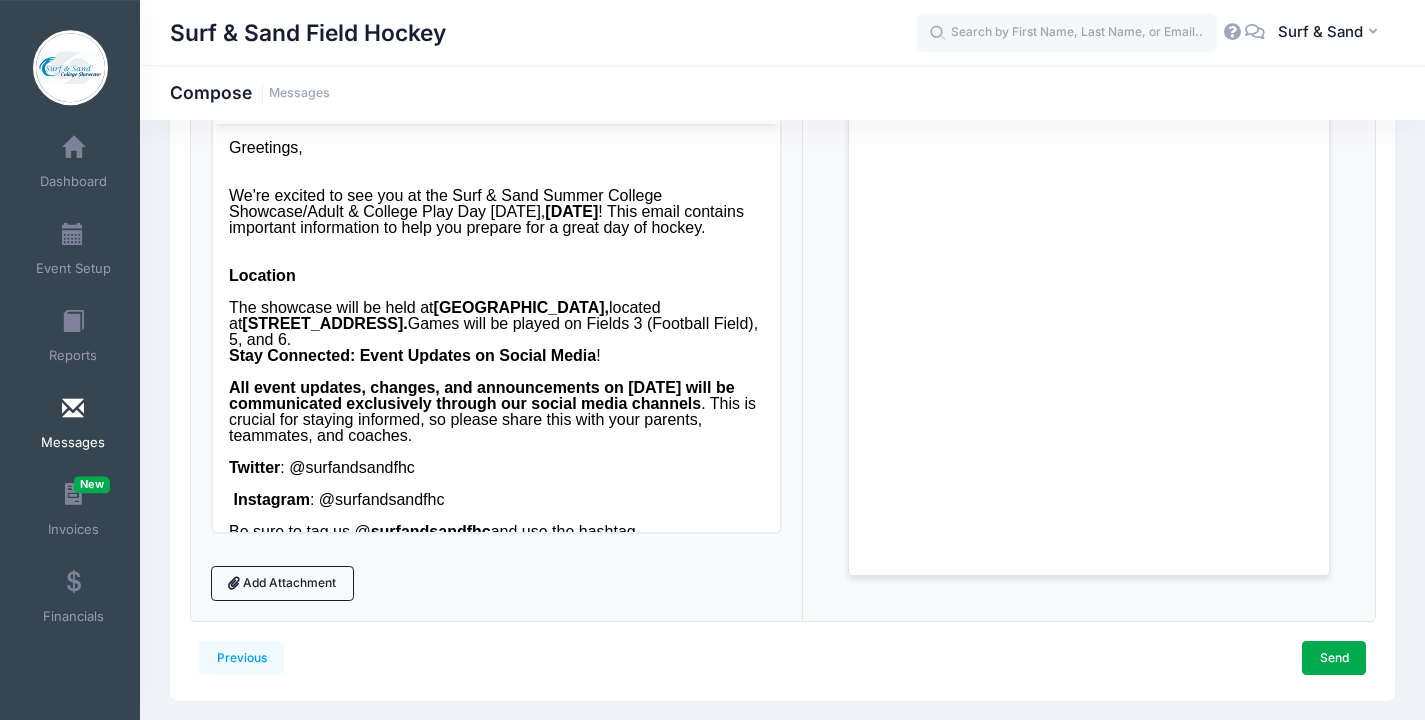 scroll, scrollTop: 332, scrollLeft: 0, axis: vertical 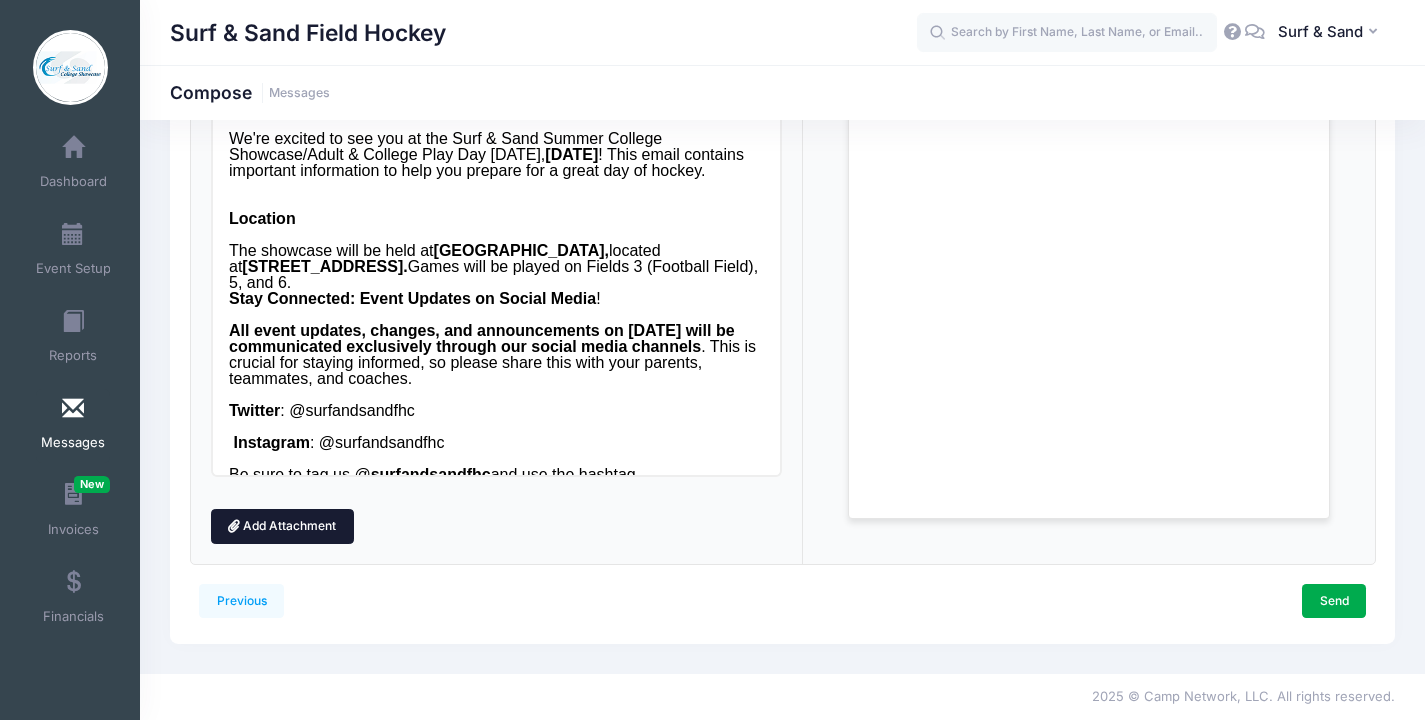 click on "Add Attachment" at bounding box center [282, 526] 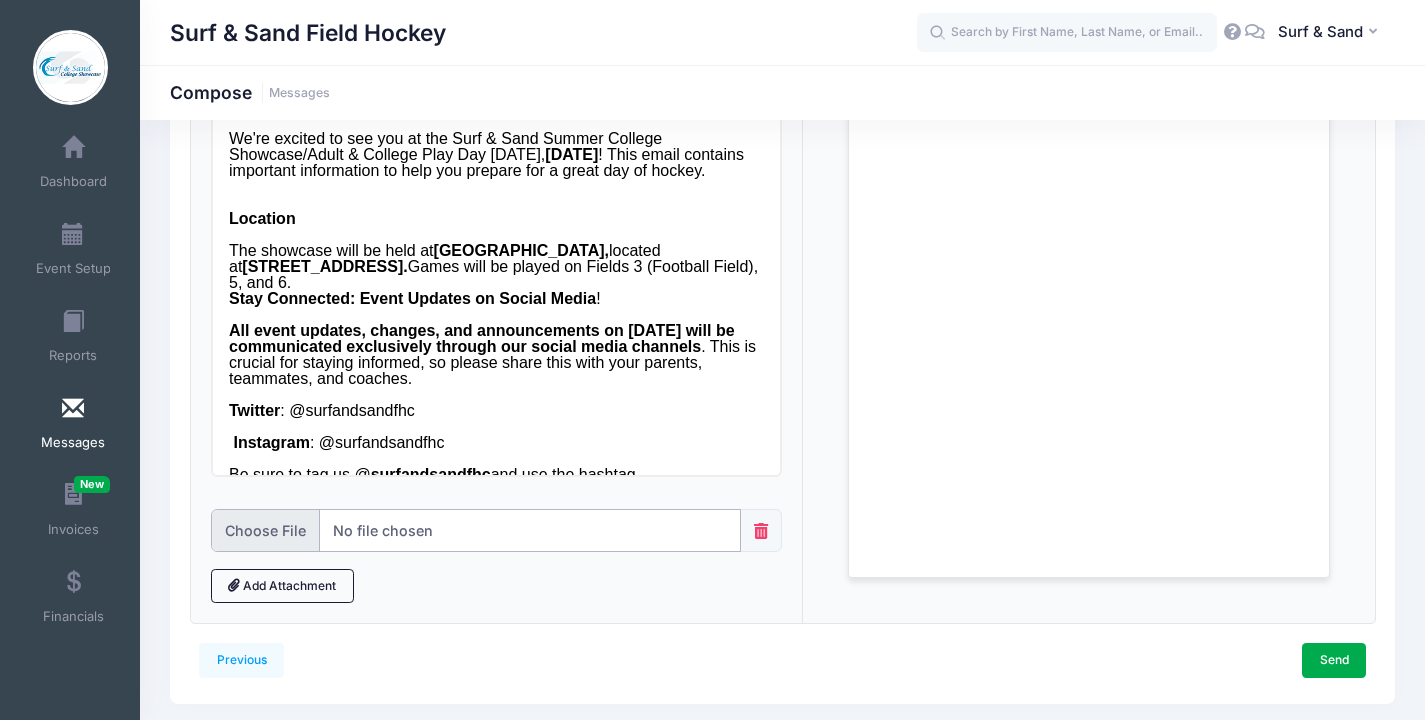 click at bounding box center [476, 530] 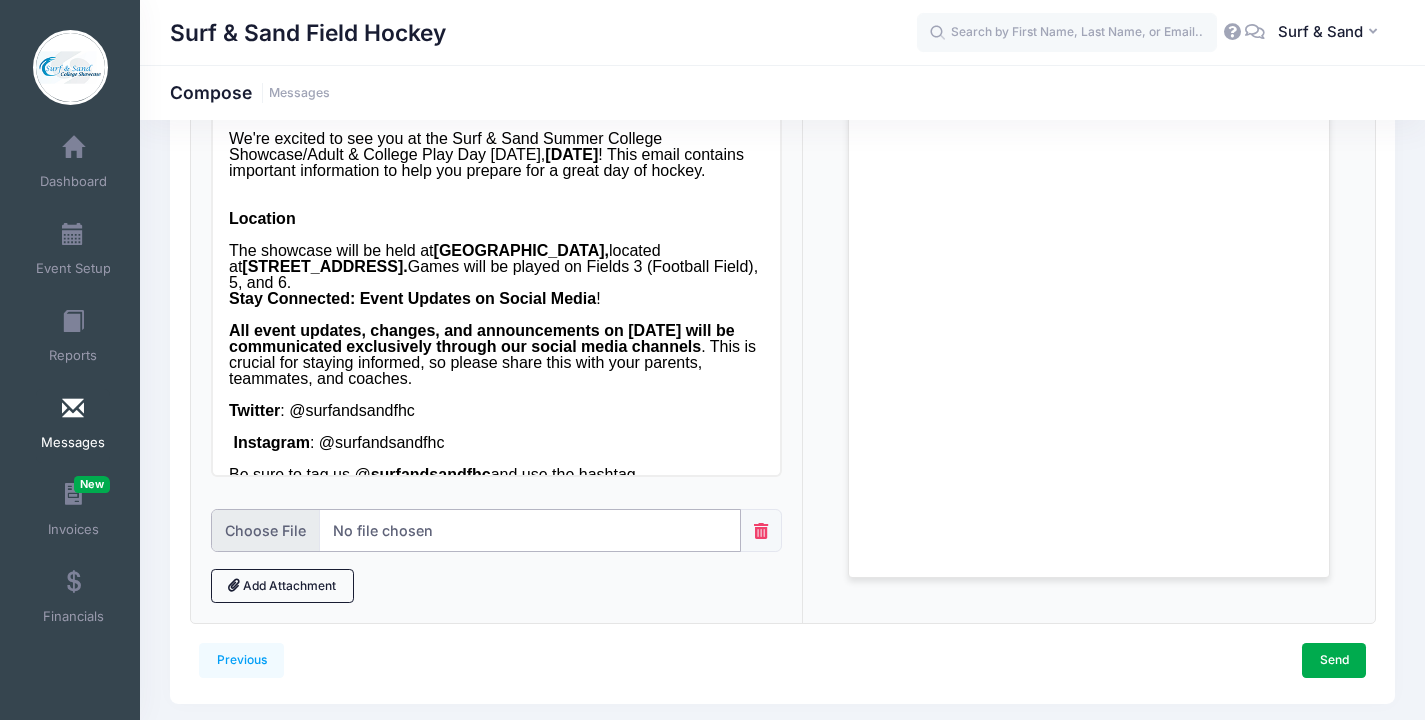 type on "C:\fakepath\Surf & Sand Summer Showcase 2025 - Registration & Departure Times.pdf" 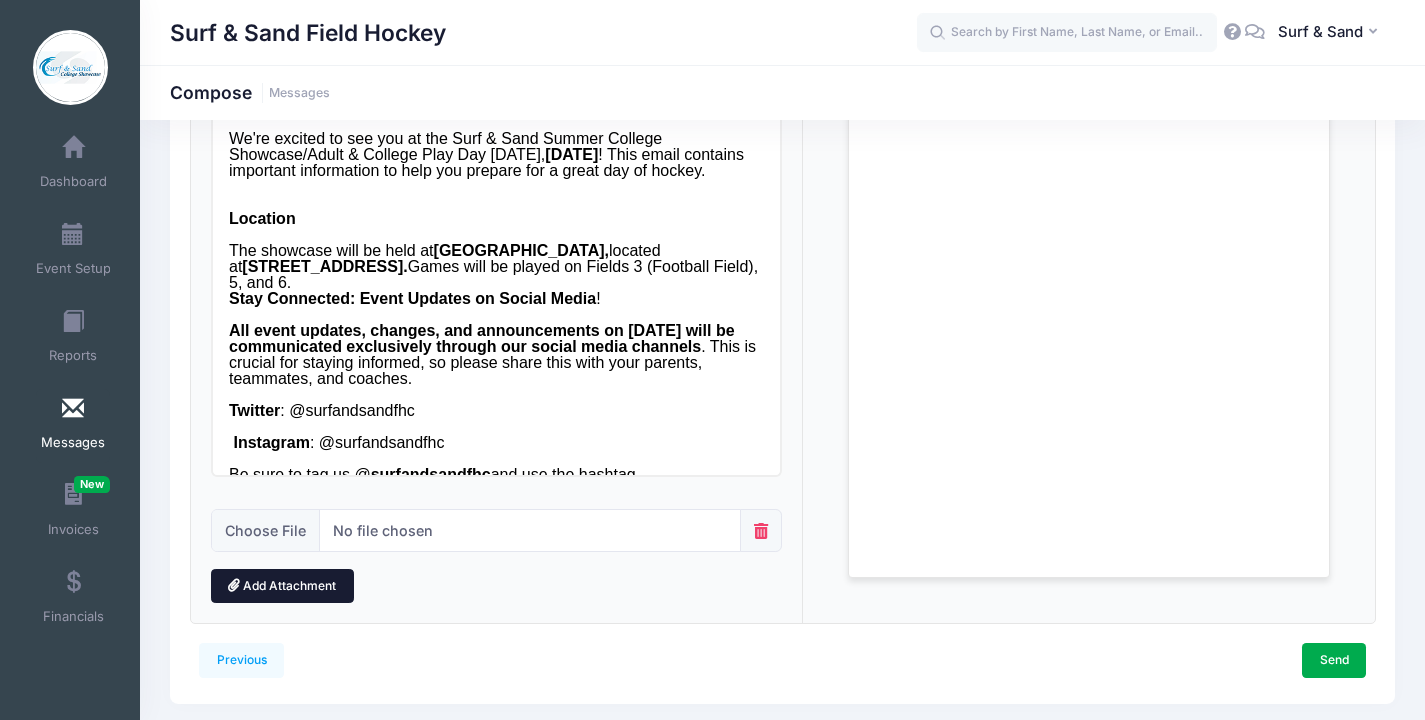 click on "Add Attachment" at bounding box center [282, 586] 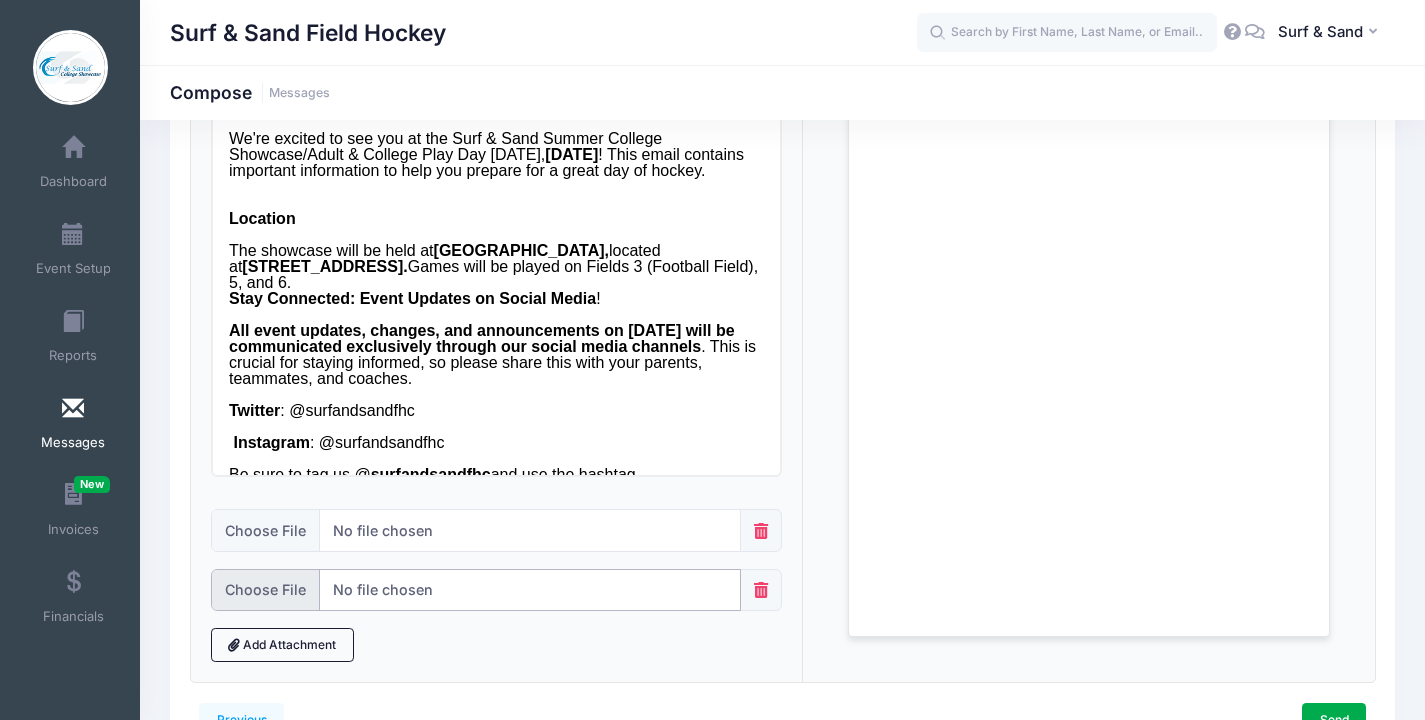 click at bounding box center [476, 590] 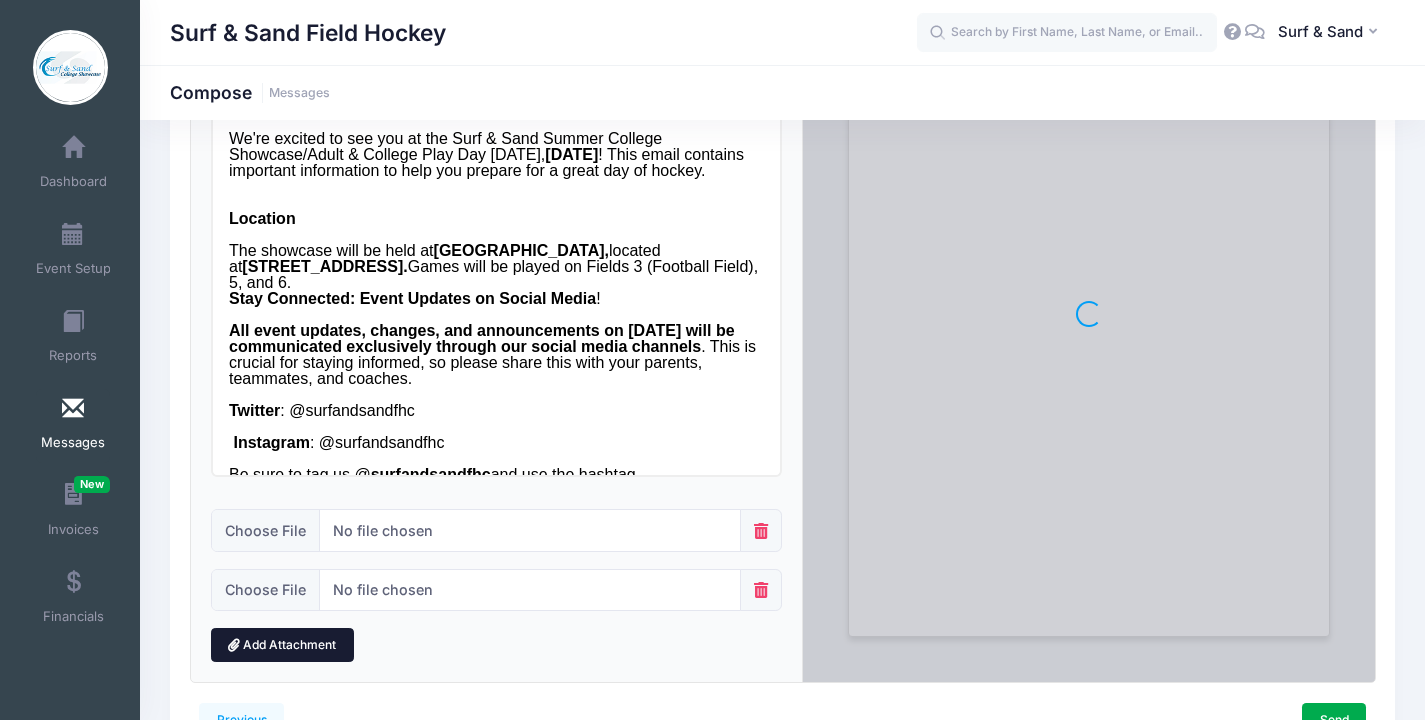click on "Add Attachment" at bounding box center (282, 645) 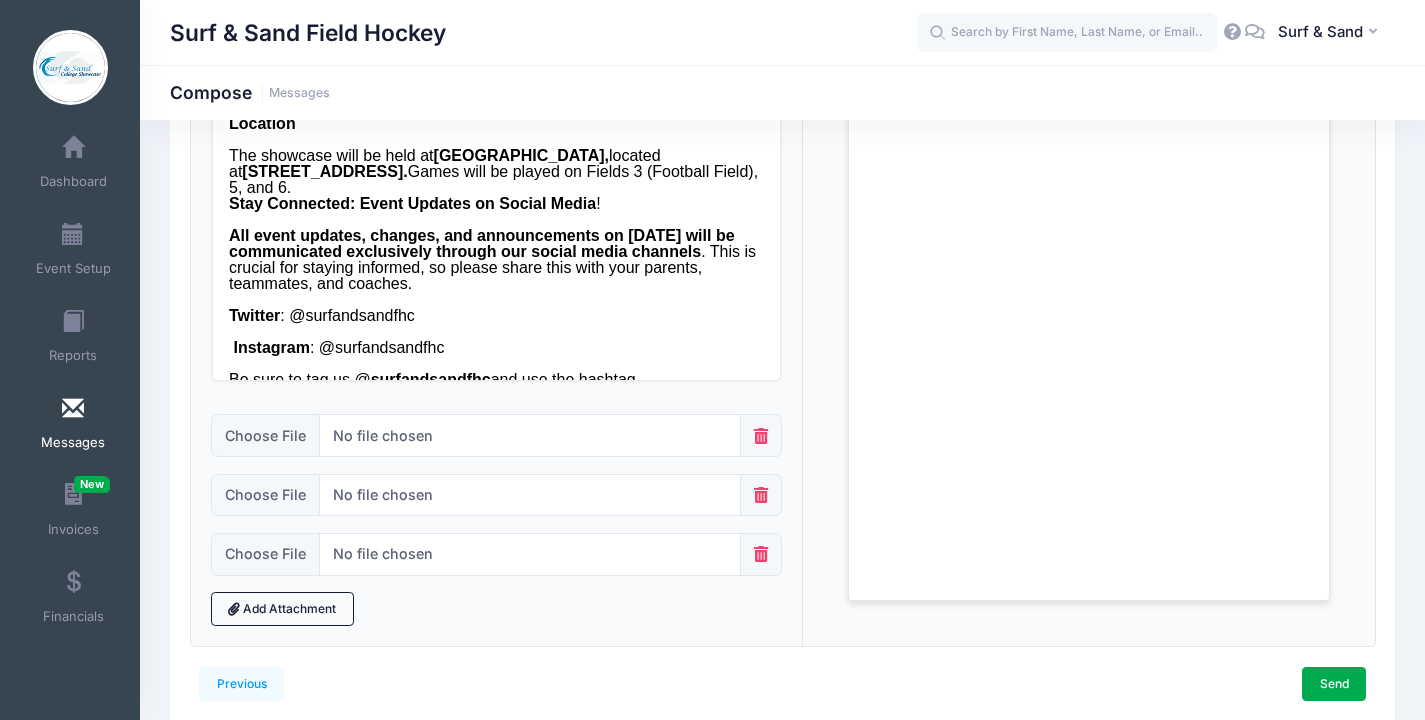 scroll, scrollTop: 492, scrollLeft: 0, axis: vertical 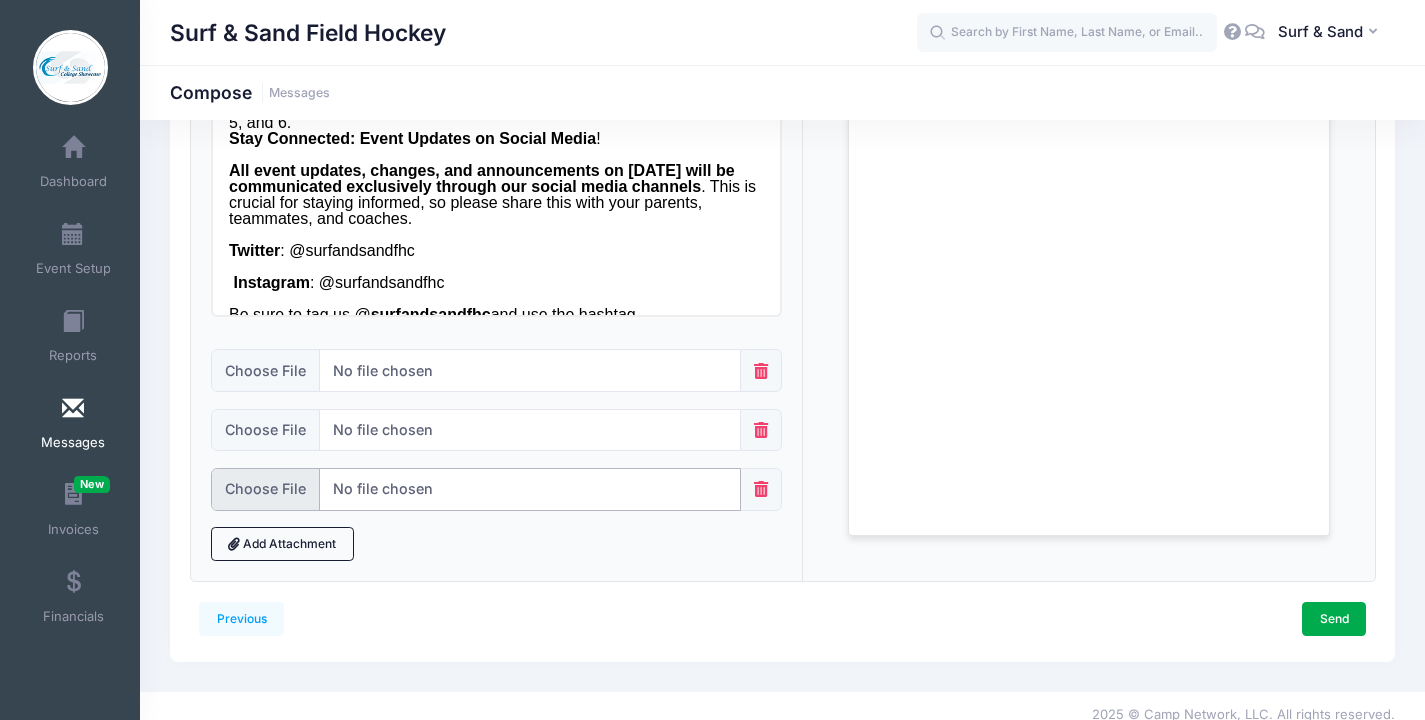 click at bounding box center (476, 489) 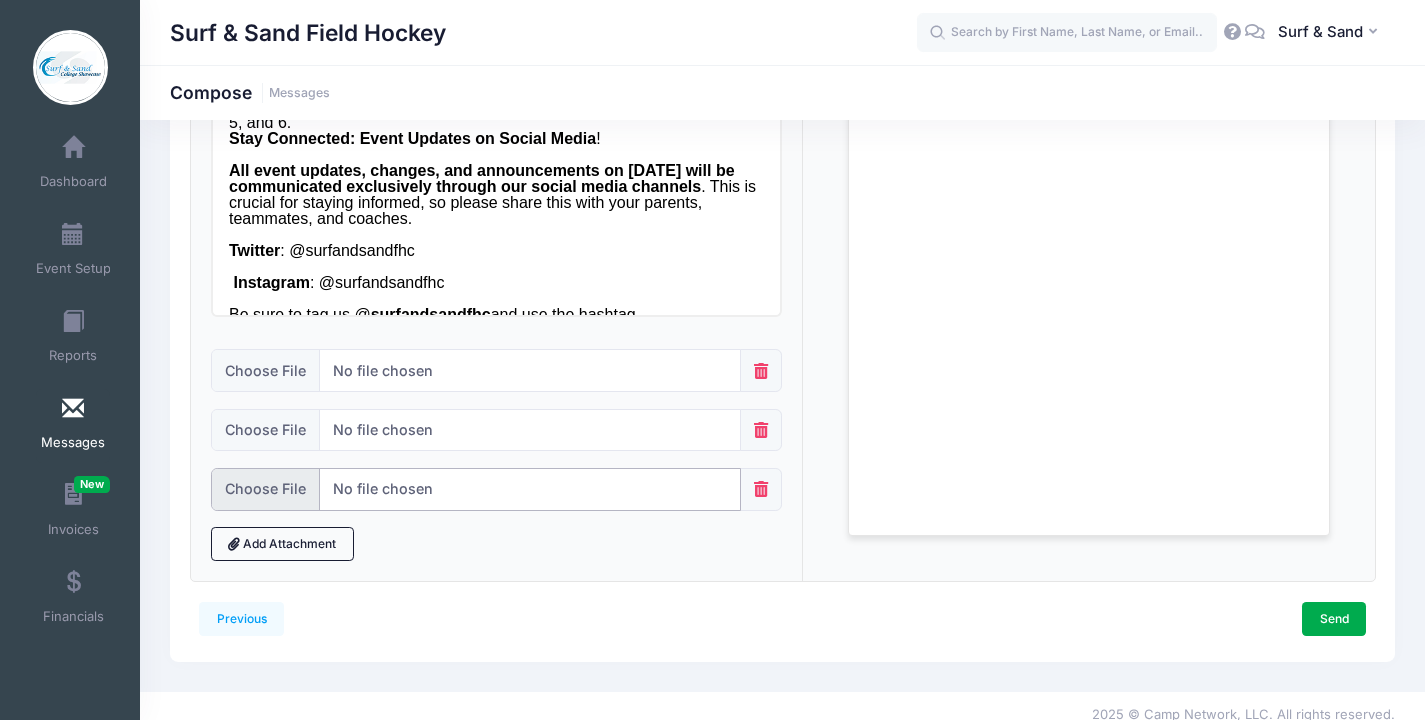 type on "C:\fakepath\Surf & Sand - Full Tournament Rules - 2025 Events .pdf" 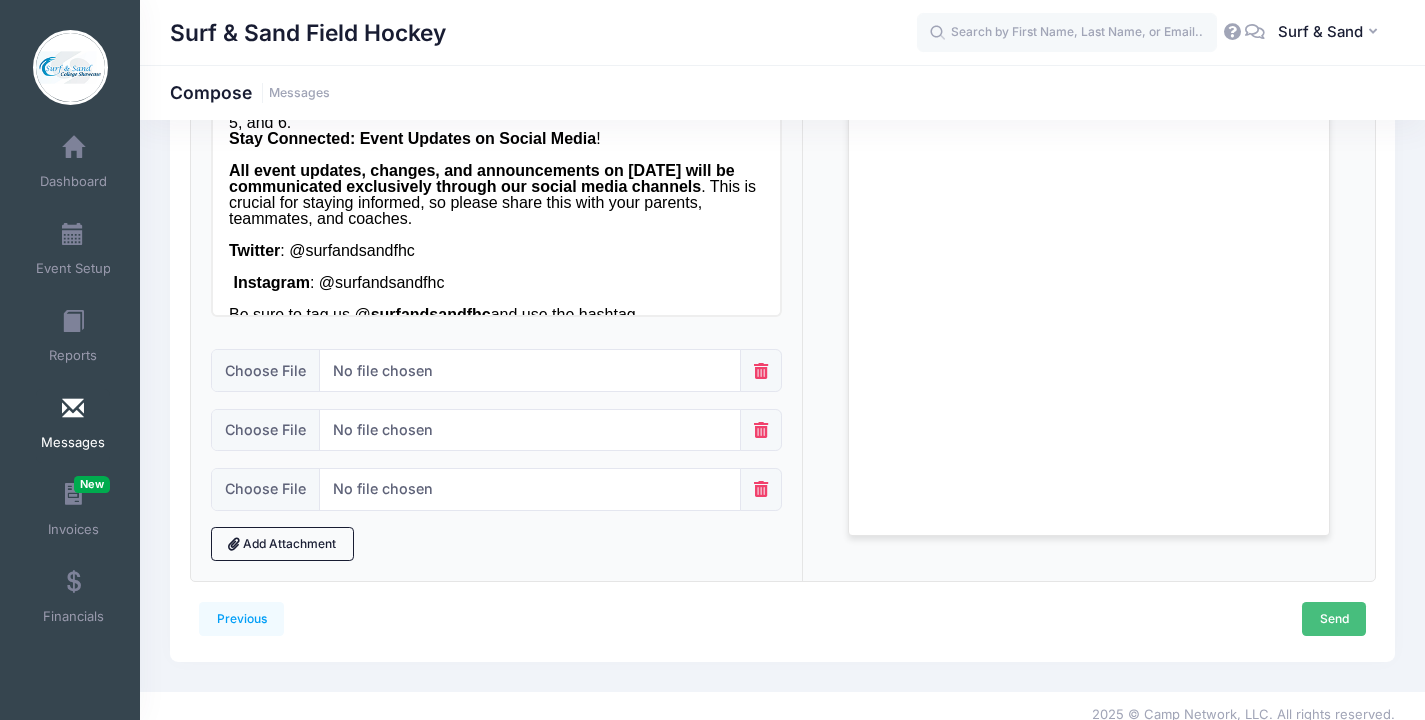 click on "Send" at bounding box center [1334, 619] 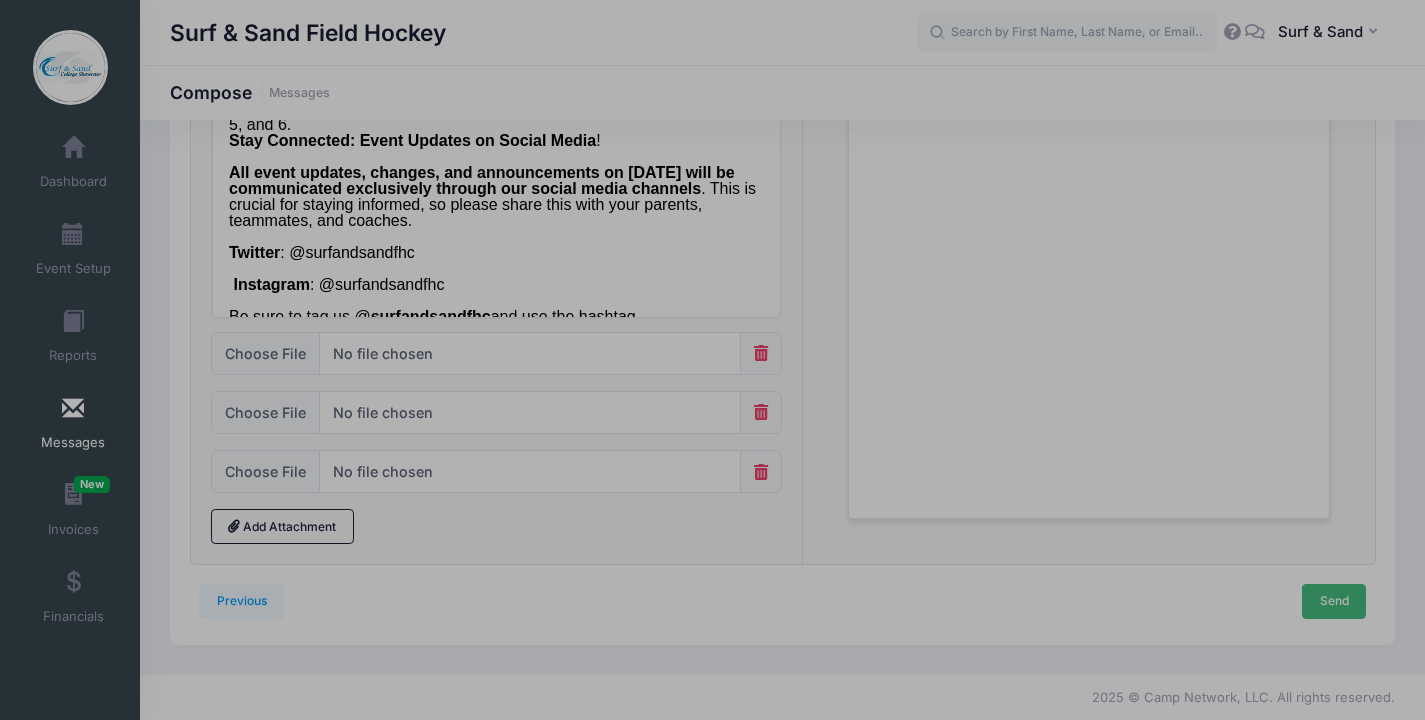 scroll, scrollTop: 0, scrollLeft: 0, axis: both 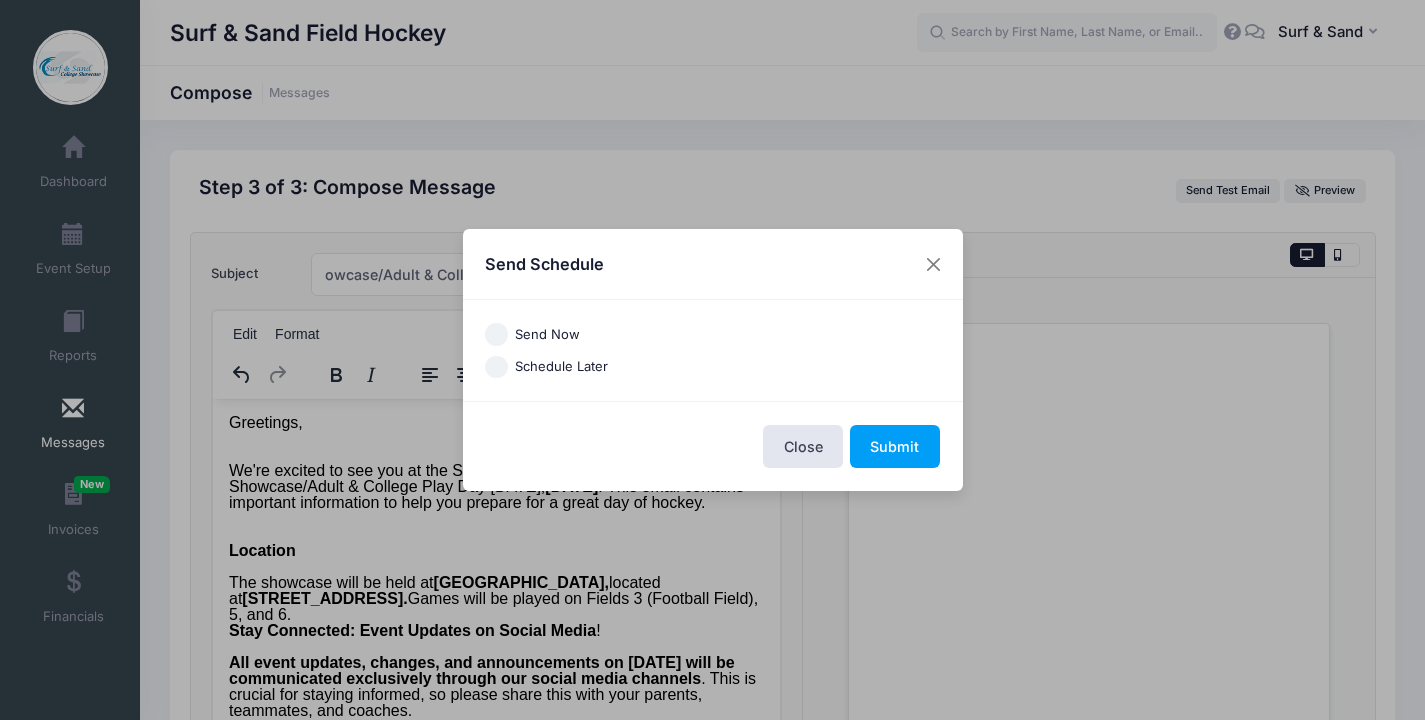 click on "Schedule Later" at bounding box center [561, 367] 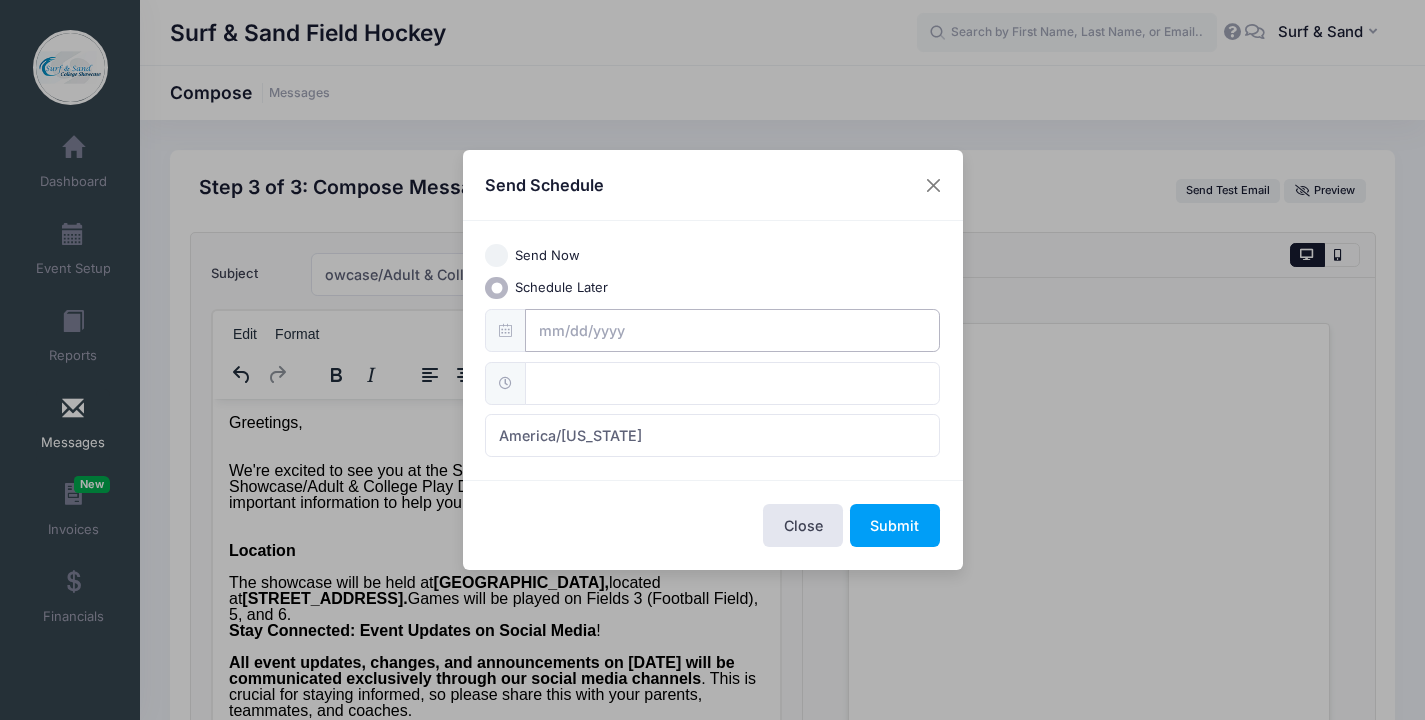 click at bounding box center [732, 330] 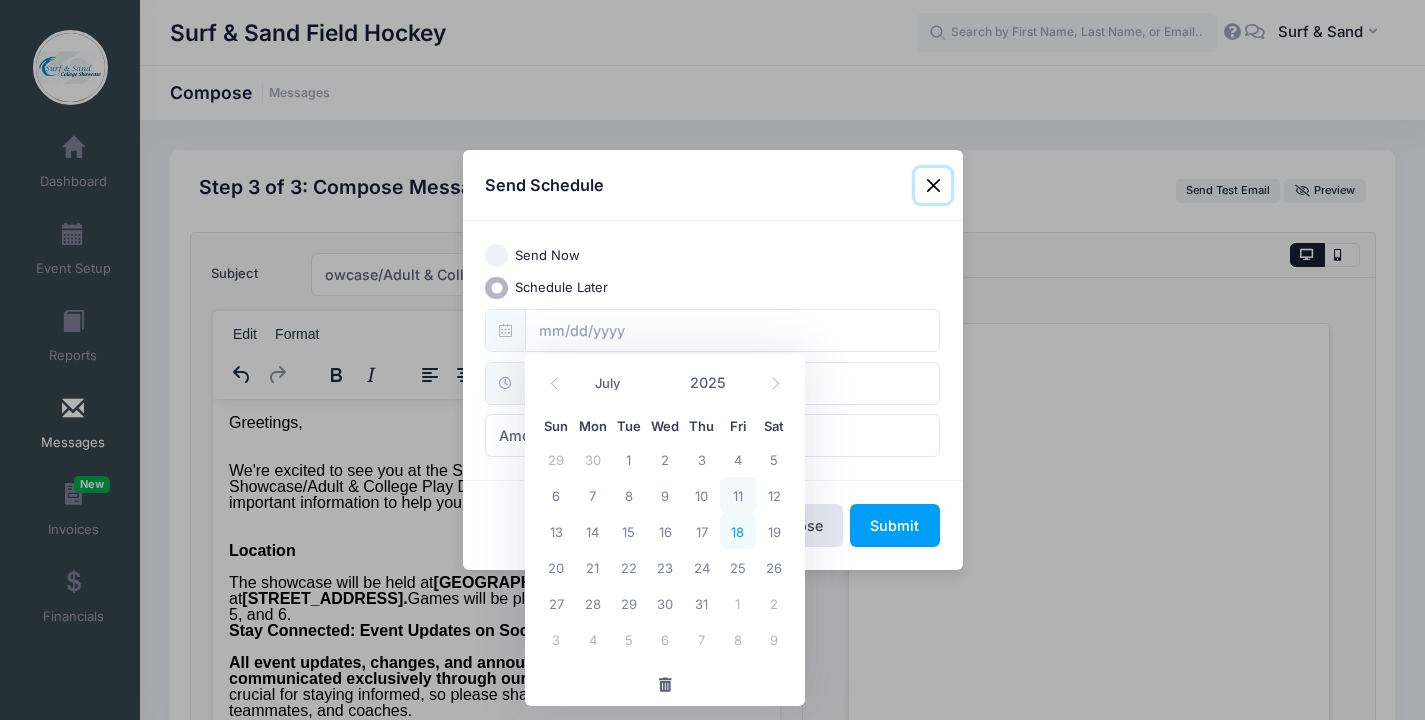 click on "18" at bounding box center (738, 531) 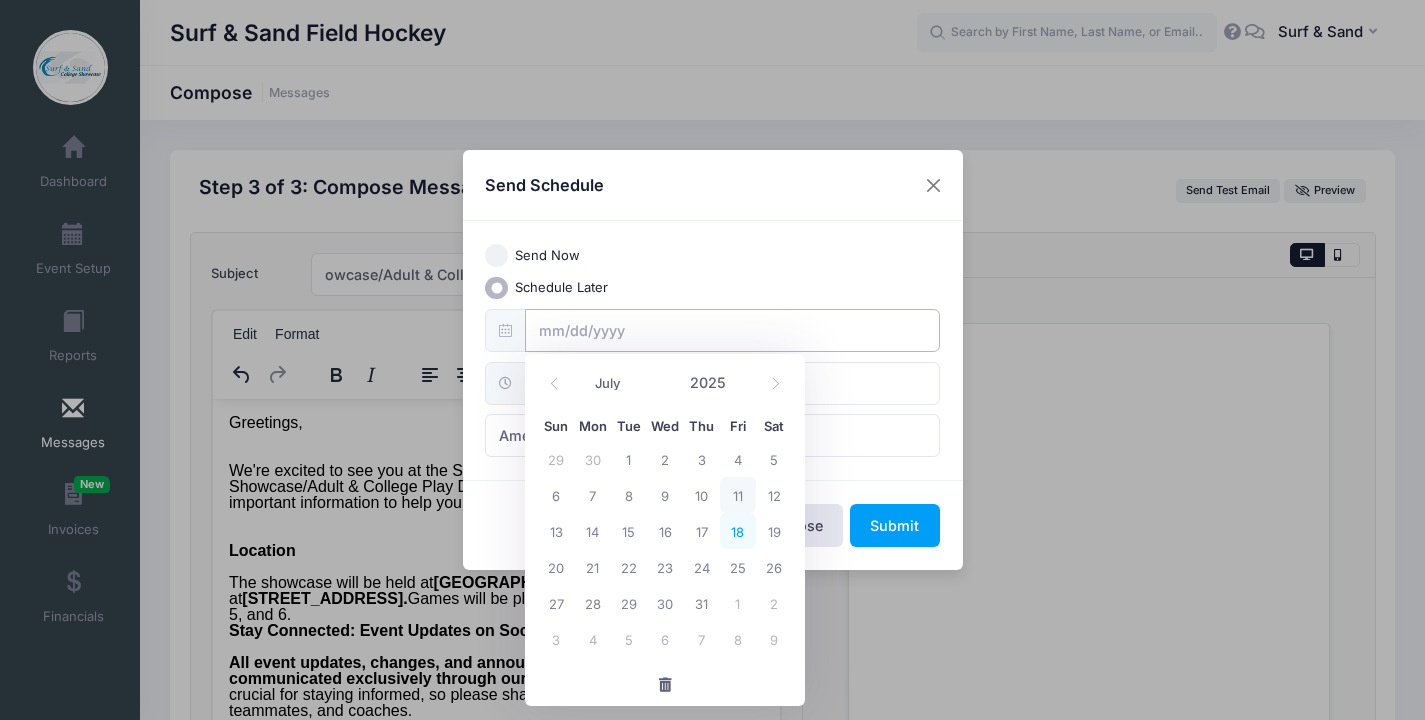 type on "07/18/2025" 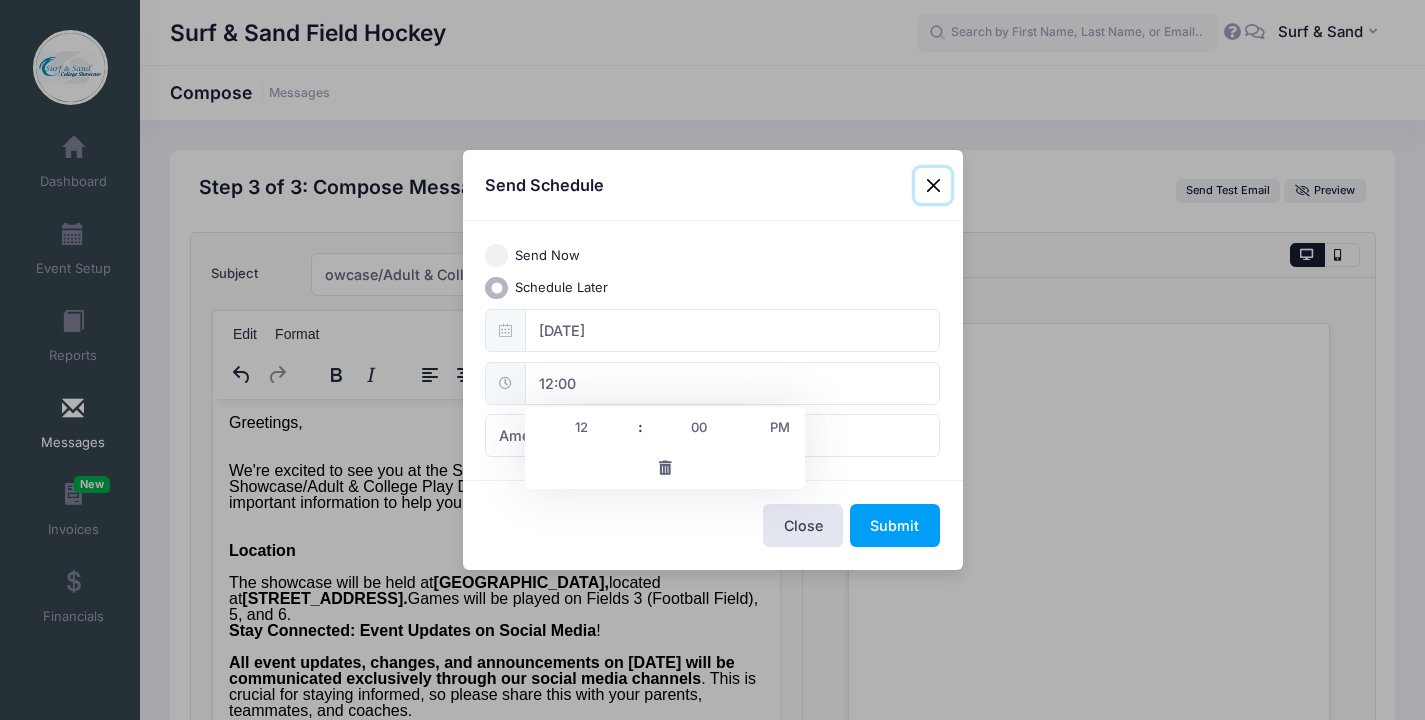 click on "12:00" at bounding box center (732, 383) 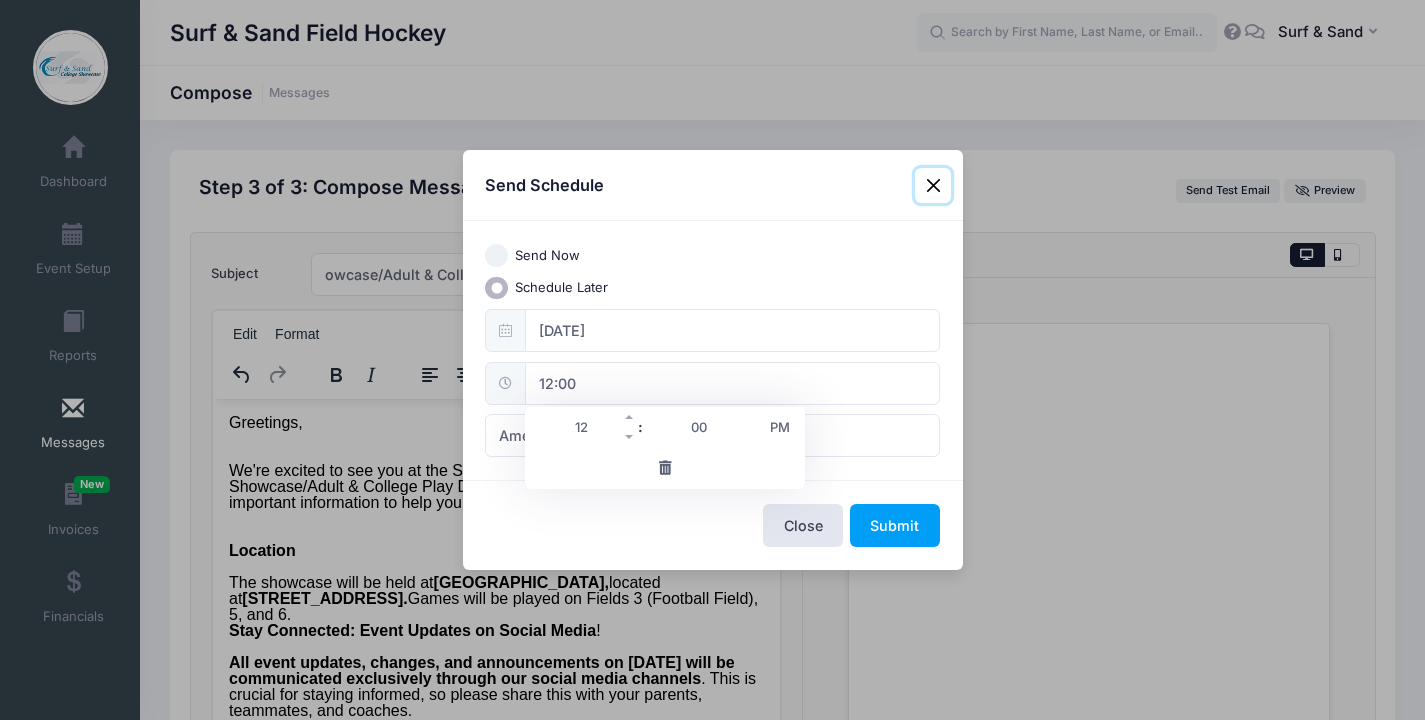 click on "12" at bounding box center (581, 427) 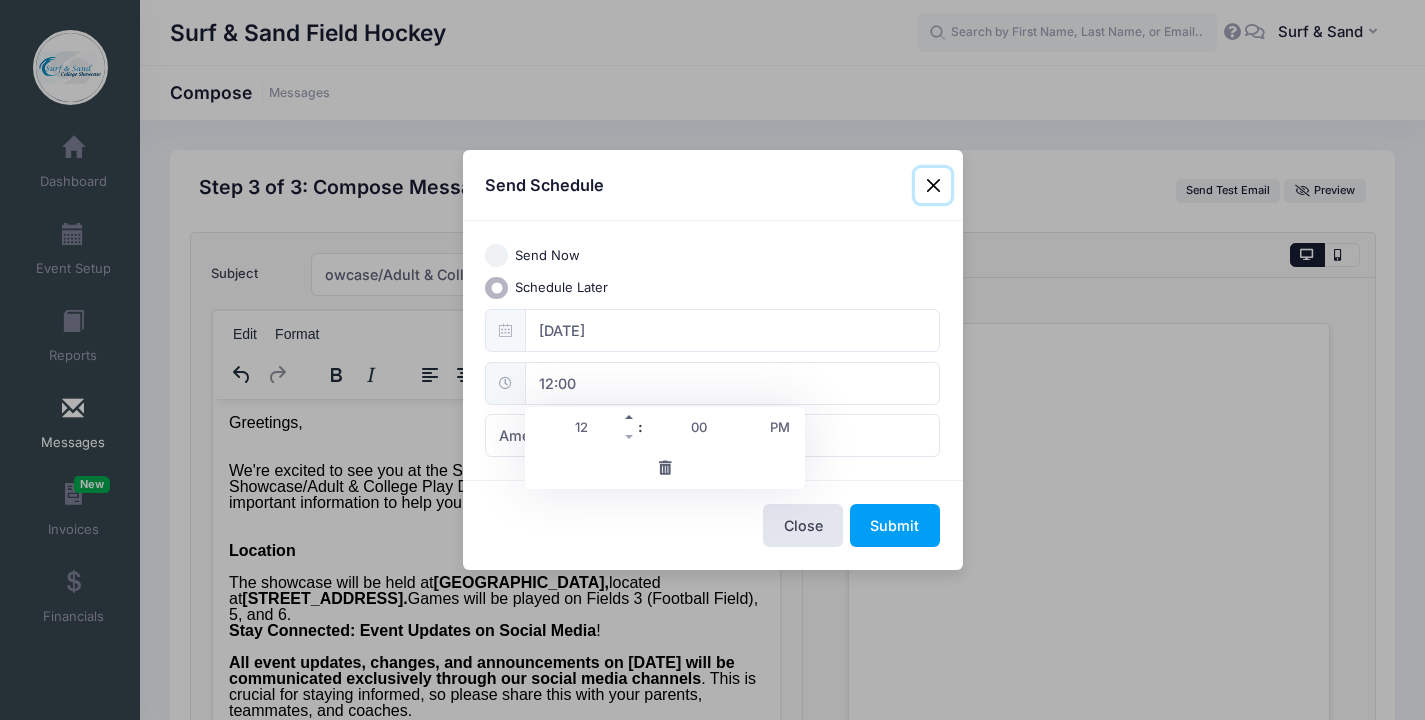 click at bounding box center [630, 417] 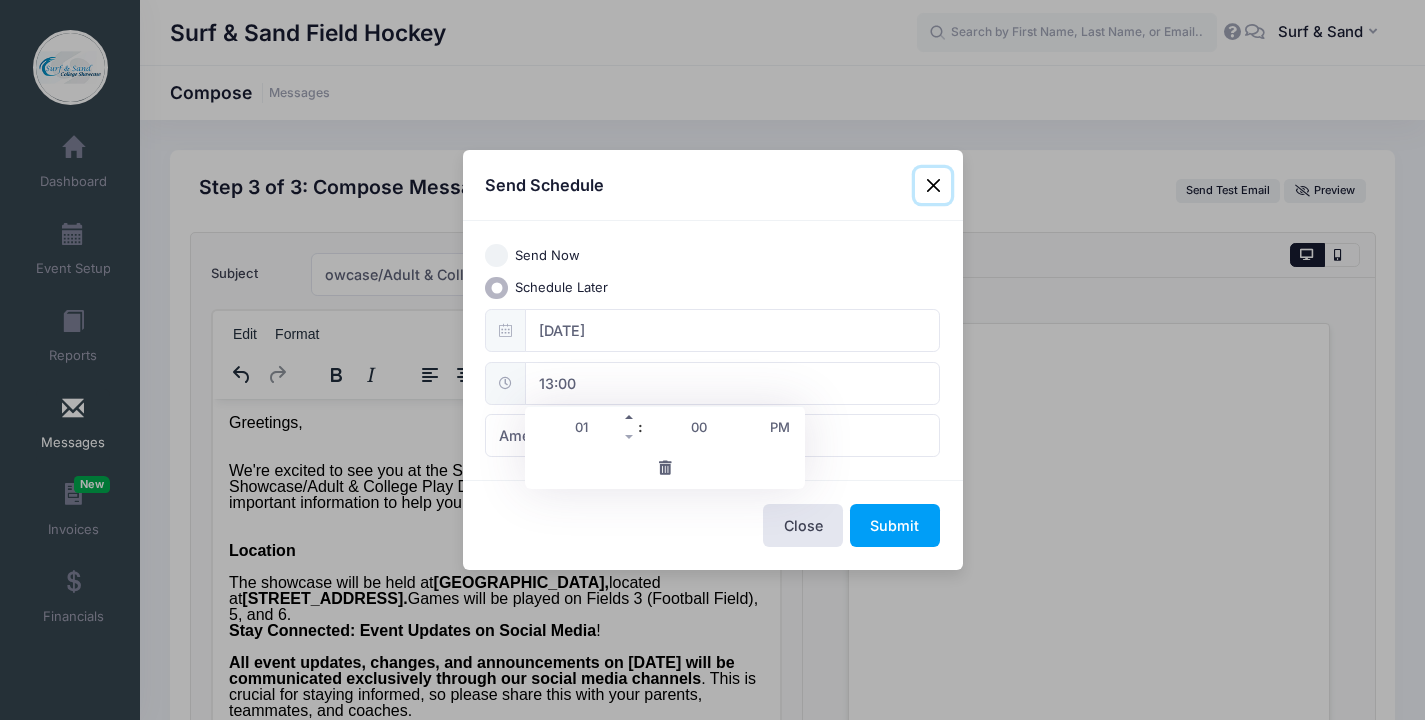 click at bounding box center (630, 417) 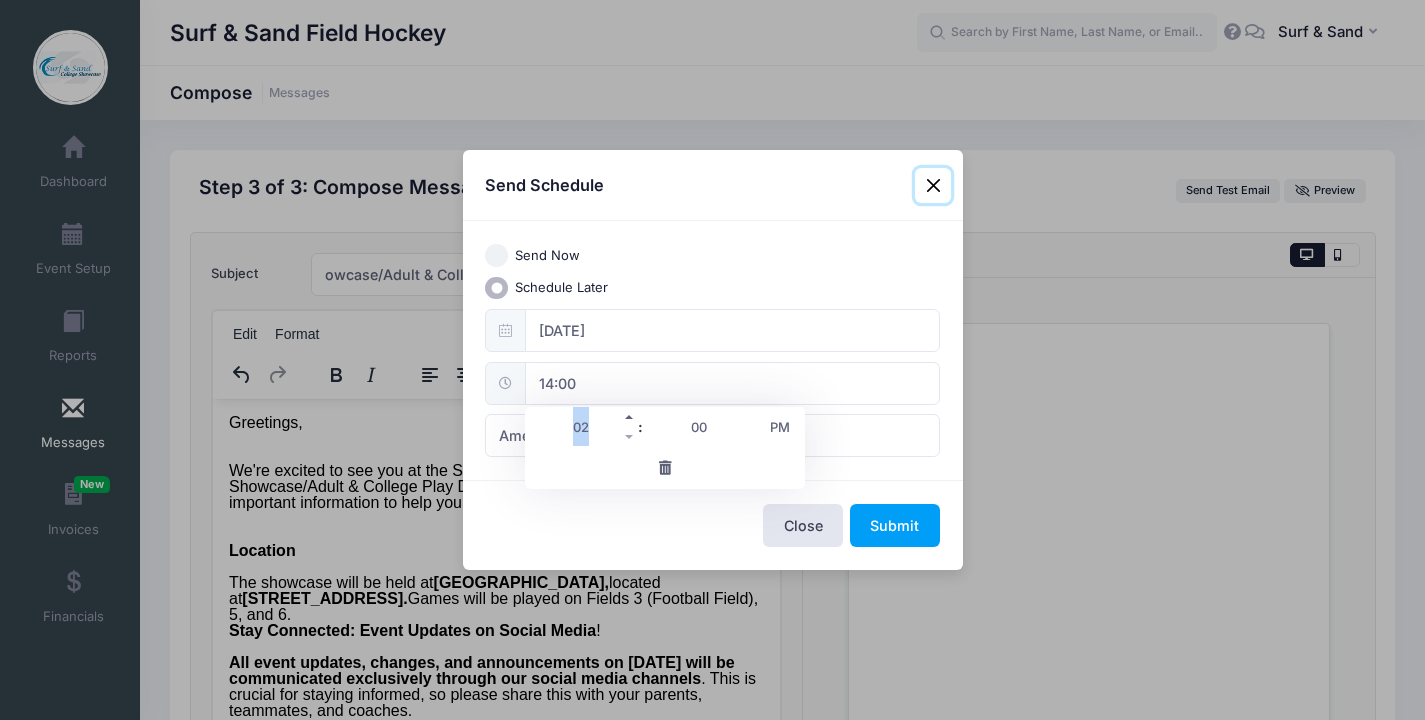 click at bounding box center [630, 417] 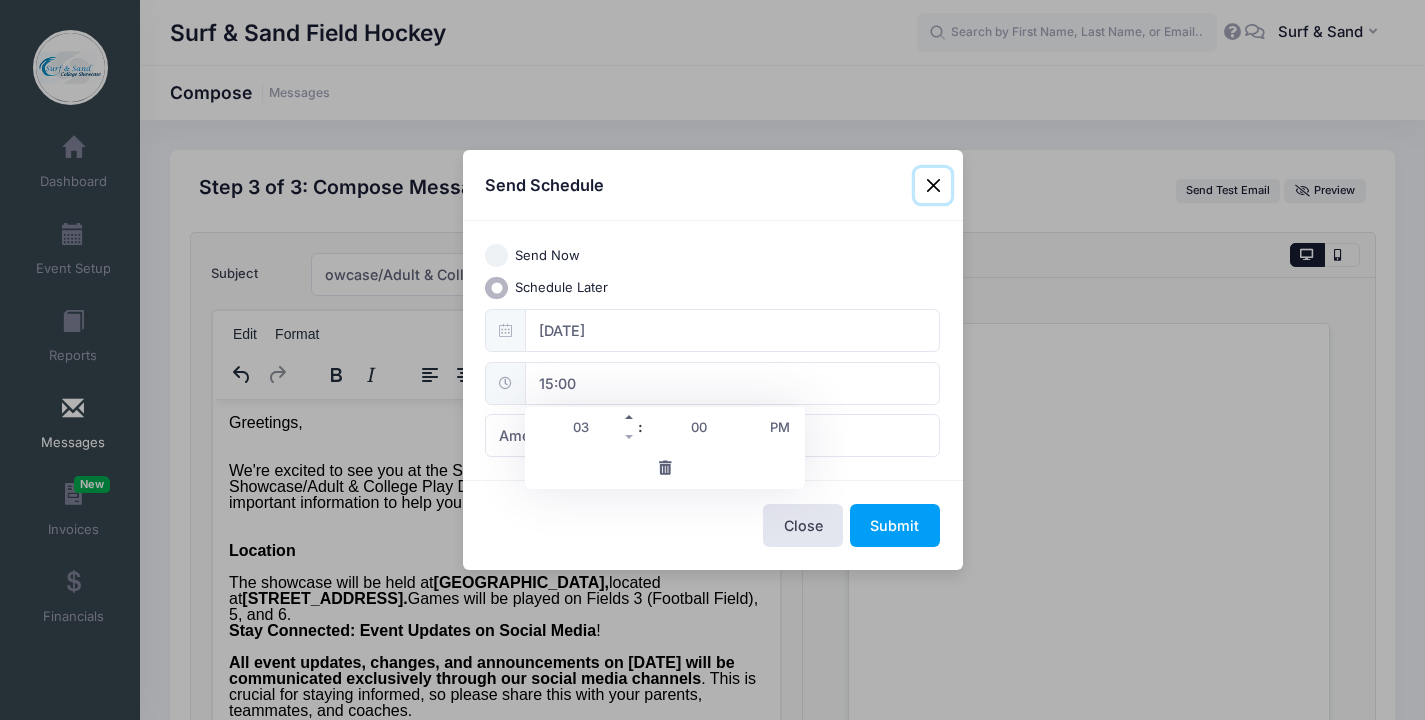 click at bounding box center [630, 417] 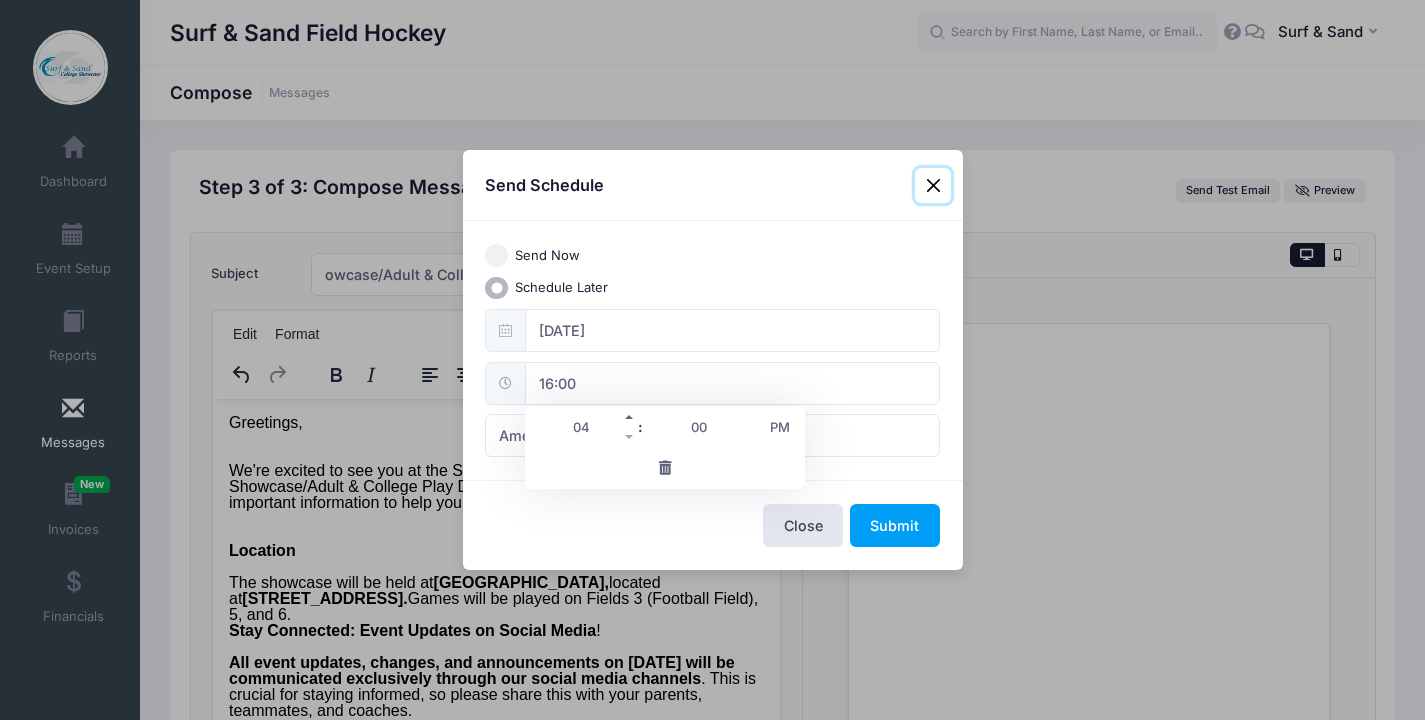 click at bounding box center (630, 417) 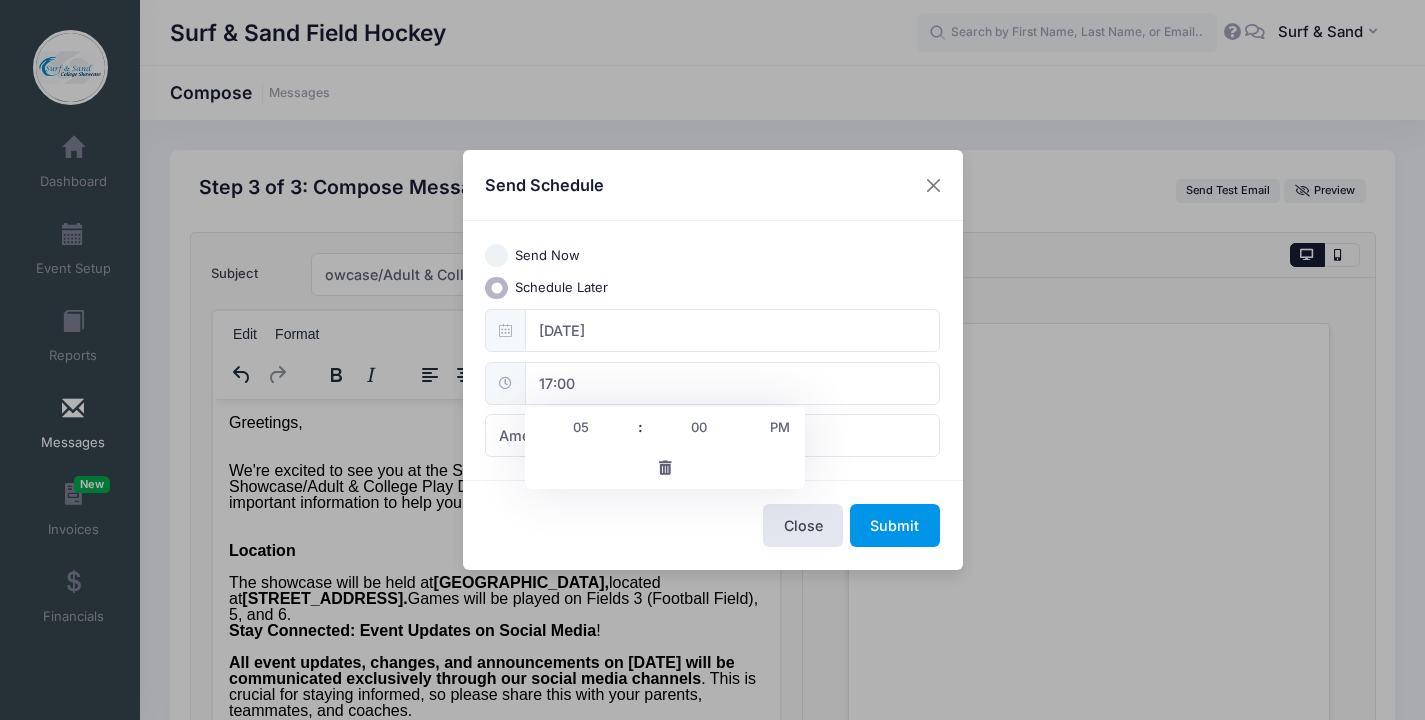 click on "Submit" at bounding box center [895, 525] 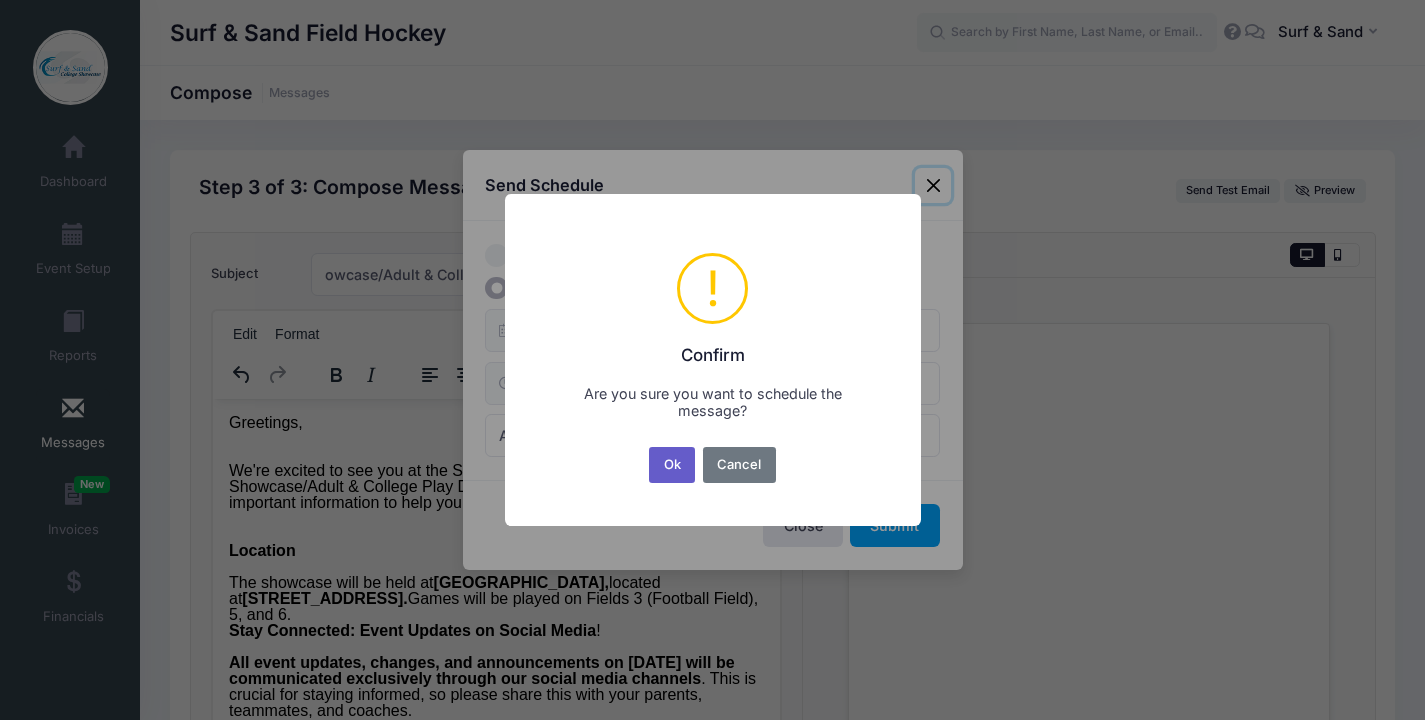 click on "Ok" at bounding box center (672, 465) 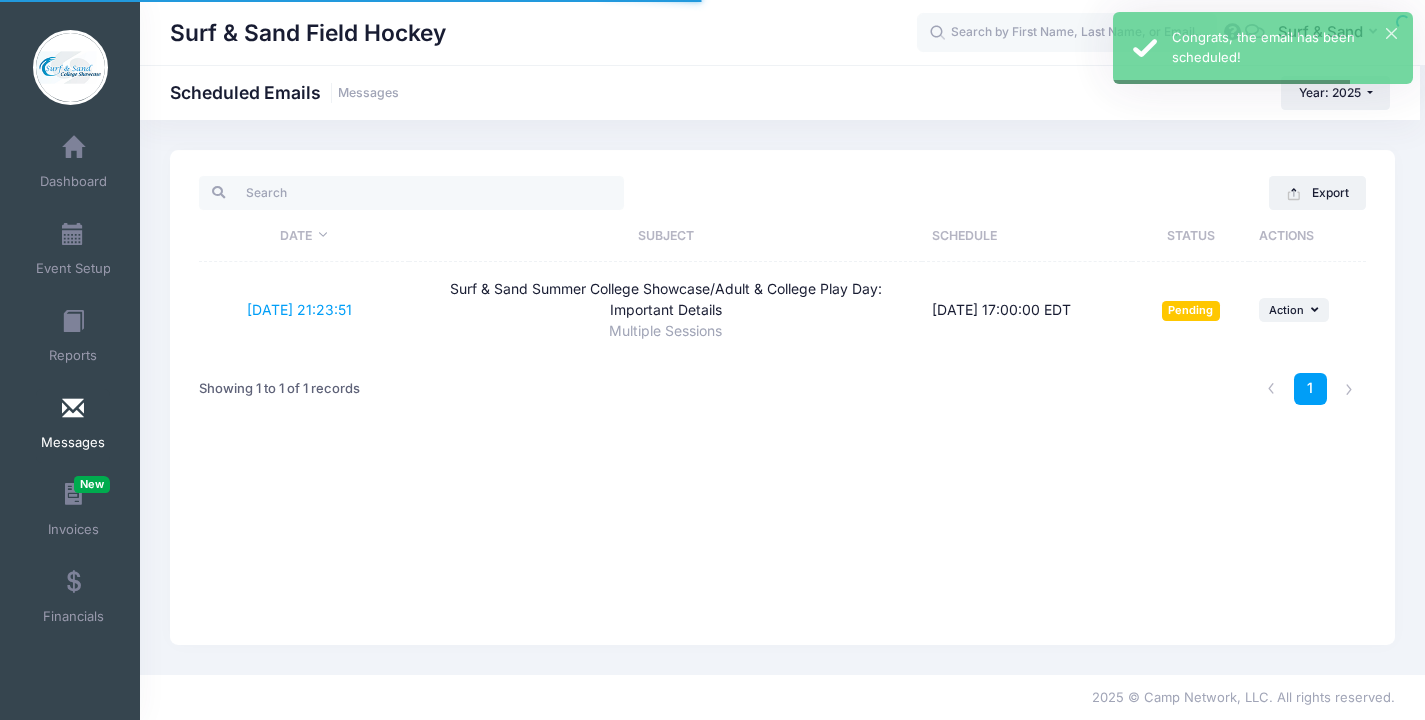 scroll, scrollTop: 0, scrollLeft: 0, axis: both 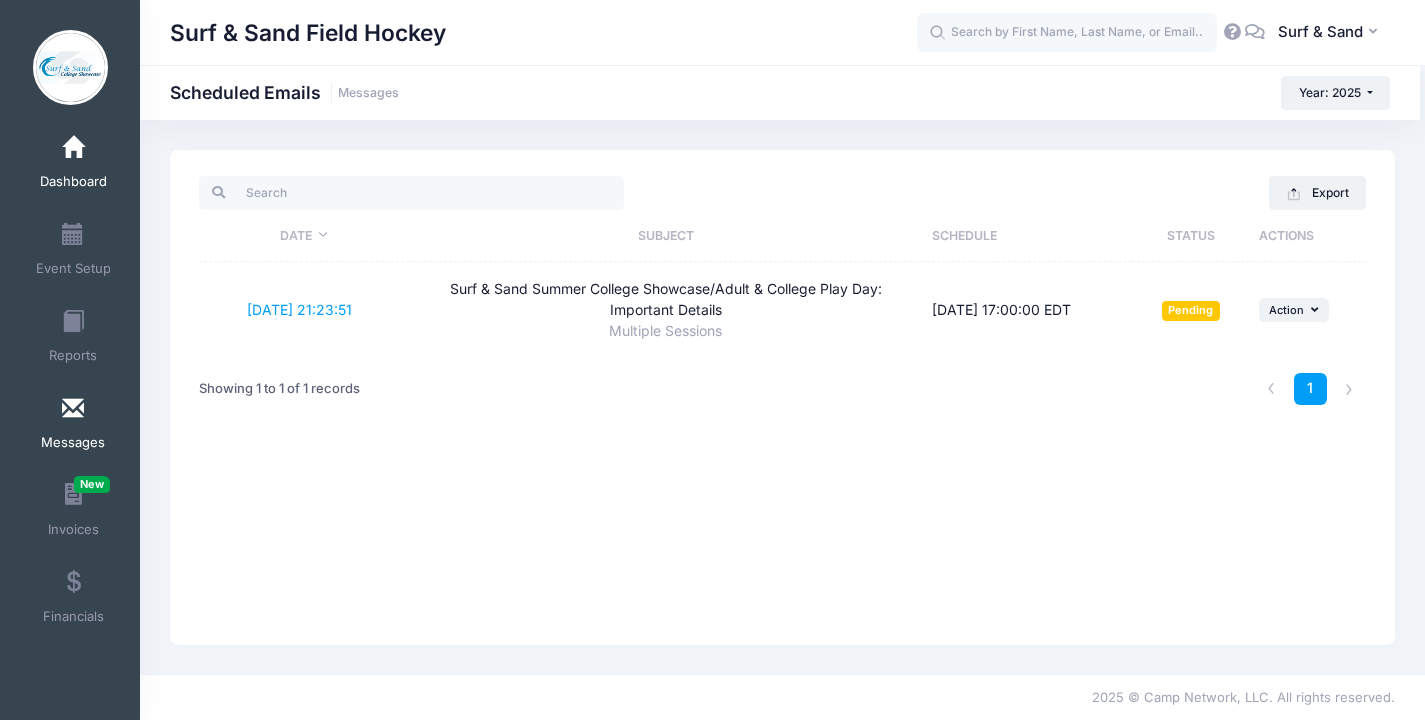 click on "Dashboard" at bounding box center (73, 165) 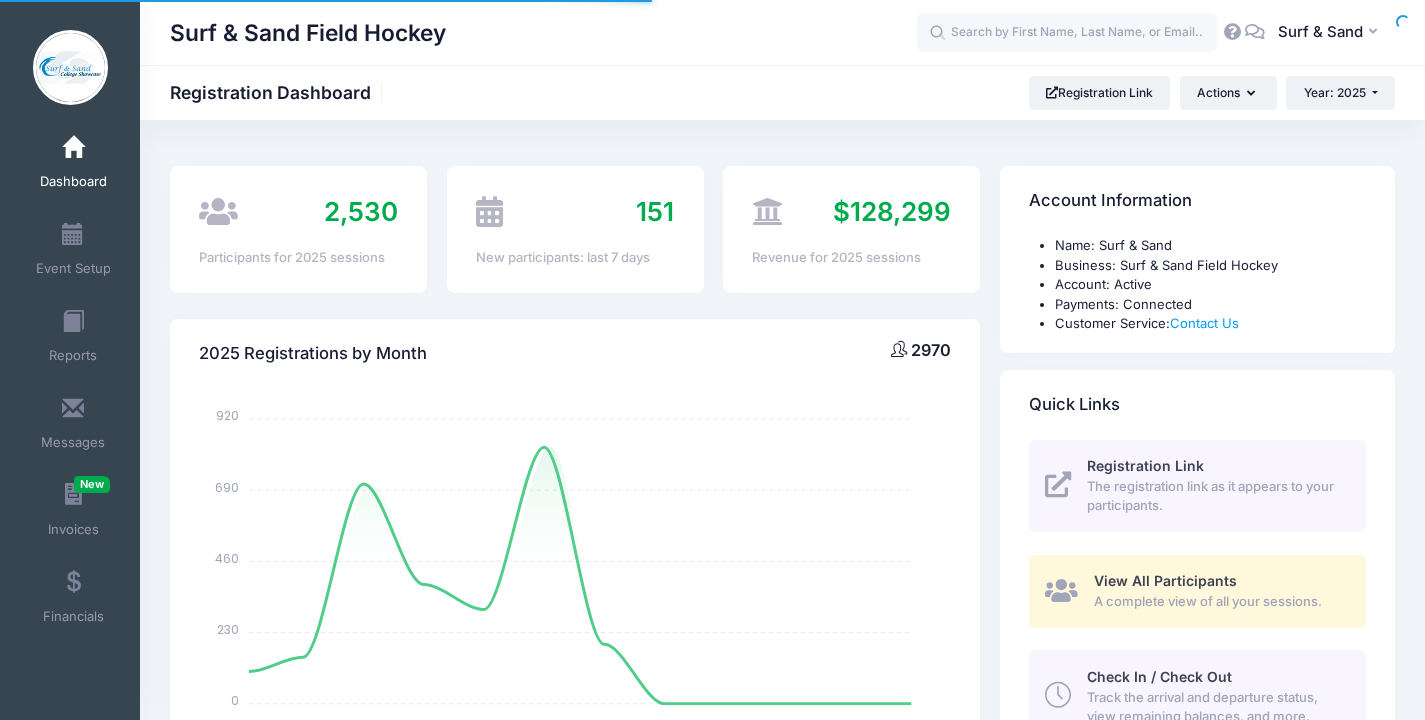 select 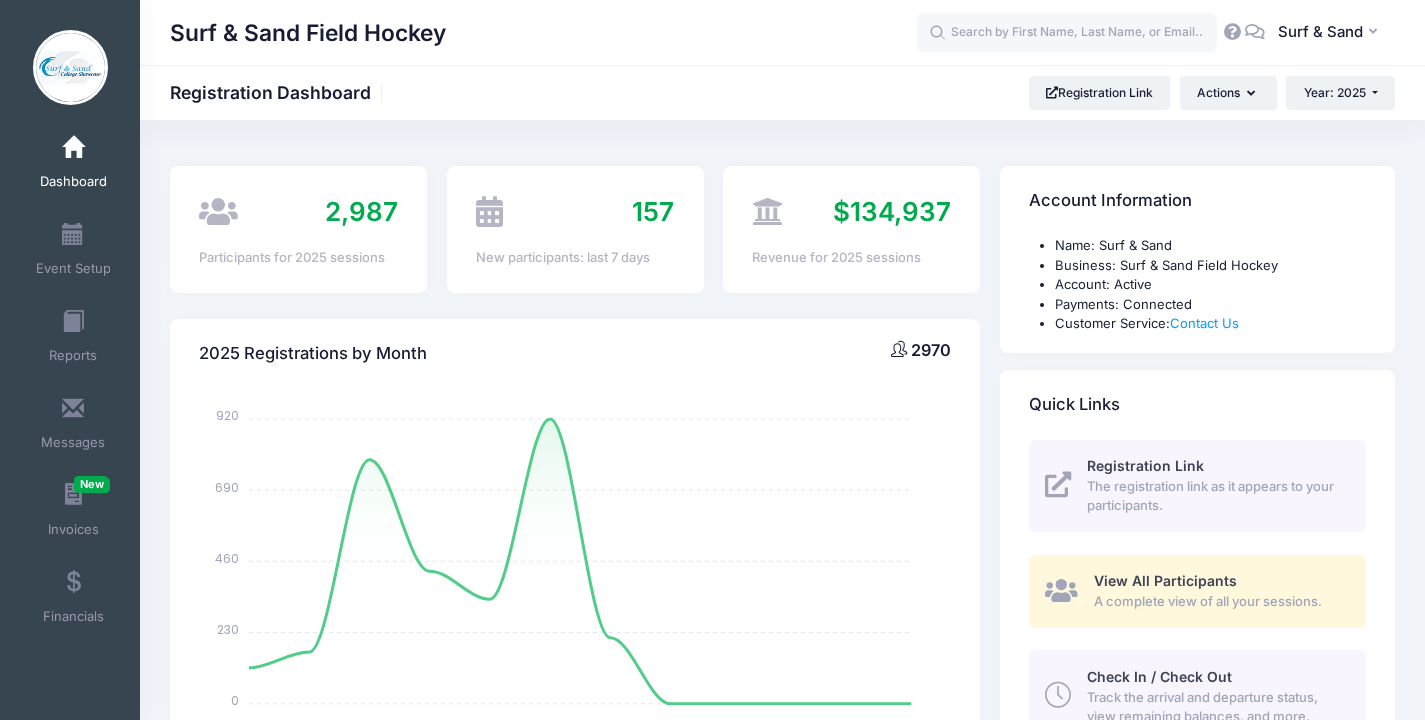 scroll, scrollTop: 68, scrollLeft: 0, axis: vertical 